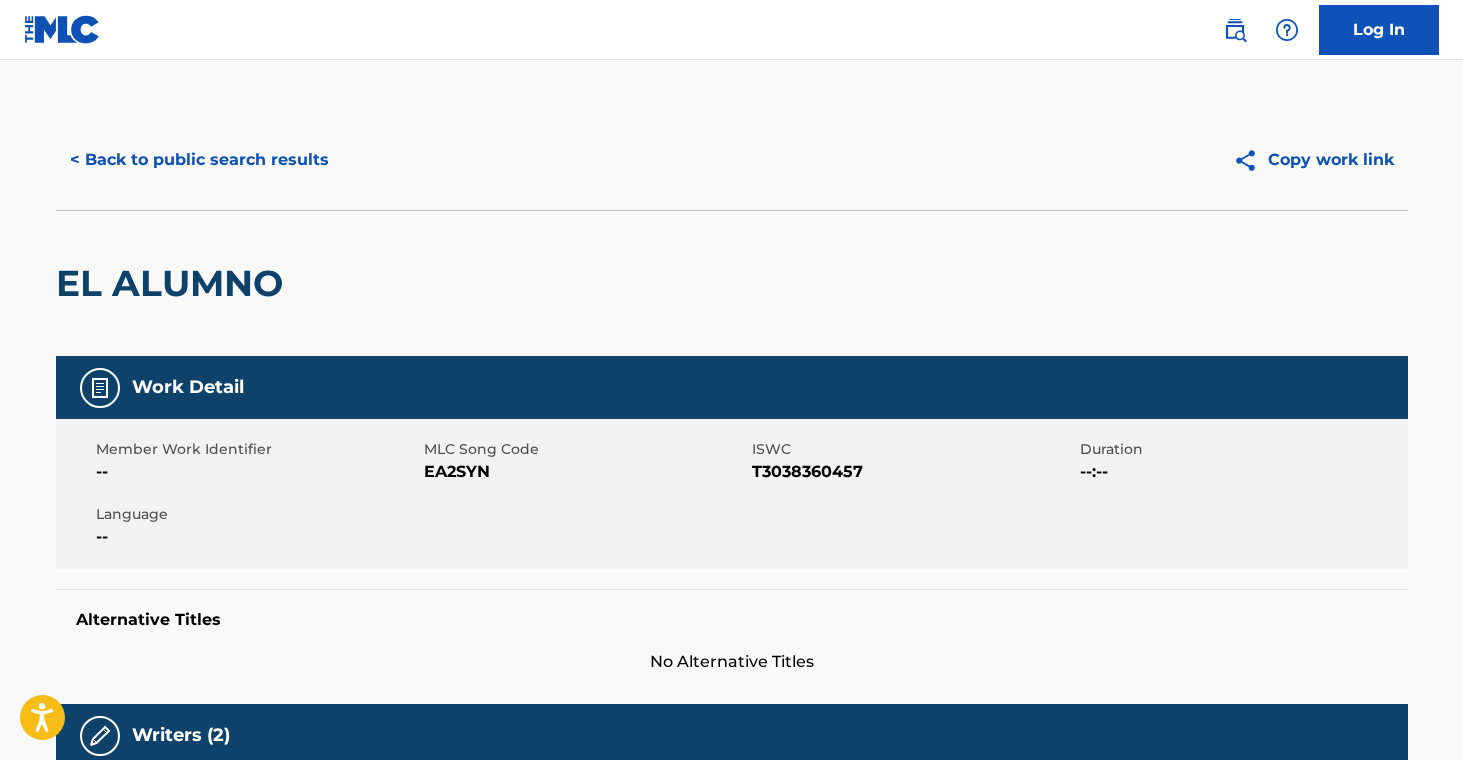 scroll, scrollTop: 665, scrollLeft: 0, axis: vertical 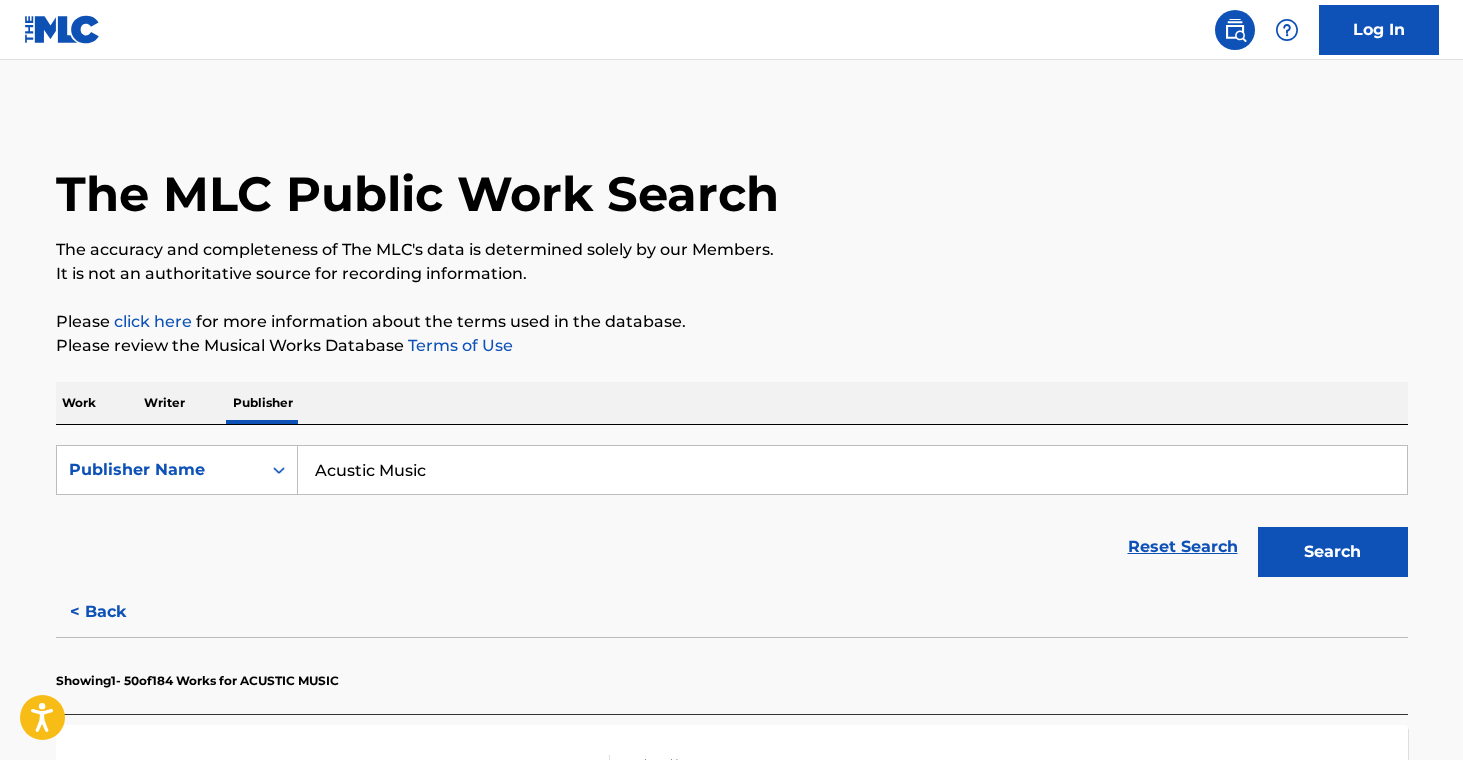 drag, startPoint x: 450, startPoint y: 480, endPoint x: 66, endPoint y: 398, distance: 392.65762 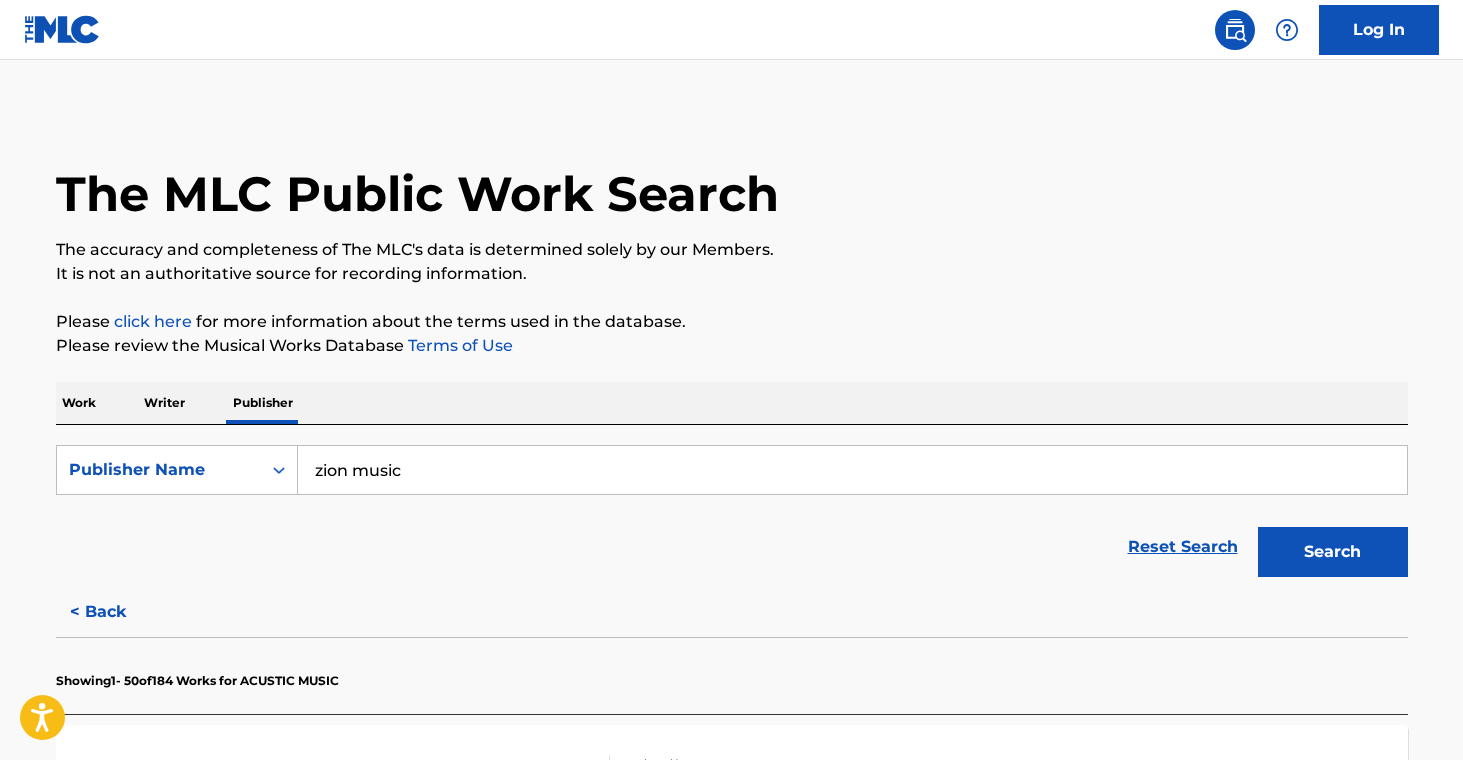 click on "Search" at bounding box center [1333, 552] 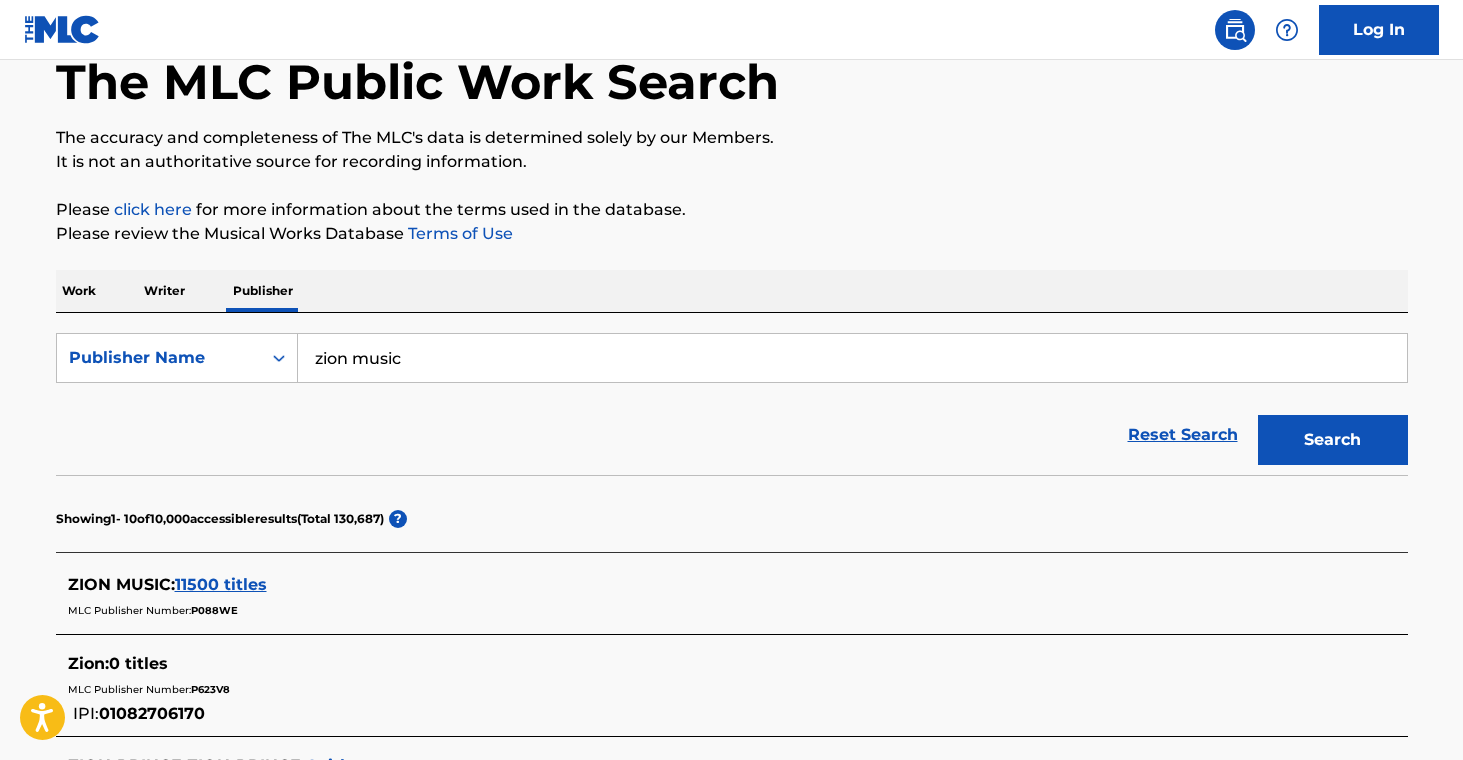 scroll, scrollTop: 0, scrollLeft: 0, axis: both 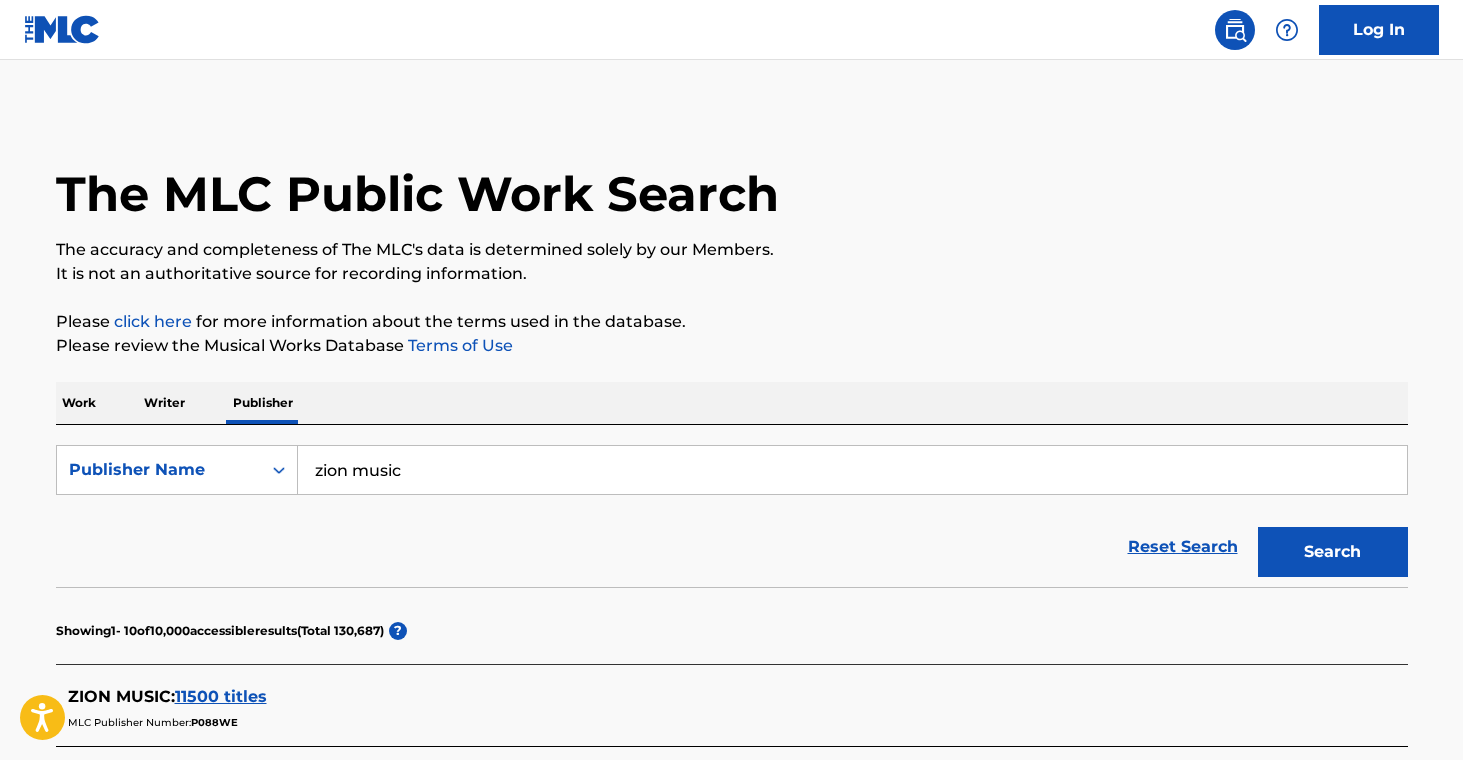 click on "zion music" at bounding box center [852, 470] 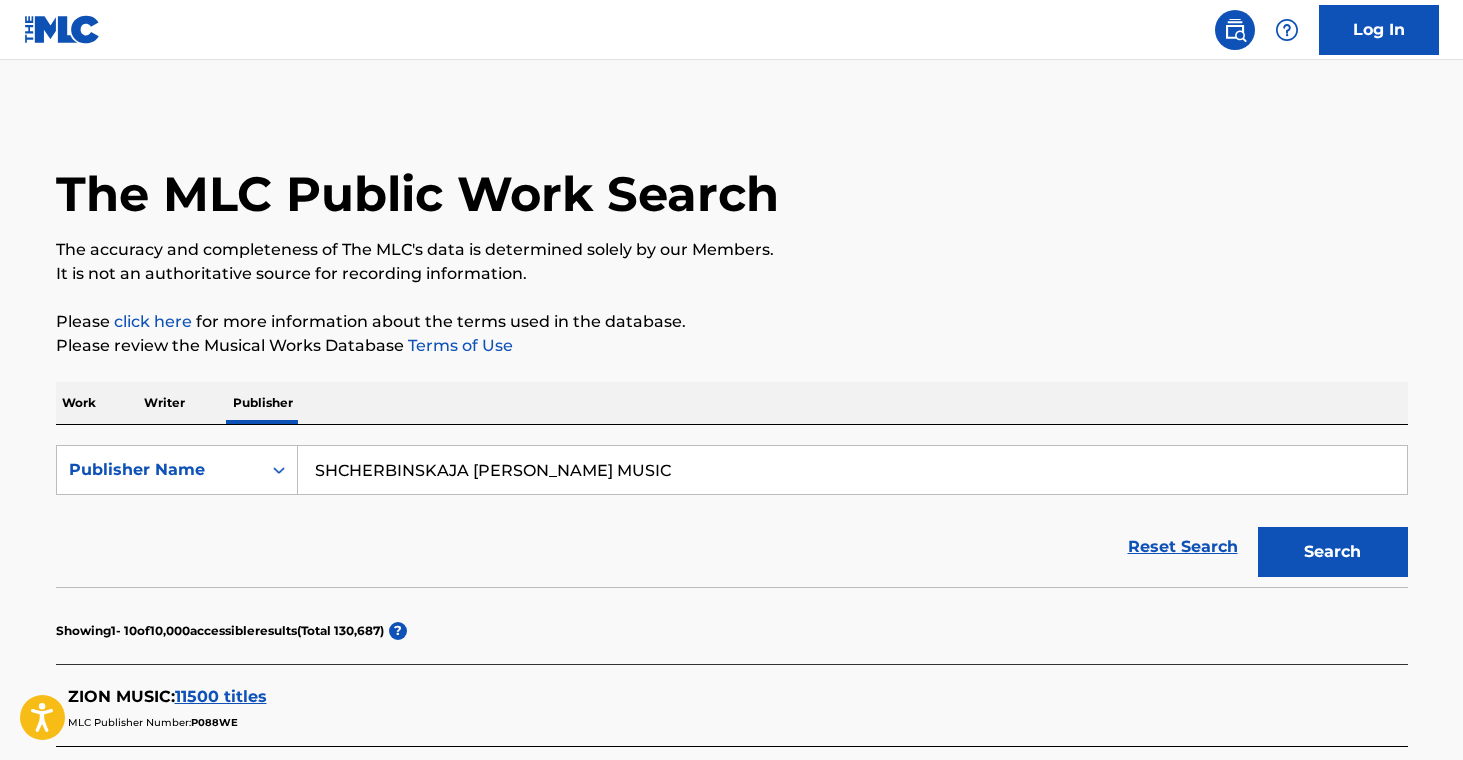 click on "Search" at bounding box center [1333, 552] 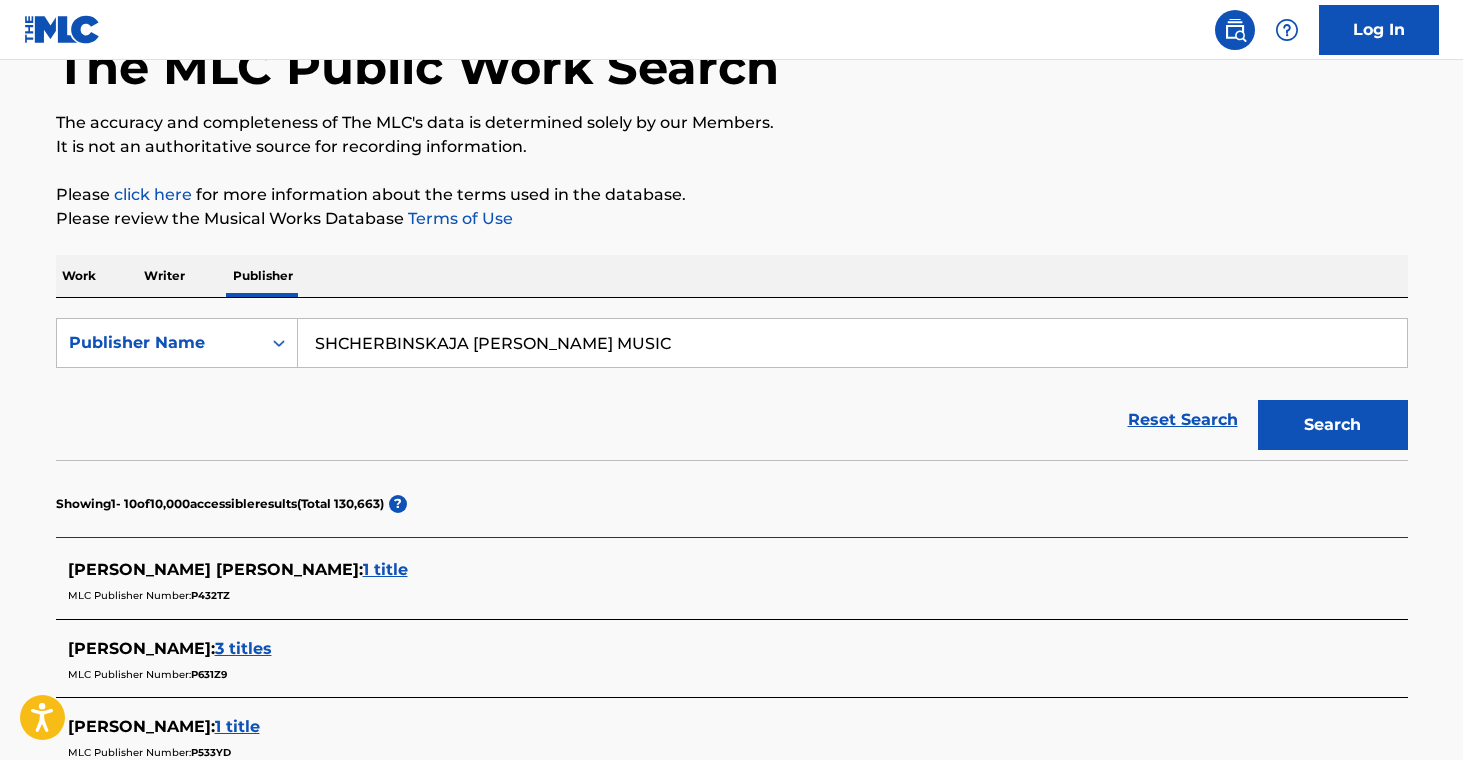 scroll, scrollTop: 0, scrollLeft: 0, axis: both 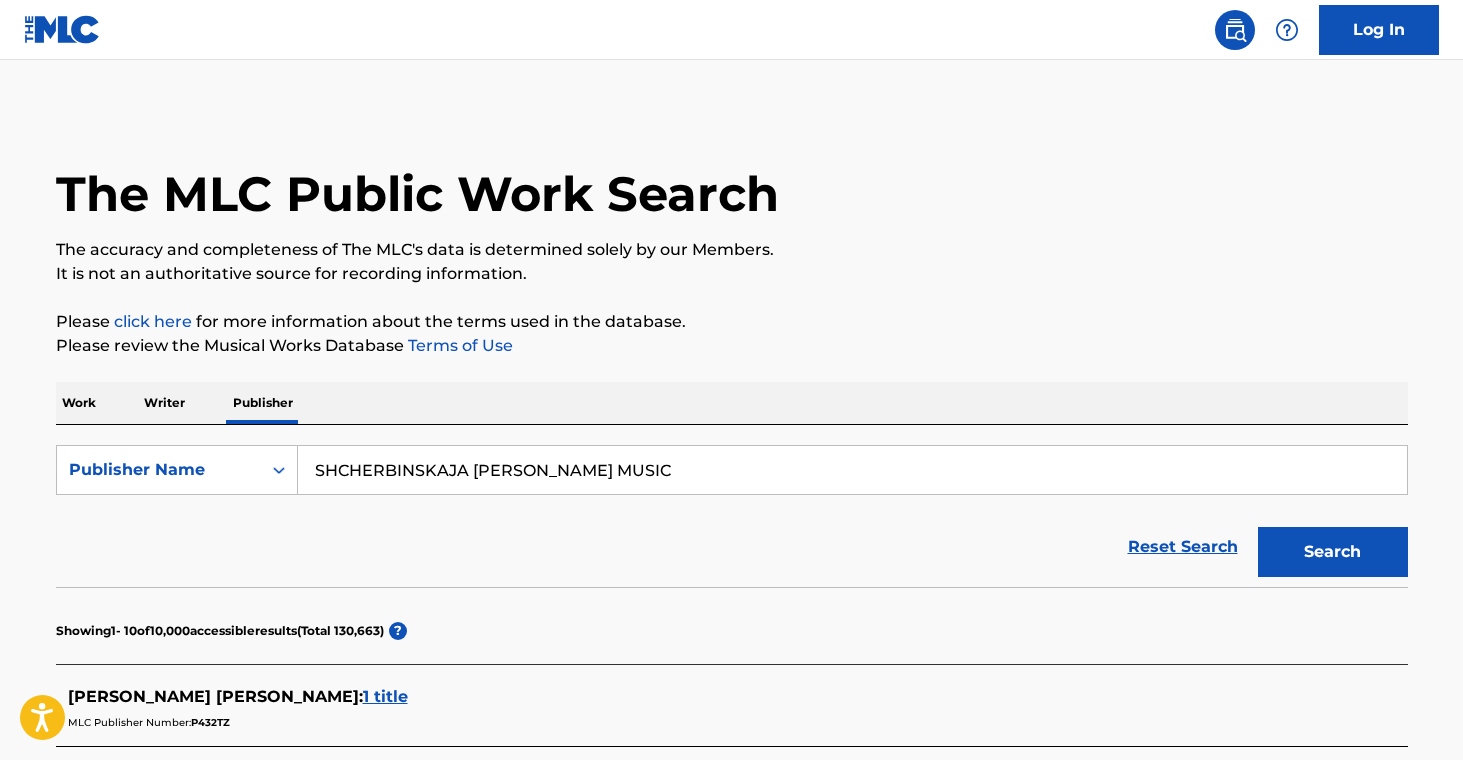 click on "SHCHERBINSKAJA [PERSON_NAME] MUSIC" at bounding box center (852, 470) 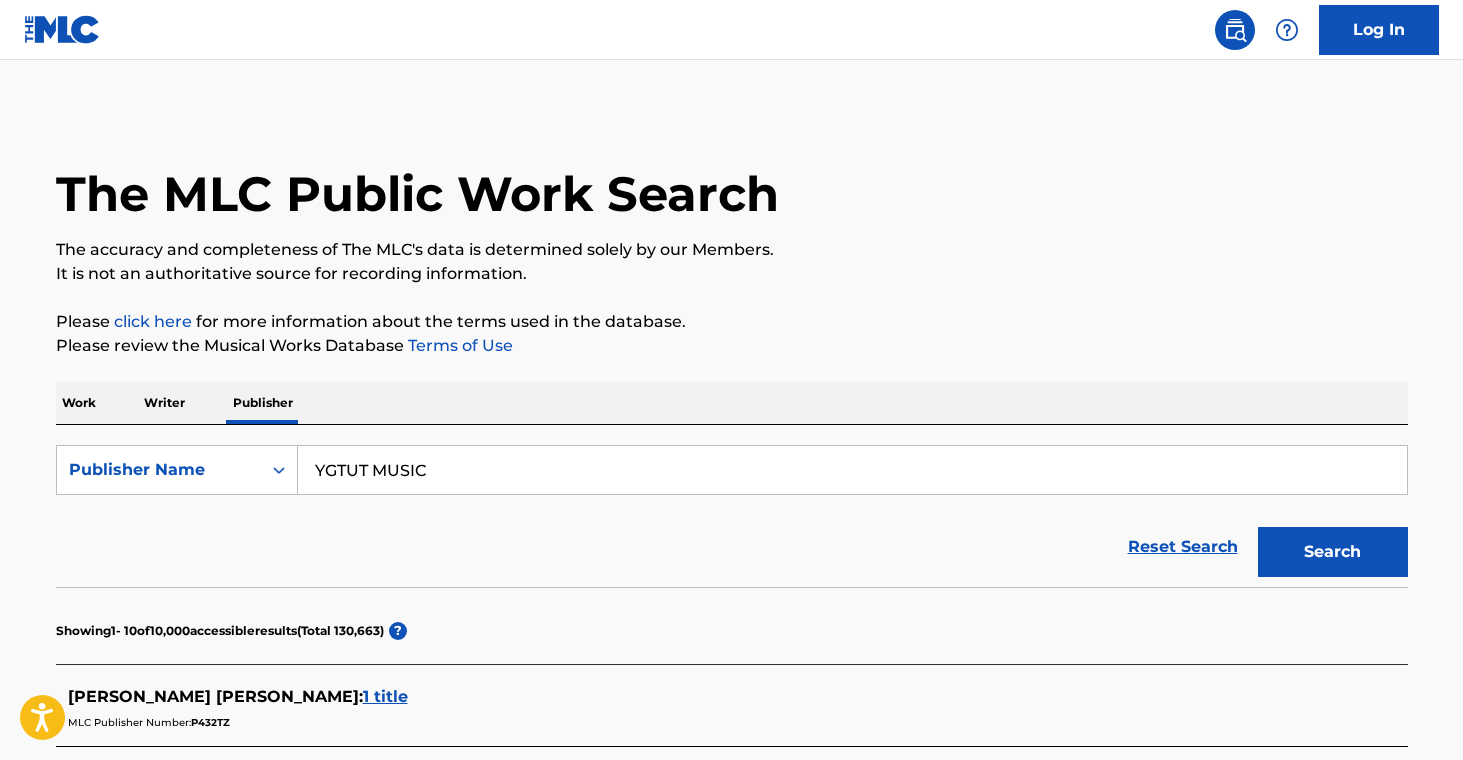 type on "YGTUT MUSIC" 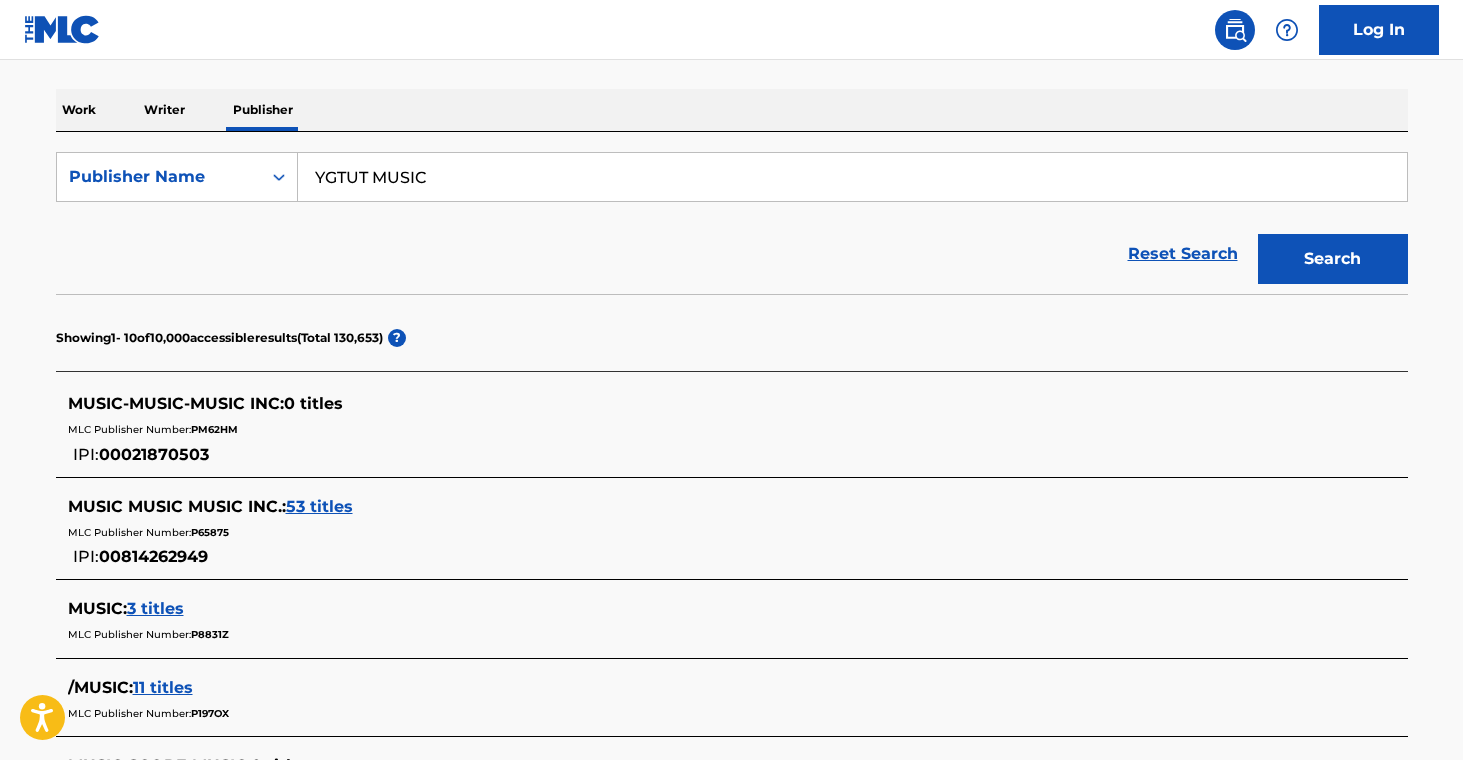 scroll, scrollTop: 0, scrollLeft: 0, axis: both 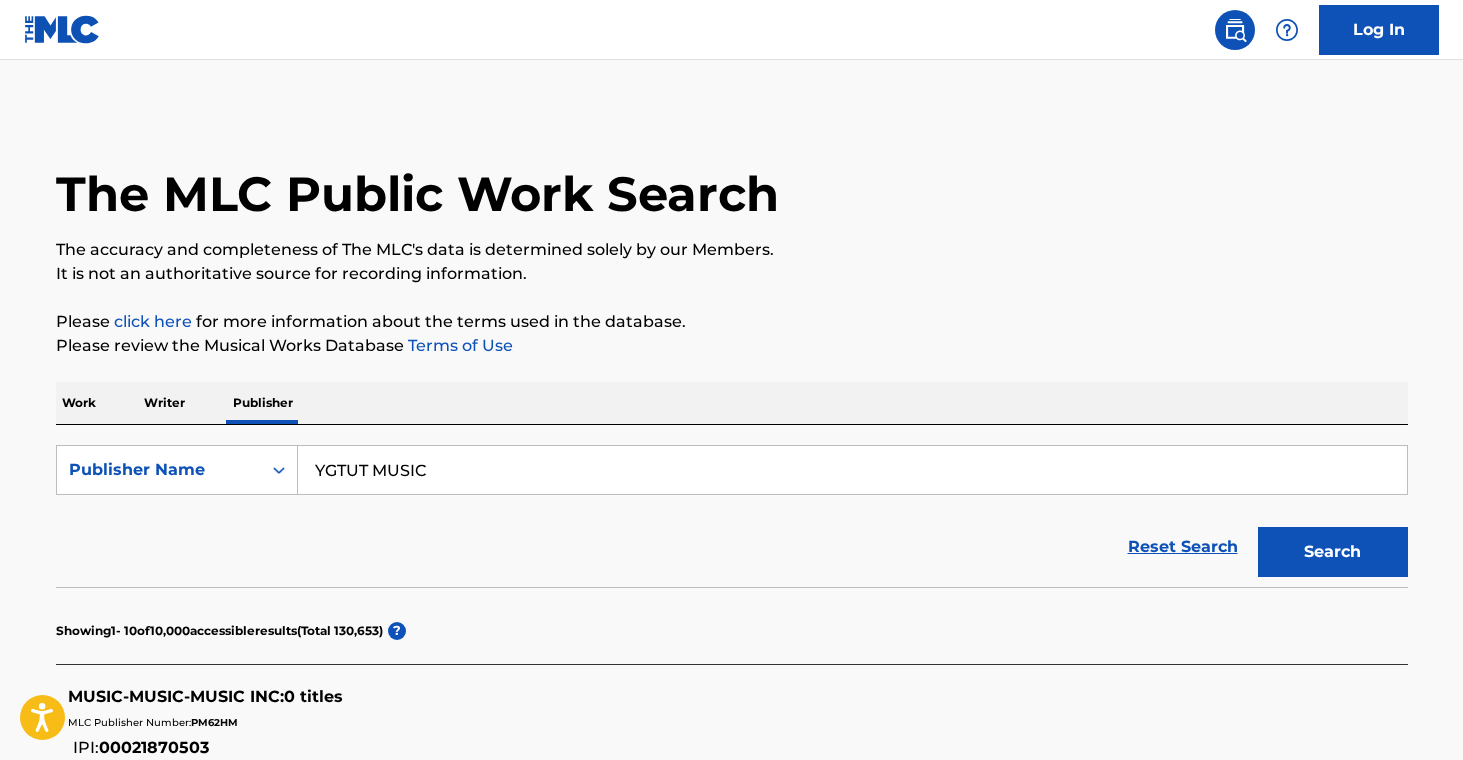 click on "Writer" at bounding box center [164, 403] 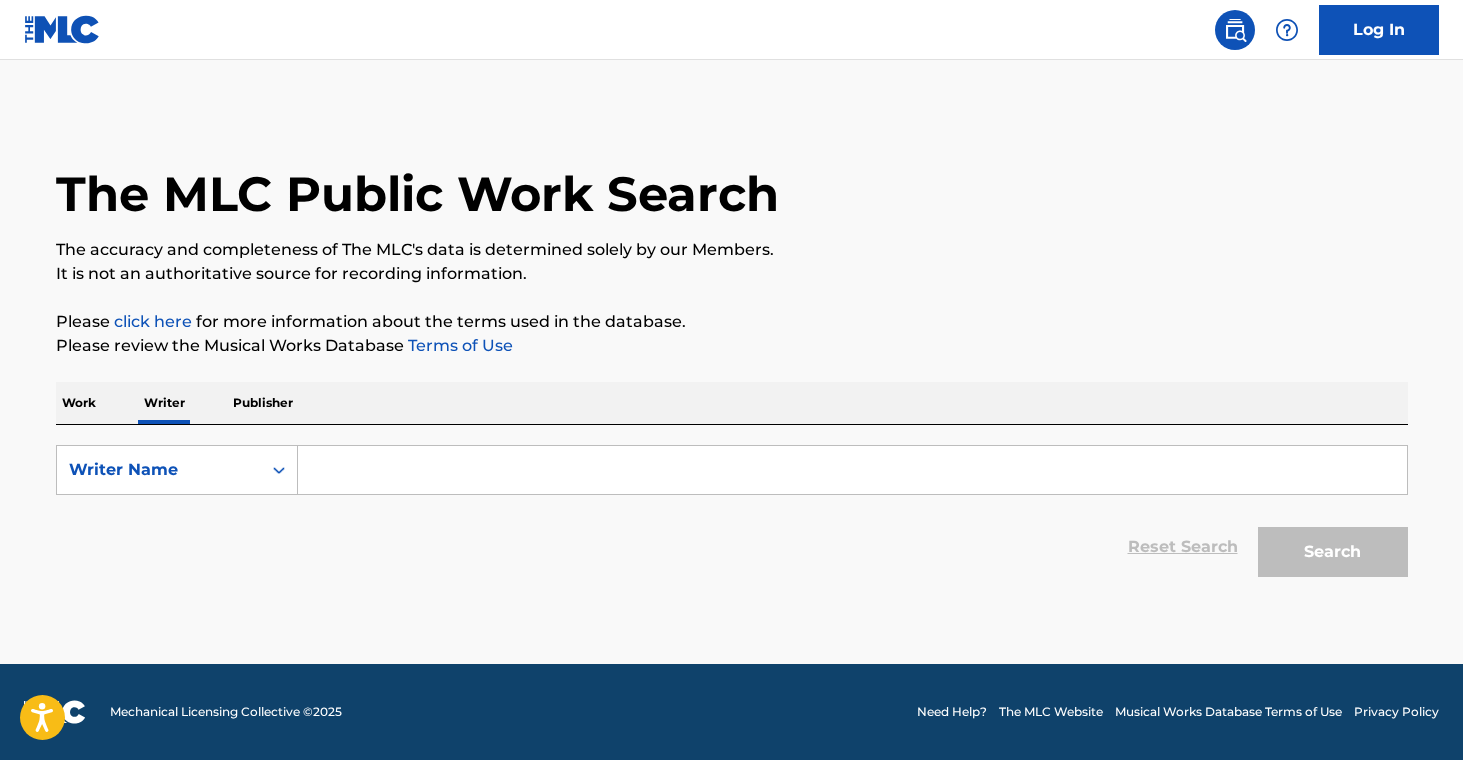 click at bounding box center [852, 470] 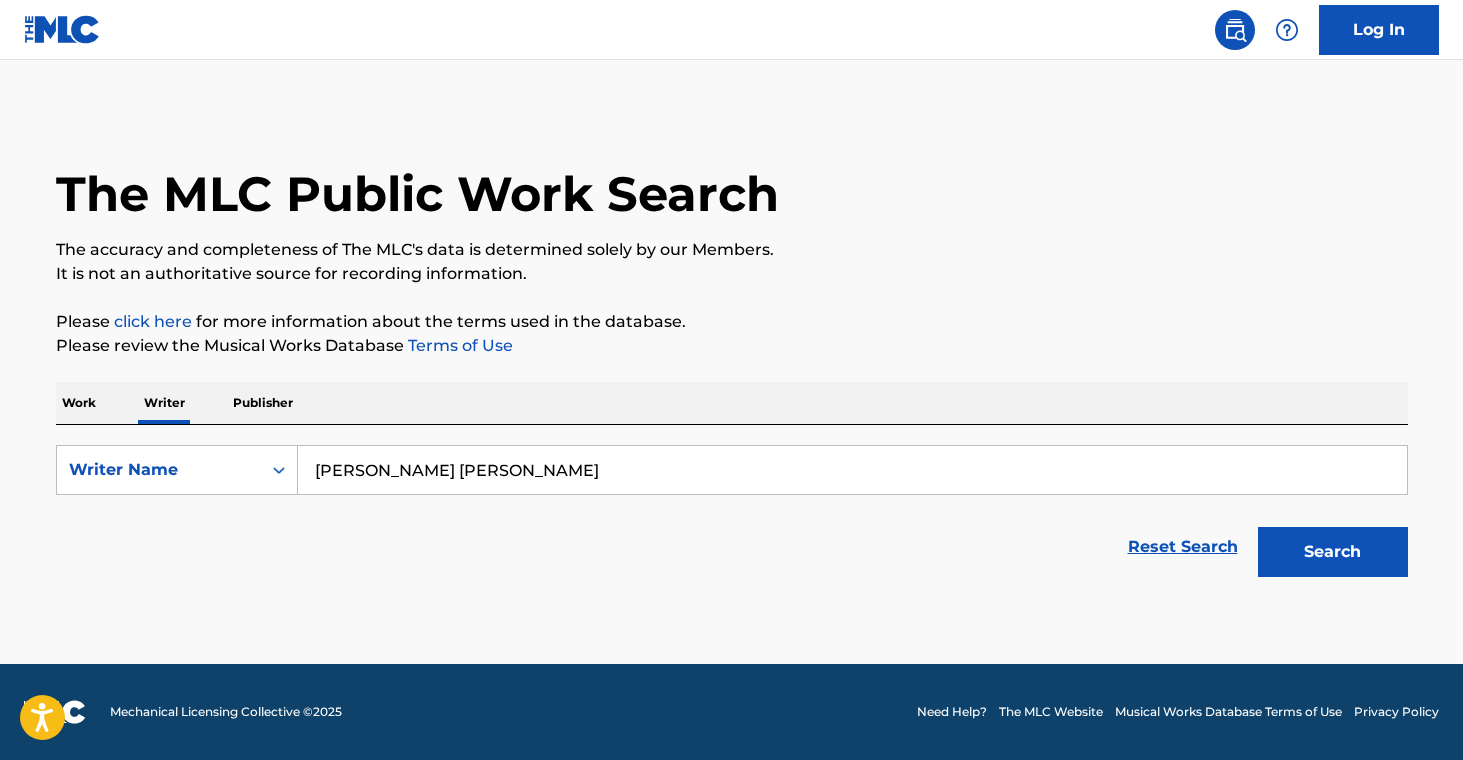 type on "[PERSON_NAME] [PERSON_NAME]" 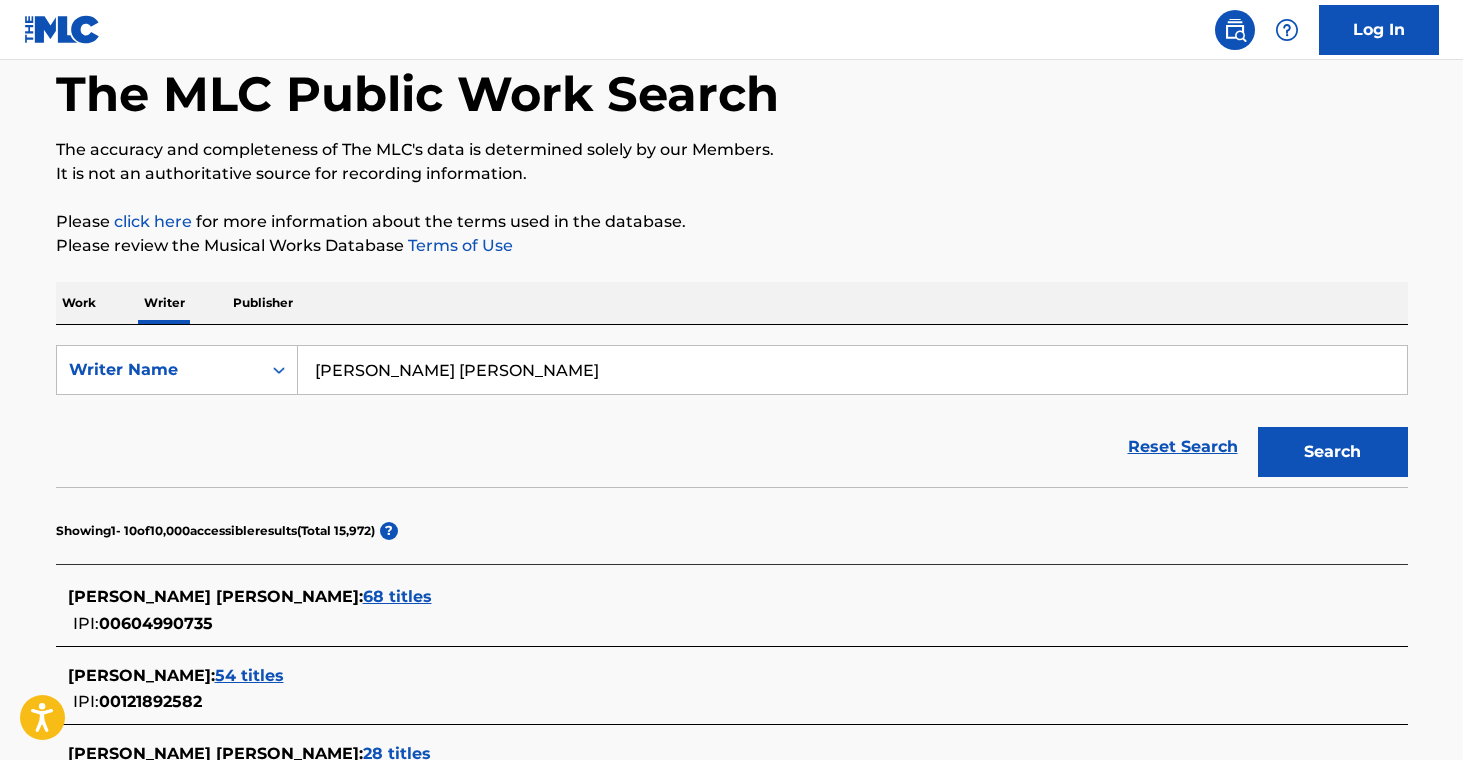 scroll, scrollTop: 266, scrollLeft: 0, axis: vertical 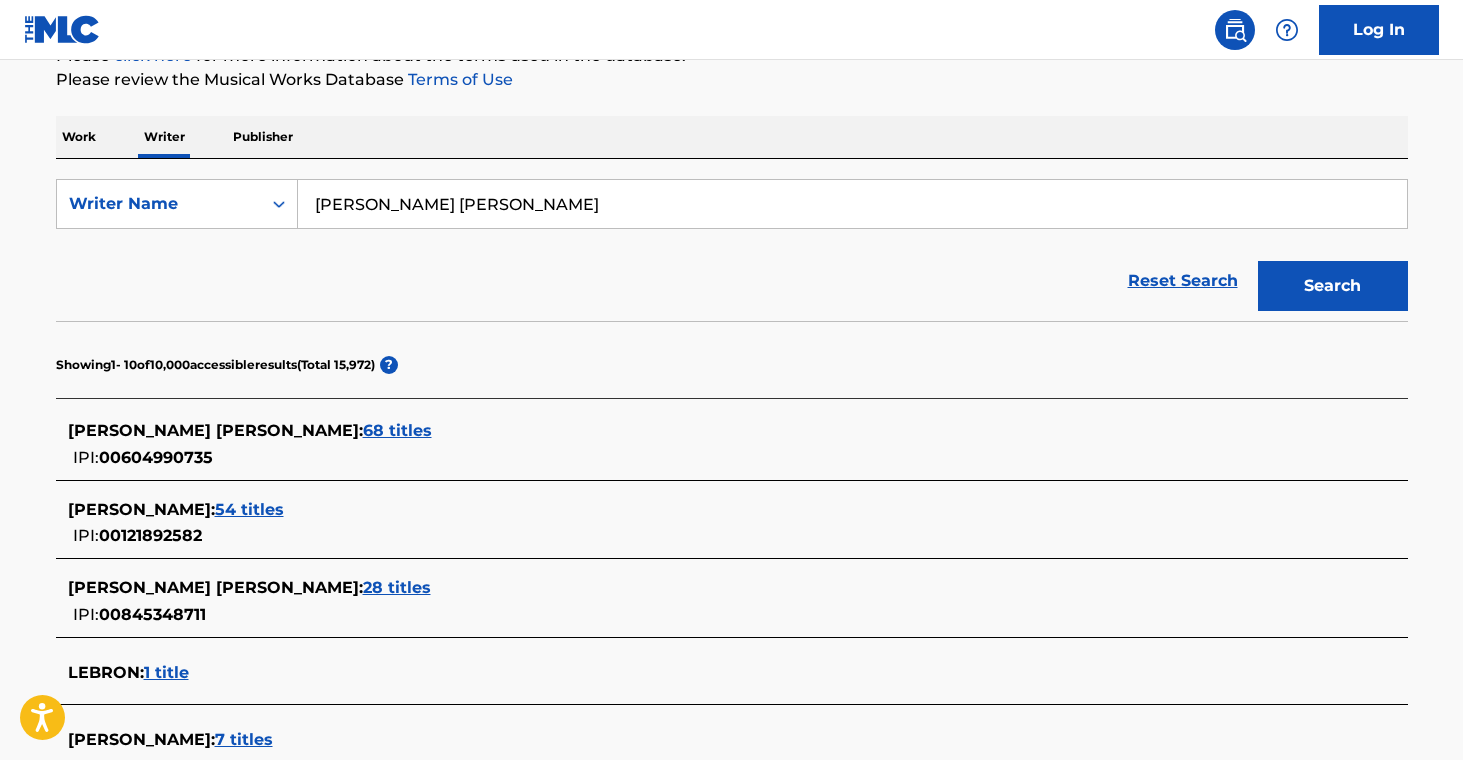 click on "68 titles" at bounding box center [397, 430] 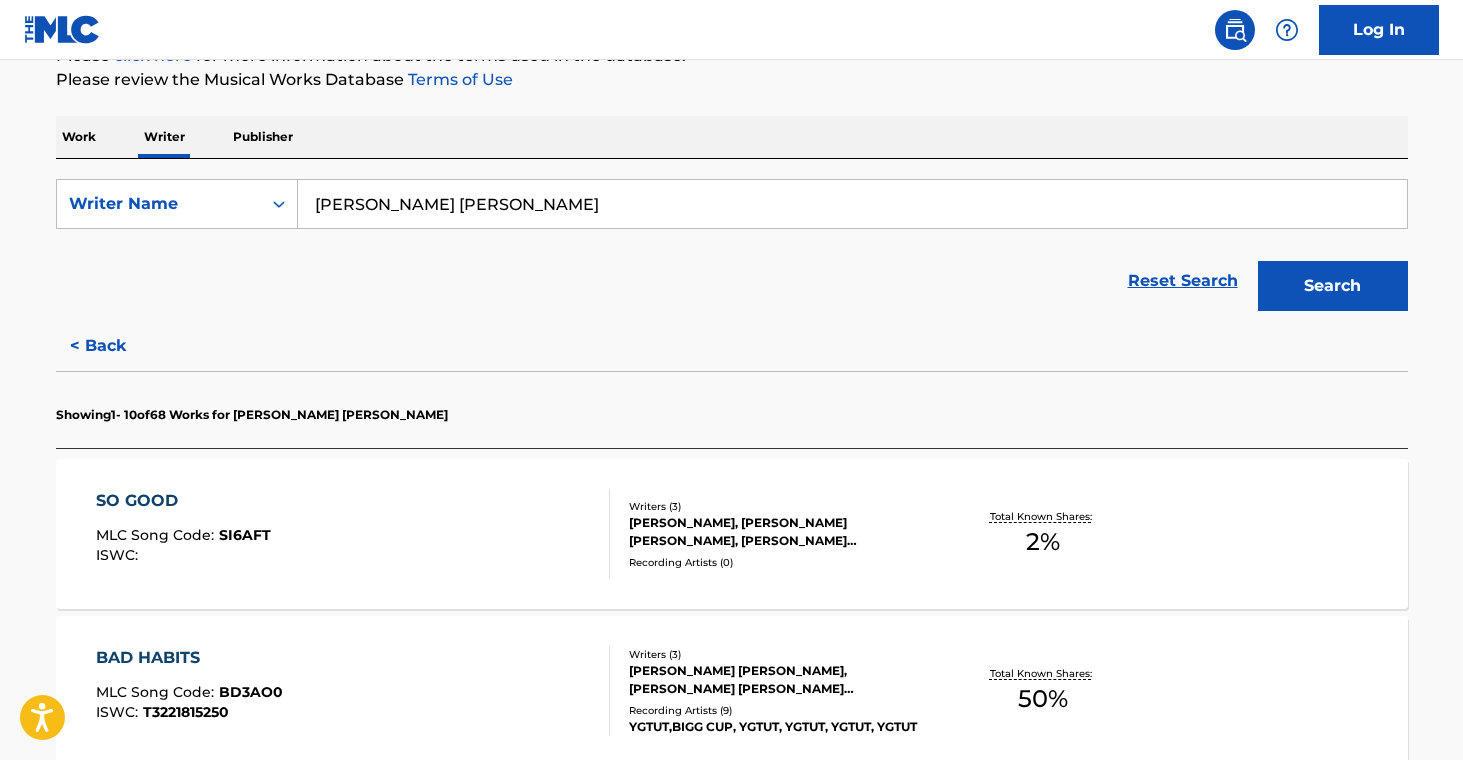 click on "SO GOOD MLC Song Code : SI6AFT ISWC : Writers ( 3 ) [PERSON_NAME], [PERSON_NAME] [PERSON_NAME], [PERSON_NAME] [PERSON_NAME] Recording Artists ( 0 ) Total Known Shares: 2 %" at bounding box center [732, 534] 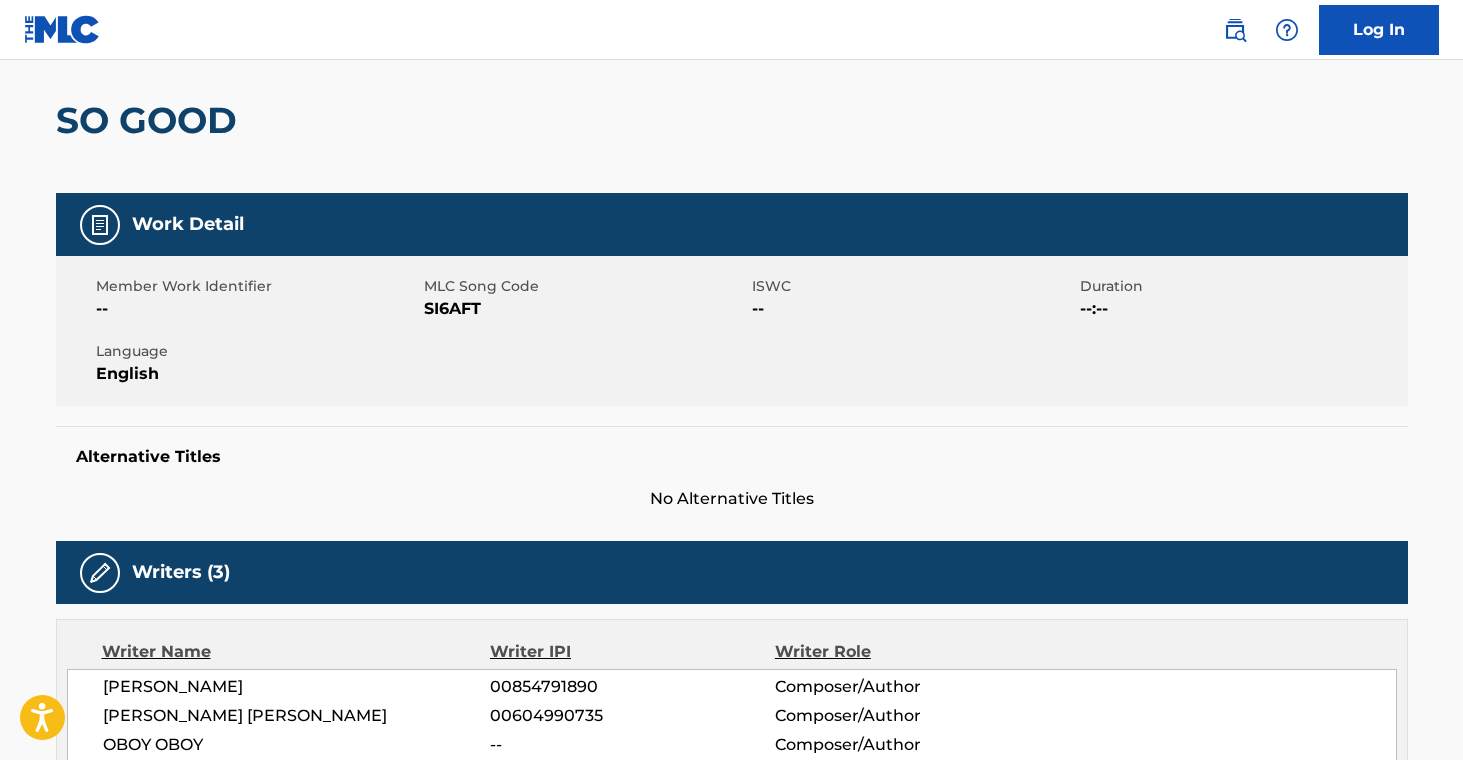 scroll, scrollTop: 0, scrollLeft: 0, axis: both 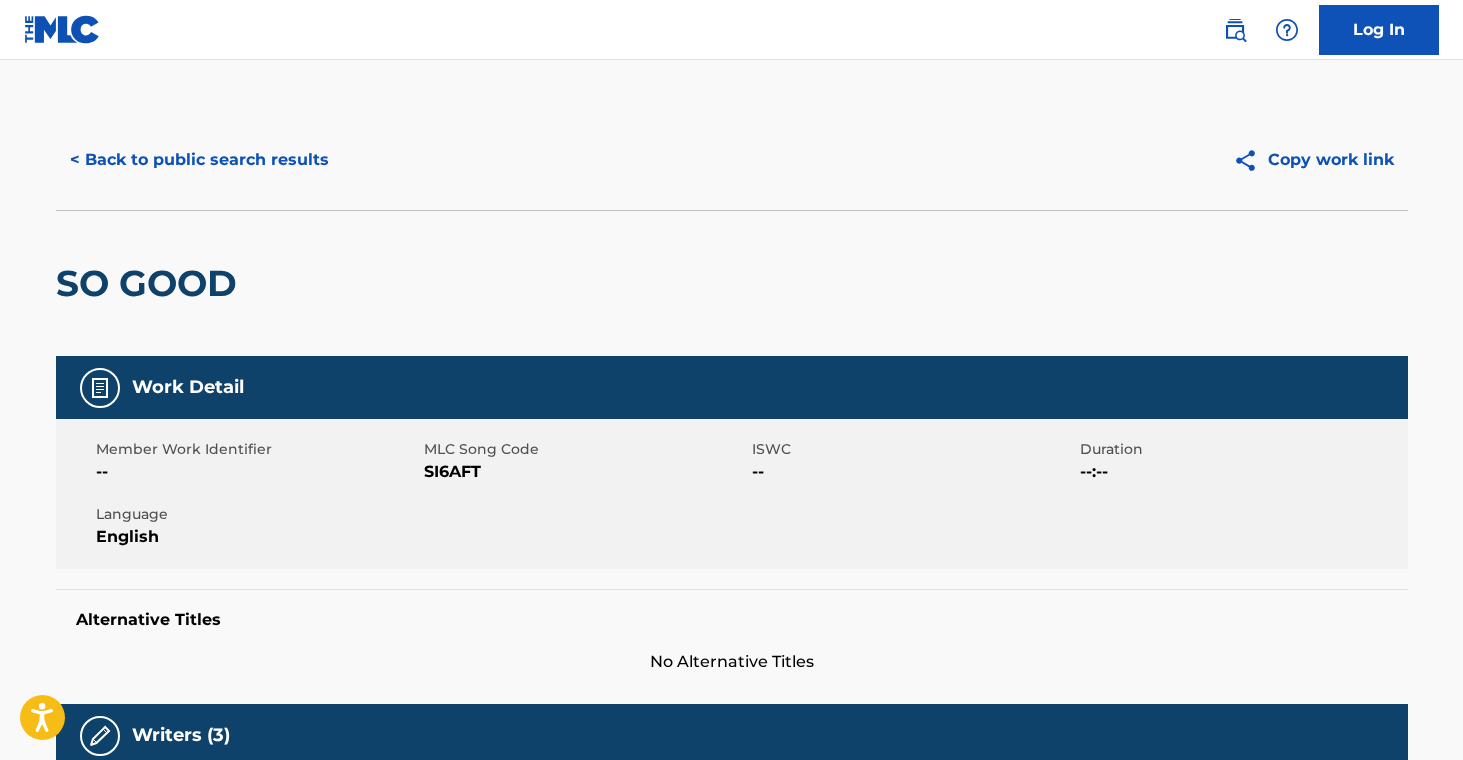 click on "< Back to public search results" at bounding box center [199, 160] 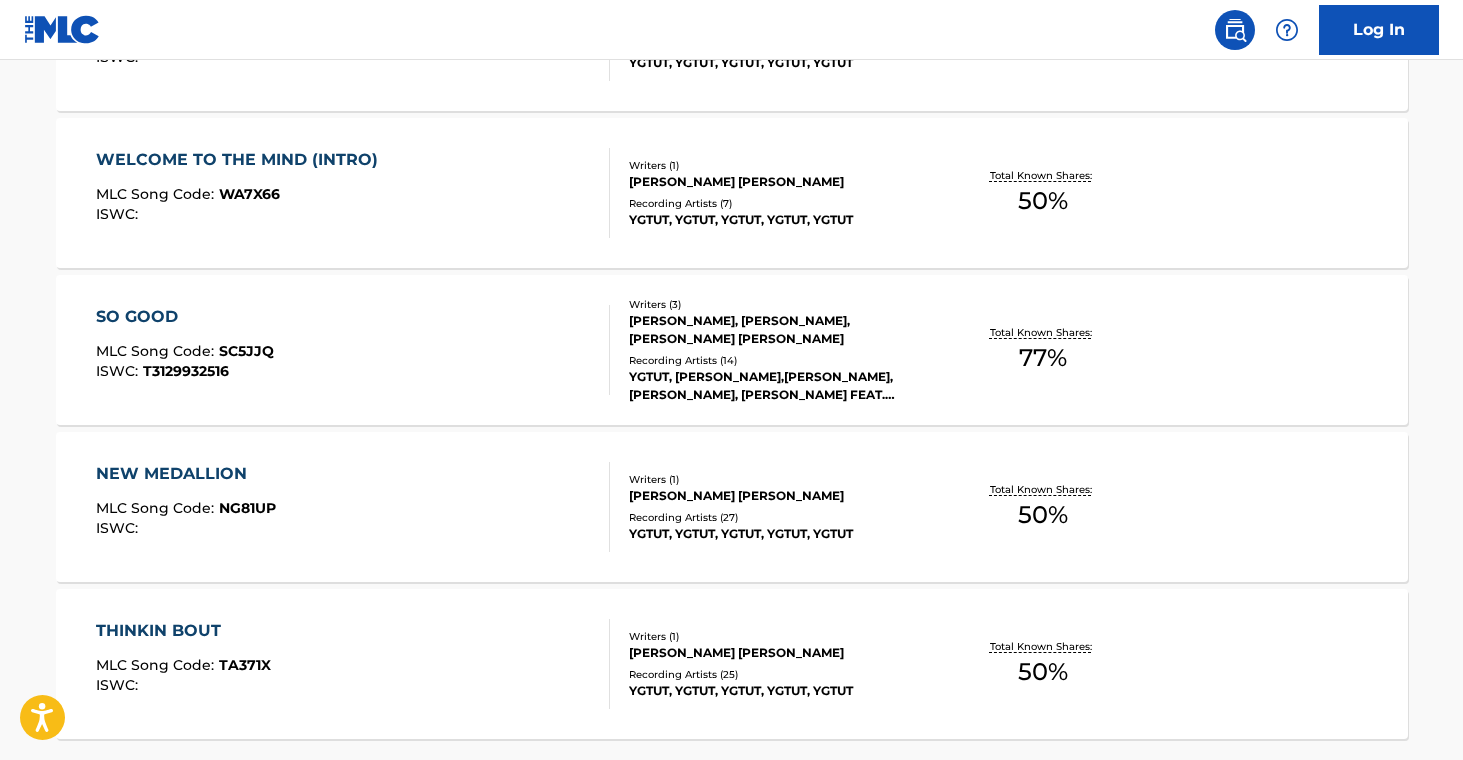 scroll, scrollTop: 1769, scrollLeft: 0, axis: vertical 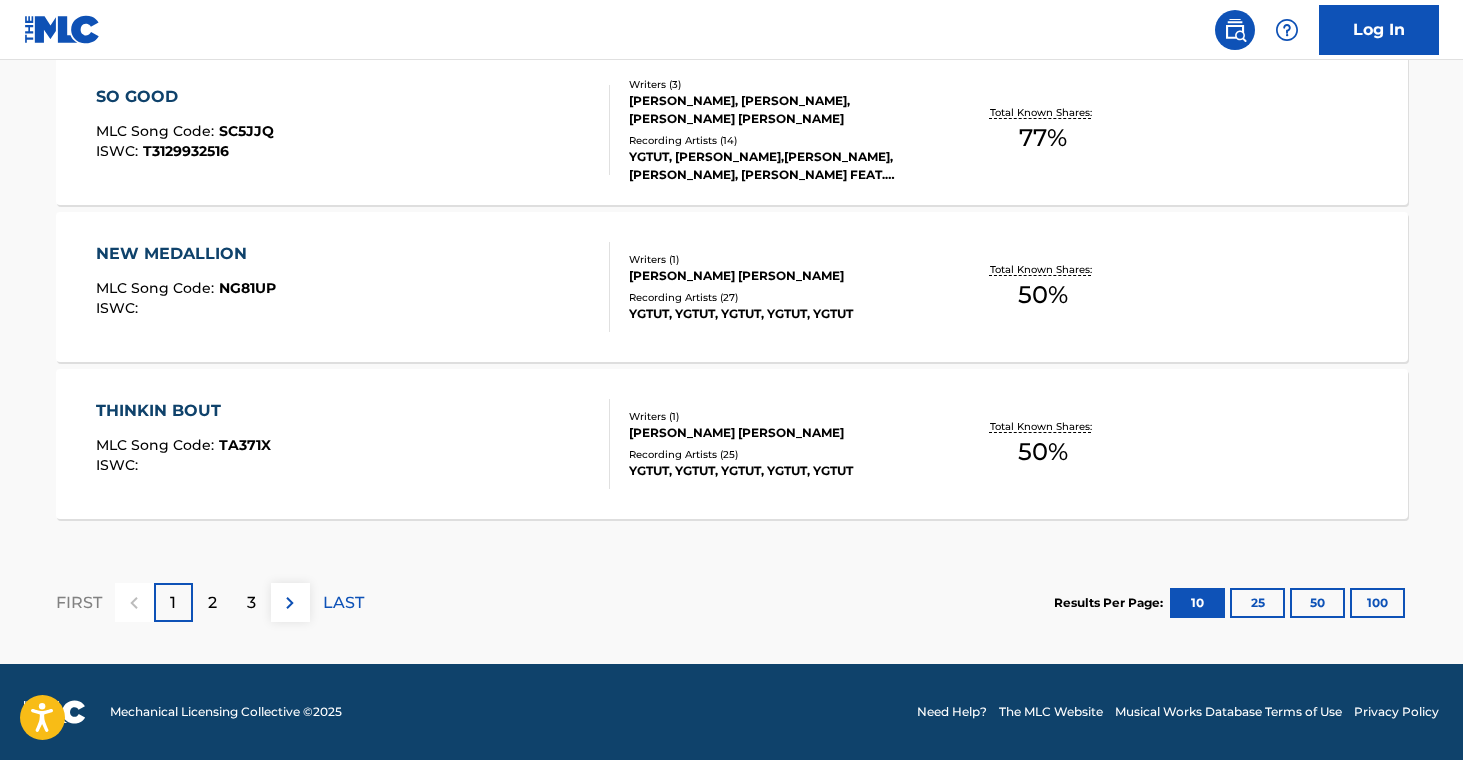 click on "YGTUT, YGTUT, YGTUT, YGTUT, YGTUT" at bounding box center [780, 471] 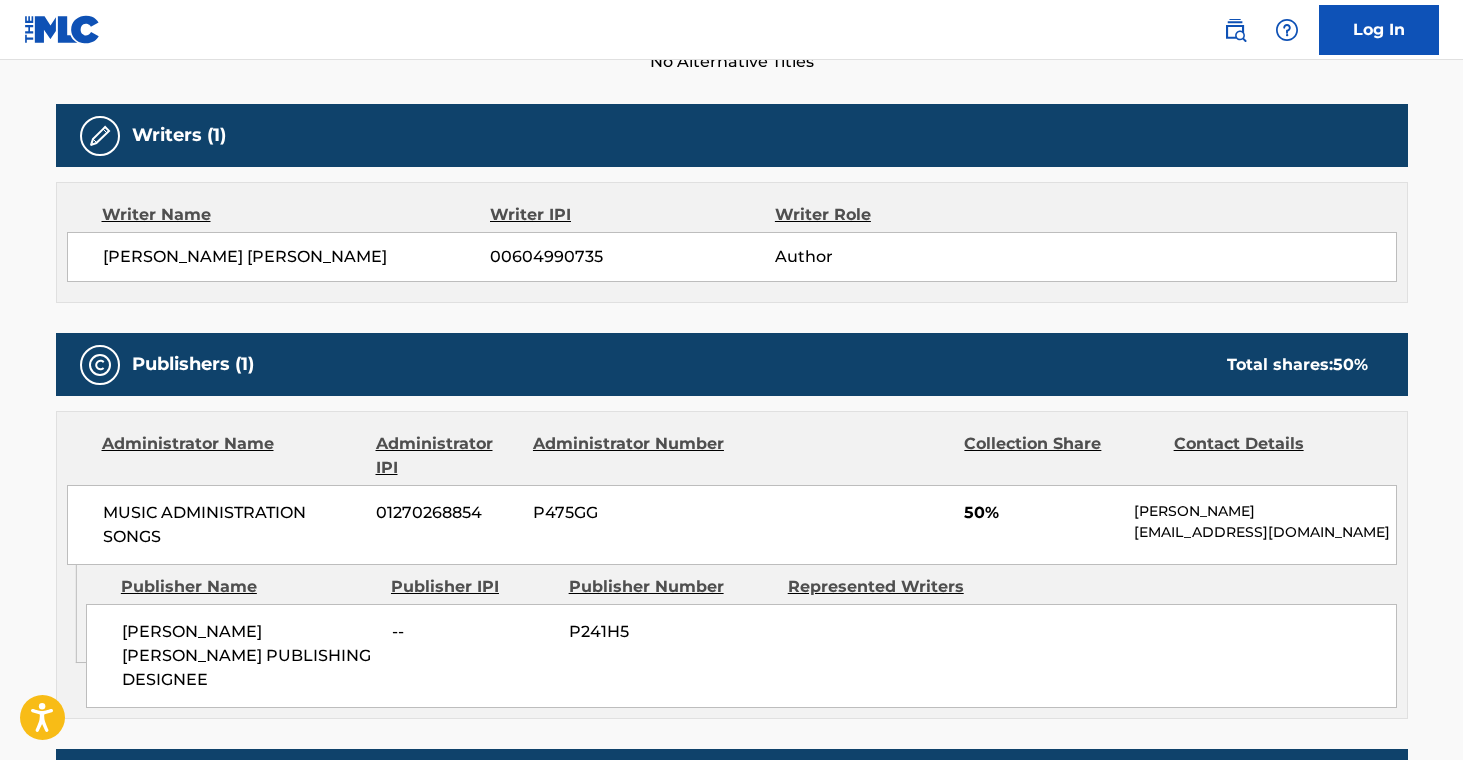 scroll, scrollTop: 0, scrollLeft: 0, axis: both 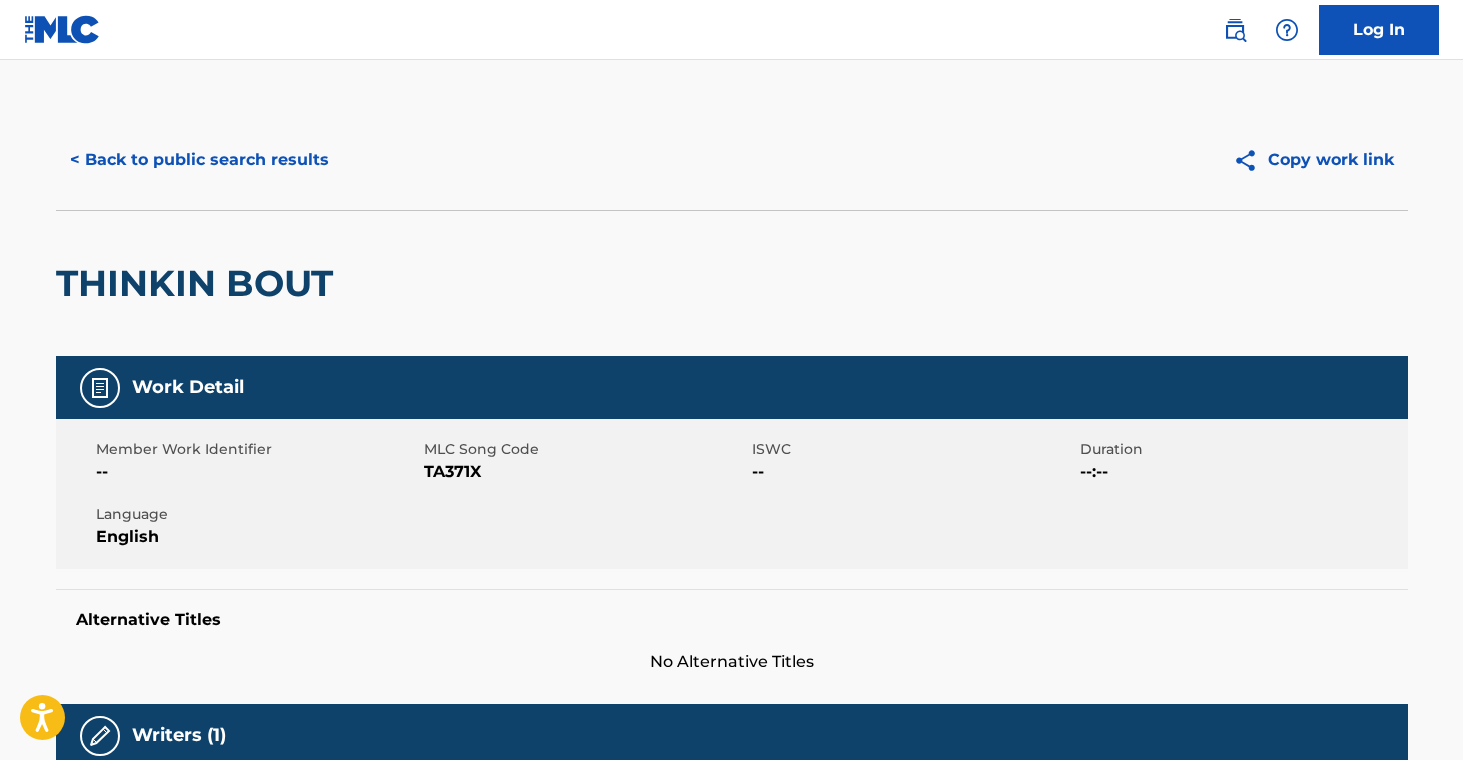 click on "< Back to public search results" at bounding box center (199, 160) 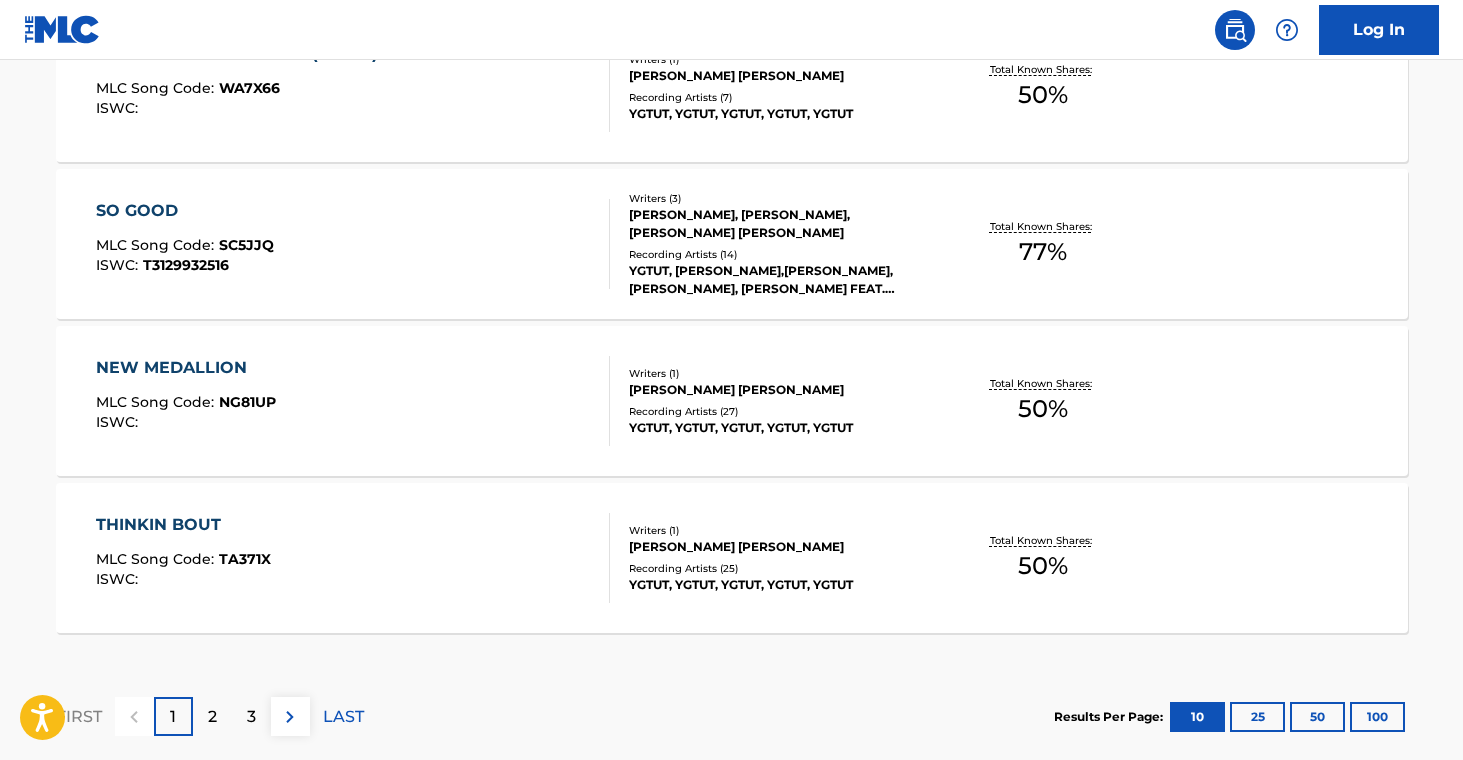 scroll, scrollTop: 1769, scrollLeft: 0, axis: vertical 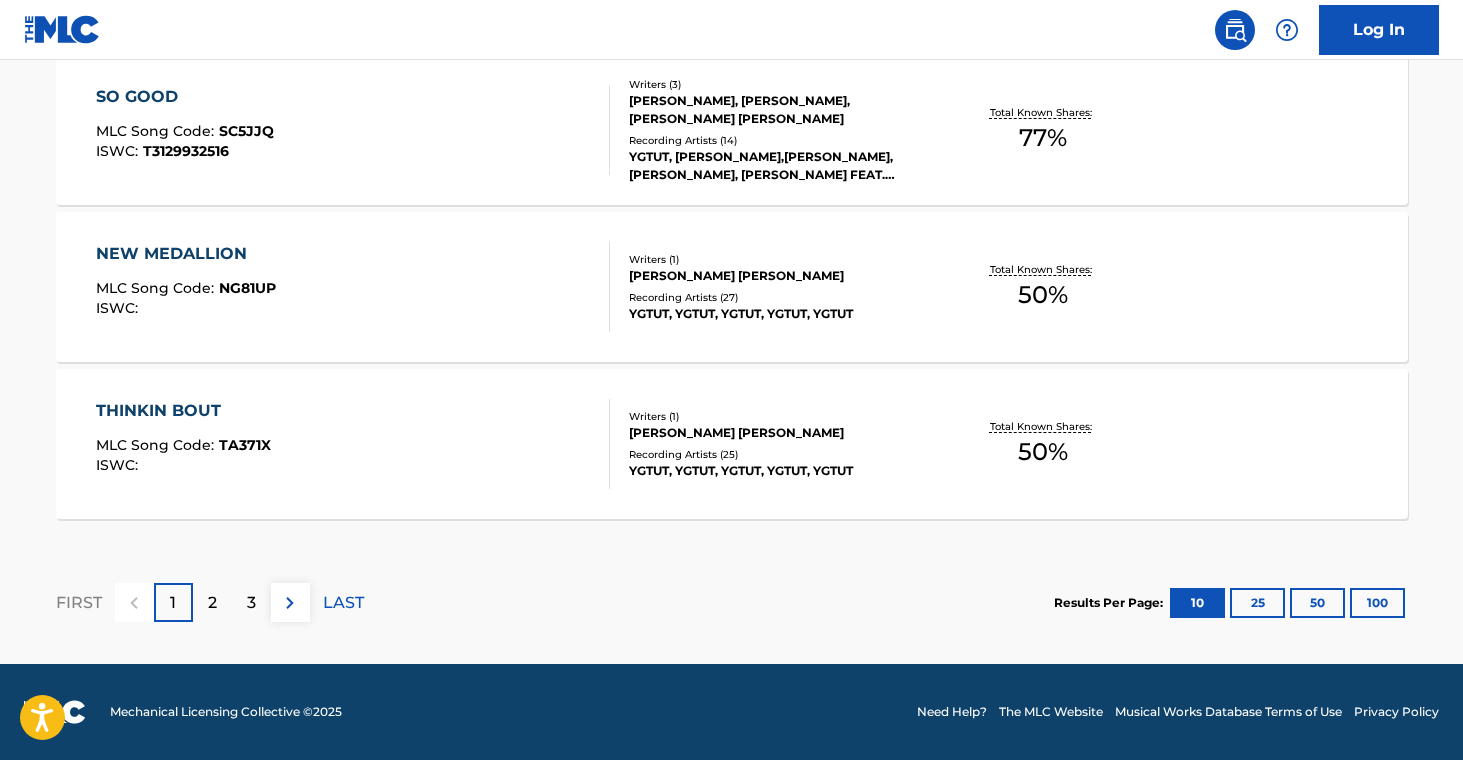 click on "YGTUT, YGTUT, YGTUT, YGTUT, YGTUT" at bounding box center (780, 314) 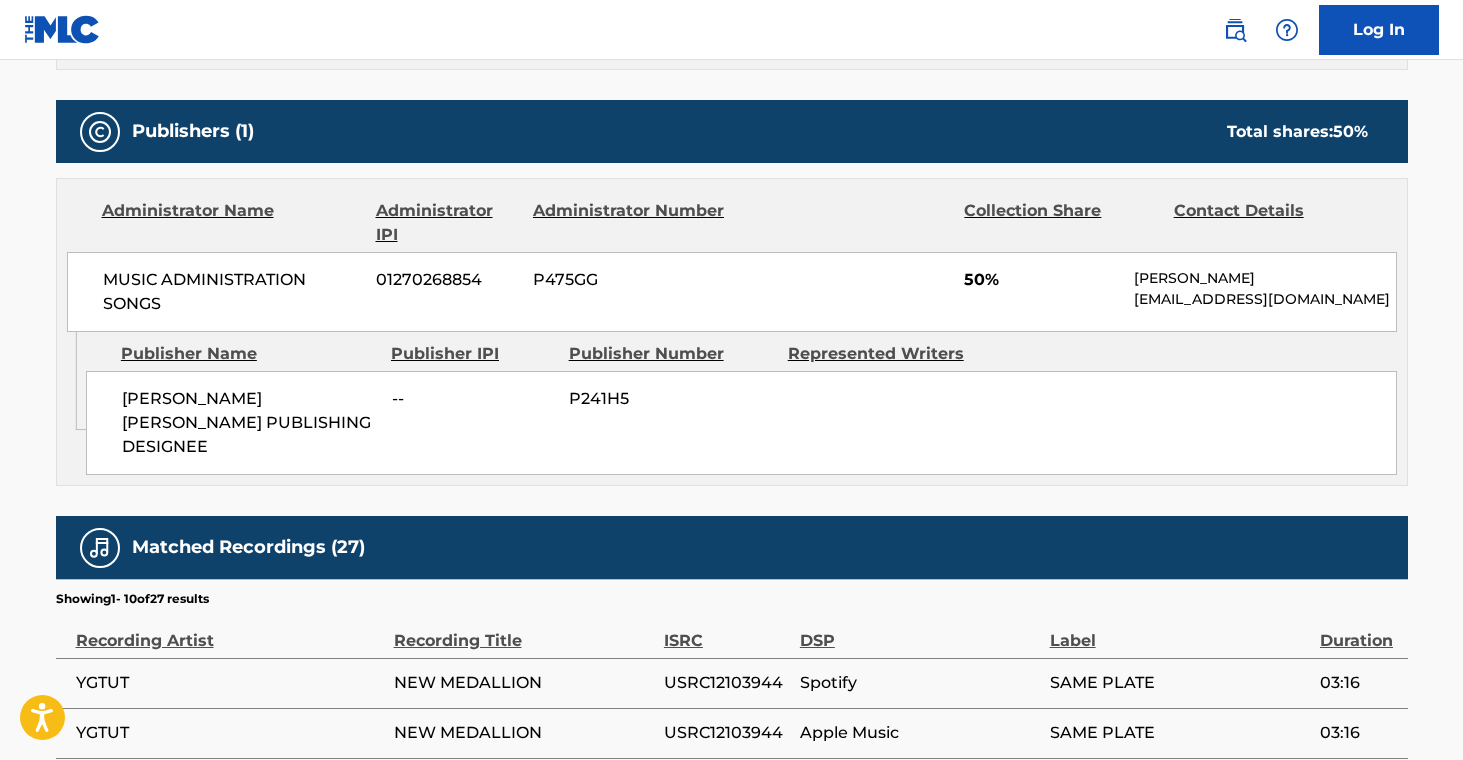 scroll, scrollTop: 0, scrollLeft: 0, axis: both 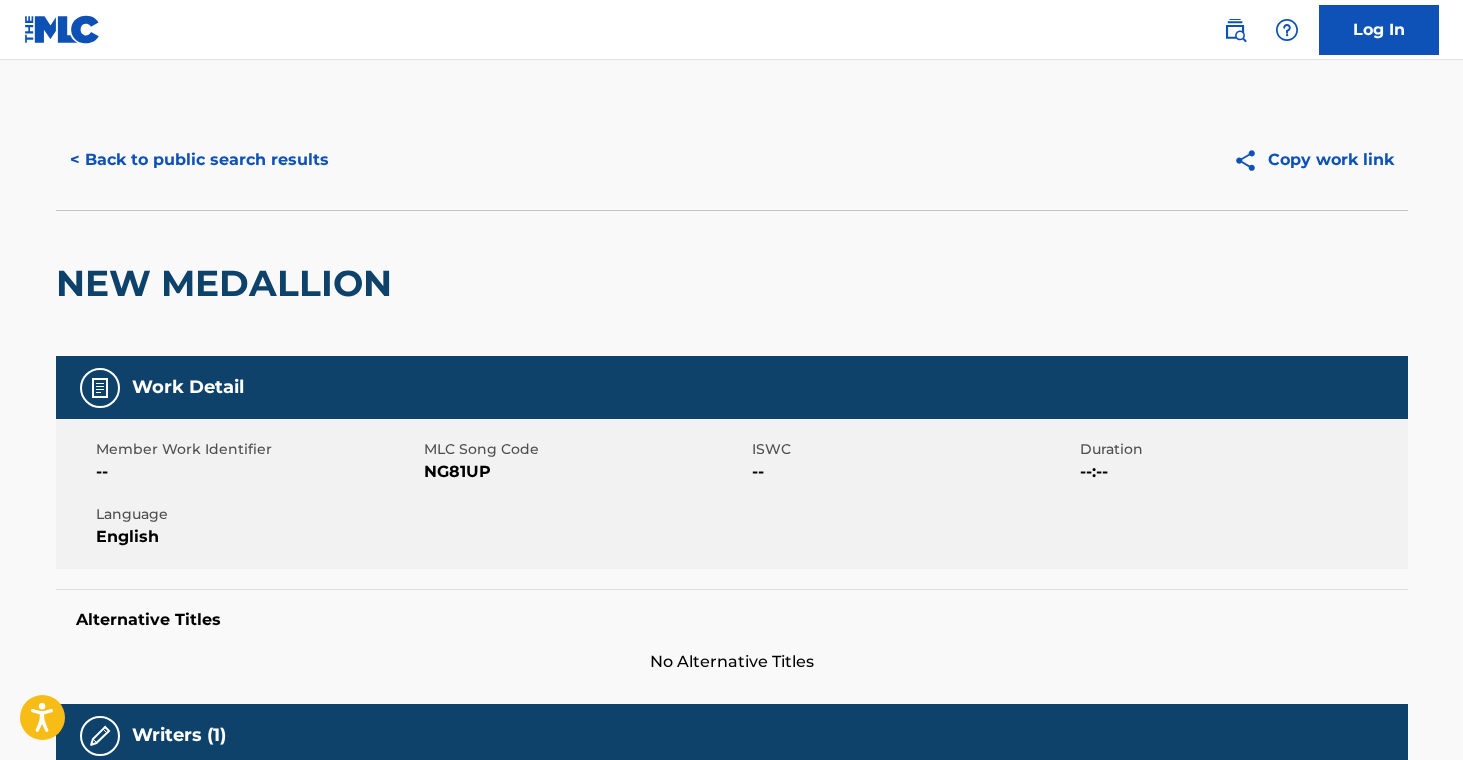 click on "< Back to public search results" at bounding box center [199, 160] 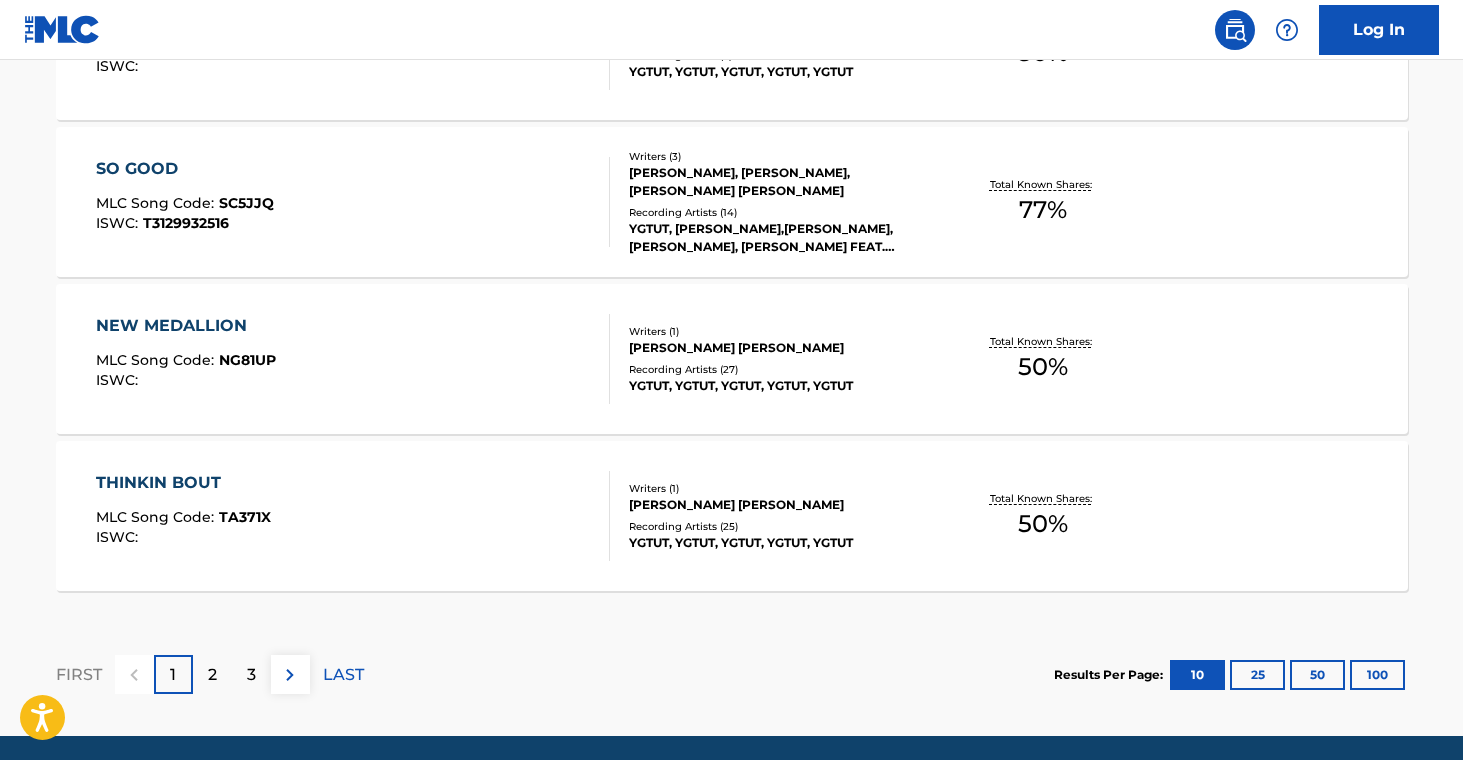 scroll, scrollTop: 1769, scrollLeft: 0, axis: vertical 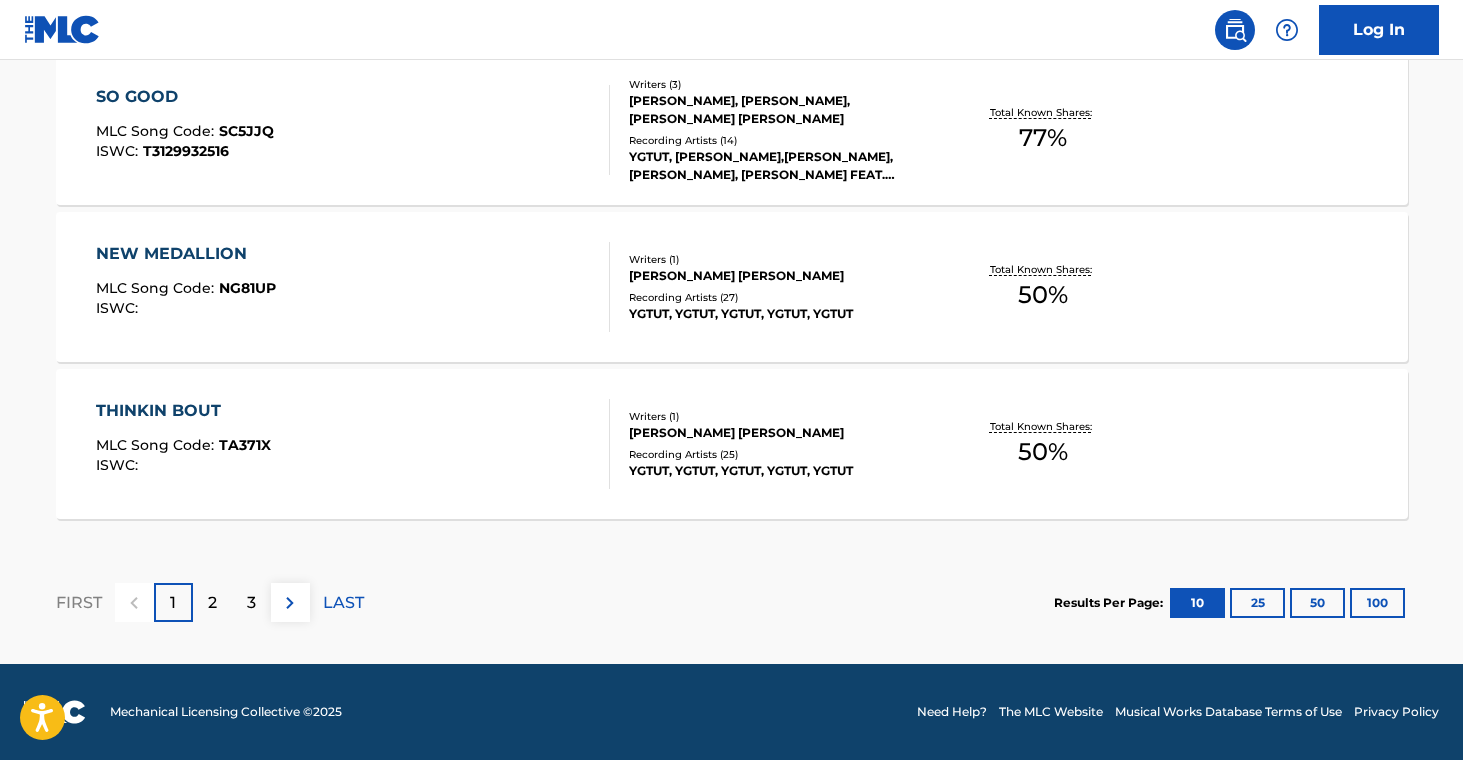 click on "YGTUT, [PERSON_NAME],[PERSON_NAME], [PERSON_NAME], [PERSON_NAME] FEAT. [PERSON_NAME], YGTUT" at bounding box center [780, 166] 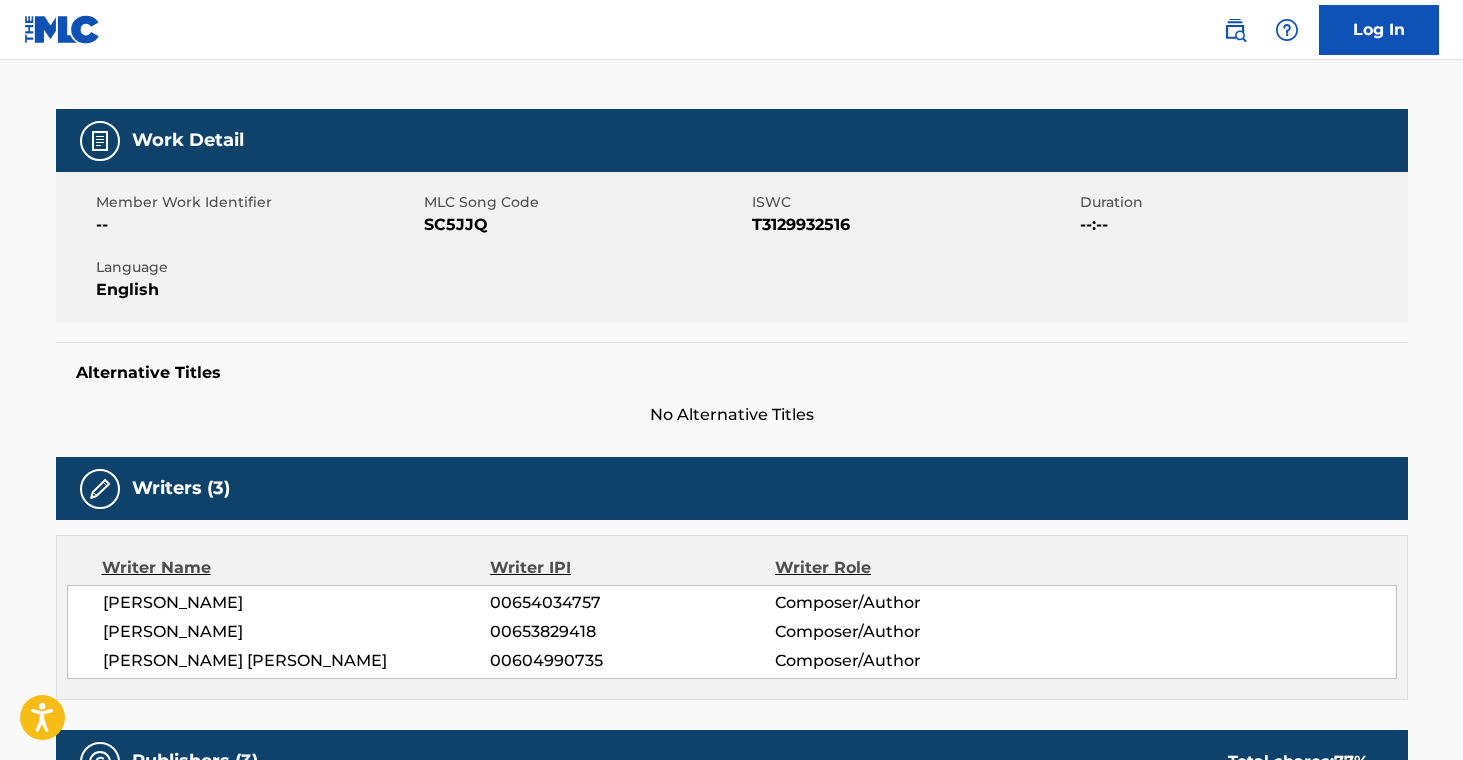 scroll, scrollTop: 0, scrollLeft: 0, axis: both 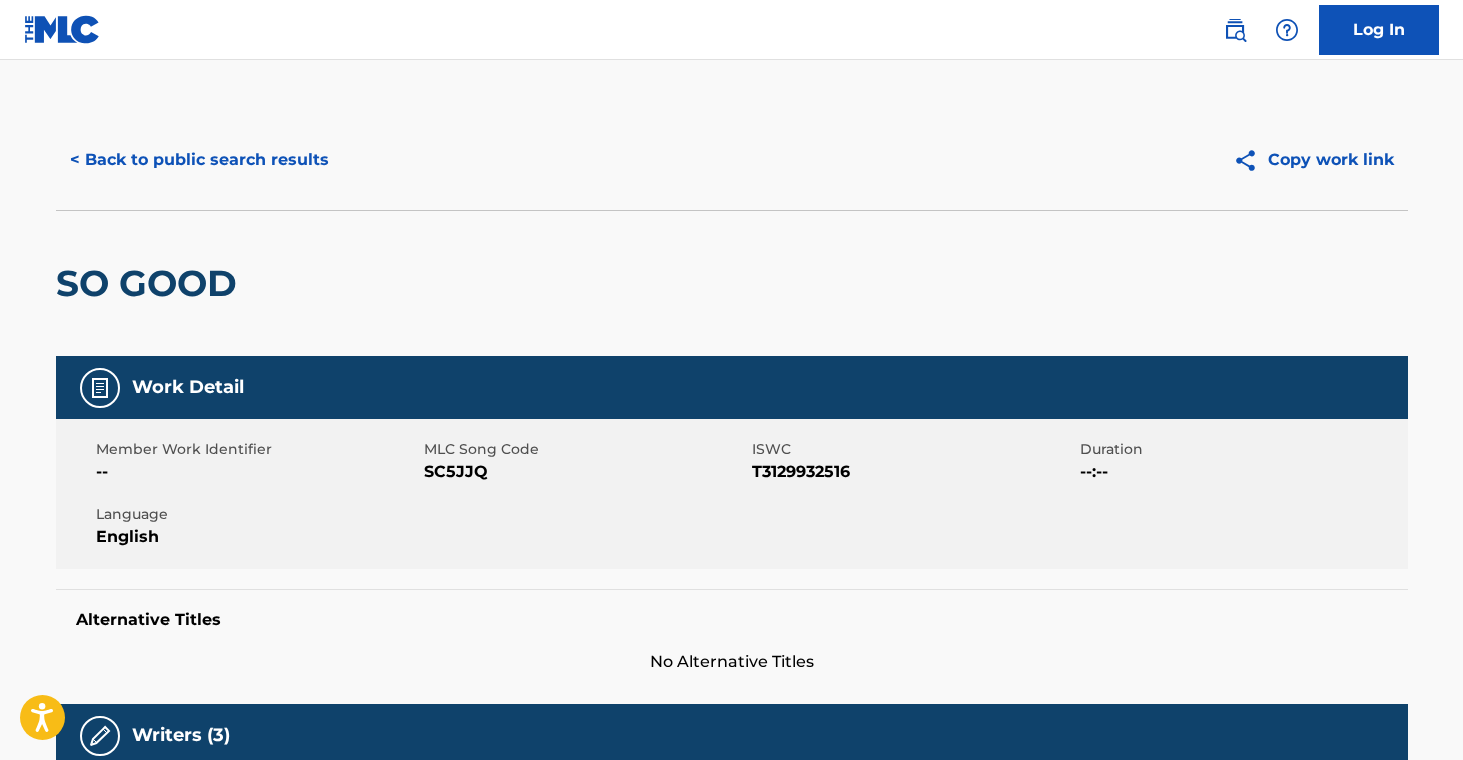 click on "< Back to public search results" at bounding box center (199, 160) 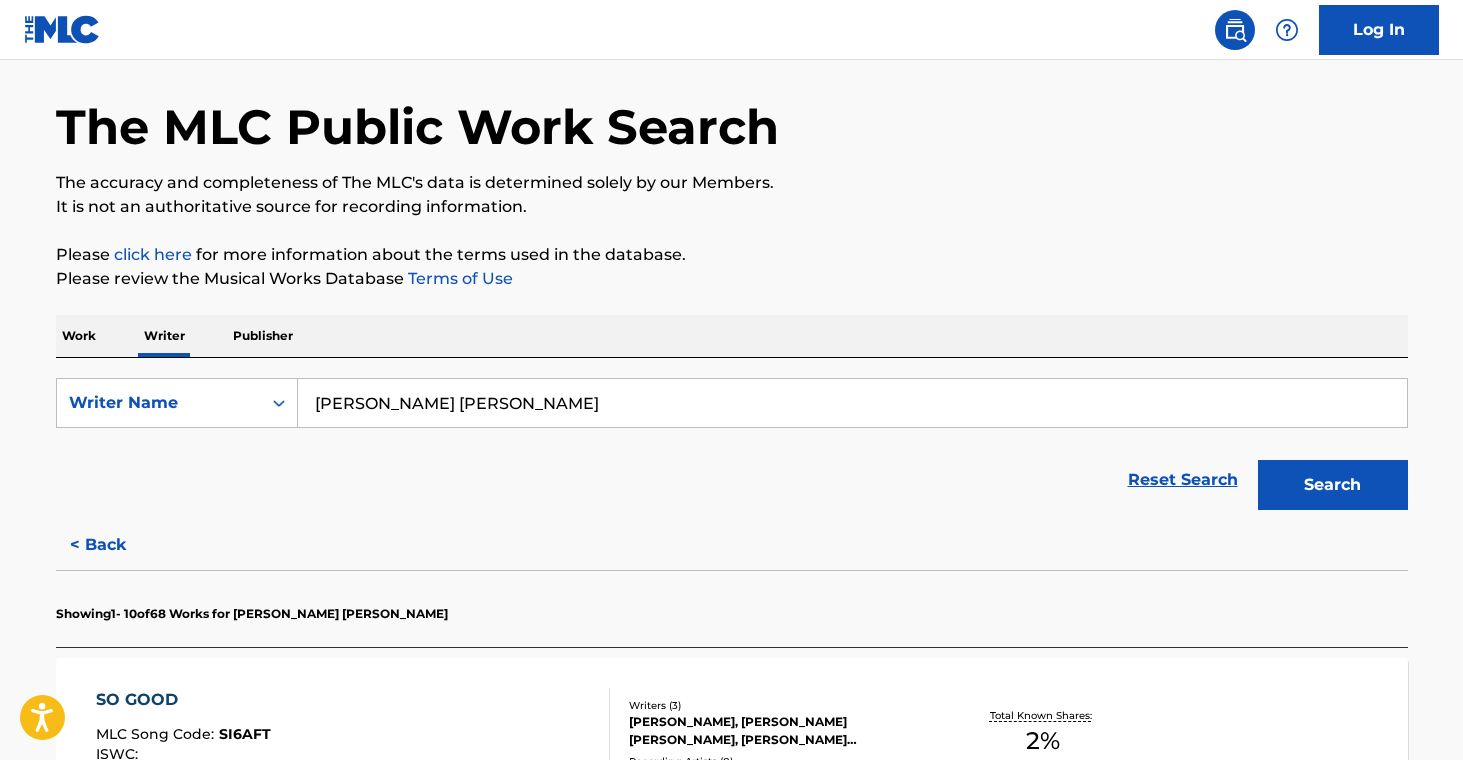 scroll, scrollTop: 186, scrollLeft: 0, axis: vertical 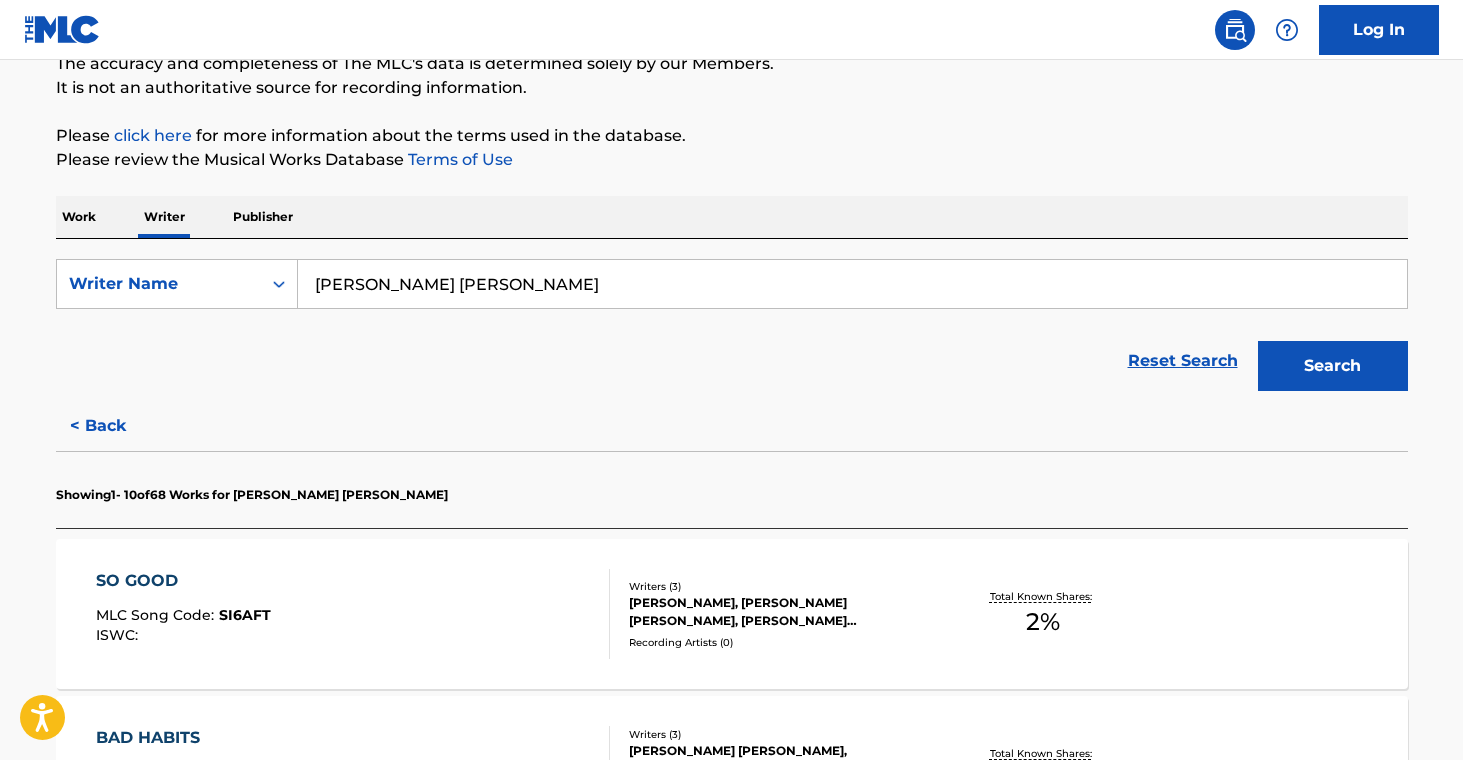 click on "[PERSON_NAME], [PERSON_NAME] [PERSON_NAME], [PERSON_NAME] [PERSON_NAME]" at bounding box center (780, 612) 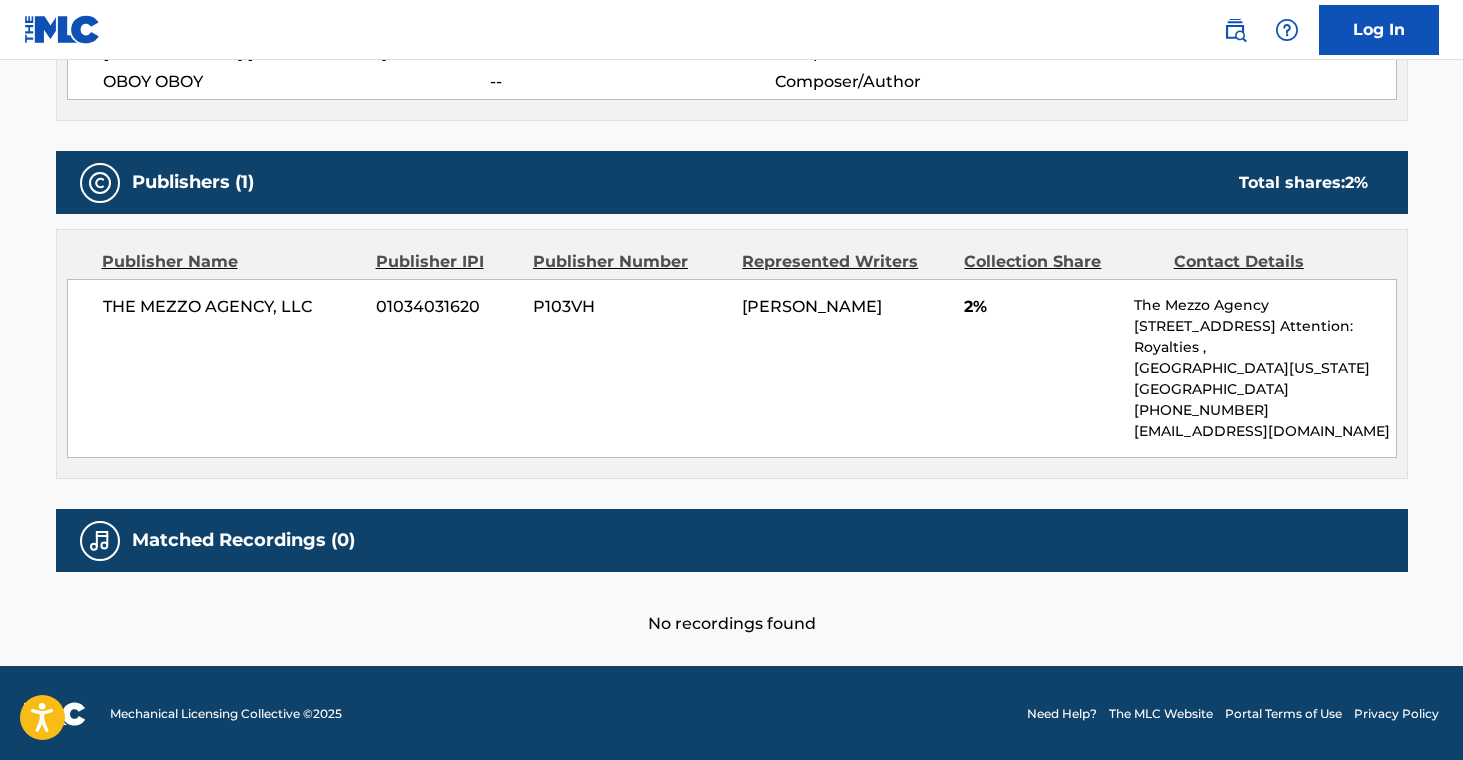 scroll, scrollTop: 200, scrollLeft: 0, axis: vertical 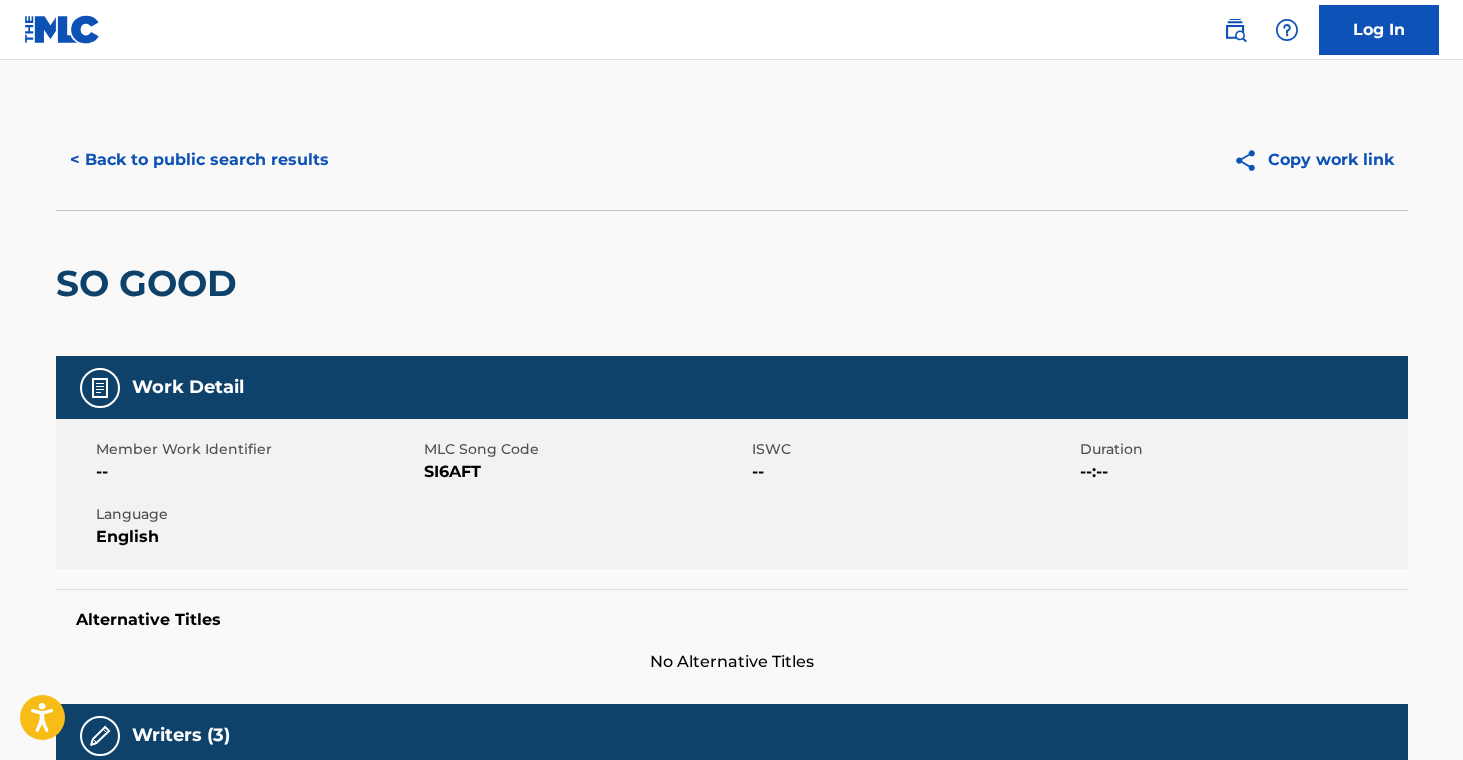 click on "< Back to public search results" at bounding box center [199, 160] 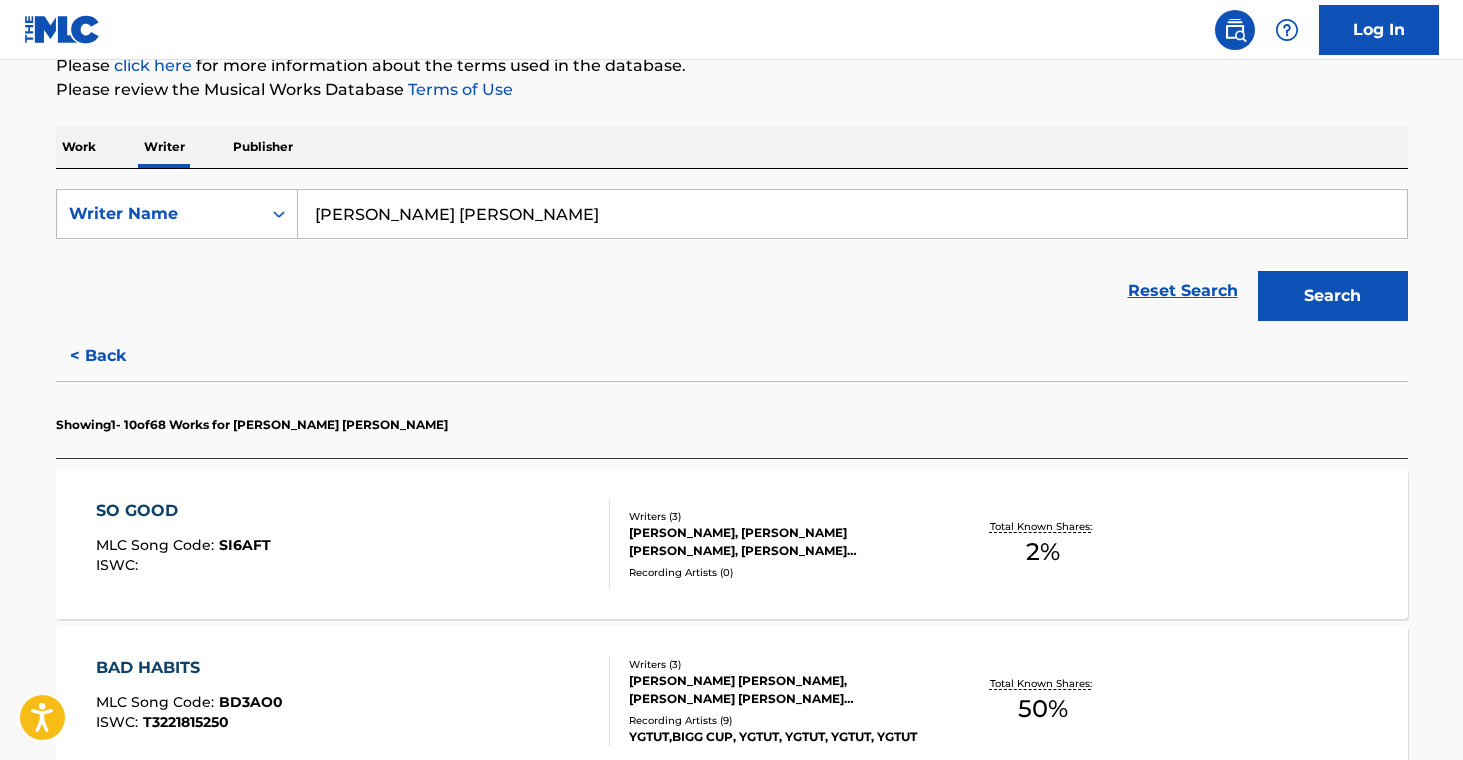 click on "BAD HABITS MLC Song Code : BD3AO0 ISWC : T3221815250 Writers ( 3 ) [PERSON_NAME] [PERSON_NAME], [PERSON_NAME] [PERSON_NAME] [PERSON_NAME] Recording Artists ( 9 ) YGTUT,BIGG CUP, [PERSON_NAME], YGTUT, YGTUT, YGTUT Total Known Shares: 50 %" at bounding box center [732, 701] 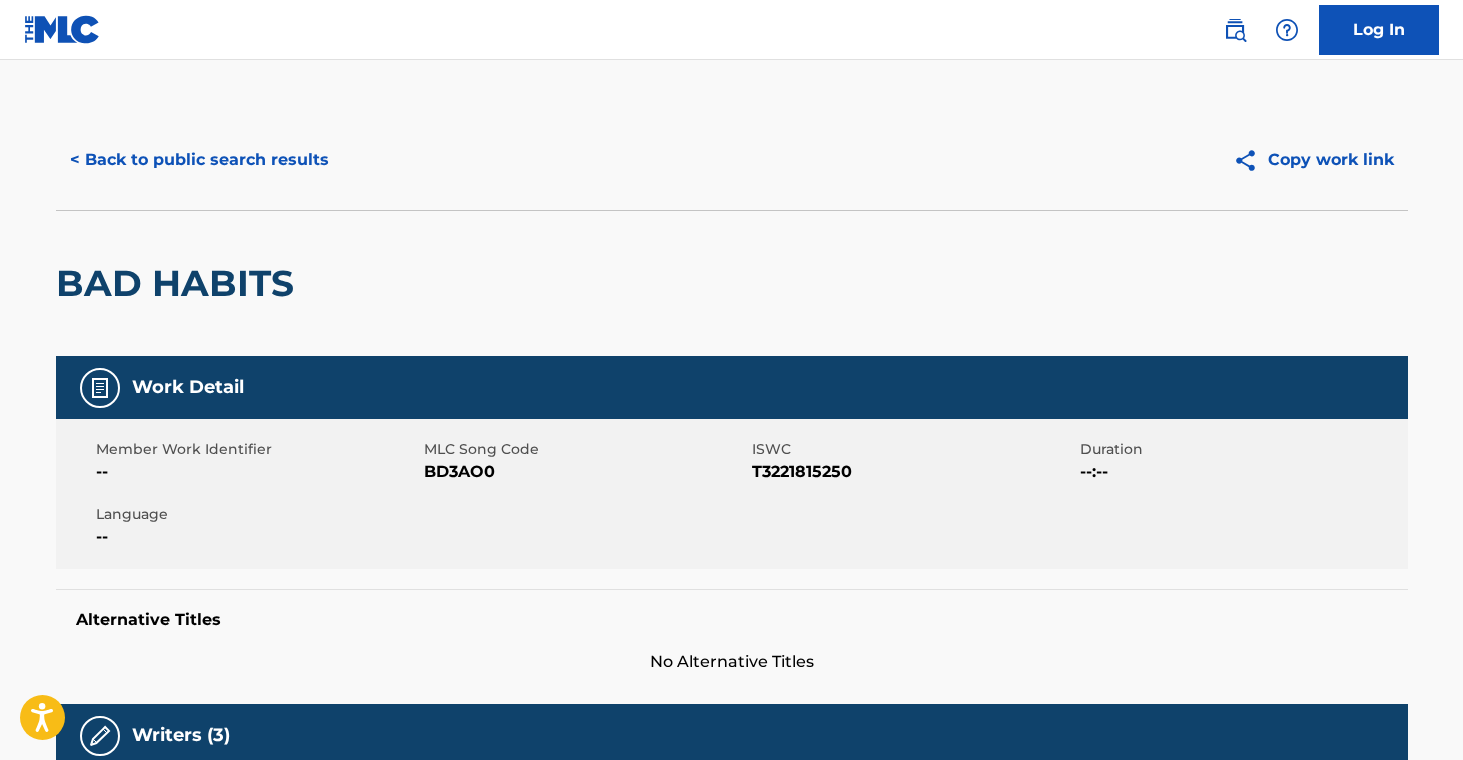 click on "< Back to public search results" at bounding box center [199, 160] 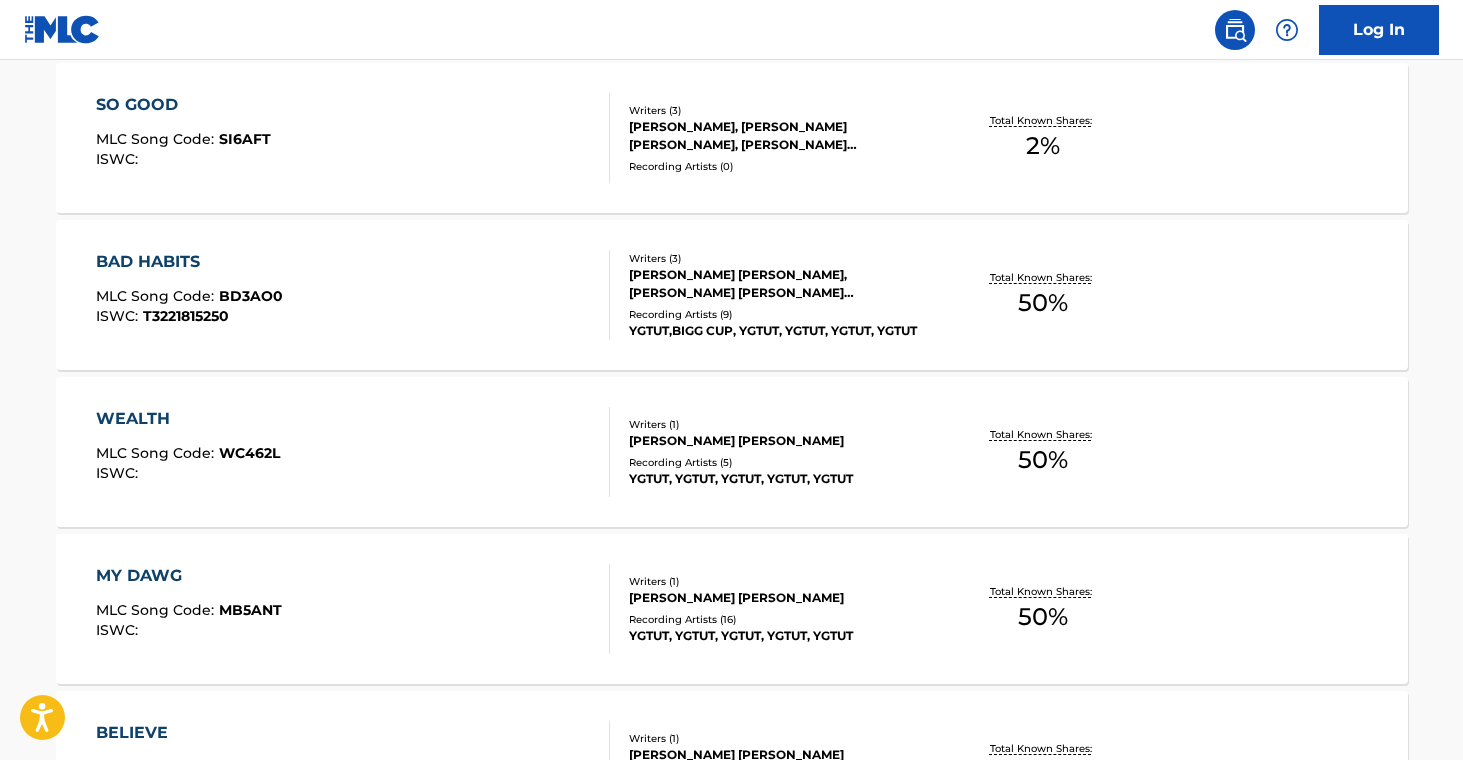 click on "Recording Artists ( 5 )" at bounding box center [780, 462] 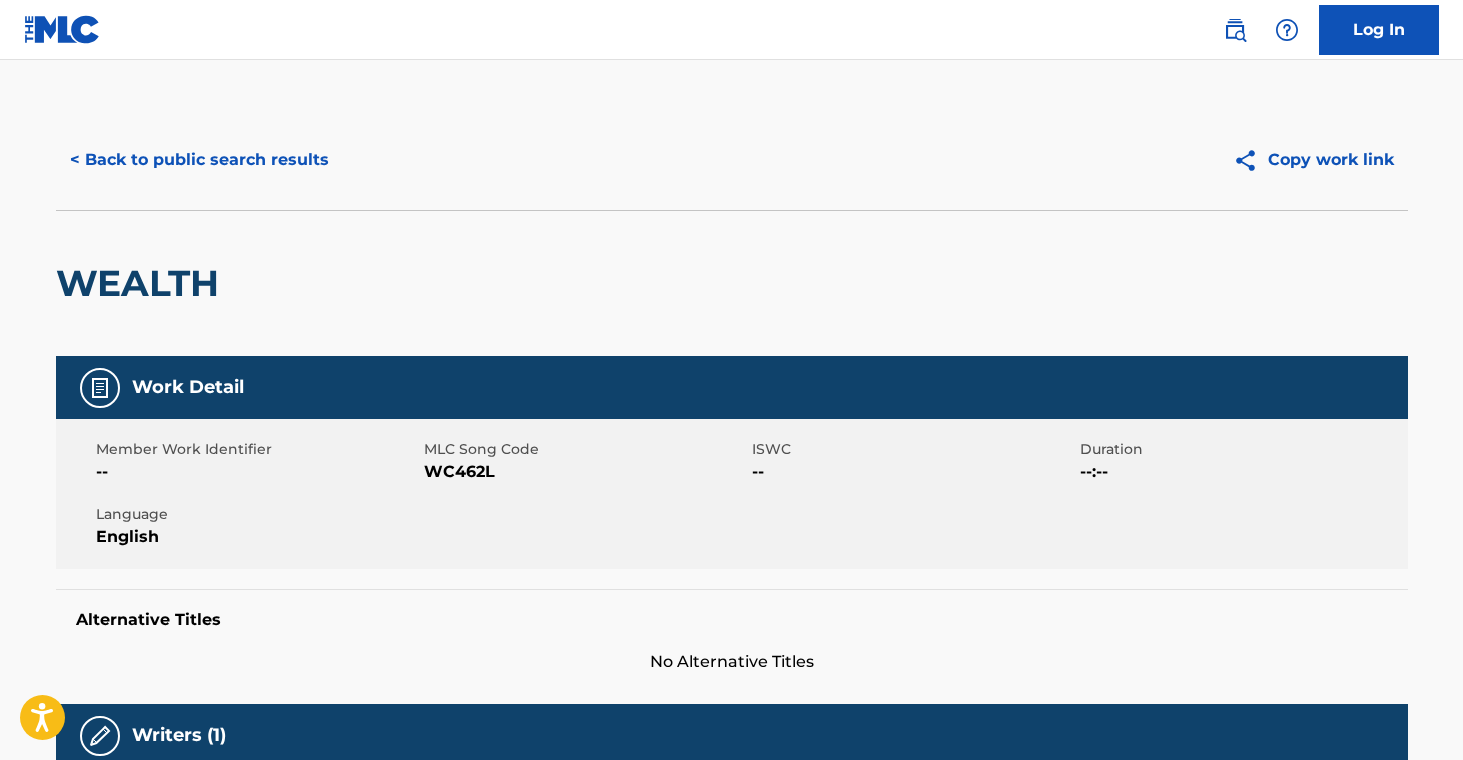 click on "< Back to public search results" at bounding box center (199, 160) 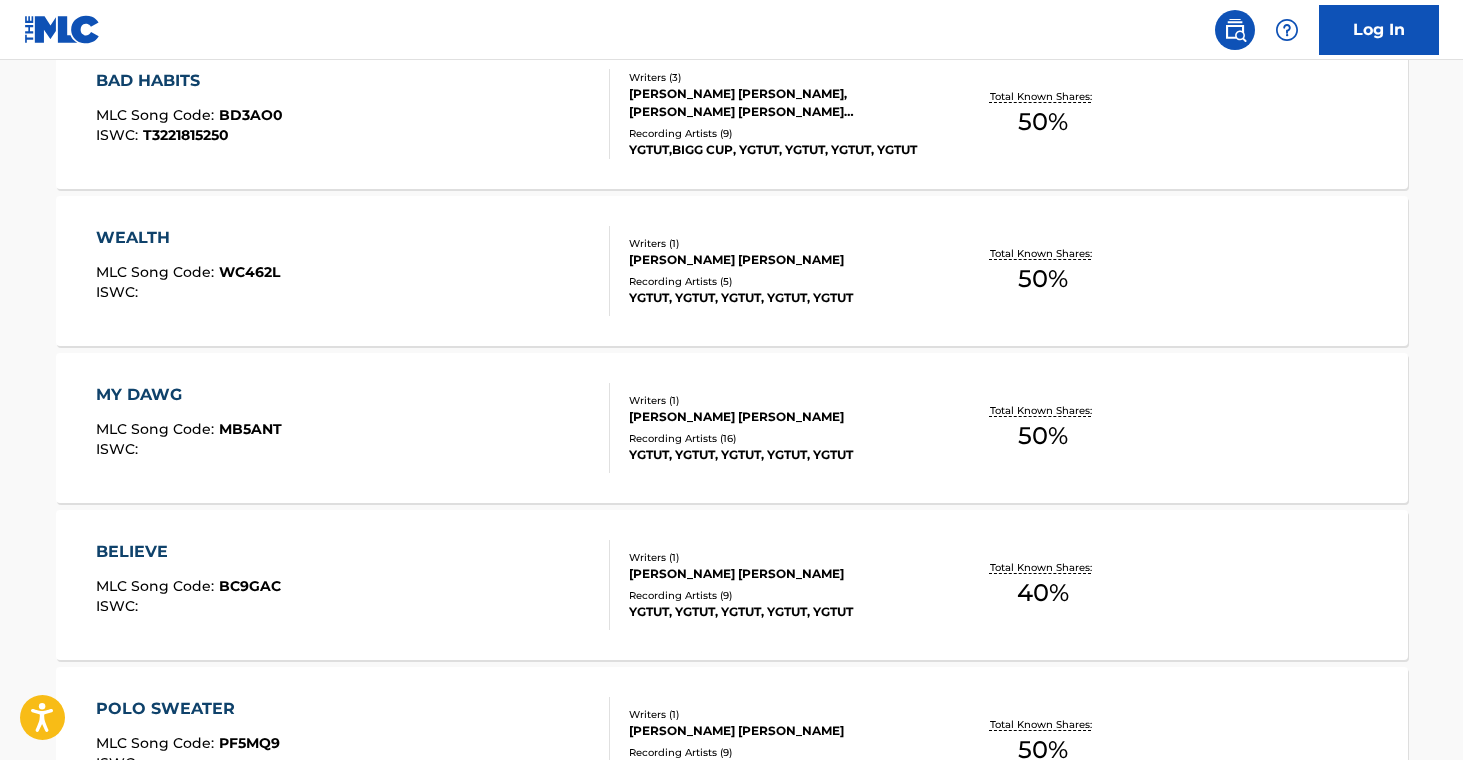 click on "[PERSON_NAME] [PERSON_NAME]" at bounding box center [780, 417] 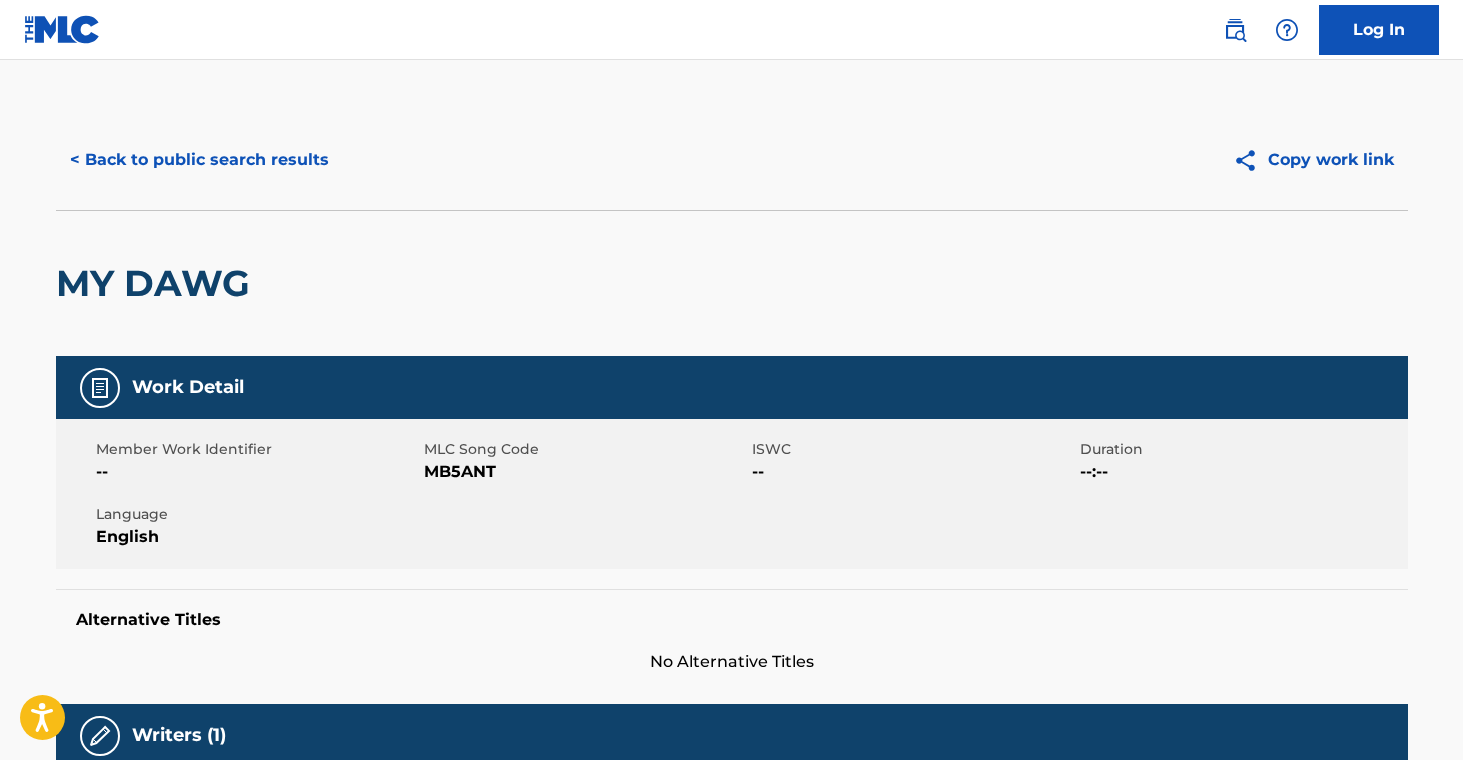 click on "< Back to public search results" at bounding box center (199, 160) 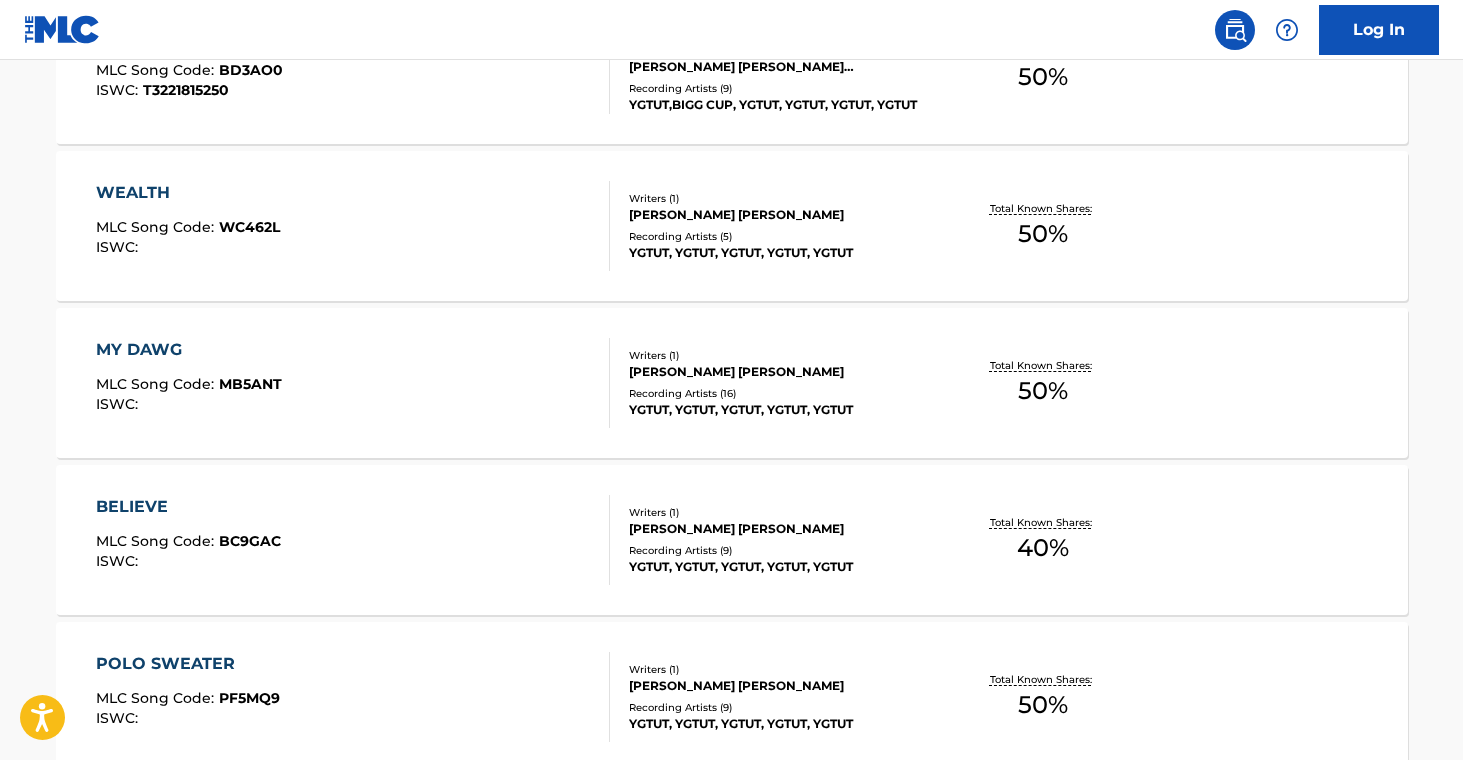 click on "Recording Artists ( 9 )" at bounding box center [780, 550] 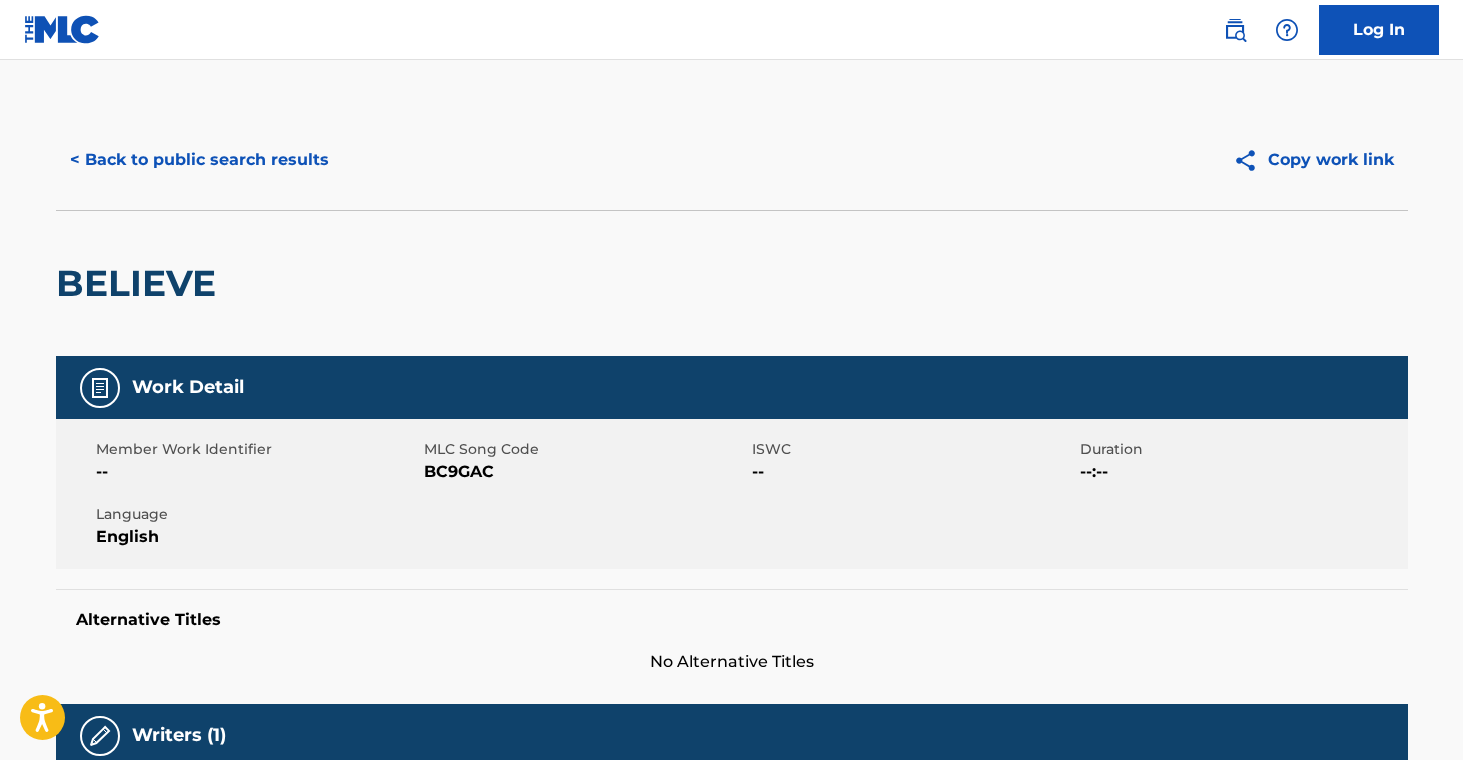 click on "< Back to public search results" at bounding box center [199, 160] 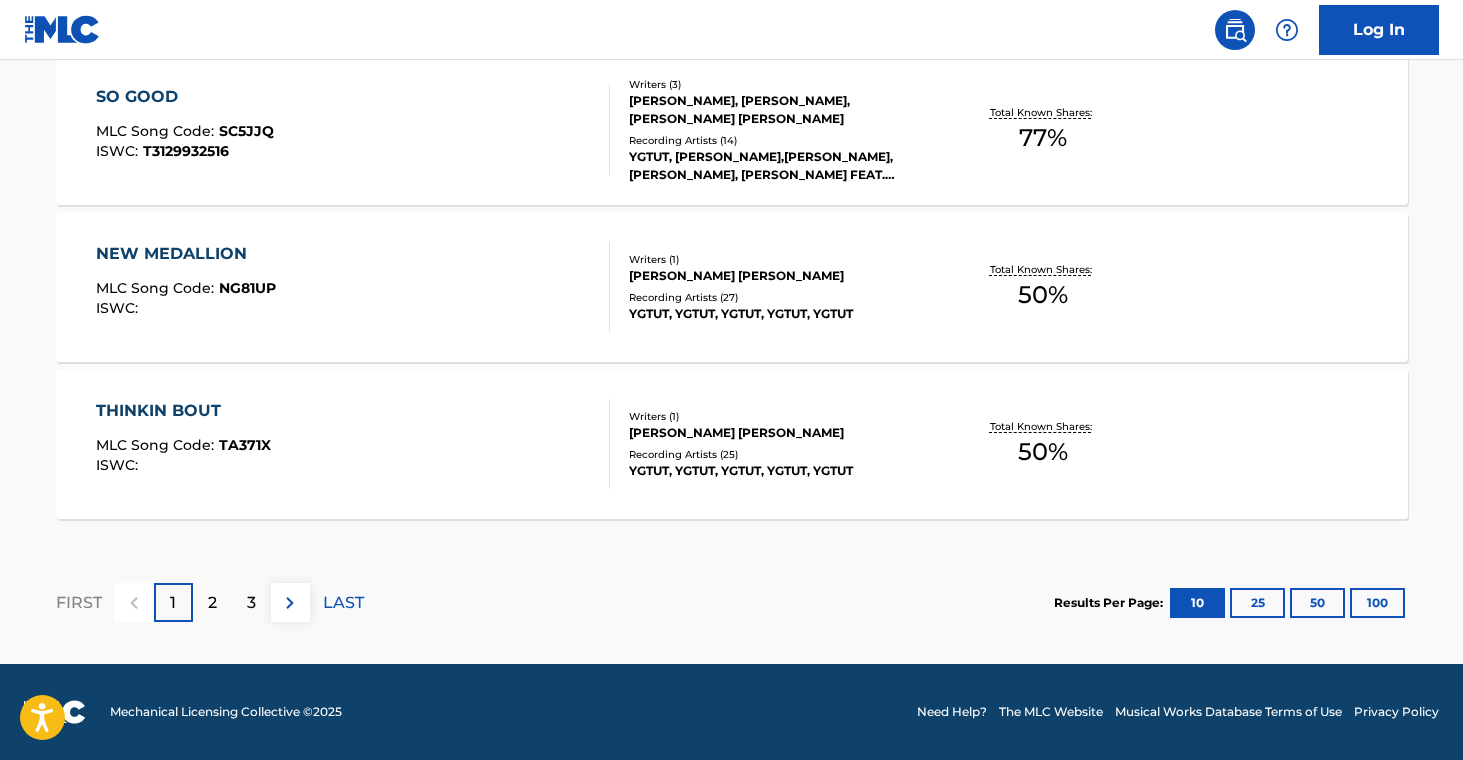 click on "2" at bounding box center [212, 602] 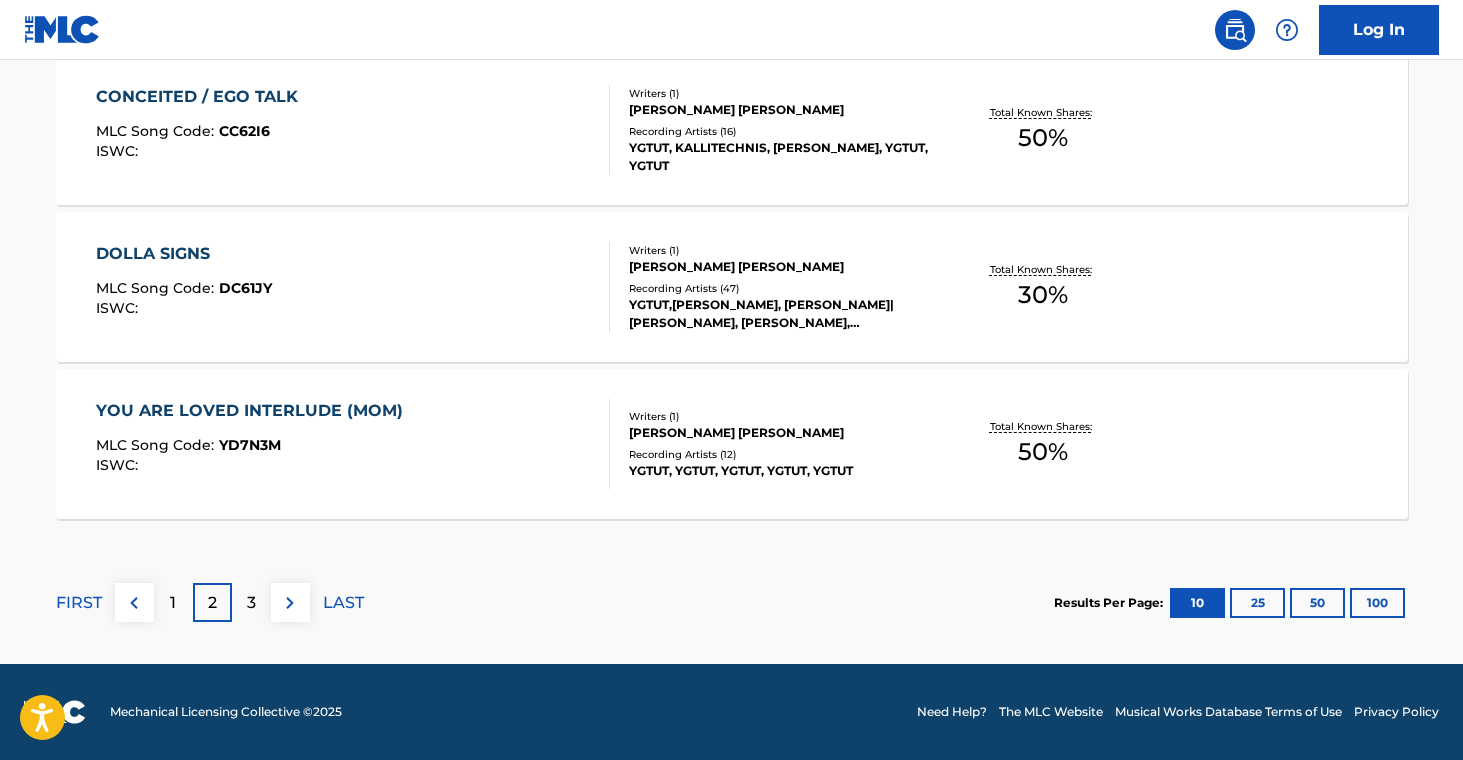 click on "YGTUT, YGTUT, YGTUT, YGTUT, YGTUT" at bounding box center (780, 471) 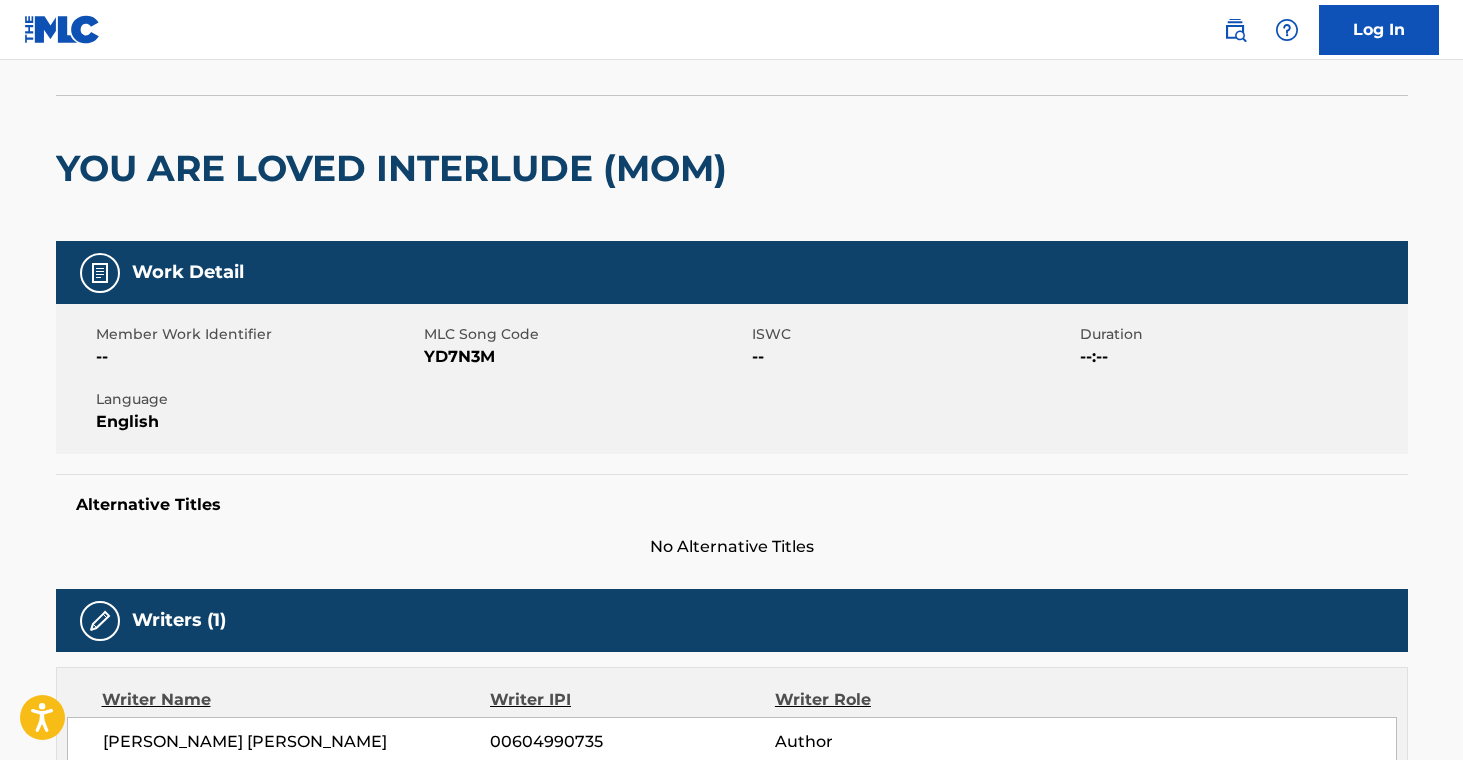 scroll, scrollTop: 0, scrollLeft: 0, axis: both 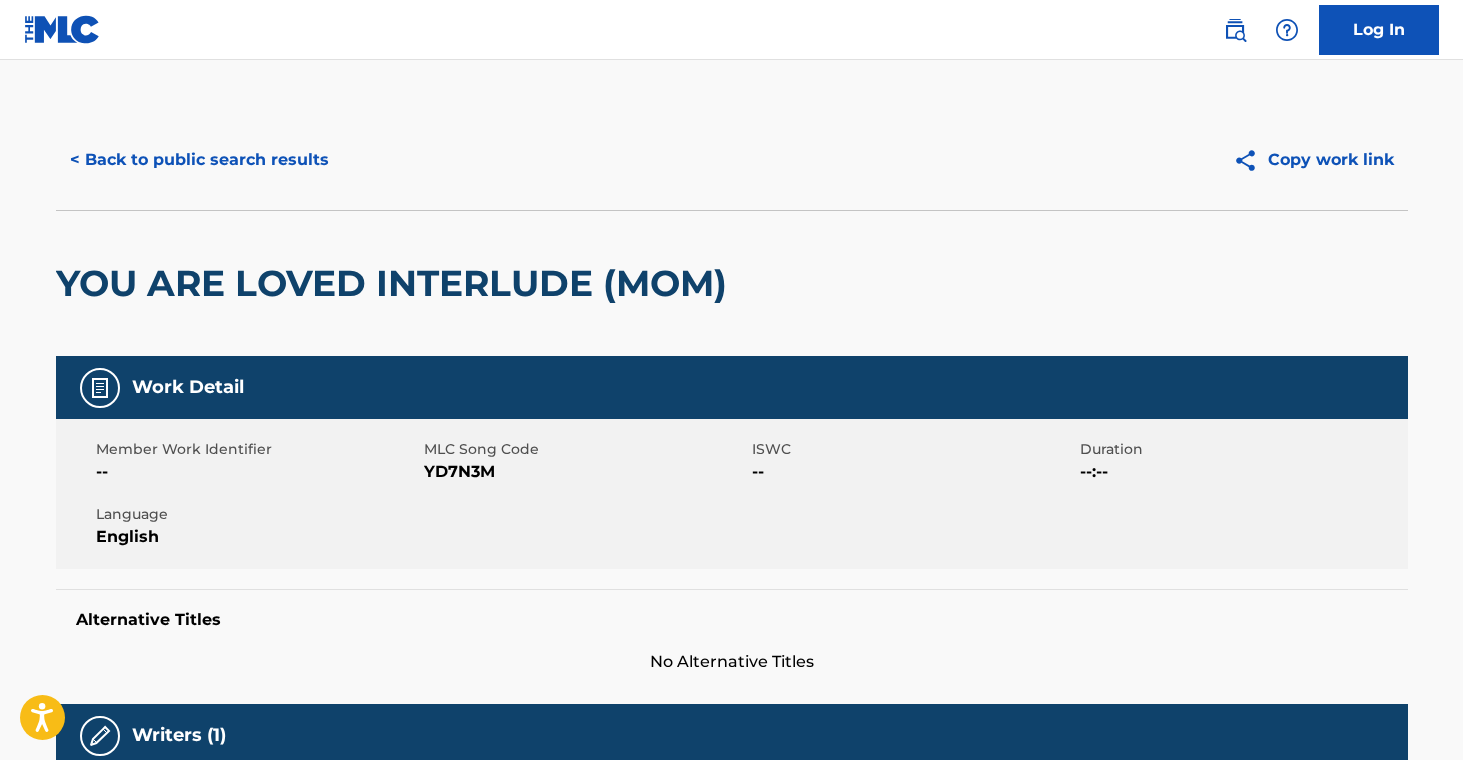 click on "< Back to public search results" at bounding box center [199, 160] 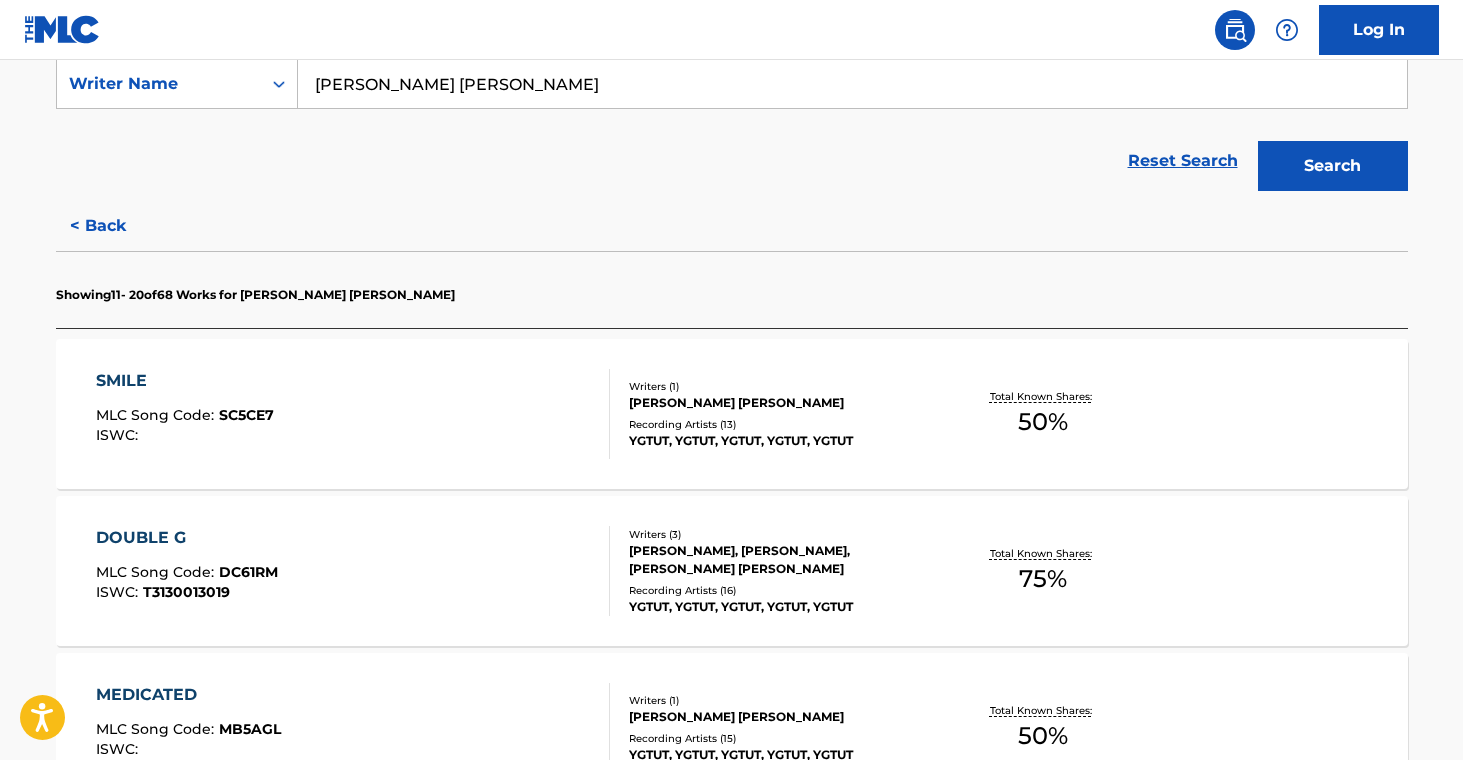 scroll, scrollTop: 398, scrollLeft: 0, axis: vertical 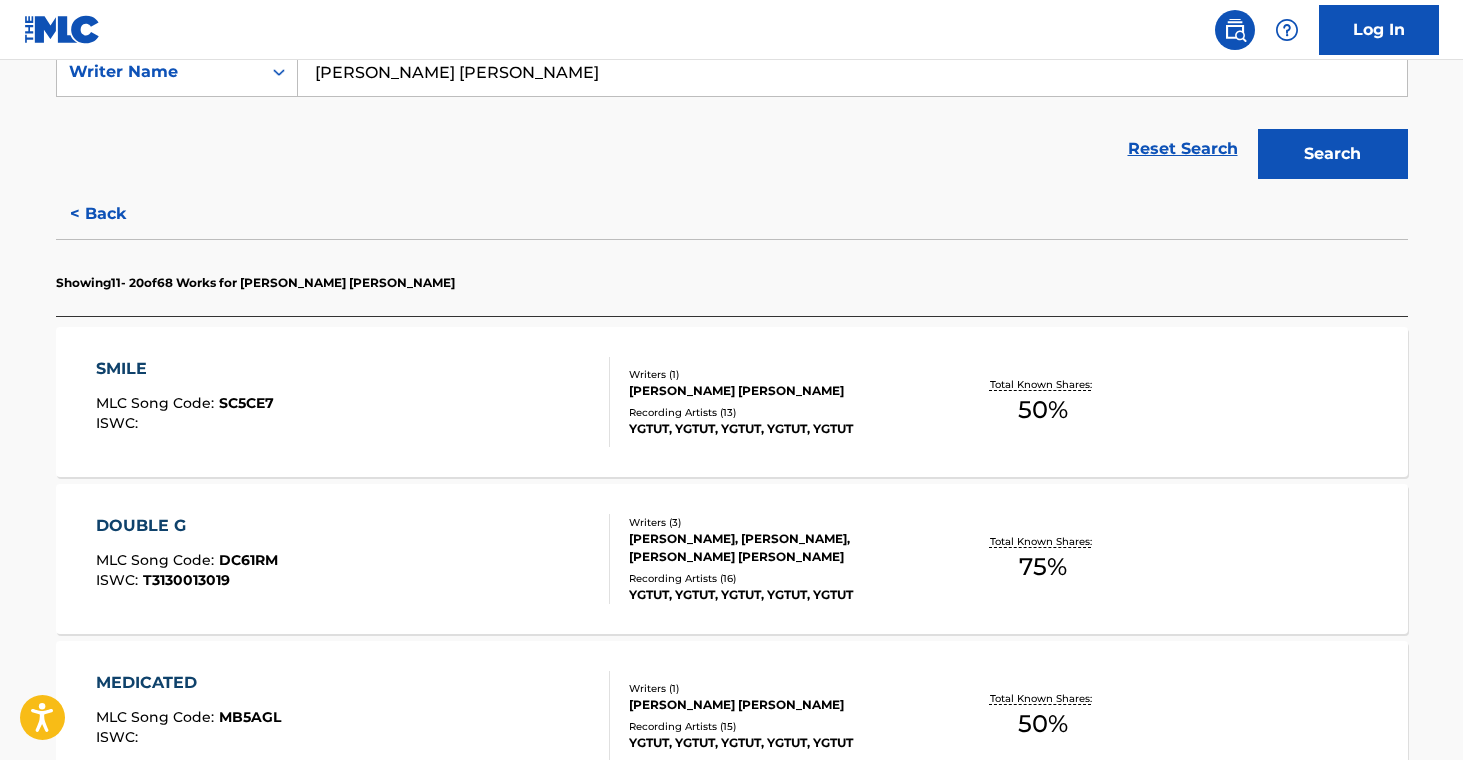 click on "< Back" at bounding box center (116, 214) 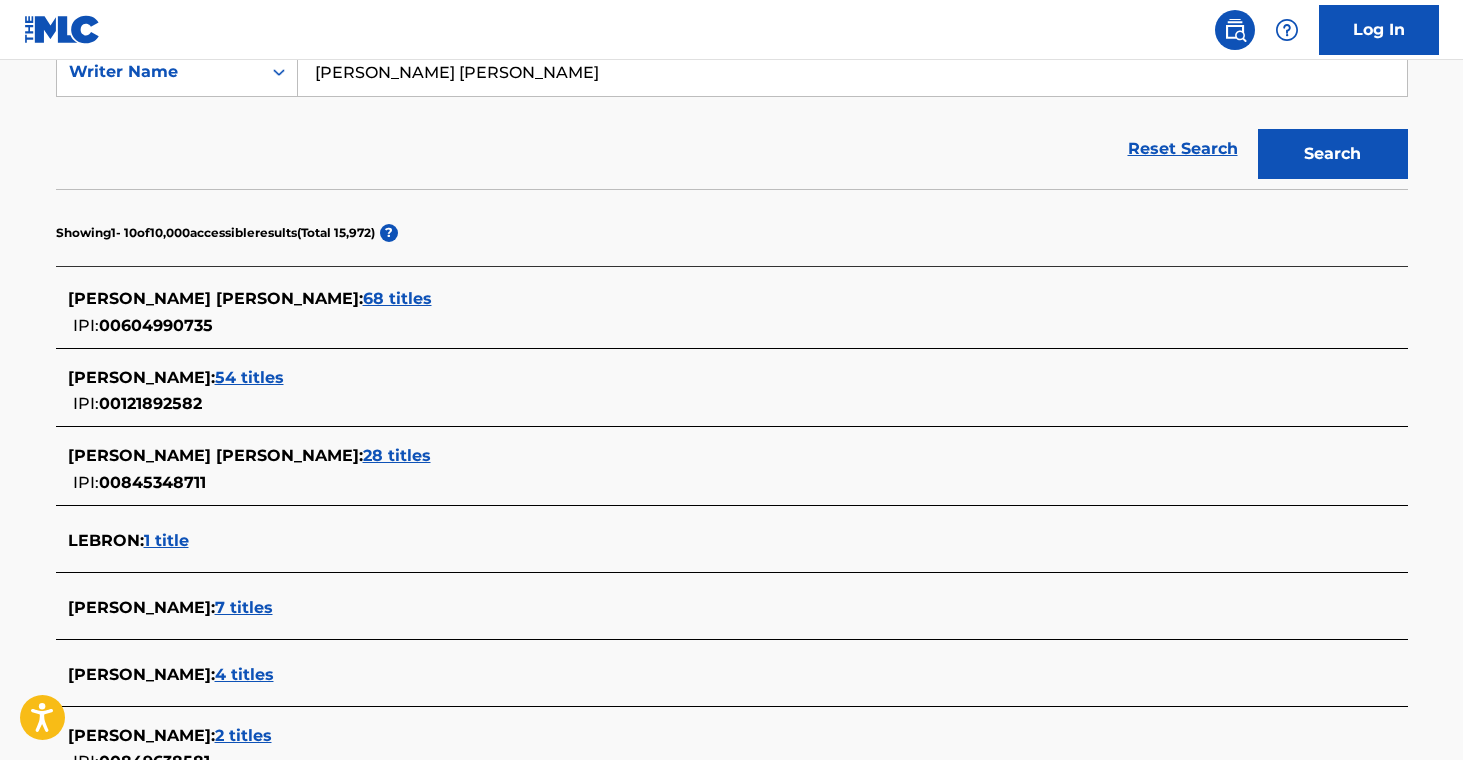 click on "68 titles" at bounding box center [397, 298] 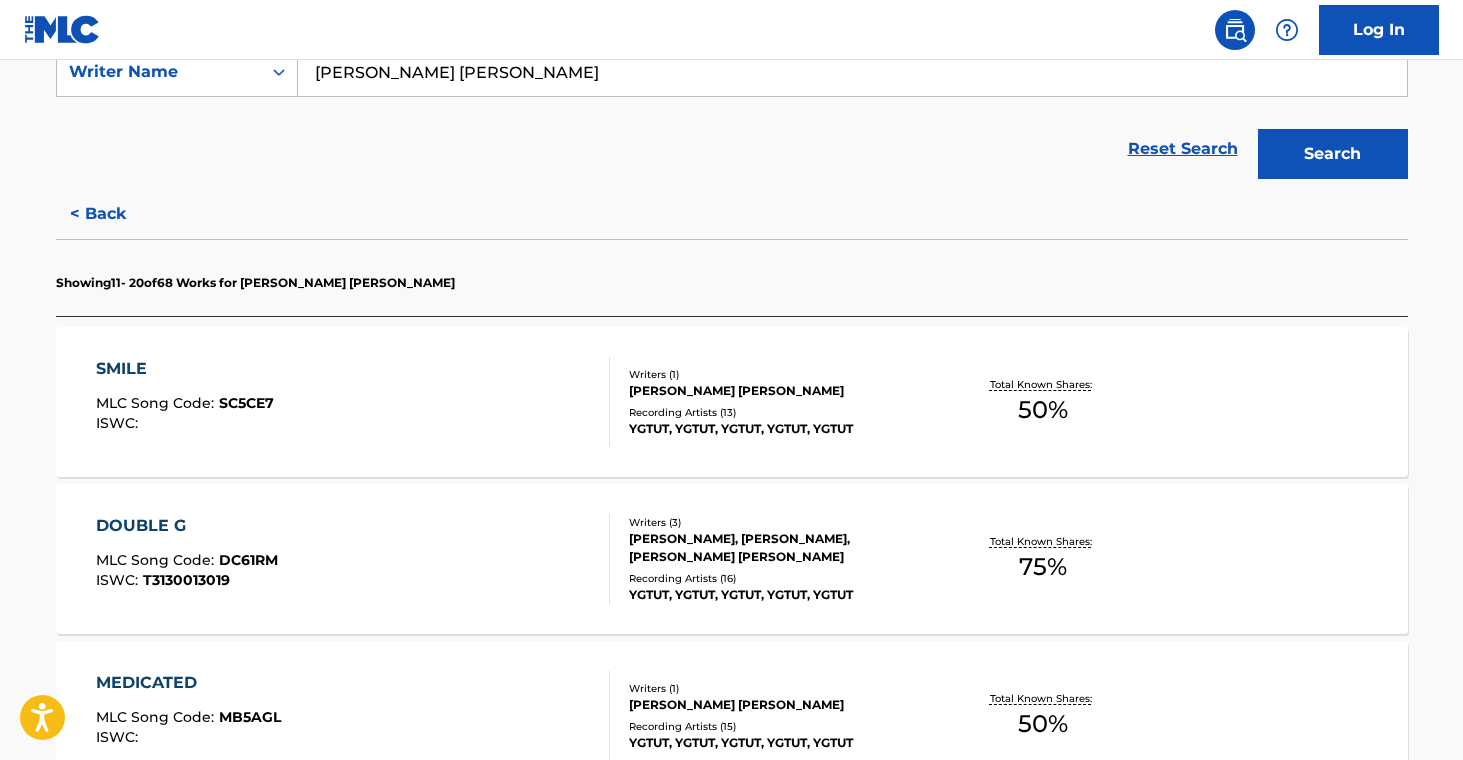 click on "YGTUT, YGTUT, YGTUT, YGTUT, YGTUT" at bounding box center [780, 429] 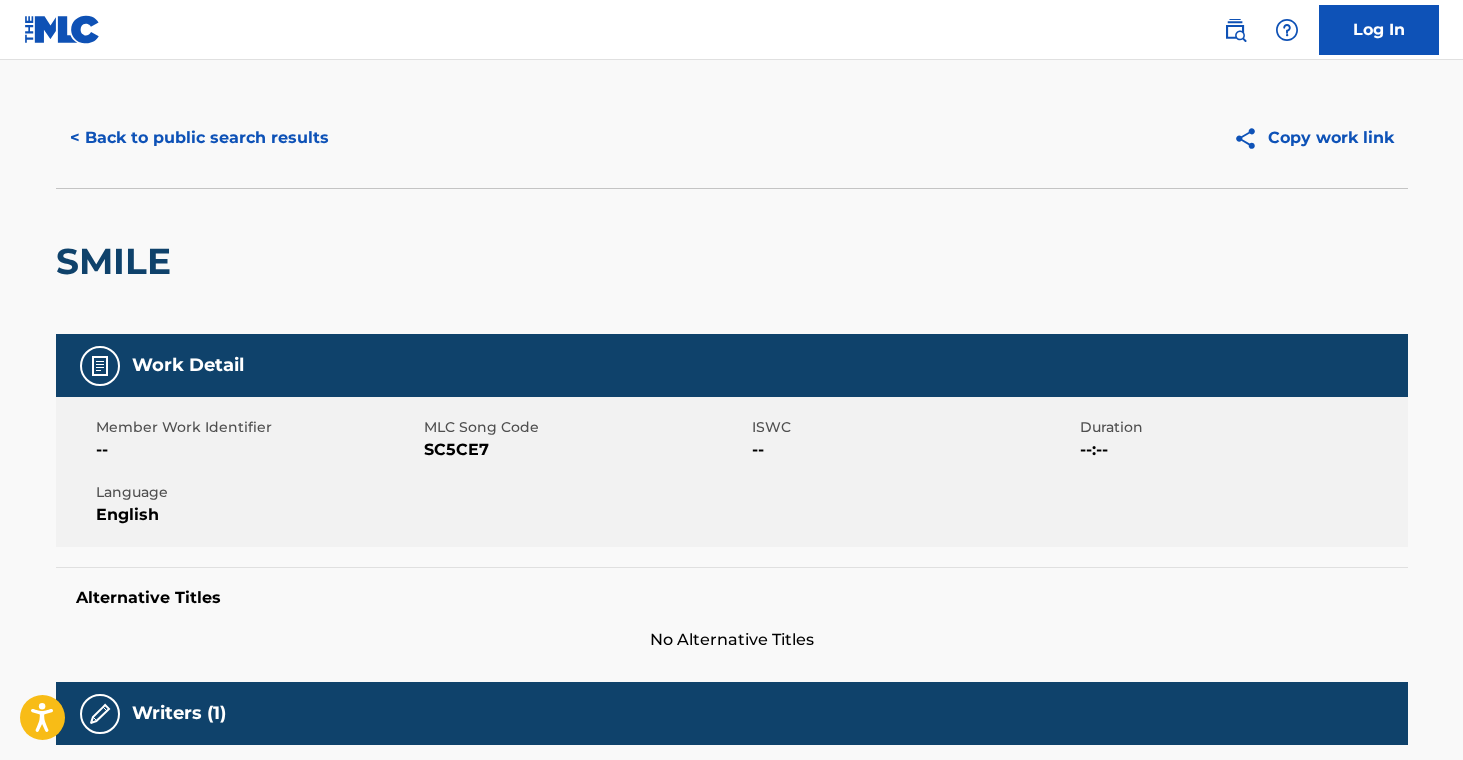 scroll, scrollTop: 0, scrollLeft: 0, axis: both 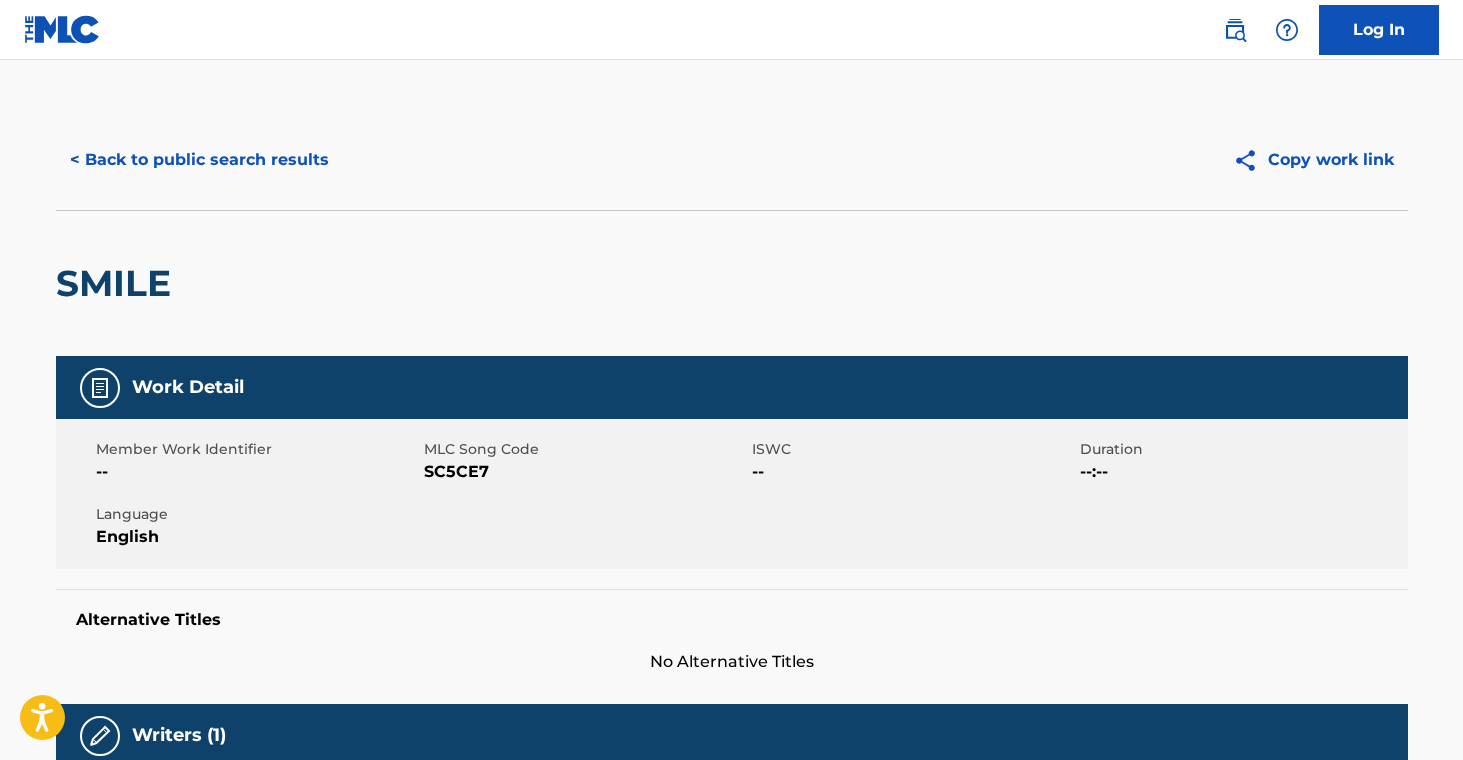 click on "< Back to public search results" at bounding box center [199, 160] 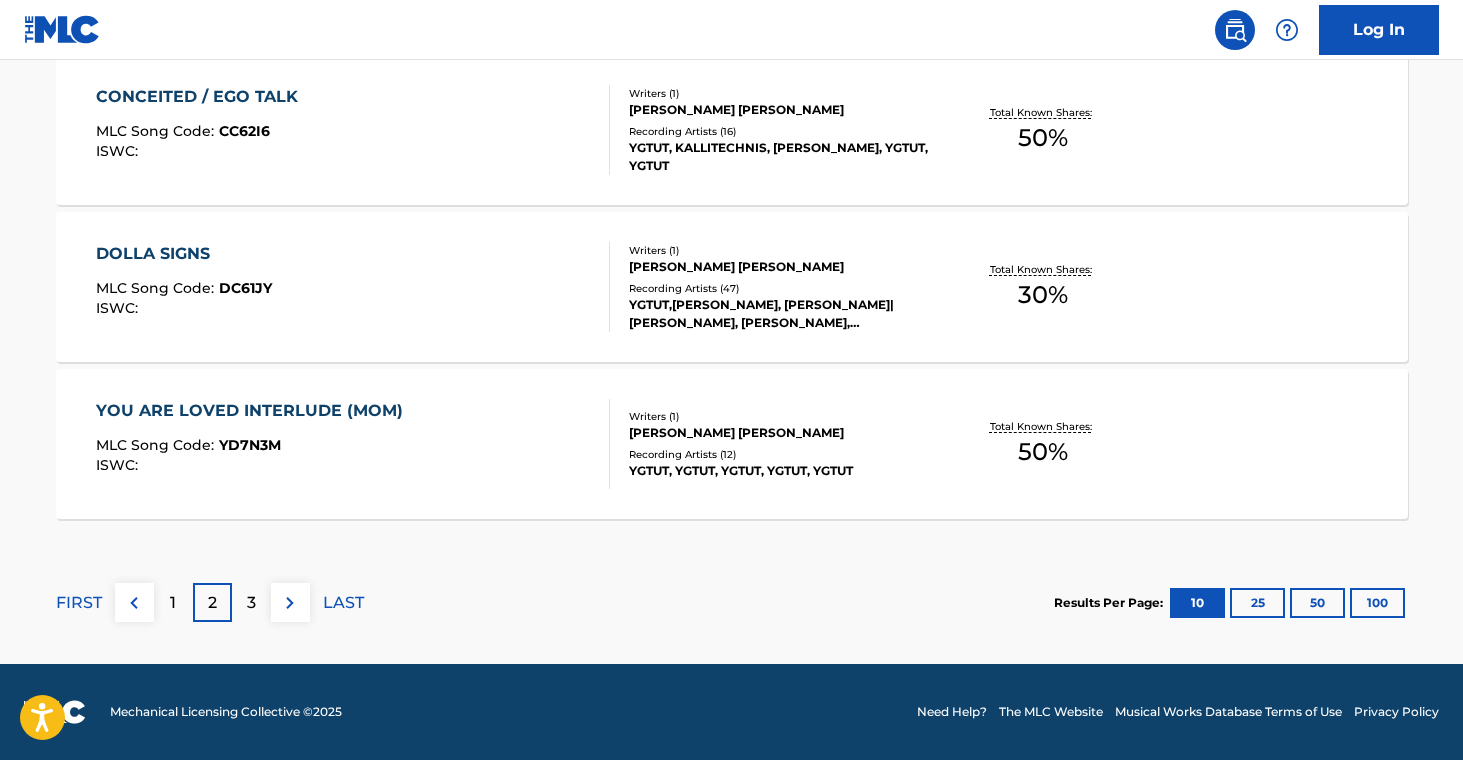 click on "1" at bounding box center (173, 602) 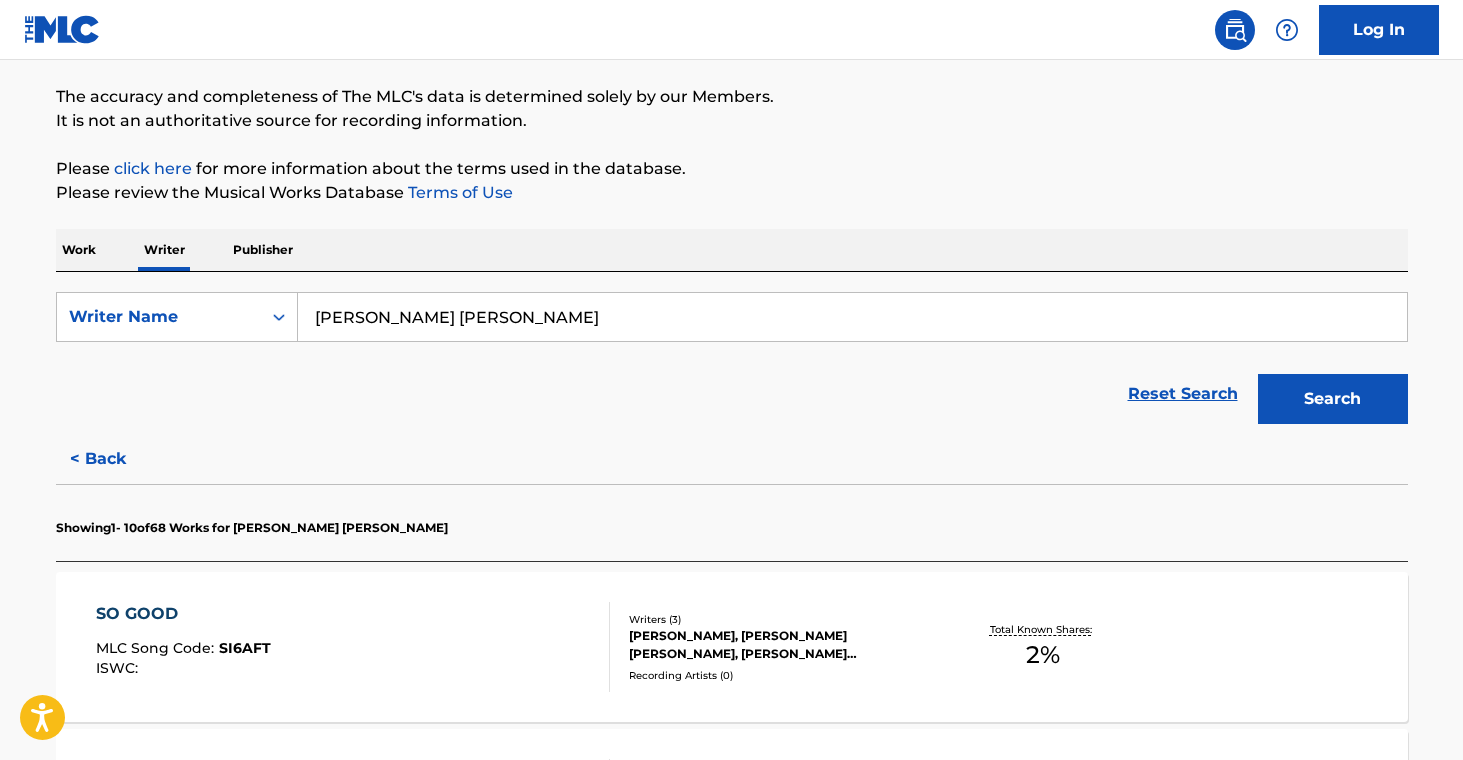 scroll, scrollTop: 266, scrollLeft: 0, axis: vertical 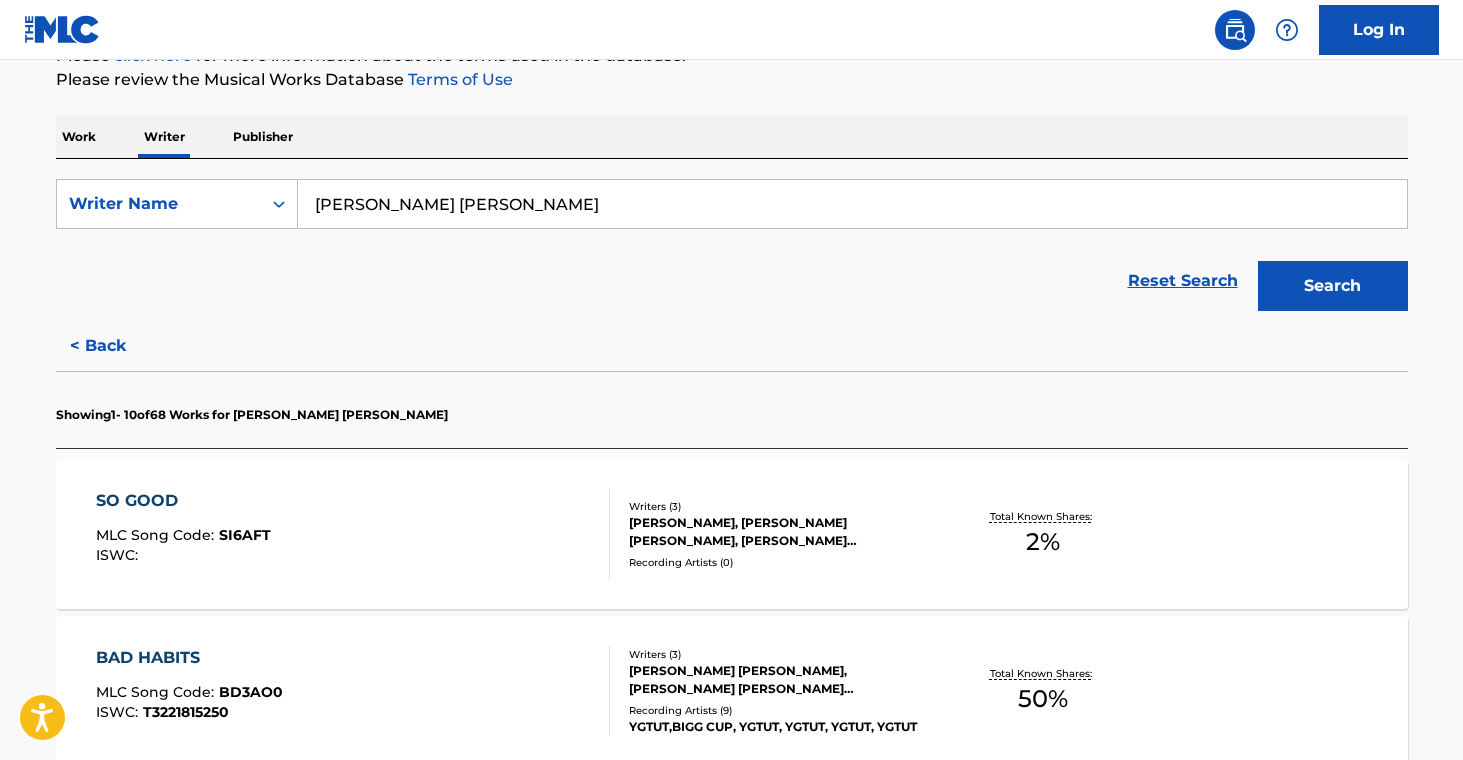click on "Recording Artists ( 0 )" at bounding box center [780, 562] 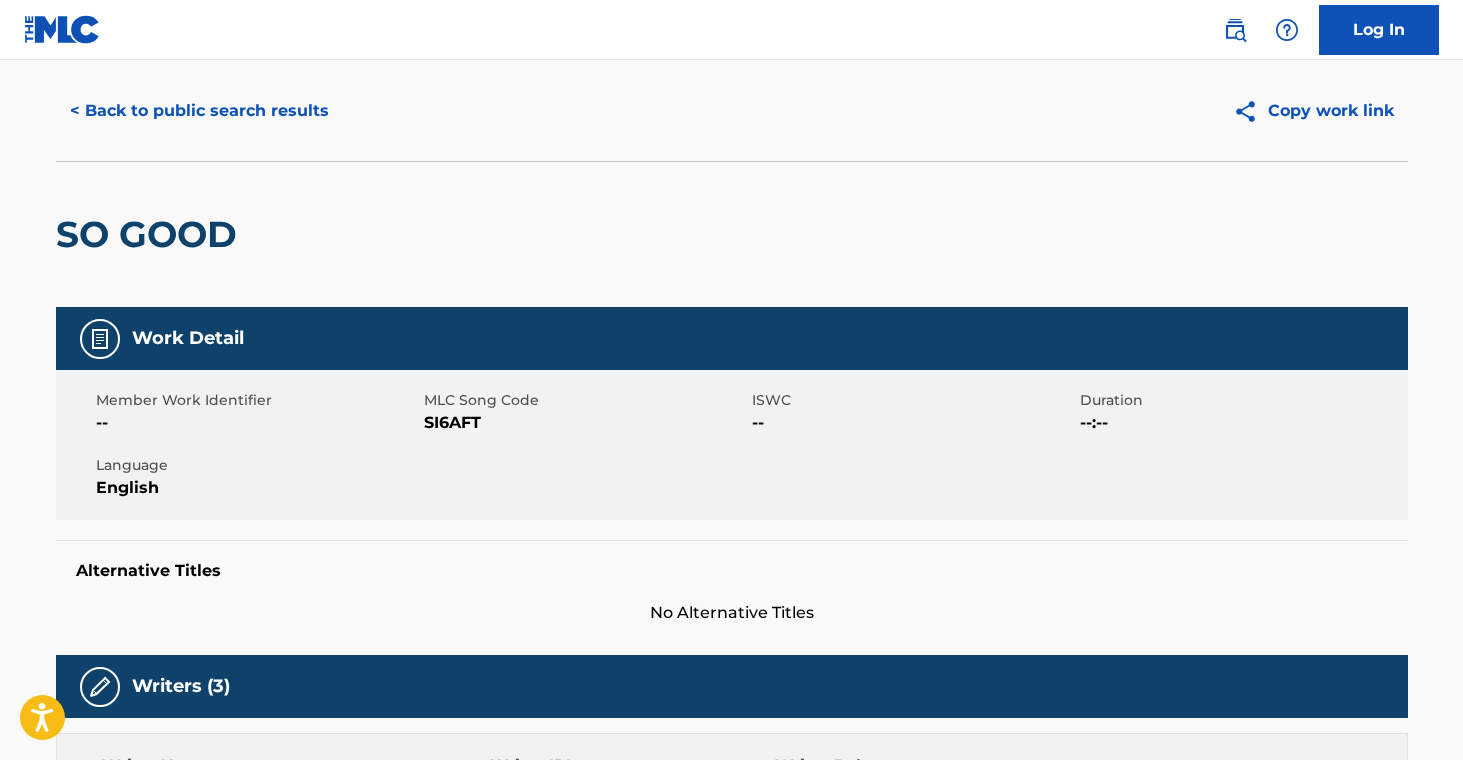 scroll, scrollTop: 0, scrollLeft: 0, axis: both 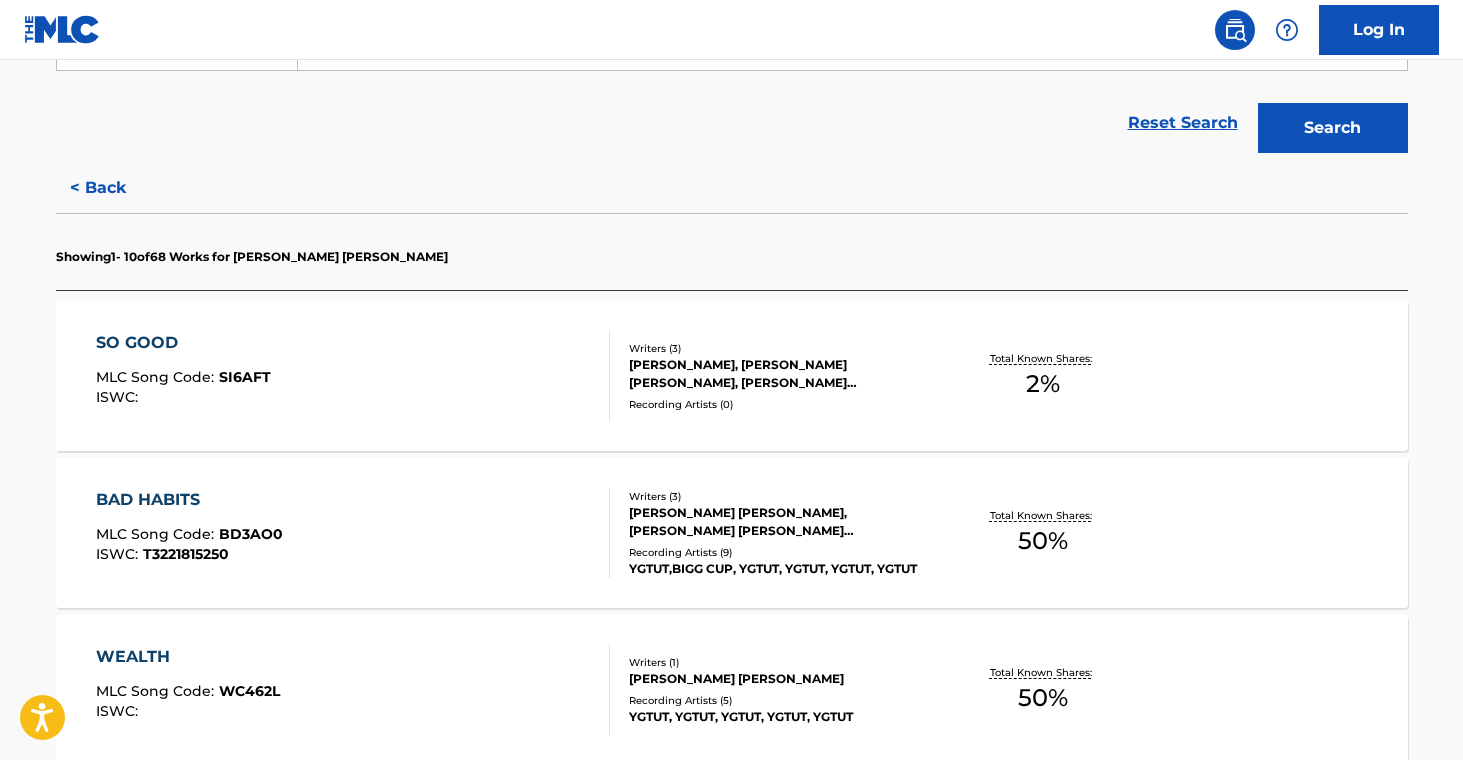 click on "[PERSON_NAME] [PERSON_NAME], [PERSON_NAME] [PERSON_NAME] [PERSON_NAME]" at bounding box center (780, 522) 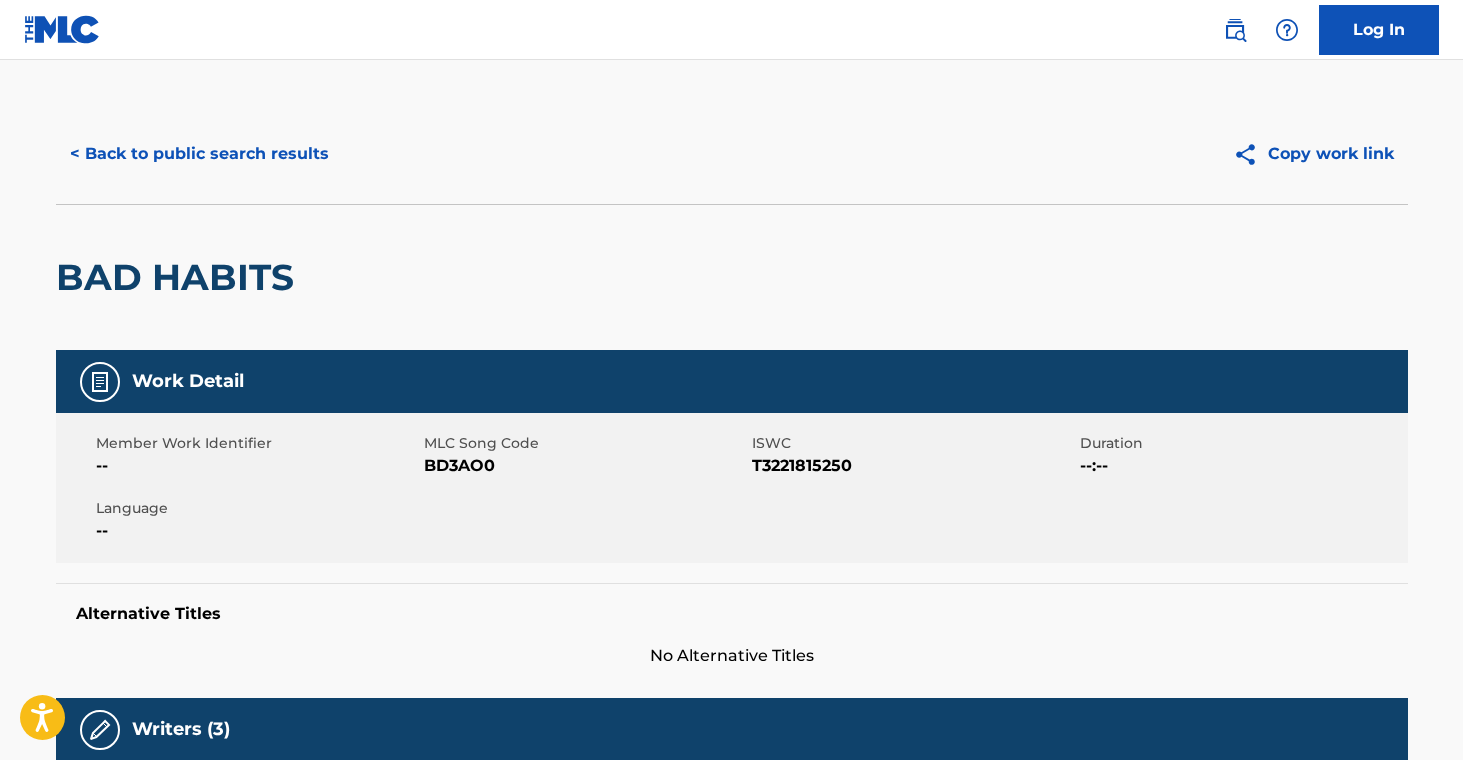 scroll, scrollTop: 0, scrollLeft: 0, axis: both 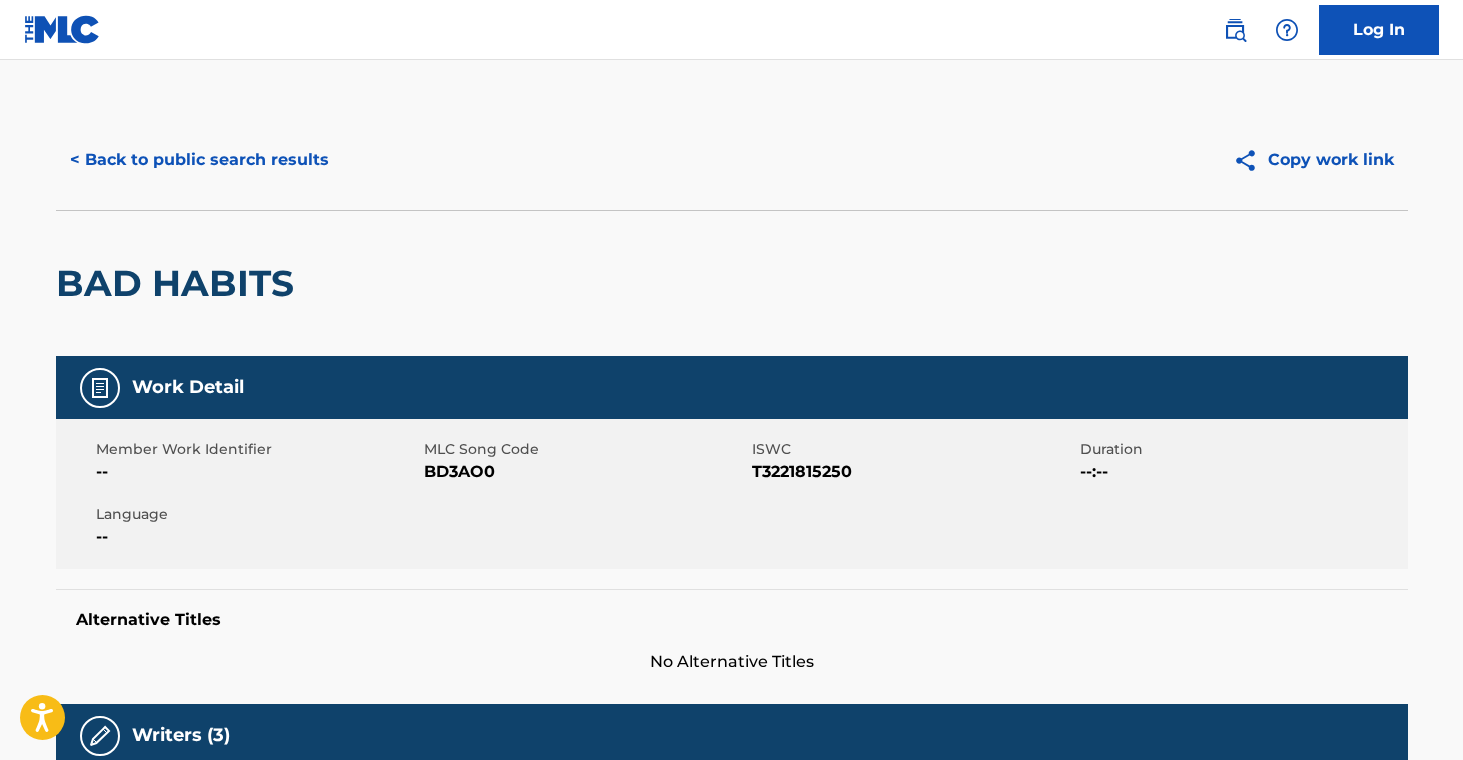 click on "< Back to public search results" at bounding box center (199, 160) 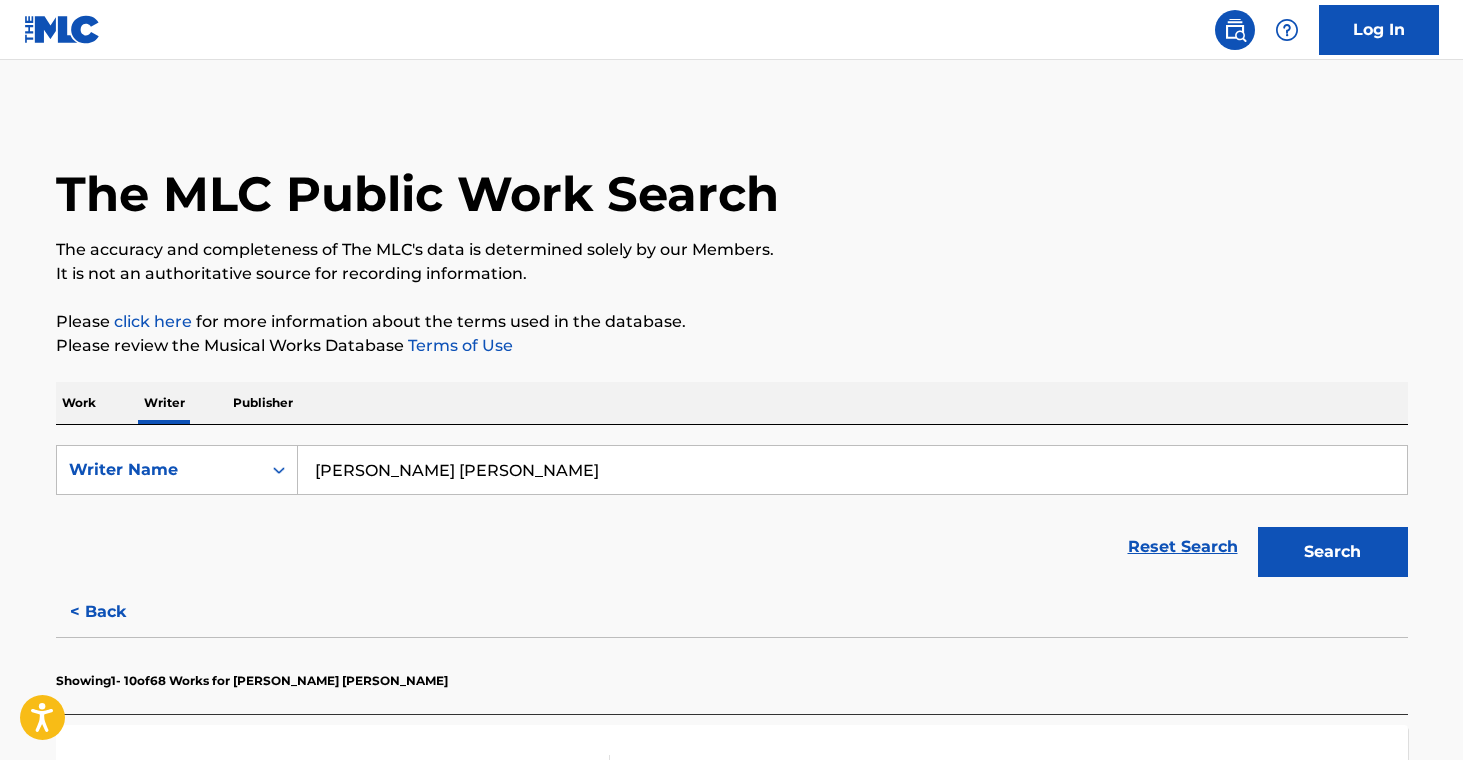click on "Please review the Musical Works Database   Terms of Use" at bounding box center (732, 346) 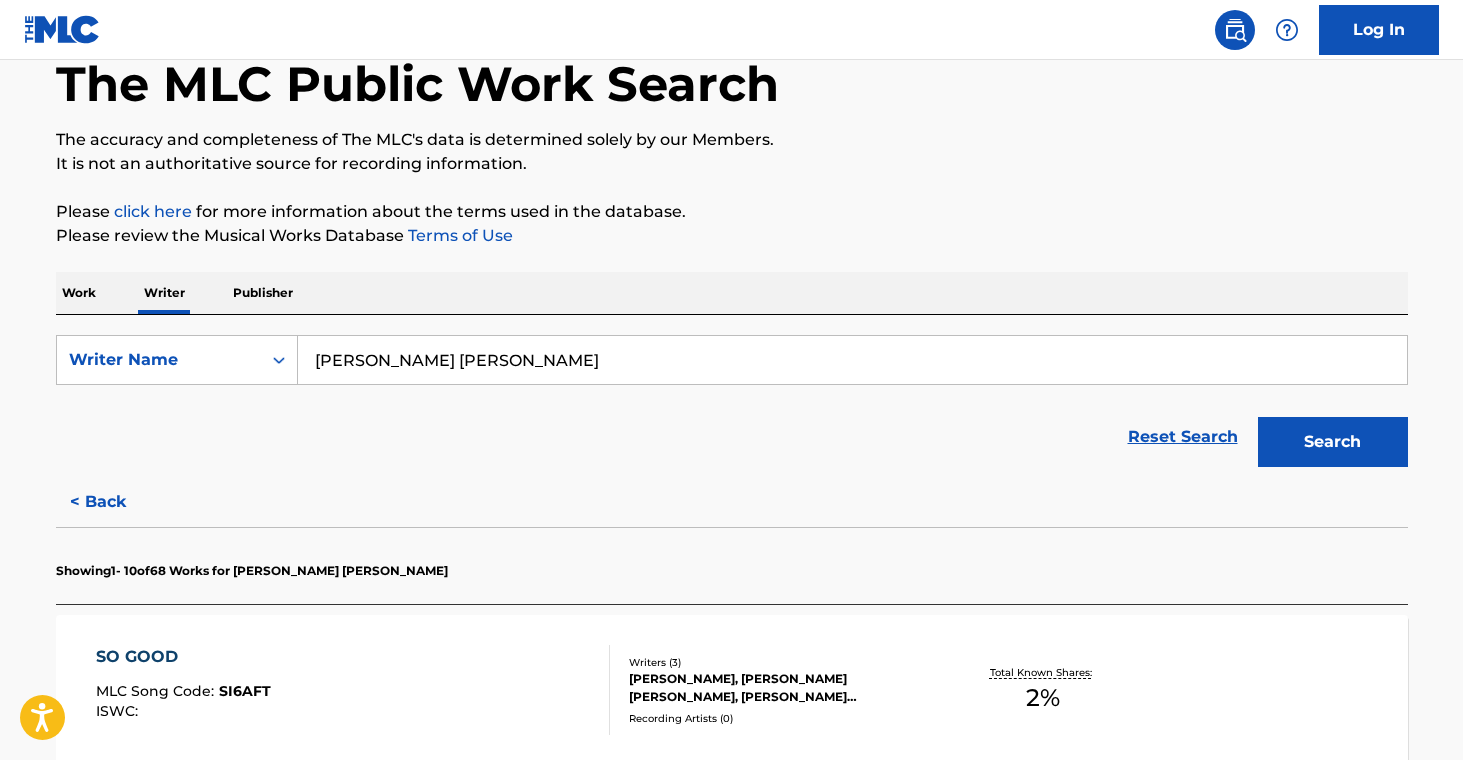 scroll, scrollTop: 0, scrollLeft: 0, axis: both 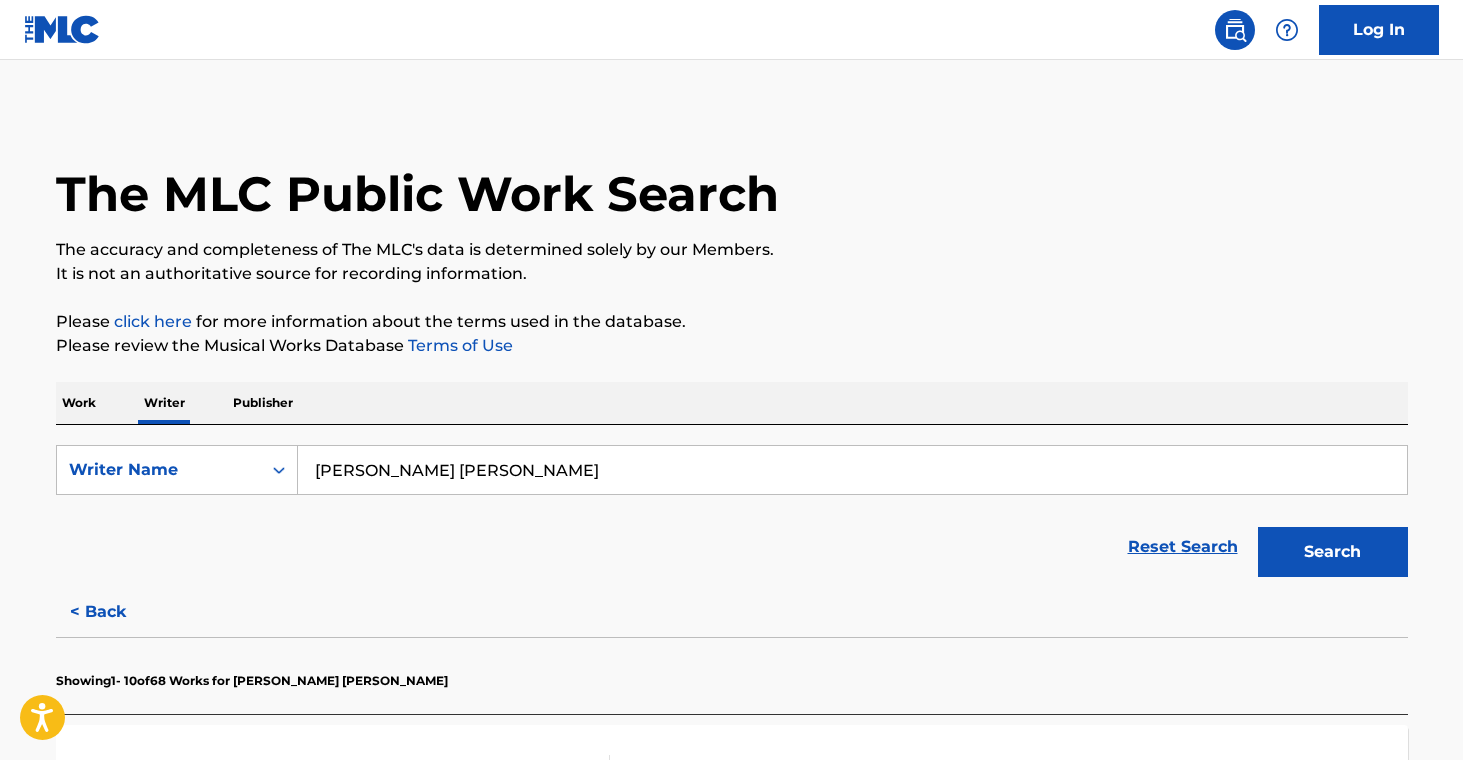 drag, startPoint x: 258, startPoint y: 408, endPoint x: 303, endPoint y: 422, distance: 47.127487 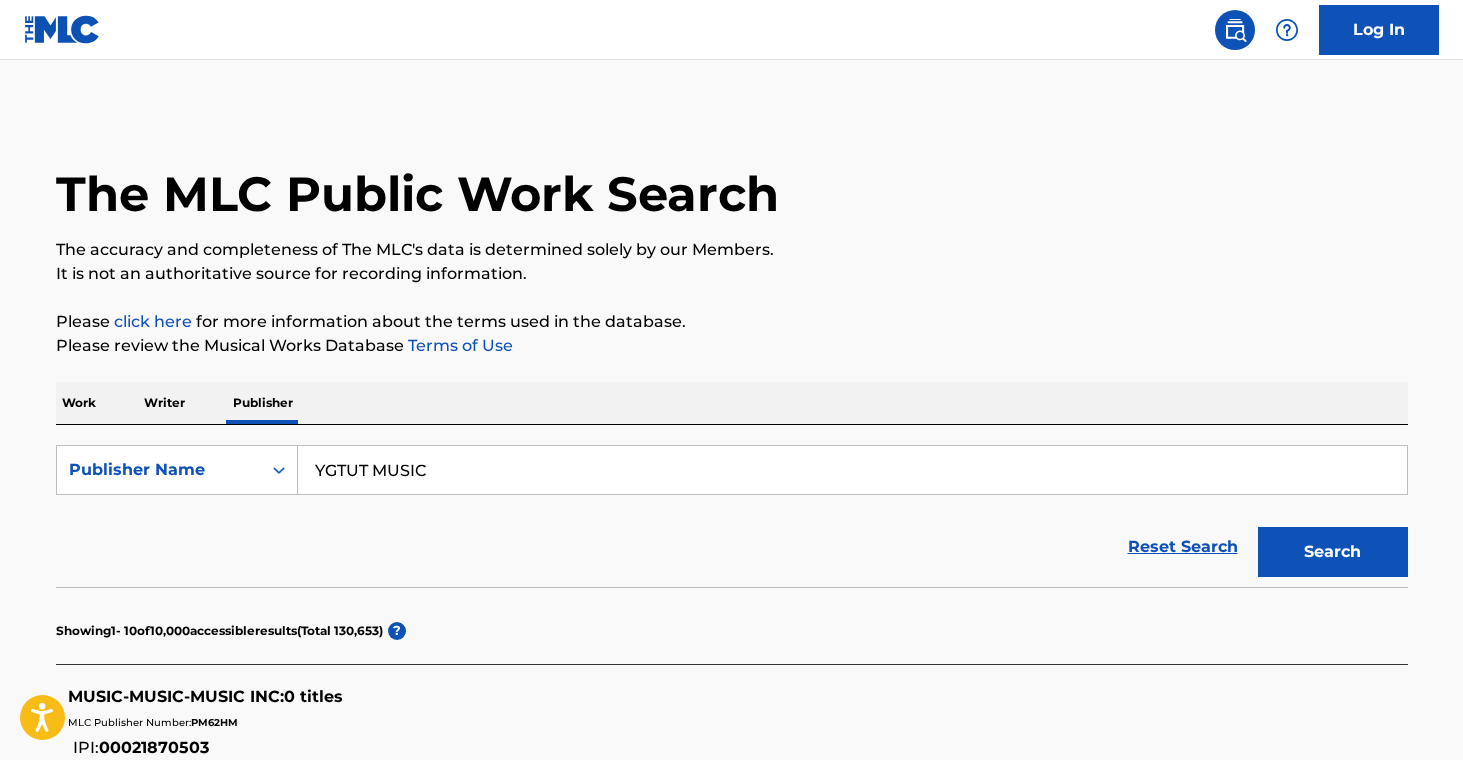 click on "YGTUT MUSIC" at bounding box center (852, 470) 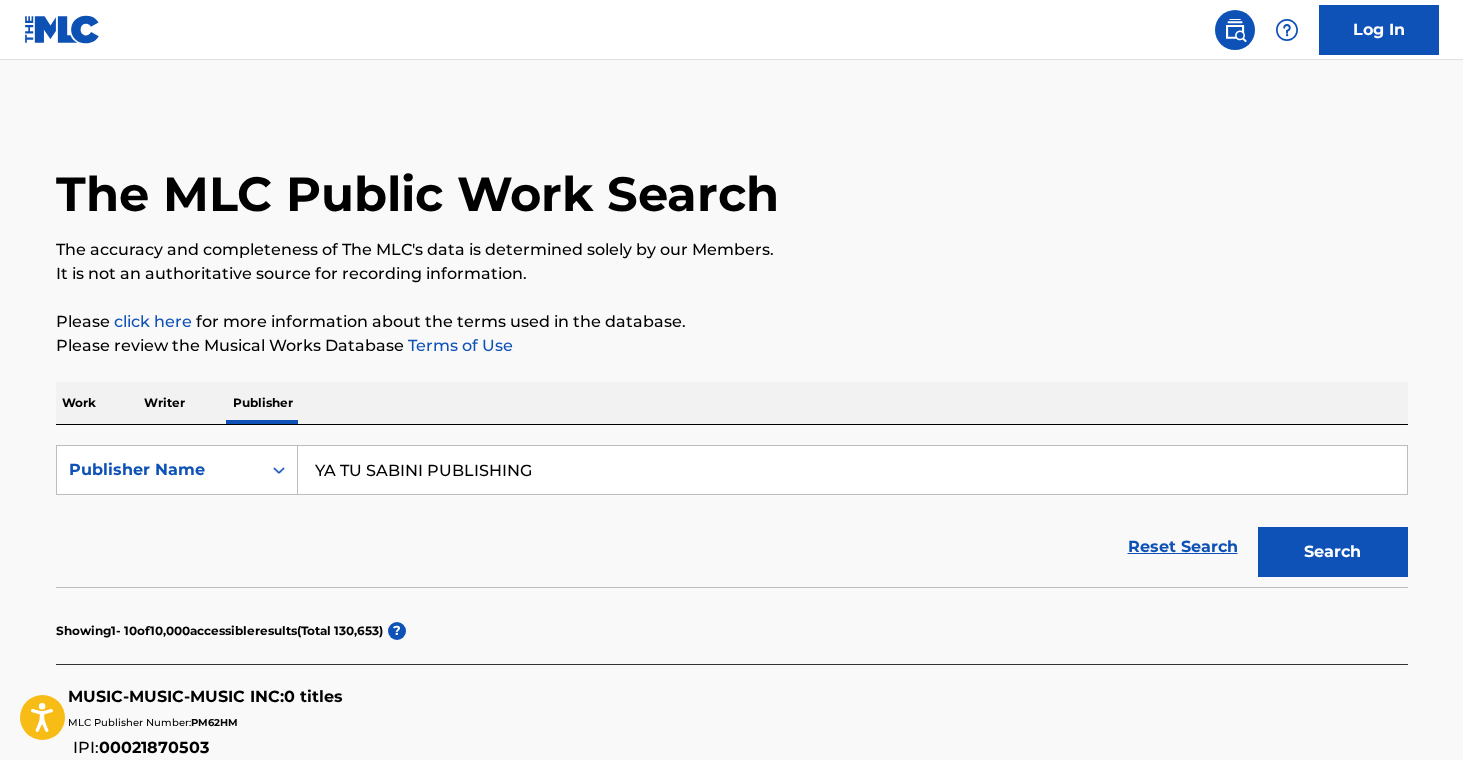 type on "YA TU SABINI PUBLISHING" 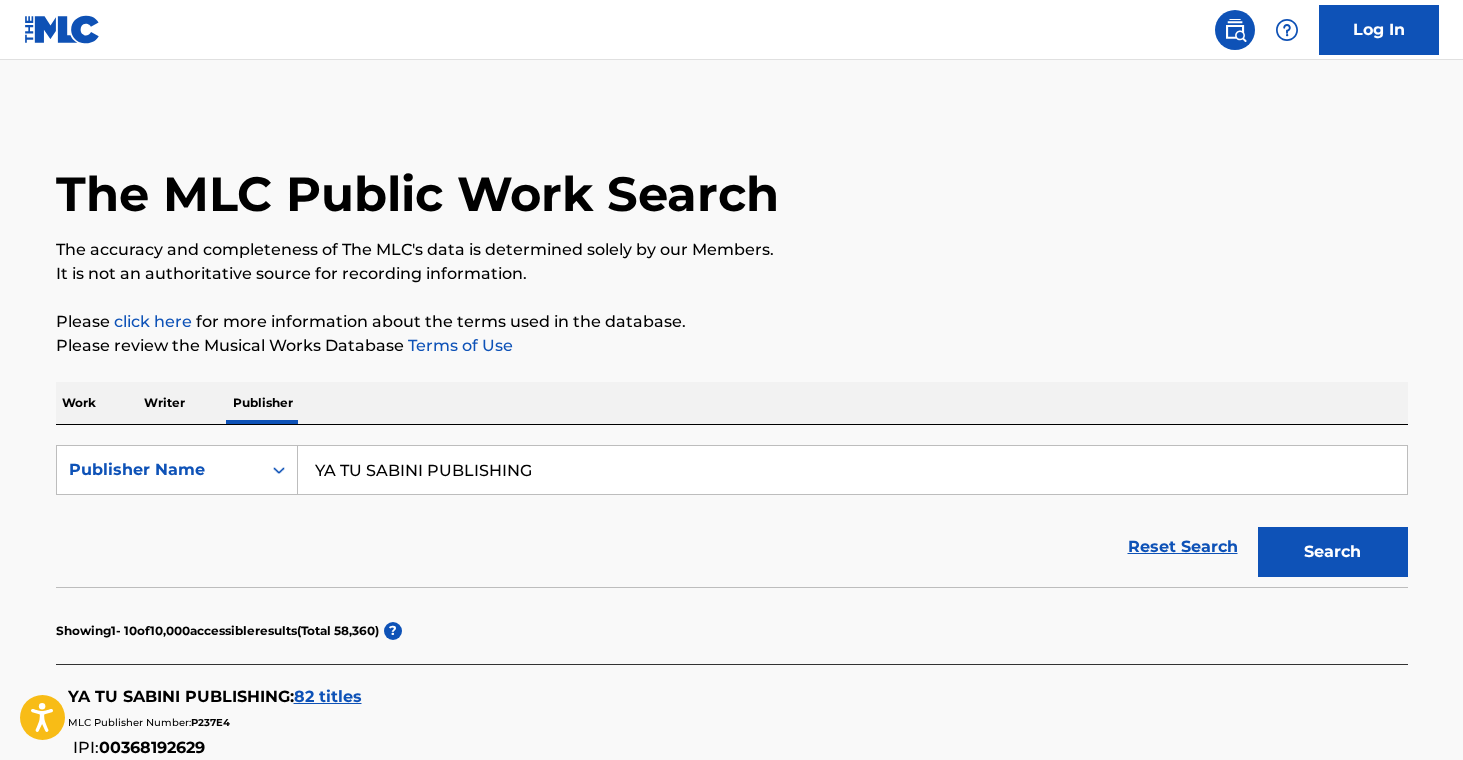 drag, startPoint x: 222, startPoint y: 745, endPoint x: 204, endPoint y: 746, distance: 18.027756 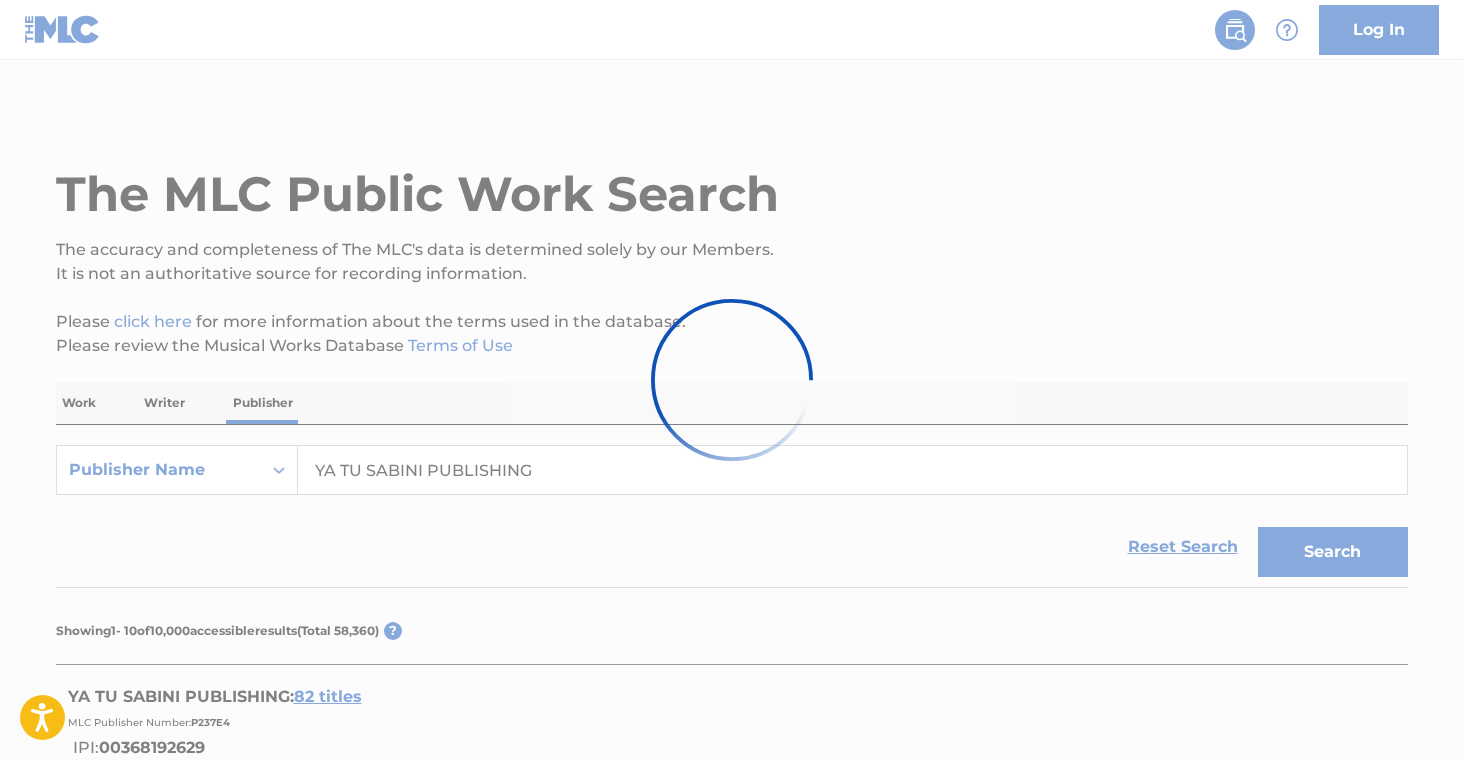 drag, startPoint x: 162, startPoint y: 746, endPoint x: 354, endPoint y: 669, distance: 206.86469 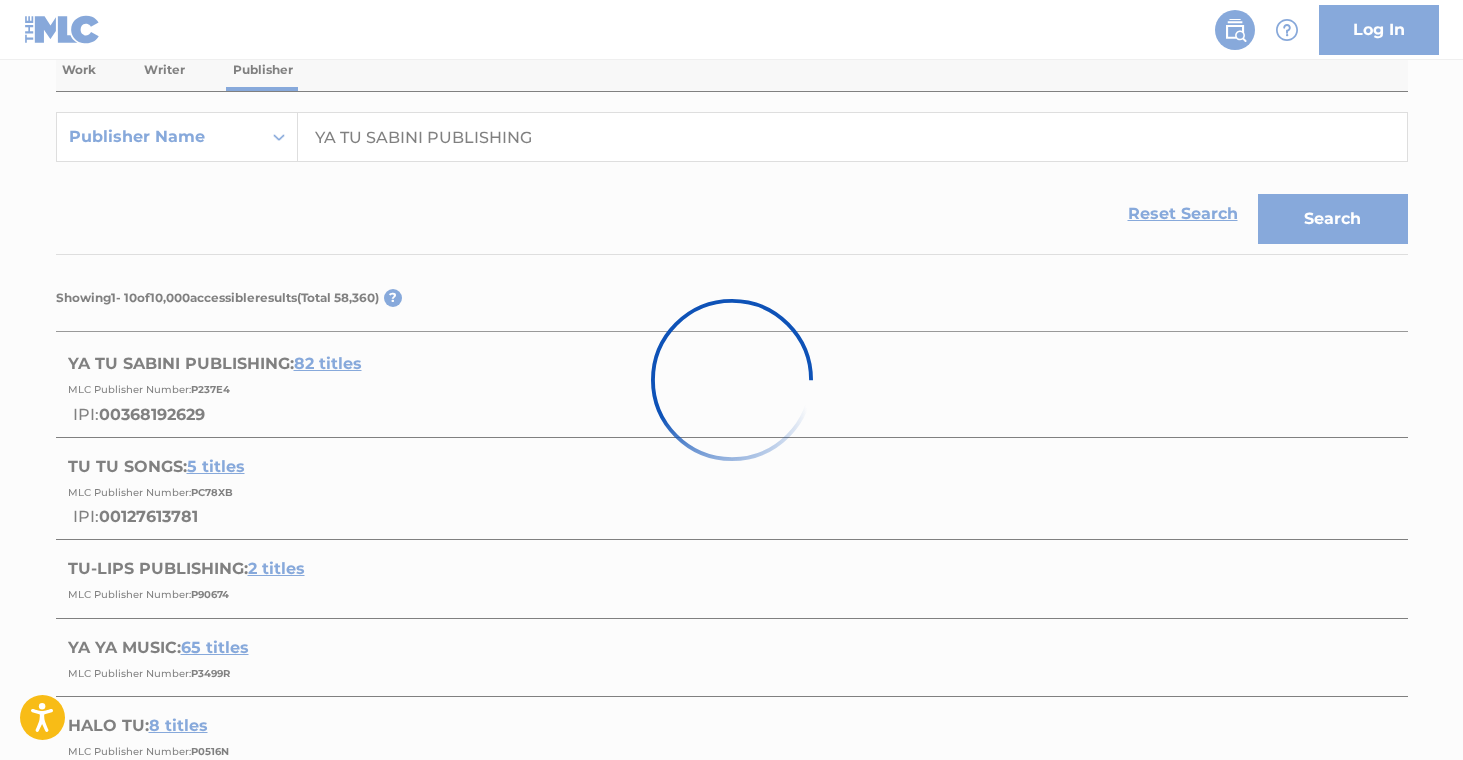 scroll, scrollTop: 333, scrollLeft: 0, axis: vertical 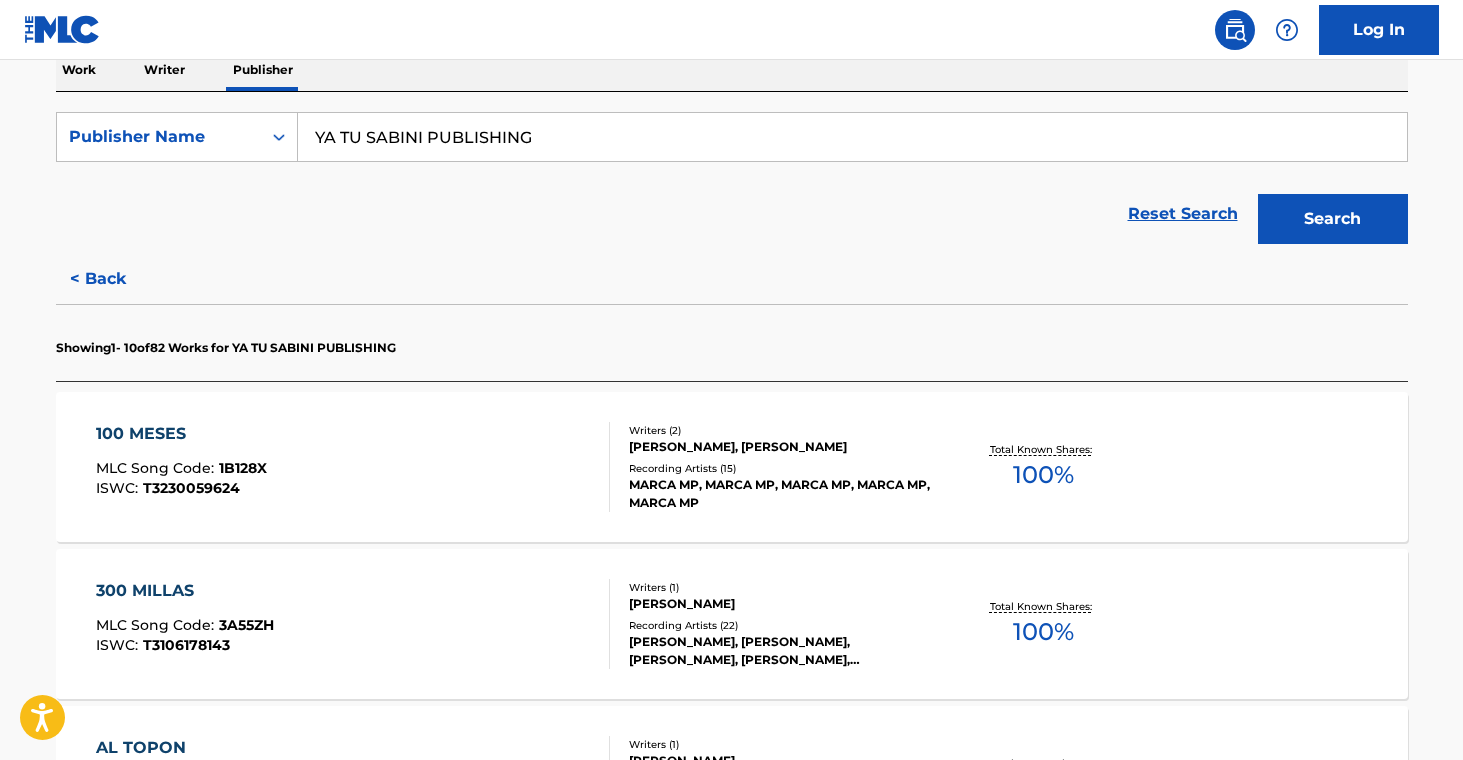click on "Recording Artists ( 15 )" at bounding box center [780, 468] 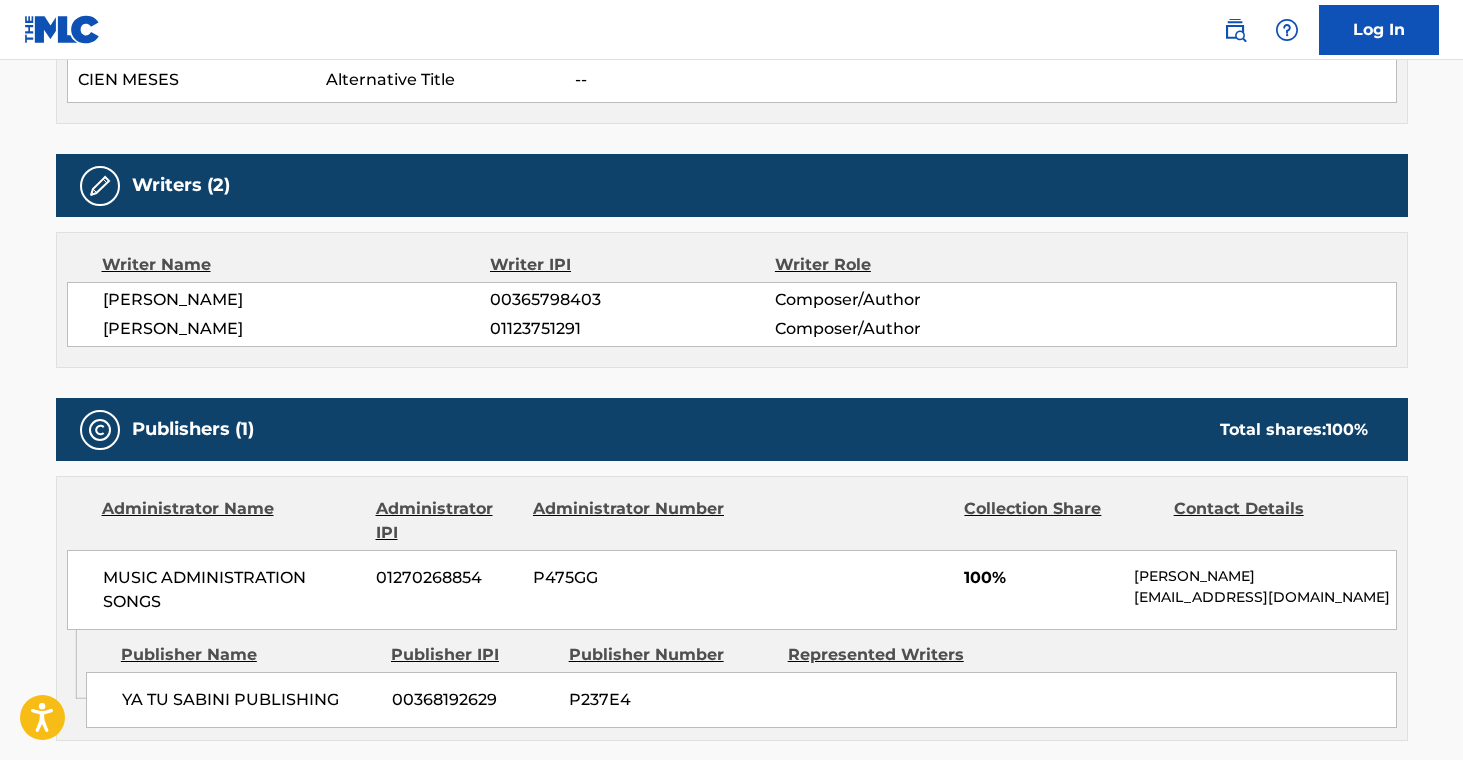 scroll, scrollTop: 661, scrollLeft: 0, axis: vertical 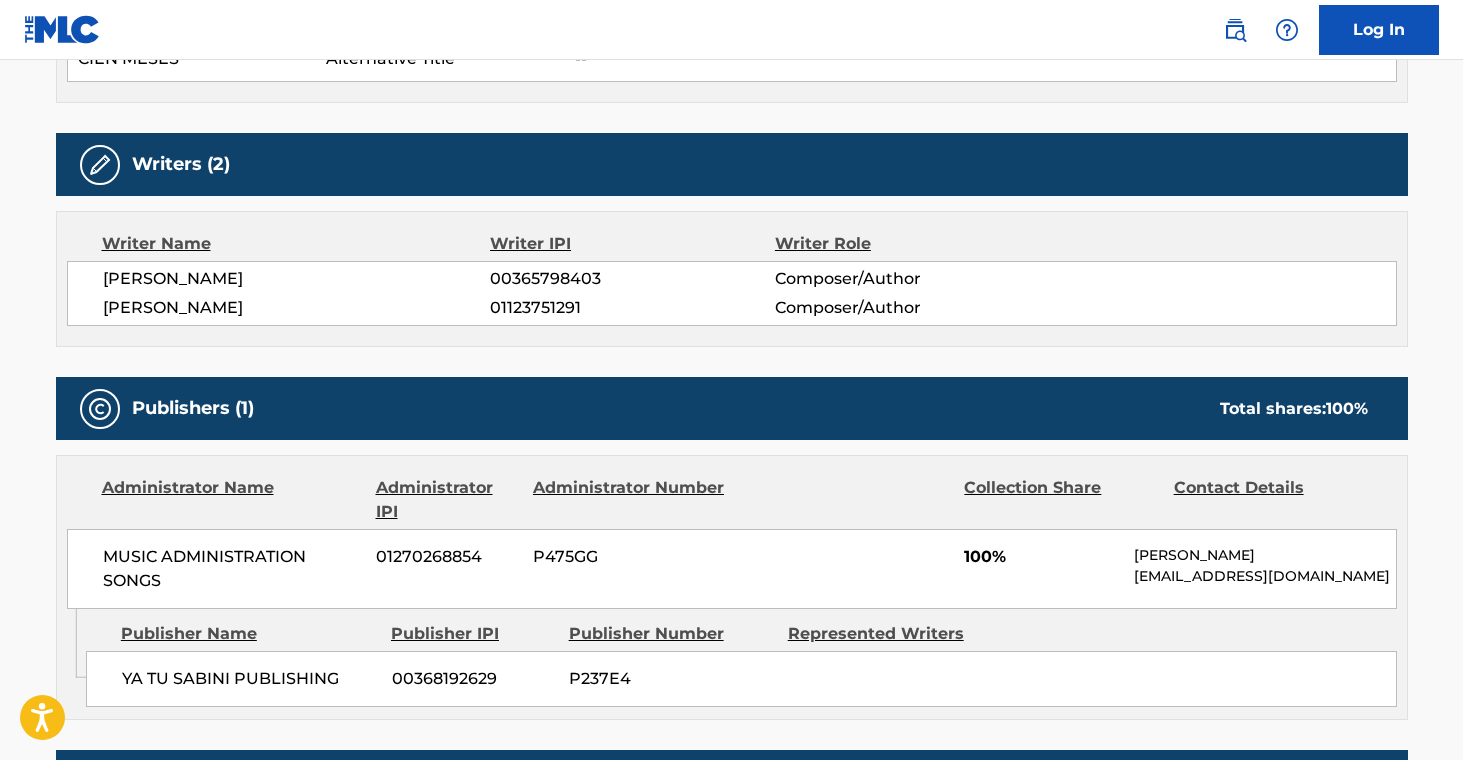 click on "00368192629" at bounding box center (473, 679) 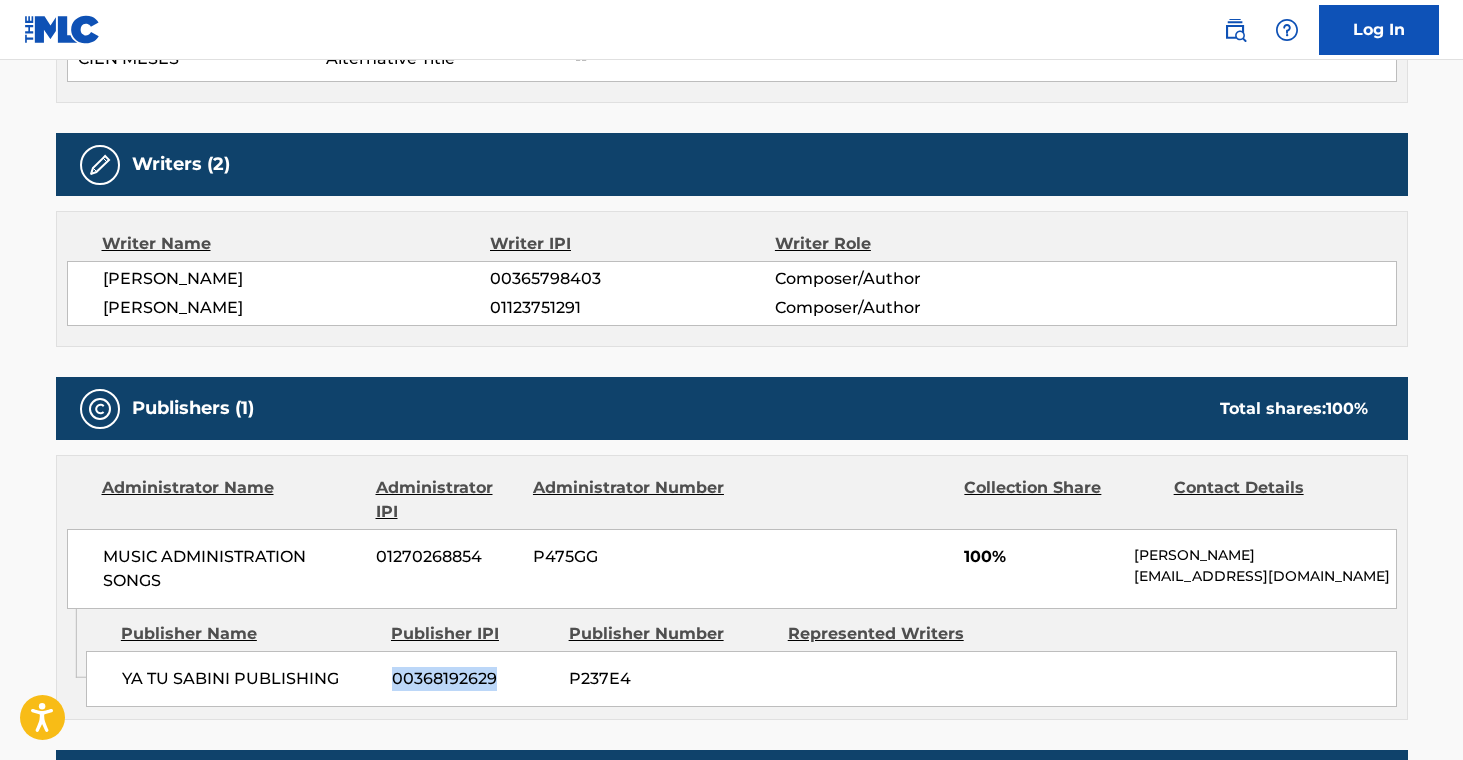 click on "00368192629" at bounding box center [473, 679] 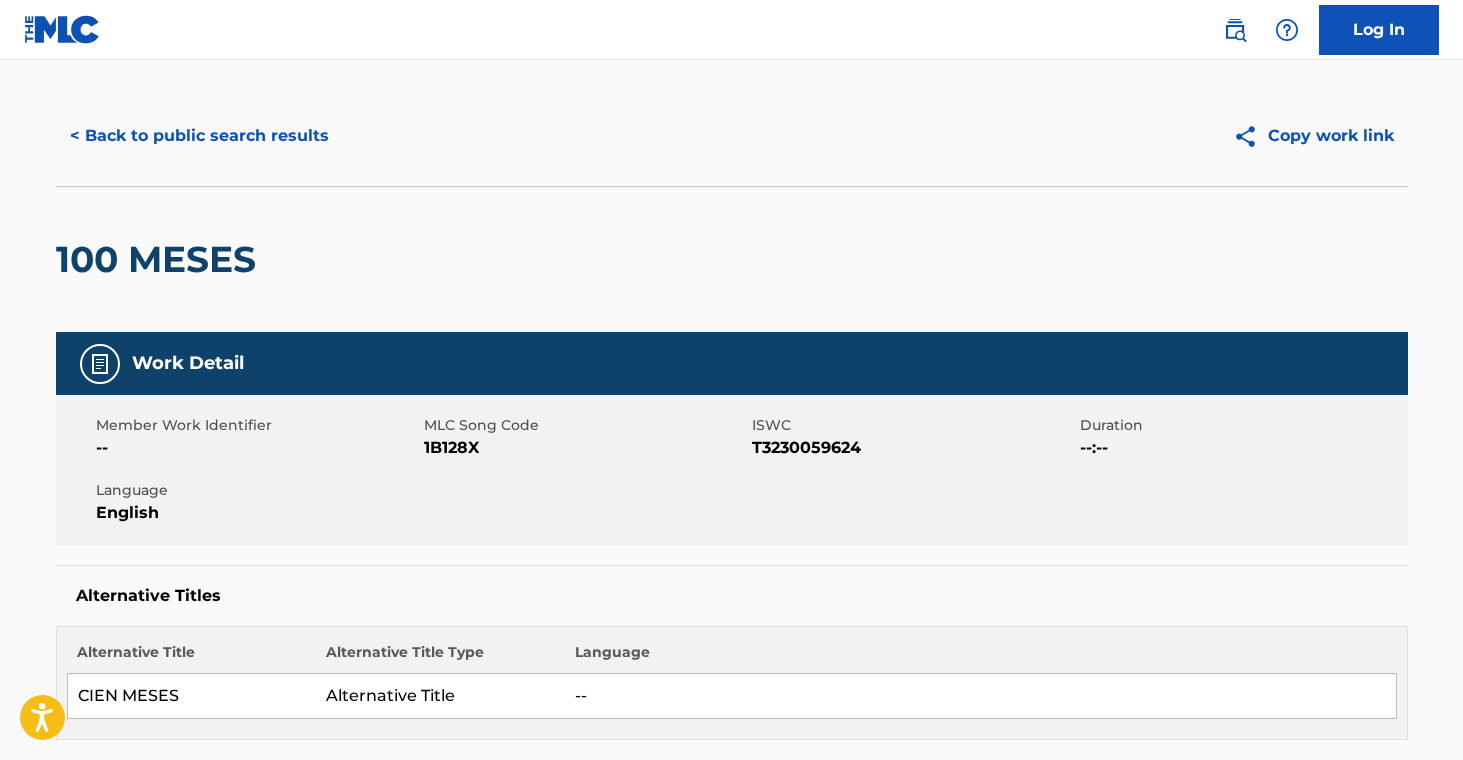 scroll, scrollTop: 0, scrollLeft: 0, axis: both 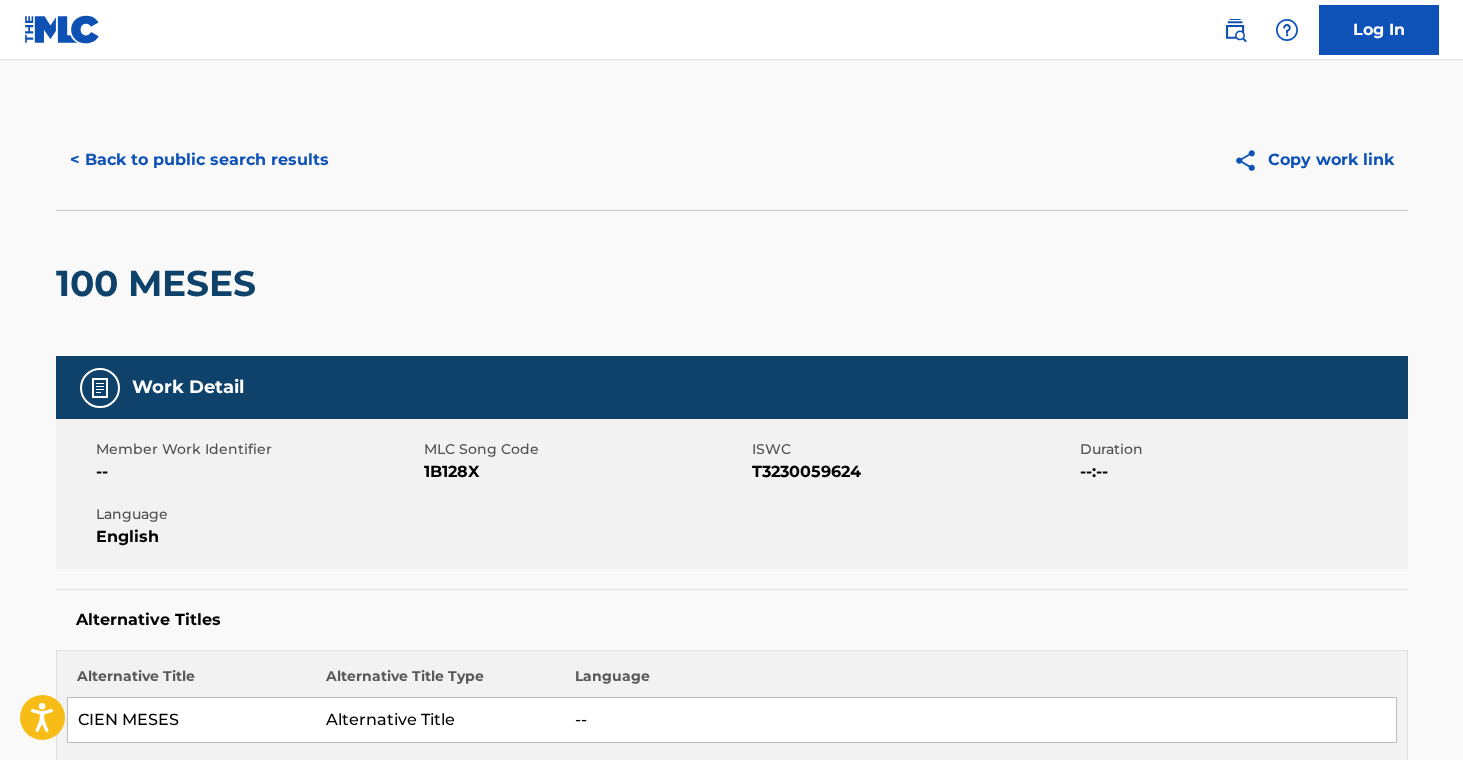 click on "< Back to public search results" at bounding box center [199, 160] 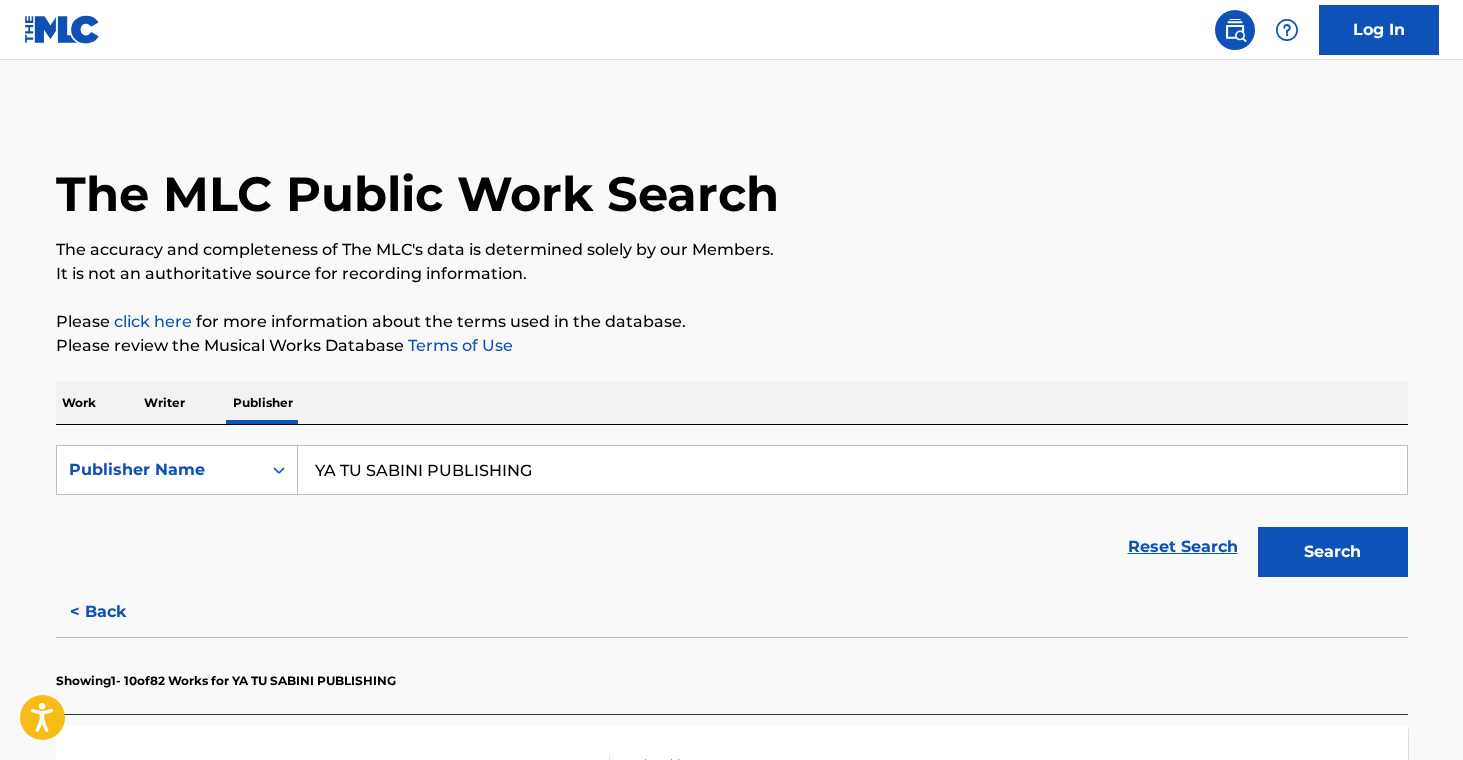 click on "< Back" at bounding box center [116, 612] 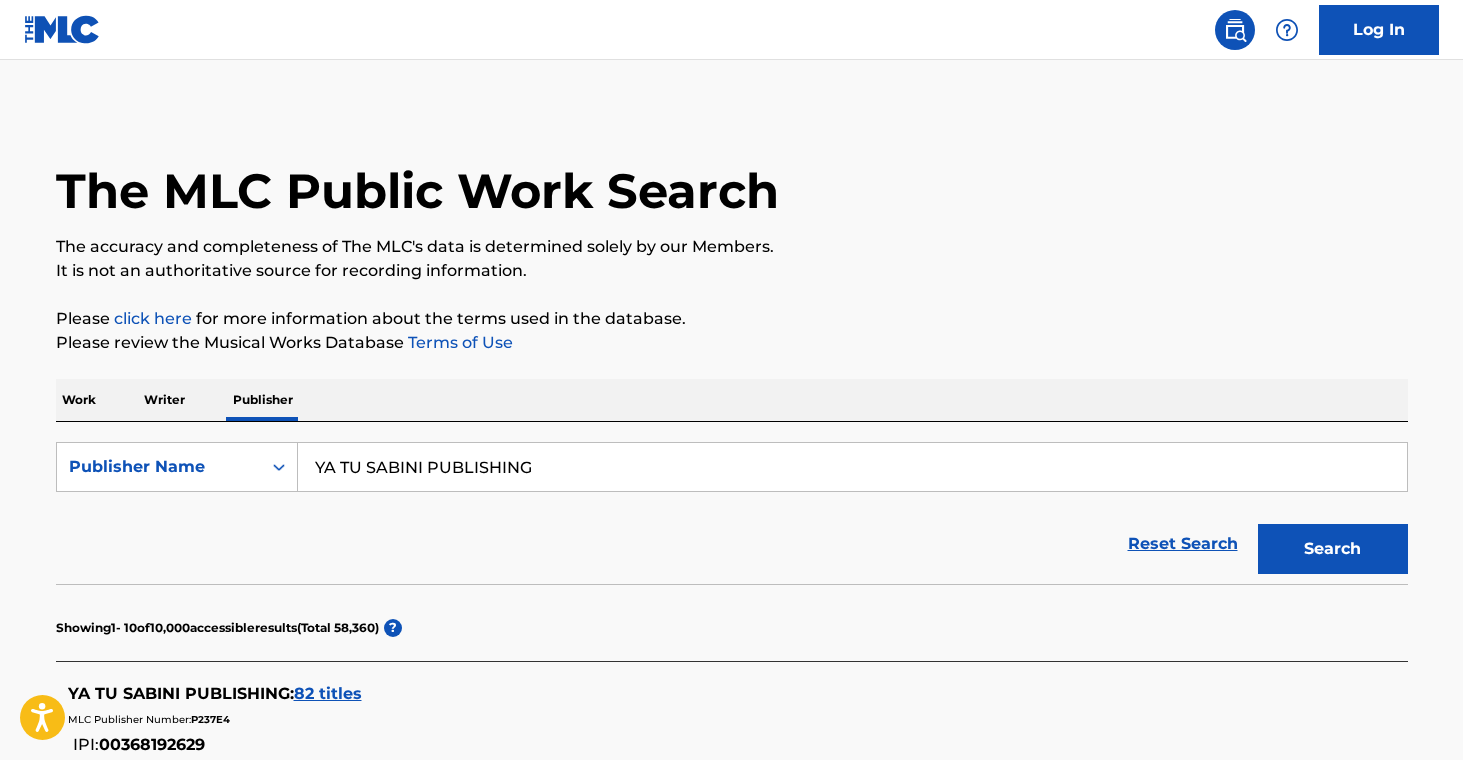 scroll, scrollTop: 4, scrollLeft: 0, axis: vertical 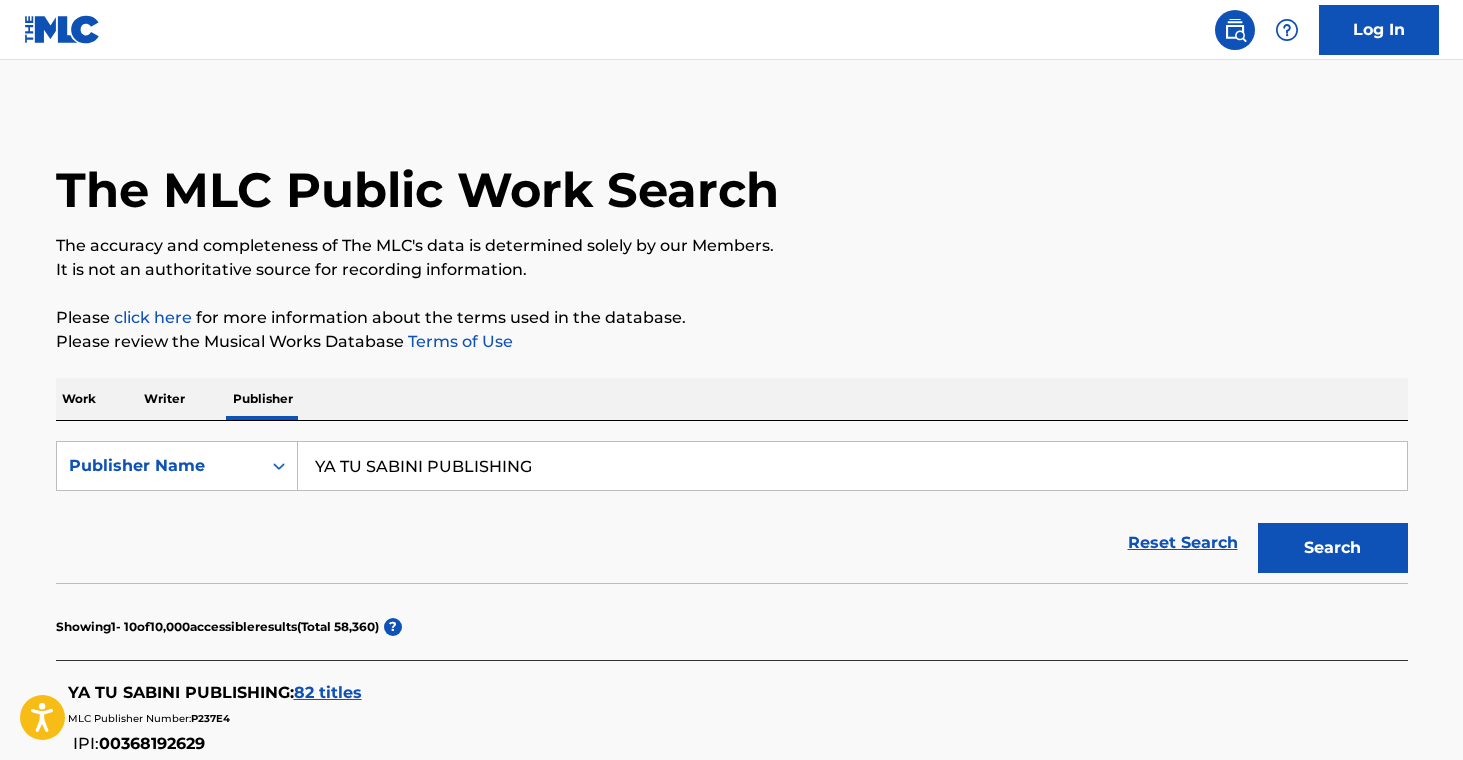click on "YA TU SABINI PUBLISHING" at bounding box center (852, 466) 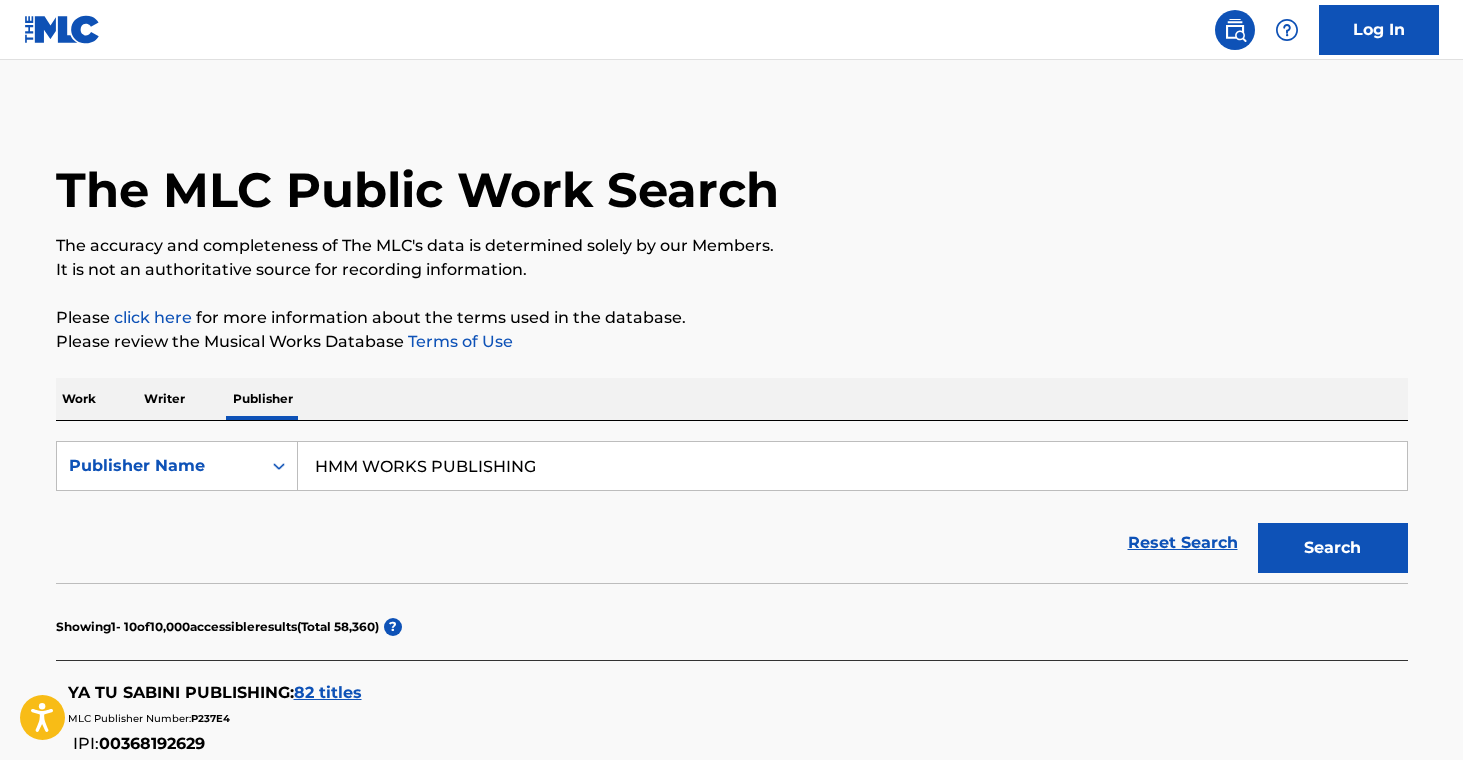 type on "HMM WORKS PUBLISHING" 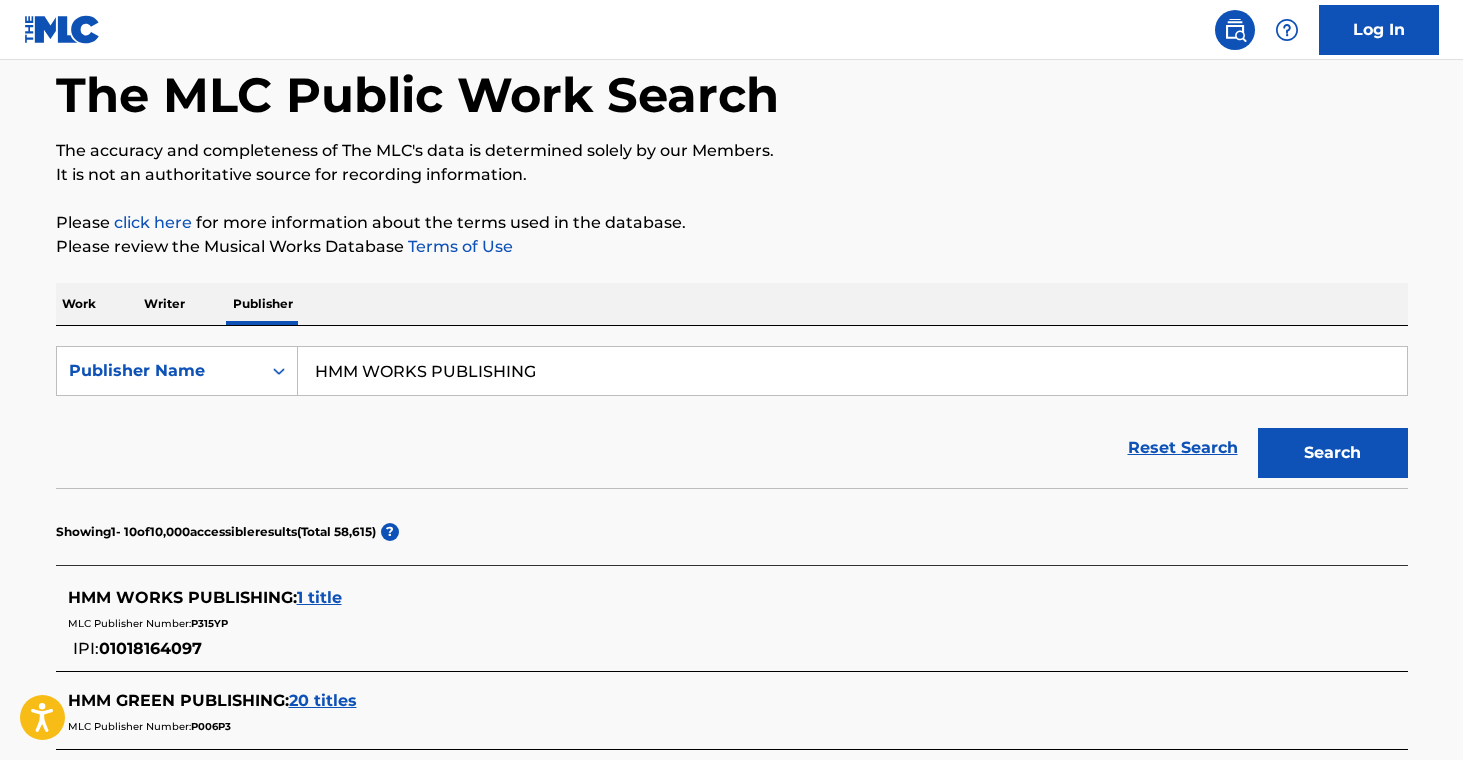 scroll, scrollTop: 101, scrollLeft: 0, axis: vertical 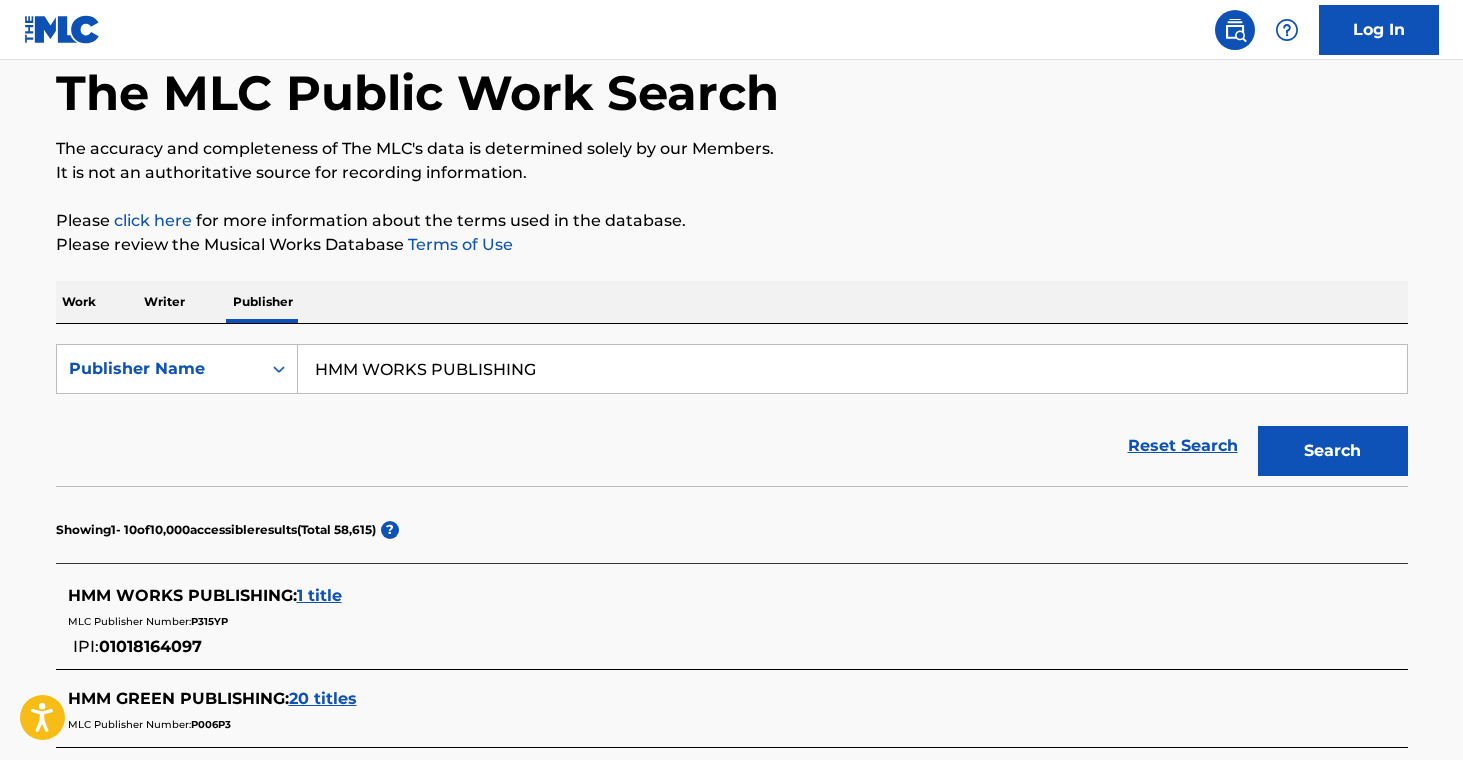 click on "1 title" at bounding box center (319, 595) 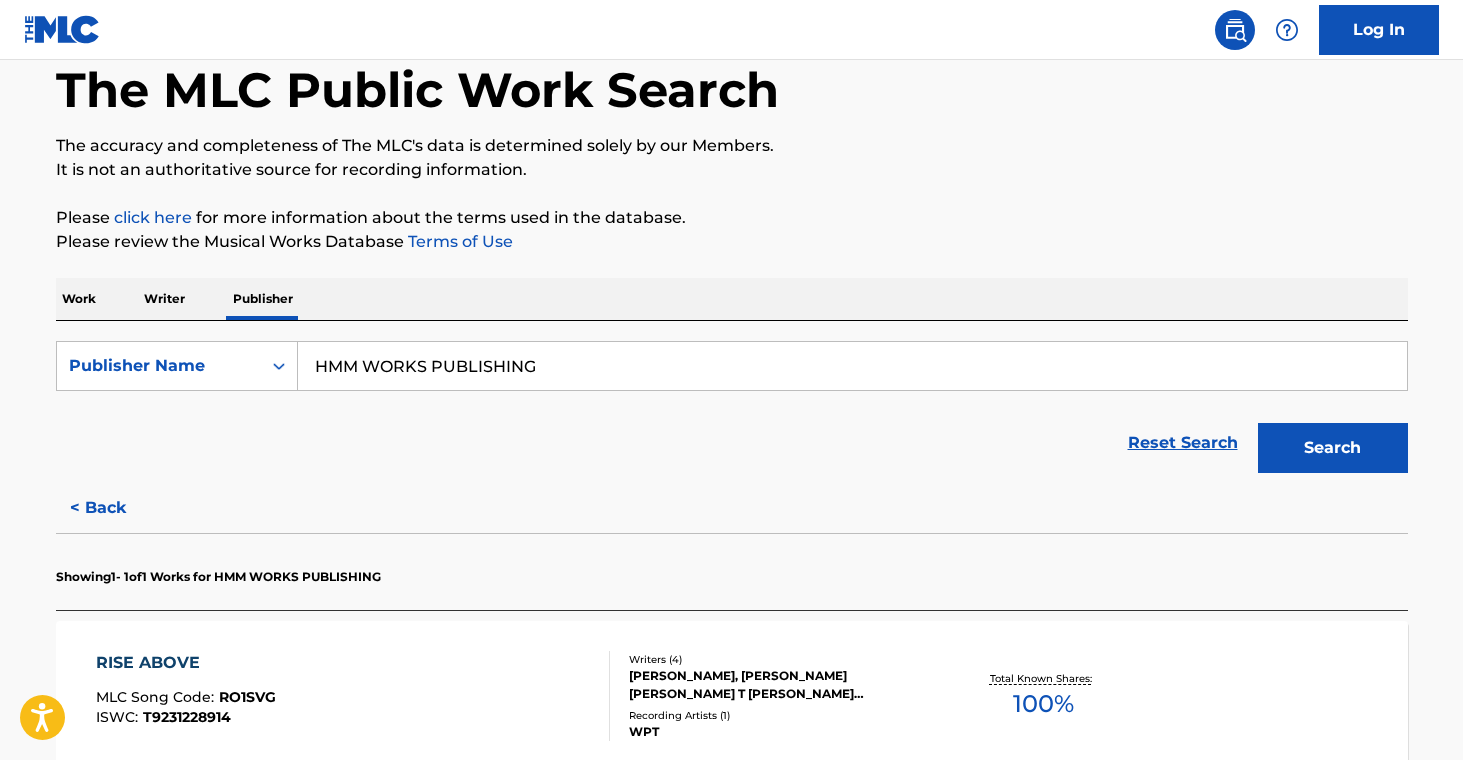 scroll, scrollTop: 105, scrollLeft: 0, axis: vertical 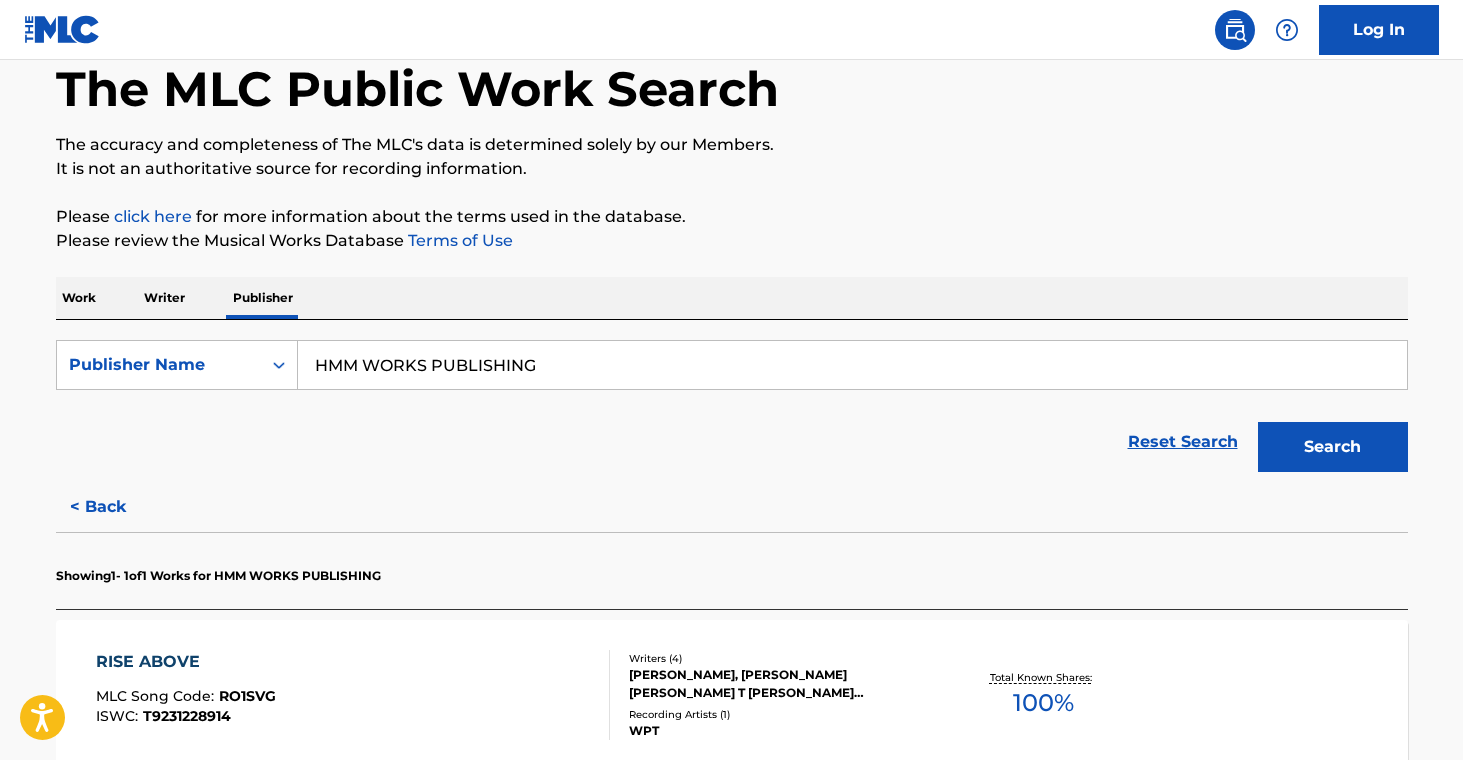 click on "[PERSON_NAME], [PERSON_NAME] [PERSON_NAME] T [PERSON_NAME] [PERSON_NAME]" at bounding box center (780, 684) 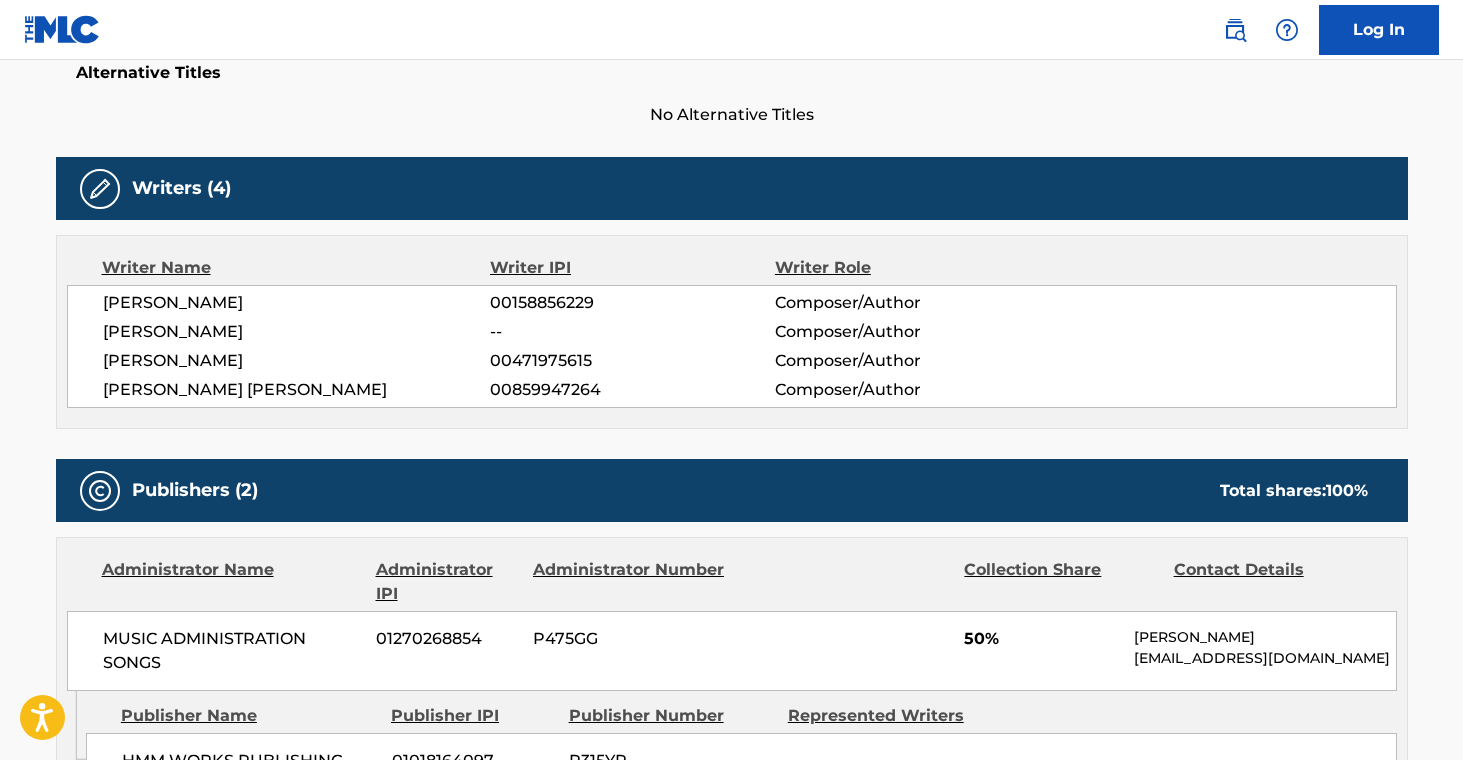 scroll, scrollTop: 0, scrollLeft: 0, axis: both 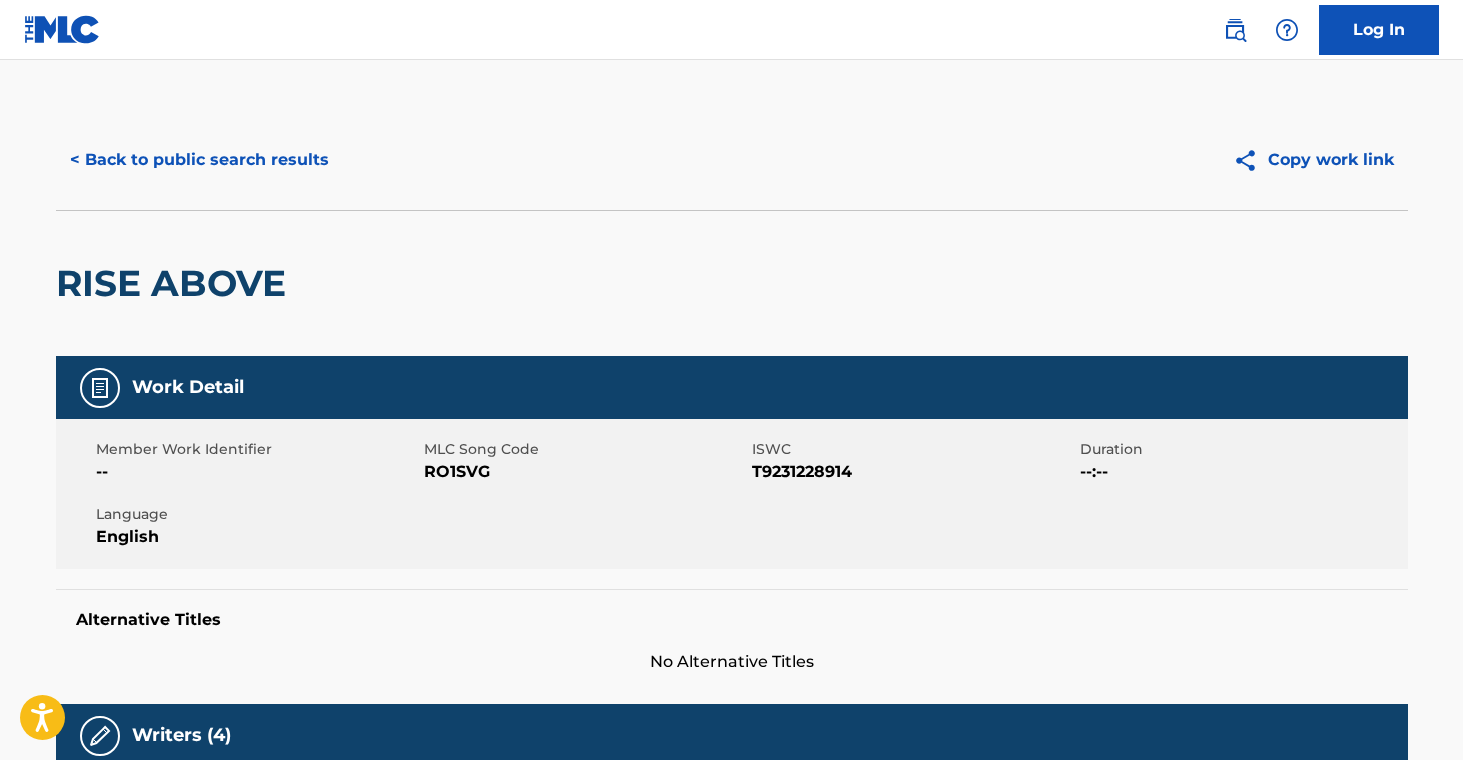 click on "< Back to public search results" at bounding box center (199, 160) 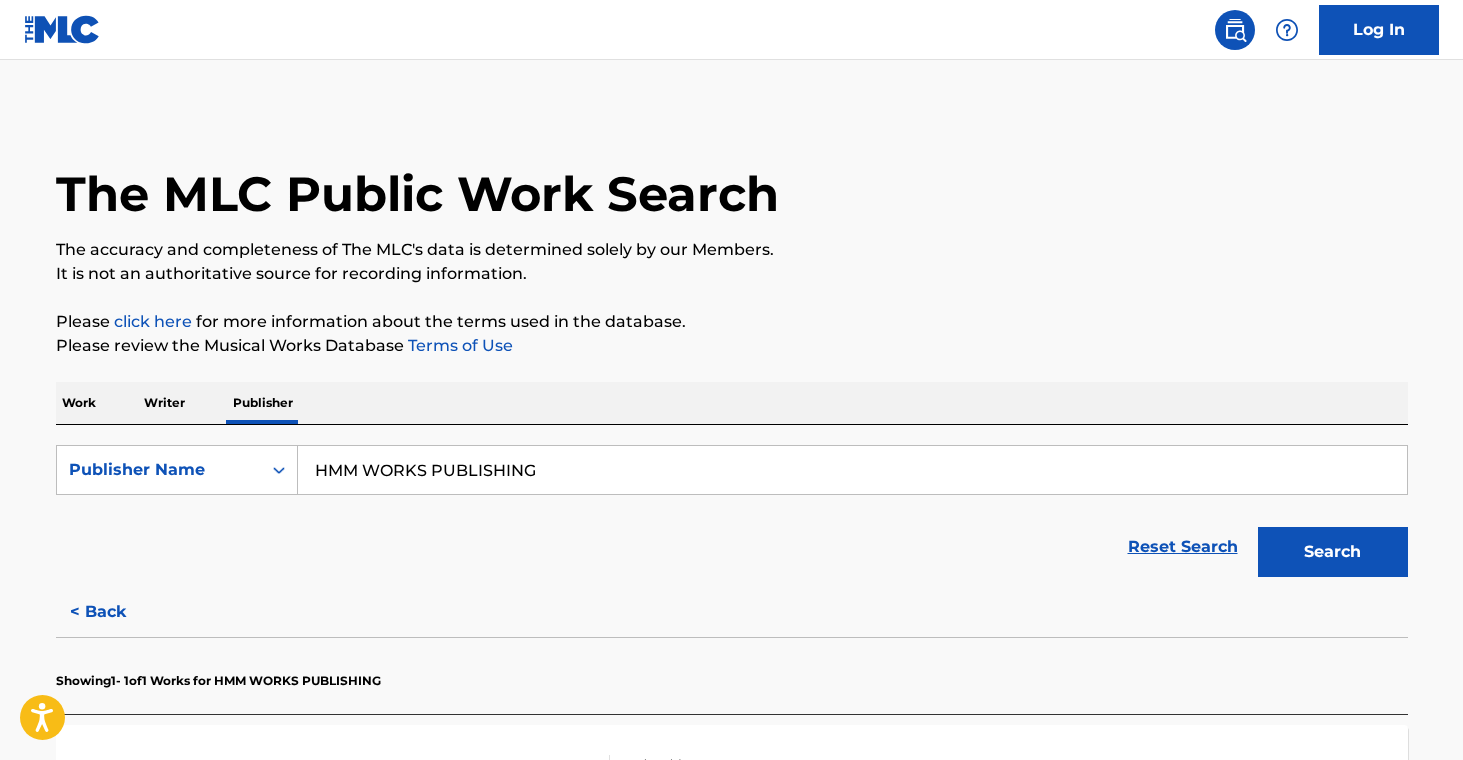 drag, startPoint x: 554, startPoint y: 486, endPoint x: 229, endPoint y: 424, distance: 330.861 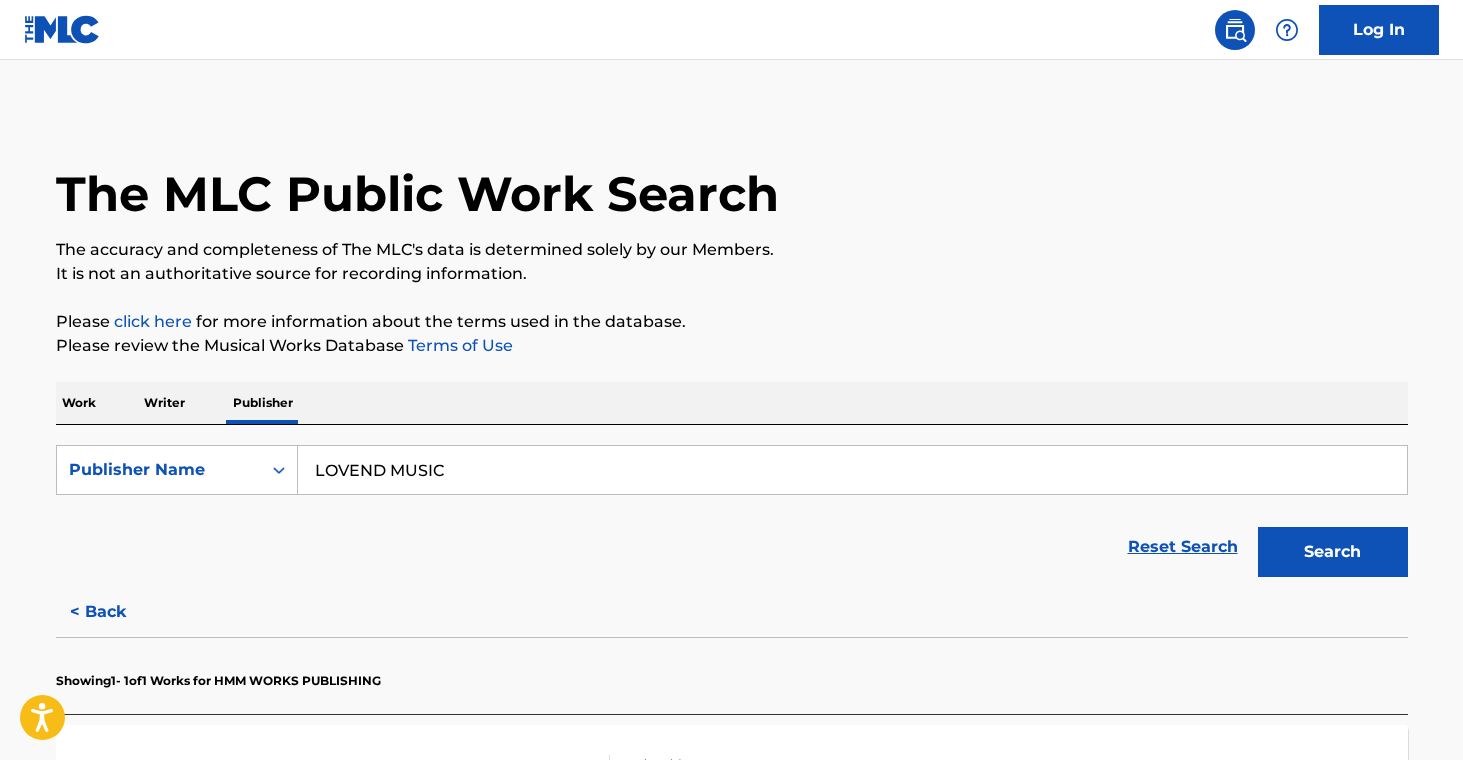 type on "LOVEND MUSIC" 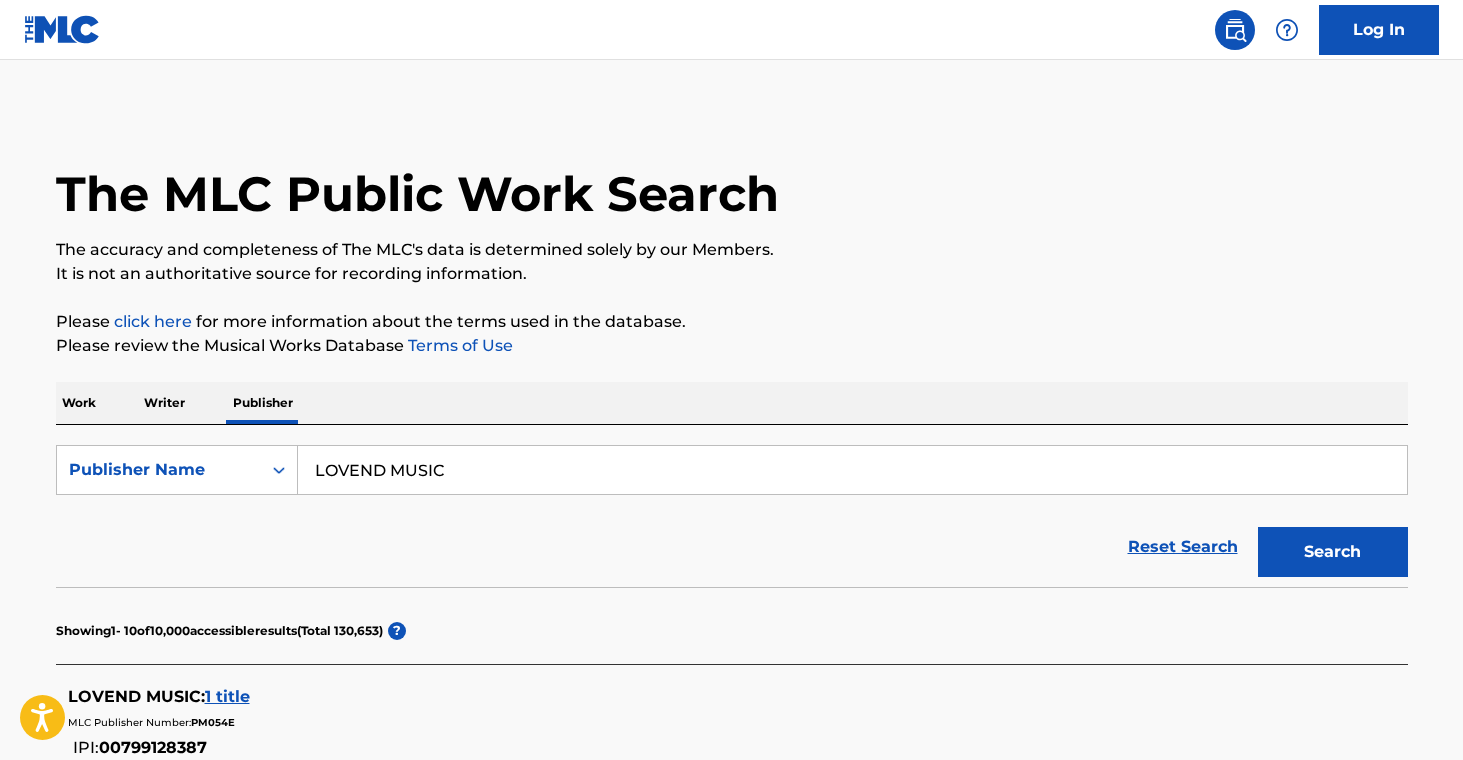 click on "1 title" at bounding box center (227, 696) 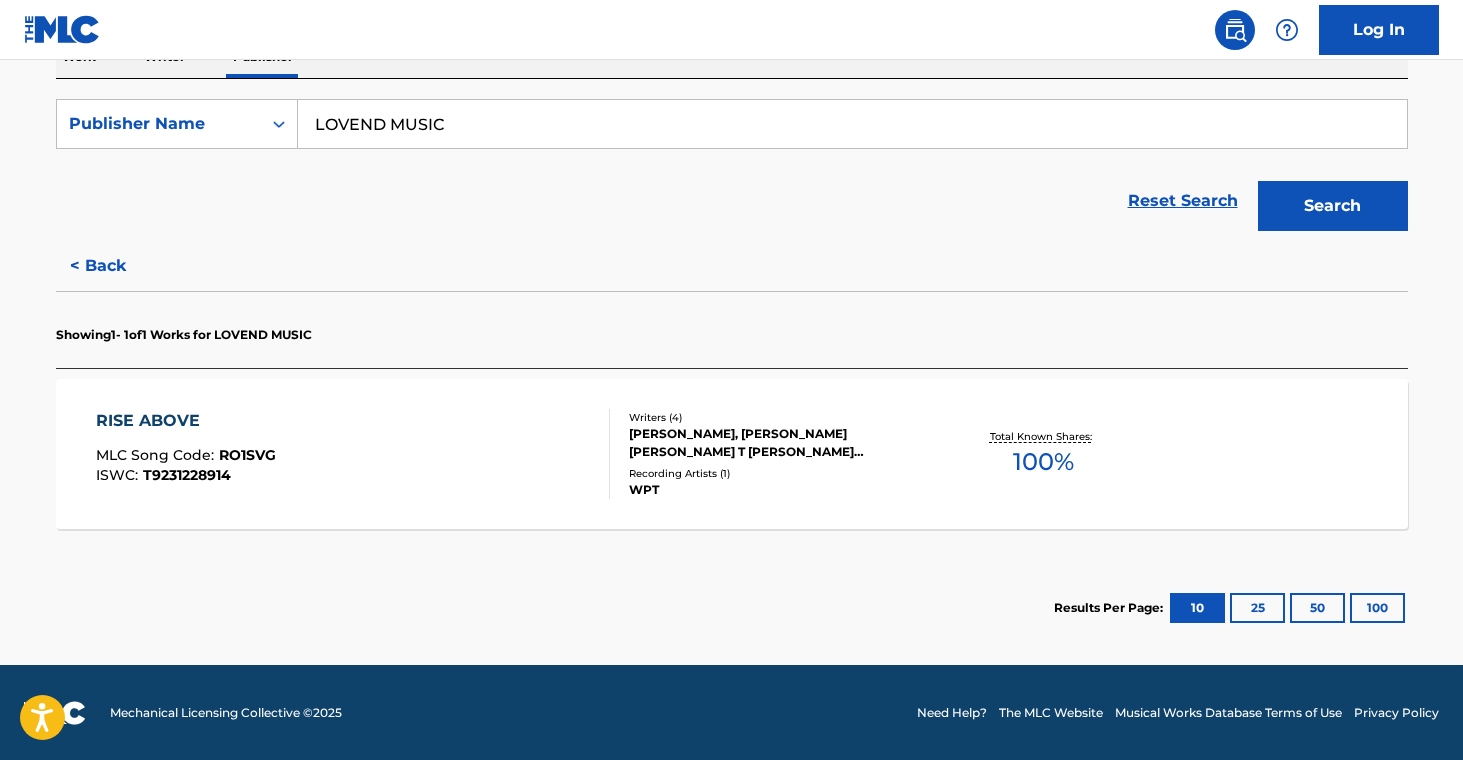 scroll, scrollTop: 347, scrollLeft: 0, axis: vertical 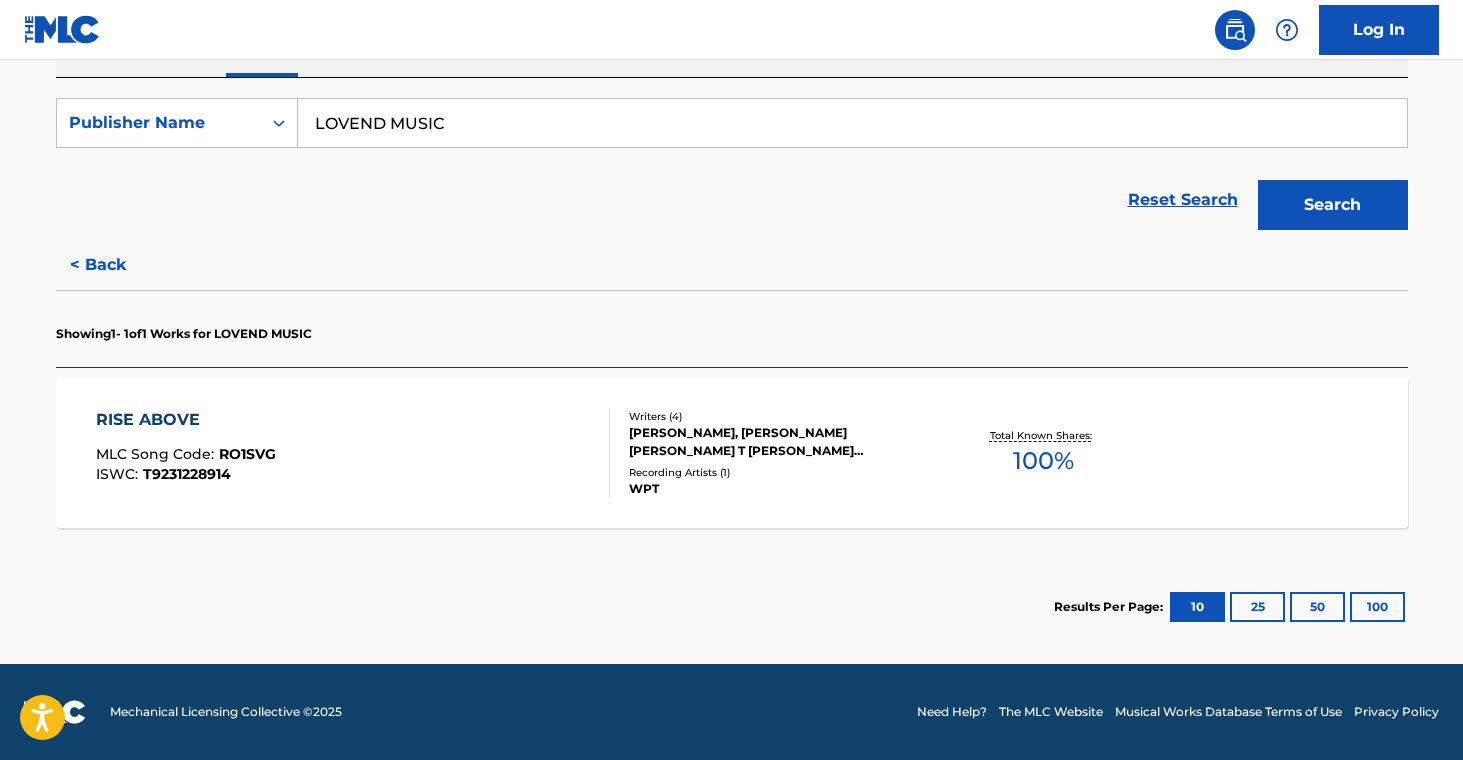 click on "[PERSON_NAME], [PERSON_NAME] [PERSON_NAME] T [PERSON_NAME] [PERSON_NAME]" at bounding box center [780, 442] 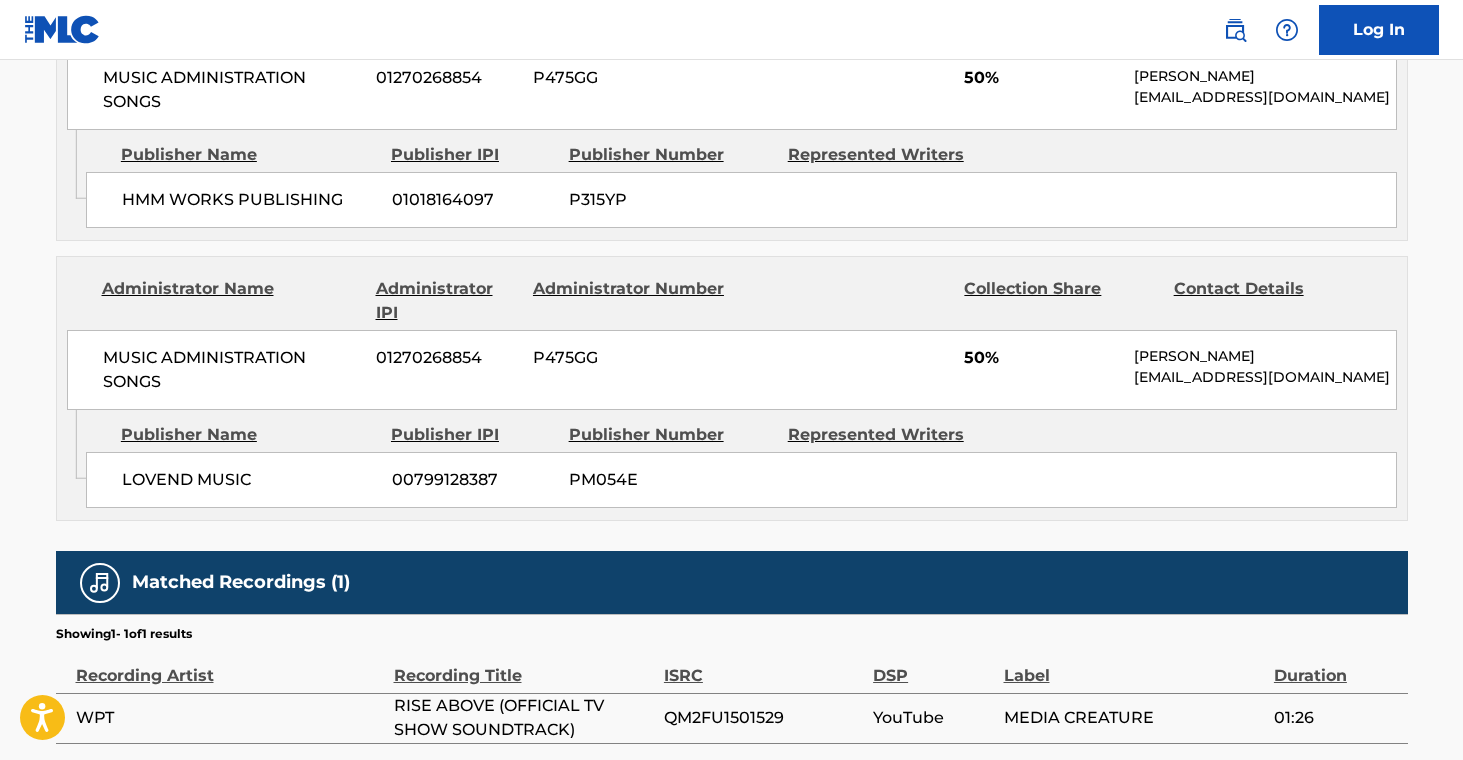 scroll, scrollTop: 0, scrollLeft: 0, axis: both 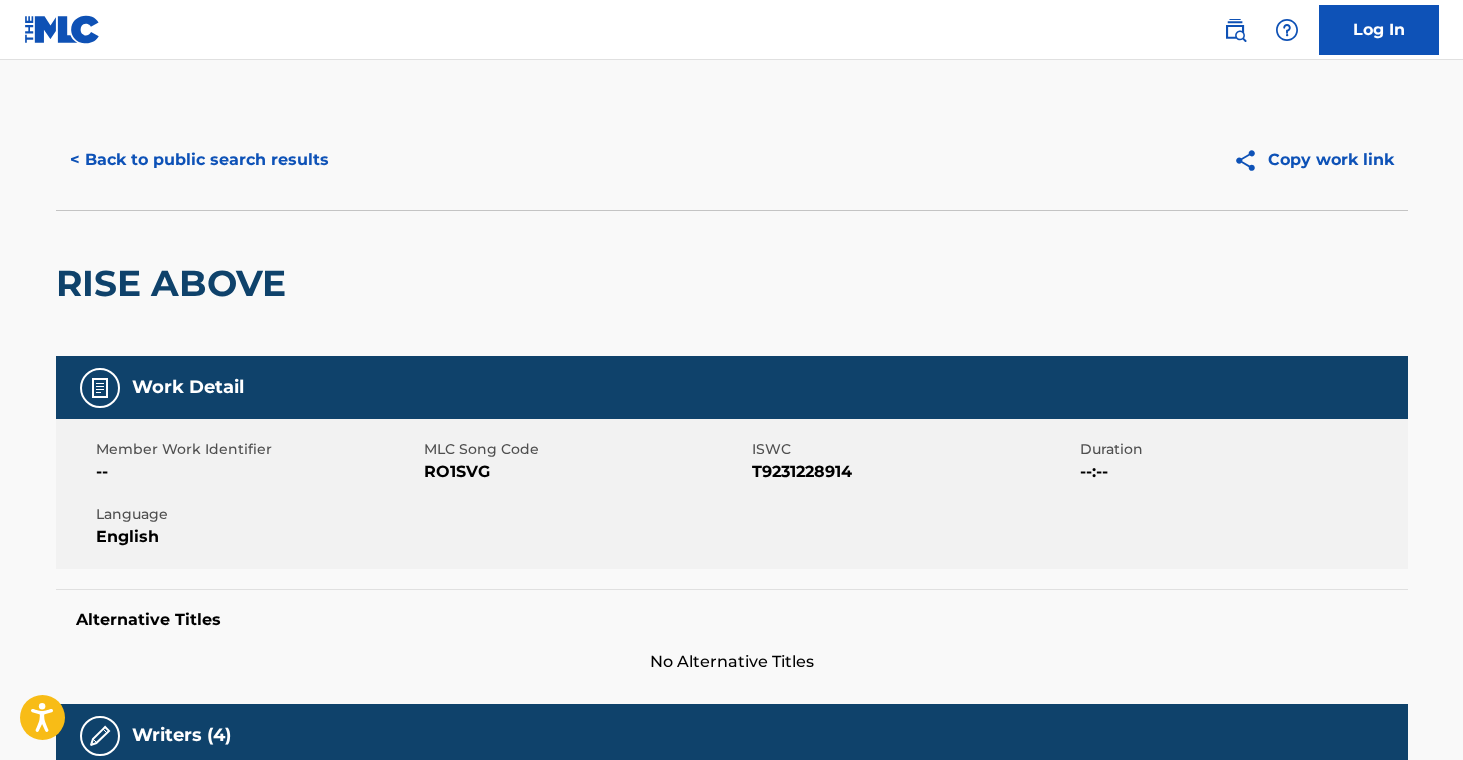 click on "< Back to public search results" at bounding box center [199, 160] 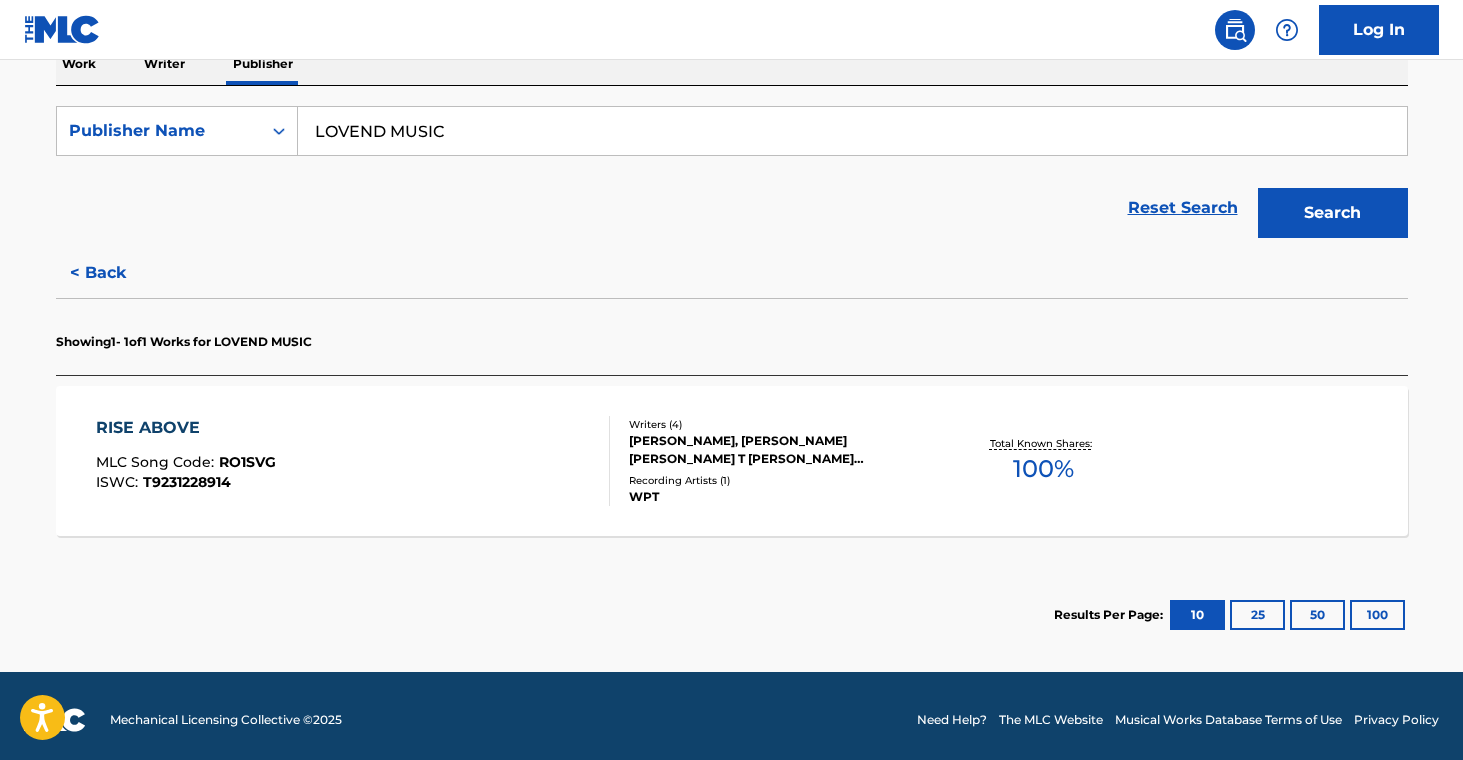 scroll, scrollTop: 325, scrollLeft: 0, axis: vertical 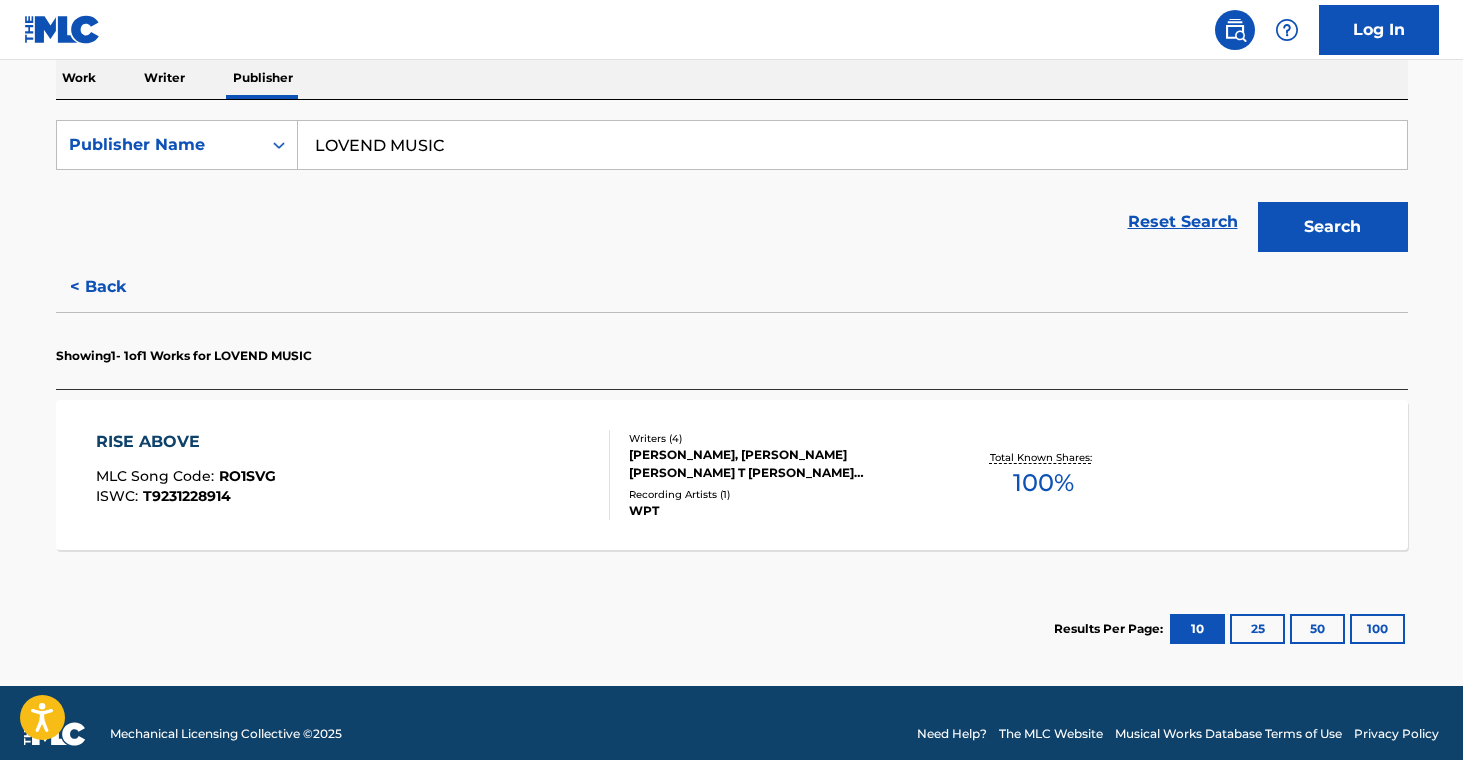 click on "< Back" at bounding box center [116, 287] 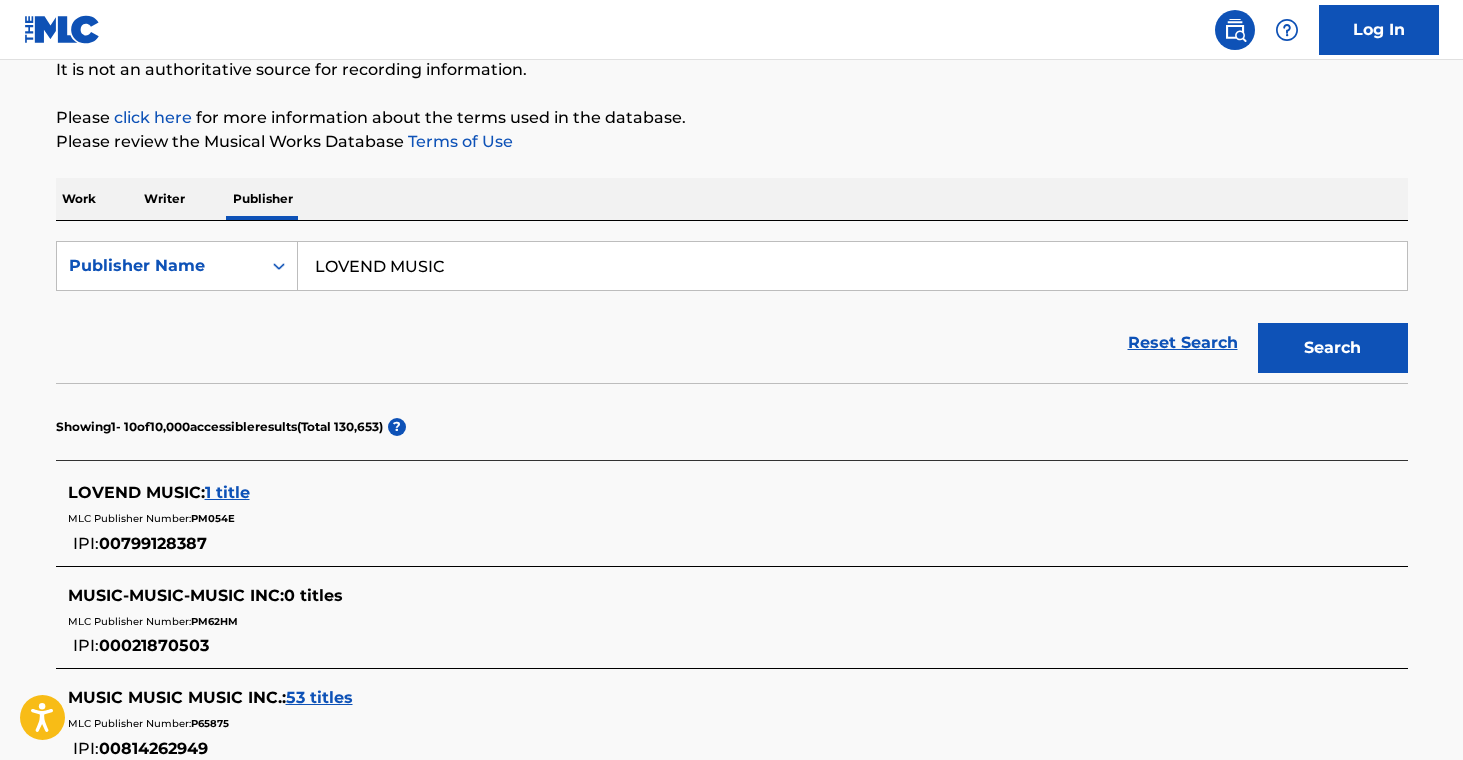 scroll, scrollTop: 0, scrollLeft: 0, axis: both 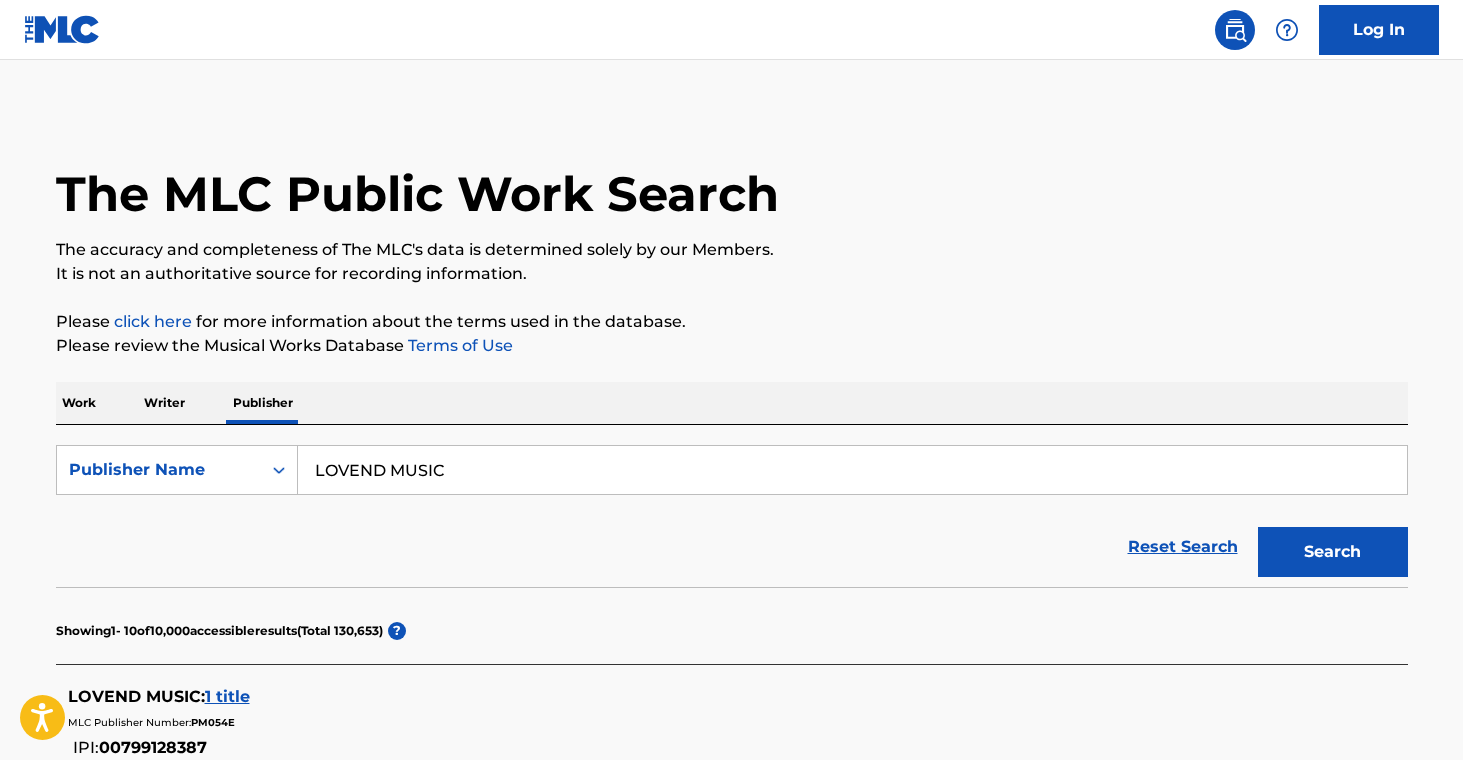 drag, startPoint x: 457, startPoint y: 479, endPoint x: 237, endPoint y: 442, distance: 223.08966 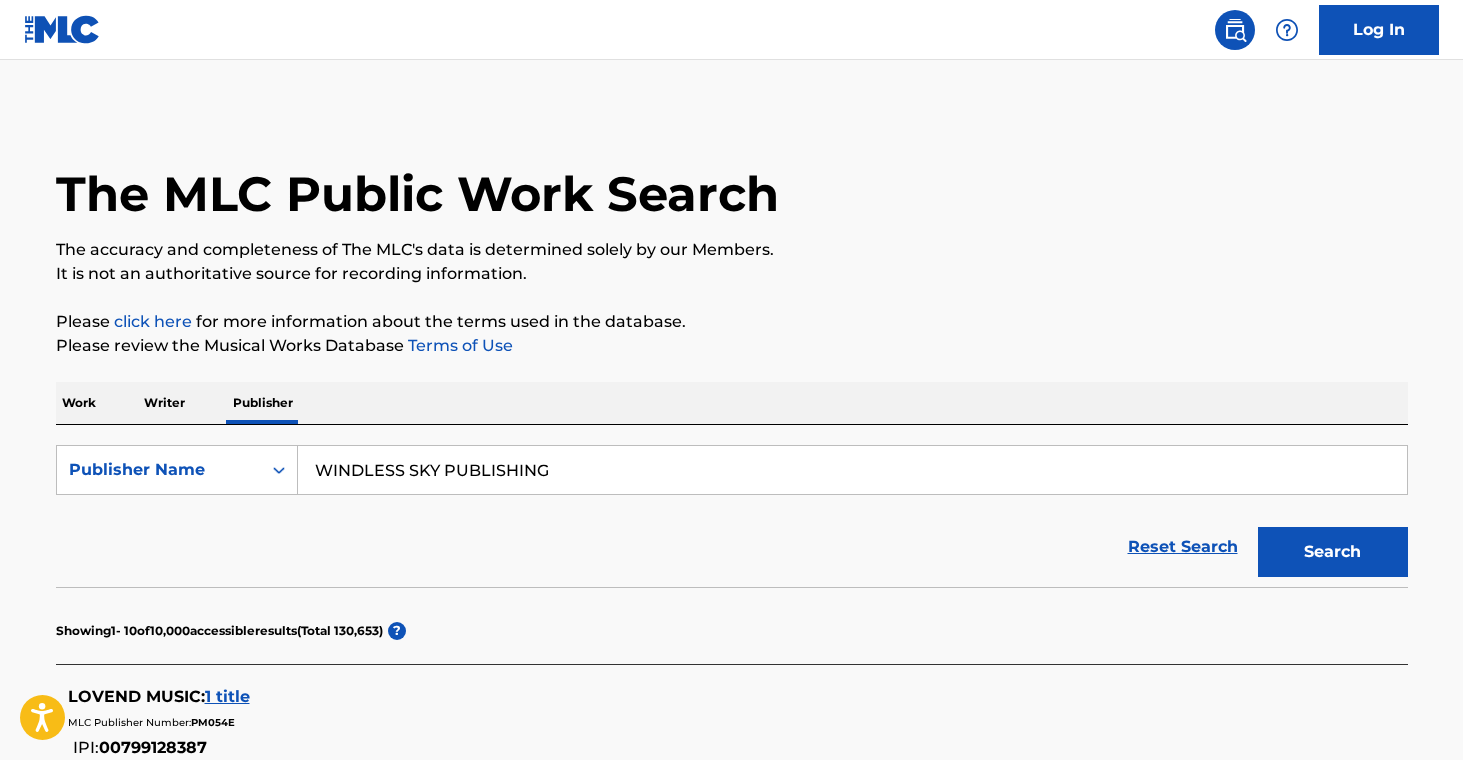 click on "Search" at bounding box center [1333, 552] 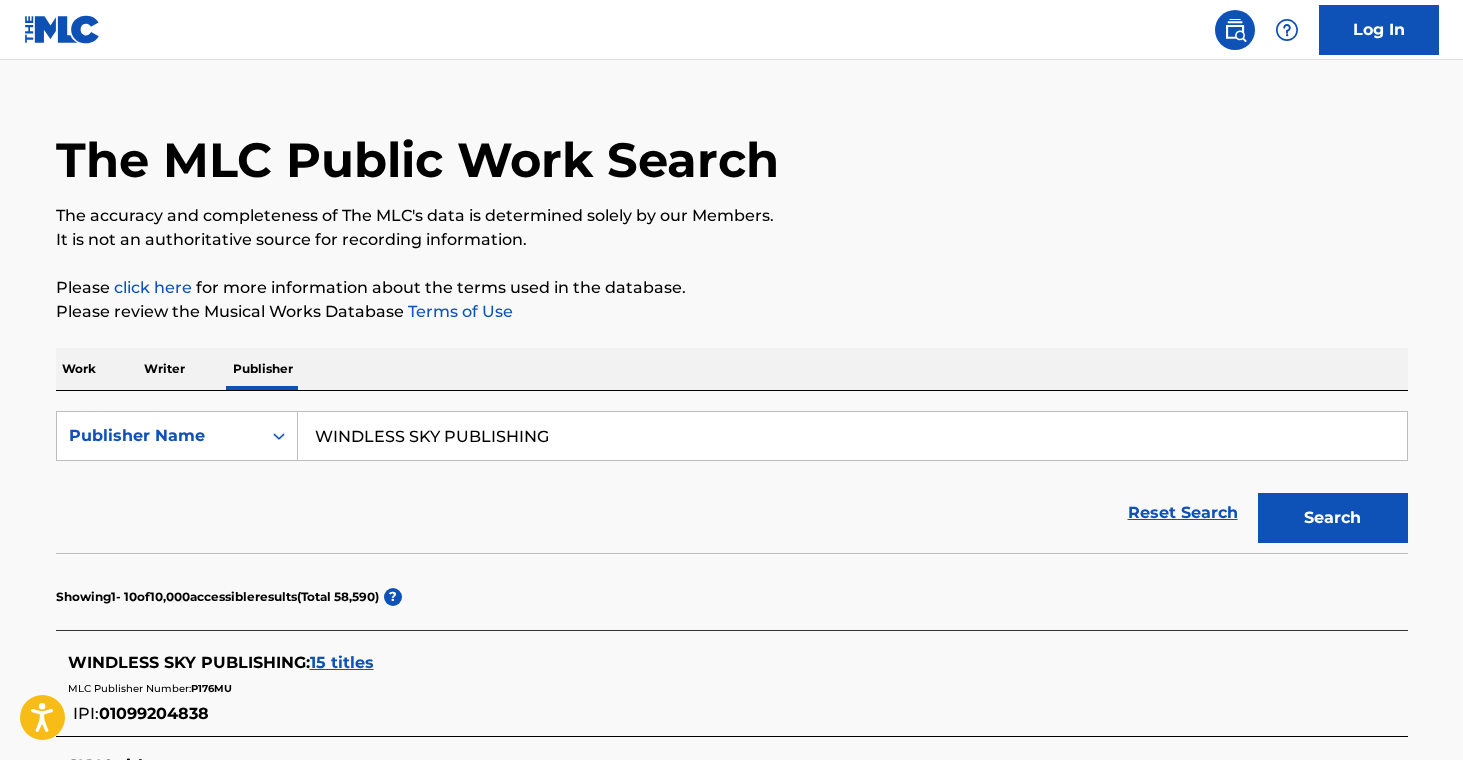 scroll, scrollTop: 143, scrollLeft: 0, axis: vertical 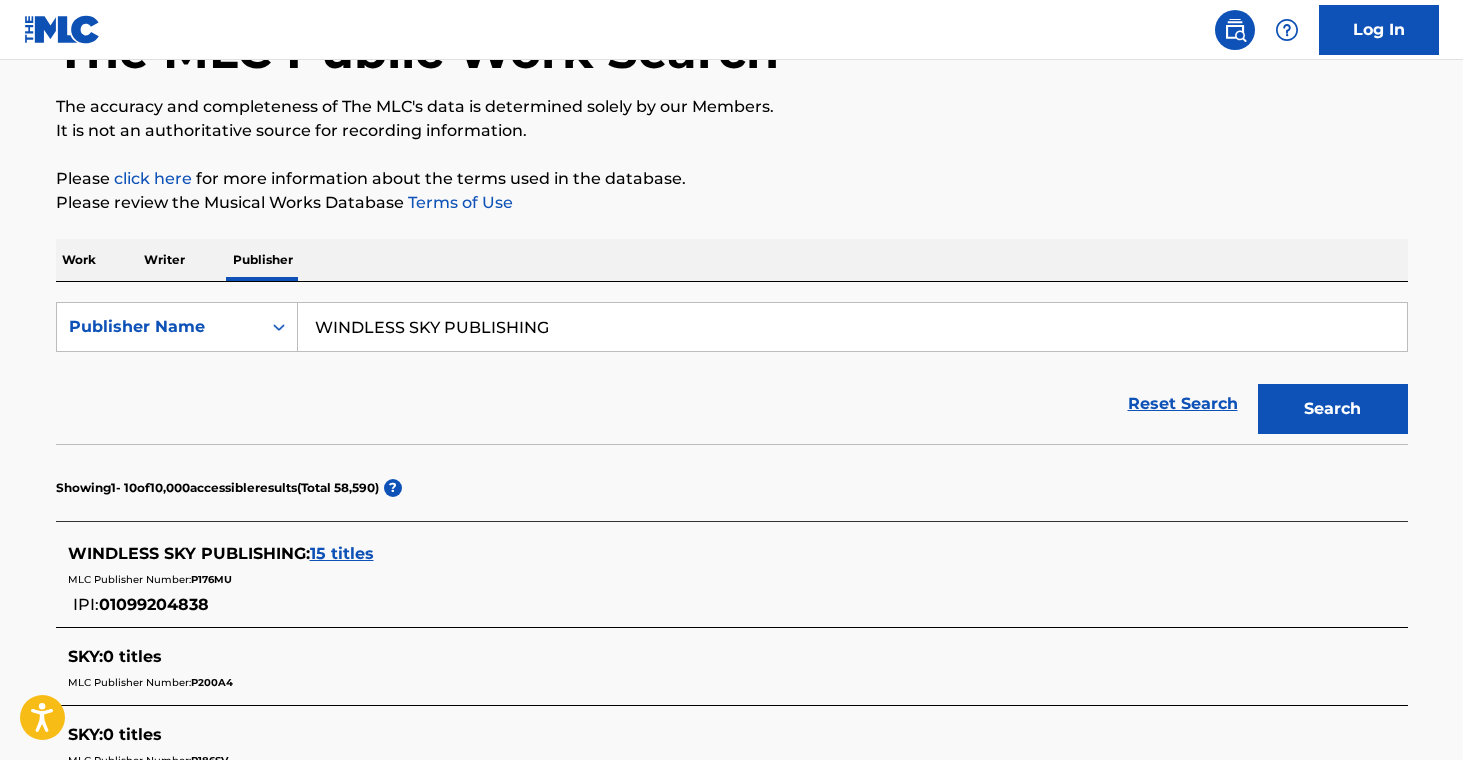 click on "WINDLESS SKY PUBLISHING" at bounding box center (852, 327) 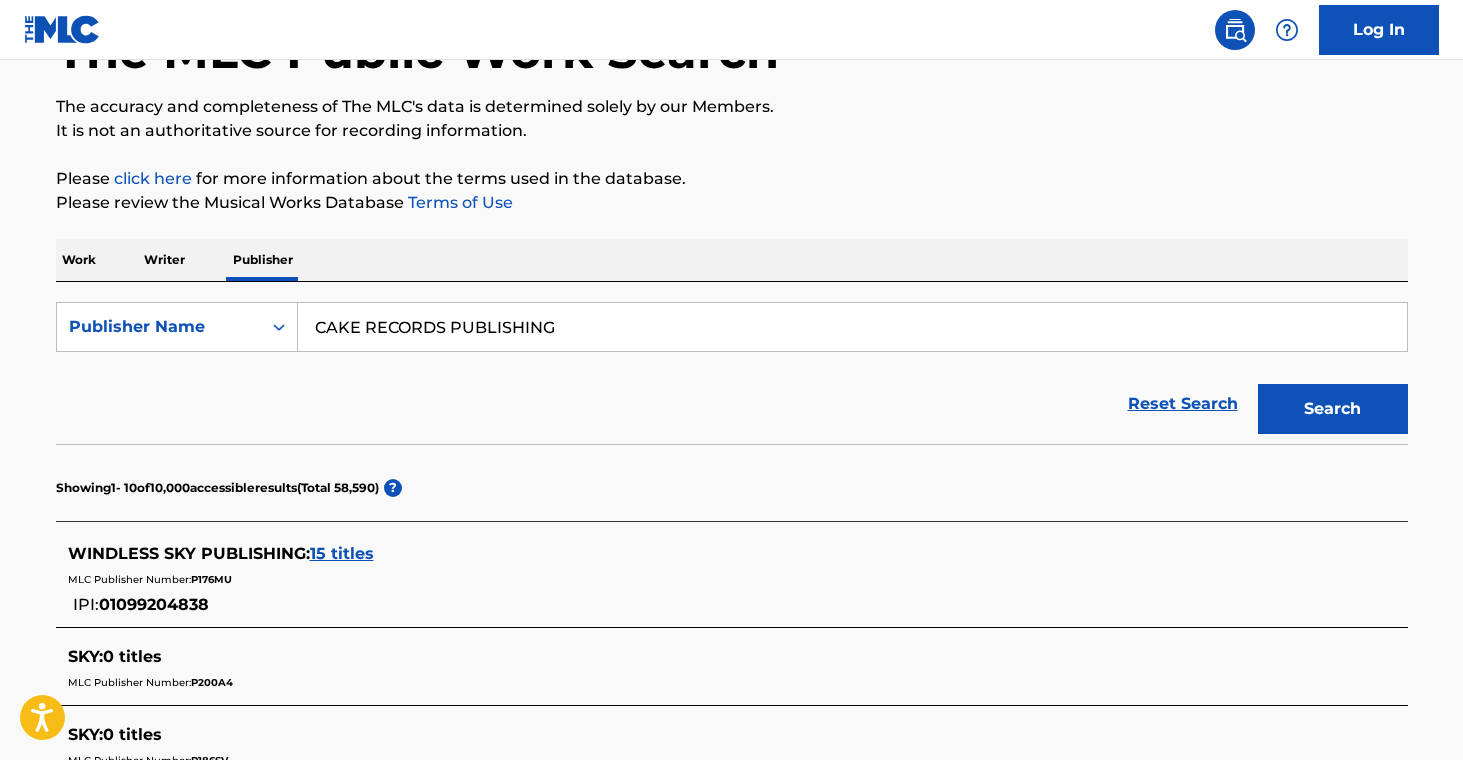 click on "Search" at bounding box center [1333, 409] 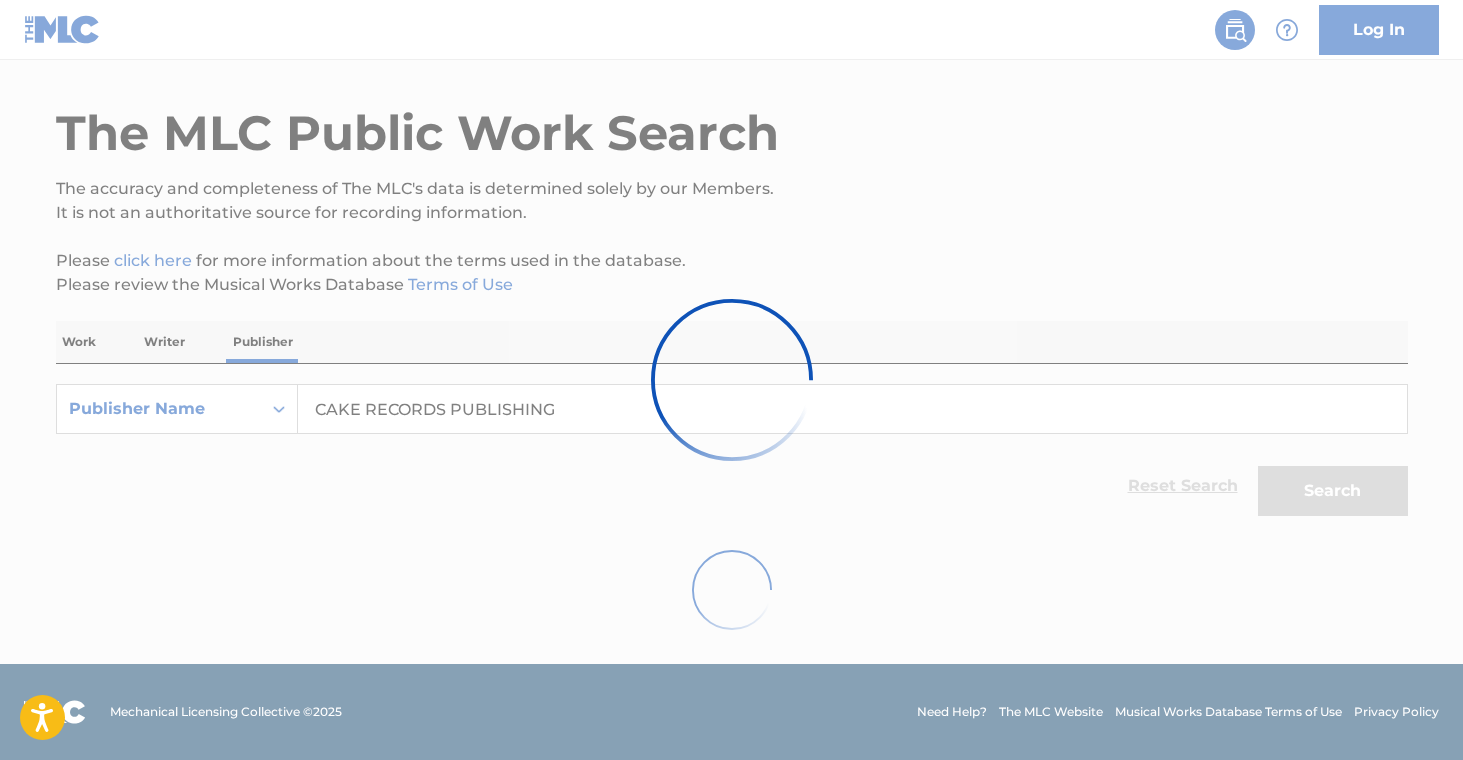 scroll, scrollTop: 143, scrollLeft: 0, axis: vertical 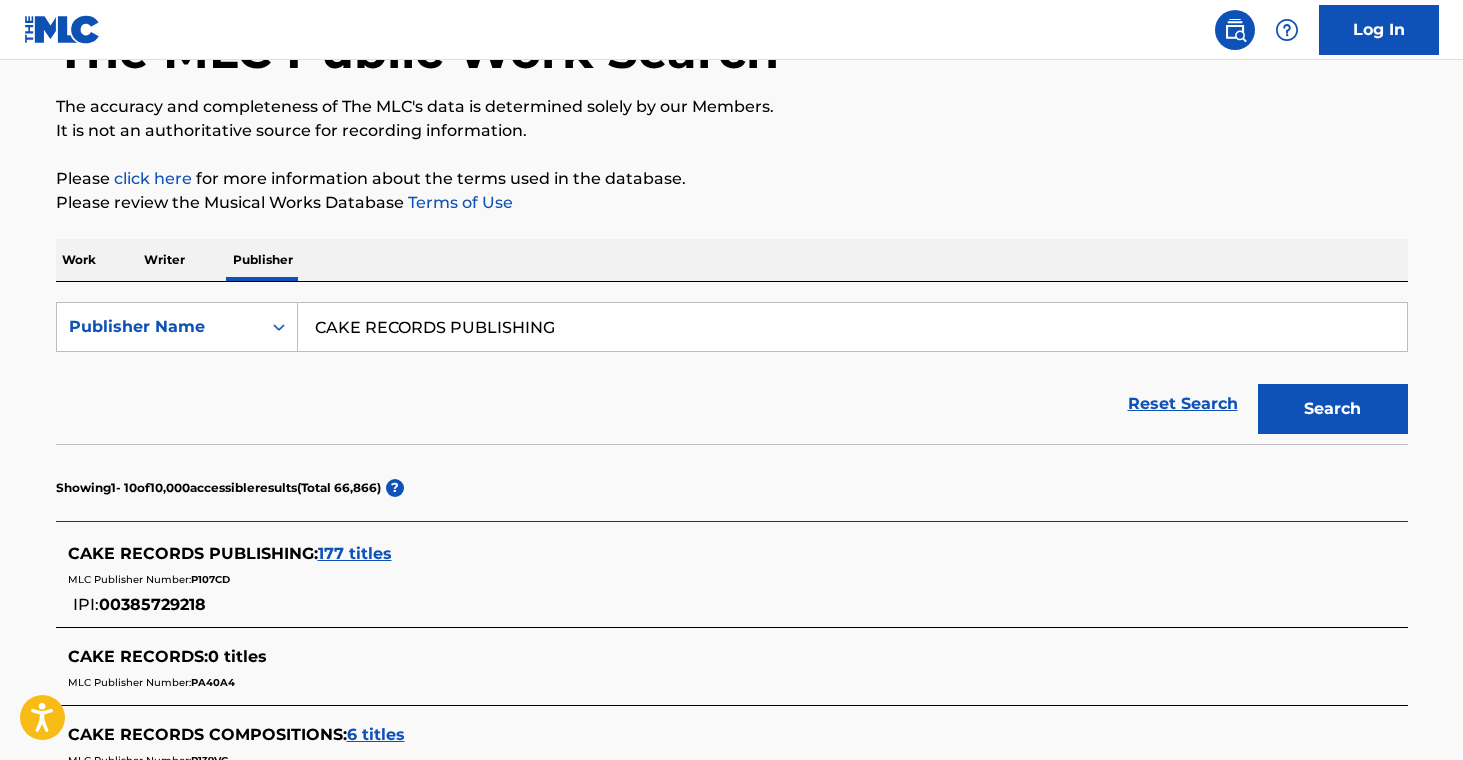 click on "CAKE RECORDS PUBLISHING" at bounding box center [852, 327] 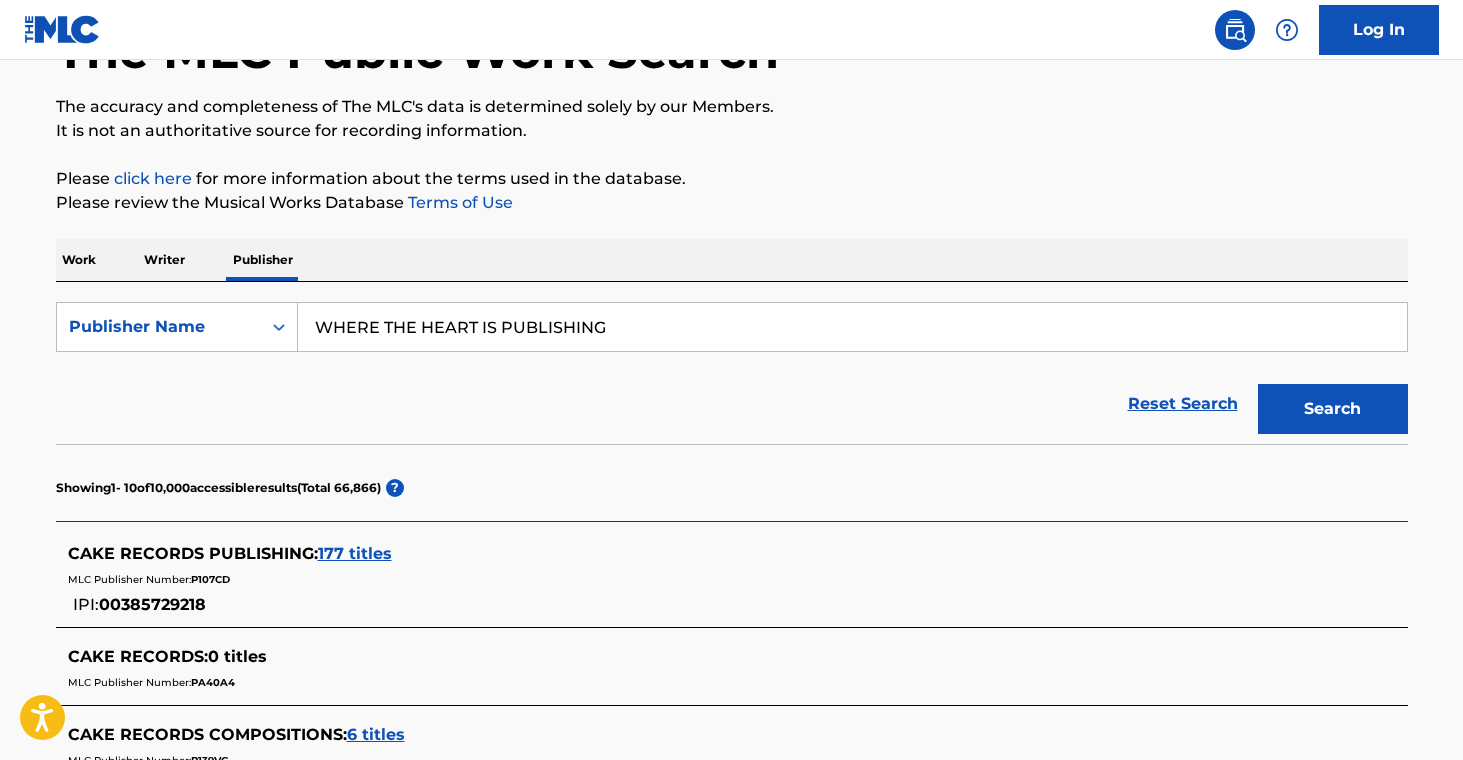 type on "WHERE THE HEART IS PUBLISHING" 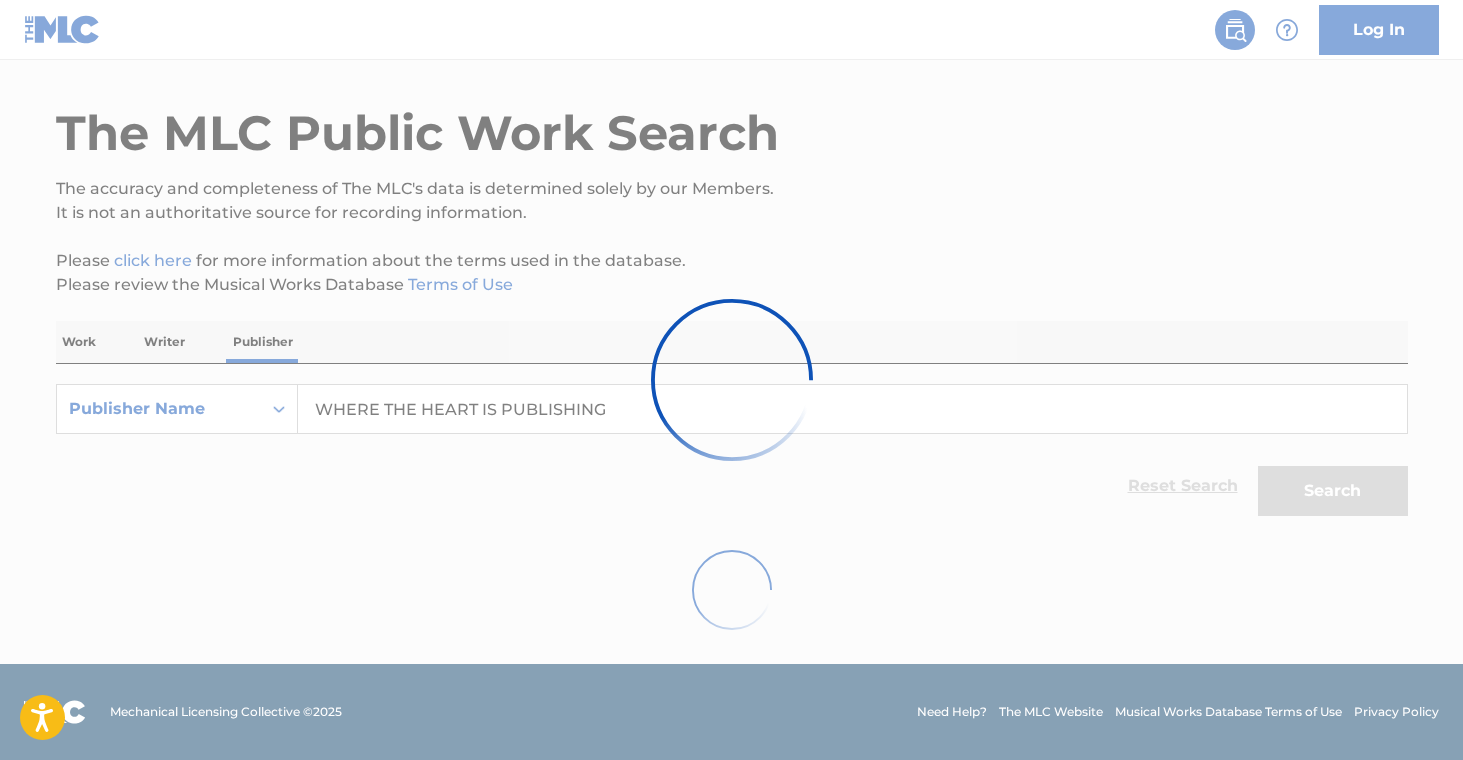 scroll, scrollTop: 143, scrollLeft: 0, axis: vertical 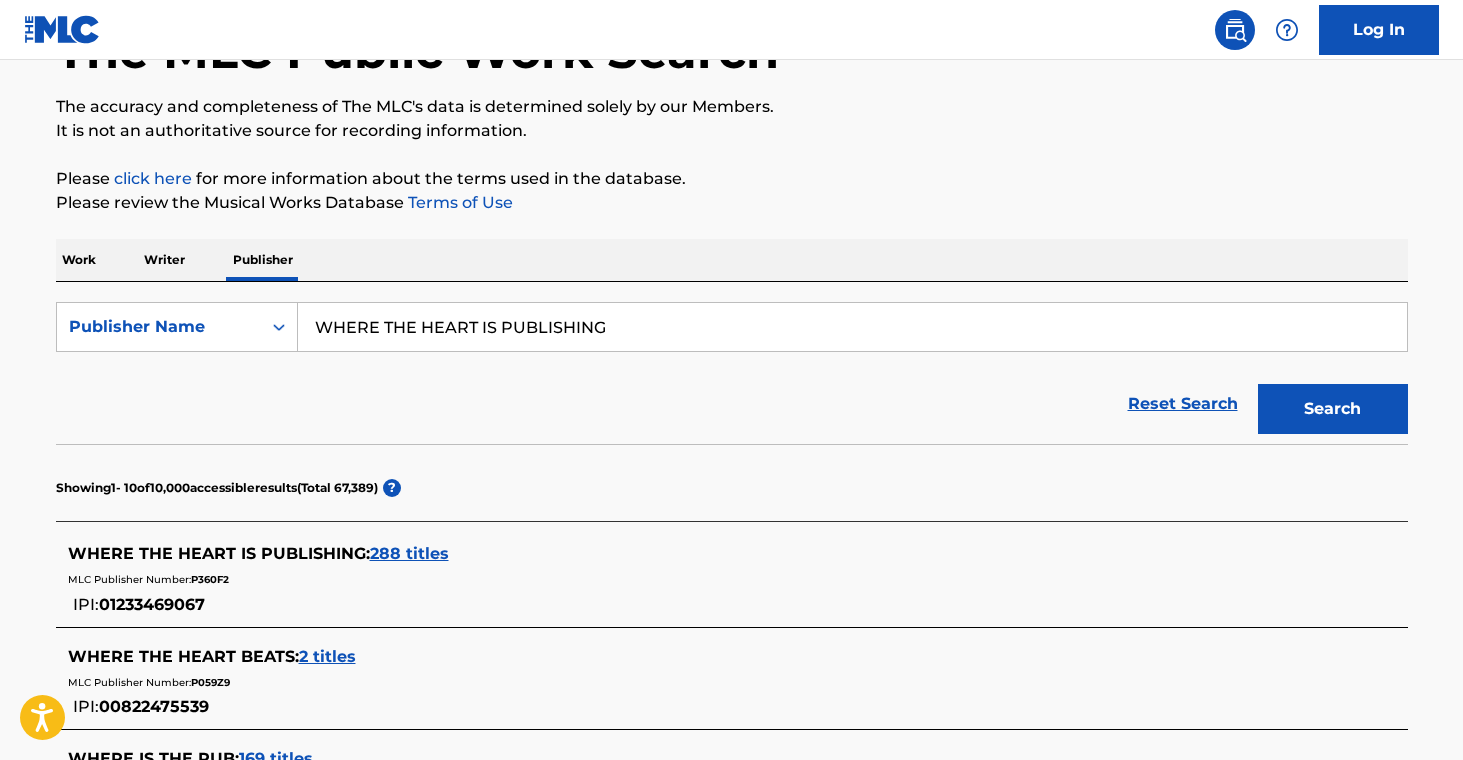 click on "288 titles" at bounding box center (409, 553) 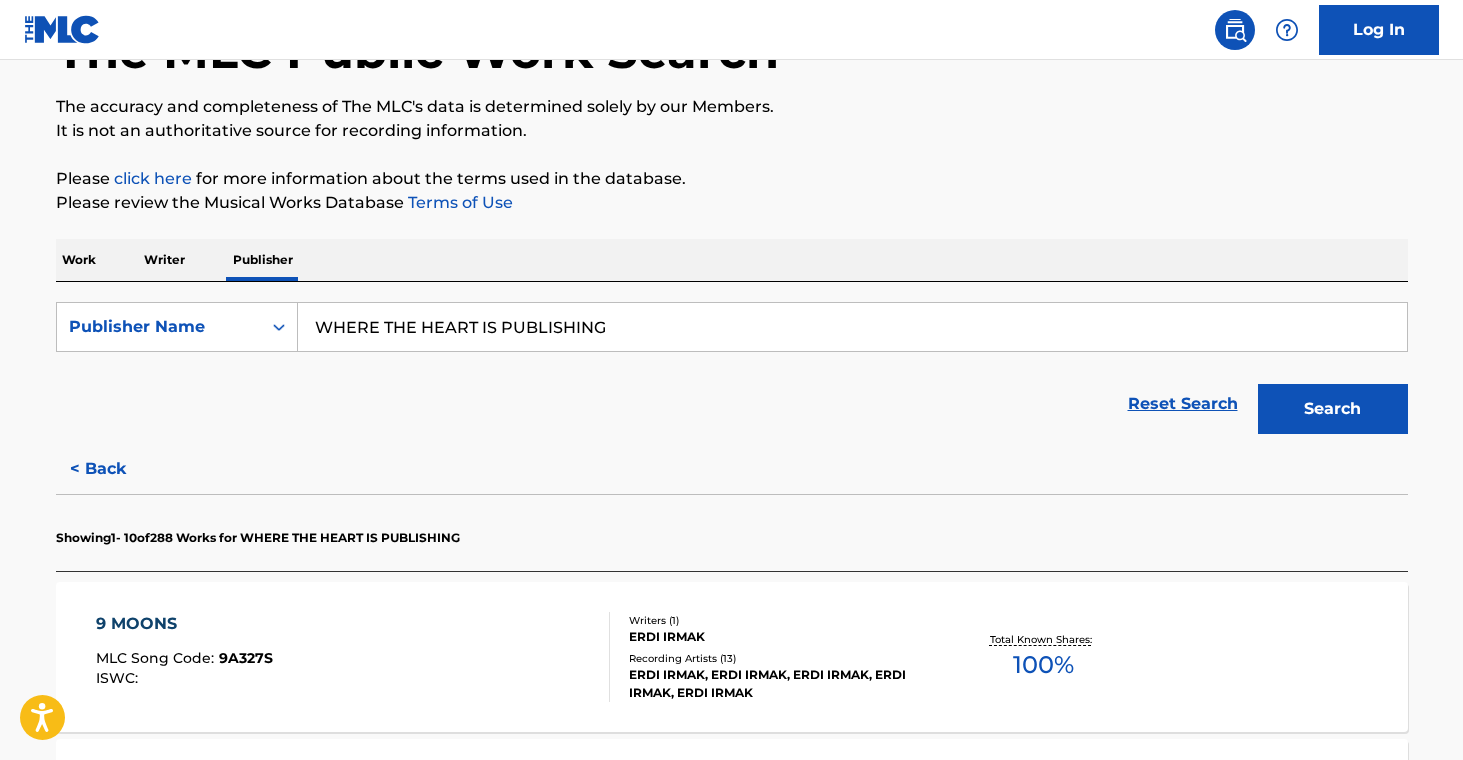 click on "ERDI IRMAK, ERDI IRMAK, ERDI IRMAK, ERDI IRMAK, ERDI IRMAK" at bounding box center [780, 684] 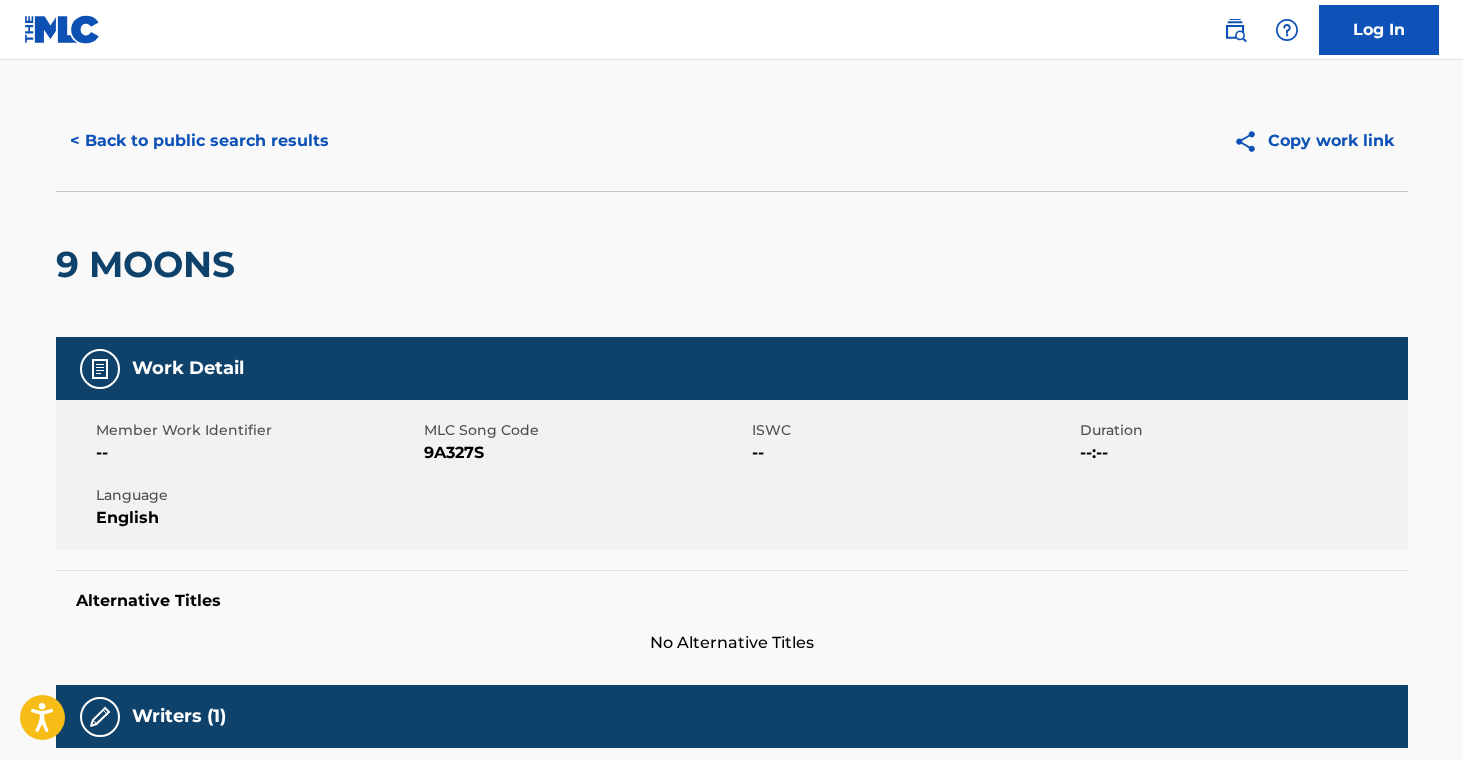 scroll, scrollTop: 0, scrollLeft: 0, axis: both 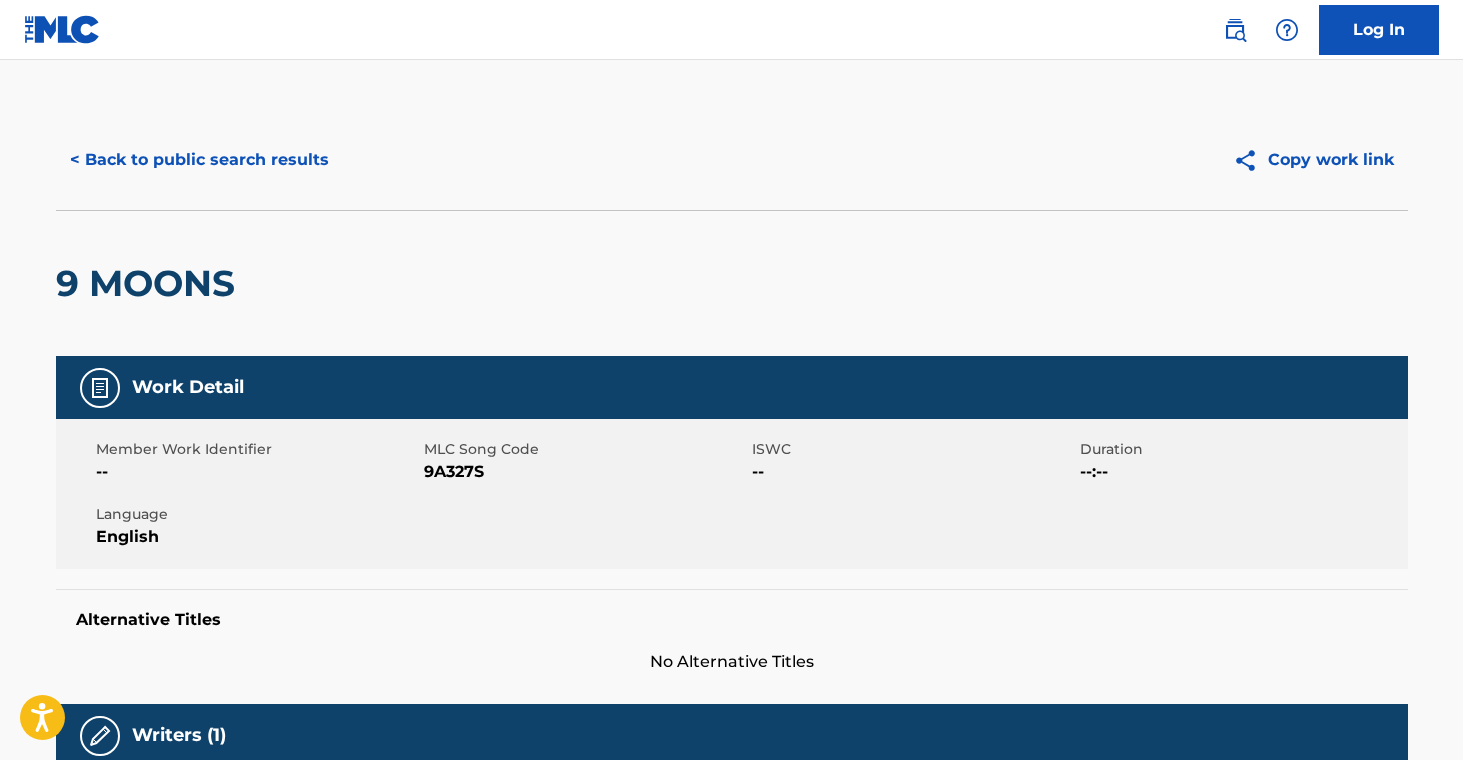 click on "< Back to public search results" at bounding box center [199, 160] 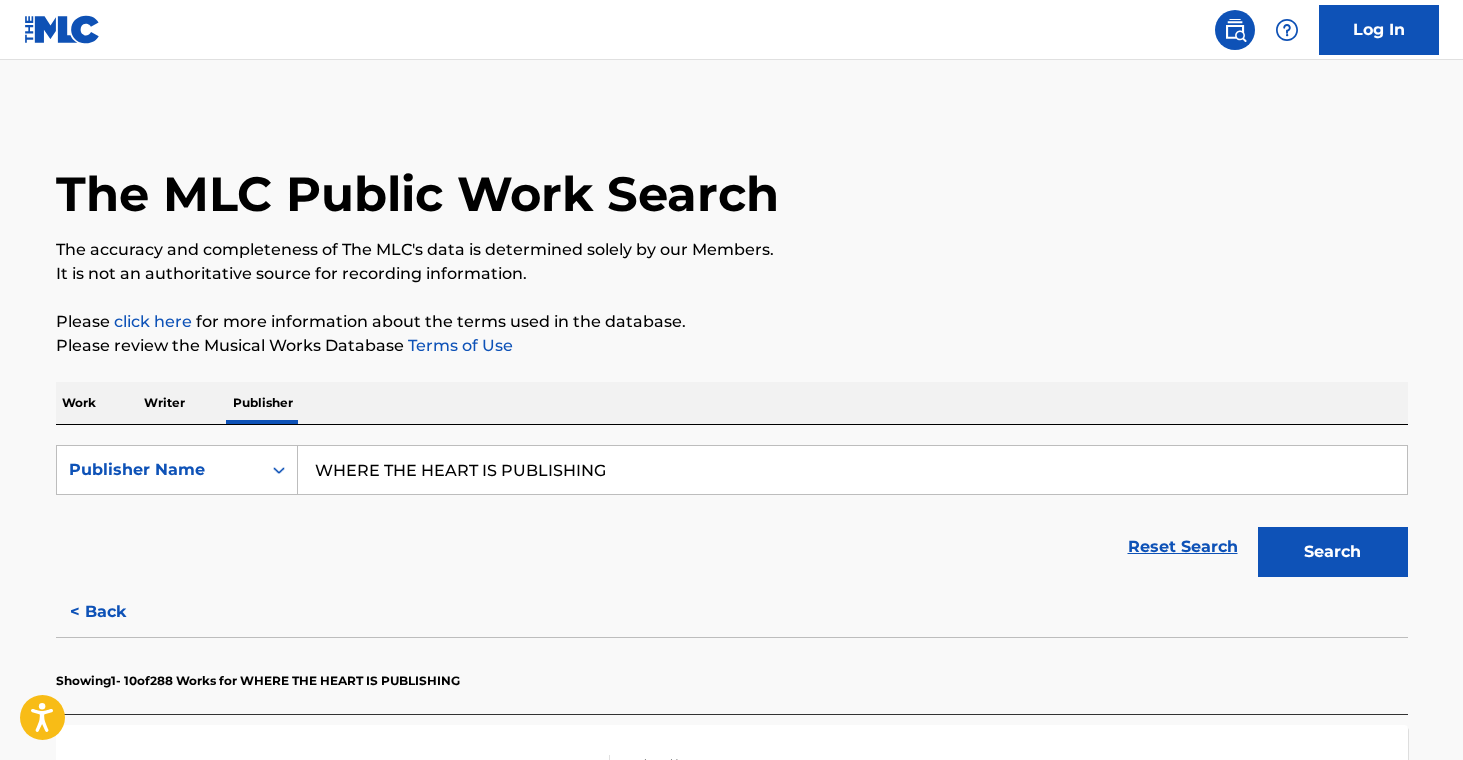 click on "< Back" at bounding box center (116, 612) 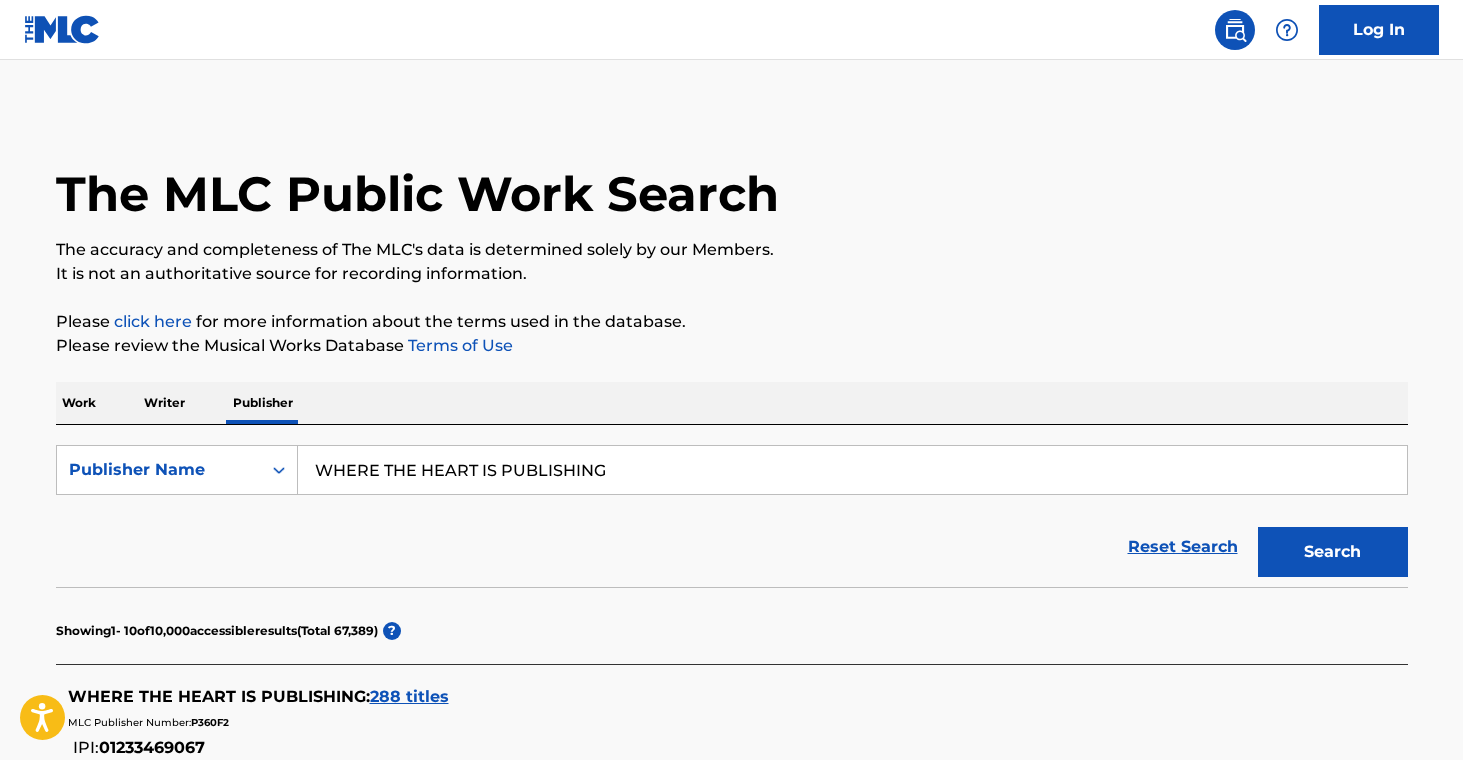 click on "WHERE THE HEART IS PUBLISHING" at bounding box center [852, 470] 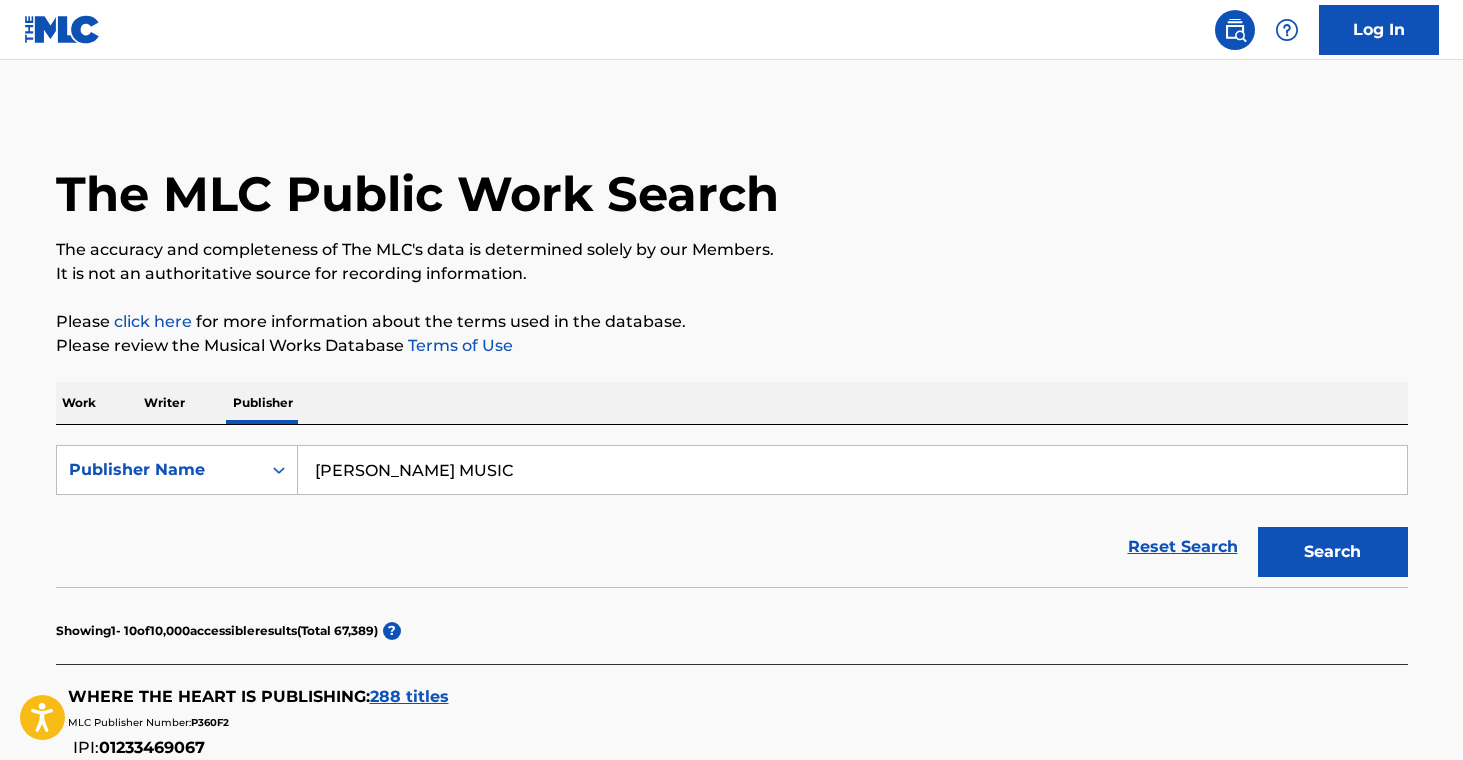click on "Search" at bounding box center [1333, 552] 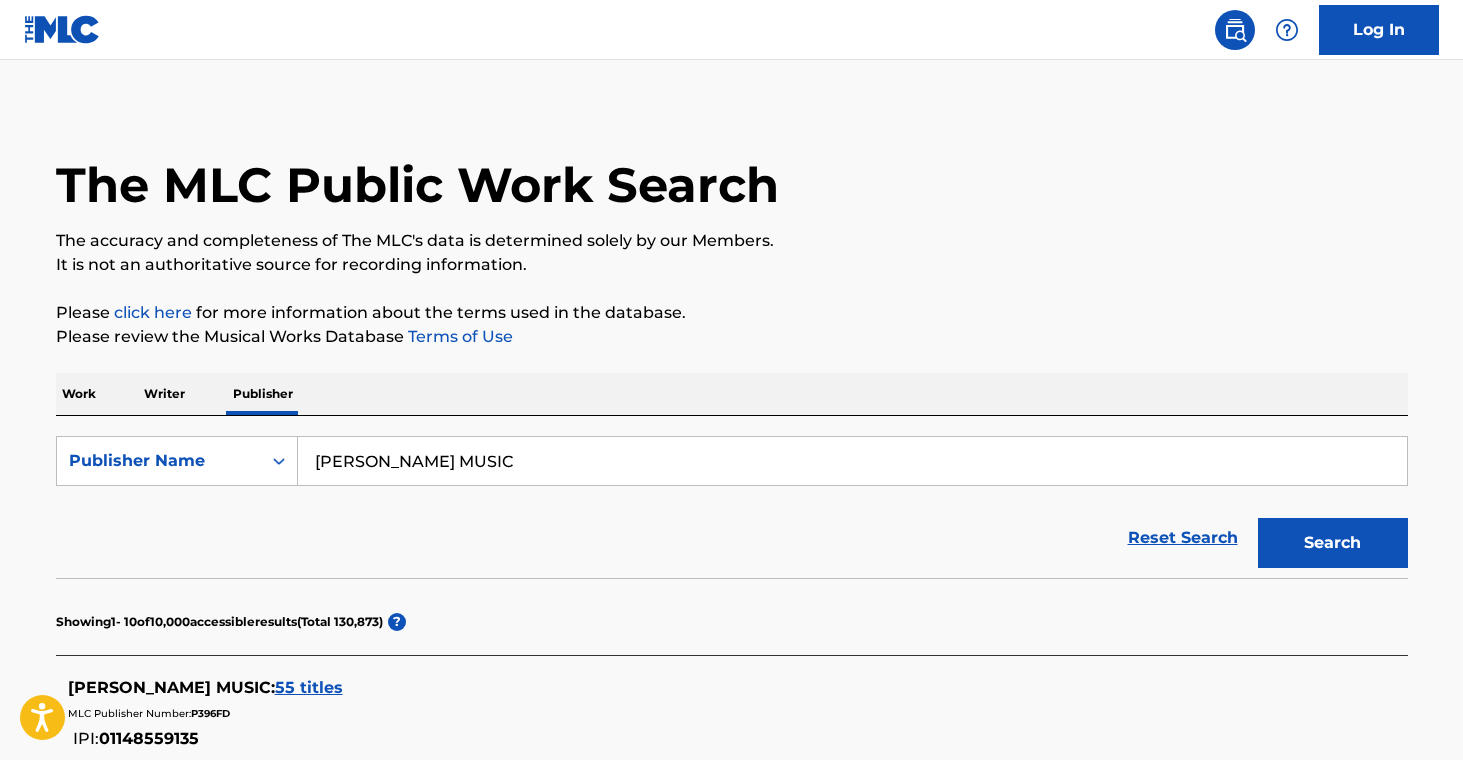 scroll, scrollTop: 12, scrollLeft: 0, axis: vertical 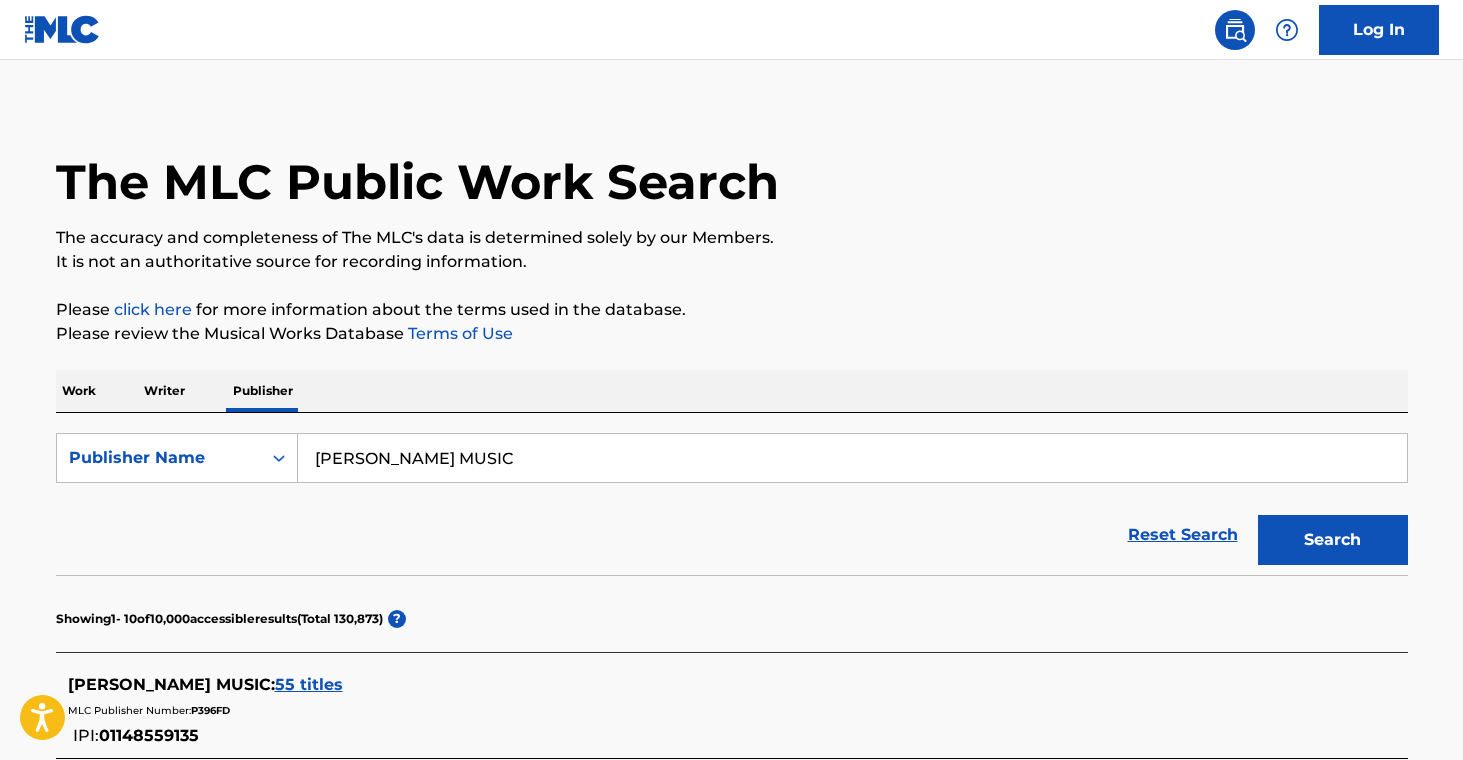 click on "[PERSON_NAME] MUSIC" at bounding box center (852, 458) 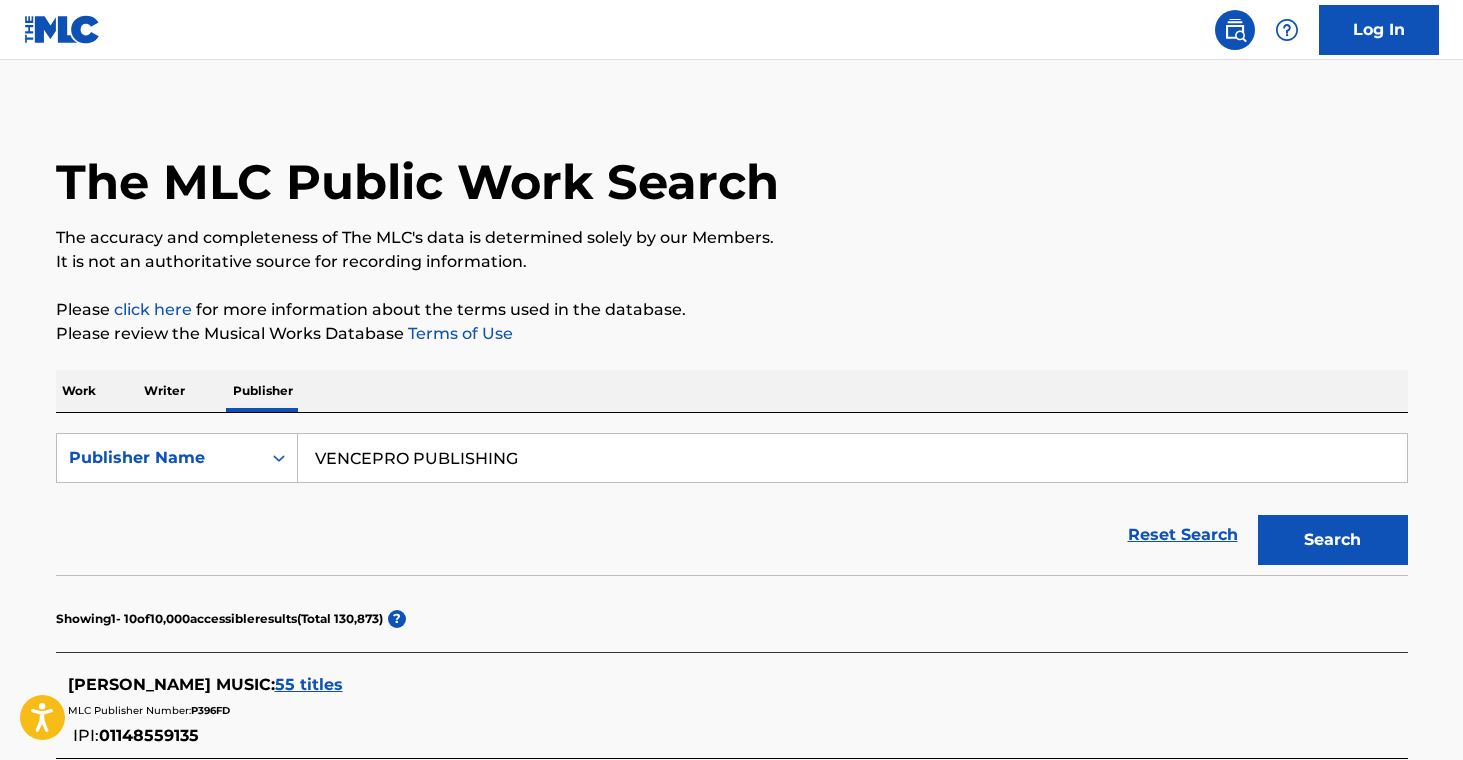 click on "Search" at bounding box center (1333, 540) 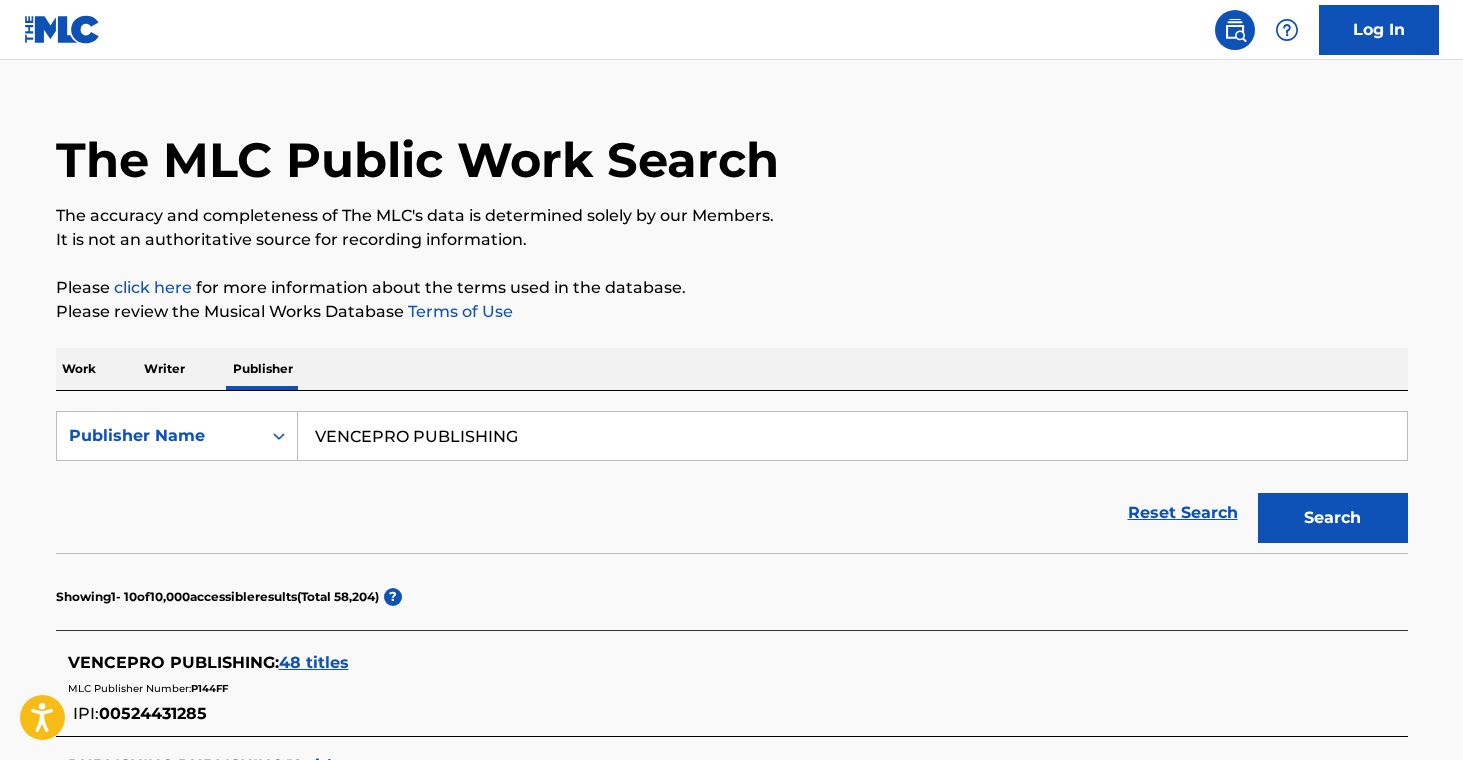 scroll, scrollTop: 37, scrollLeft: 0, axis: vertical 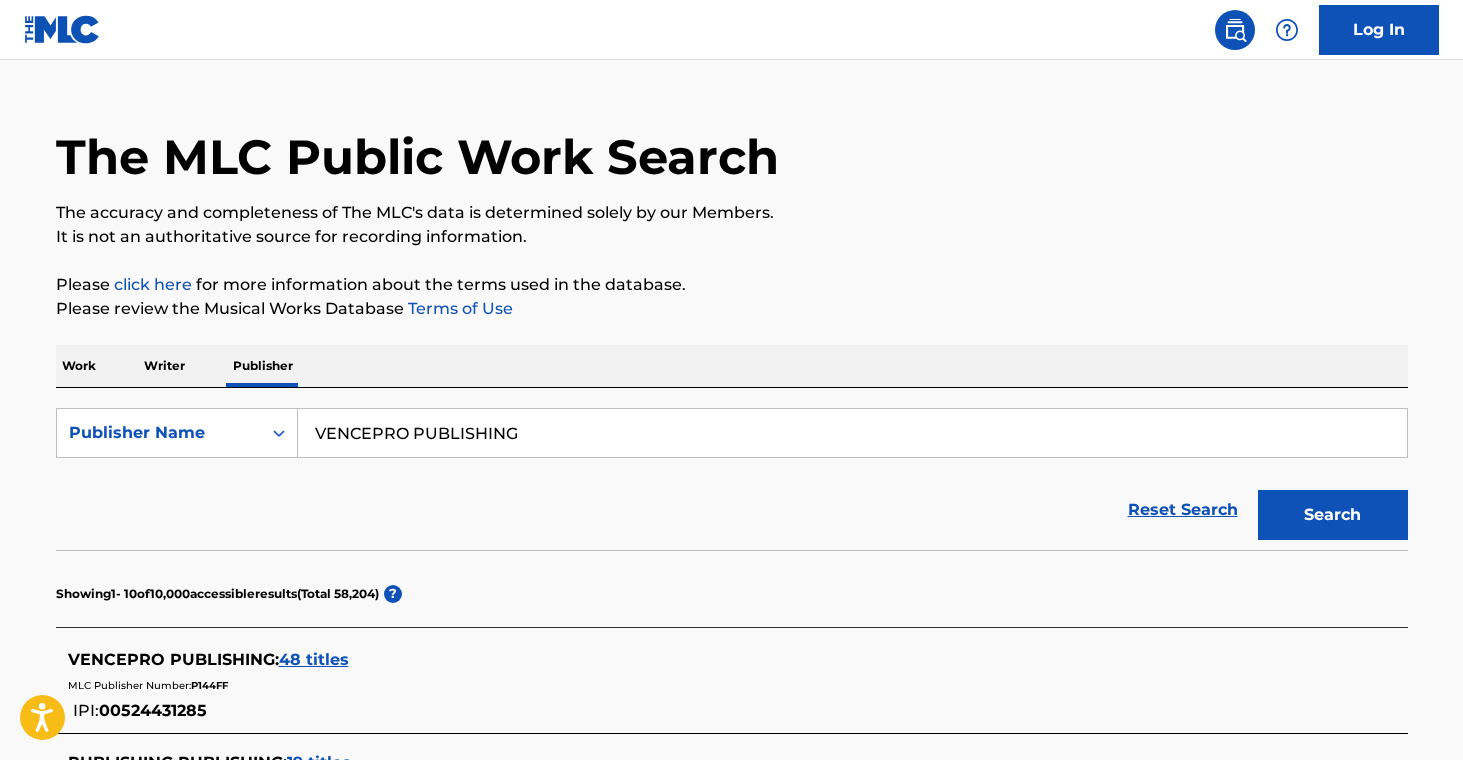 click on "VENCEPRO PUBLISHING" at bounding box center (852, 433) 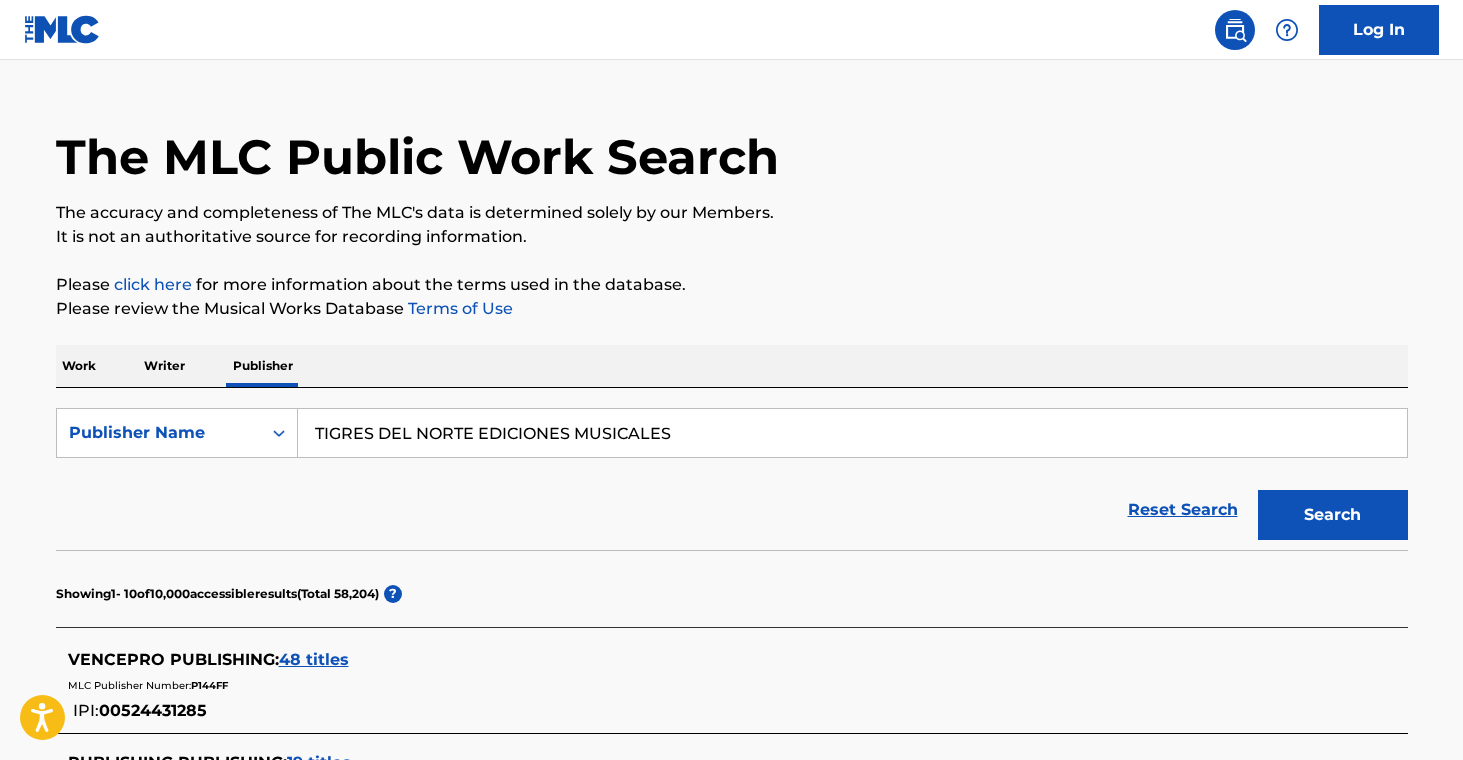 type on "TIGRES DEL NORTE EDICIONES MUSICALES" 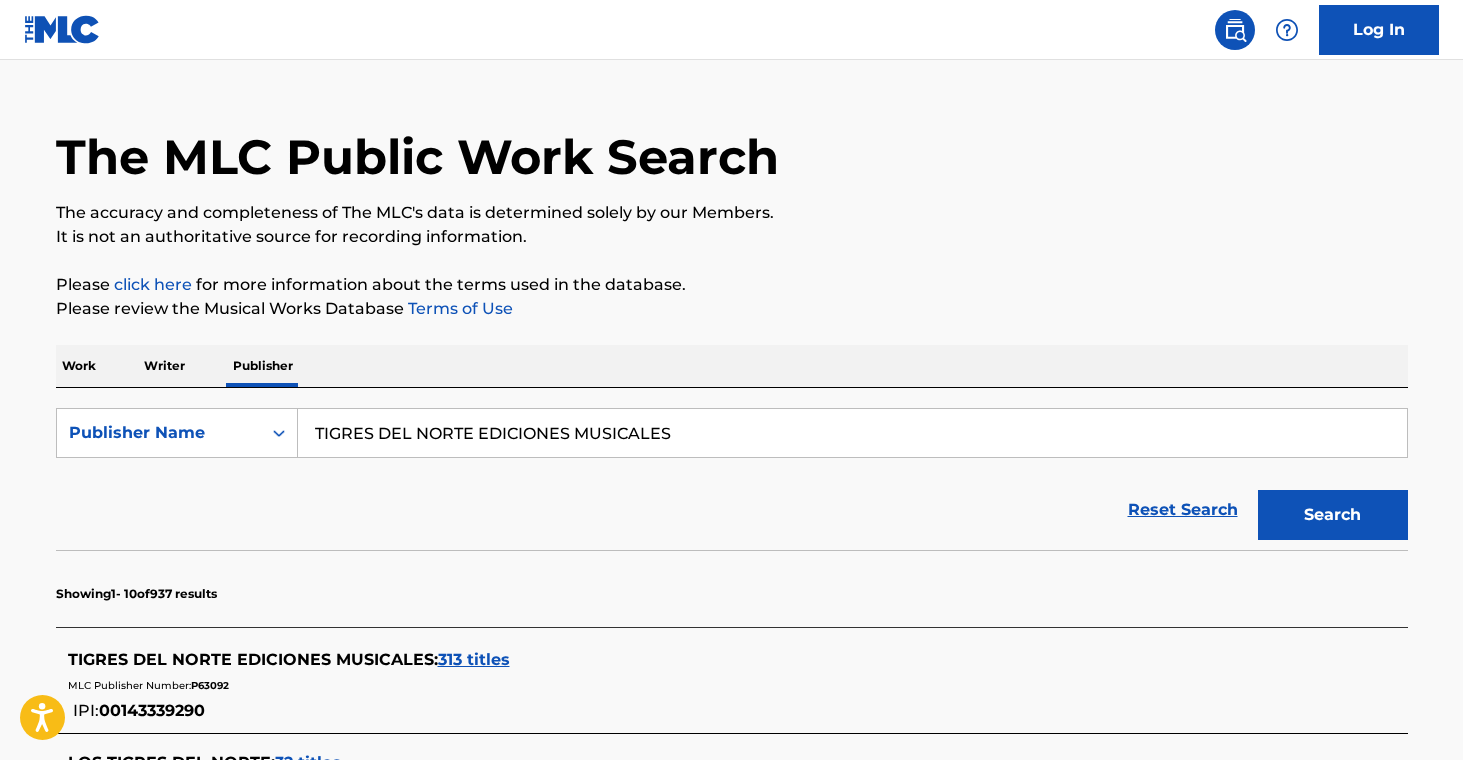 click on "313 titles" at bounding box center [474, 659] 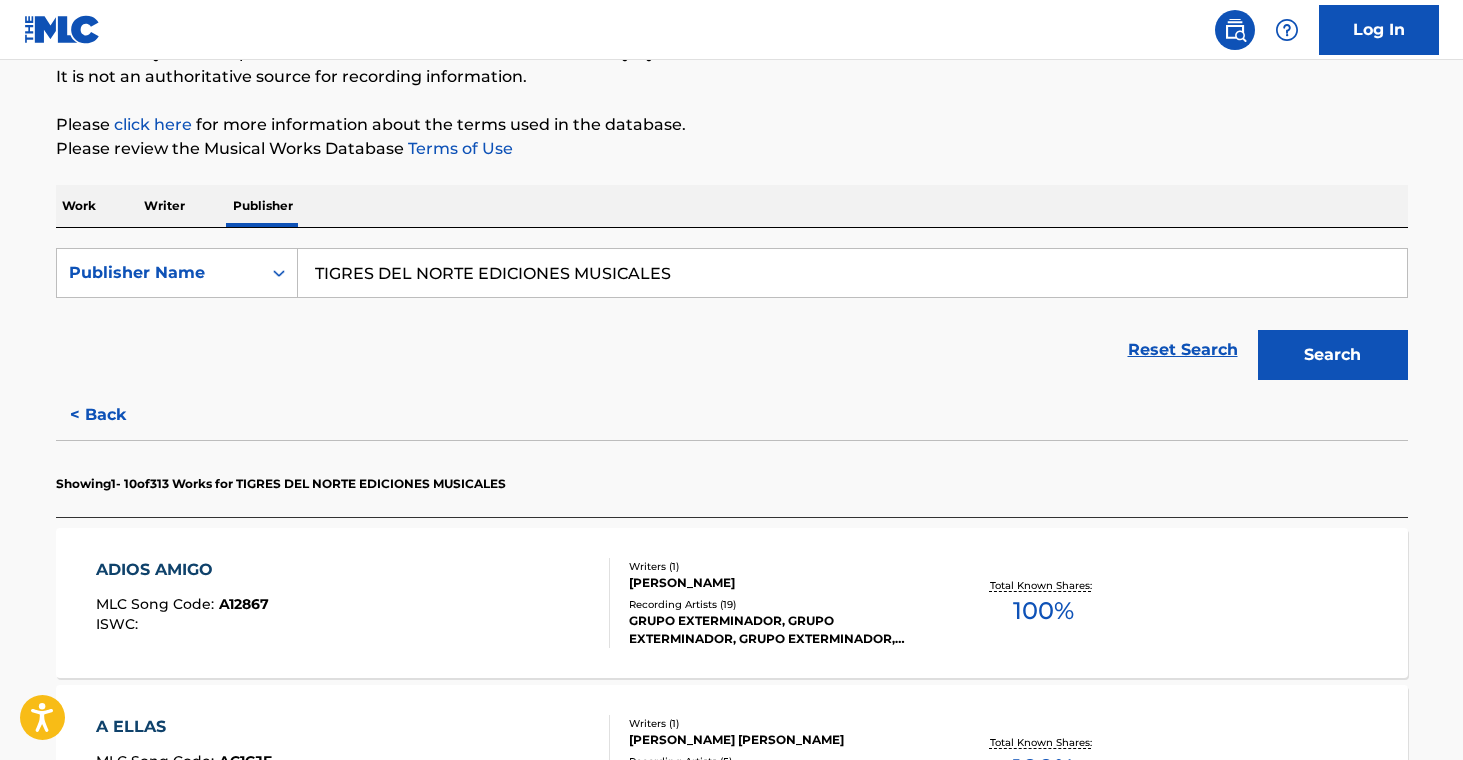 scroll, scrollTop: 613, scrollLeft: 0, axis: vertical 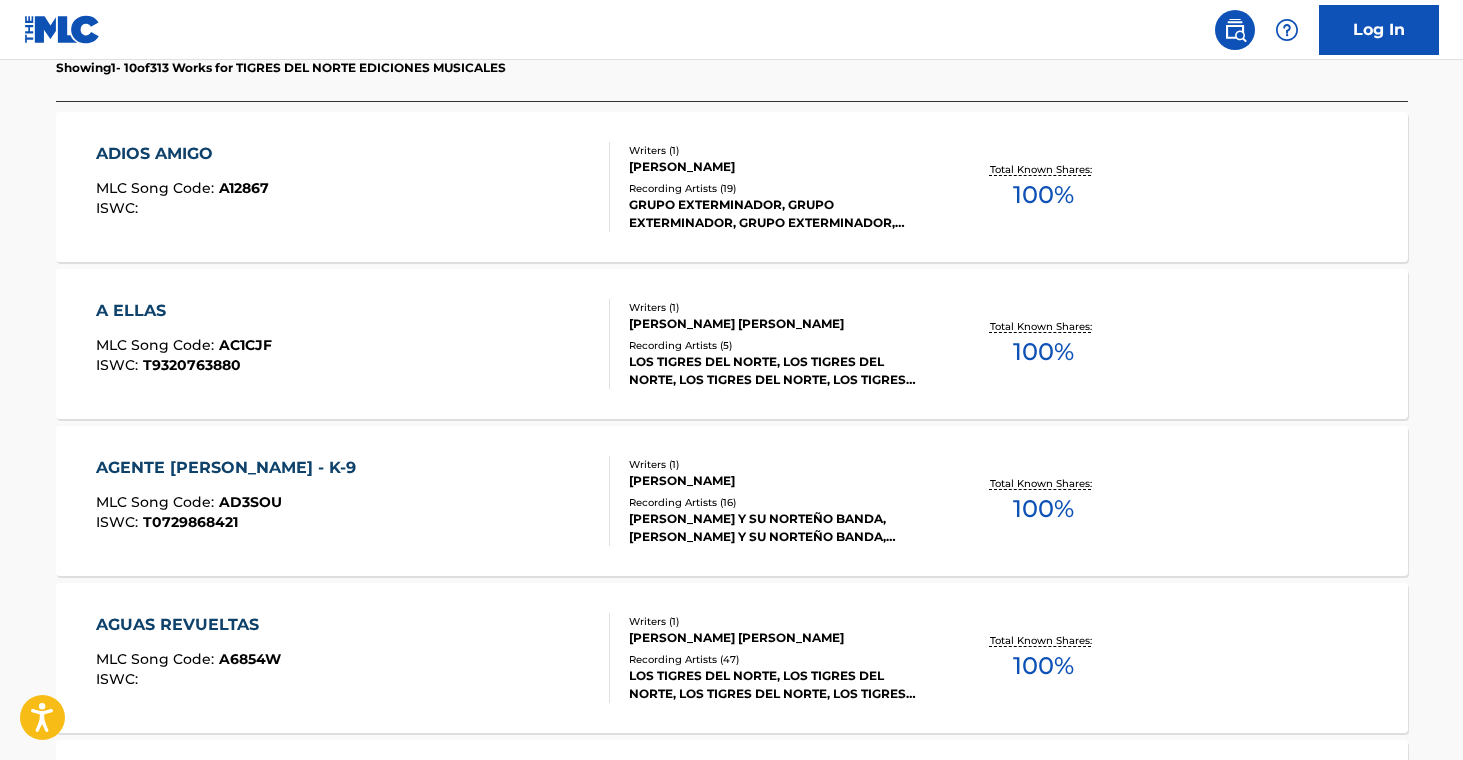 click on "Recording Artists ( 19 )" at bounding box center [780, 188] 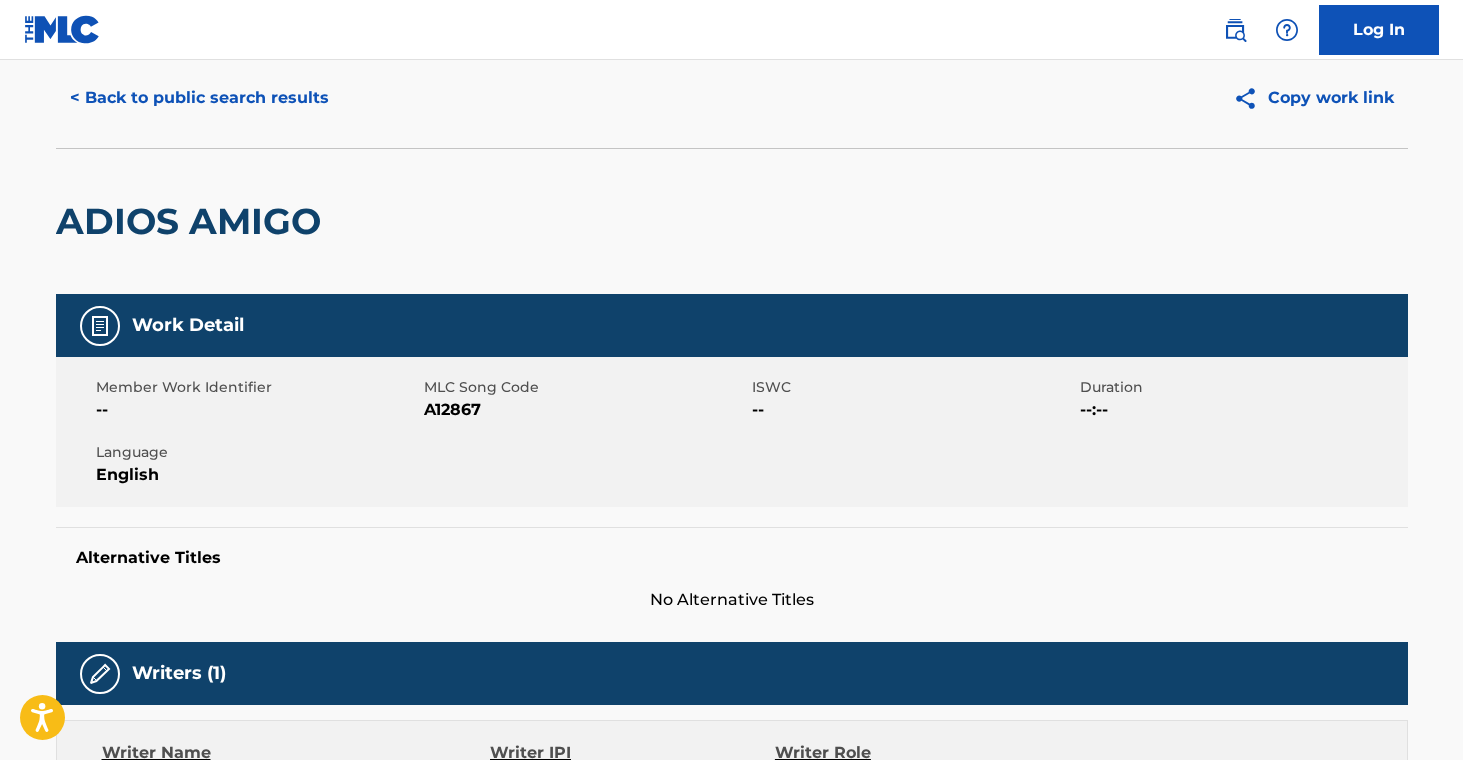 scroll, scrollTop: 0, scrollLeft: 0, axis: both 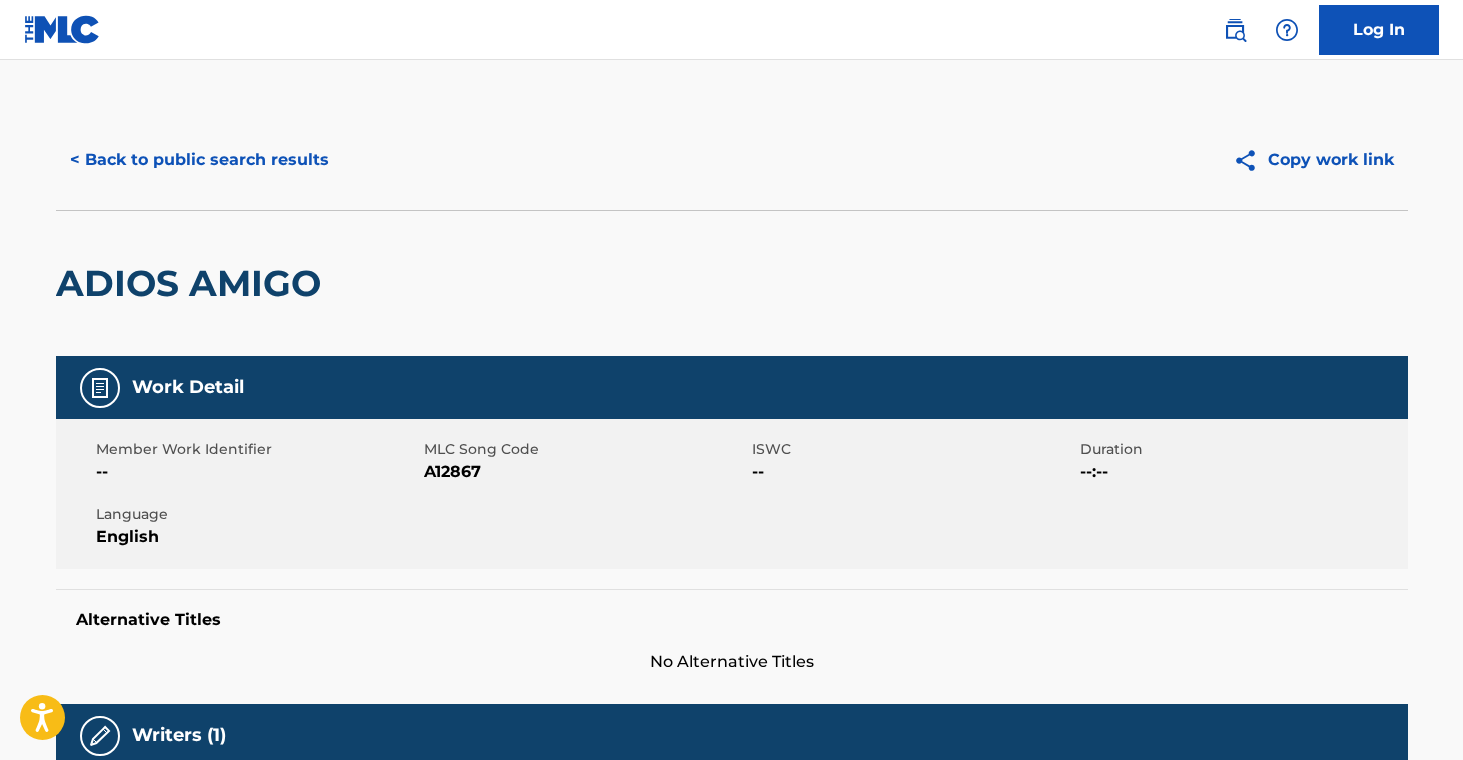 click on "< Back to public search results" at bounding box center [199, 160] 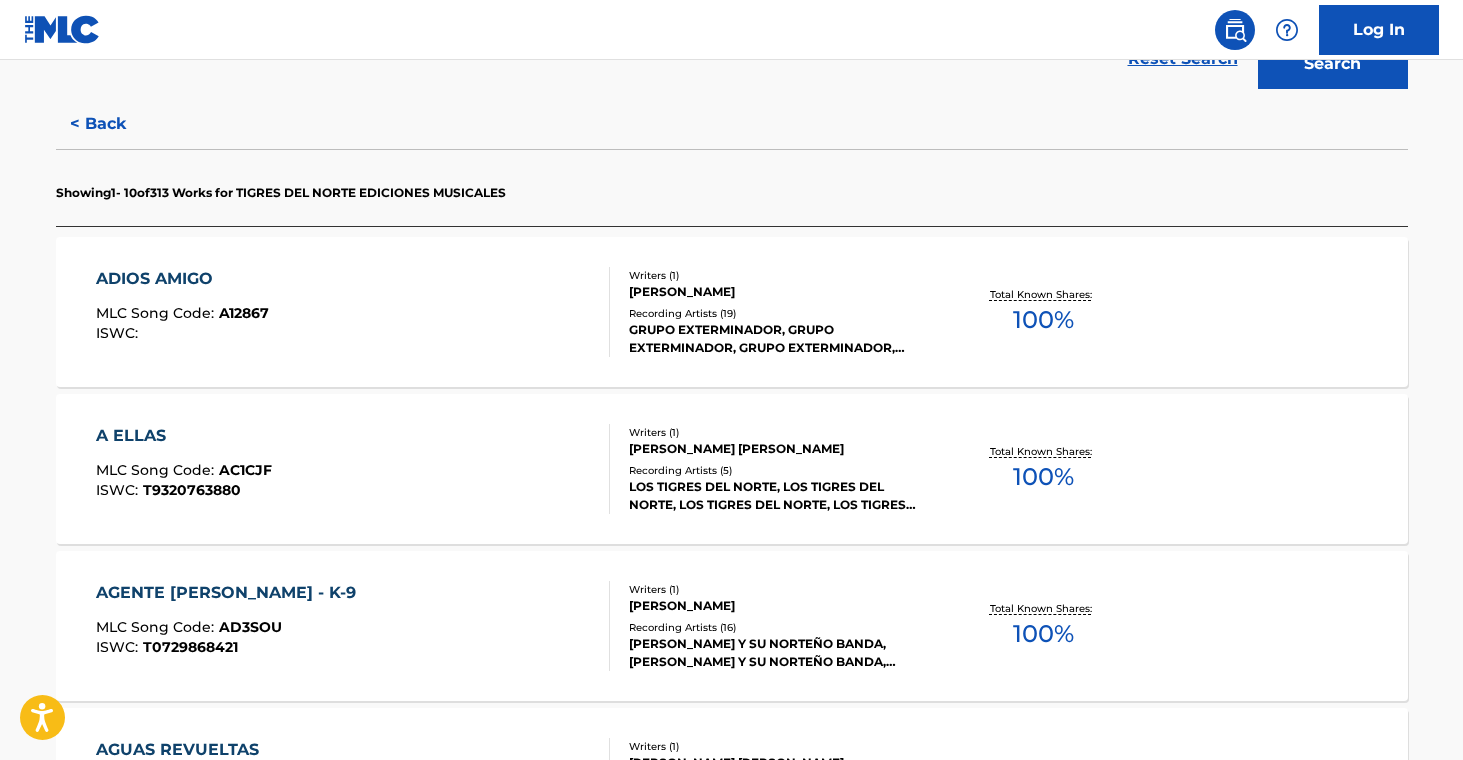 scroll, scrollTop: 586, scrollLeft: 0, axis: vertical 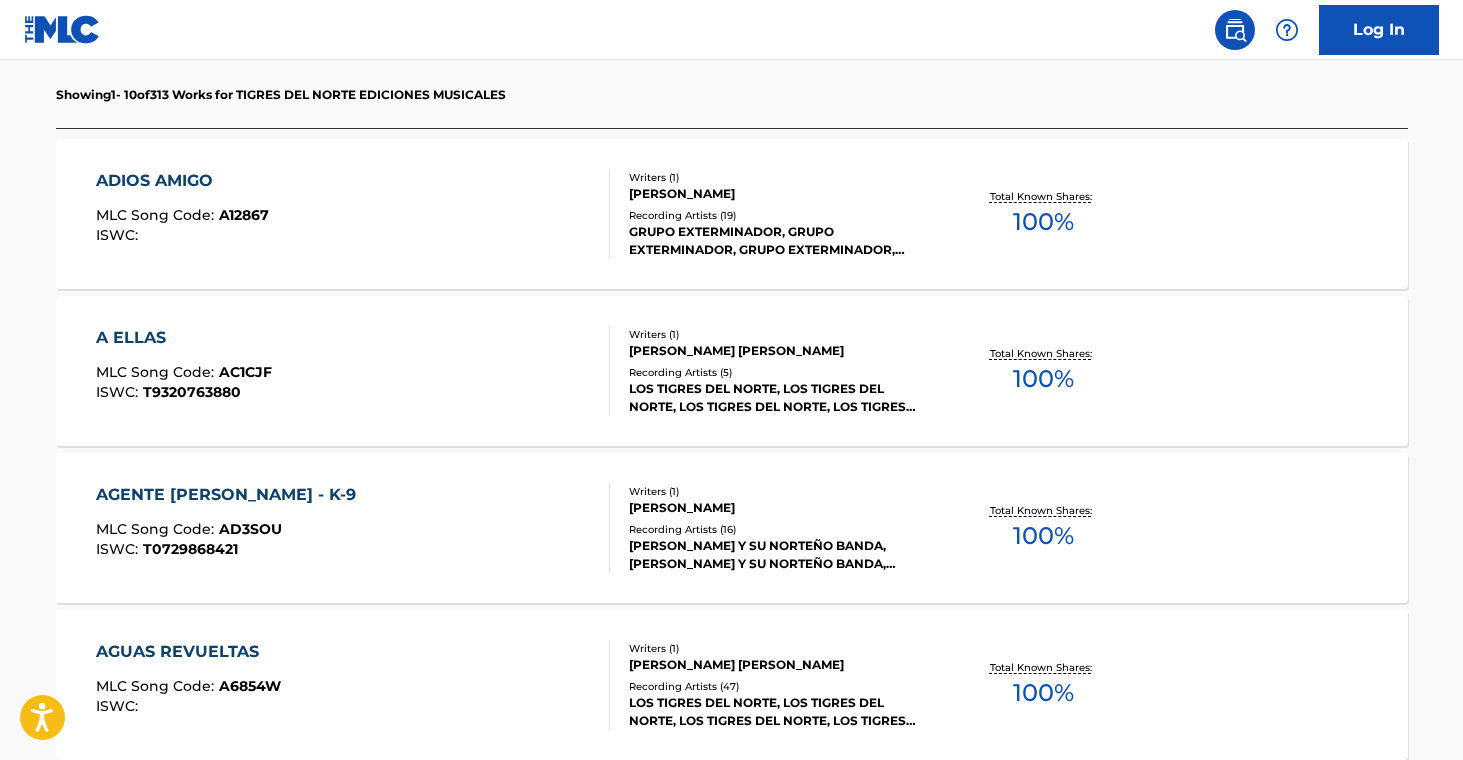 click on "Writers ( 1 ) [PERSON_NAME] [PERSON_NAME] Recording Artists ( 5 ) LOS TIGRES DEL NORTE, LOS TIGRES DEL NORTE, LOS TIGRES DEL NORTE, LOS TIGRES DEL NORTE, LOS TIGRES DEL NORTE" at bounding box center (770, 371) 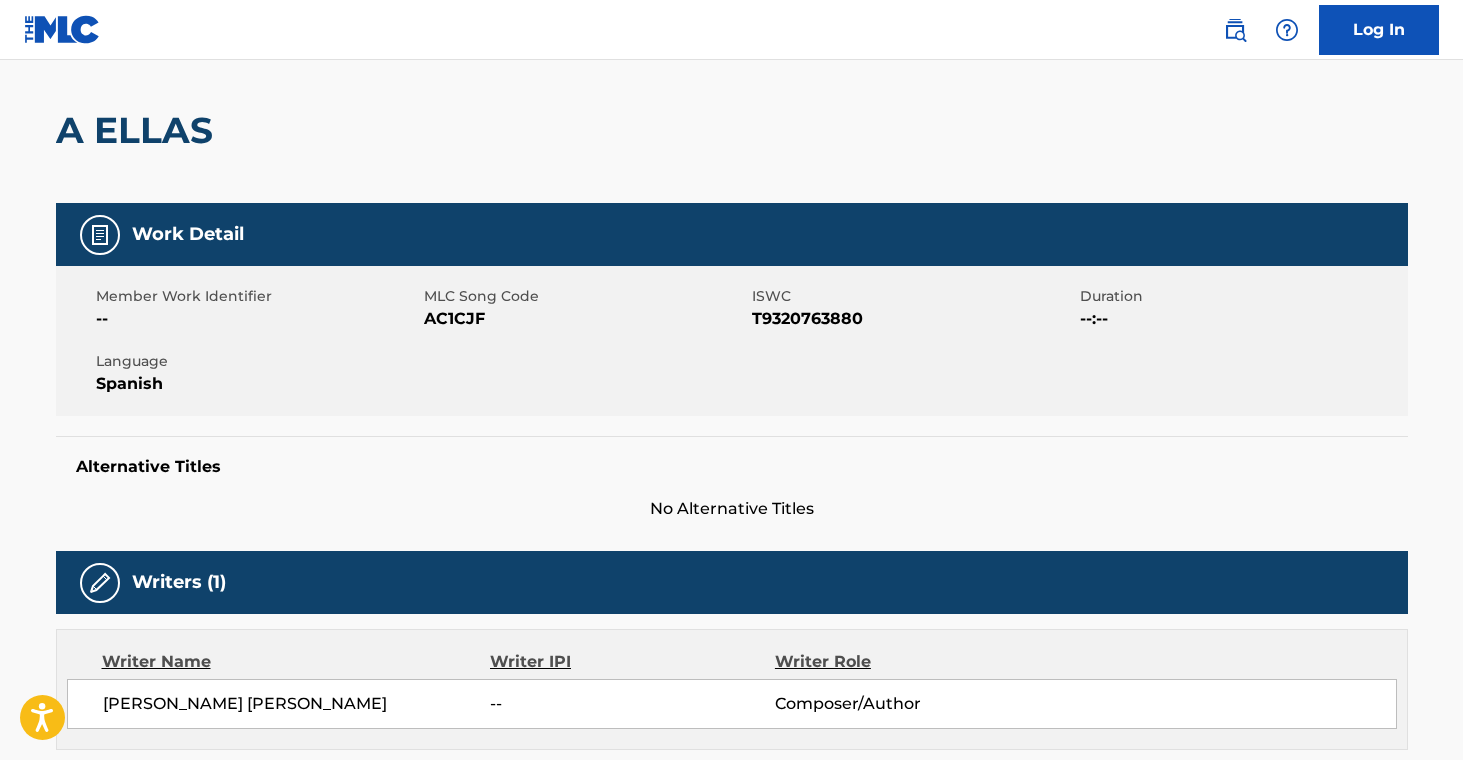 scroll, scrollTop: 0, scrollLeft: 0, axis: both 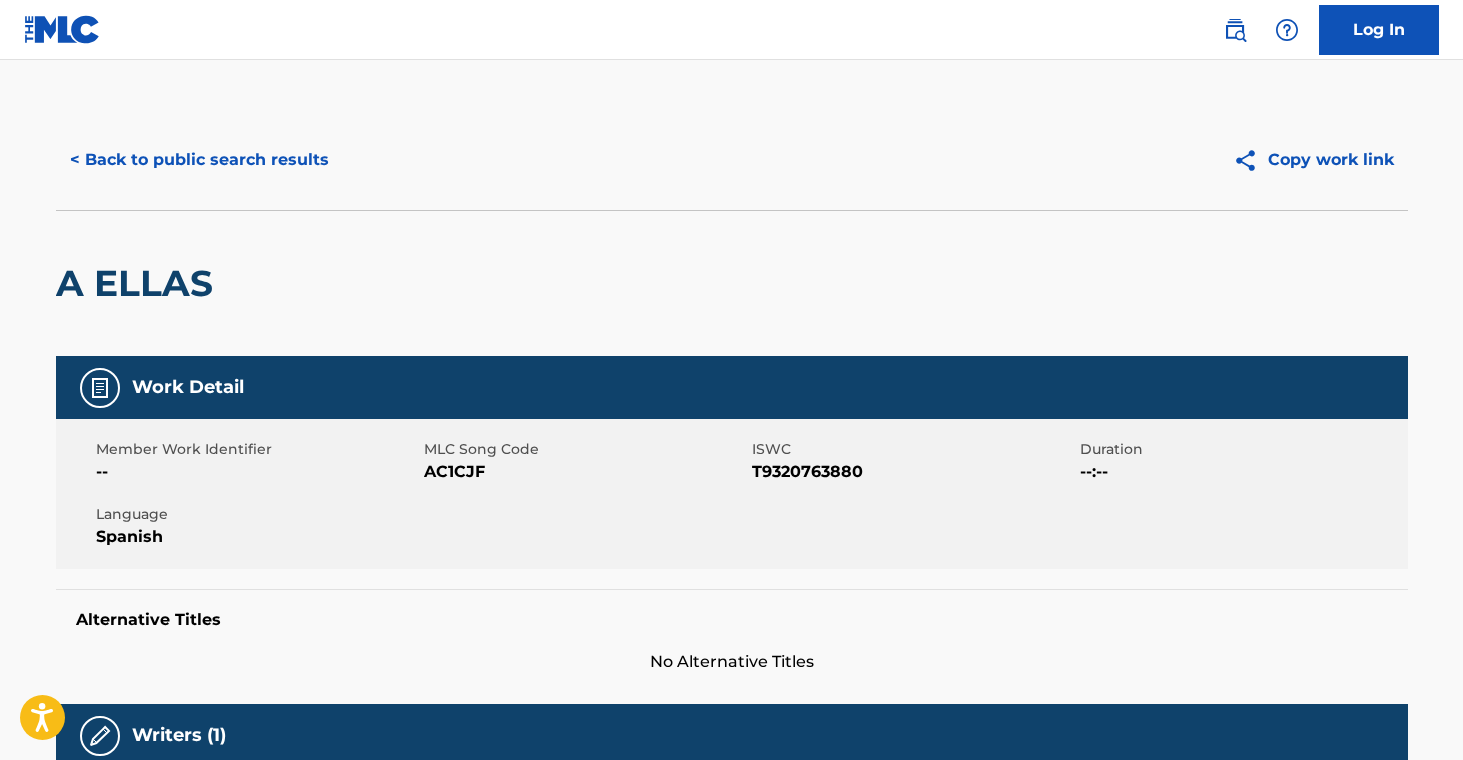 click on "< Back to public search results" at bounding box center [199, 160] 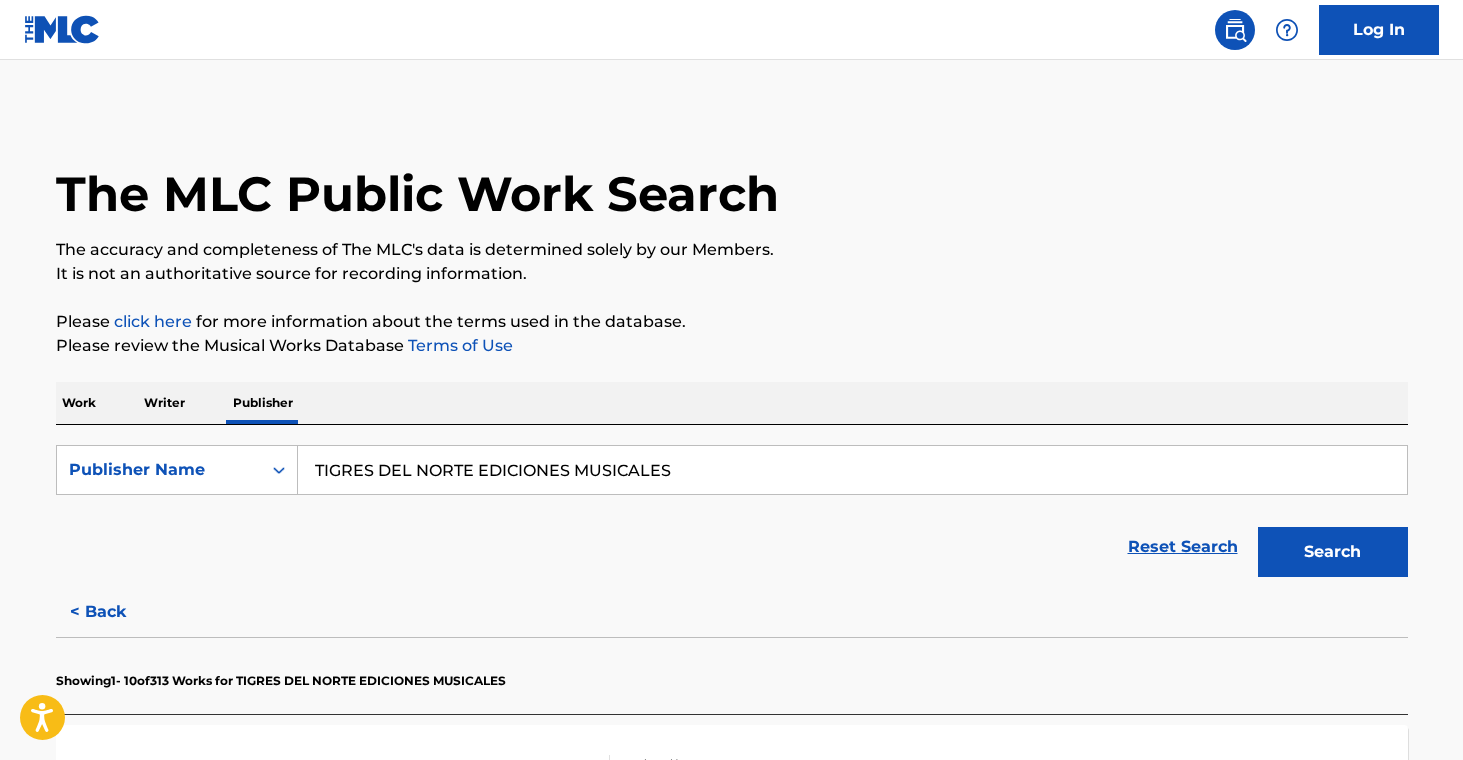 click on "TIGRES DEL NORTE EDICIONES MUSICALES" at bounding box center [852, 470] 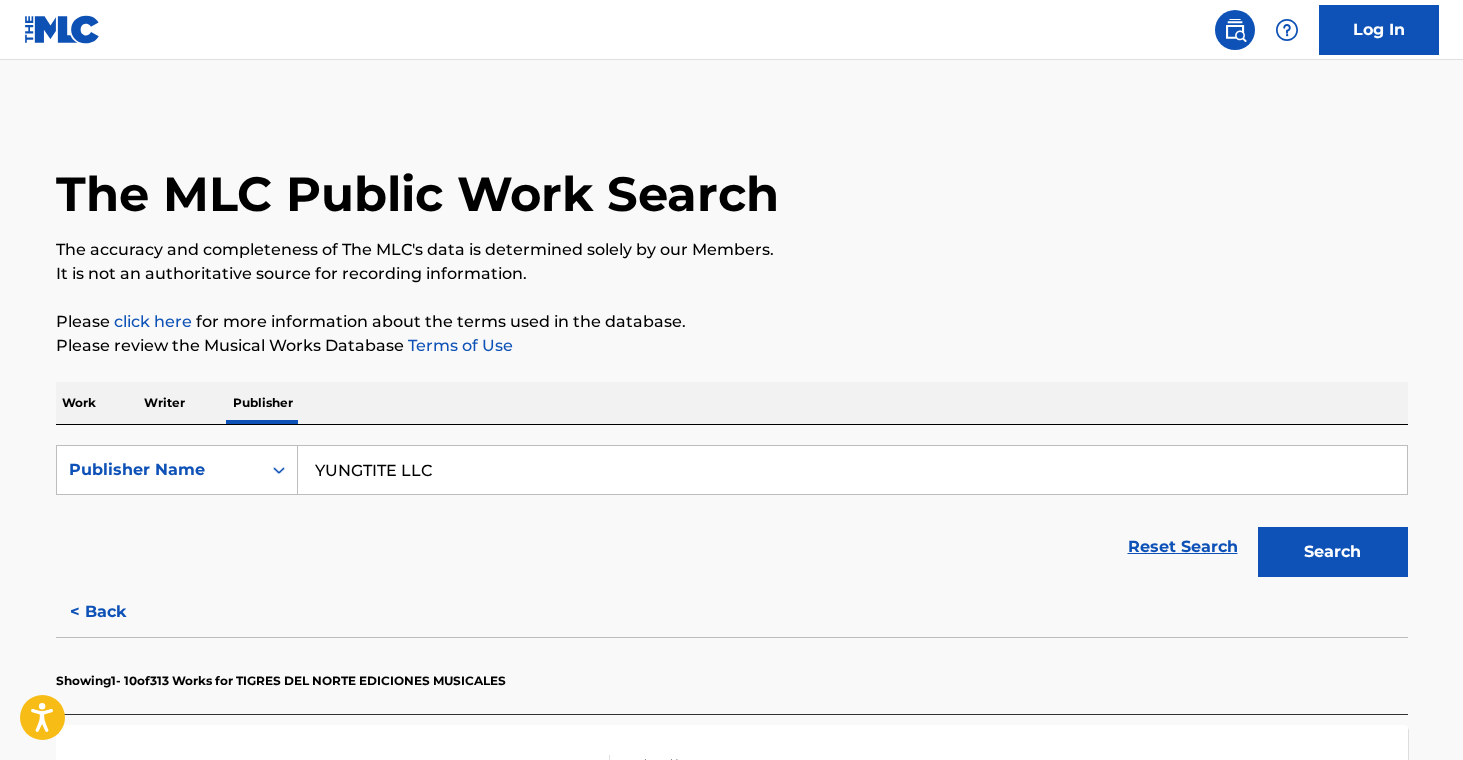 type on "YUNGTITE LLC" 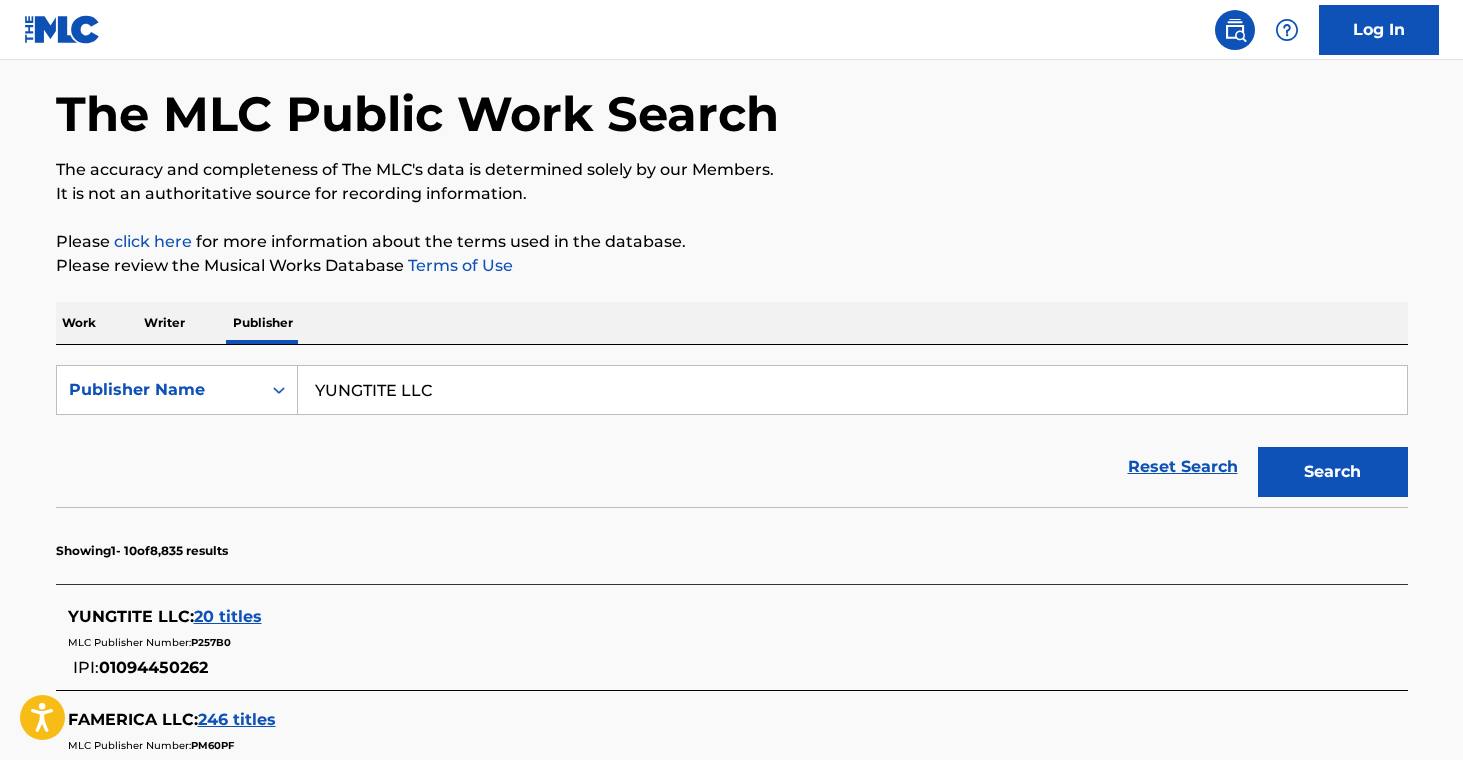 scroll, scrollTop: 81, scrollLeft: 0, axis: vertical 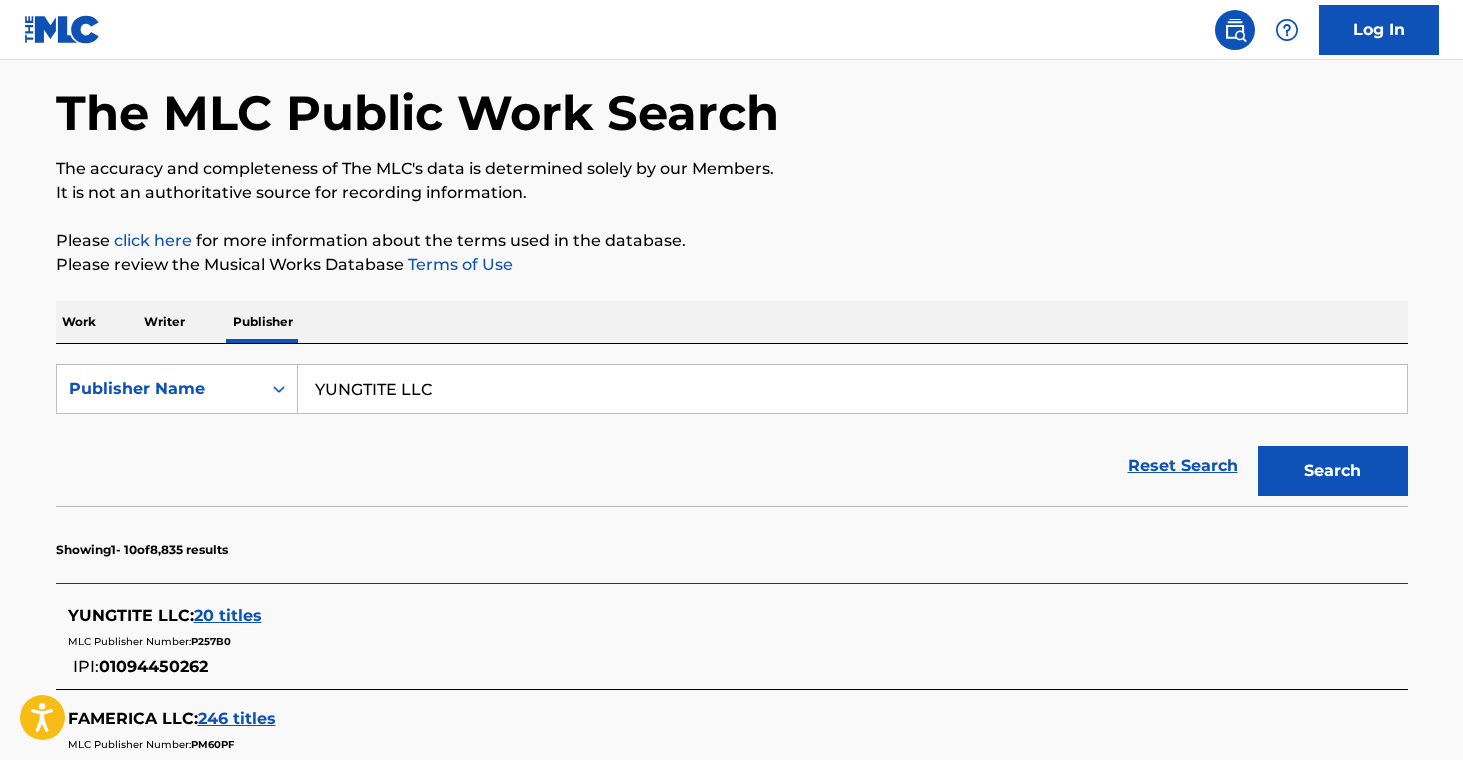 click on "20 titles" at bounding box center [228, 615] 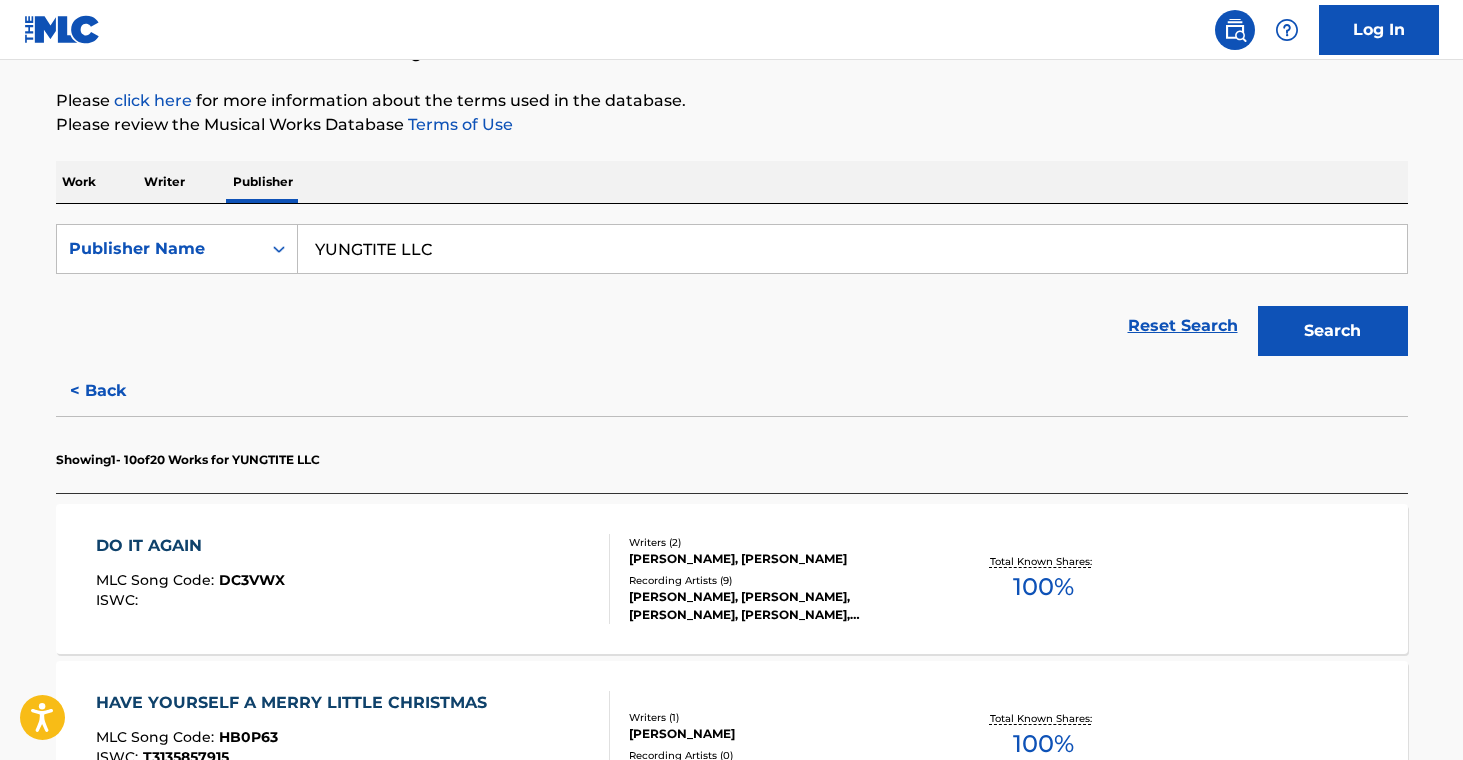 scroll, scrollTop: 284, scrollLeft: 0, axis: vertical 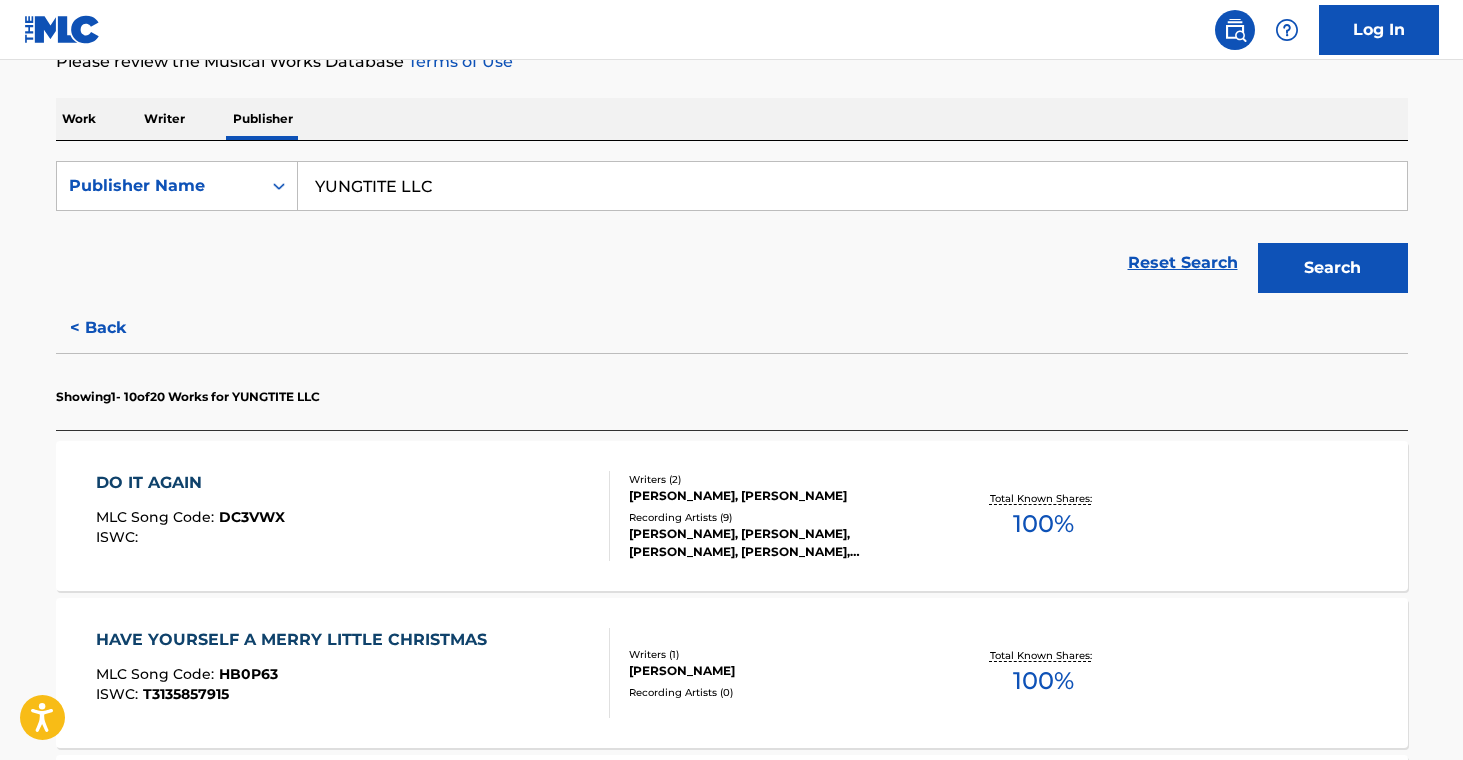 click on "Writers ( 2 )" at bounding box center (780, 479) 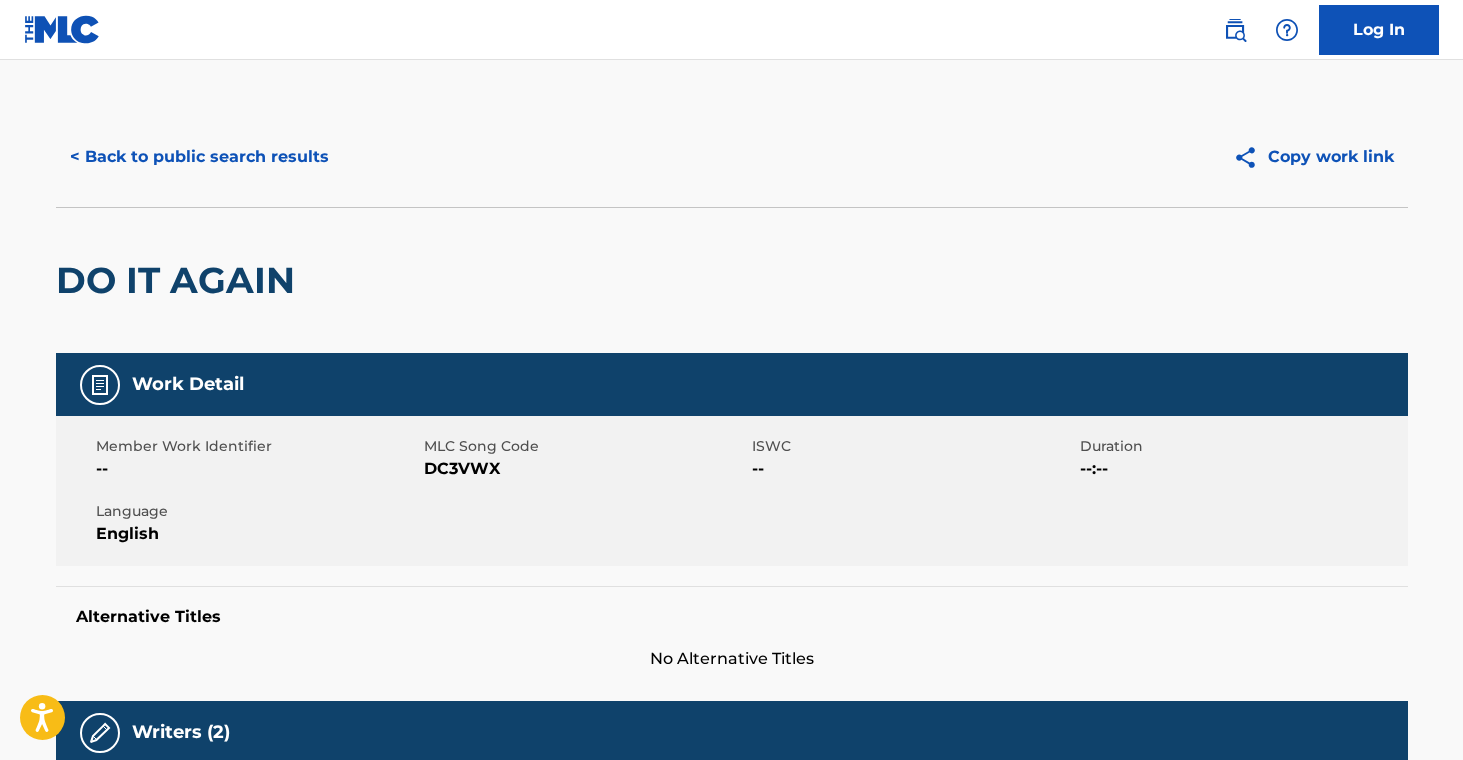 scroll, scrollTop: 4, scrollLeft: 0, axis: vertical 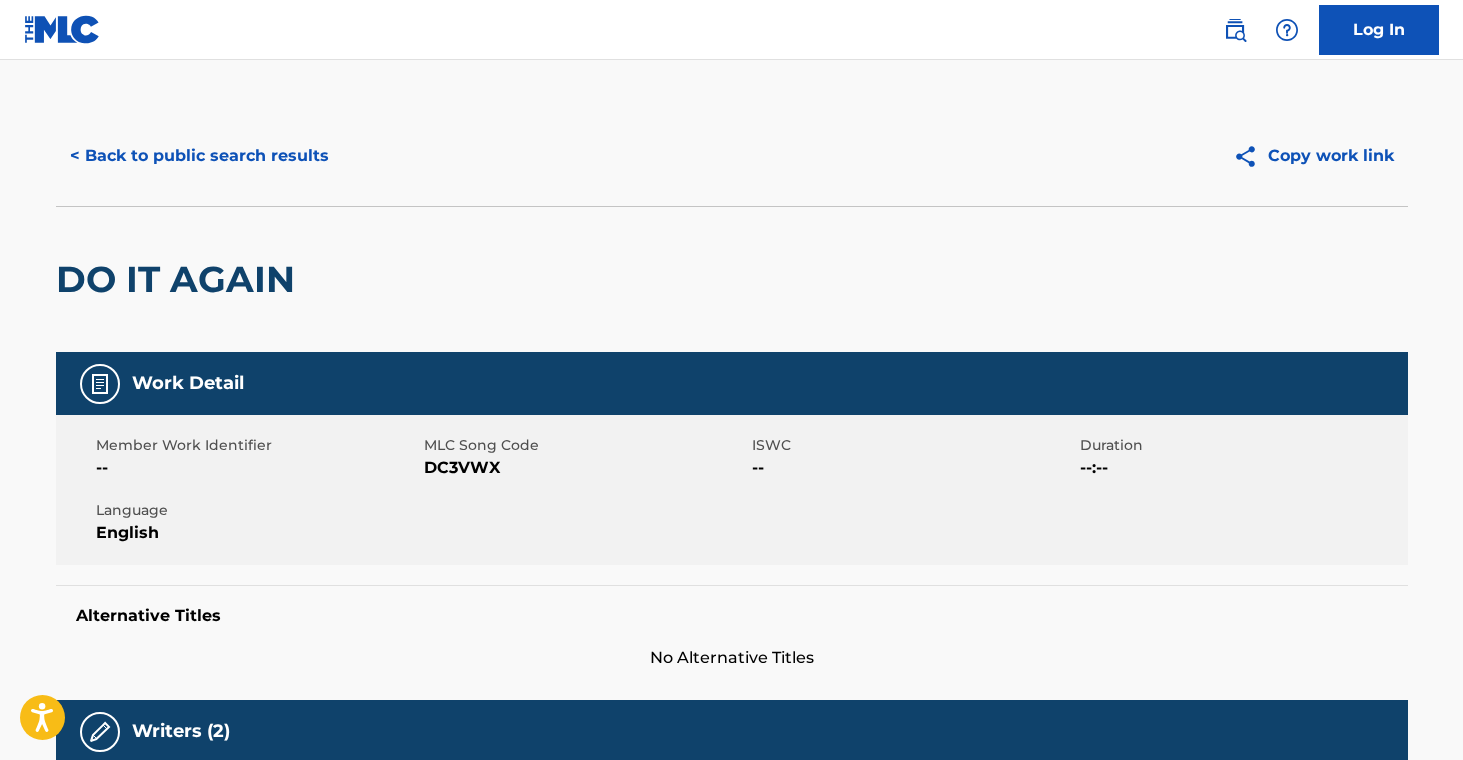 click on "< Back to public search results" at bounding box center [199, 156] 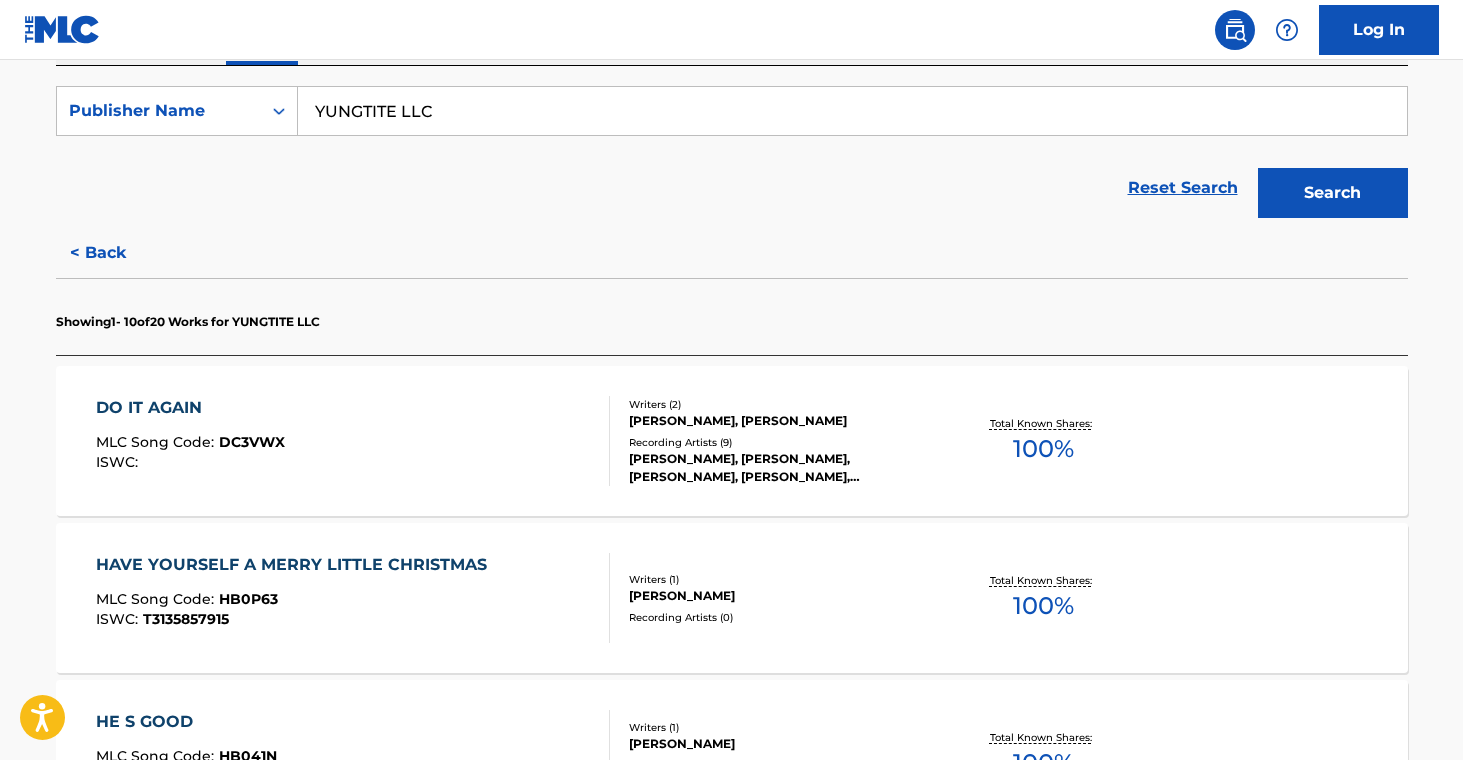 scroll, scrollTop: 345, scrollLeft: 0, axis: vertical 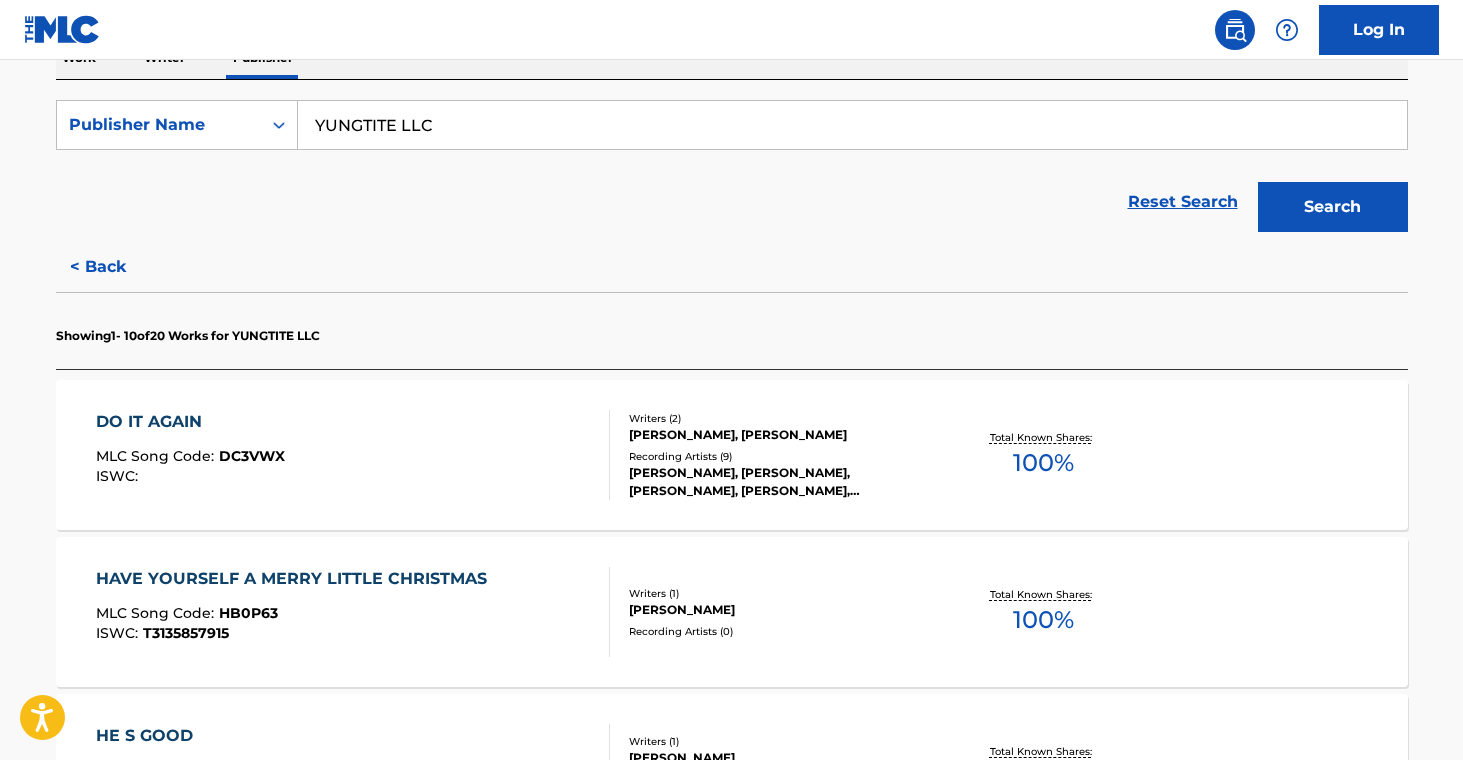 click on "[PERSON_NAME]" at bounding box center [780, 610] 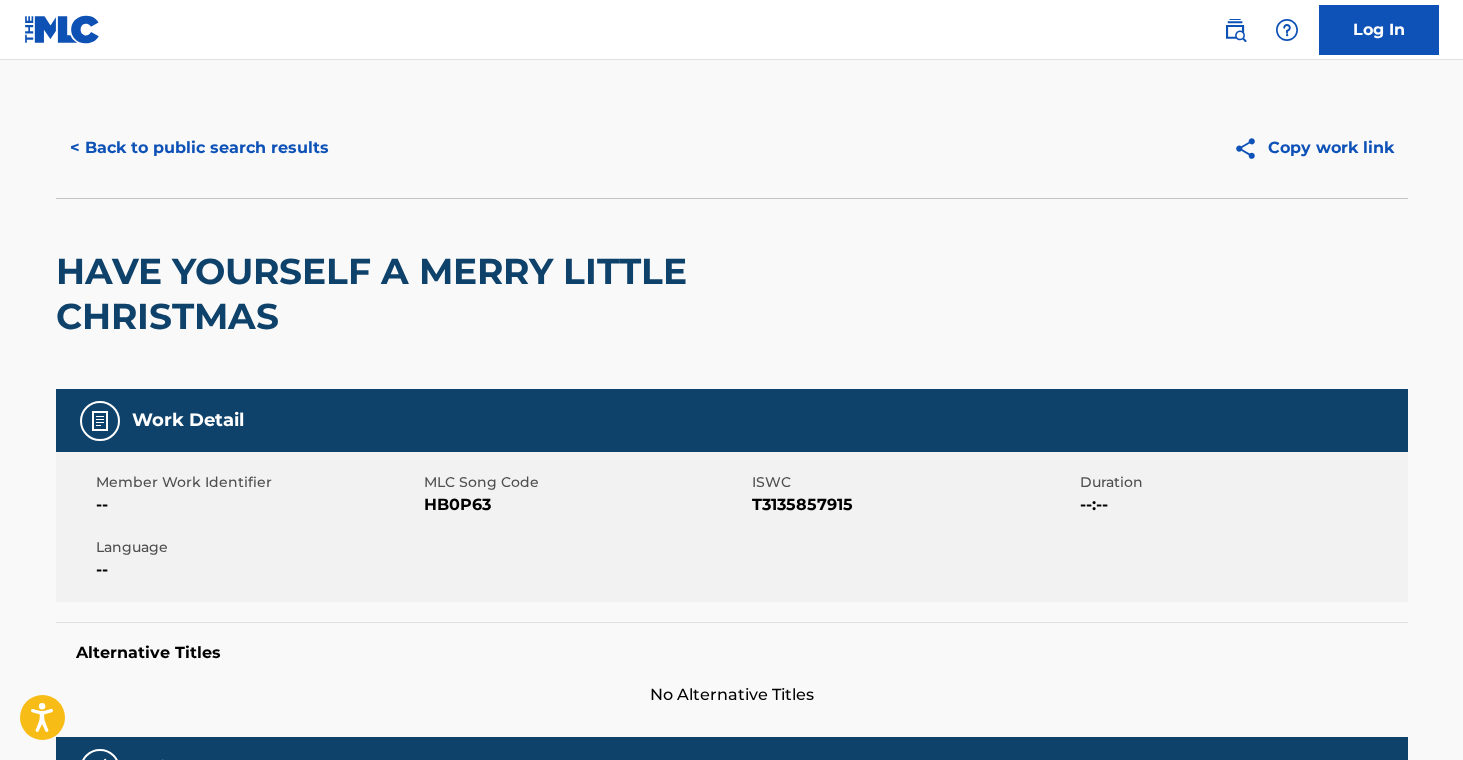 scroll, scrollTop: 0, scrollLeft: 0, axis: both 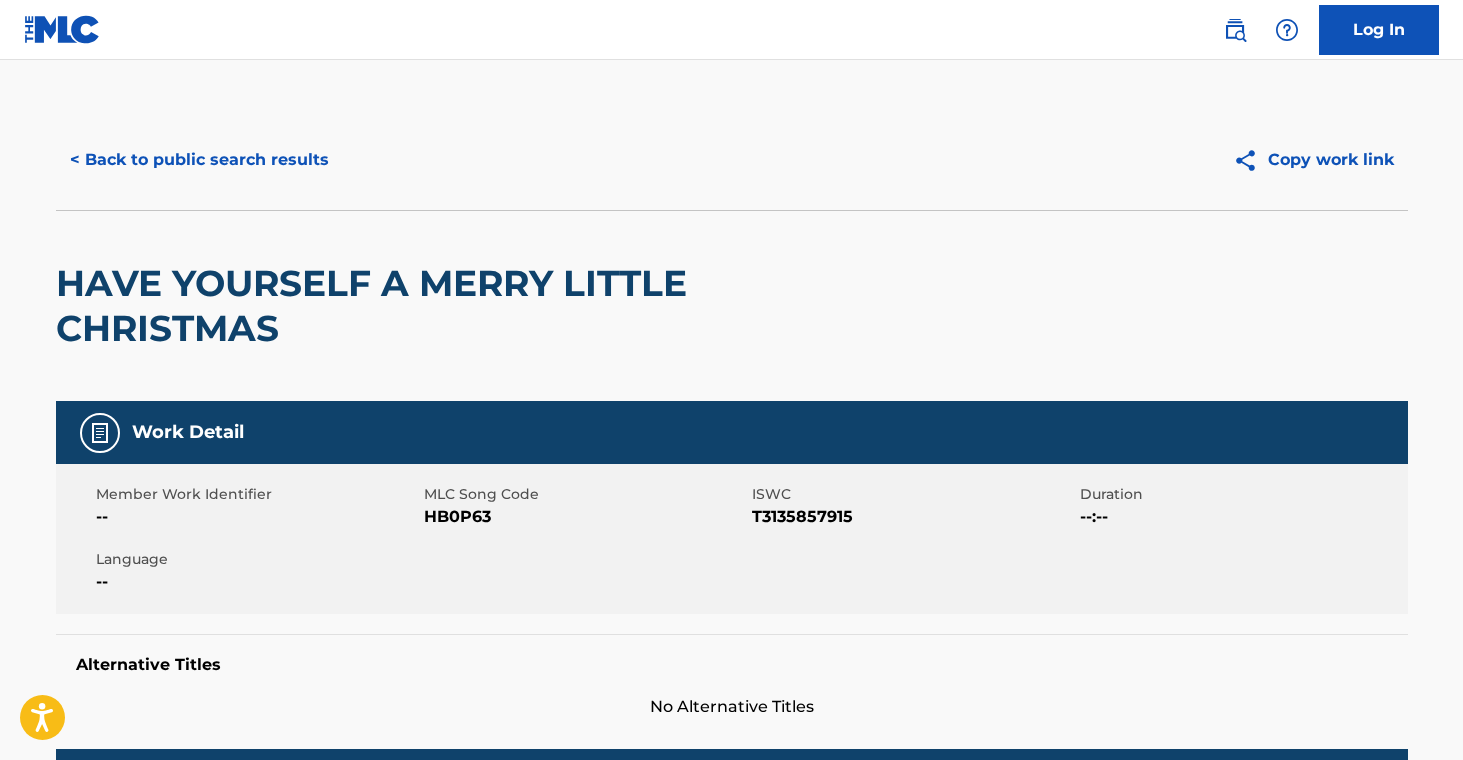 click on "< Back to public search results" at bounding box center [199, 160] 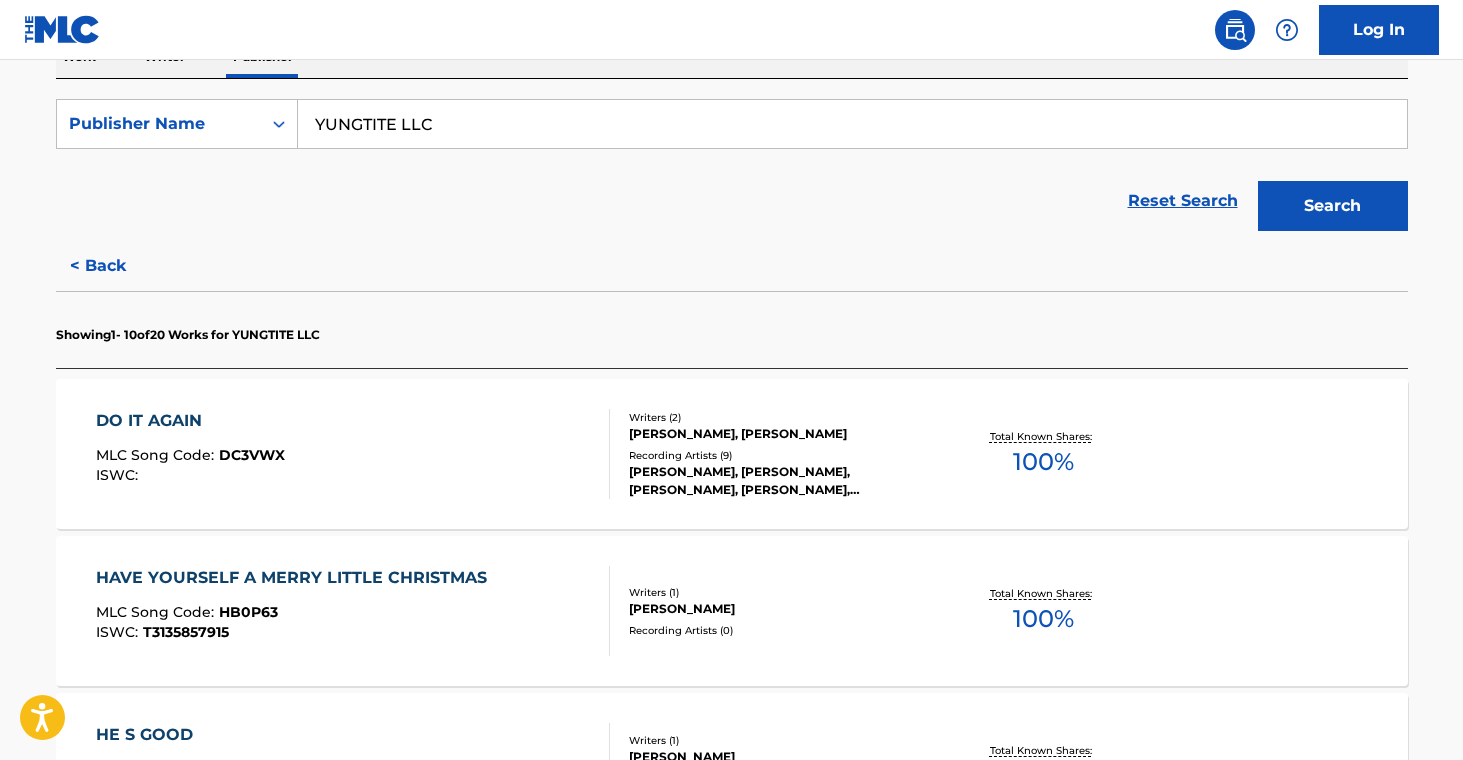 scroll, scrollTop: 967, scrollLeft: 0, axis: vertical 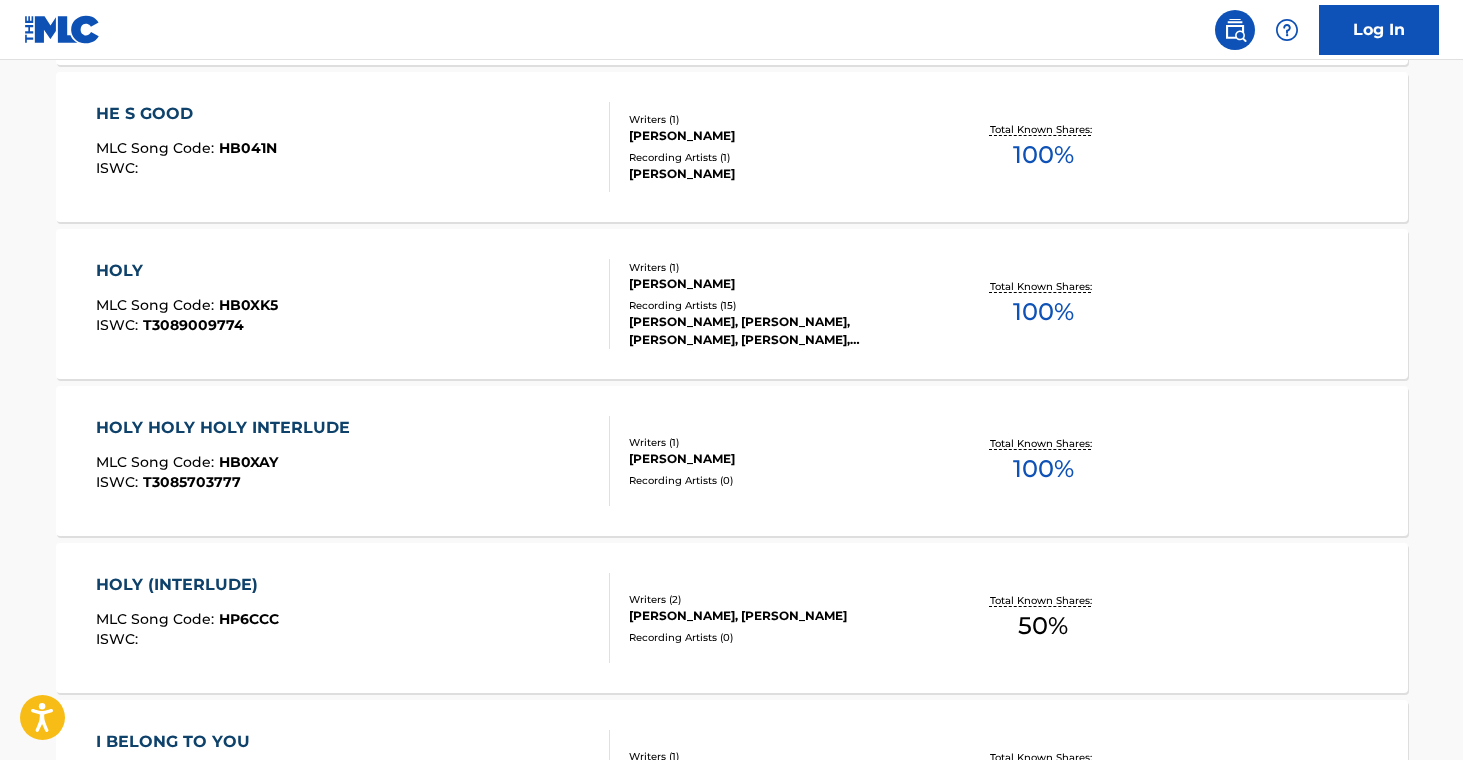 click on "Writers ( 1 ) [PERSON_NAME] Recording Artists ( 15 ) [PERSON_NAME], [PERSON_NAME], [PERSON_NAME], [PERSON_NAME], [PERSON_NAME]" at bounding box center [770, 304] 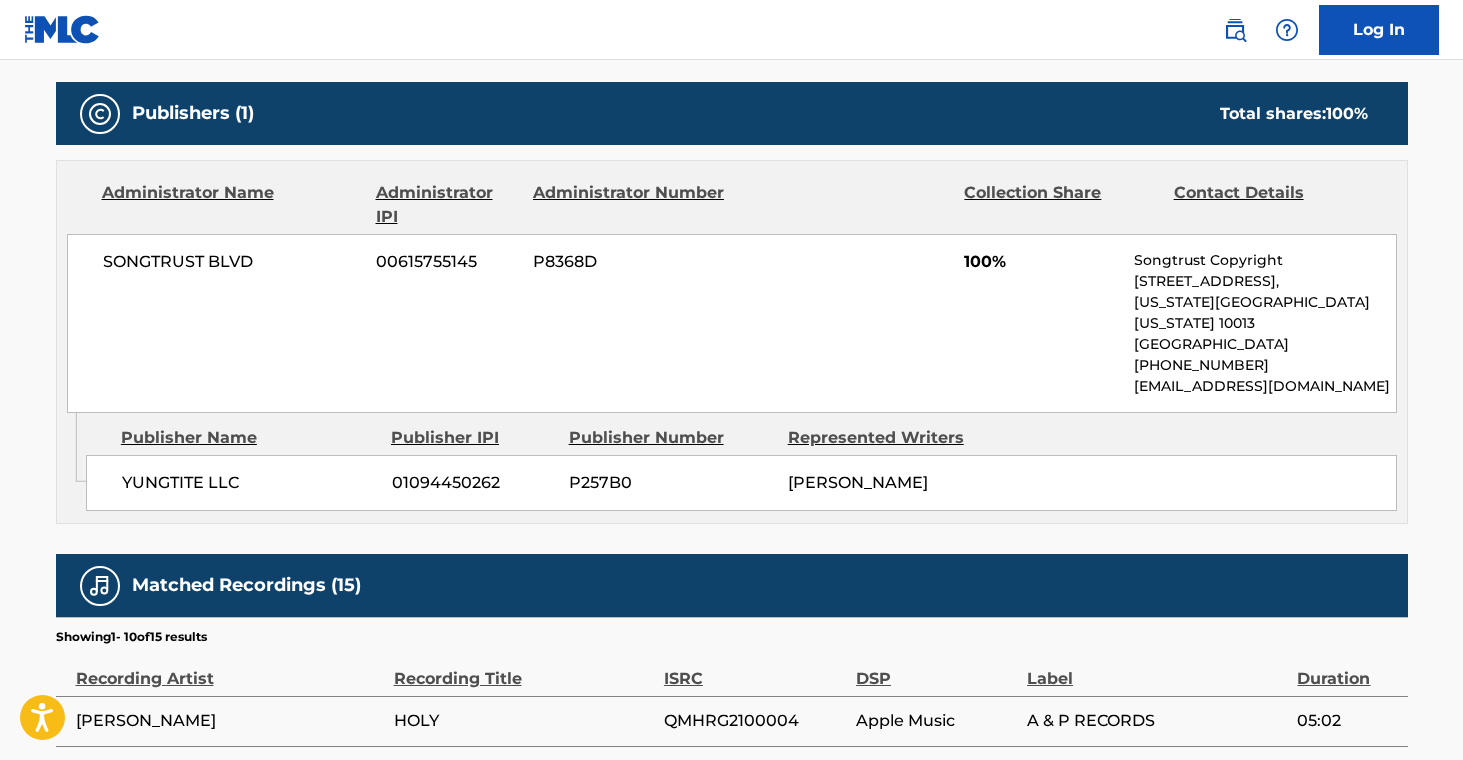 scroll, scrollTop: 0, scrollLeft: 0, axis: both 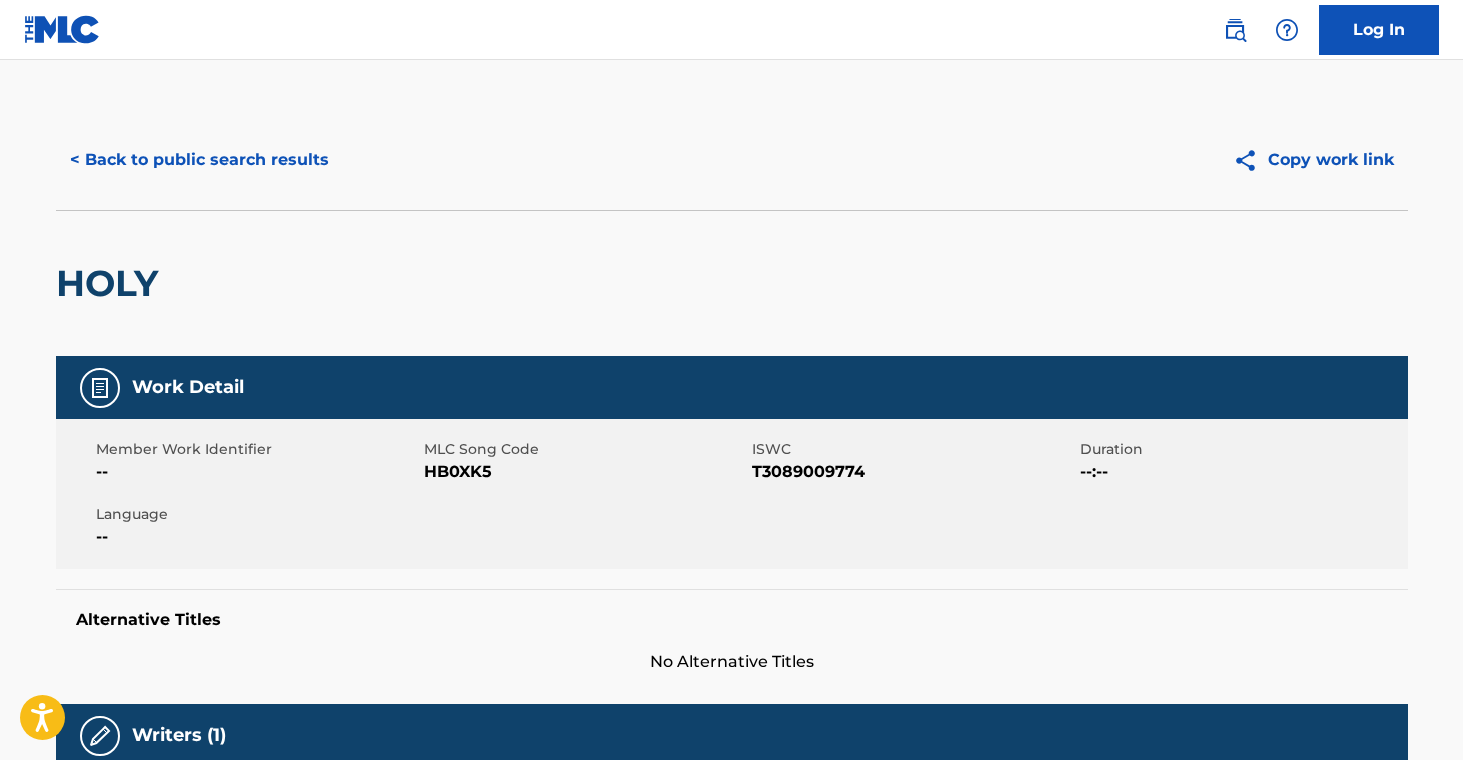 click on "< Back to public search results" at bounding box center [199, 160] 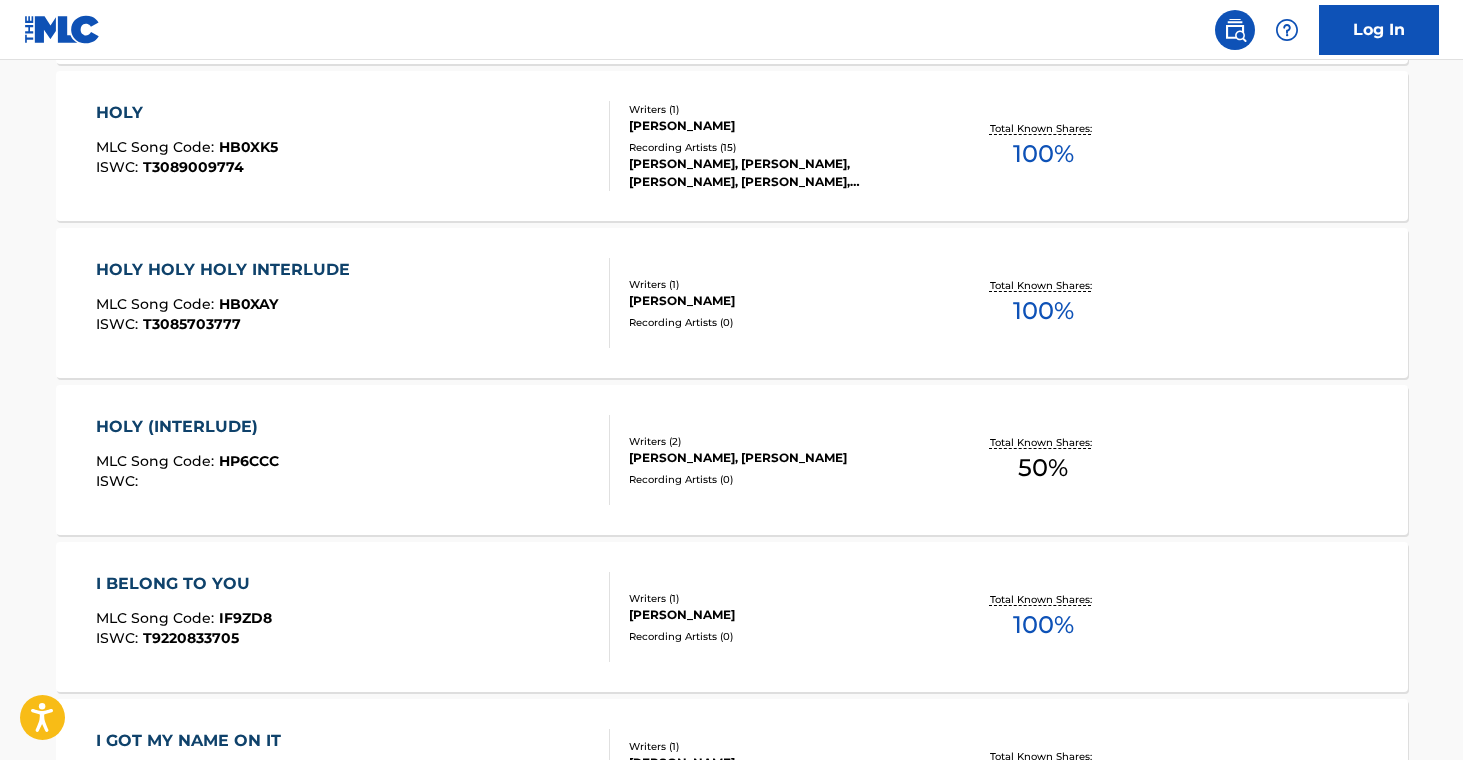 scroll, scrollTop: 1220, scrollLeft: 0, axis: vertical 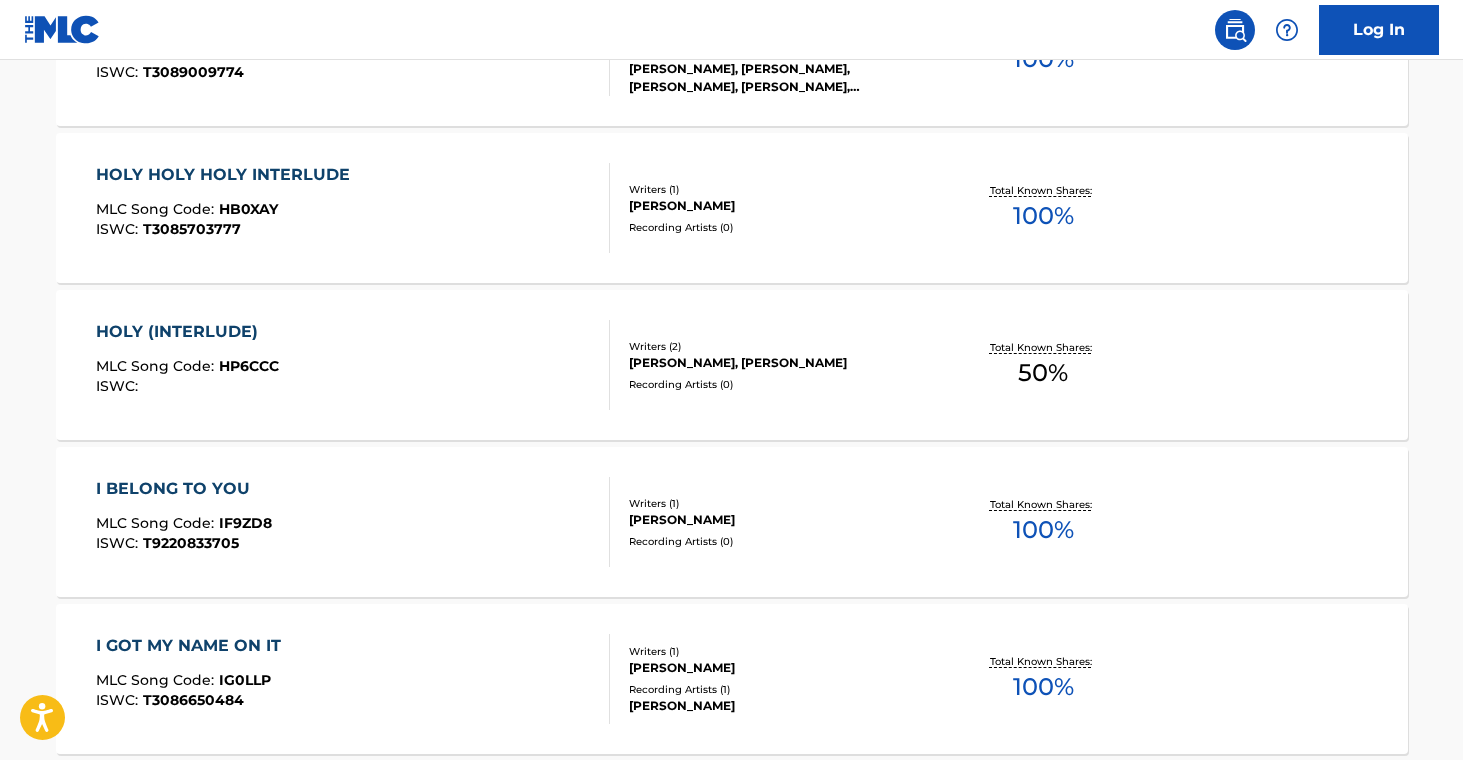 click on "Writers ( 2 )" at bounding box center (780, 346) 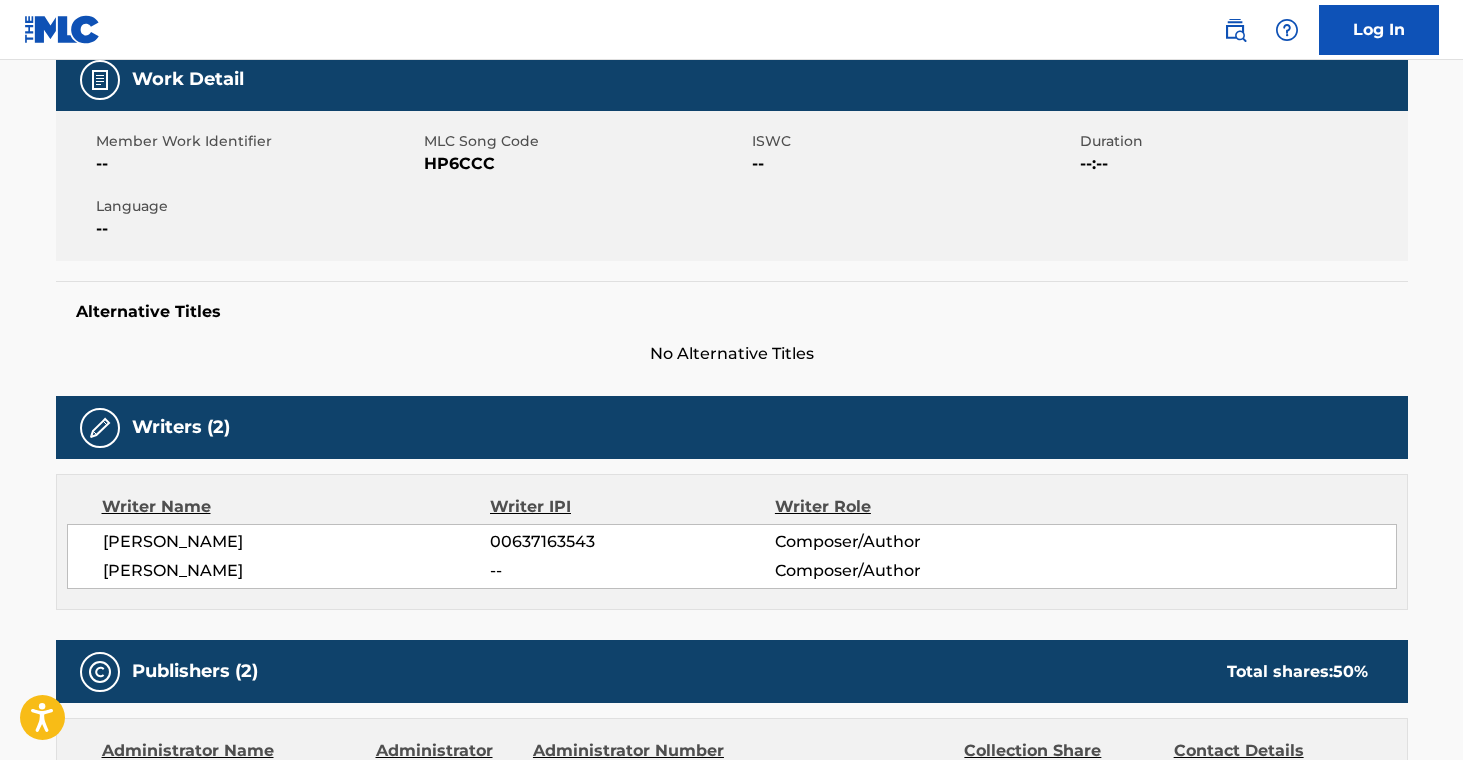 scroll, scrollTop: 0, scrollLeft: 0, axis: both 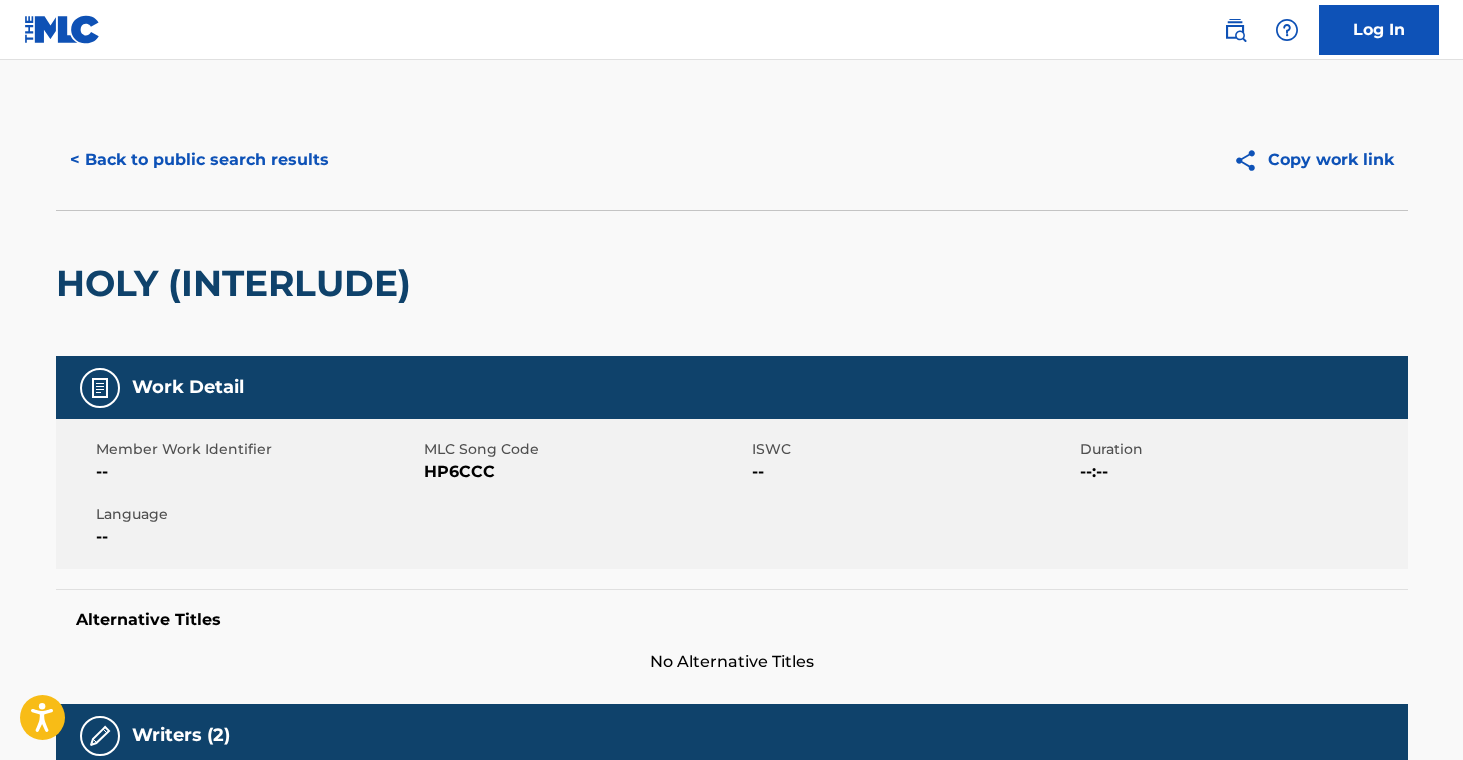 click on "< Back to public search results" at bounding box center [199, 160] 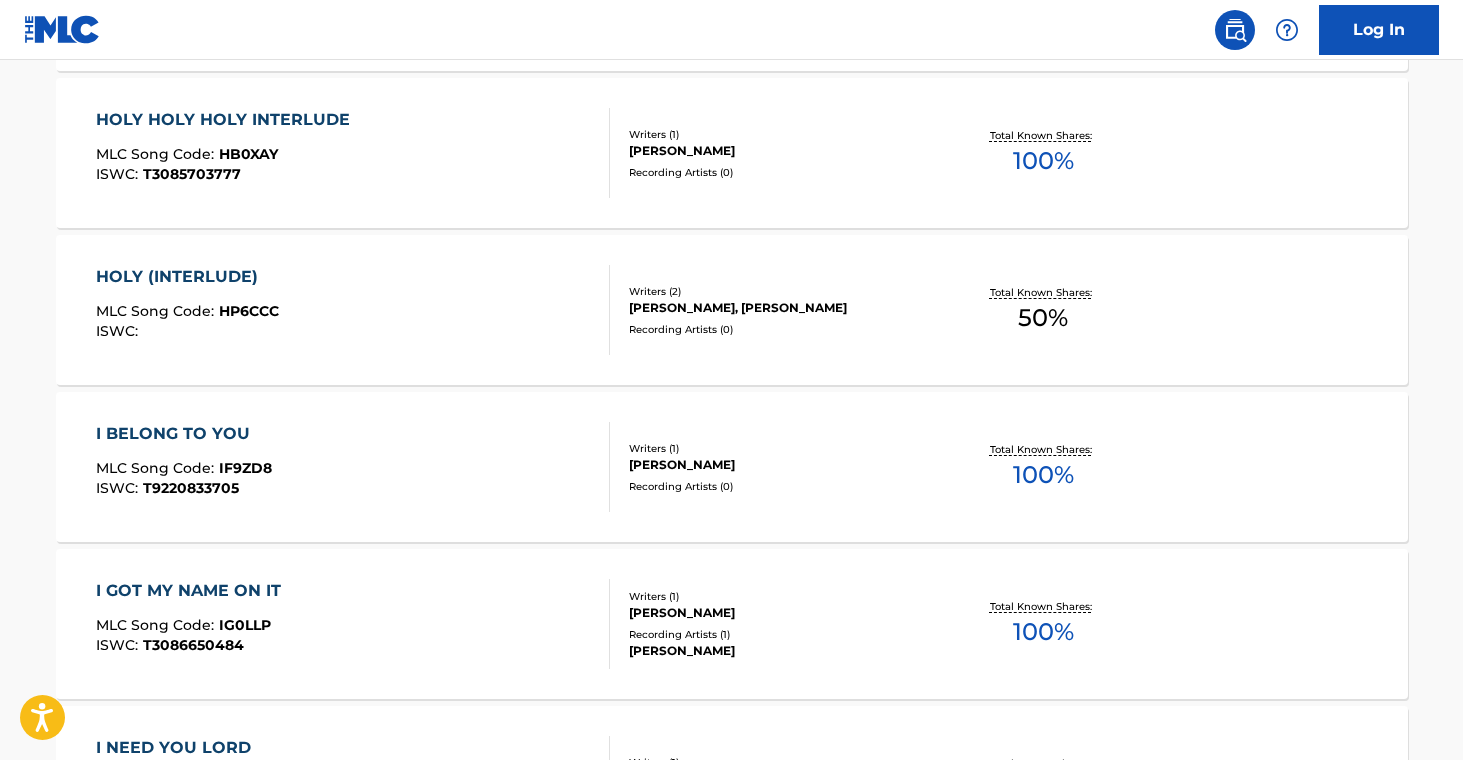 scroll, scrollTop: 1769, scrollLeft: 0, axis: vertical 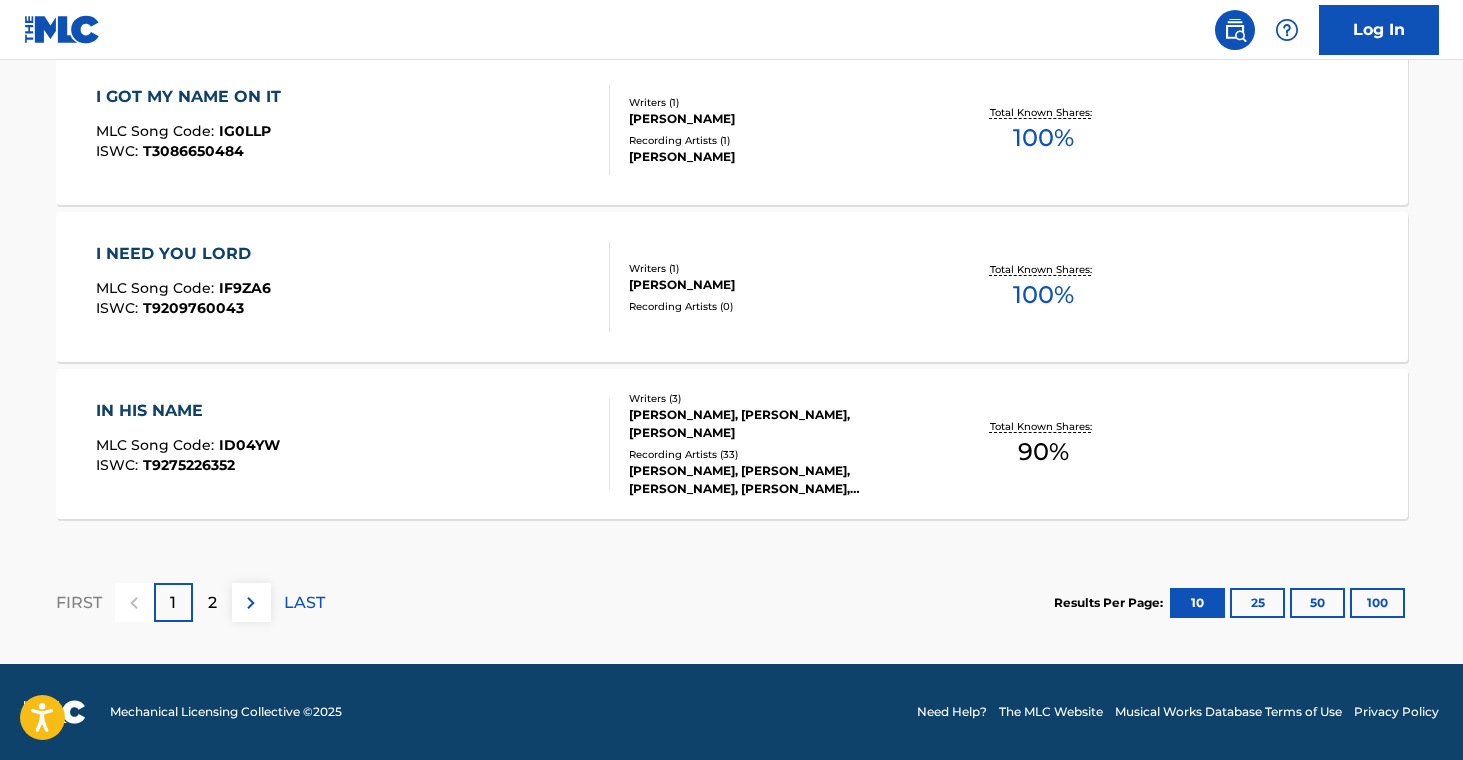 click on "Recording Artists ( 0 )" at bounding box center (780, 306) 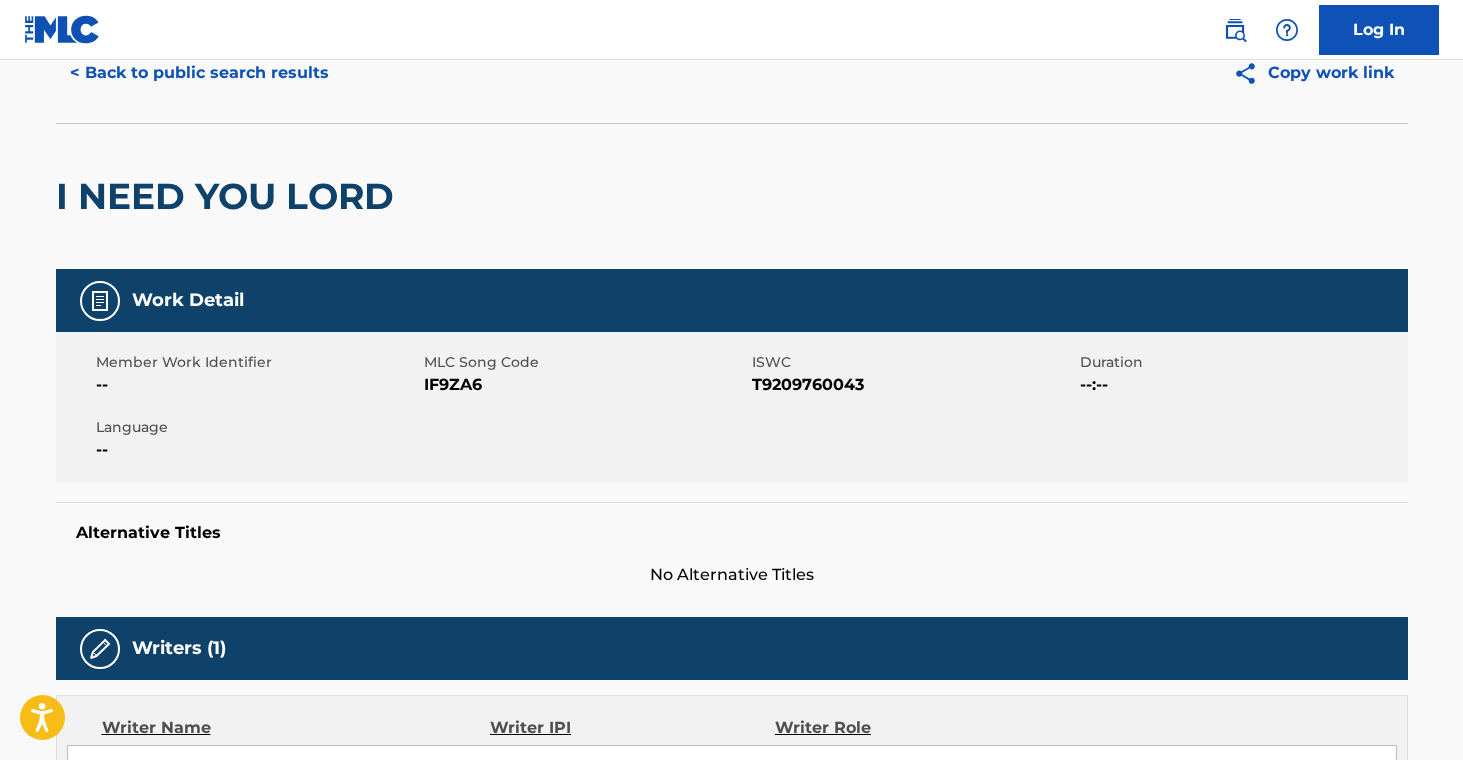 scroll, scrollTop: 0, scrollLeft: 0, axis: both 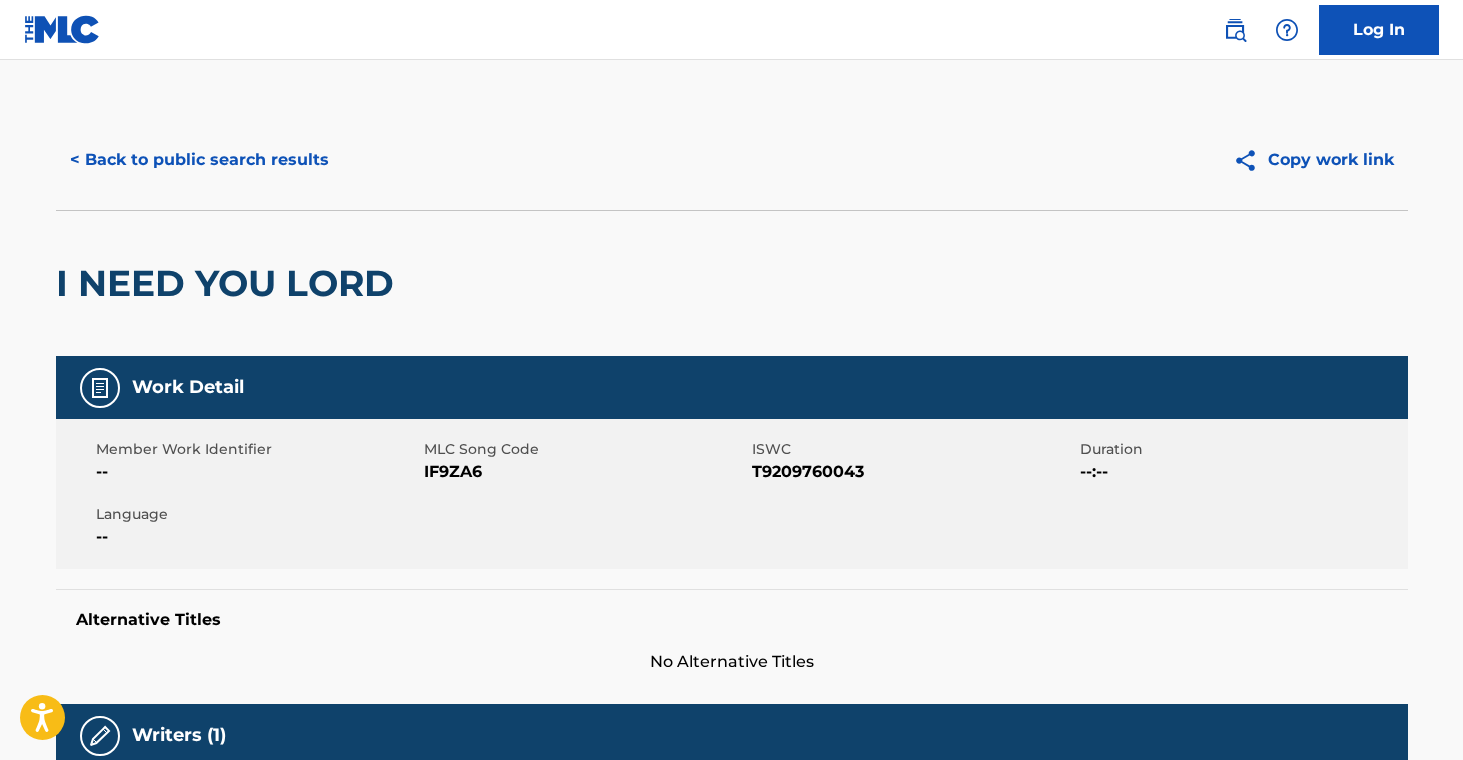 click on "< Back to public search results" at bounding box center (199, 160) 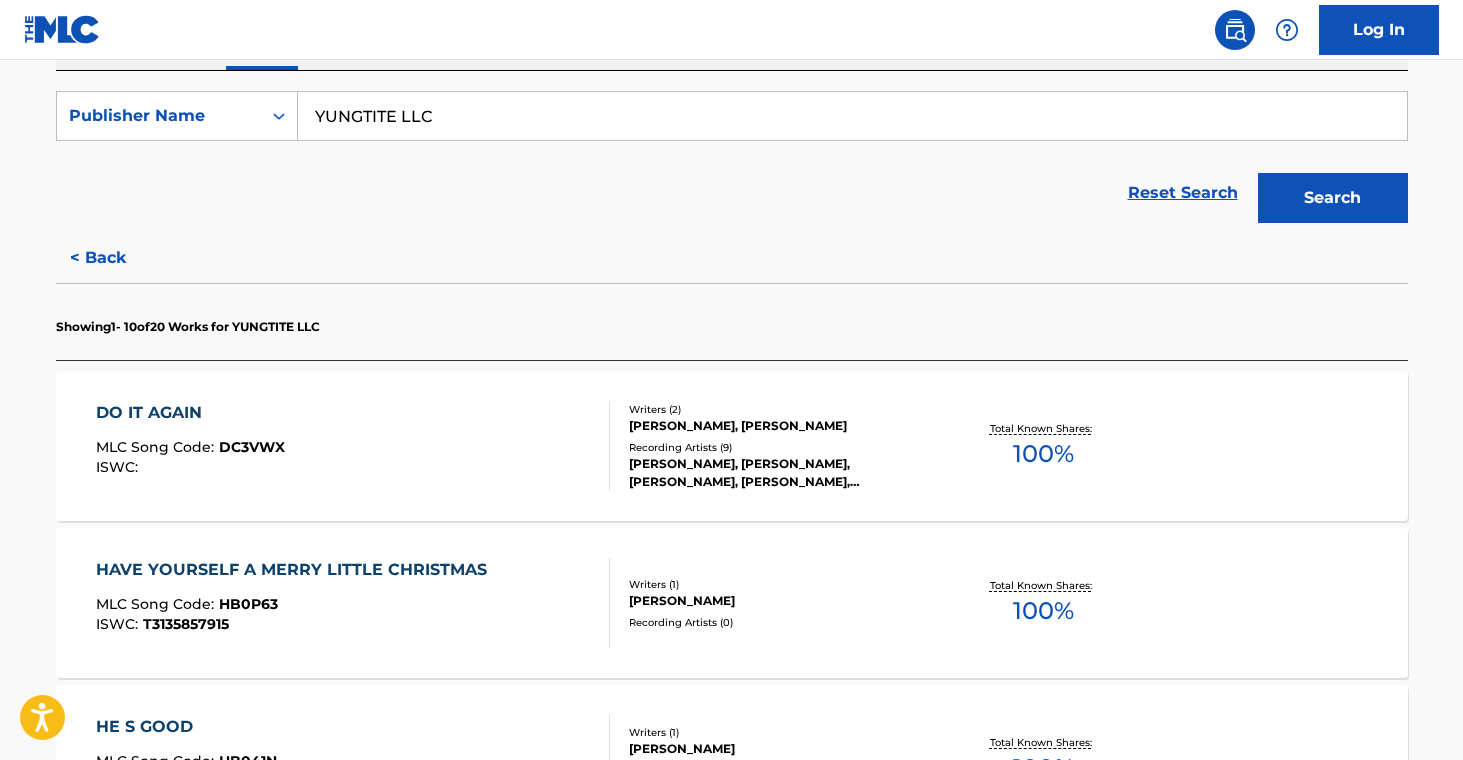 scroll, scrollTop: 358, scrollLeft: 0, axis: vertical 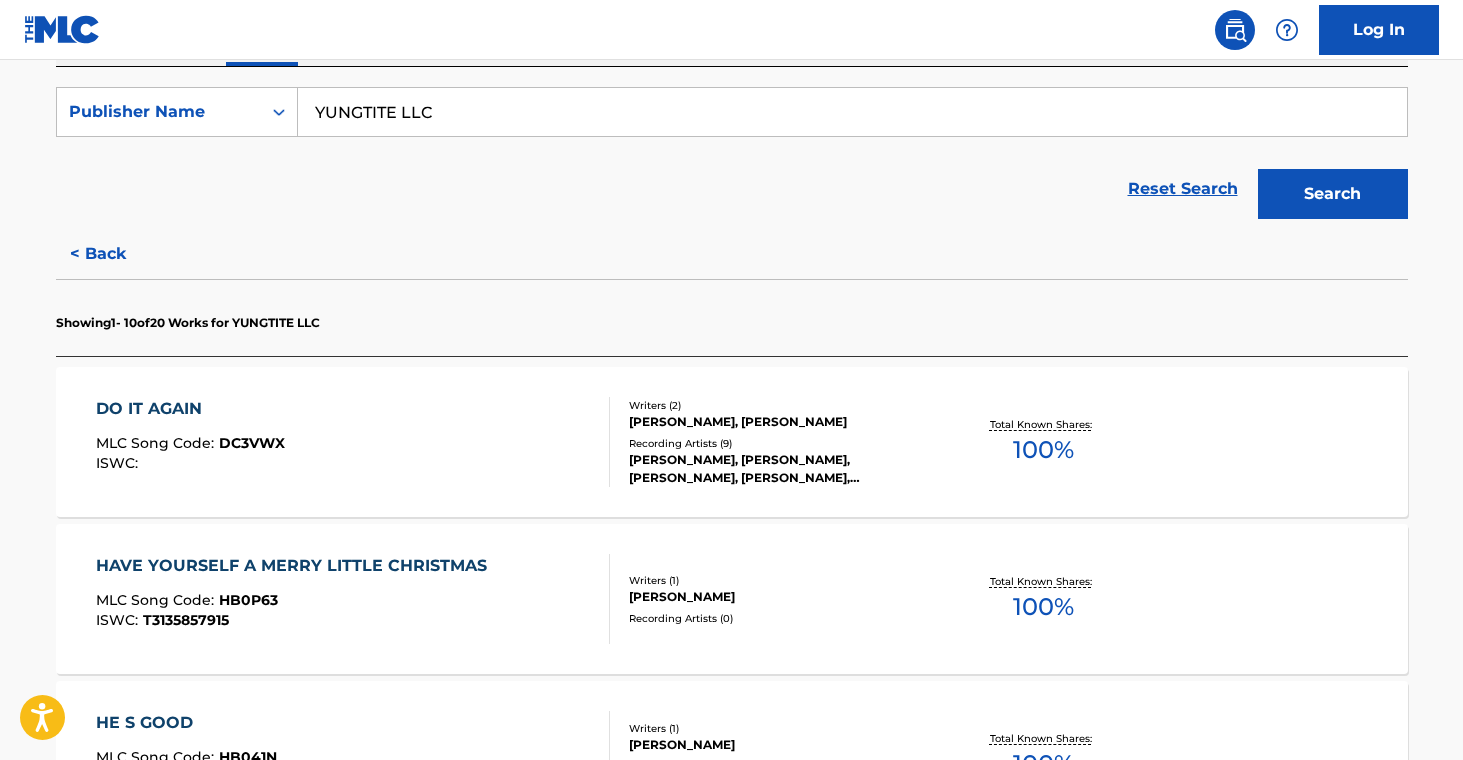 drag, startPoint x: 115, startPoint y: 252, endPoint x: 171, endPoint y: 269, distance: 58.5235 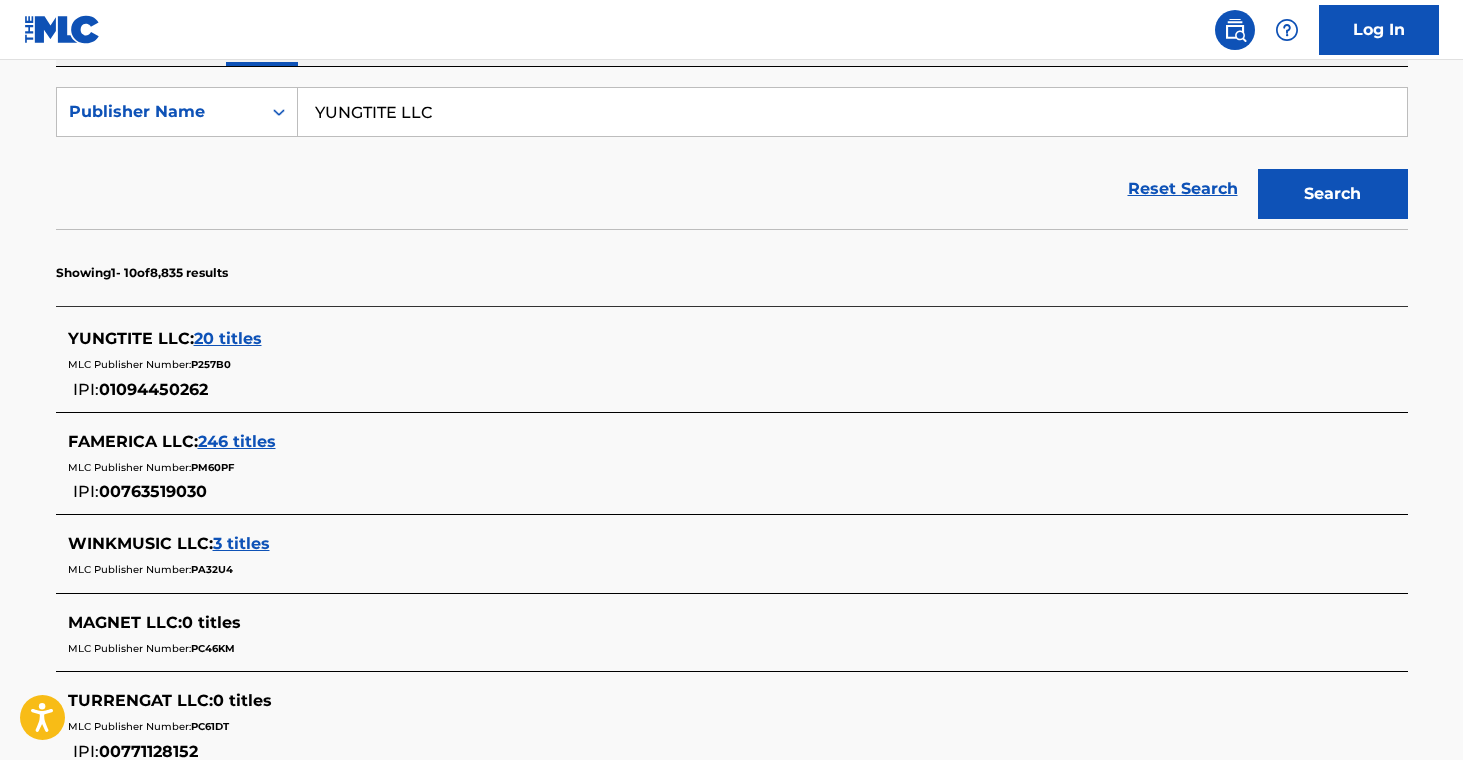 scroll, scrollTop: 0, scrollLeft: 0, axis: both 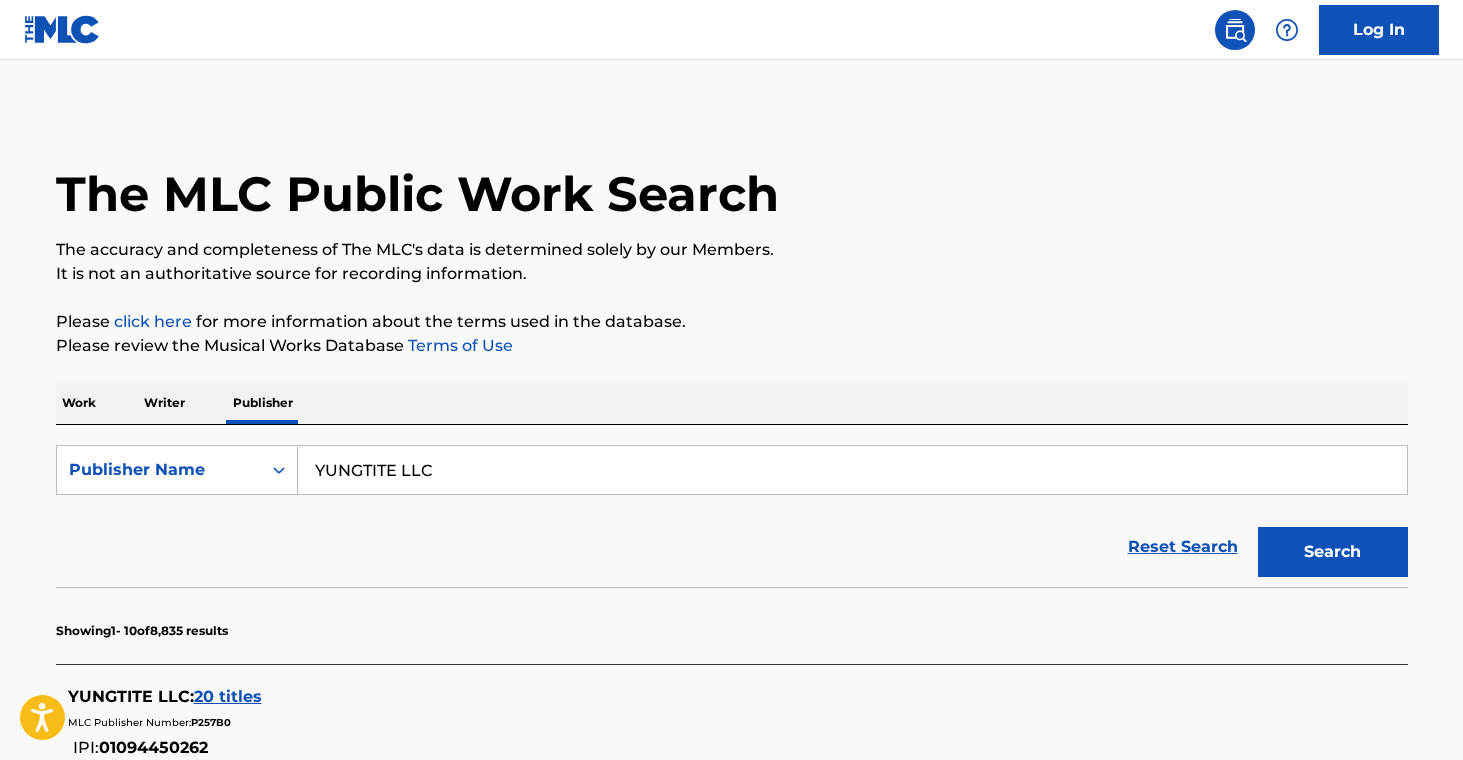 click on "YUNGTITE LLC" at bounding box center (852, 470) 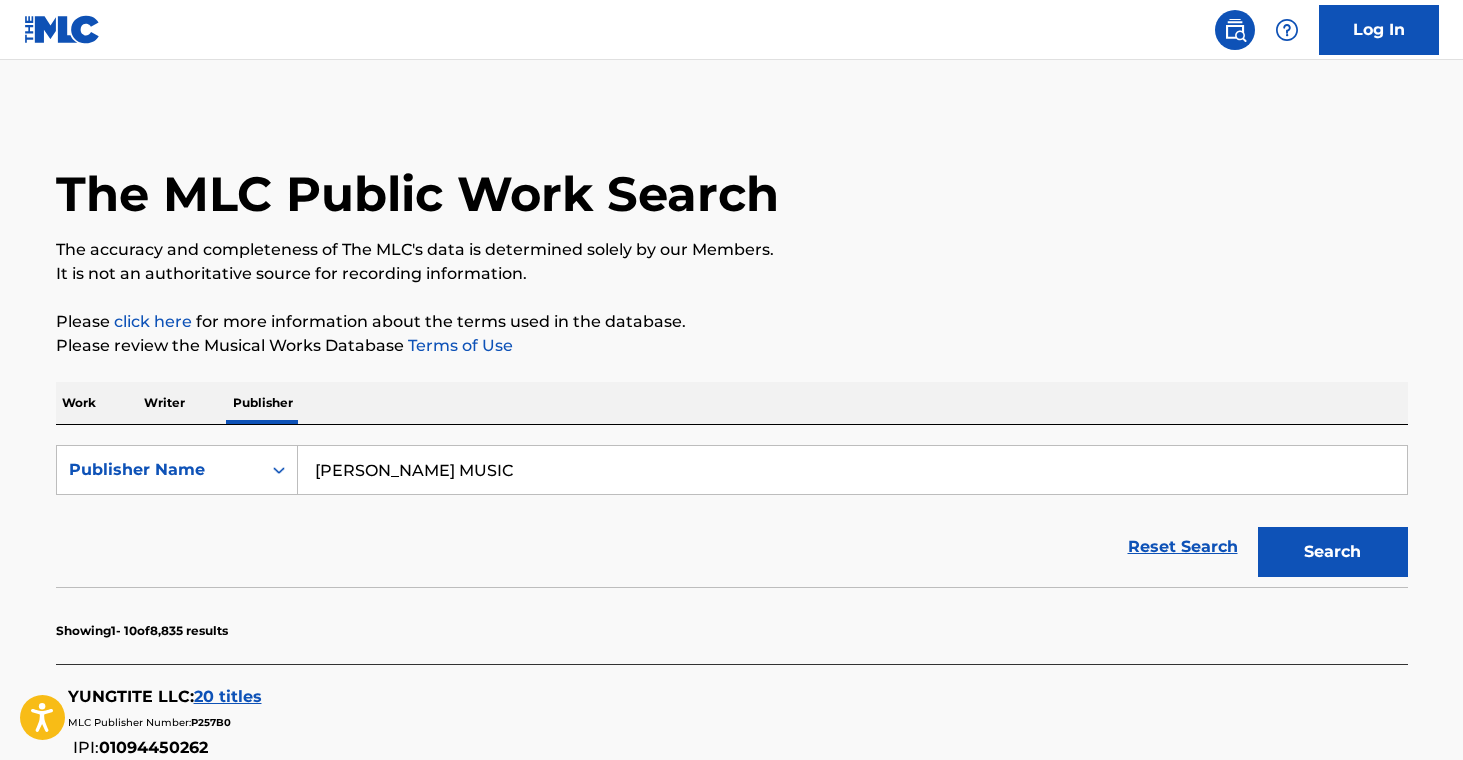 type on "[PERSON_NAME] MUSIC" 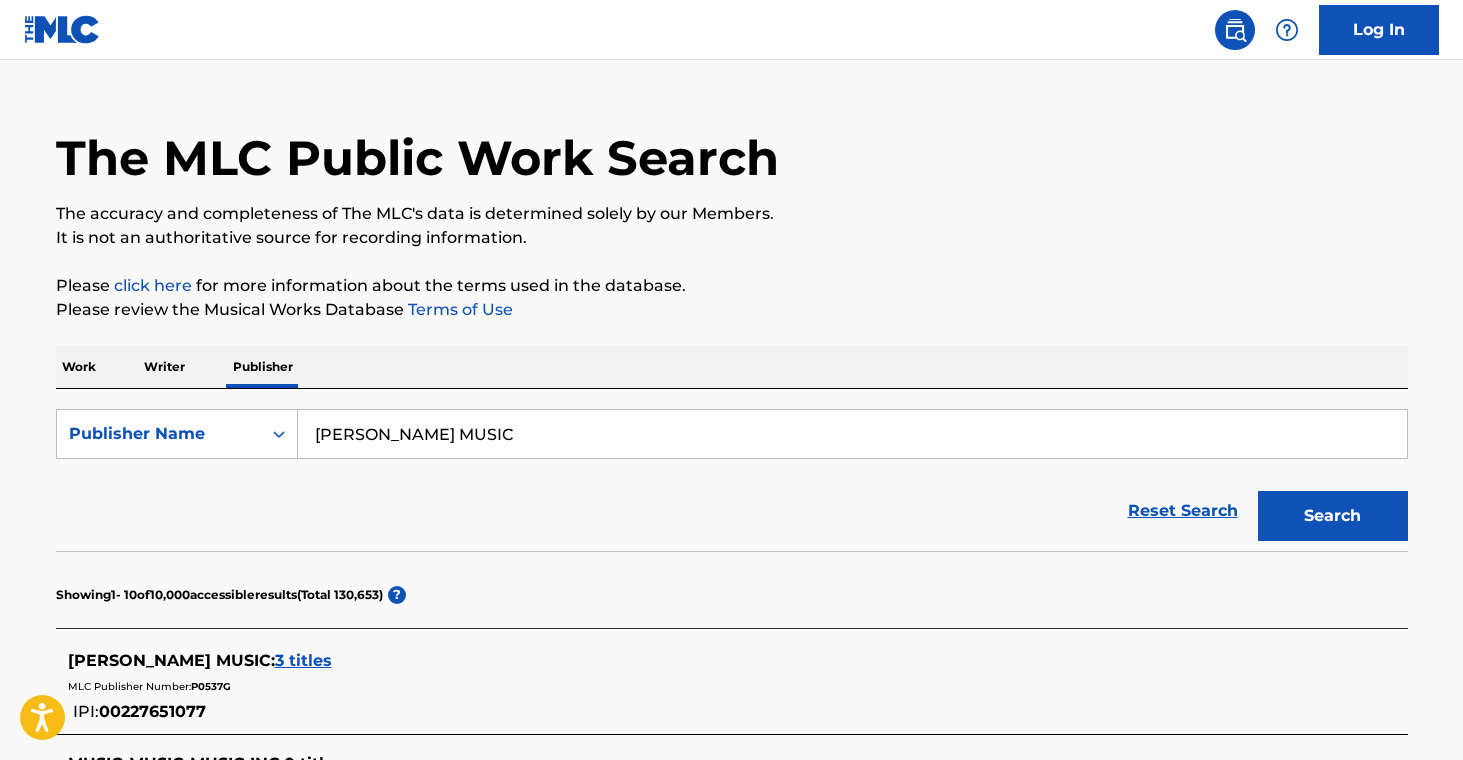 scroll, scrollTop: 40, scrollLeft: 0, axis: vertical 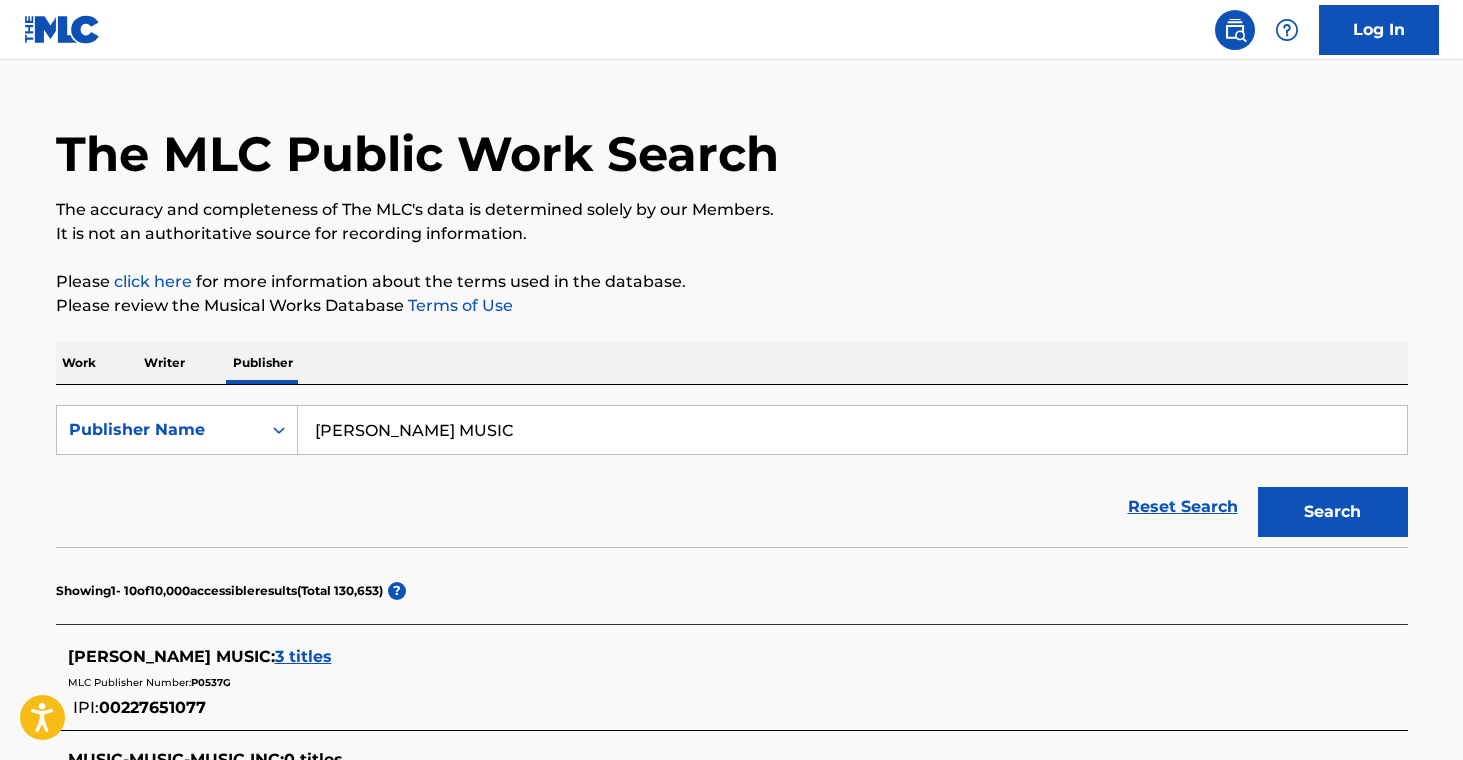 click on "3 titles" at bounding box center [303, 656] 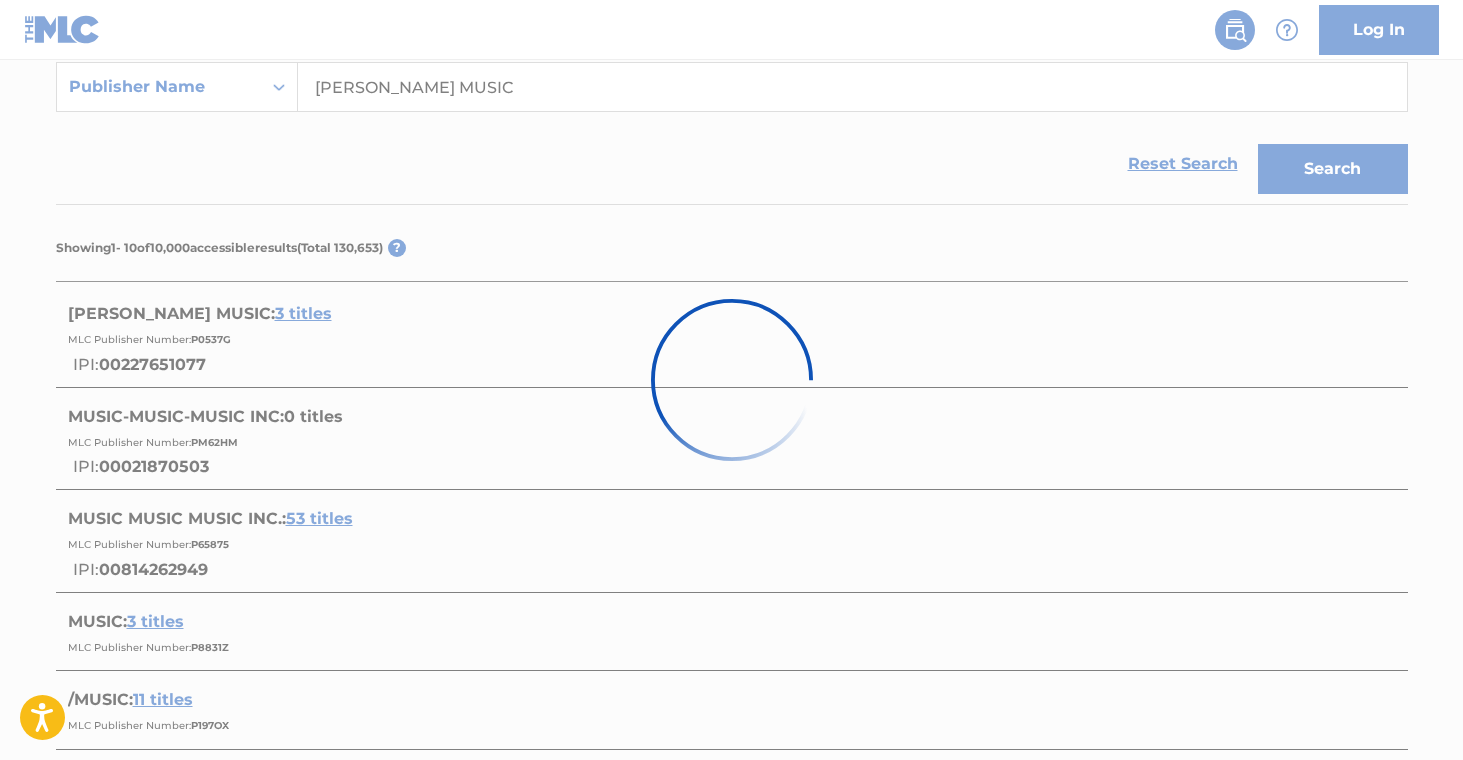 scroll, scrollTop: 383, scrollLeft: 0, axis: vertical 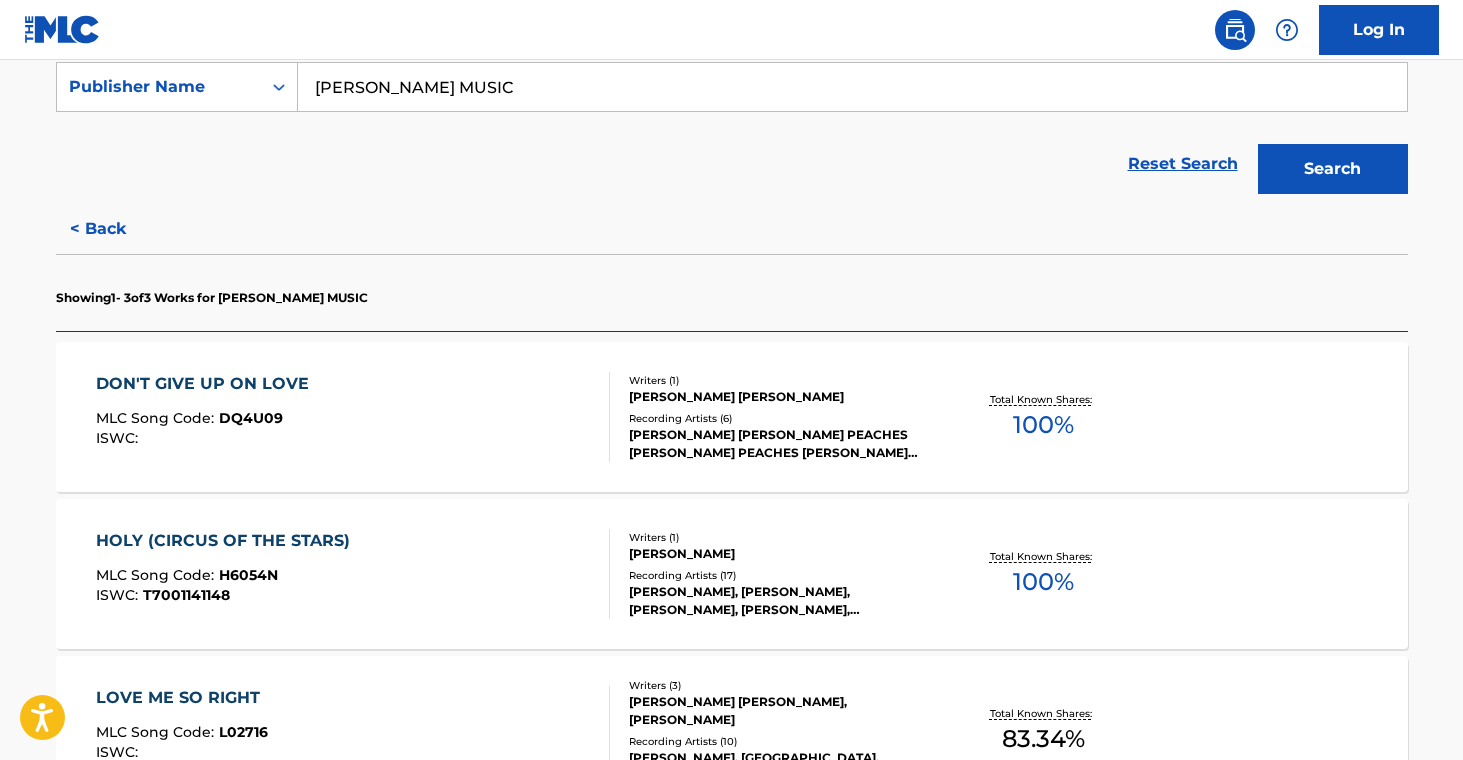 click on "[PERSON_NAME] [PERSON_NAME] PEACHES [PERSON_NAME] PEACHES [PERSON_NAME] PEACHES [PERSON_NAME] [PERSON_NAME]" at bounding box center [780, 444] 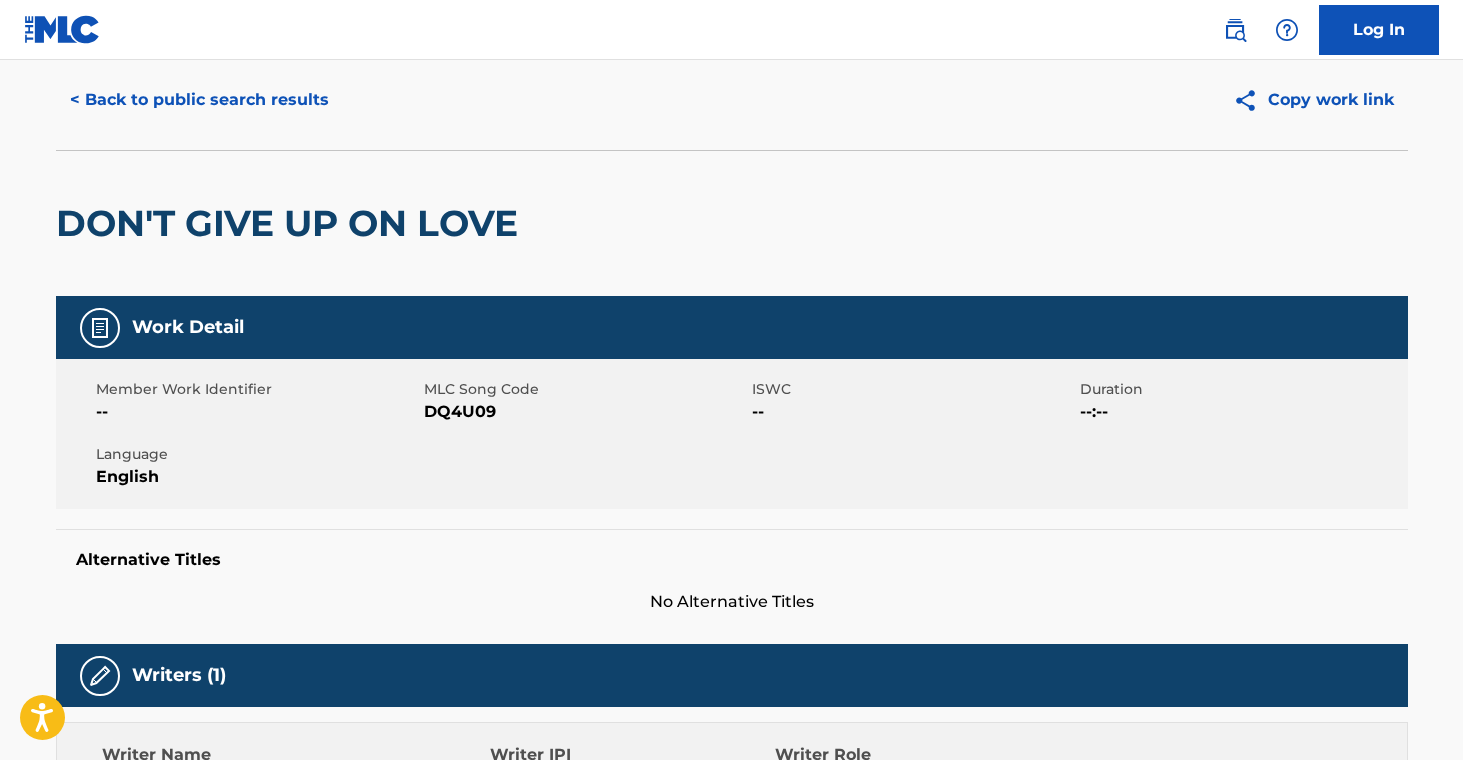 scroll, scrollTop: 0, scrollLeft: 0, axis: both 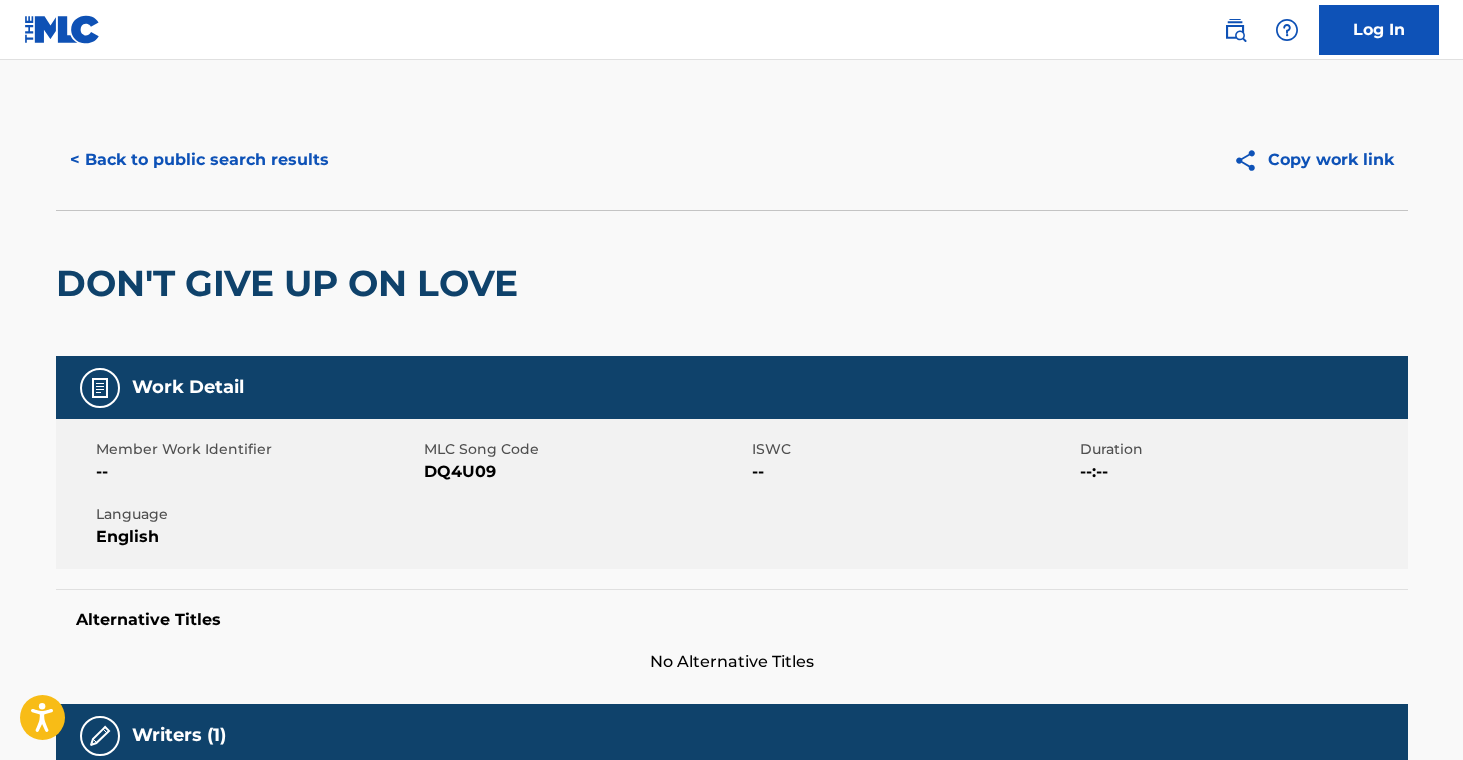click on "< Back to public search results" at bounding box center (199, 160) 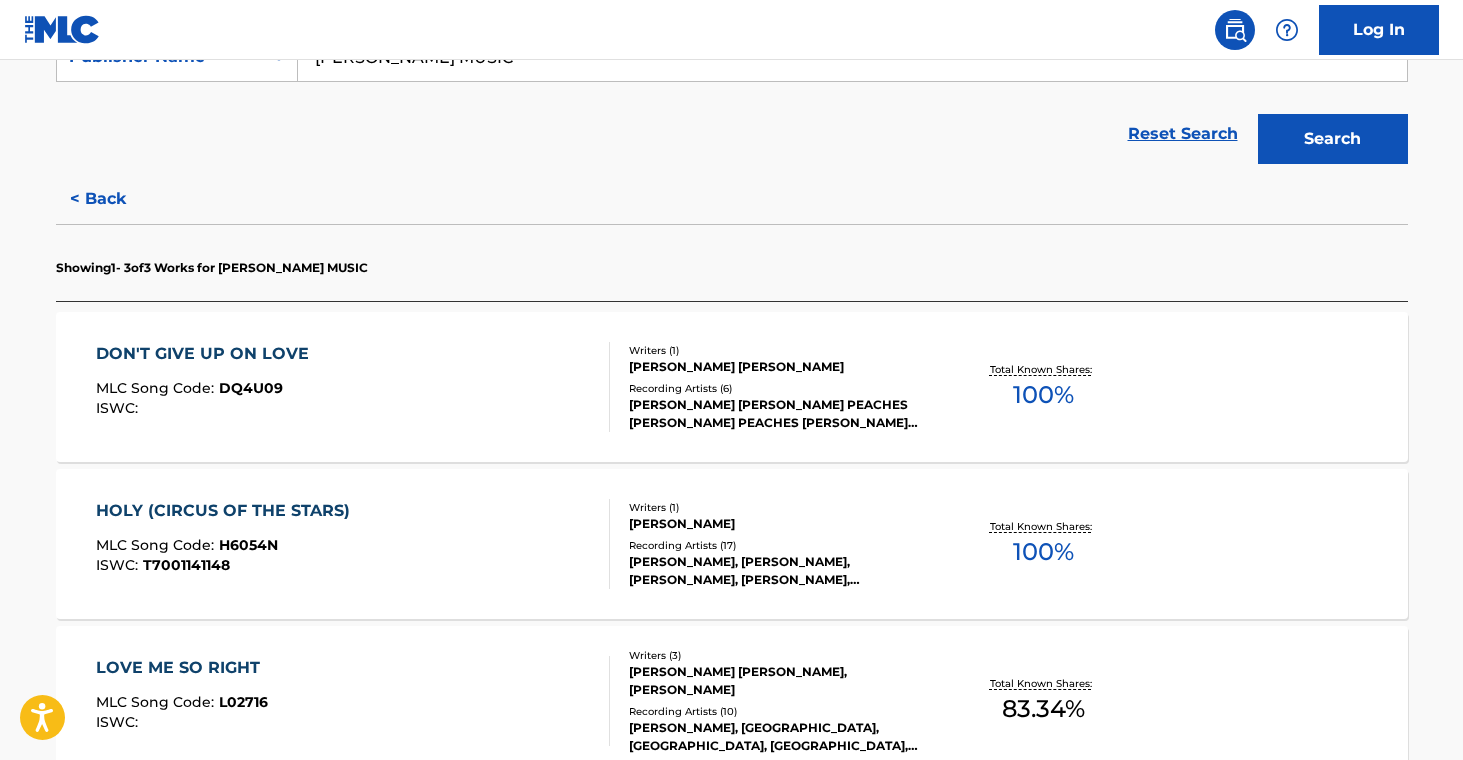scroll, scrollTop: 414, scrollLeft: 0, axis: vertical 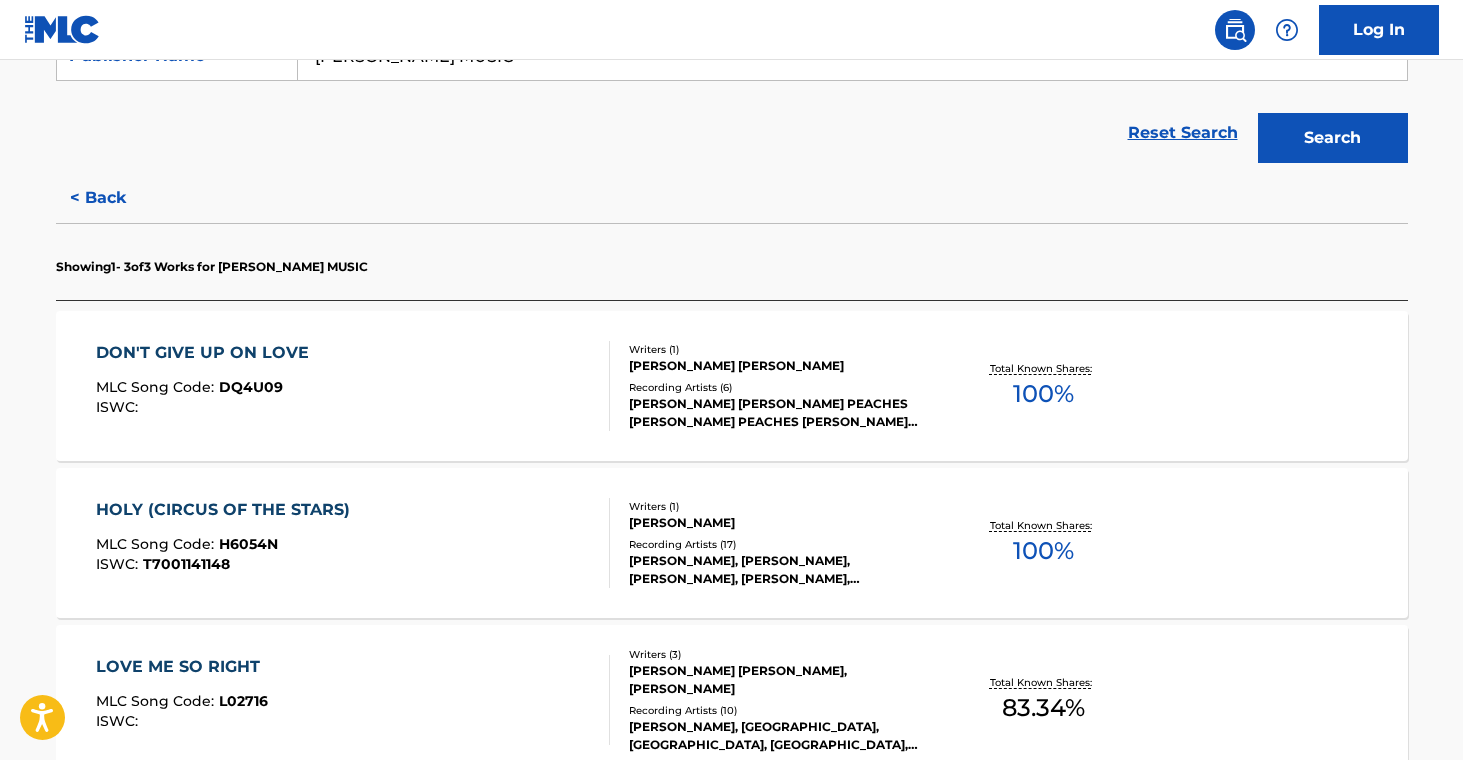 click on "[PERSON_NAME]" at bounding box center (780, 523) 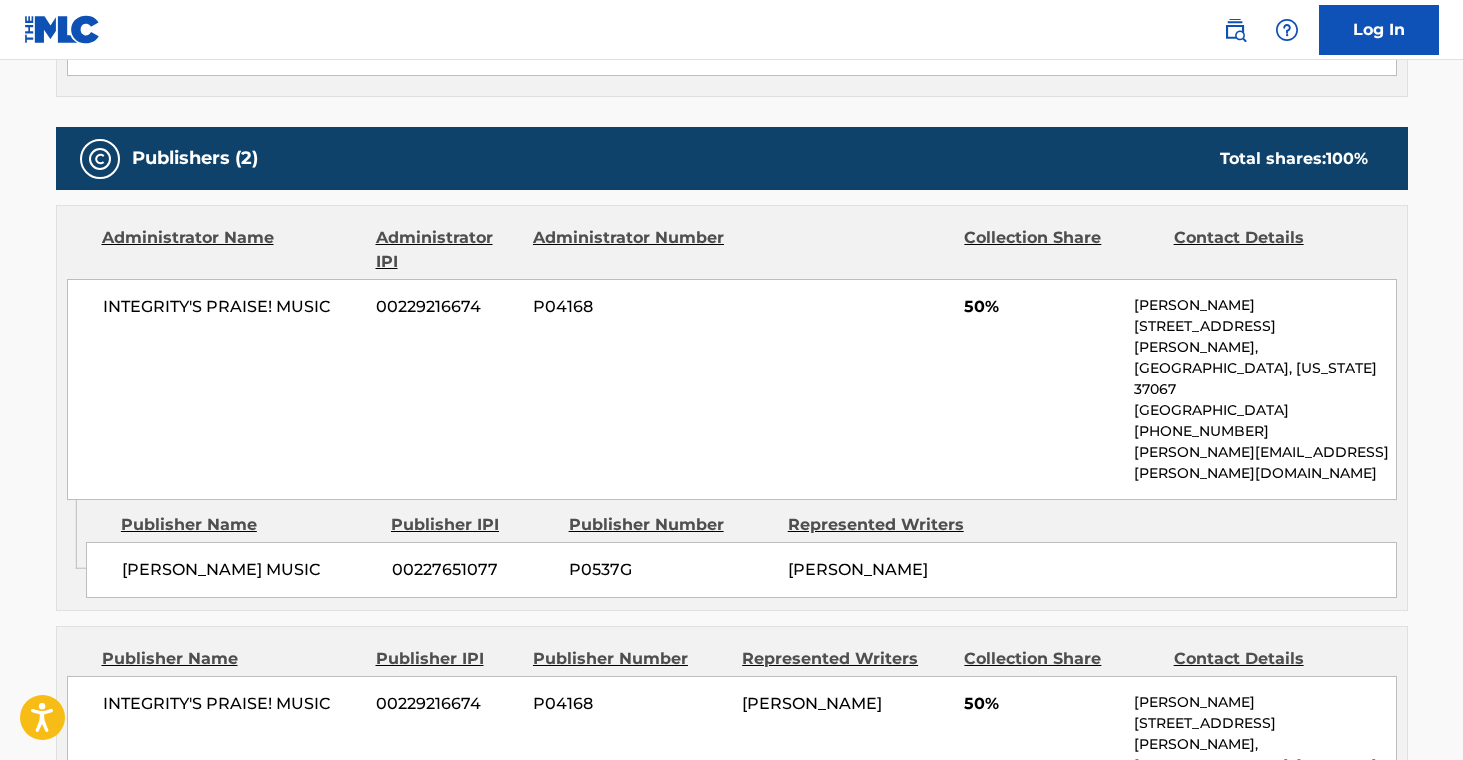 scroll, scrollTop: 0, scrollLeft: 0, axis: both 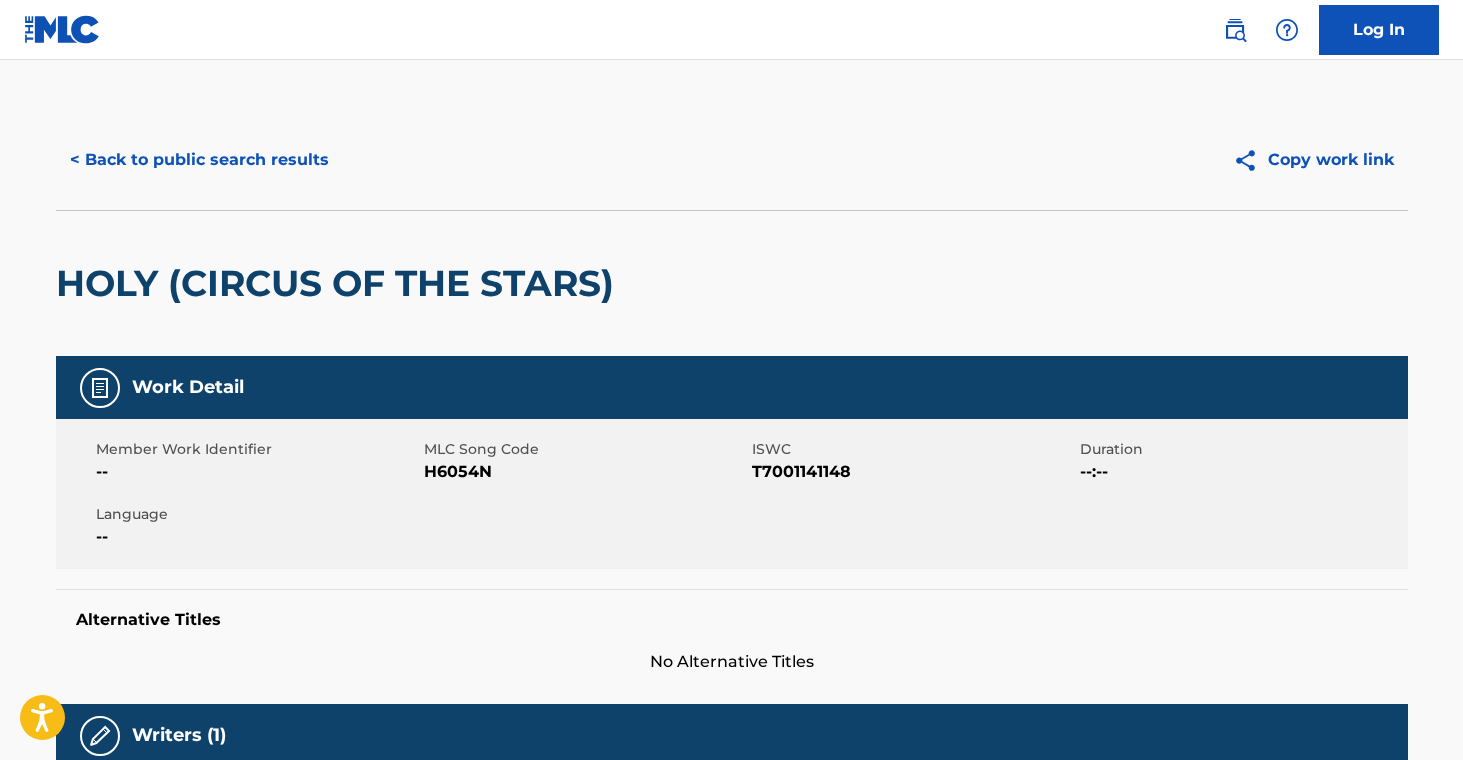 click on "< Back to public search results" at bounding box center (199, 160) 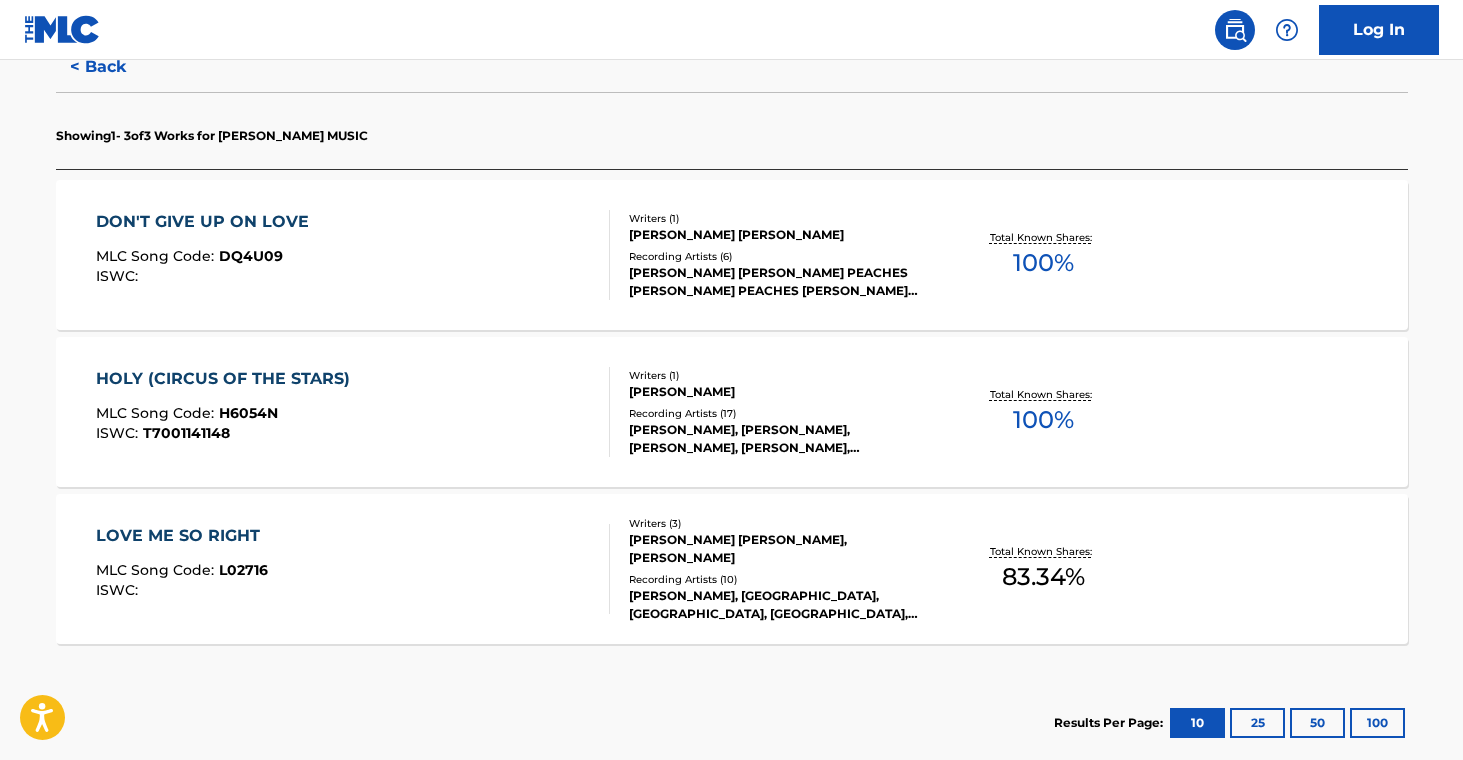 scroll, scrollTop: 546, scrollLeft: 0, axis: vertical 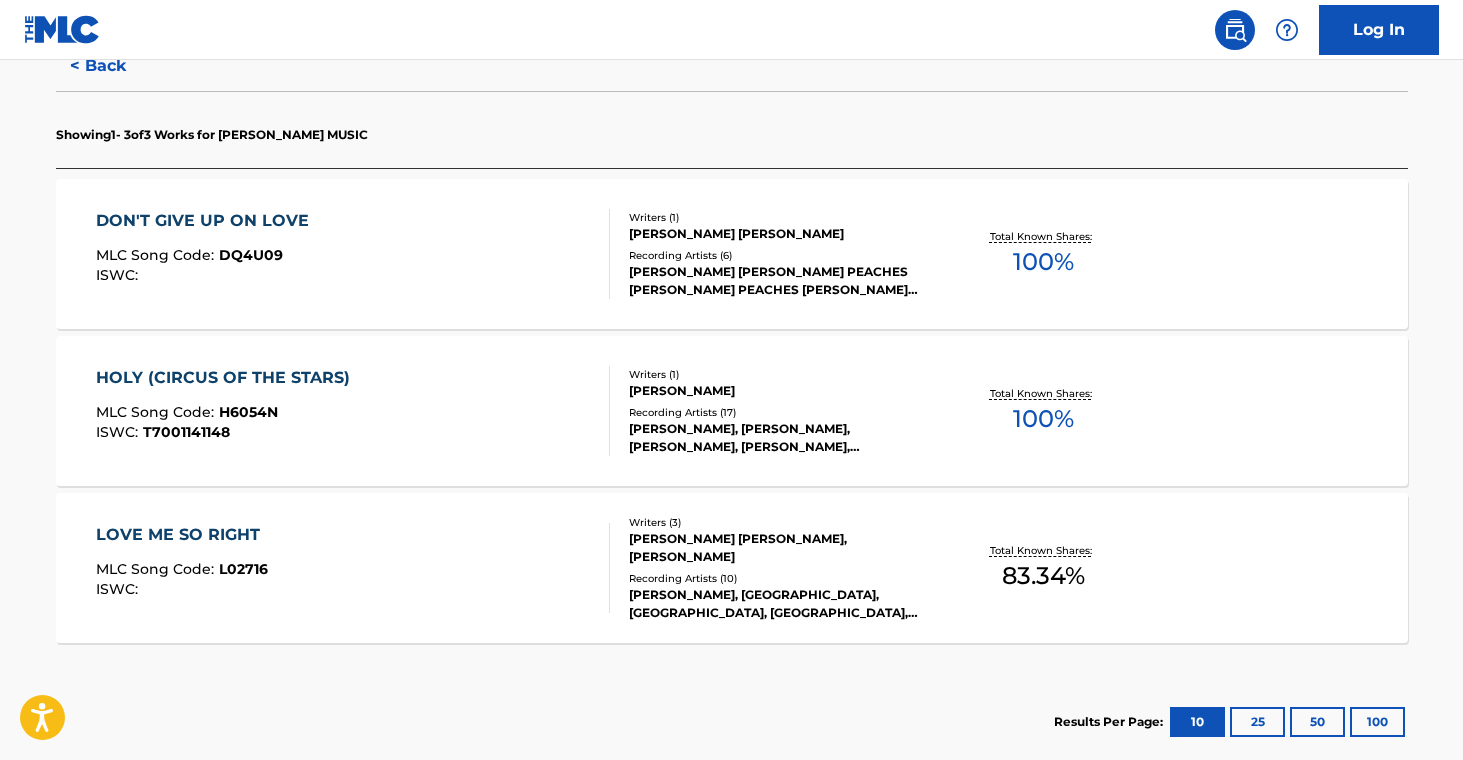 click on "[PERSON_NAME] [PERSON_NAME], [PERSON_NAME]" at bounding box center (780, 548) 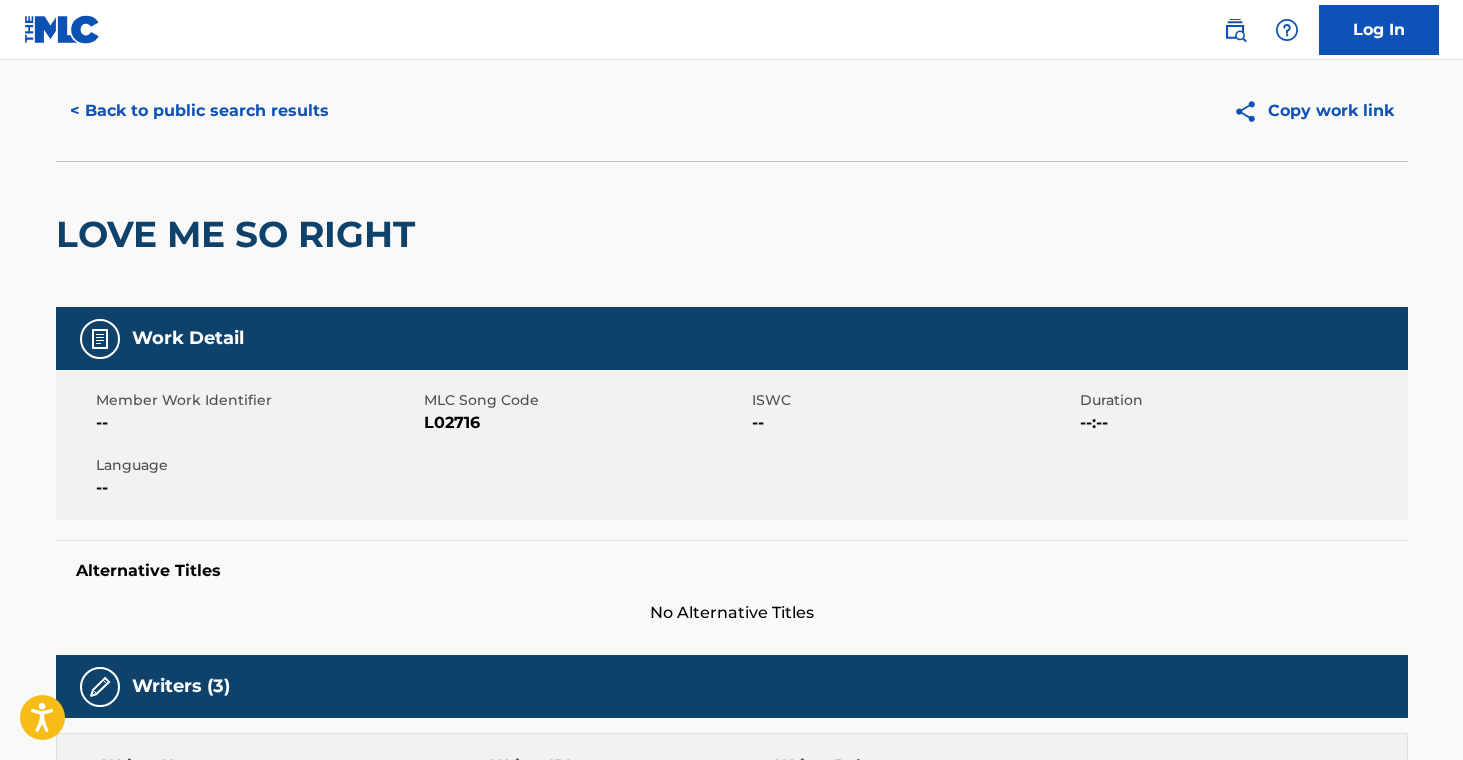 scroll, scrollTop: 0, scrollLeft: 0, axis: both 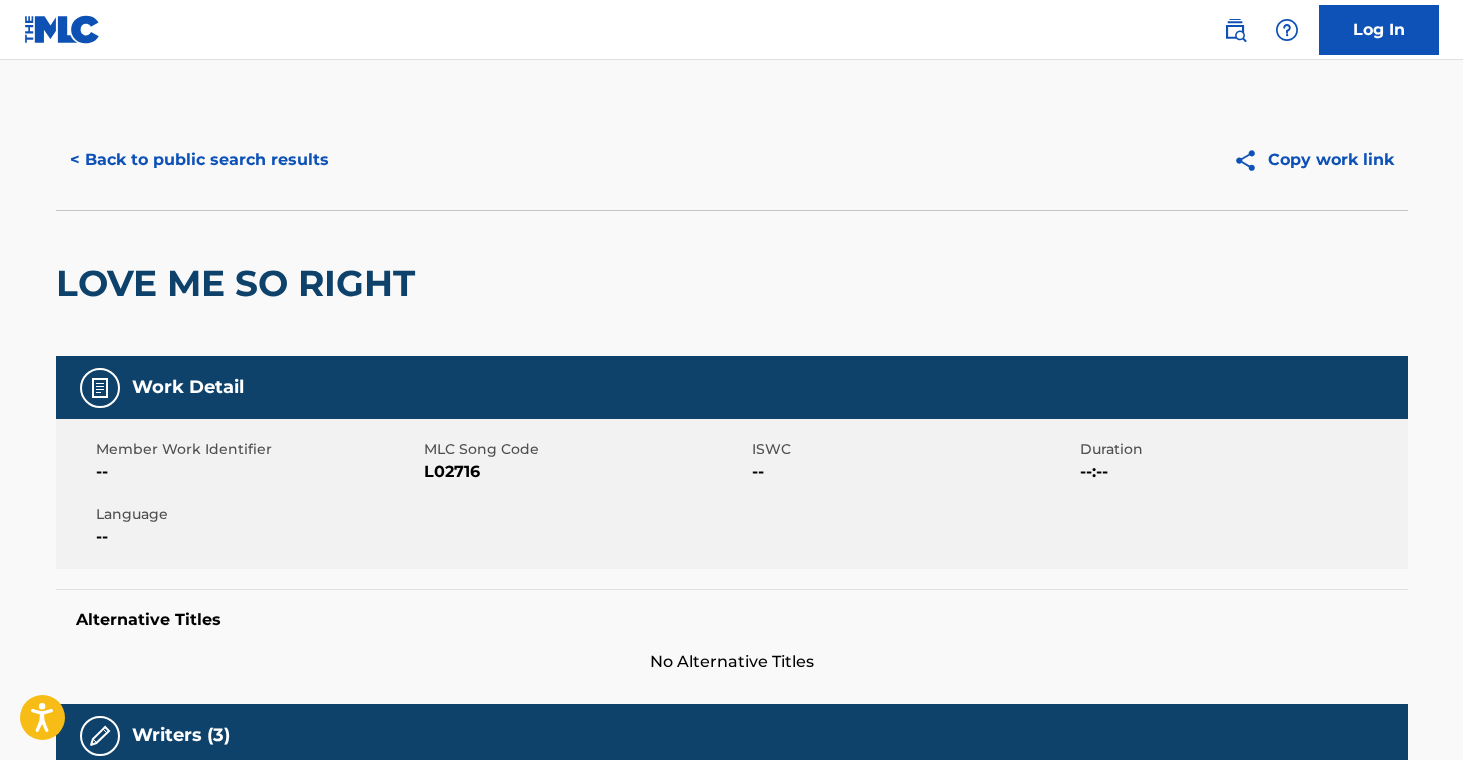 click on "< Back to public search results" at bounding box center (199, 160) 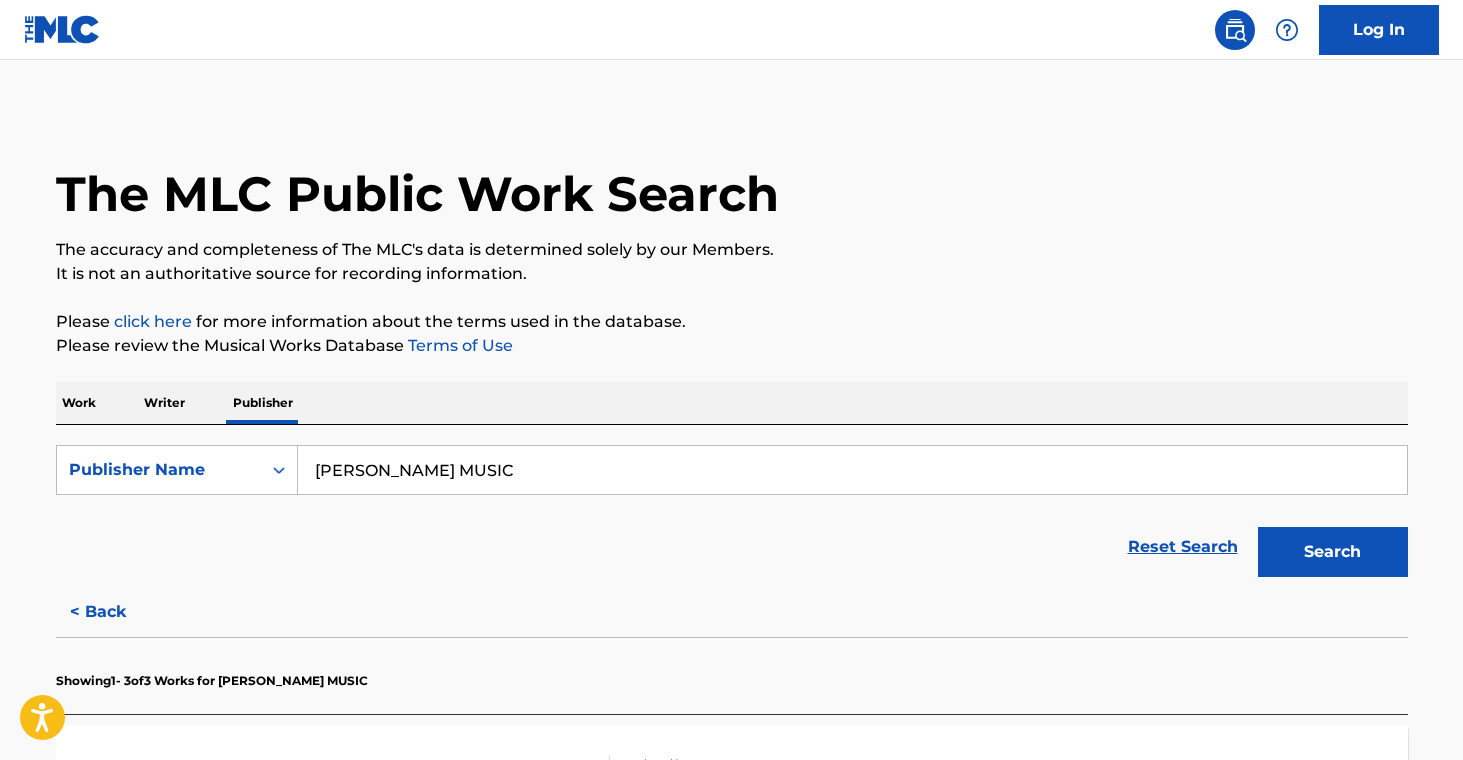 click on "[PERSON_NAME] MUSIC" at bounding box center (852, 470) 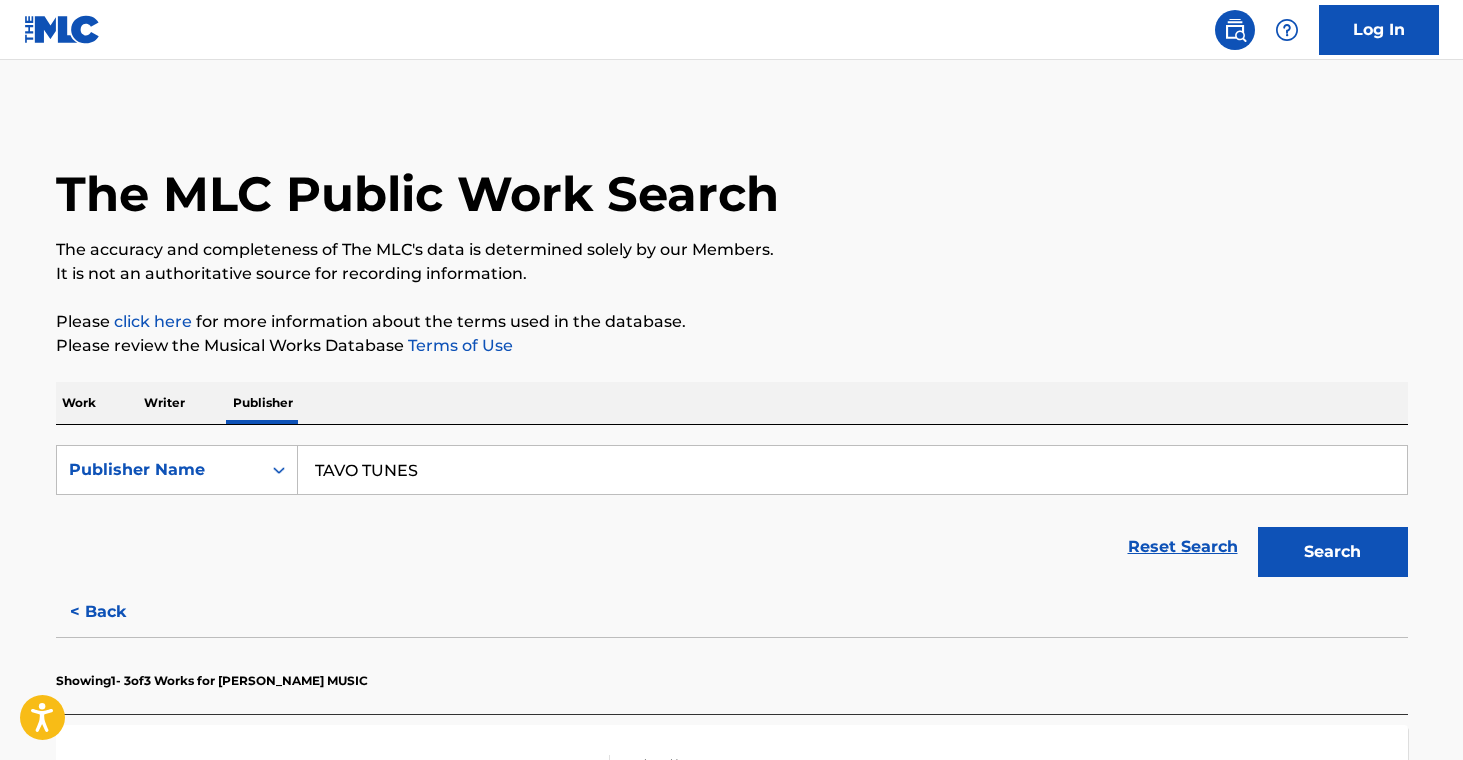 type on "TAVO TUNES" 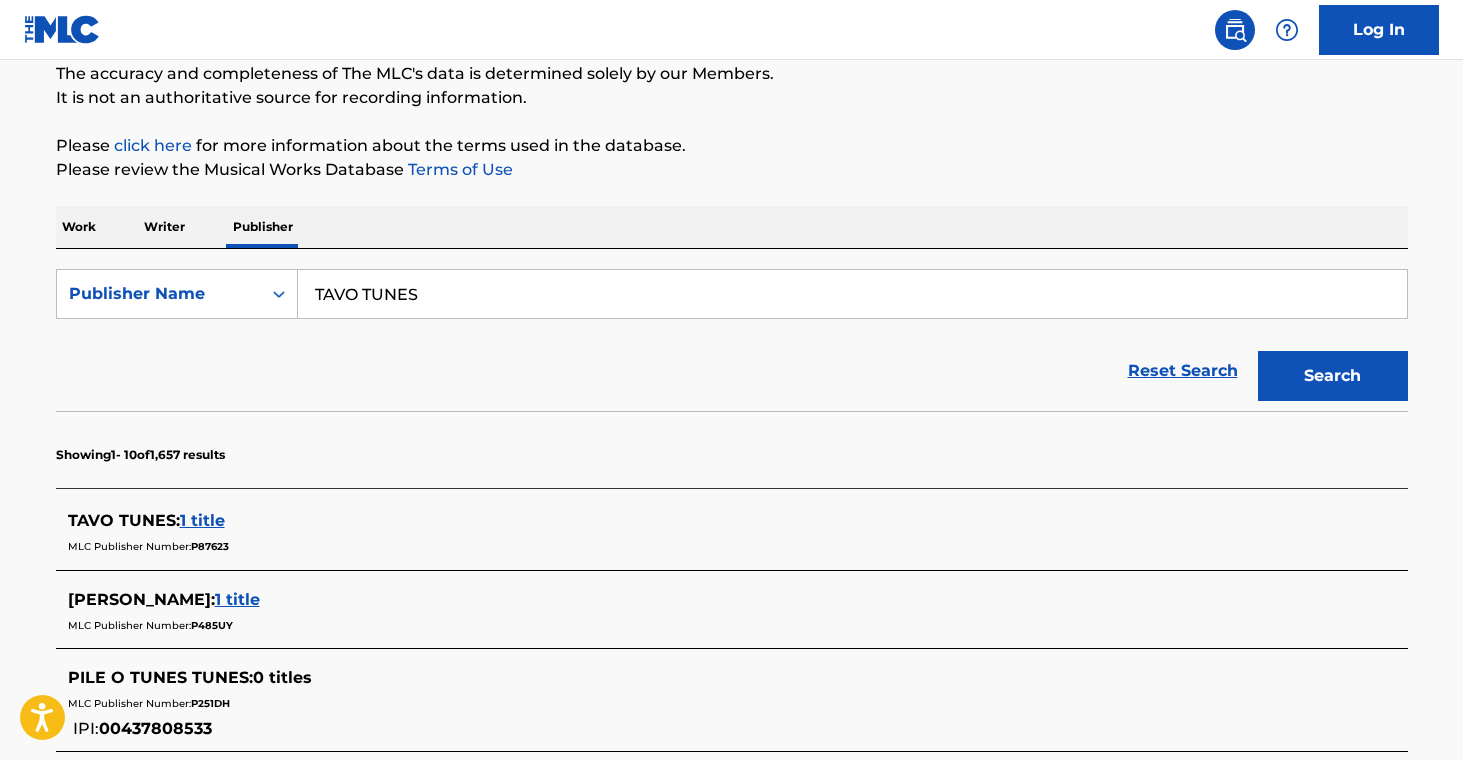 scroll, scrollTop: 215, scrollLeft: 0, axis: vertical 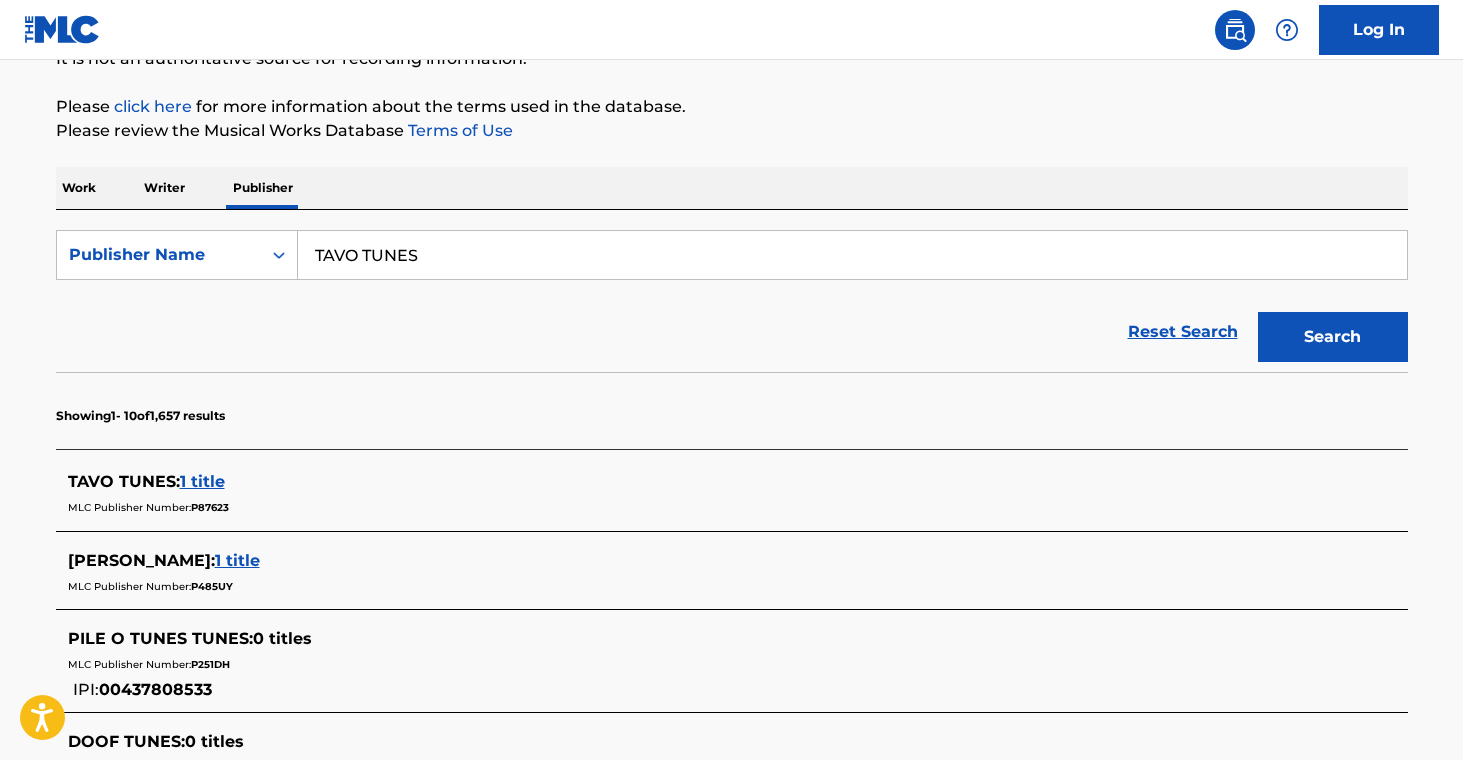 click on "1 title" at bounding box center (202, 481) 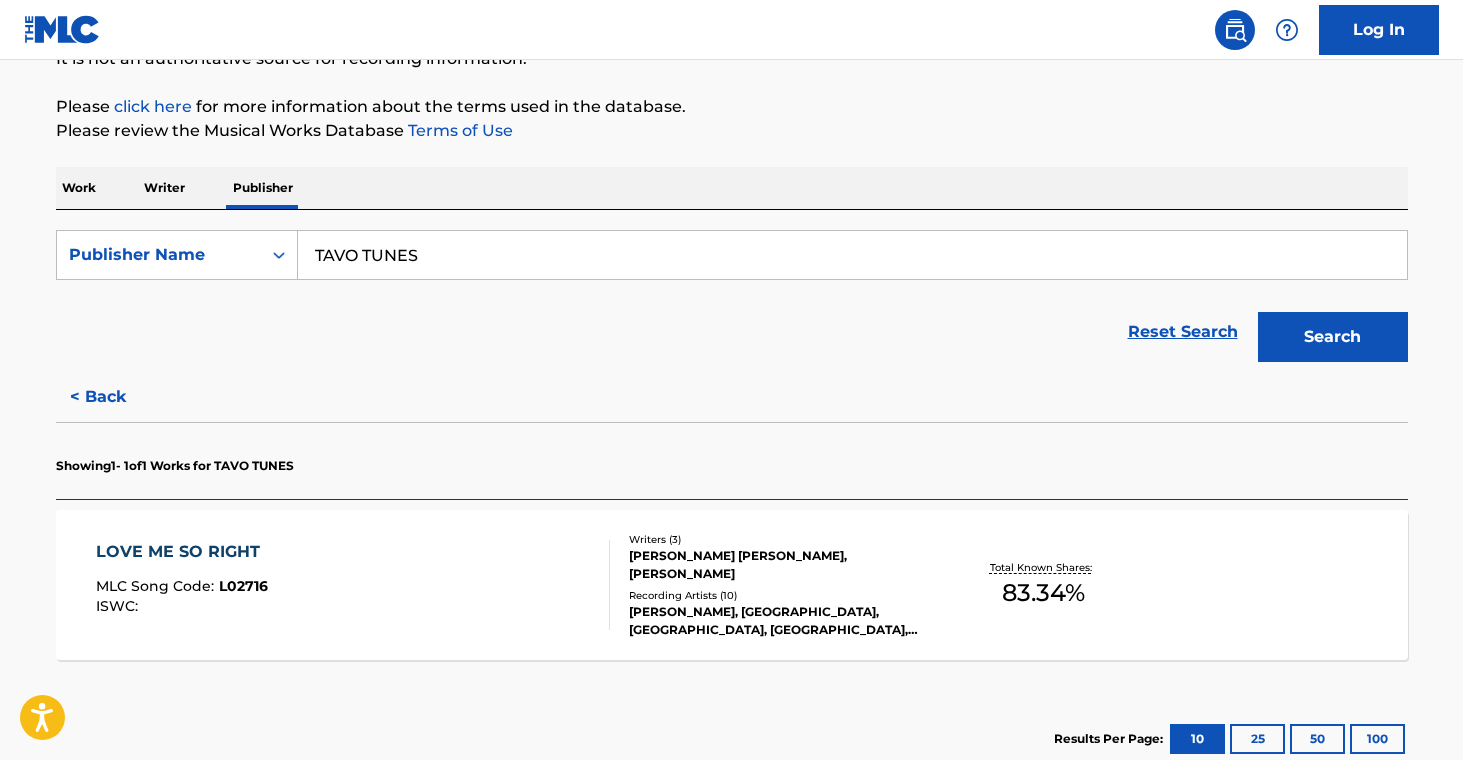 click on "Recording Artists ( 10 )" at bounding box center (780, 595) 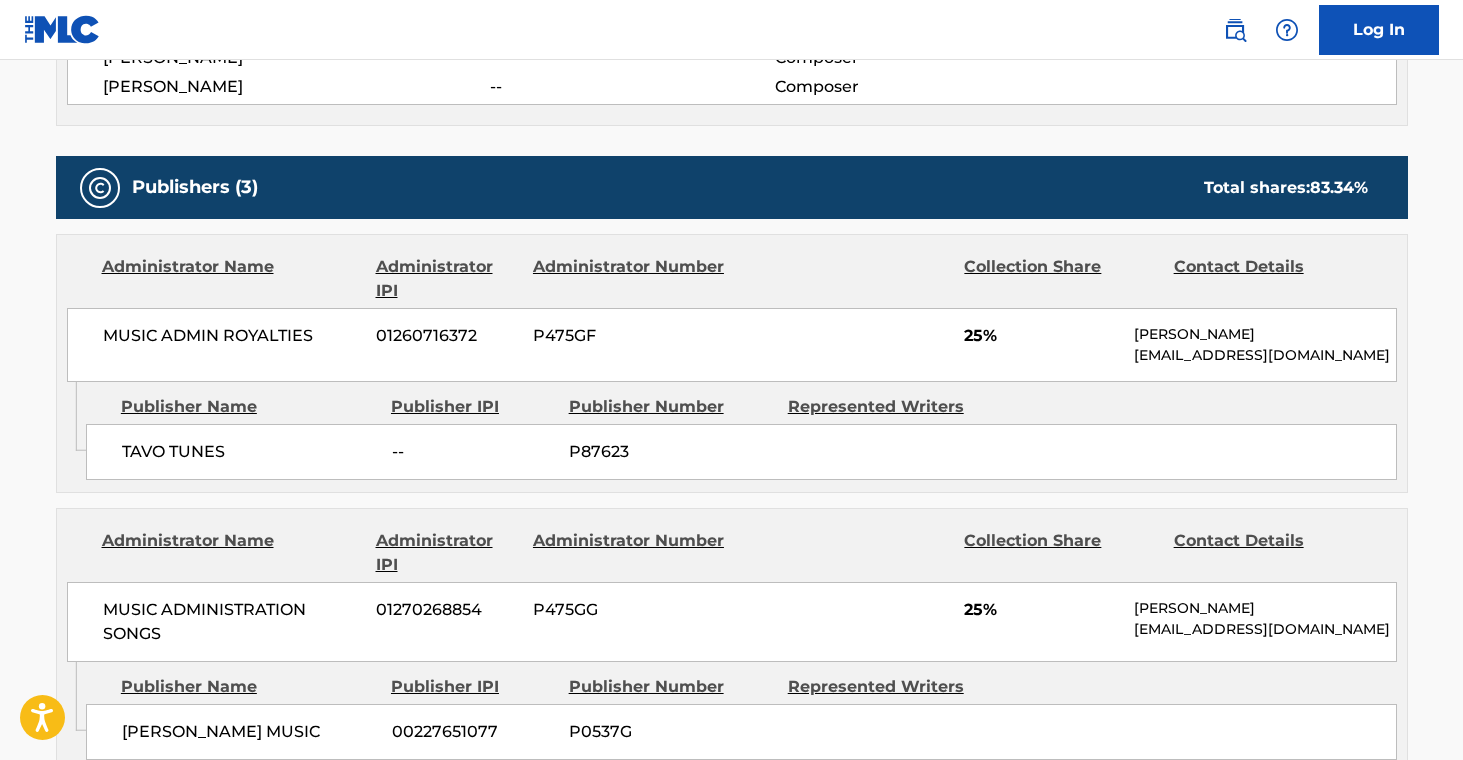 scroll, scrollTop: 0, scrollLeft: 0, axis: both 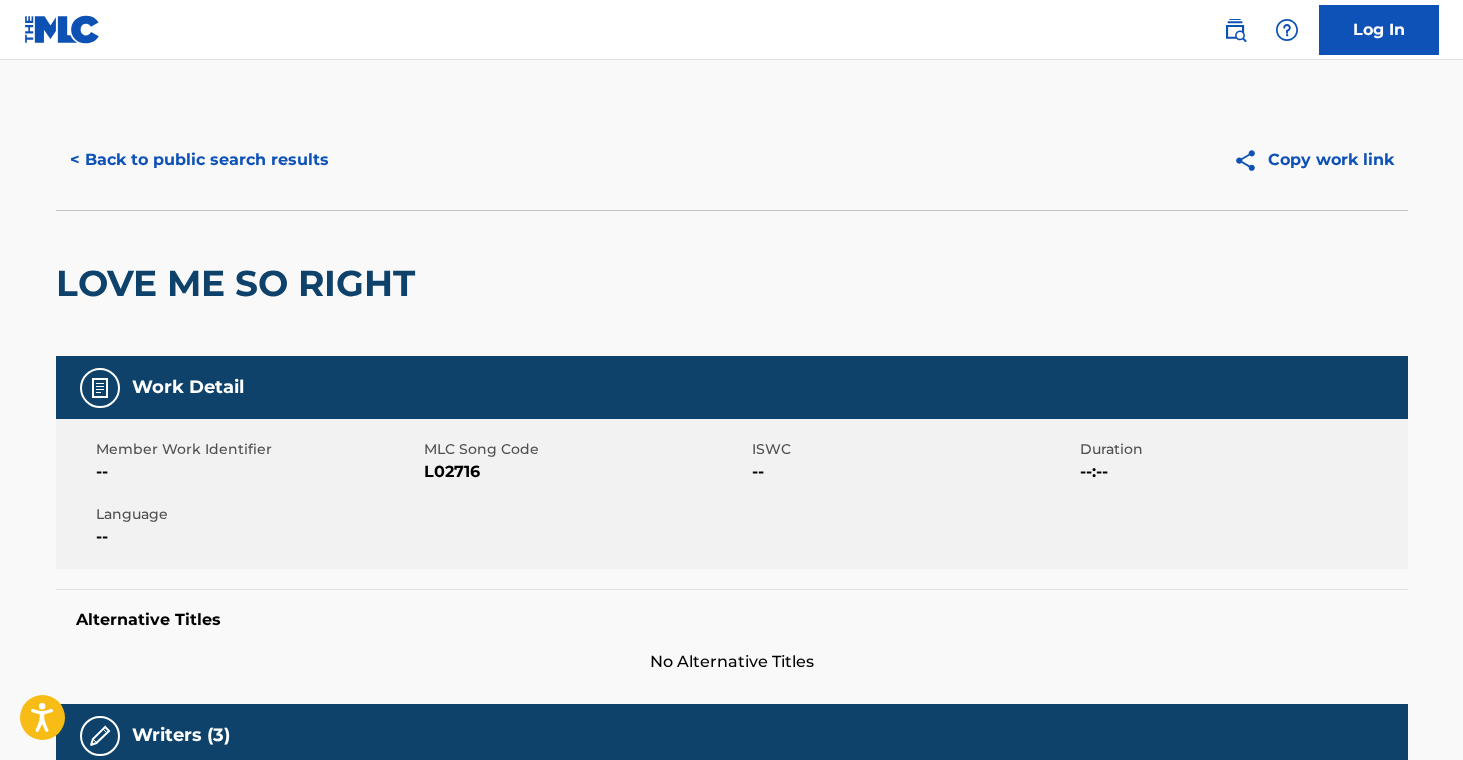 click on "< Back to public search results" at bounding box center [199, 160] 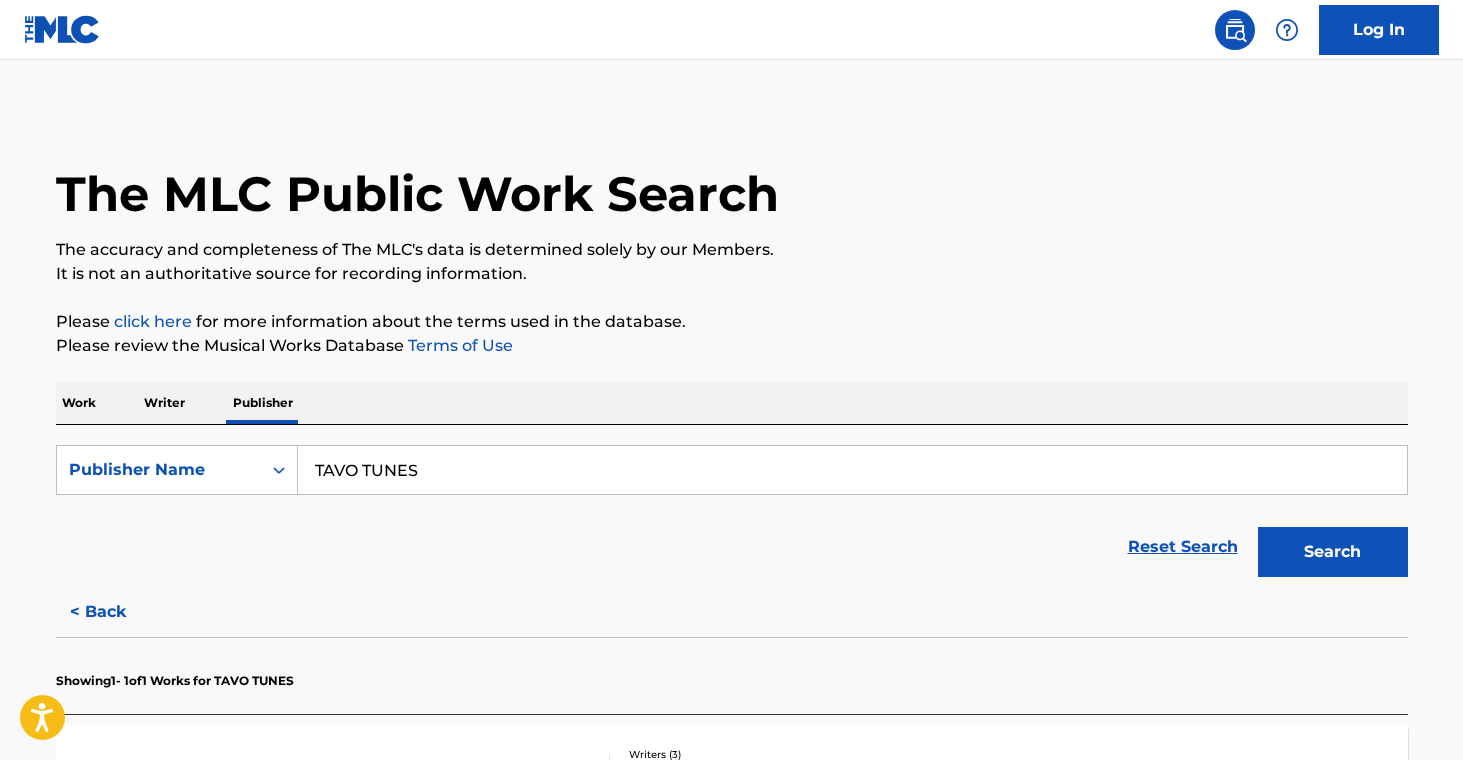 click on "Writer" at bounding box center [164, 403] 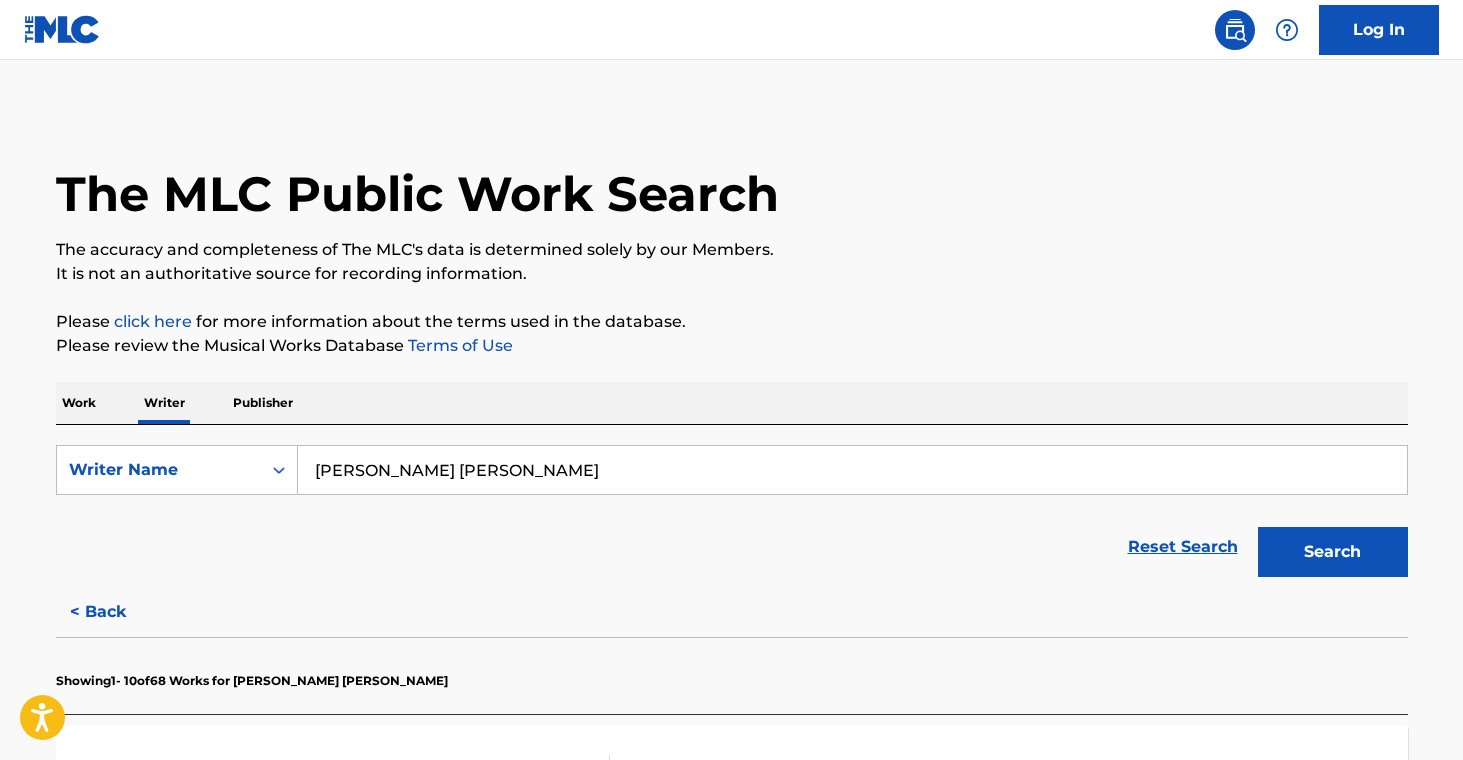 click on "[PERSON_NAME] [PERSON_NAME]" at bounding box center (852, 470) 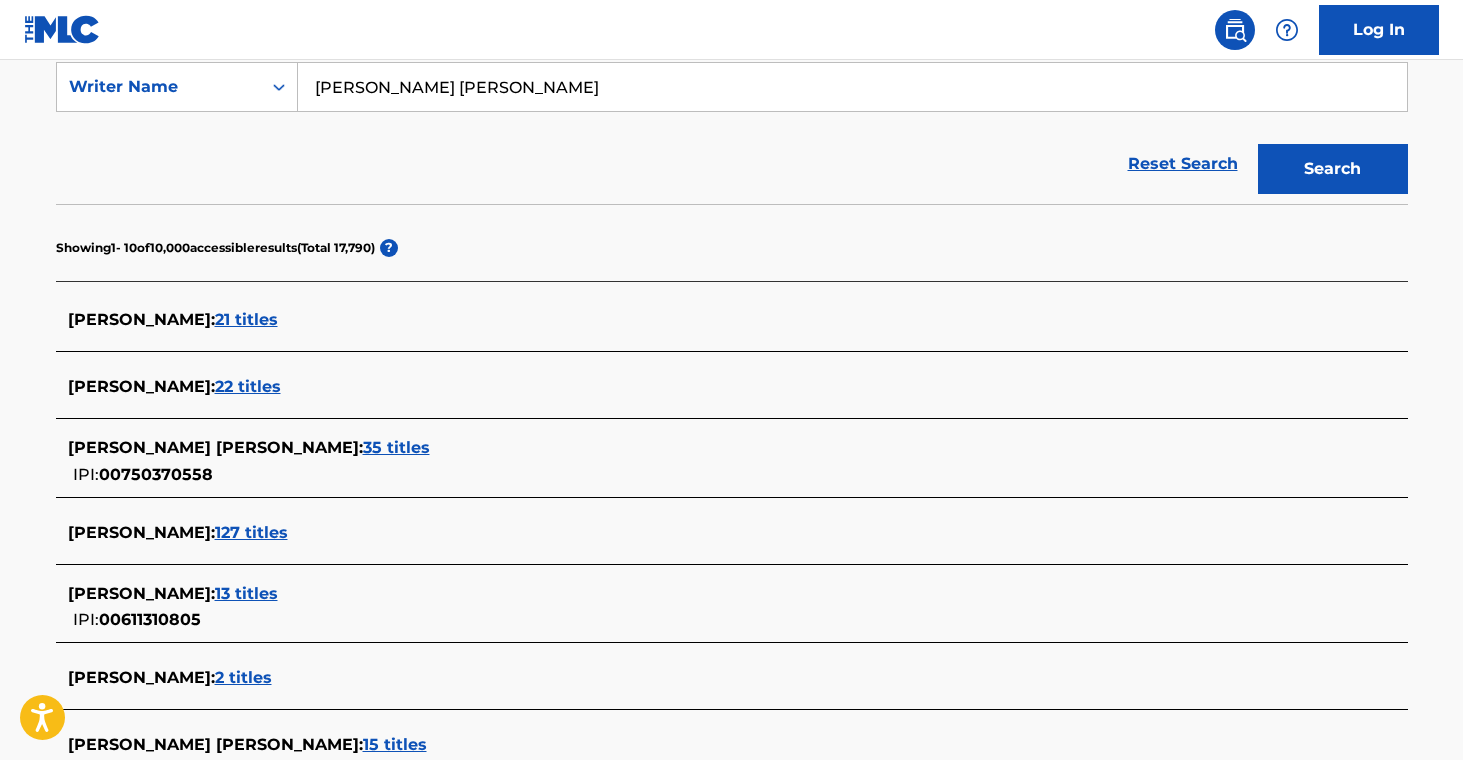 scroll, scrollTop: 384, scrollLeft: 0, axis: vertical 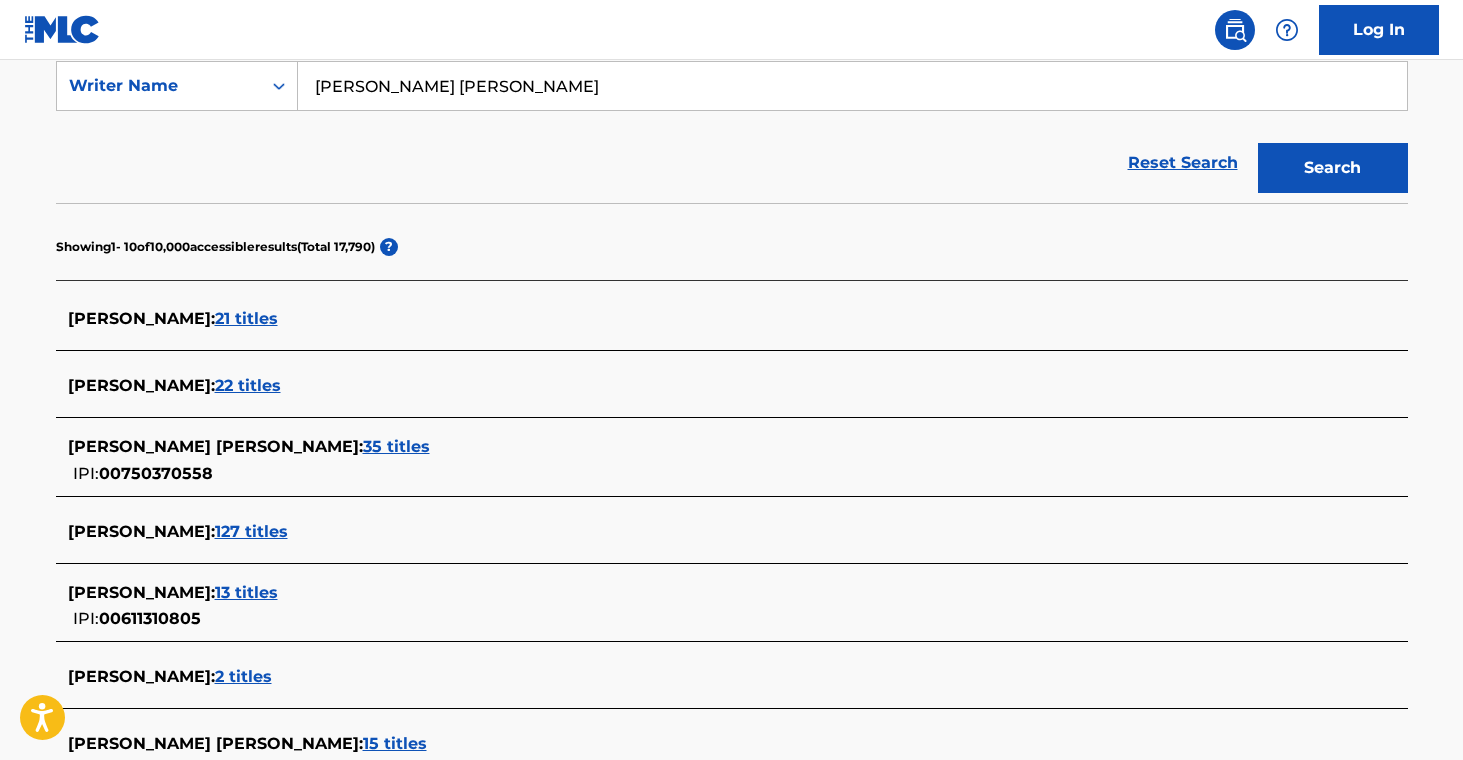 click on "35 titles" at bounding box center [396, 446] 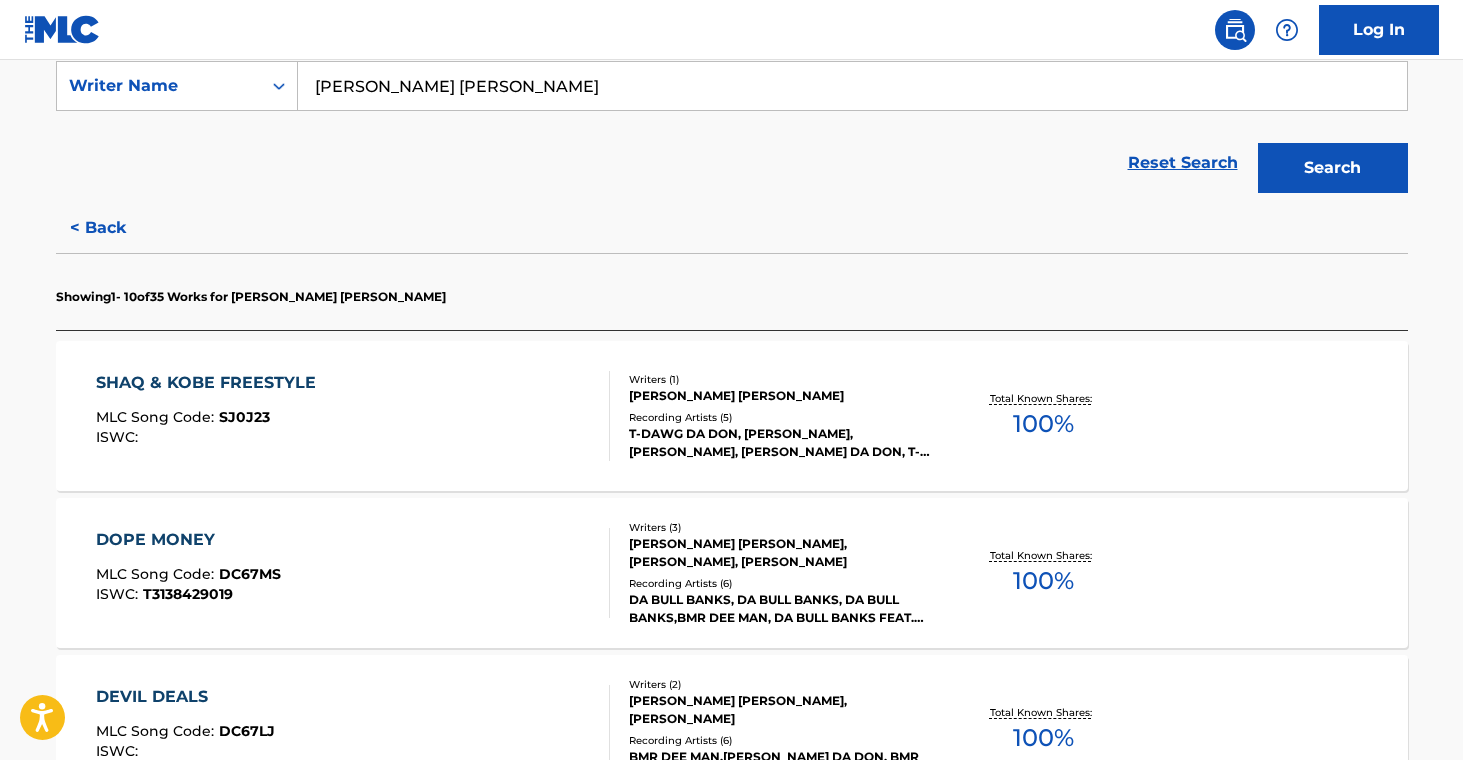 click on "SHAQ & KOBE FREESTYLE MLC Song Code : SJ0J23 ISWC : Writers ( 1 ) [PERSON_NAME] [PERSON_NAME] Recording Artists ( 5 ) T-DAWG DA DON, [PERSON_NAME] DA DON, [PERSON_NAME] DA DON, T-DAWG DA DON, T-DAWG DA DON Total Known Shares: 100 %" at bounding box center (732, 416) 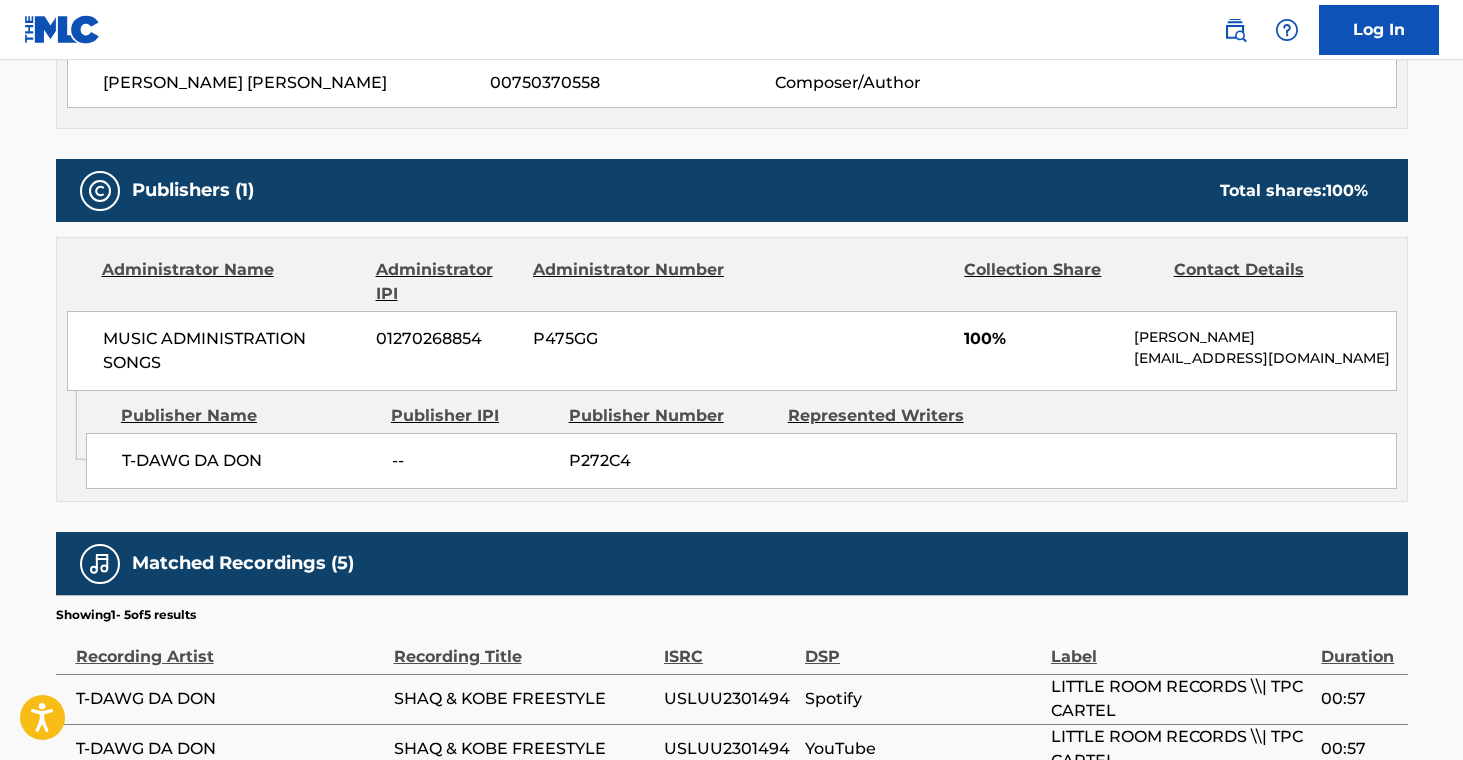 scroll, scrollTop: 0, scrollLeft: 0, axis: both 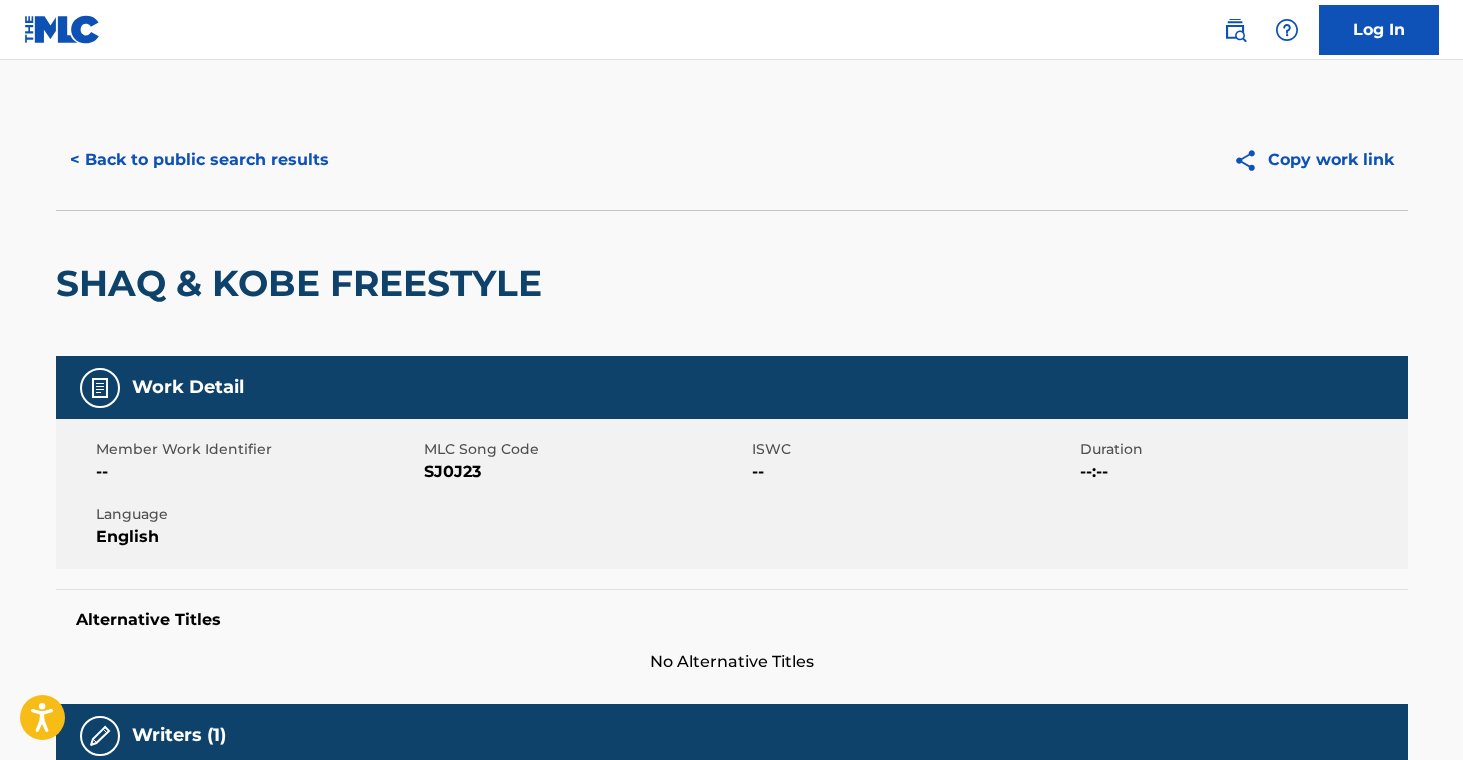 click on "< Back to public search results" at bounding box center (199, 160) 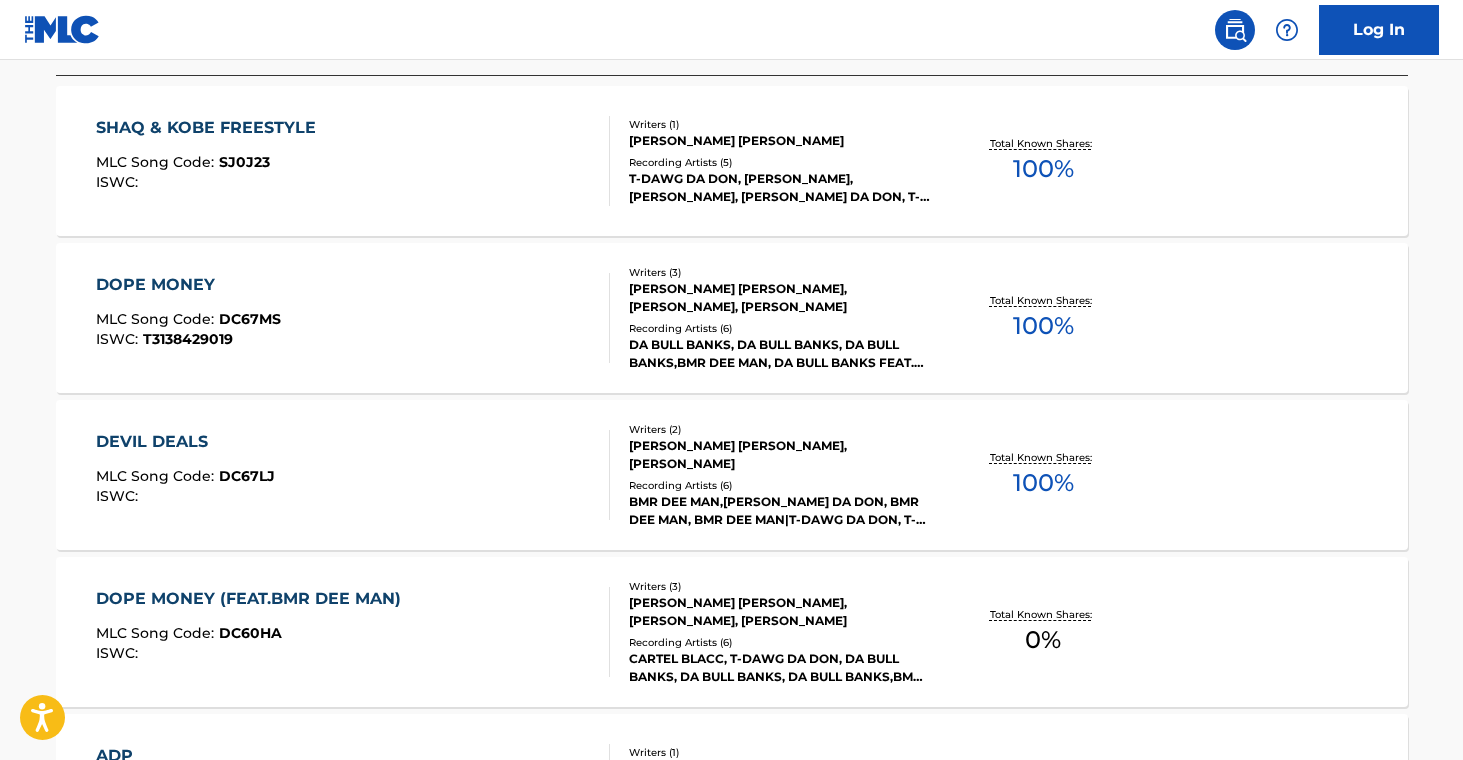 scroll, scrollTop: 649, scrollLeft: 0, axis: vertical 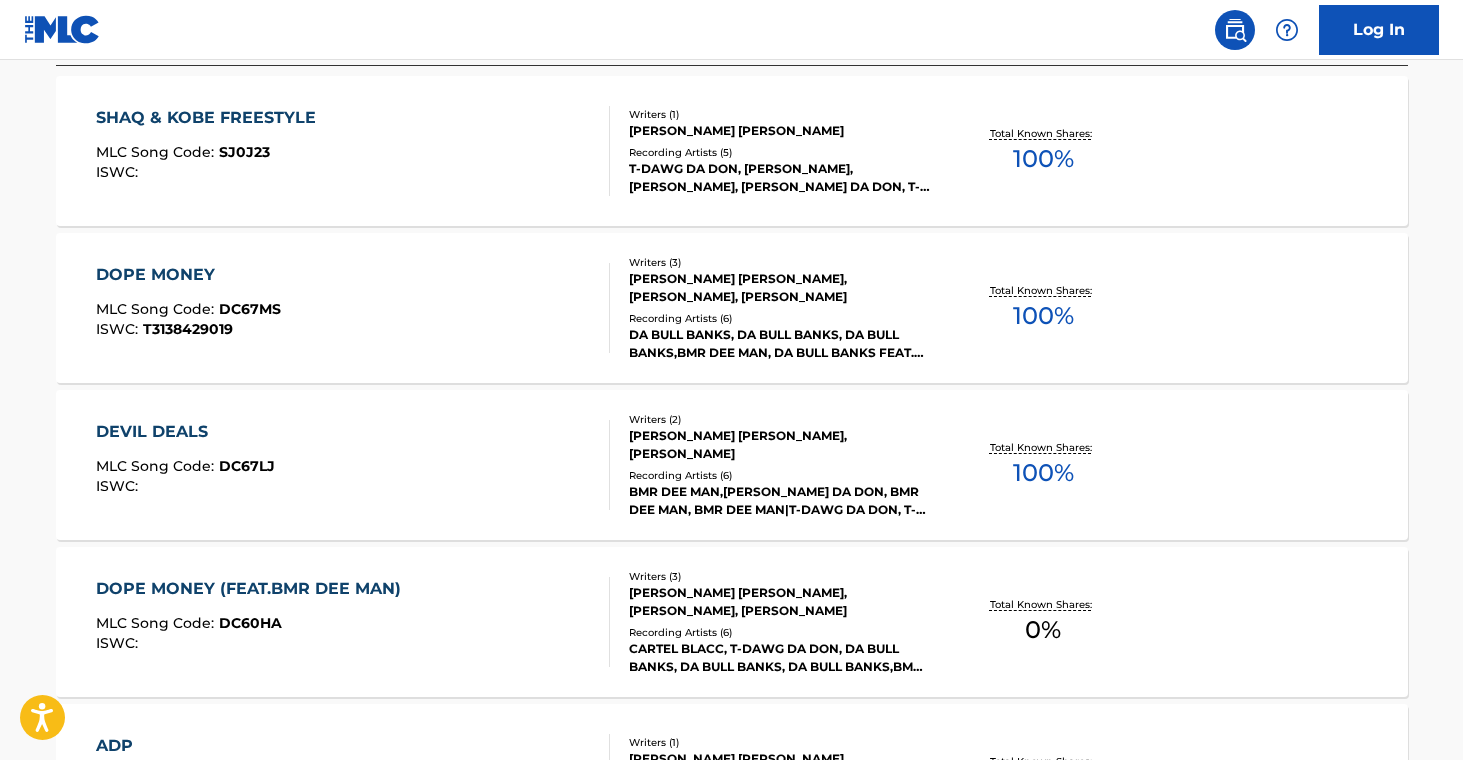 click on "Recording Artists ( 6 )" at bounding box center (780, 318) 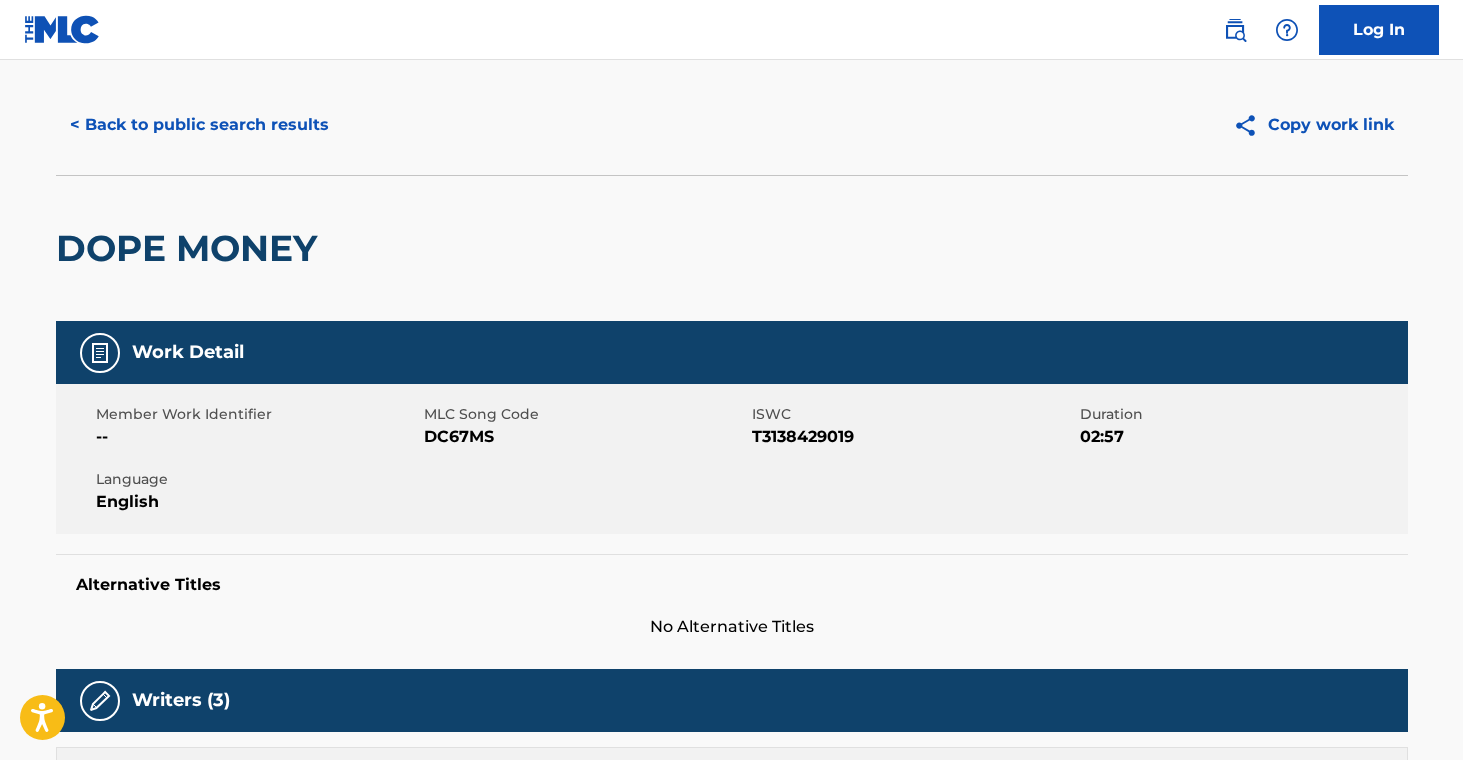 scroll, scrollTop: 0, scrollLeft: 0, axis: both 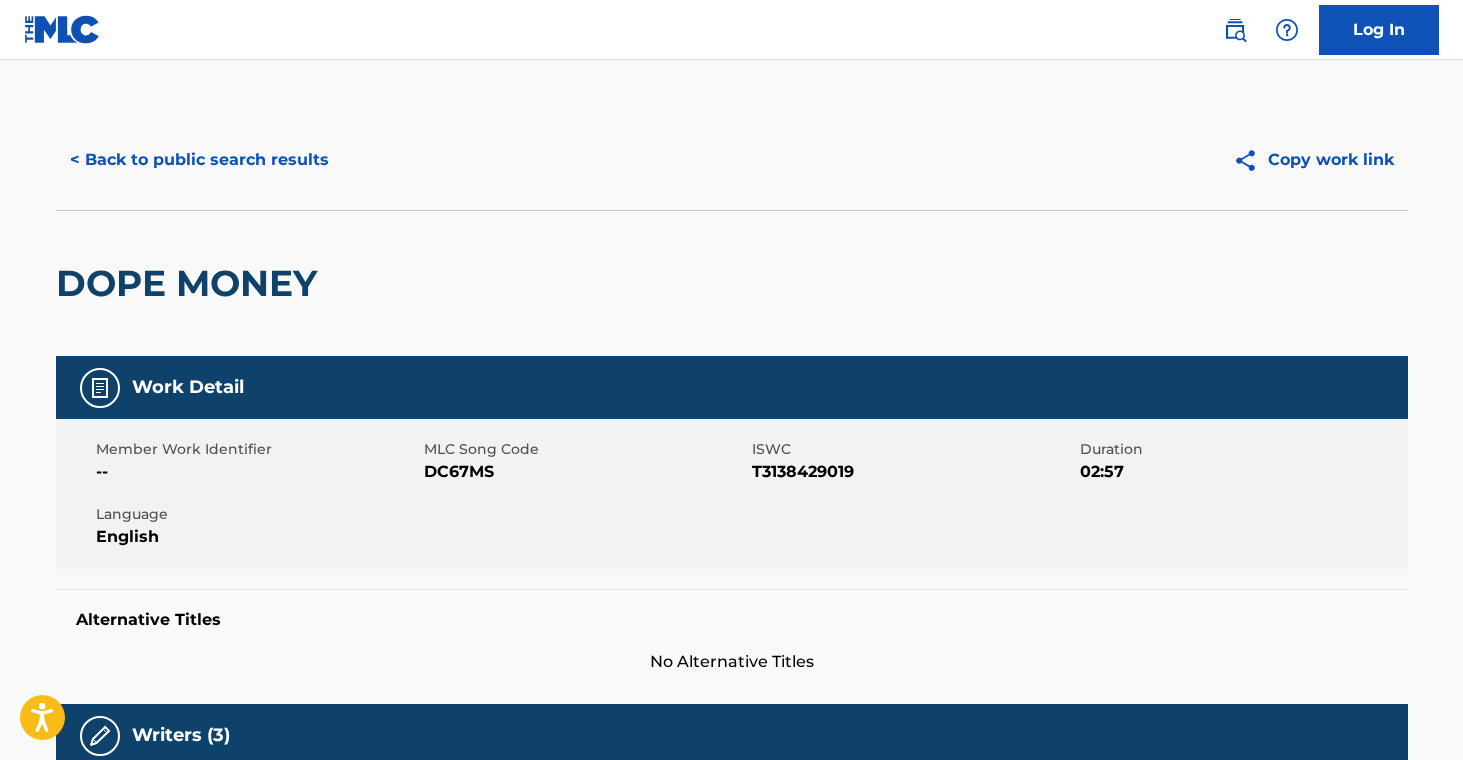 click on "< Back to public search results" at bounding box center [199, 160] 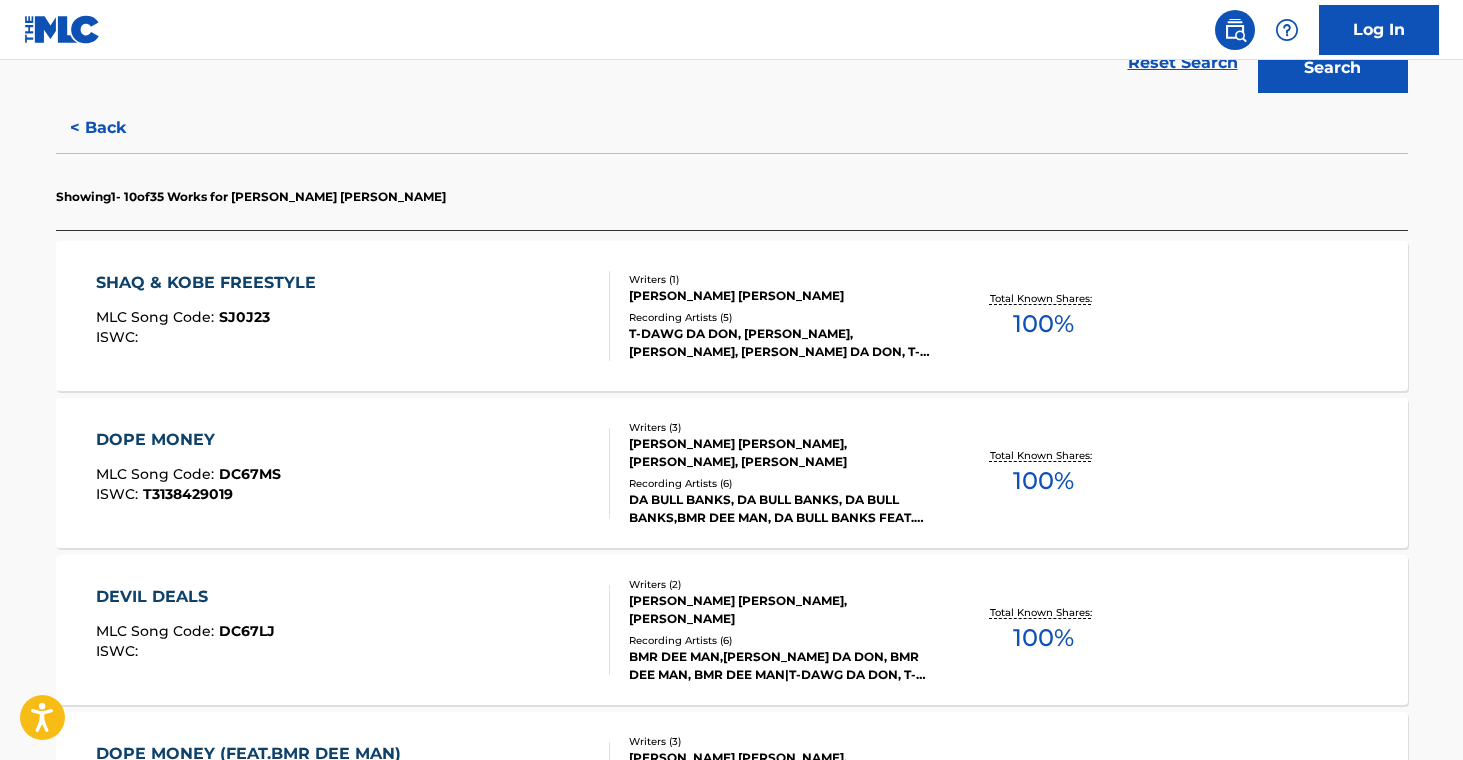 scroll, scrollTop: 490, scrollLeft: 0, axis: vertical 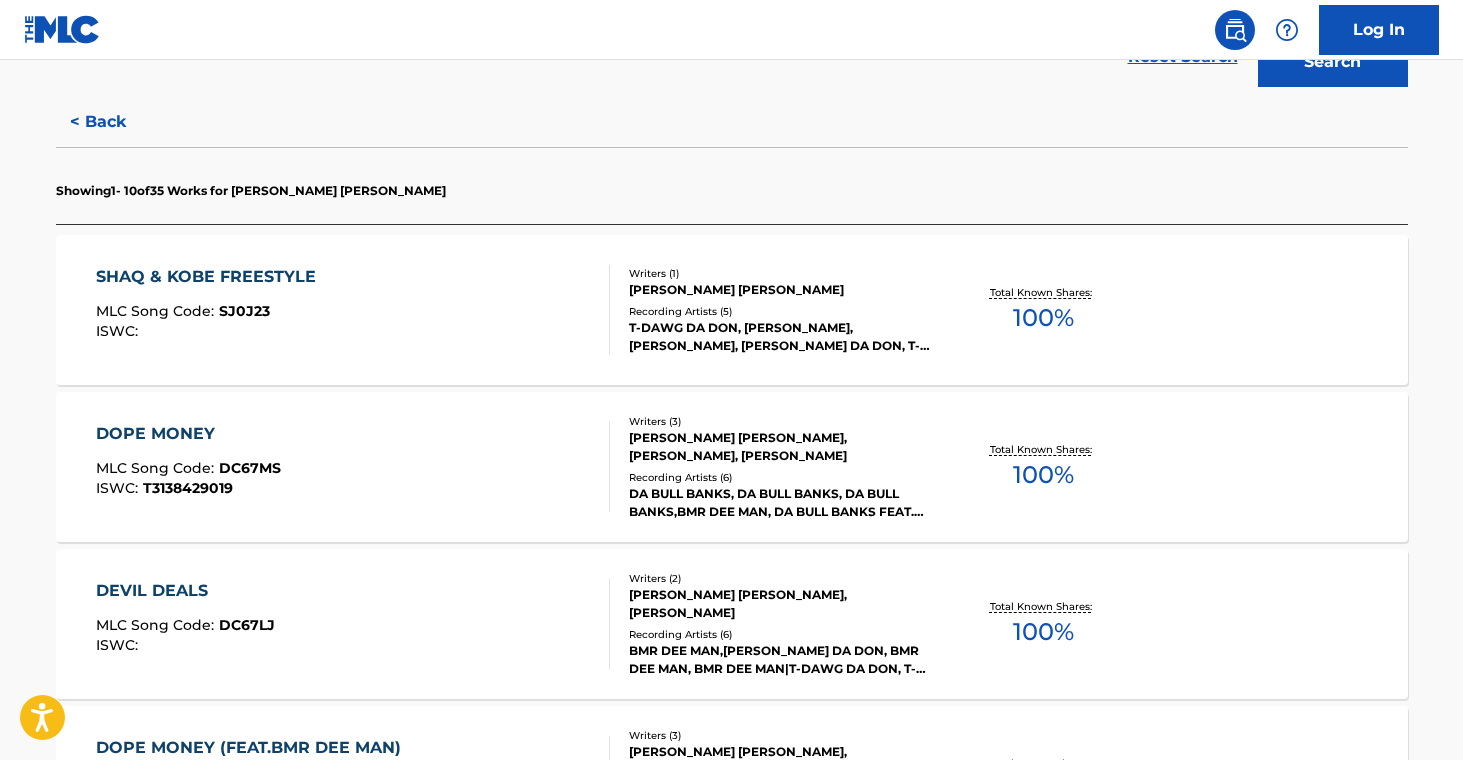 click on "[PERSON_NAME] [PERSON_NAME], [PERSON_NAME]" at bounding box center (780, 604) 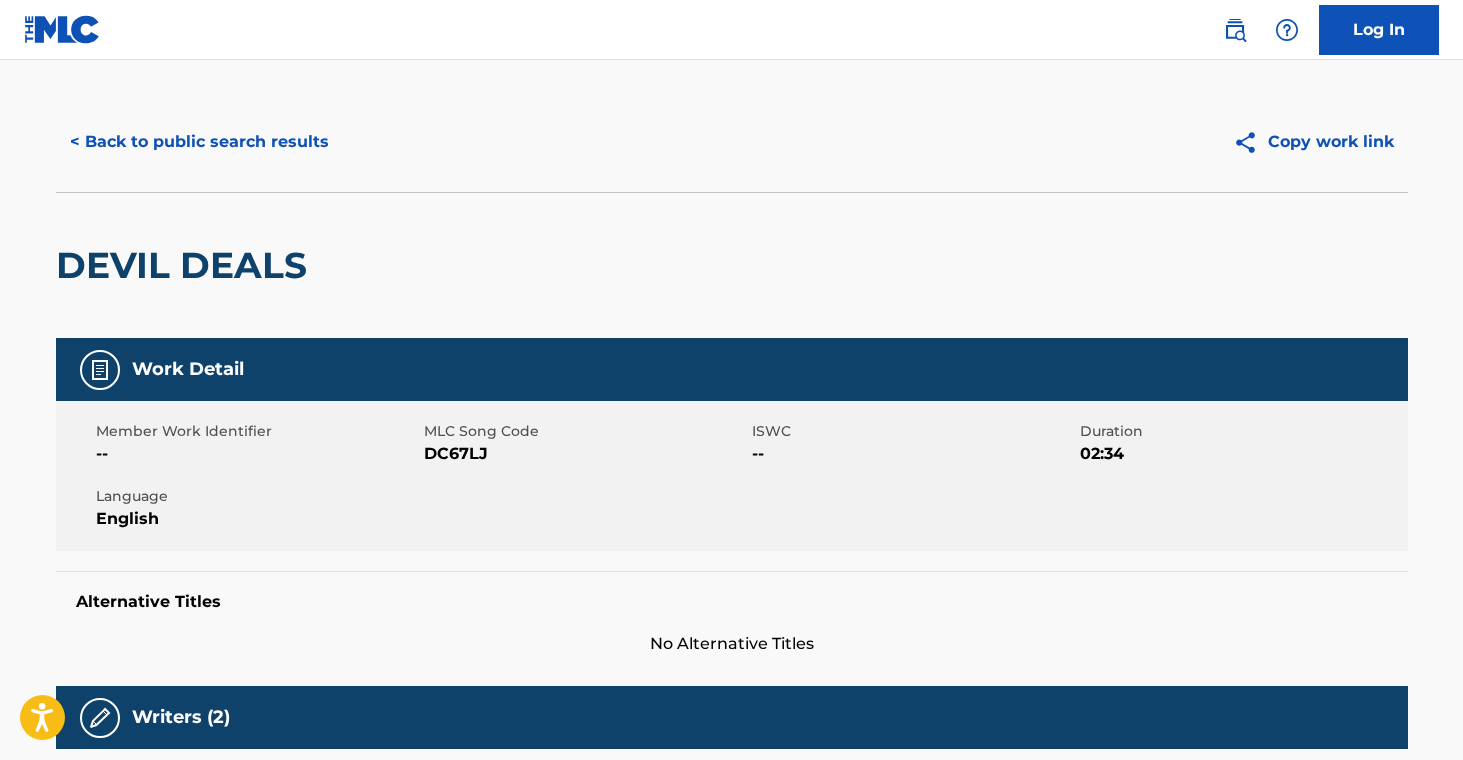 scroll, scrollTop: 0, scrollLeft: 0, axis: both 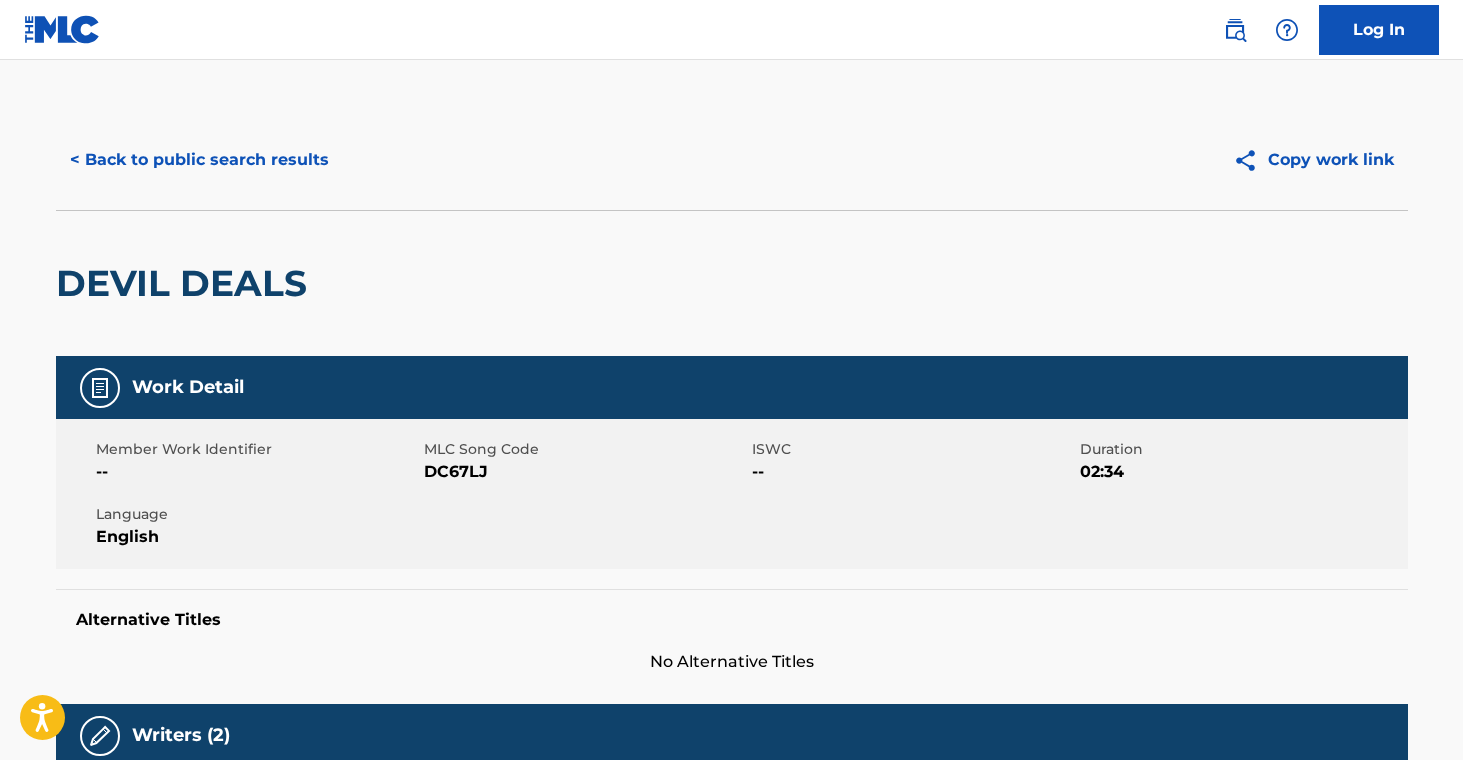 click on "< Back to public search results" at bounding box center [199, 160] 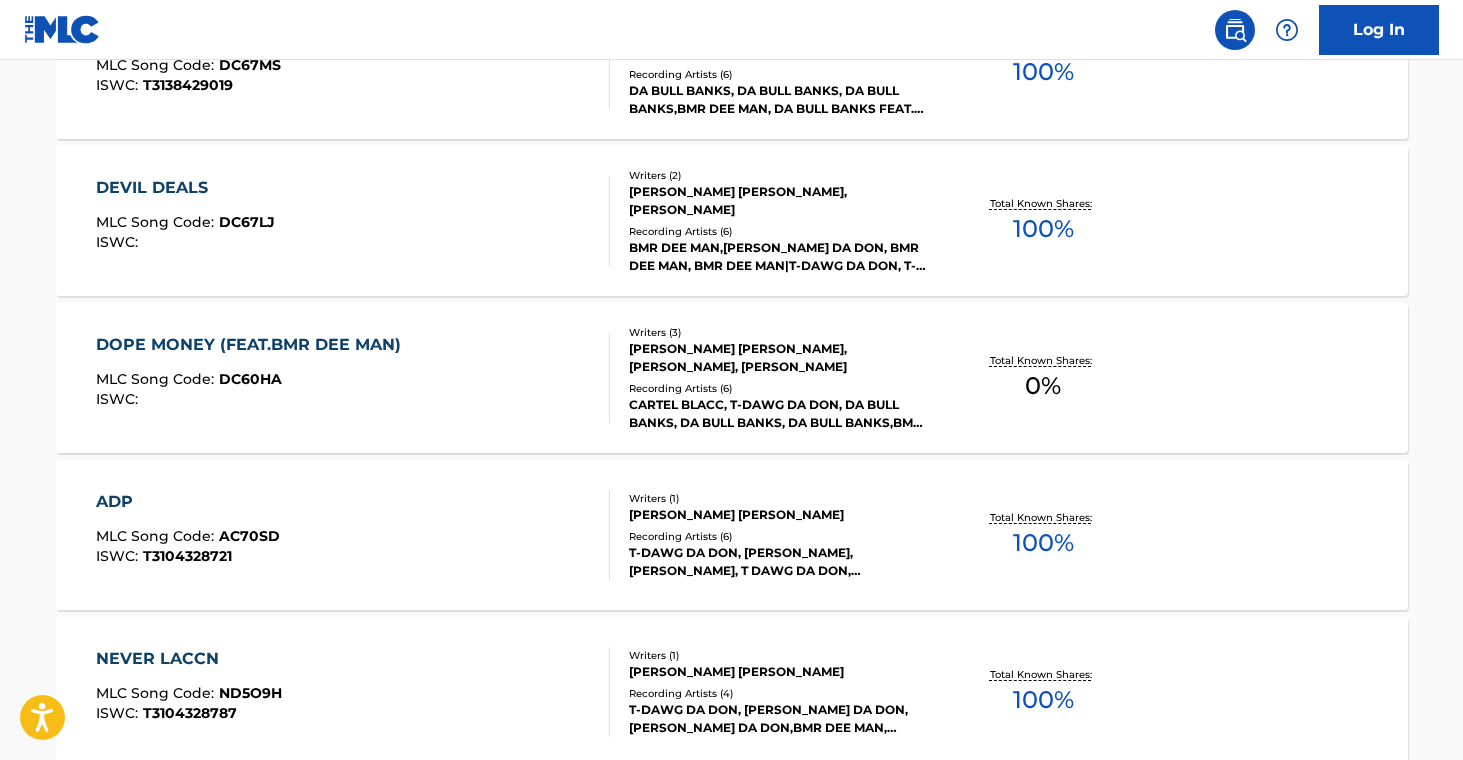 scroll, scrollTop: 1164, scrollLeft: 0, axis: vertical 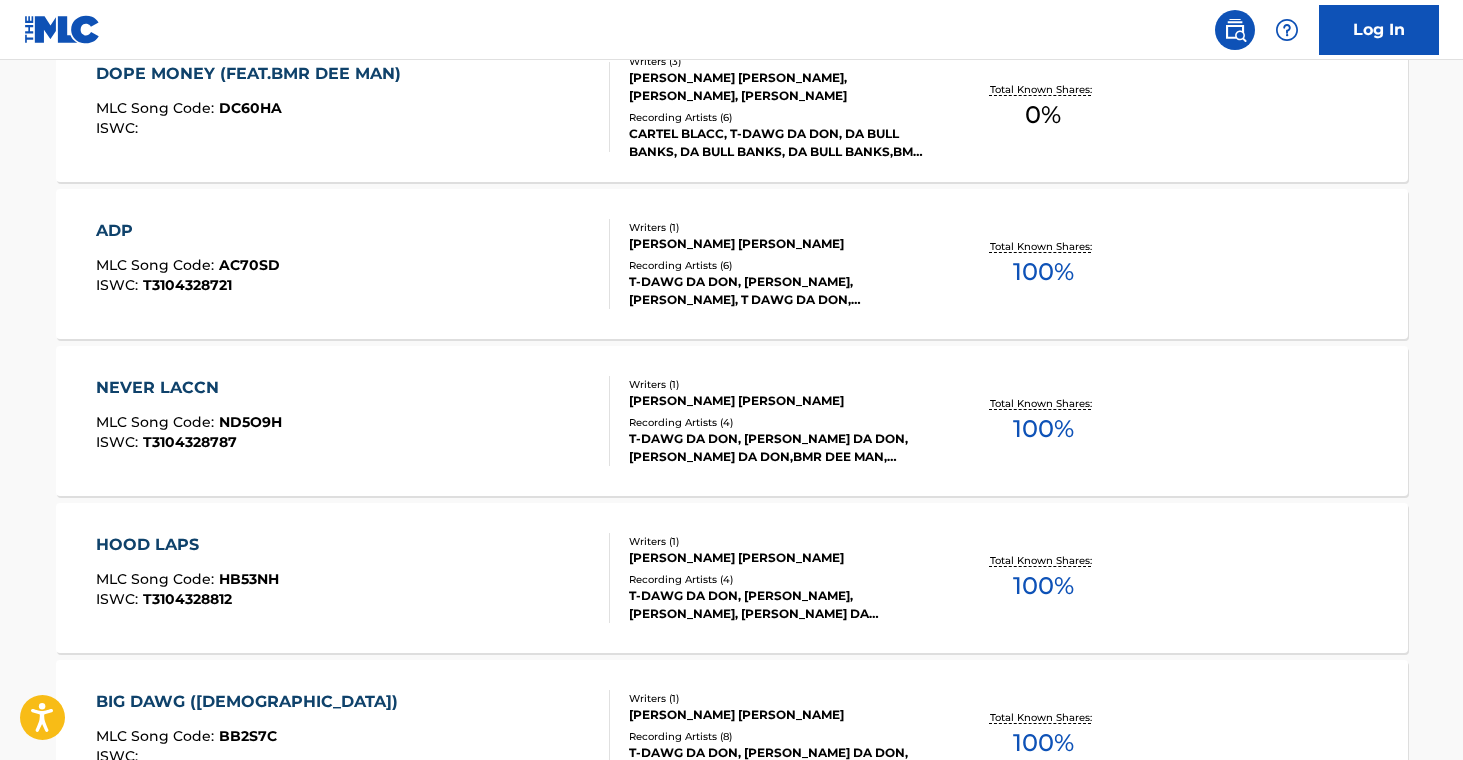 click on "Writers ( 1 )" at bounding box center (780, 384) 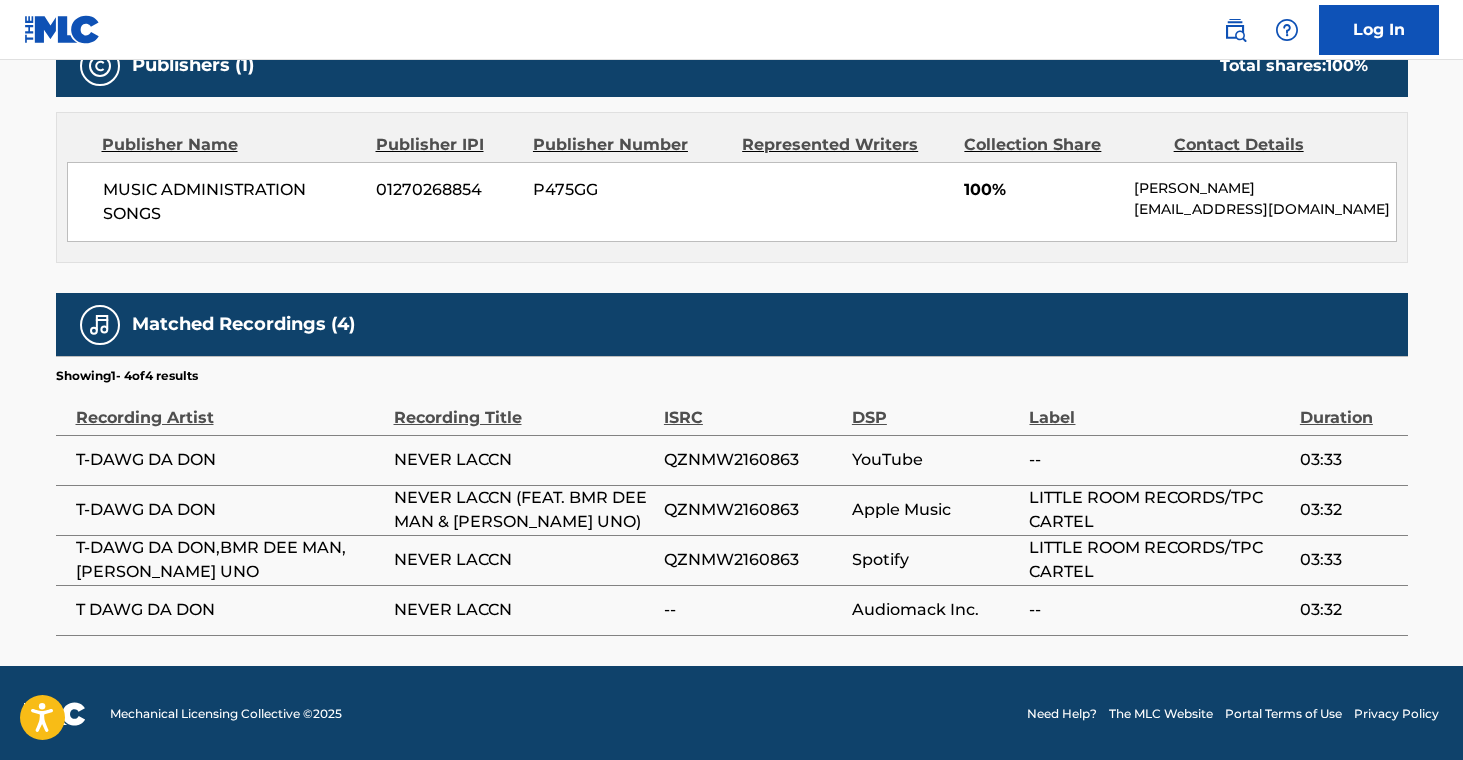 scroll, scrollTop: 0, scrollLeft: 0, axis: both 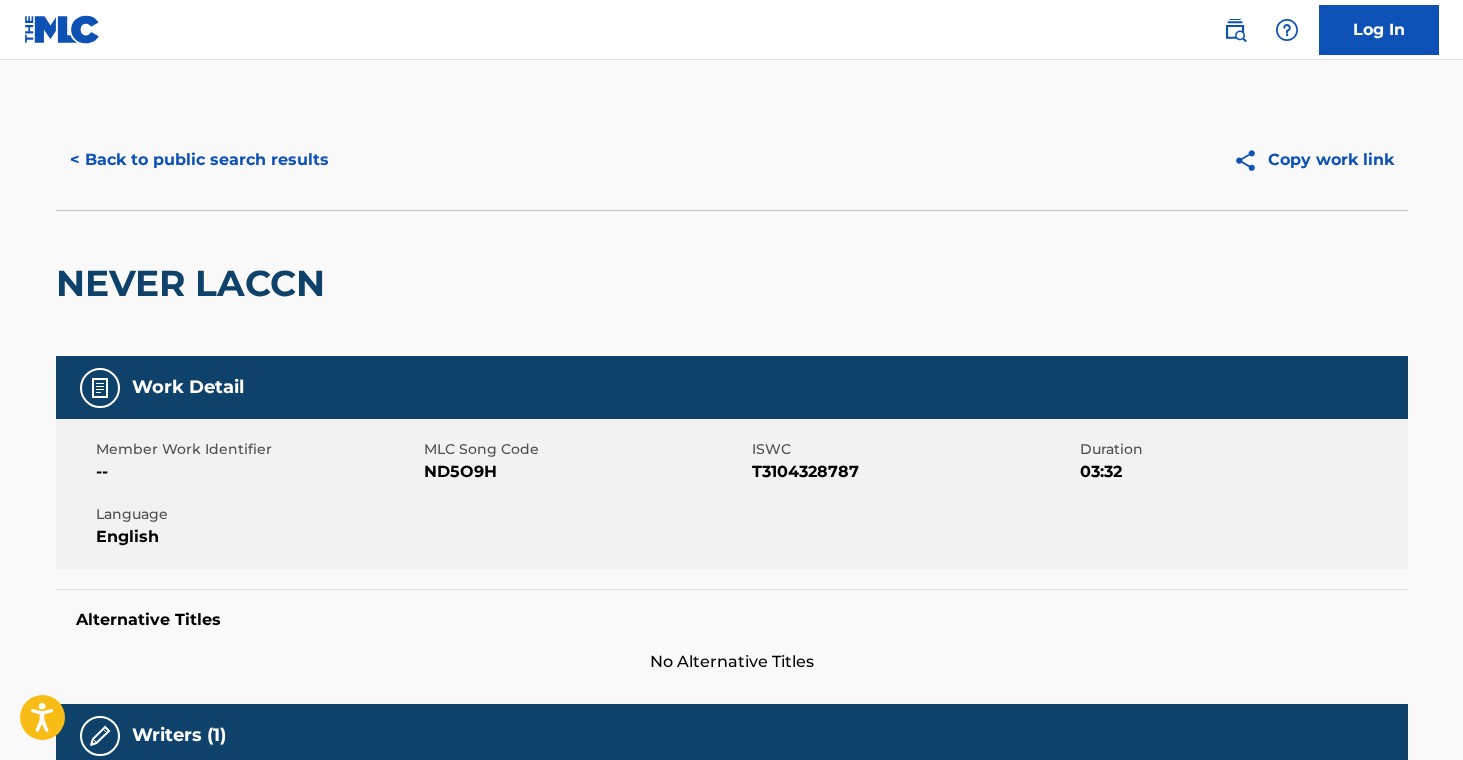 click on "< Back to public search results" at bounding box center (199, 160) 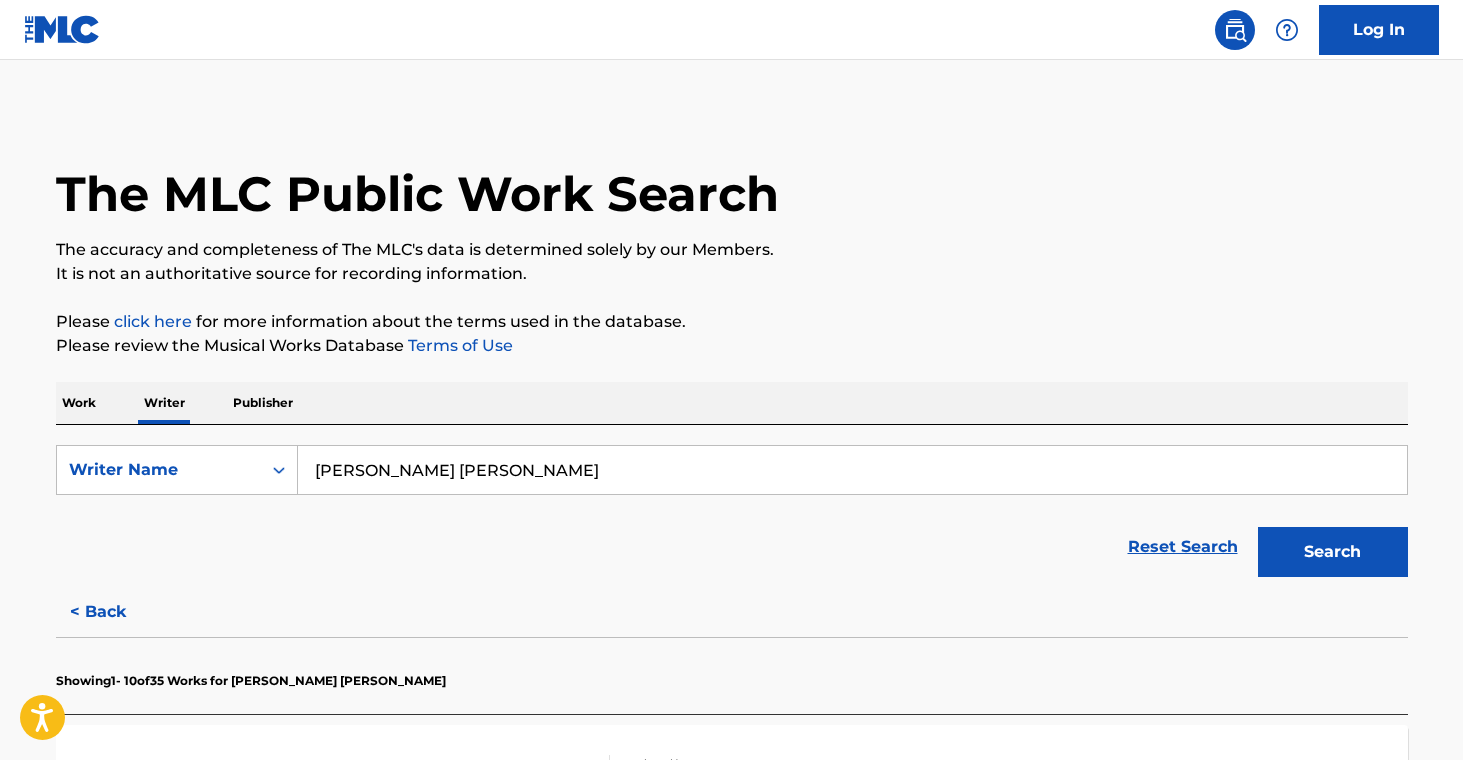 click on "< Back" at bounding box center (116, 612) 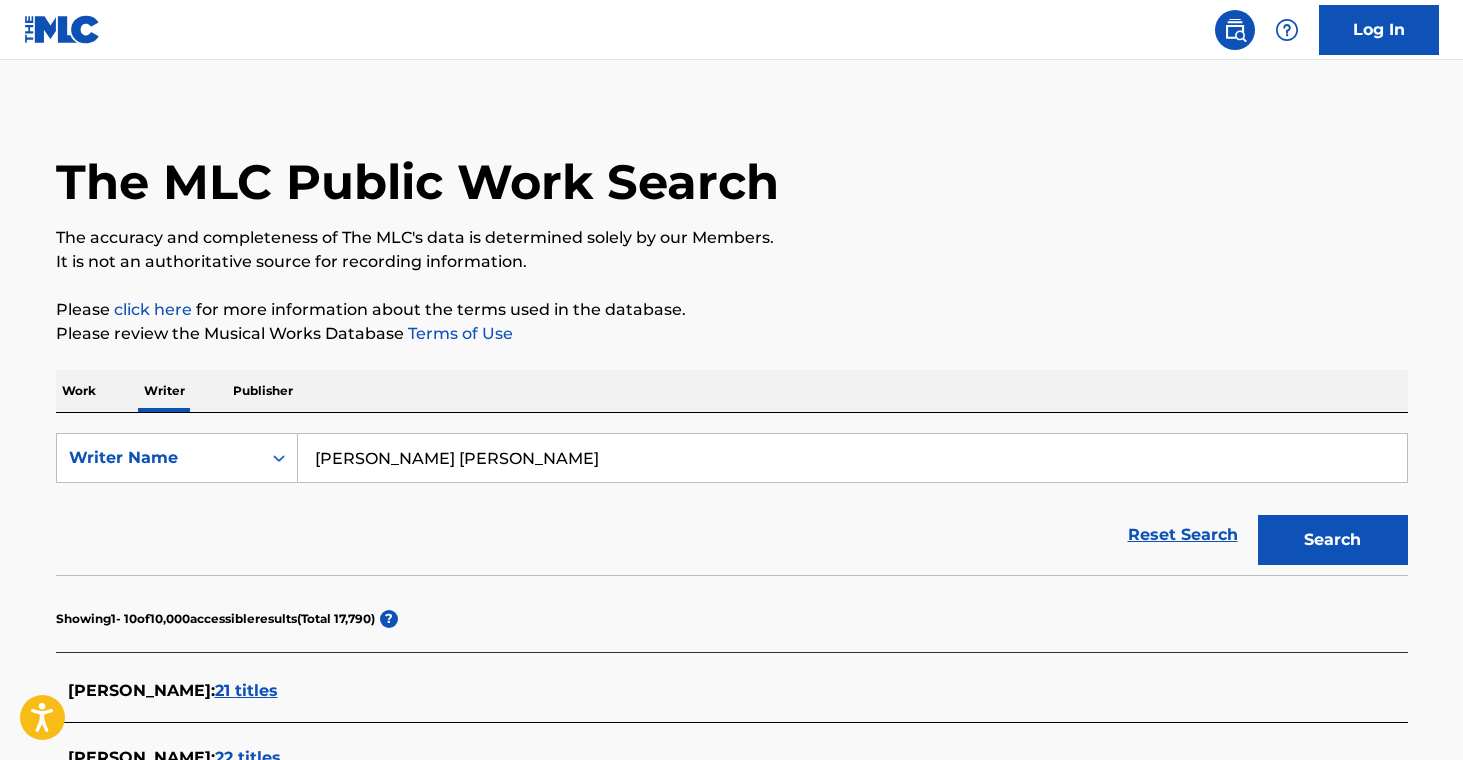 scroll, scrollTop: 0, scrollLeft: 0, axis: both 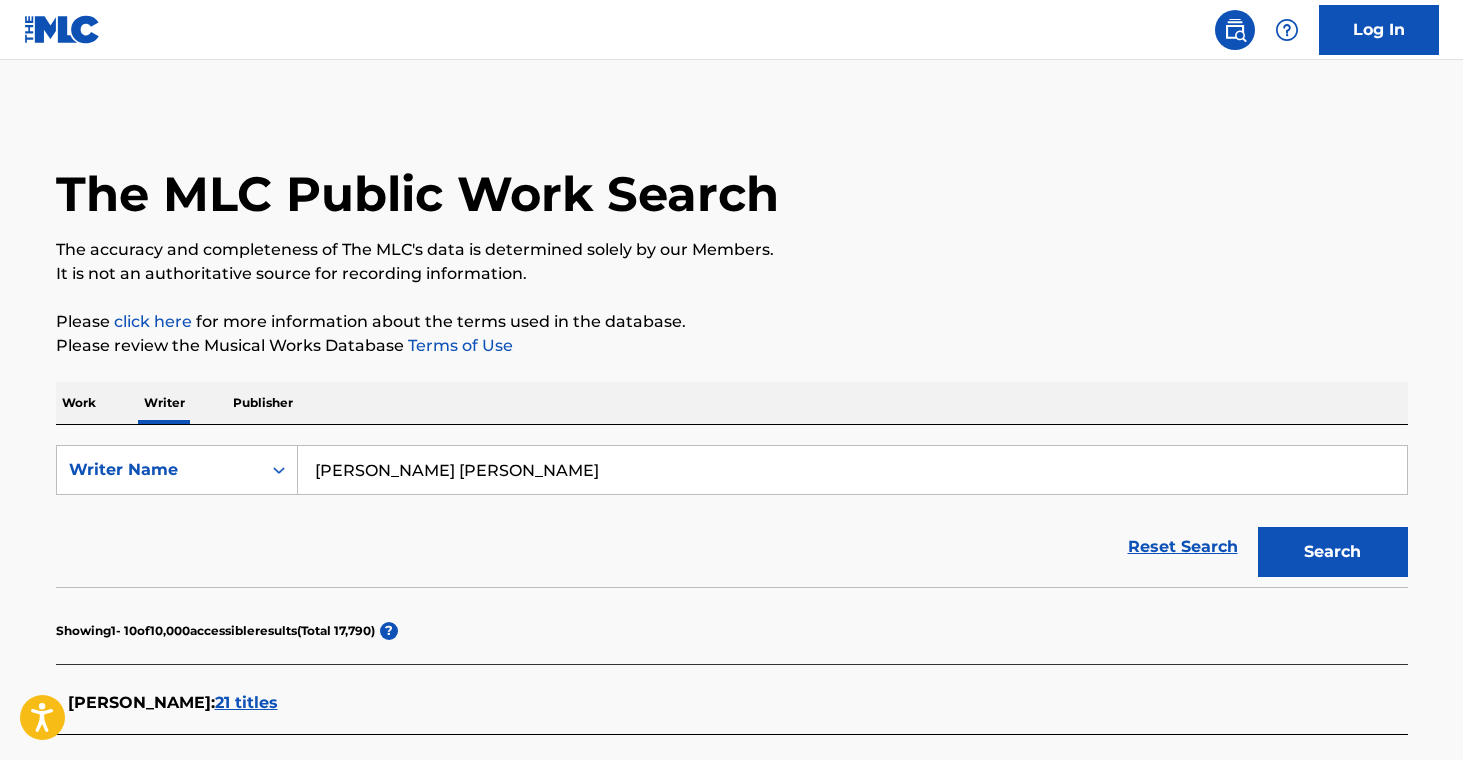 click on "[PERSON_NAME] [PERSON_NAME]" at bounding box center [852, 470] 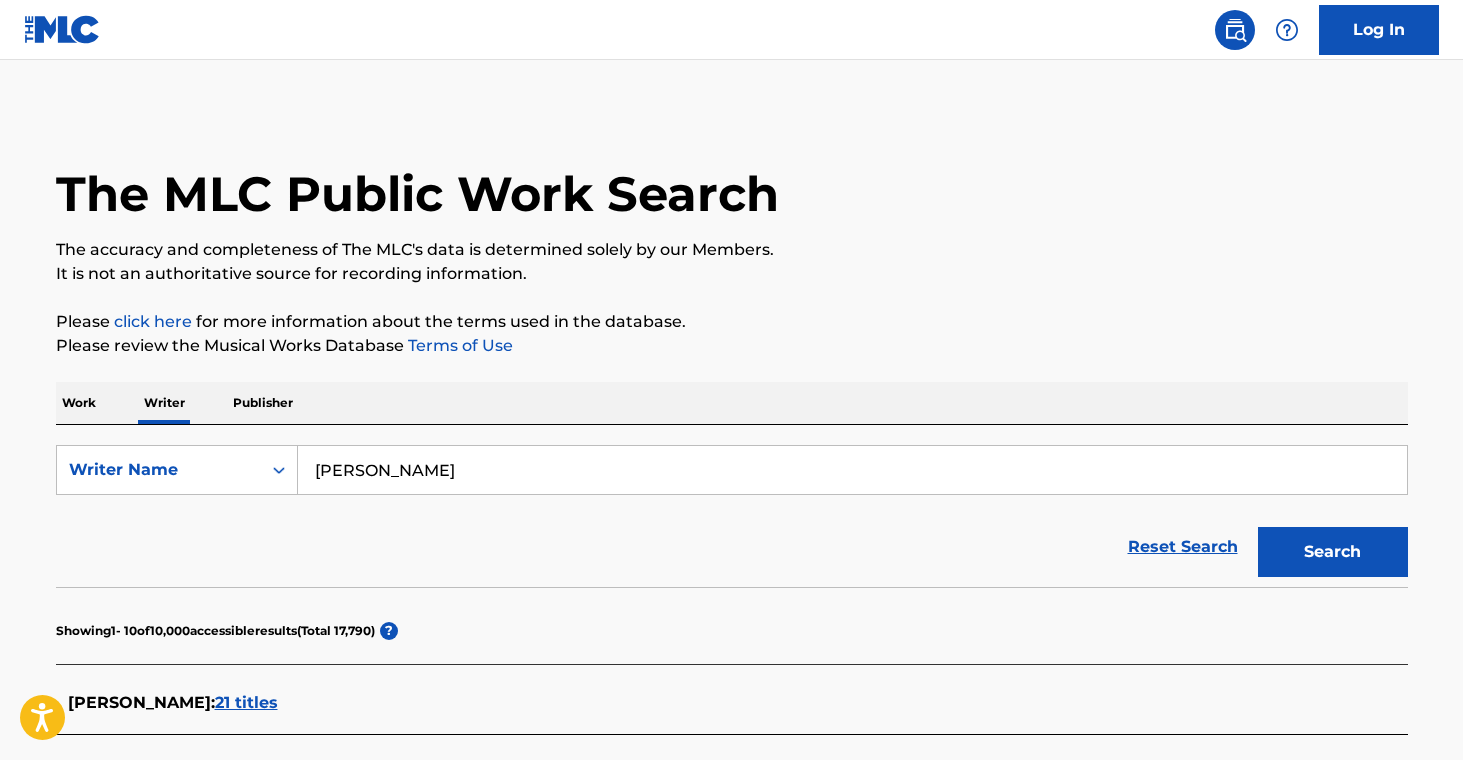 type on "[PERSON_NAME]" 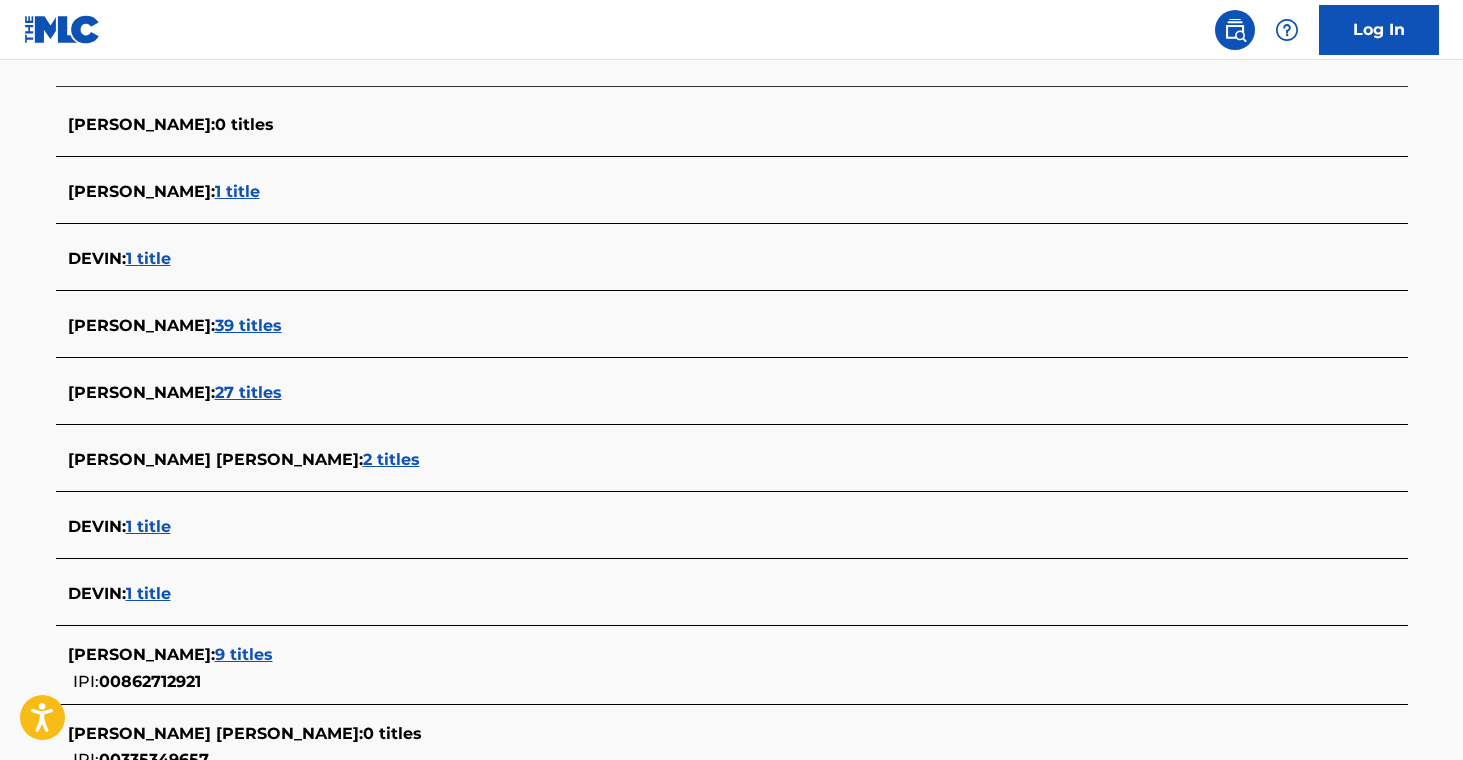 scroll, scrollTop: 680, scrollLeft: 0, axis: vertical 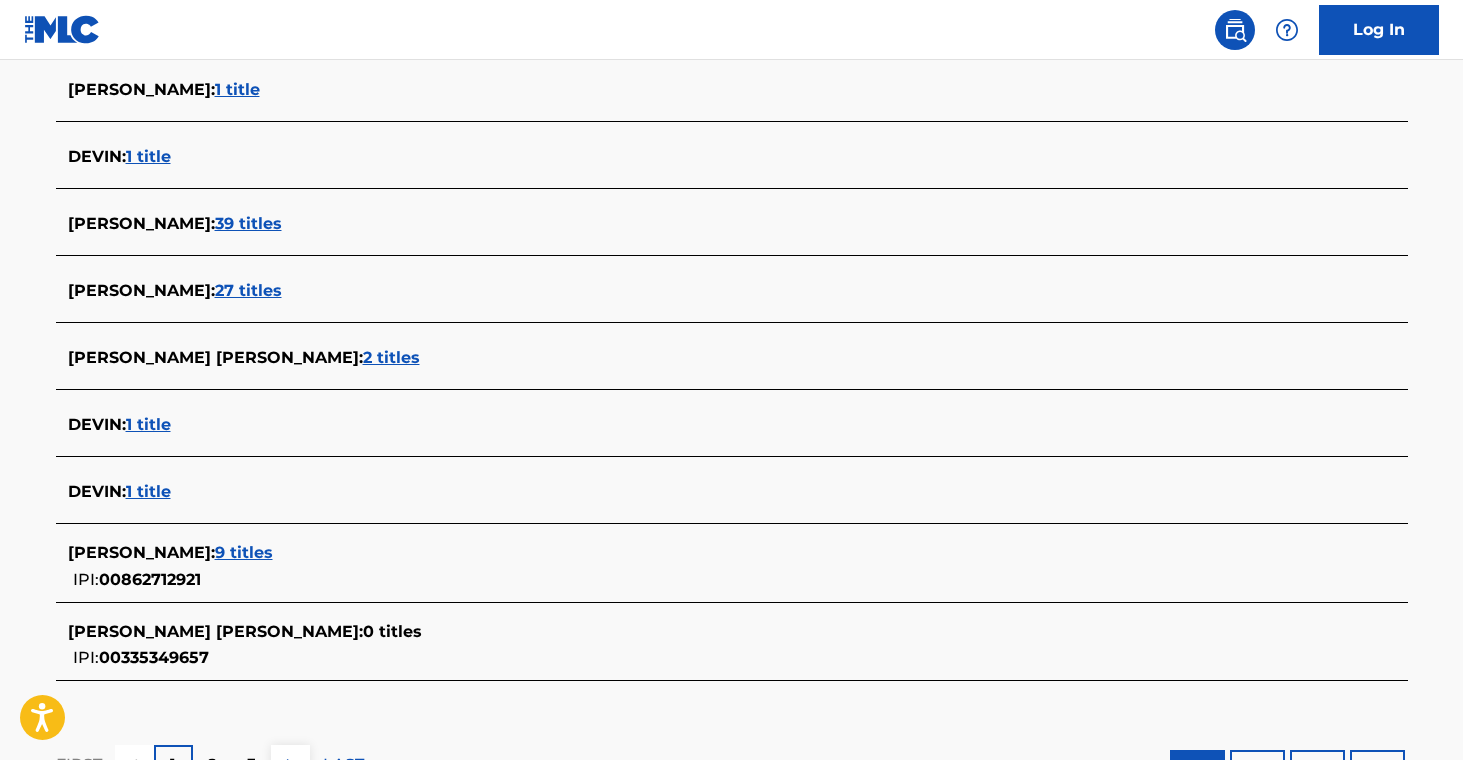 click on "27 titles" at bounding box center [248, 290] 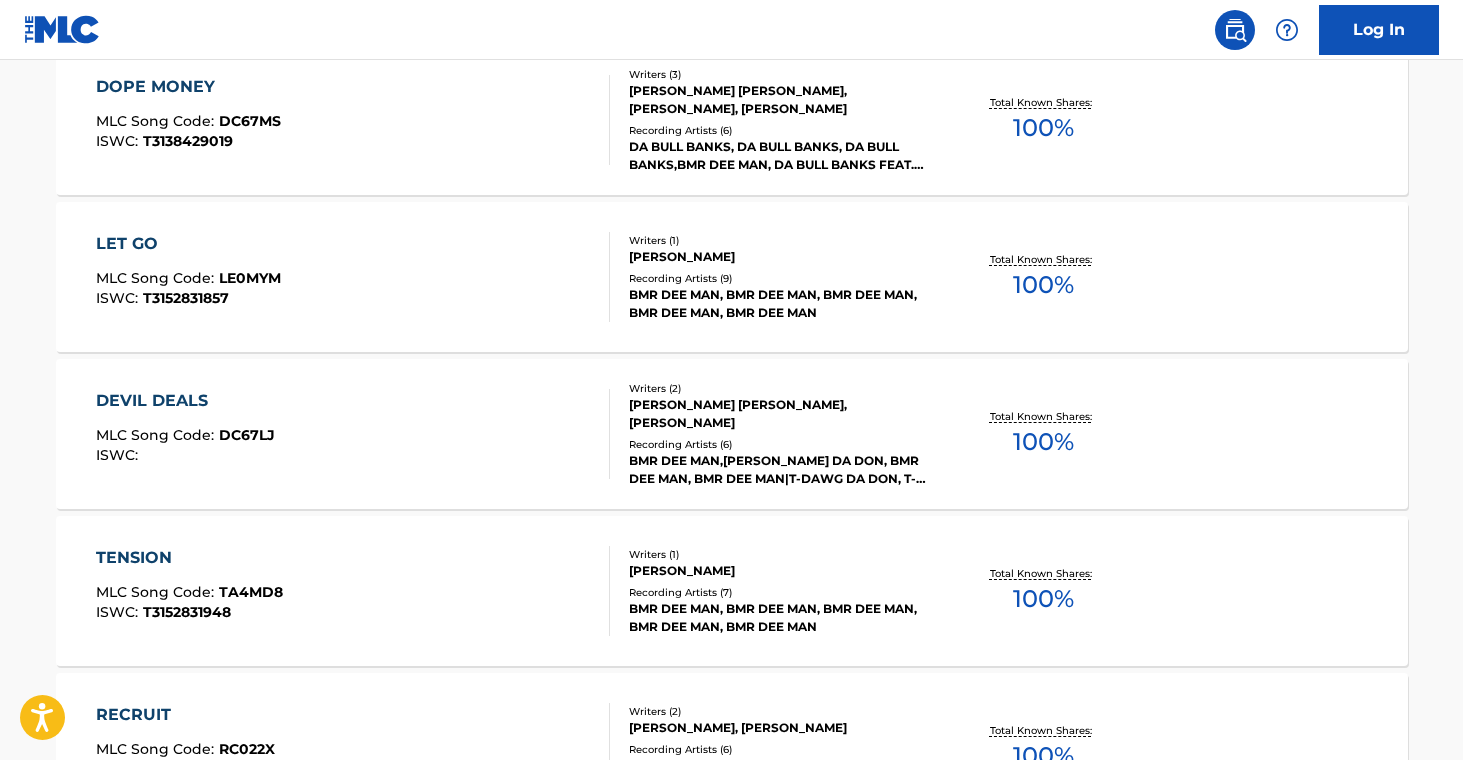 click on "DA BULL BANKS, DA BULL BANKS, DA BULL BANKS,BMR DEE MAN, DA BULL BANKS FEAT. BMR DEE MAN, DA BULL BANKS" at bounding box center [780, 156] 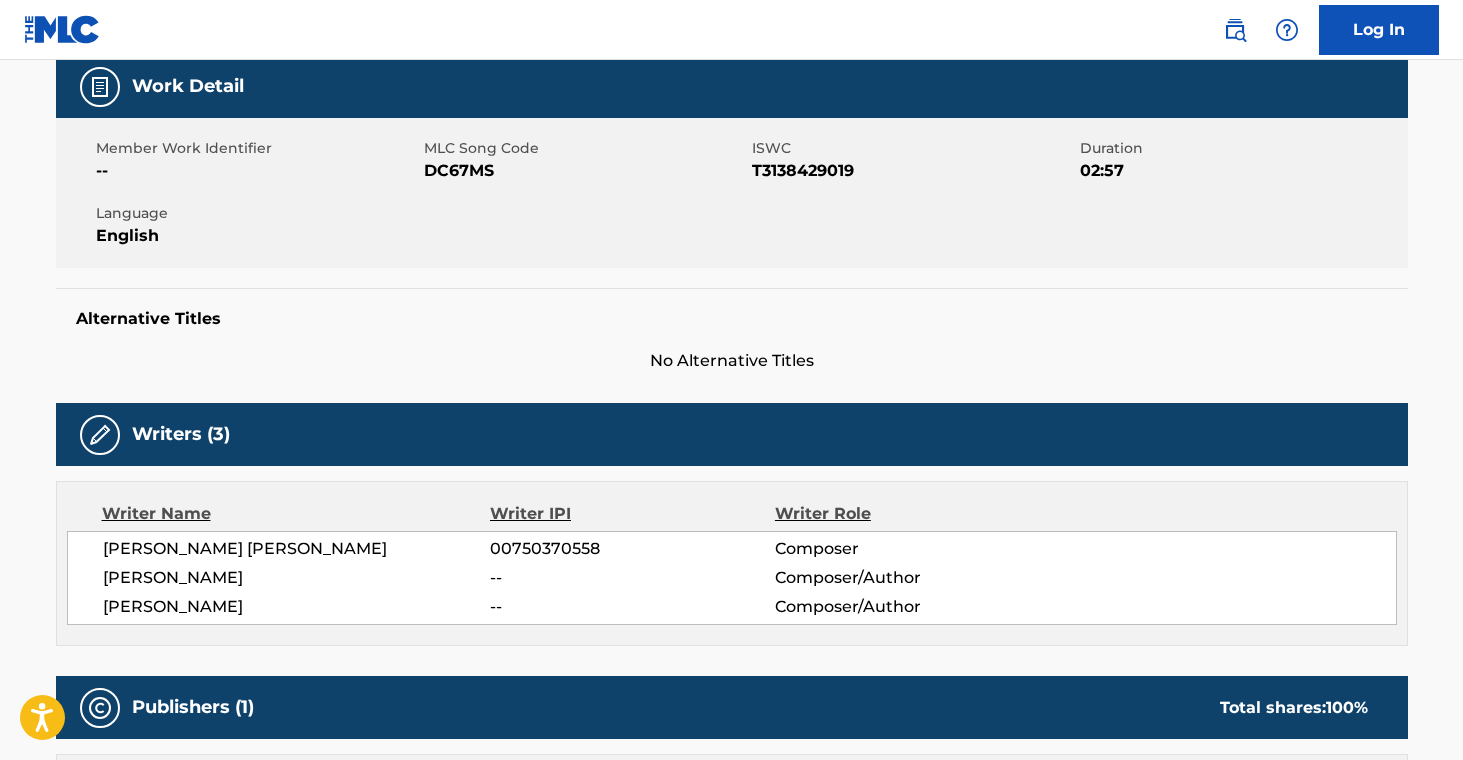 scroll, scrollTop: 0, scrollLeft: 0, axis: both 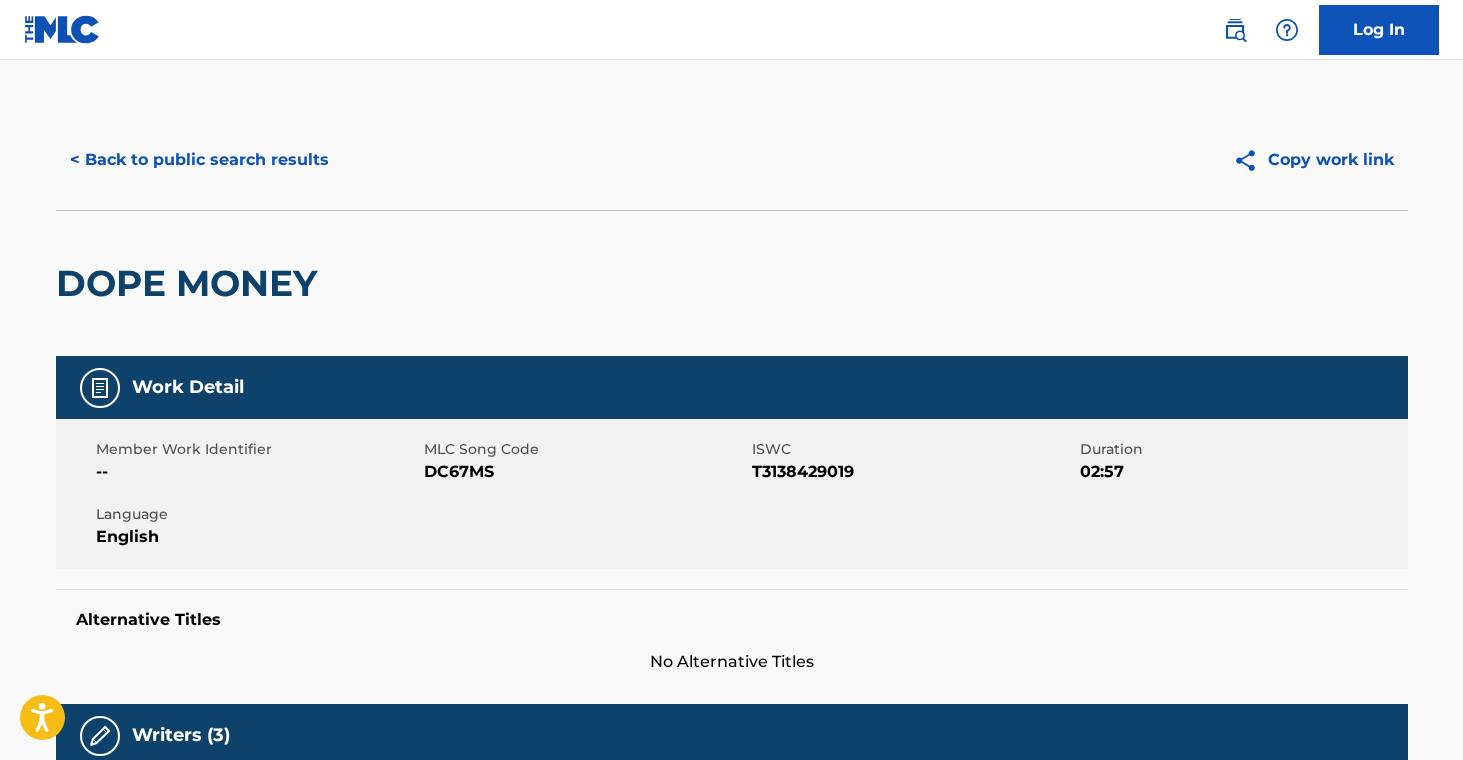 click on "< Back to public search results" at bounding box center [199, 160] 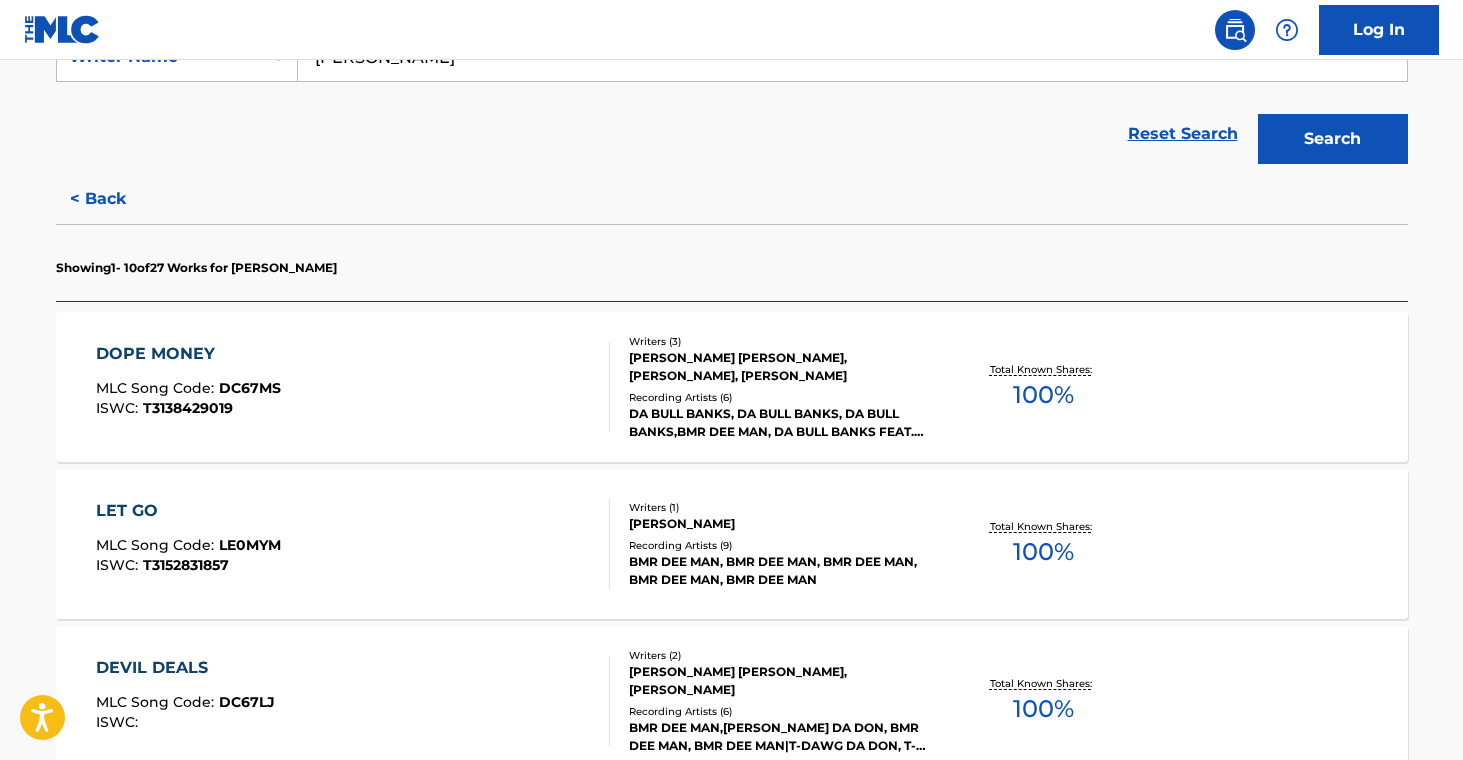 scroll, scrollTop: 497, scrollLeft: 0, axis: vertical 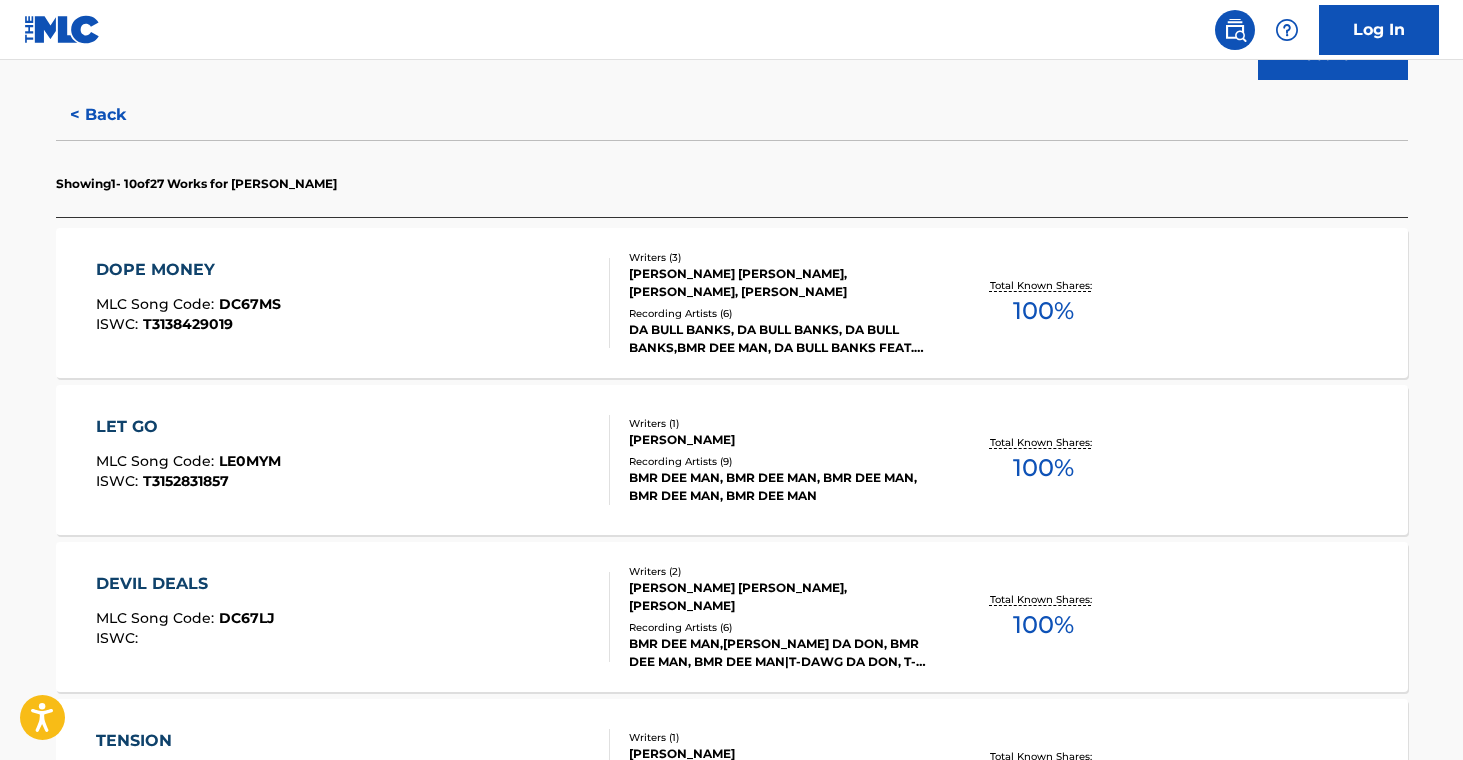 click on "Recording Artists ( 9 )" at bounding box center [780, 461] 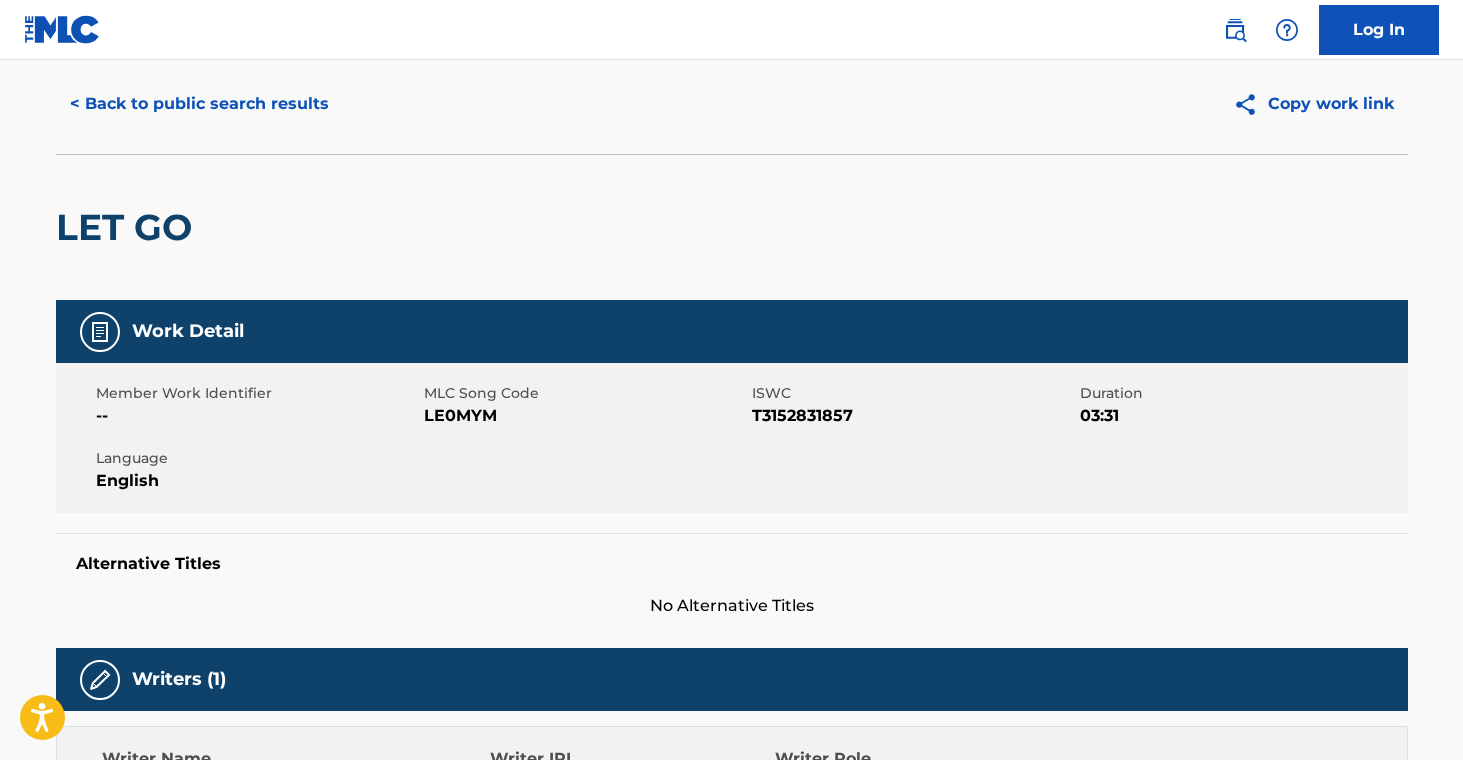 scroll, scrollTop: 0, scrollLeft: 0, axis: both 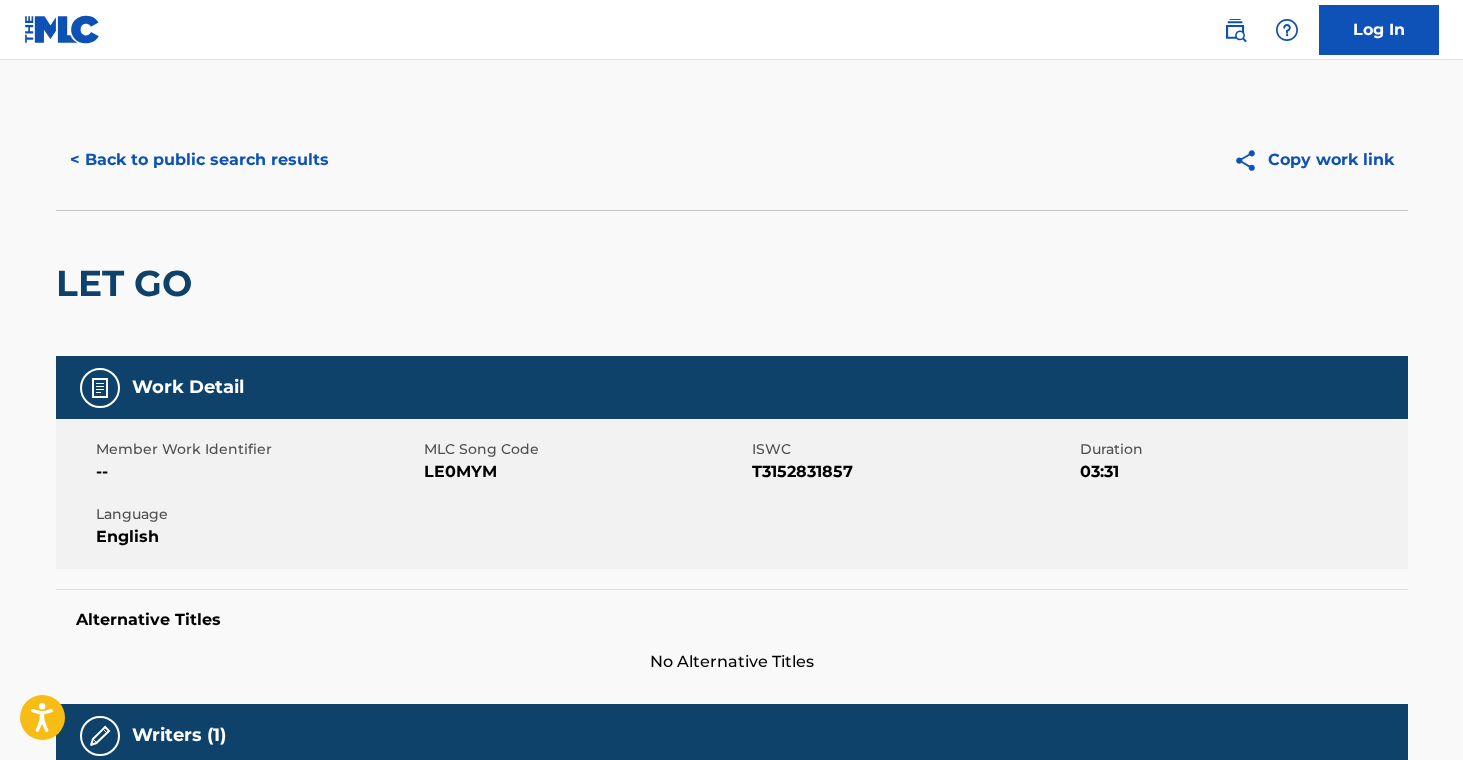 click on "< Back to public search results" at bounding box center [199, 160] 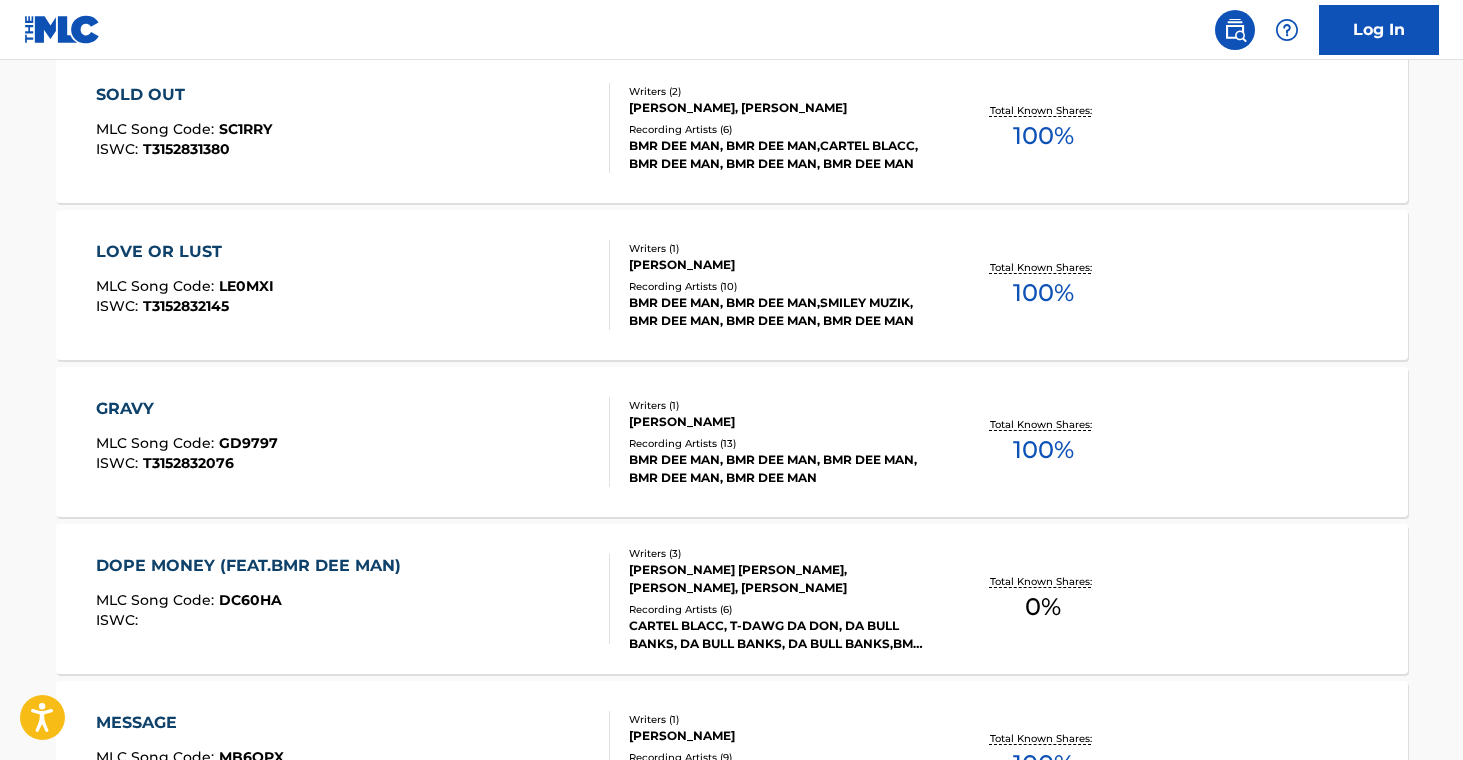 scroll, scrollTop: 1769, scrollLeft: 0, axis: vertical 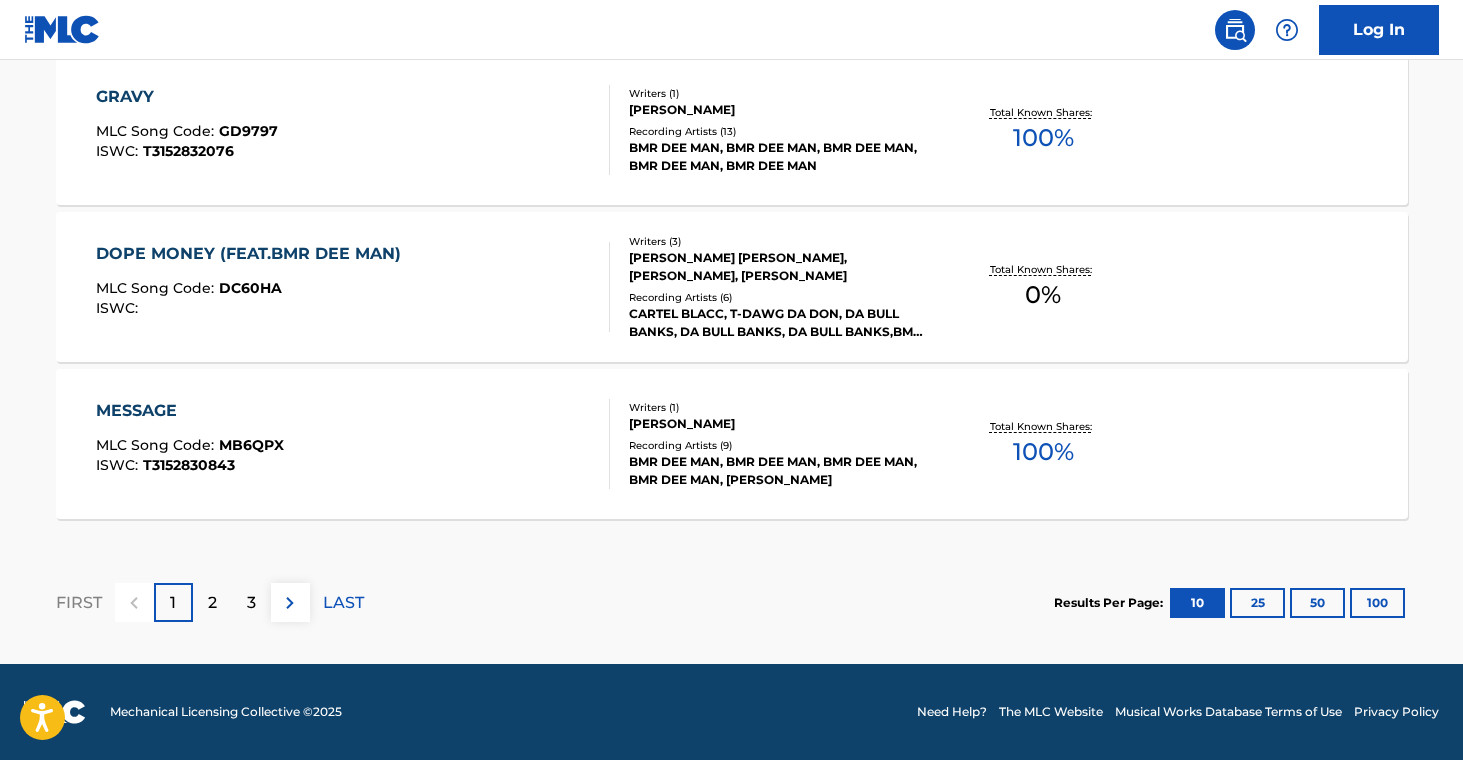 click on "Recording Artists ( 9 )" at bounding box center (780, 445) 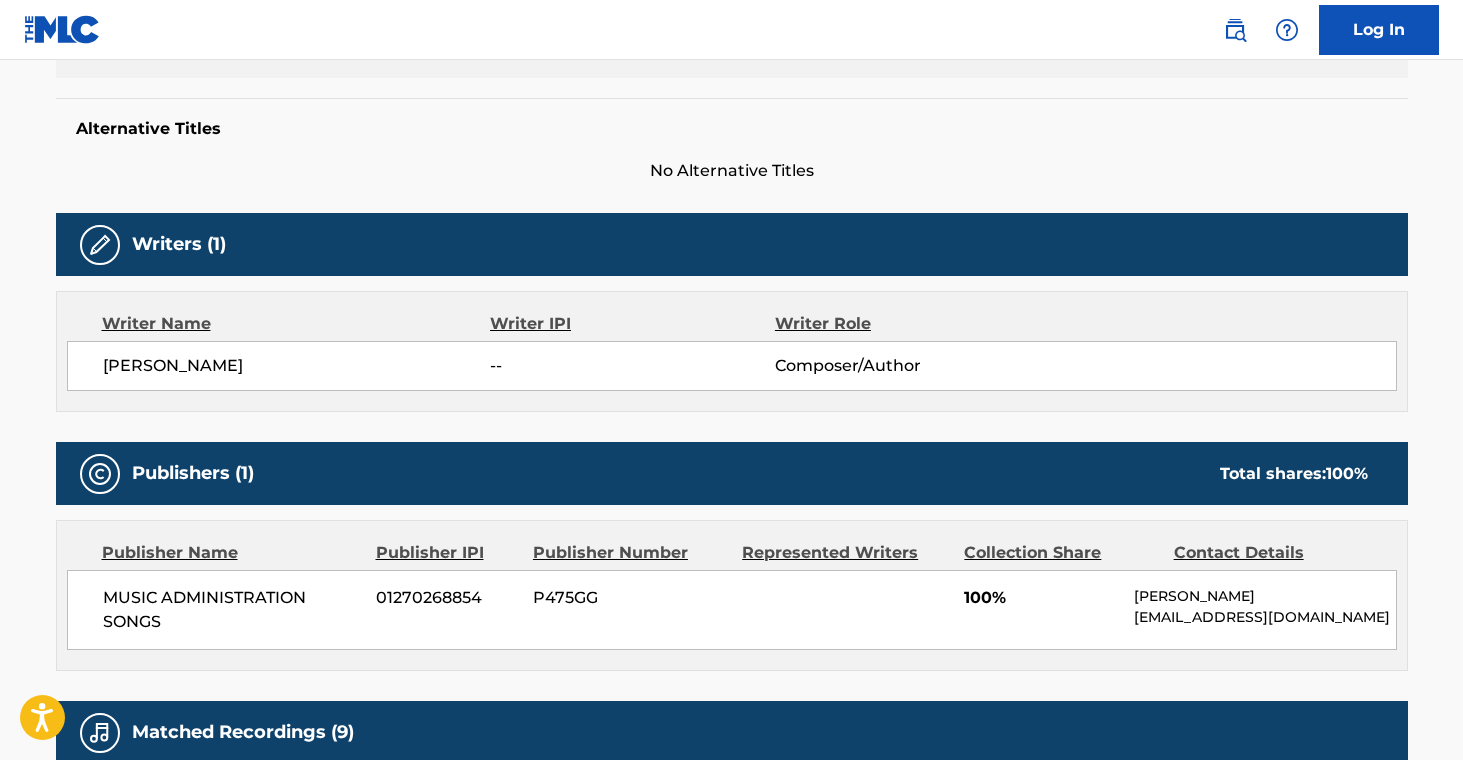 scroll, scrollTop: 0, scrollLeft: 0, axis: both 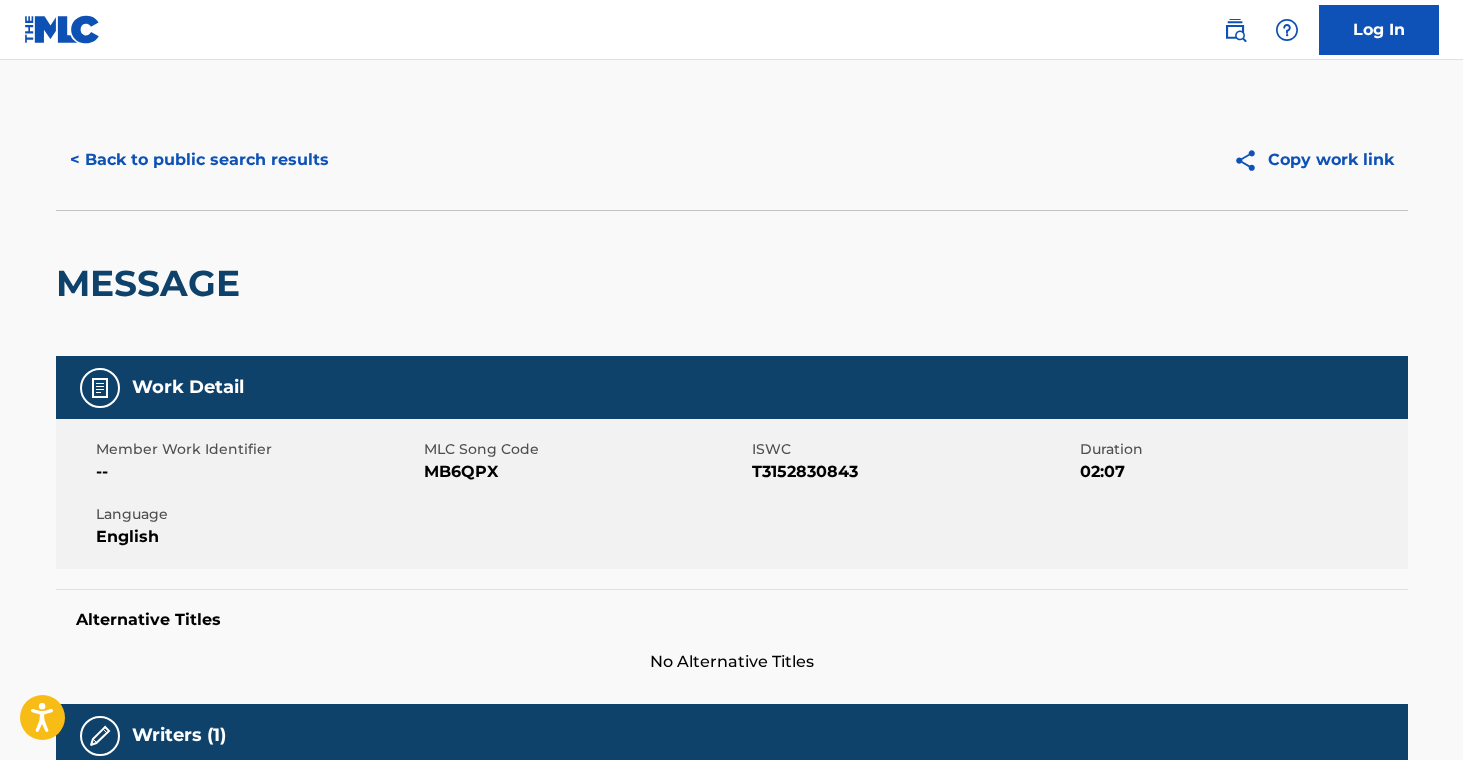 click on "< Back to public search results" at bounding box center (199, 160) 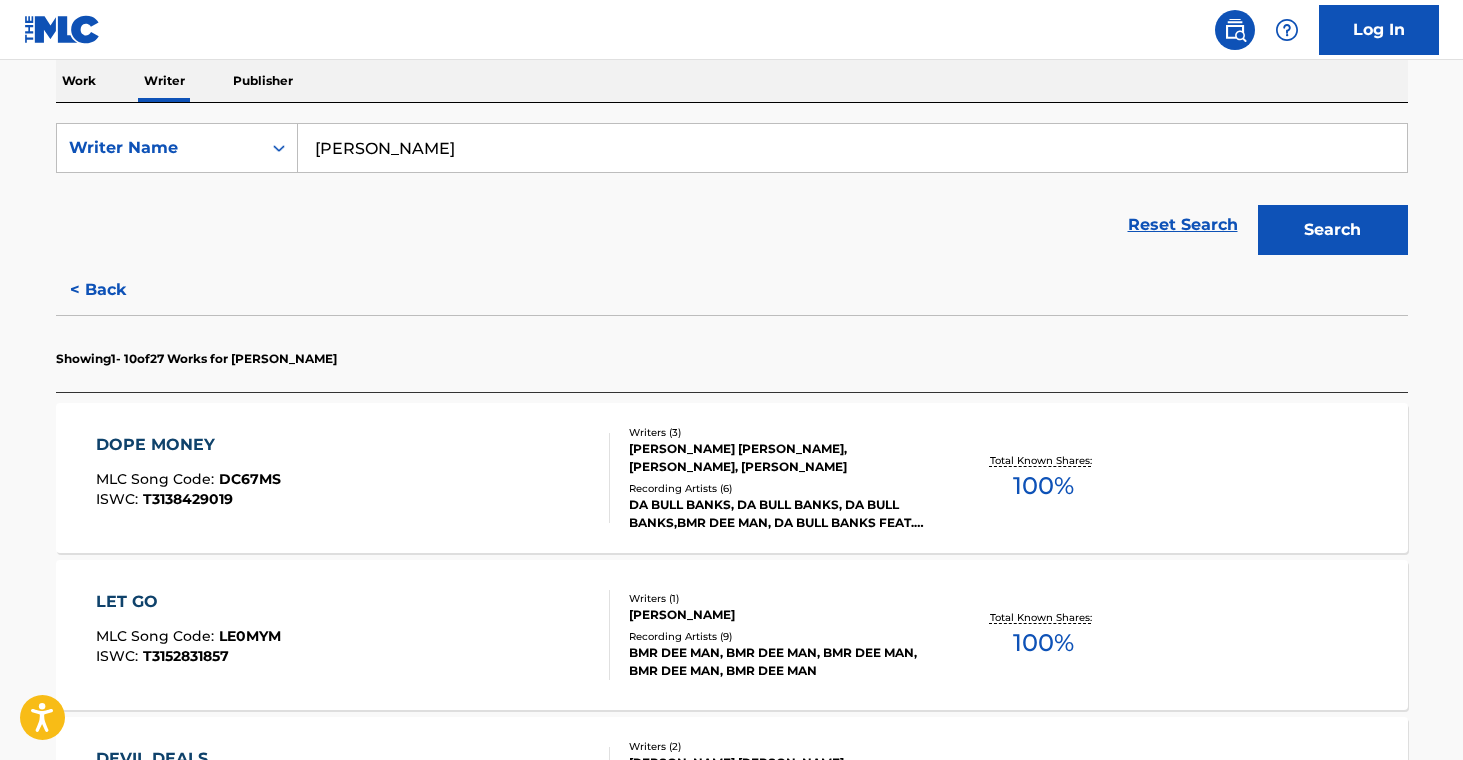 scroll, scrollTop: 0, scrollLeft: 0, axis: both 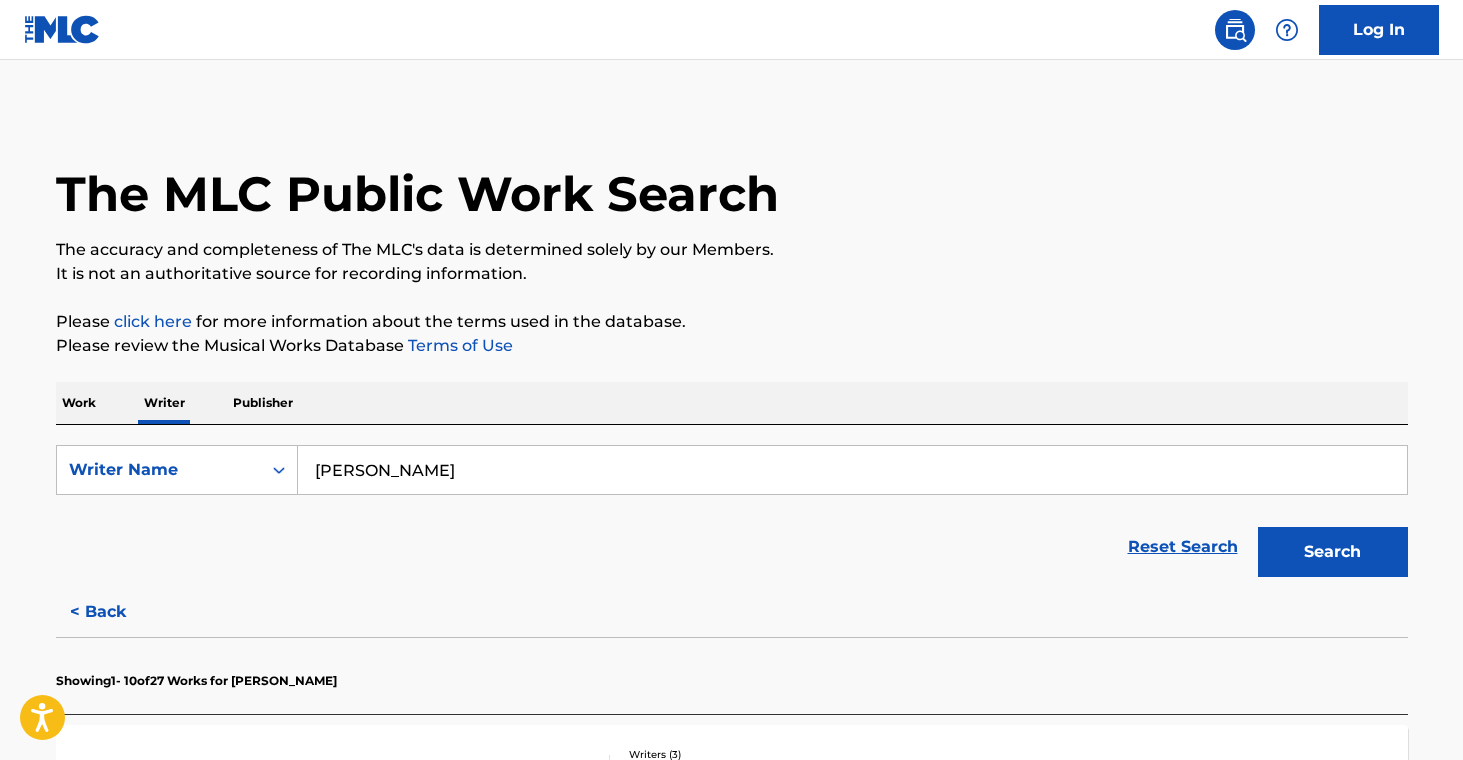 click on "< Back" at bounding box center [116, 612] 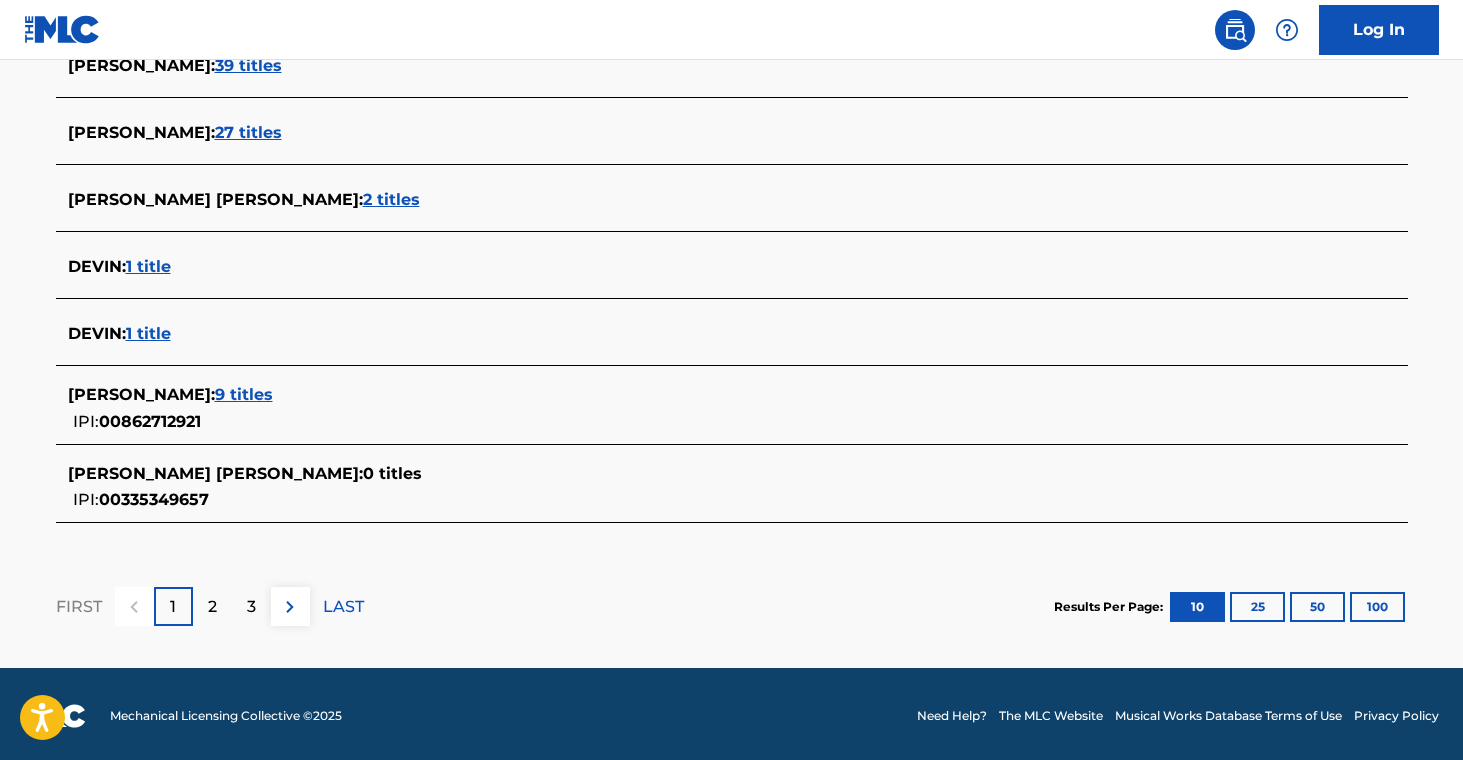 scroll, scrollTop: 834, scrollLeft: 0, axis: vertical 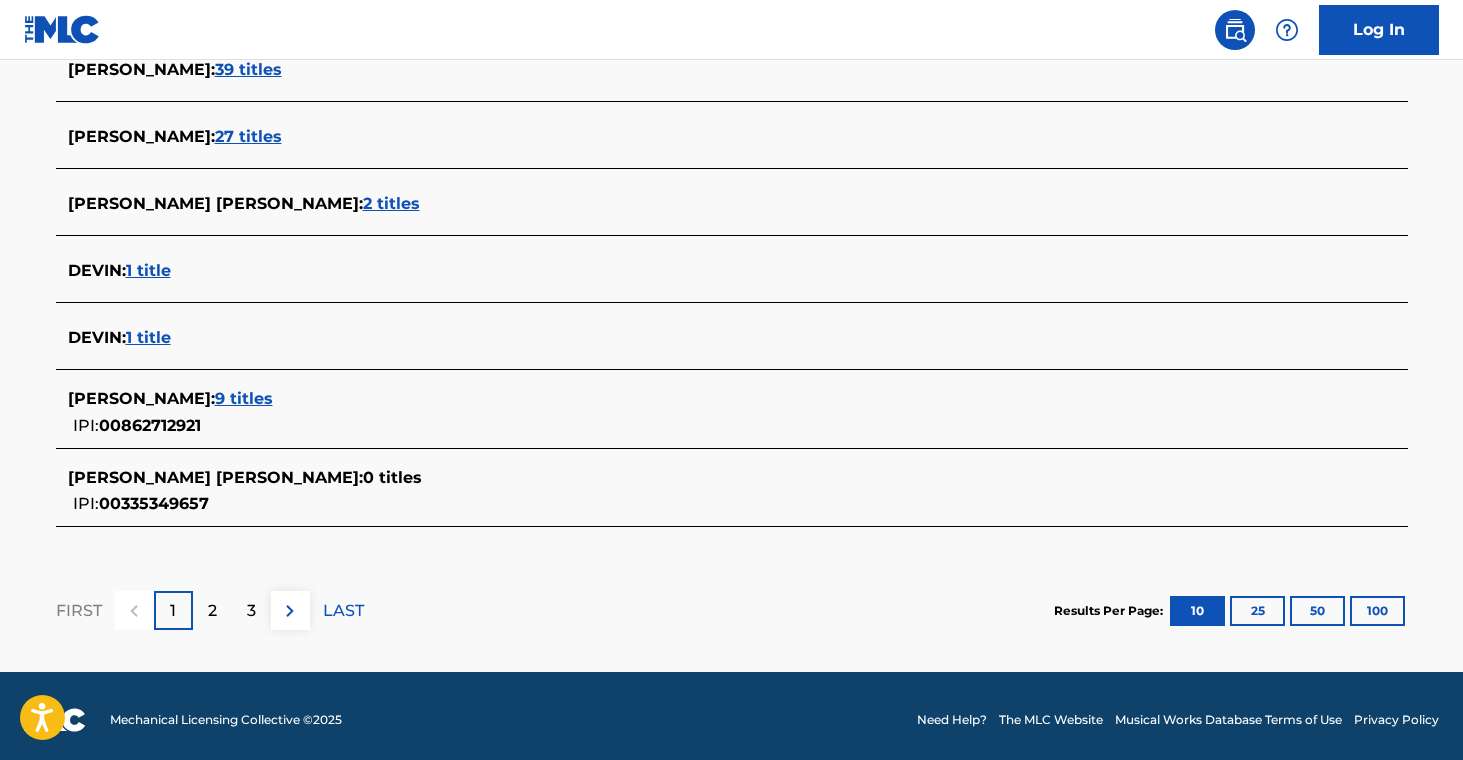 click on "27 titles" at bounding box center (248, 136) 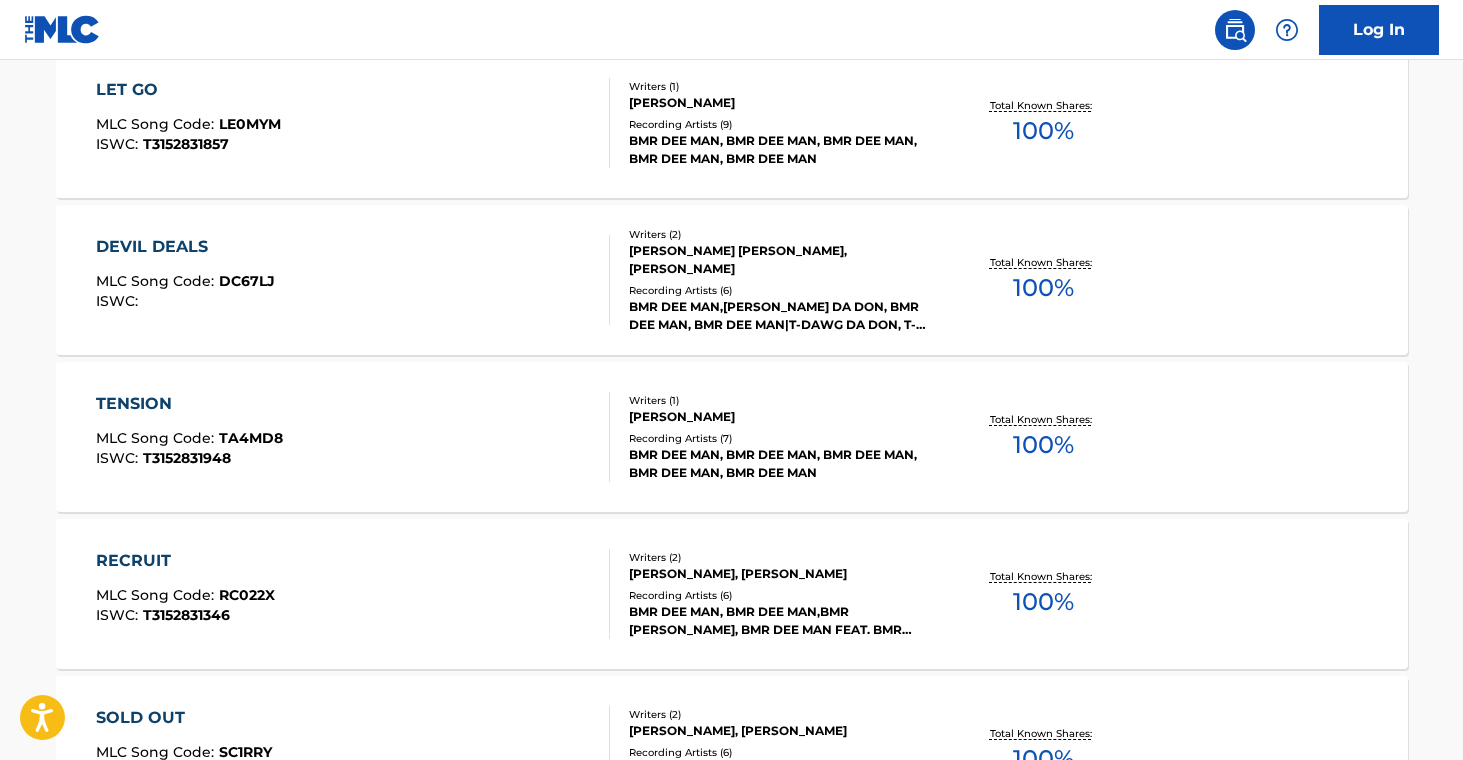 click on "DEVIL DEALS MLC Song Code : DC67LJ ISWC : Writers ( 2 ) [PERSON_NAME] [PERSON_NAME], [PERSON_NAME] Recording Artists ( 6 ) BMR DEE MAN,[PERSON_NAME] DA DON, BMR DEE MAN, BMR DEE MAN|T-DAWG DA DON, T-DAWG DA DON, BMR DEE MAN, BMR DEE MAN & T-DAWG DA DON Total Known Shares: 100 %" at bounding box center [732, 280] 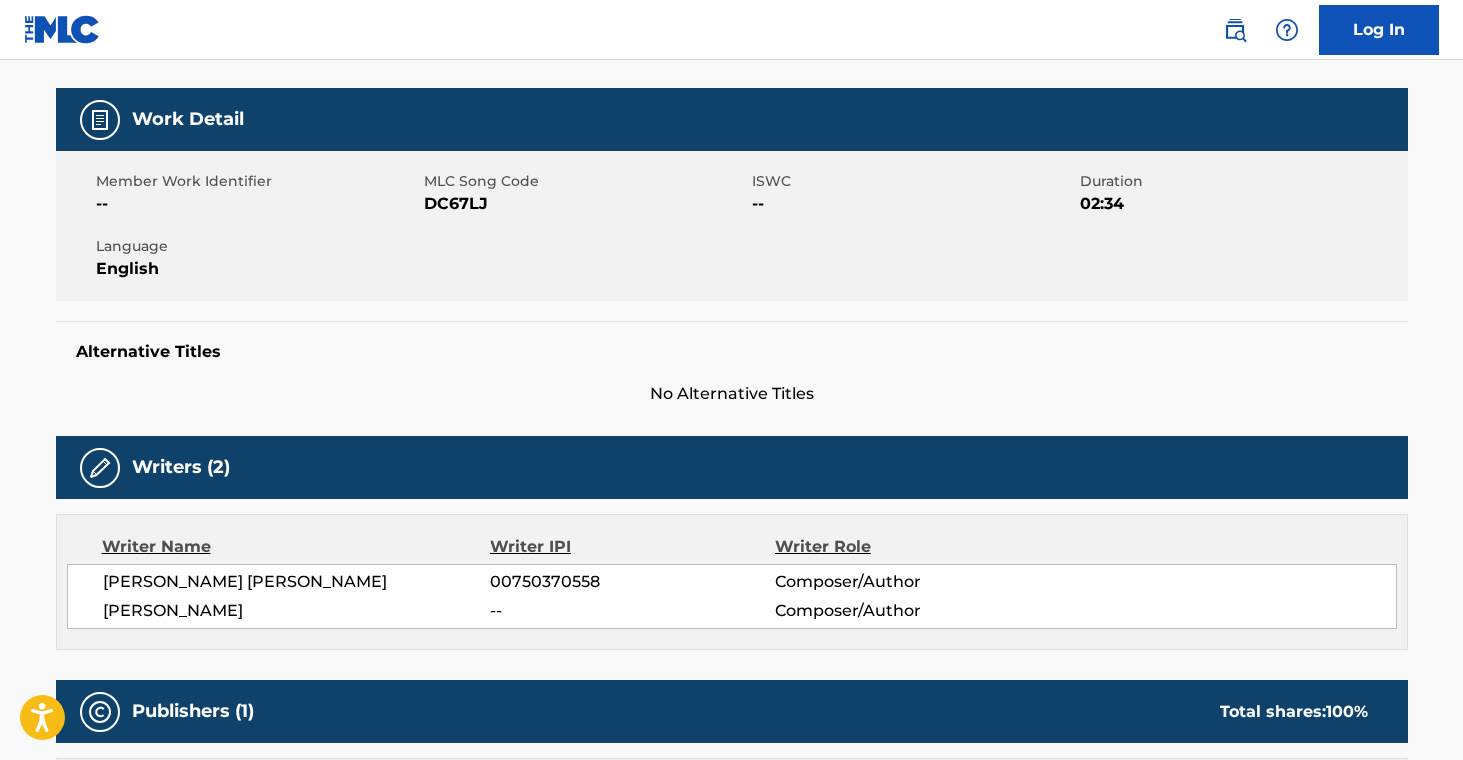 scroll, scrollTop: 0, scrollLeft: 0, axis: both 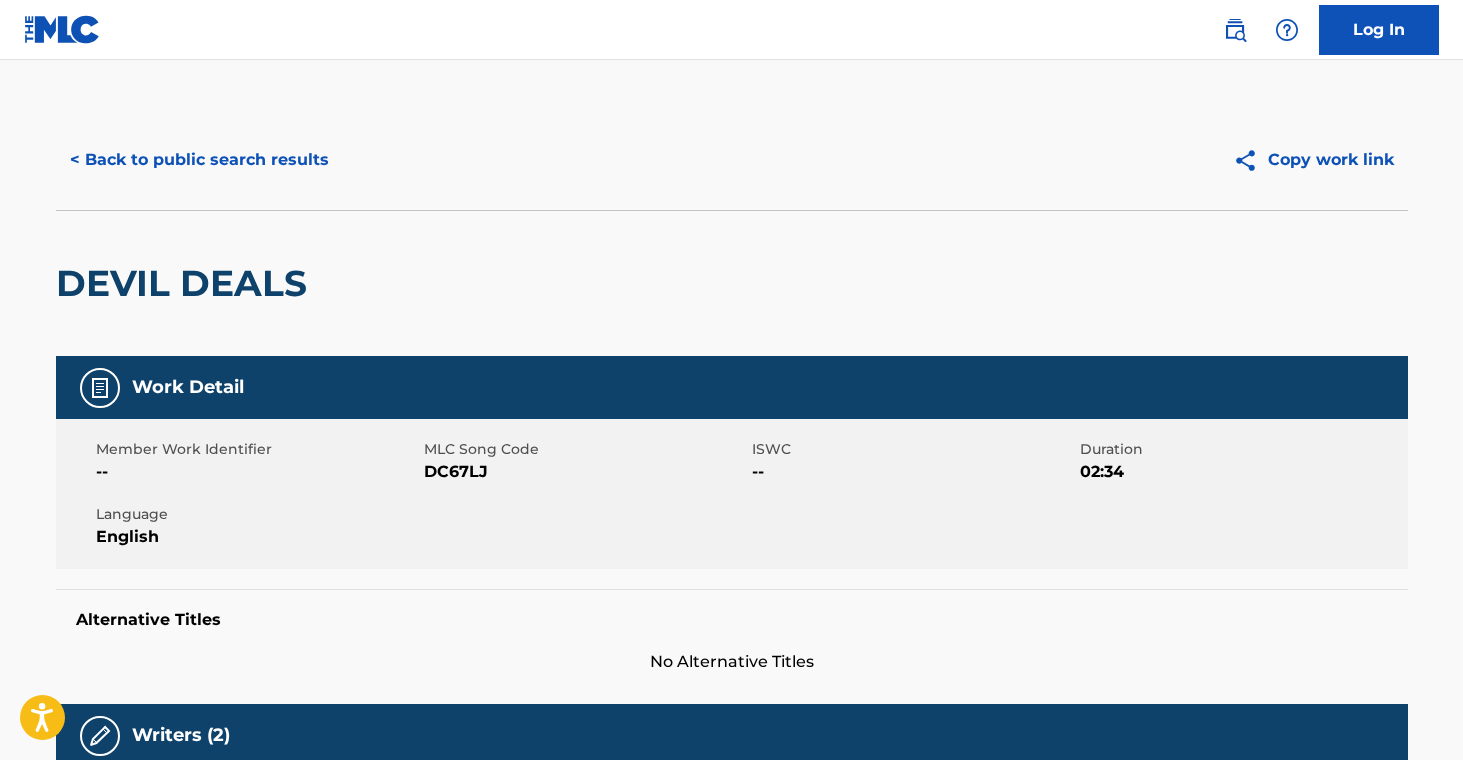 click on "< Back to public search results" at bounding box center [199, 160] 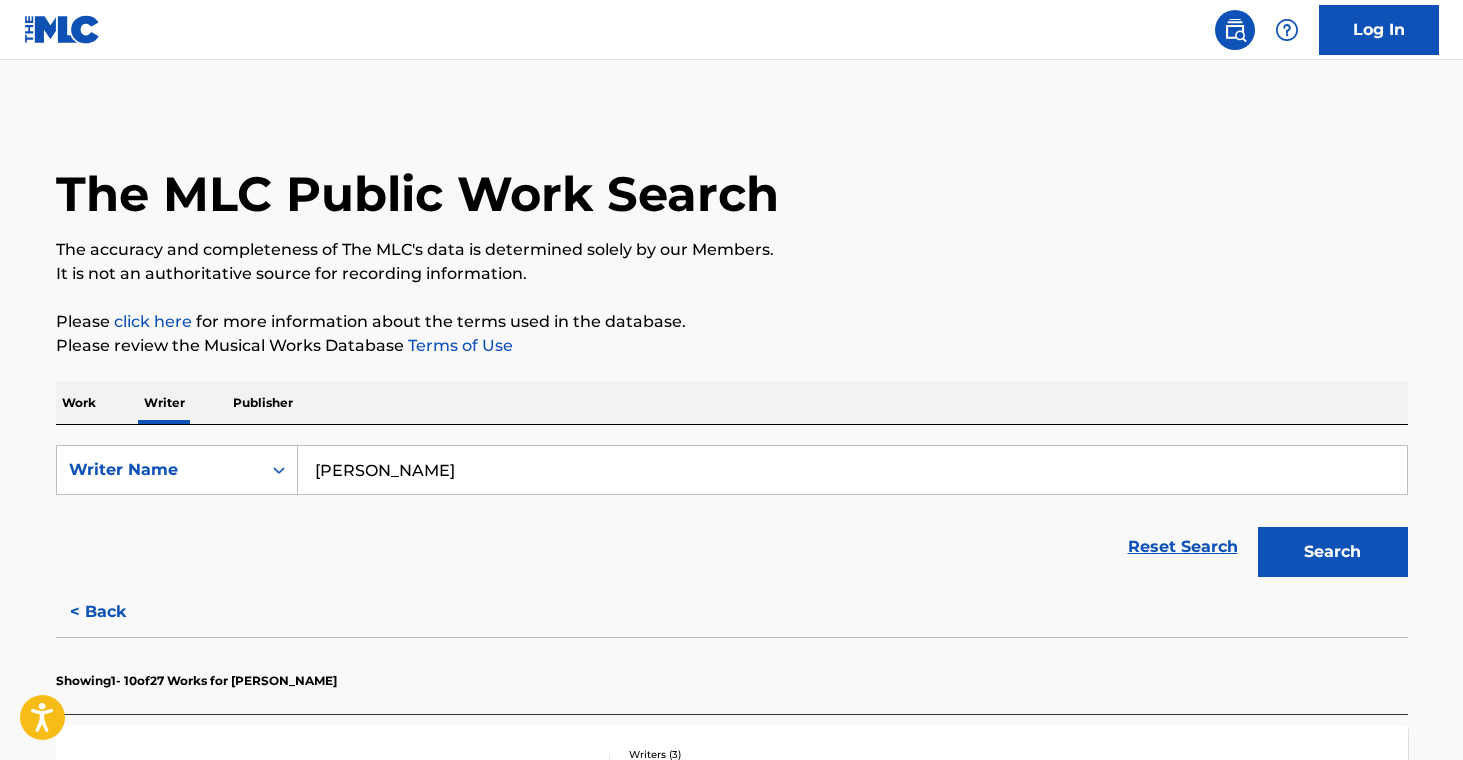 click on "[PERSON_NAME]" at bounding box center [852, 470] 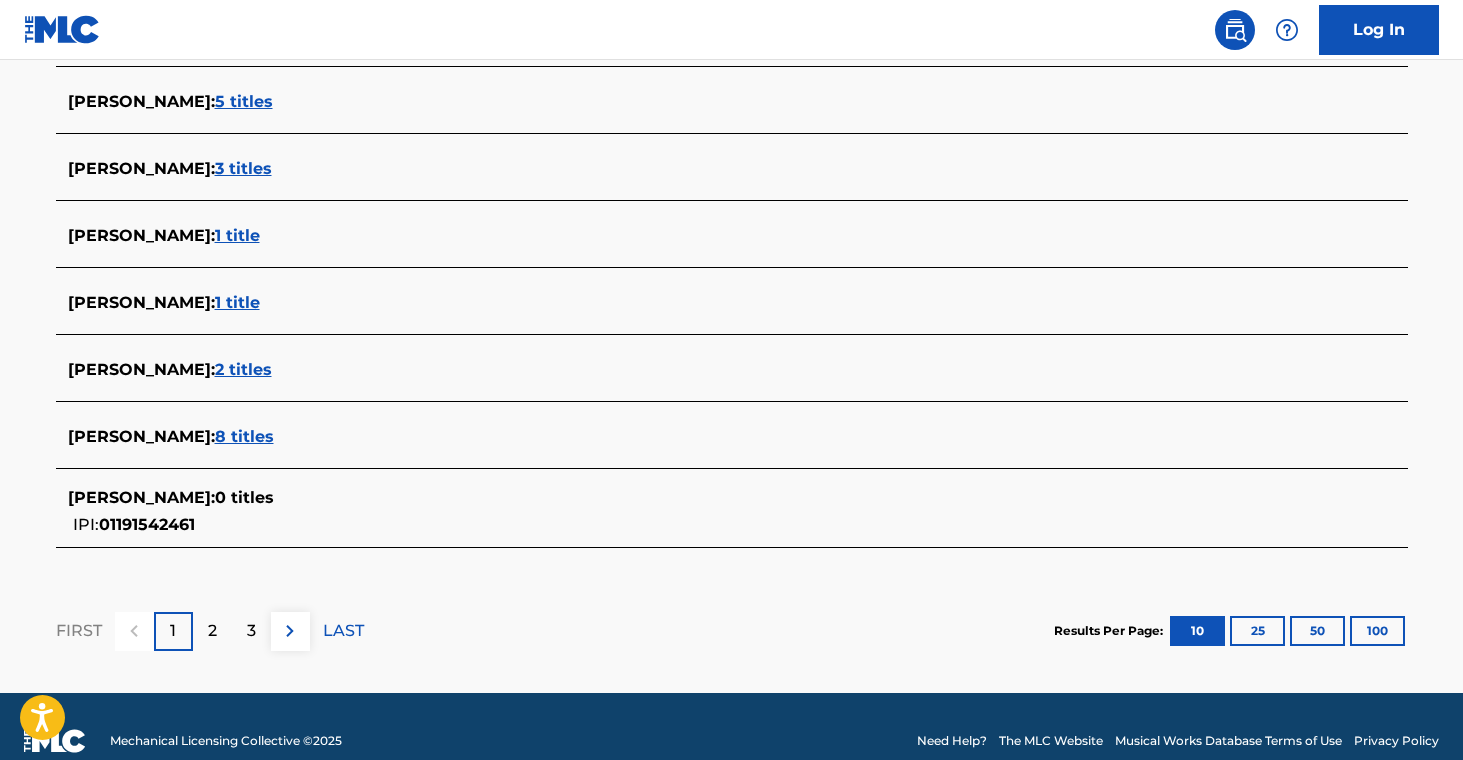 scroll, scrollTop: 775, scrollLeft: 0, axis: vertical 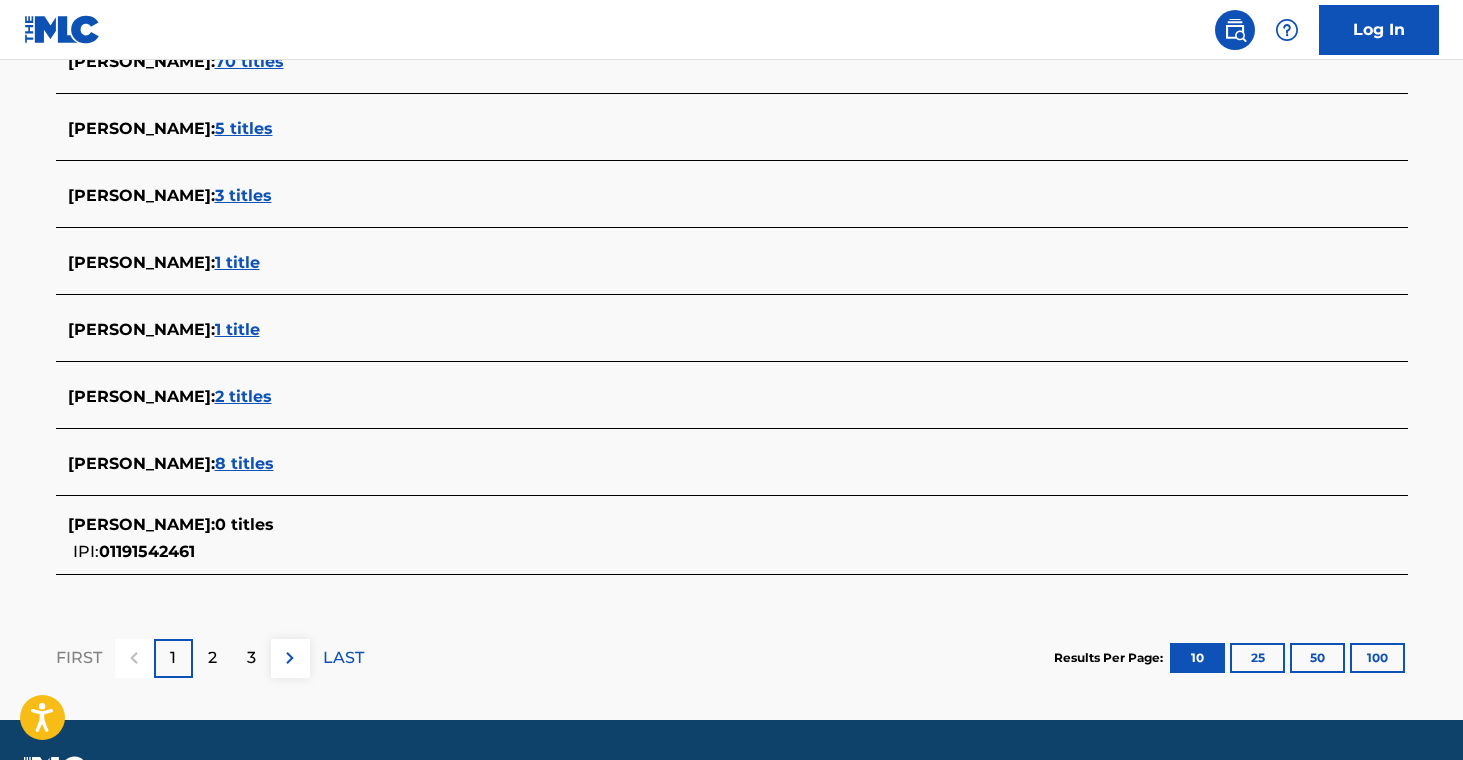 click on "8 titles" at bounding box center [244, 463] 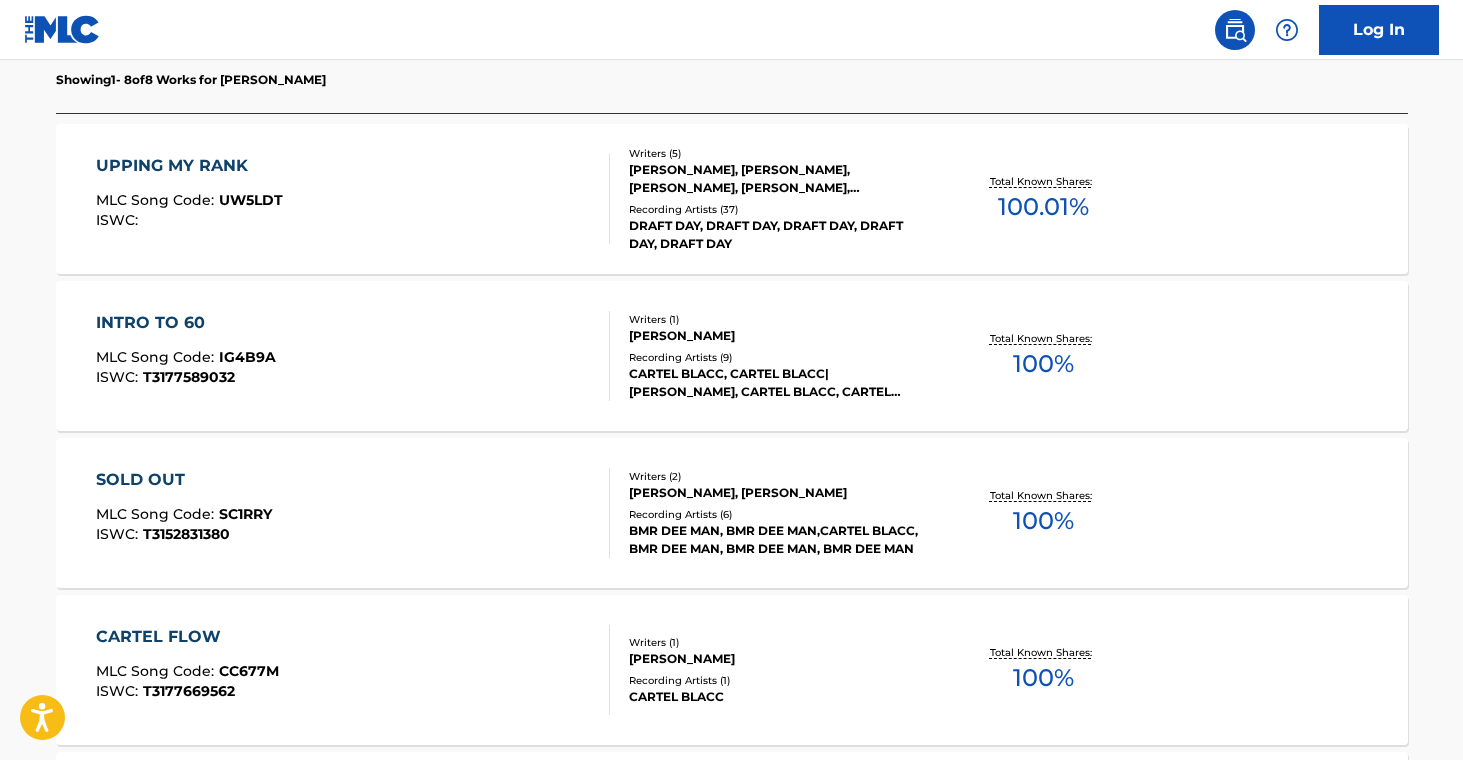 scroll, scrollTop: 557, scrollLeft: 0, axis: vertical 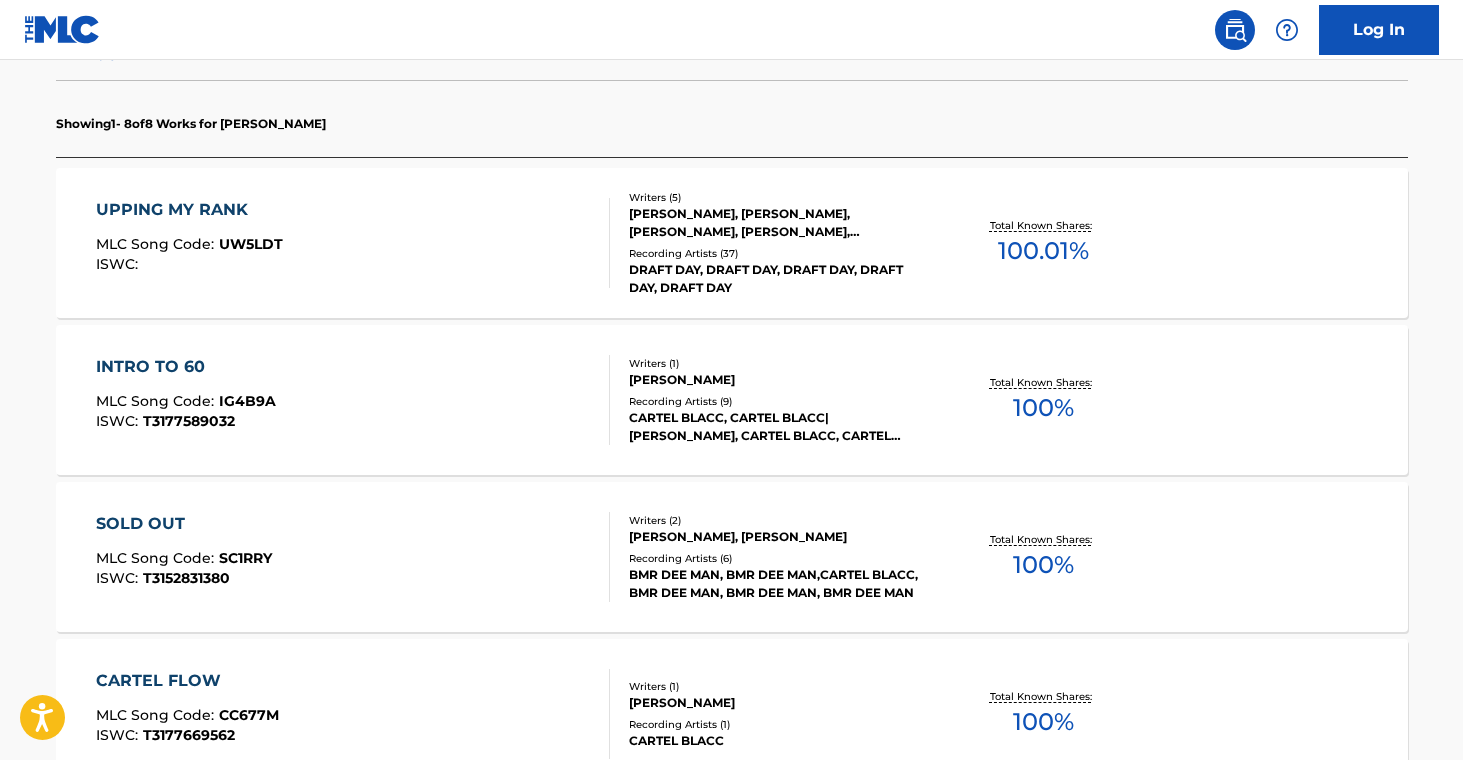 click on "DRAFT DAY, DRAFT DAY, DRAFT DAY, DRAFT DAY, DRAFT DAY" at bounding box center (780, 279) 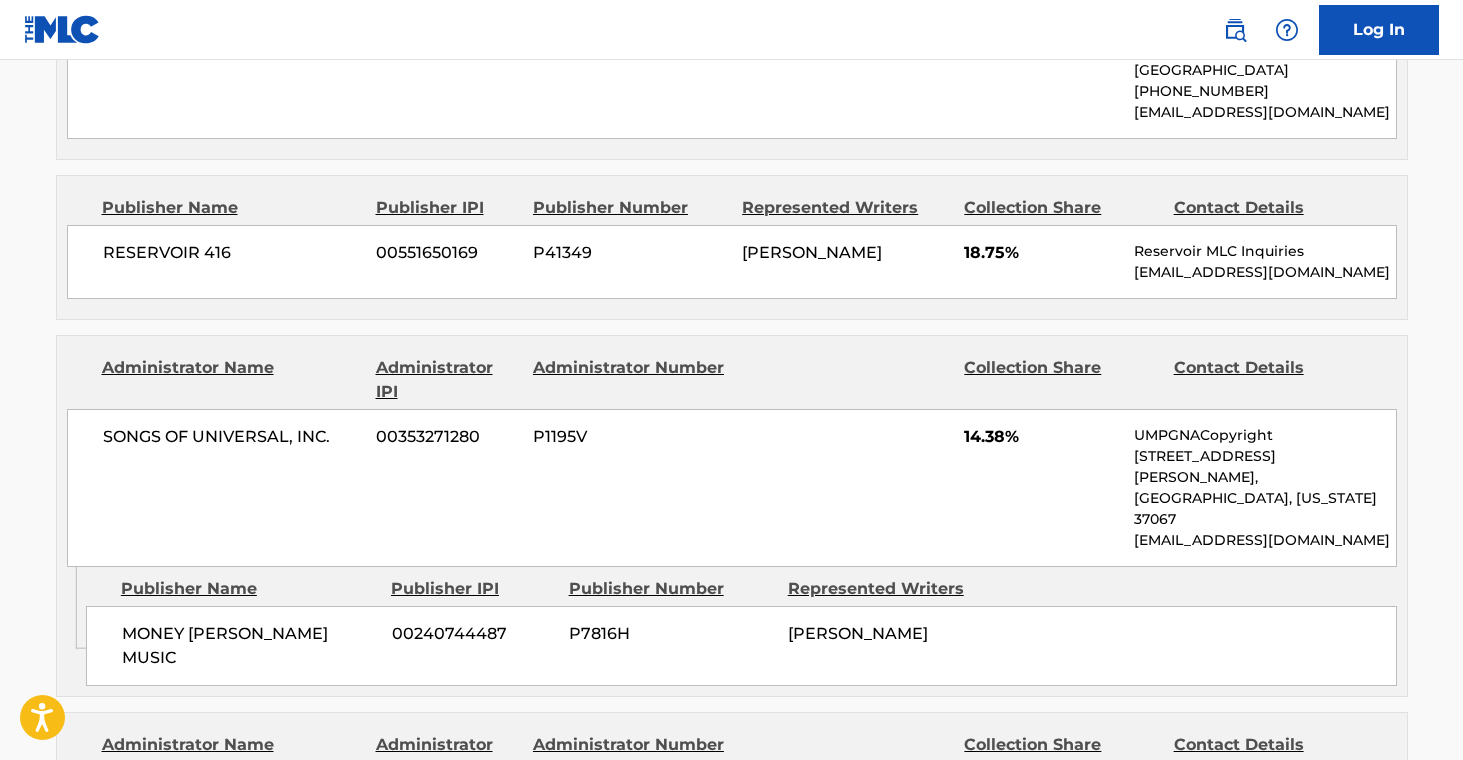 scroll, scrollTop: 0, scrollLeft: 0, axis: both 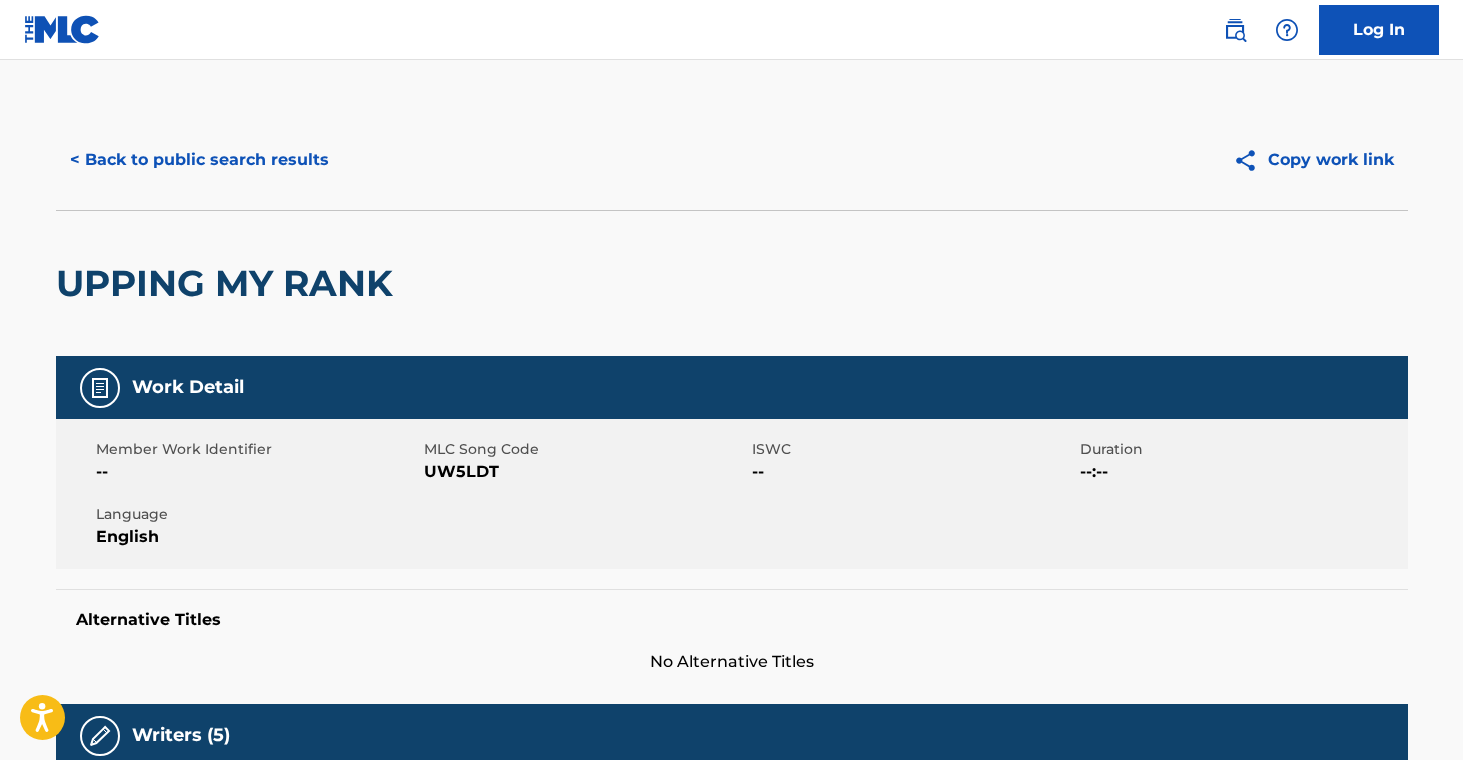 click on "< Back to public search results" at bounding box center [199, 160] 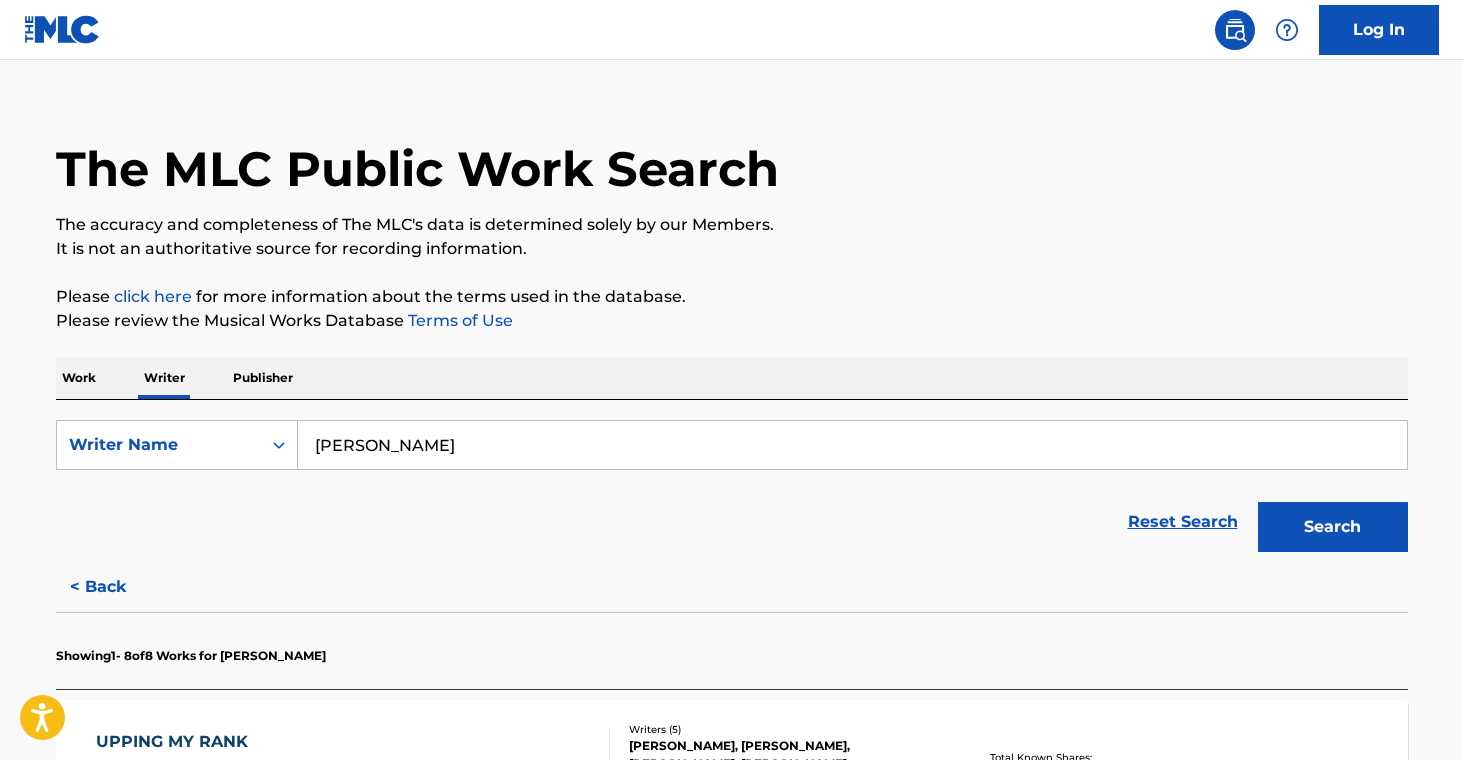 scroll, scrollTop: 401, scrollLeft: 0, axis: vertical 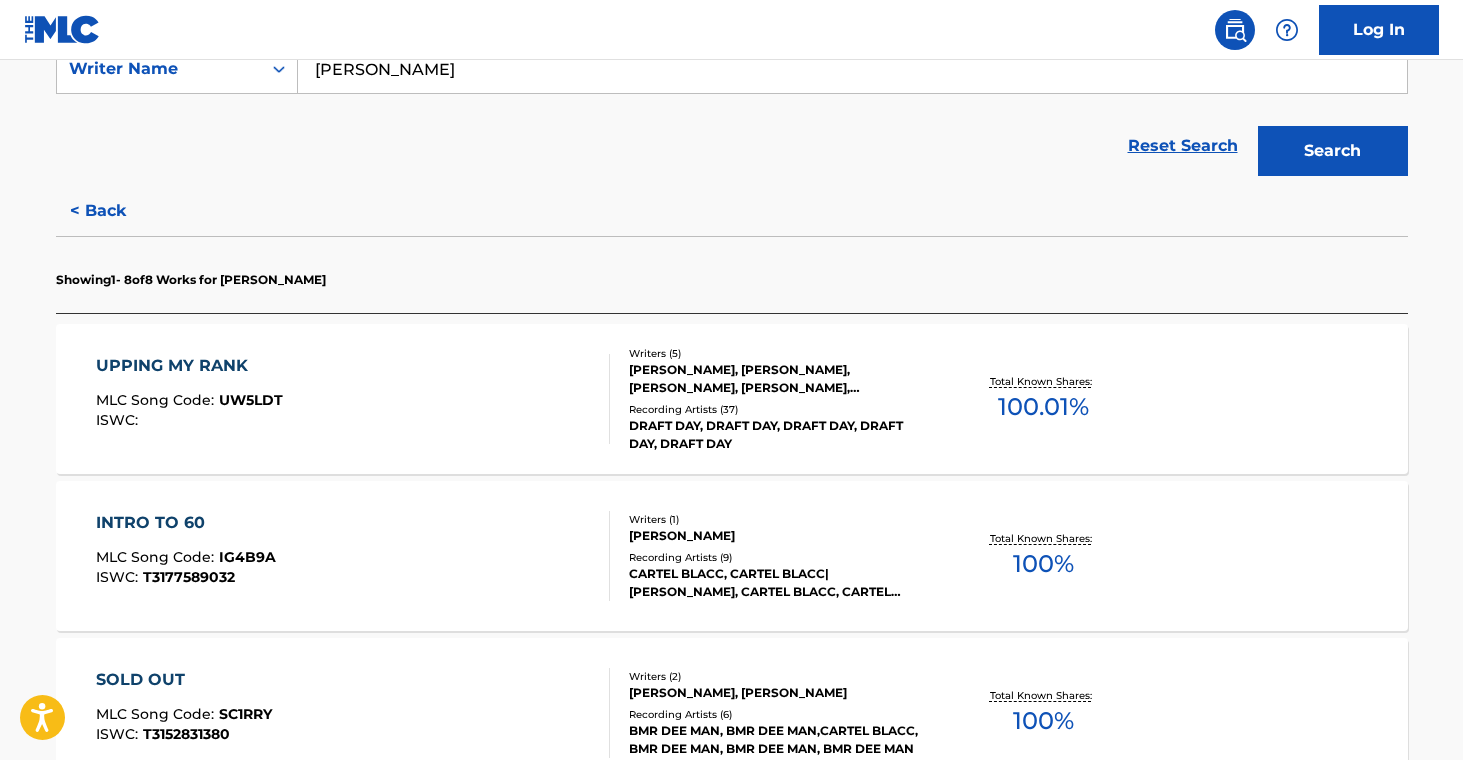 click on "CARTEL BLACC, CARTEL BLACC|[PERSON_NAME], CARTEL BLACC, CARTEL BLACC, CARTEL BLACC" at bounding box center (780, 583) 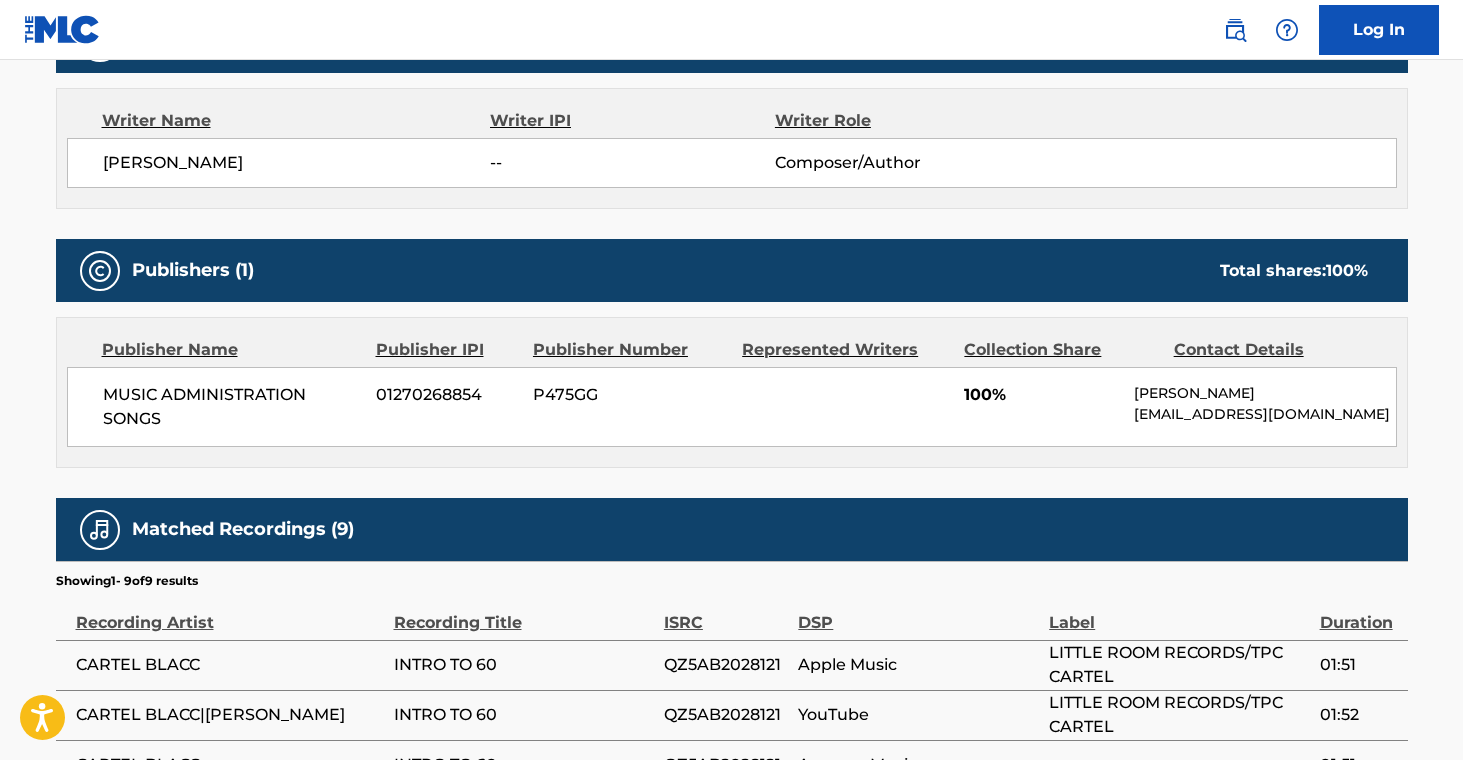 scroll, scrollTop: 0, scrollLeft: 0, axis: both 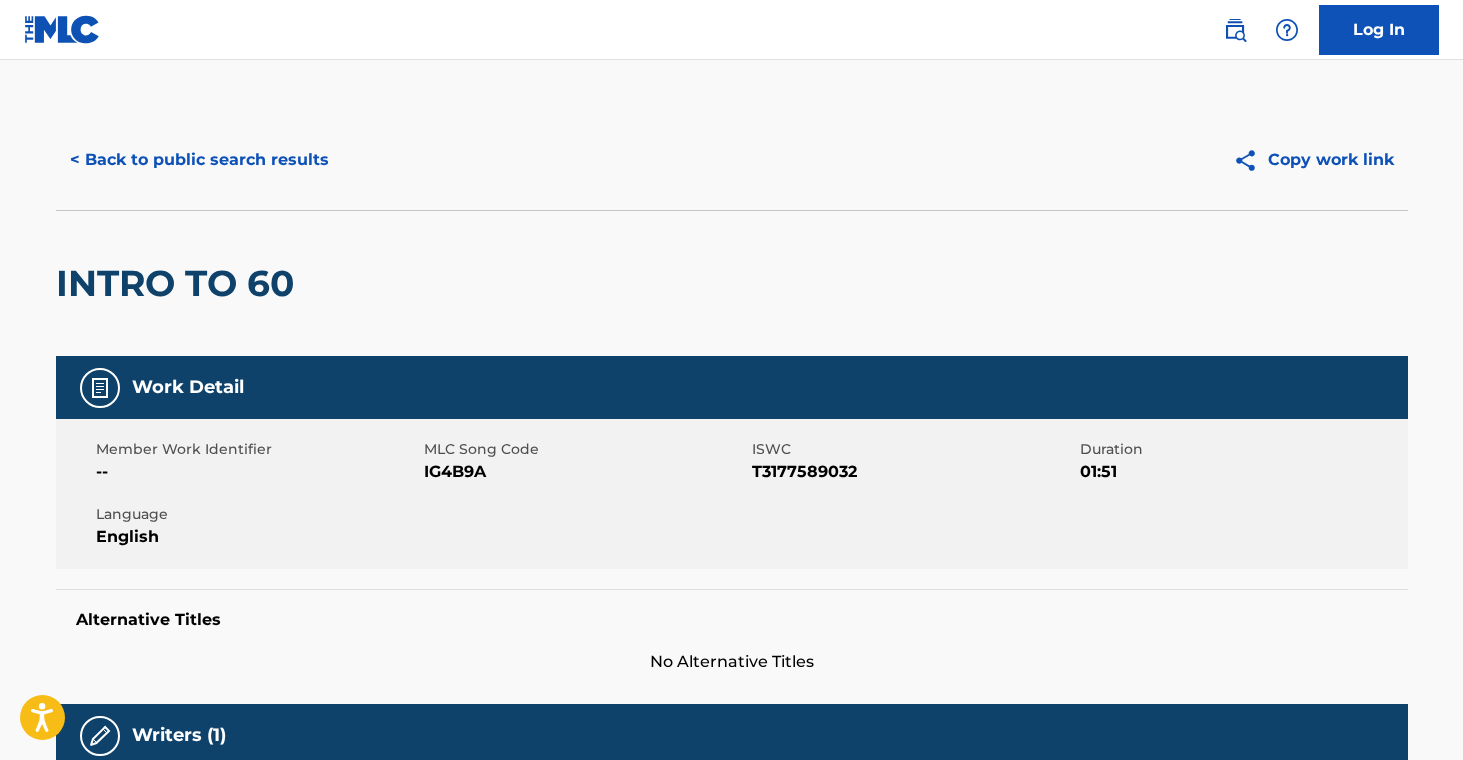 click on "< Back to public search results" at bounding box center (199, 160) 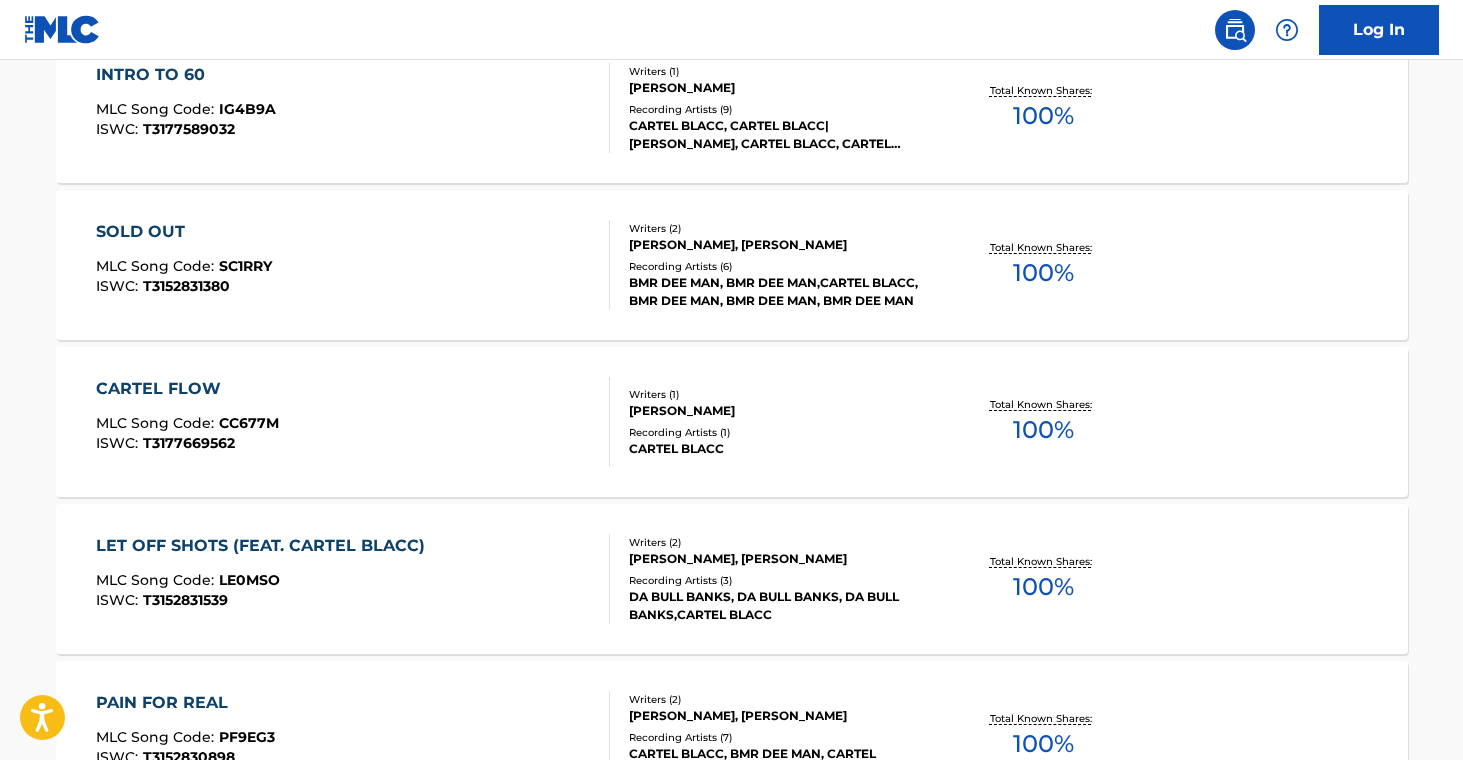scroll, scrollTop: 853, scrollLeft: 0, axis: vertical 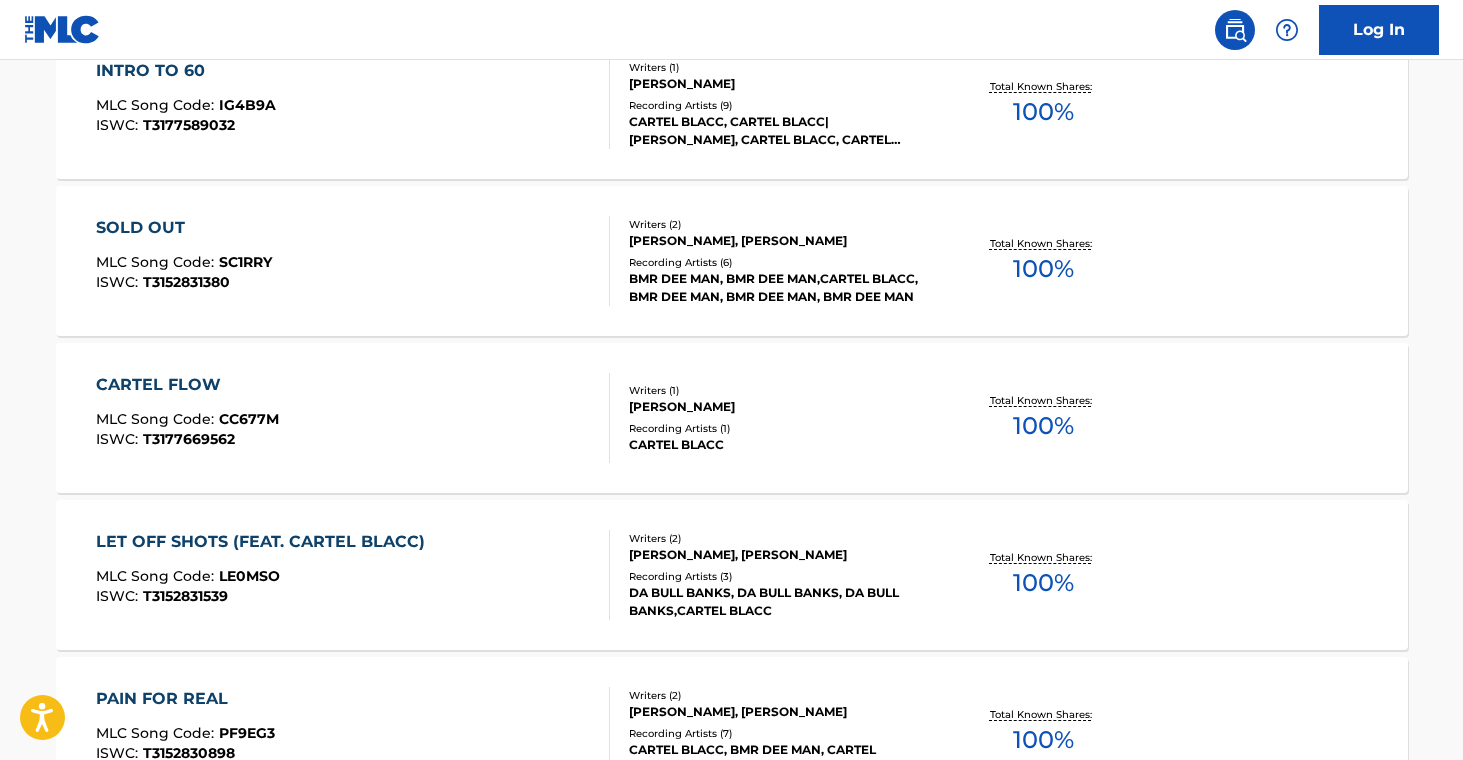 click on "CARTEL FLOW MLC Song Code : CC677M ISWC : T3177669562 Writers ( 1 ) [PERSON_NAME] Recording Artists ( 1 ) CARTEL BLACC Total Known Shares: 100 %" at bounding box center (732, 418) 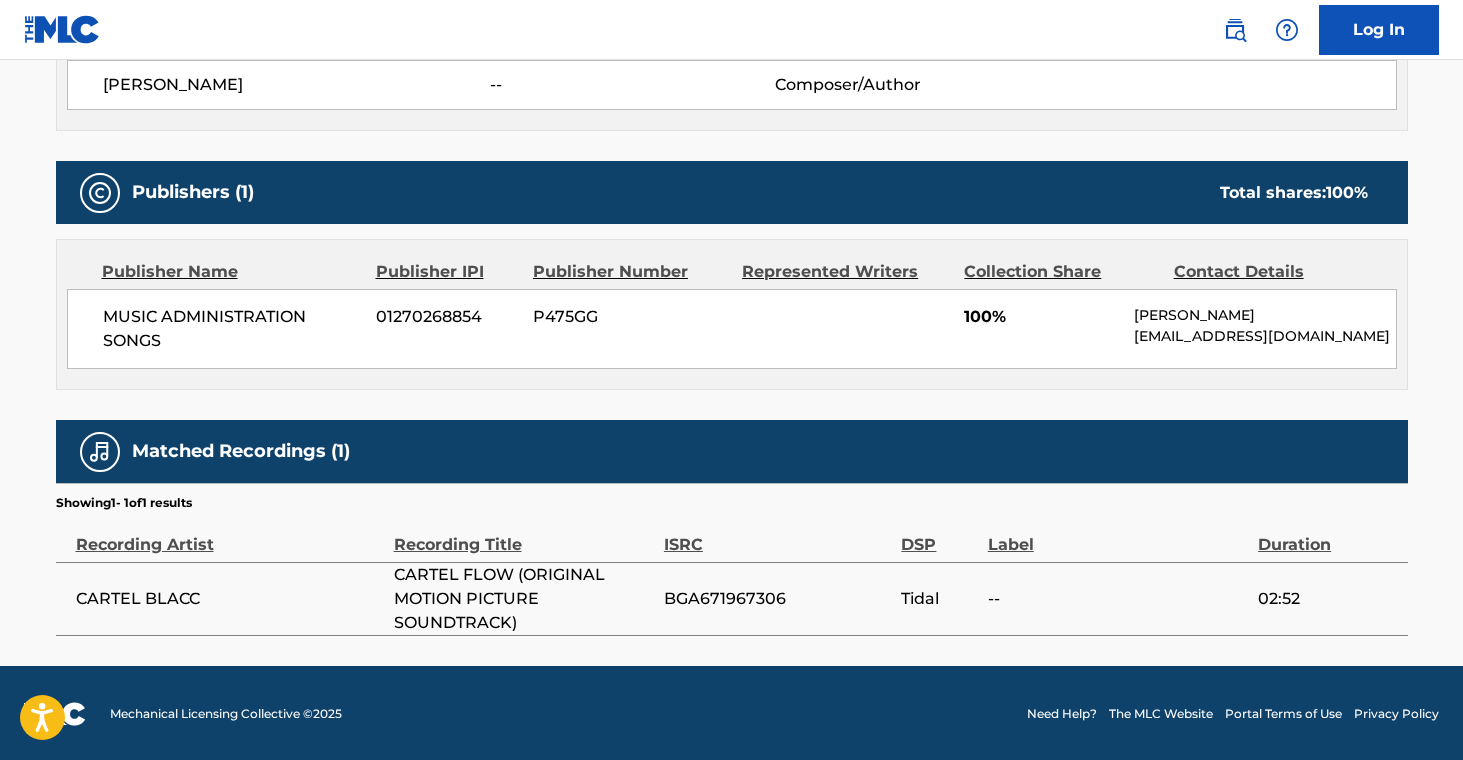 scroll, scrollTop: 0, scrollLeft: 0, axis: both 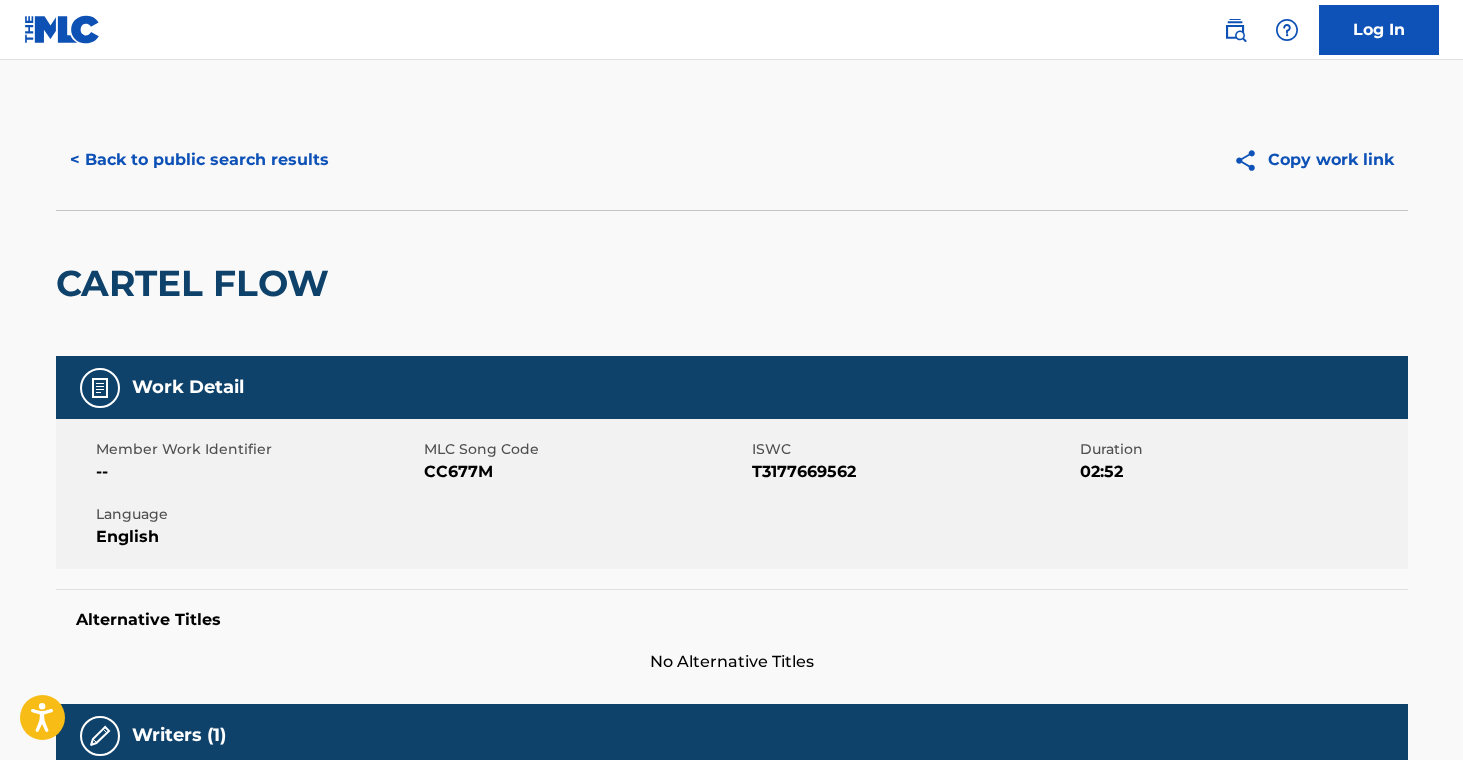 click on "< Back to public search results" at bounding box center [199, 160] 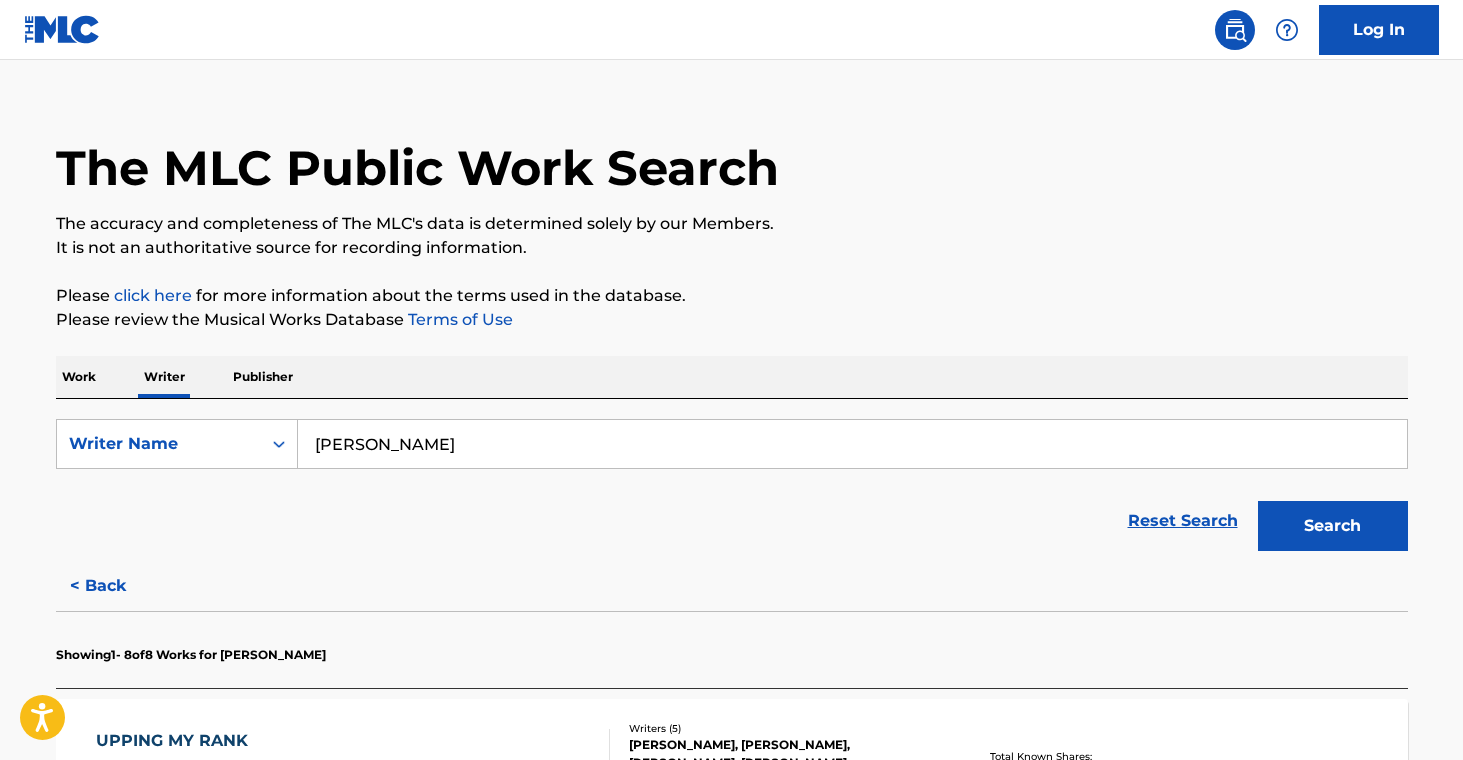 scroll, scrollTop: 27, scrollLeft: 0, axis: vertical 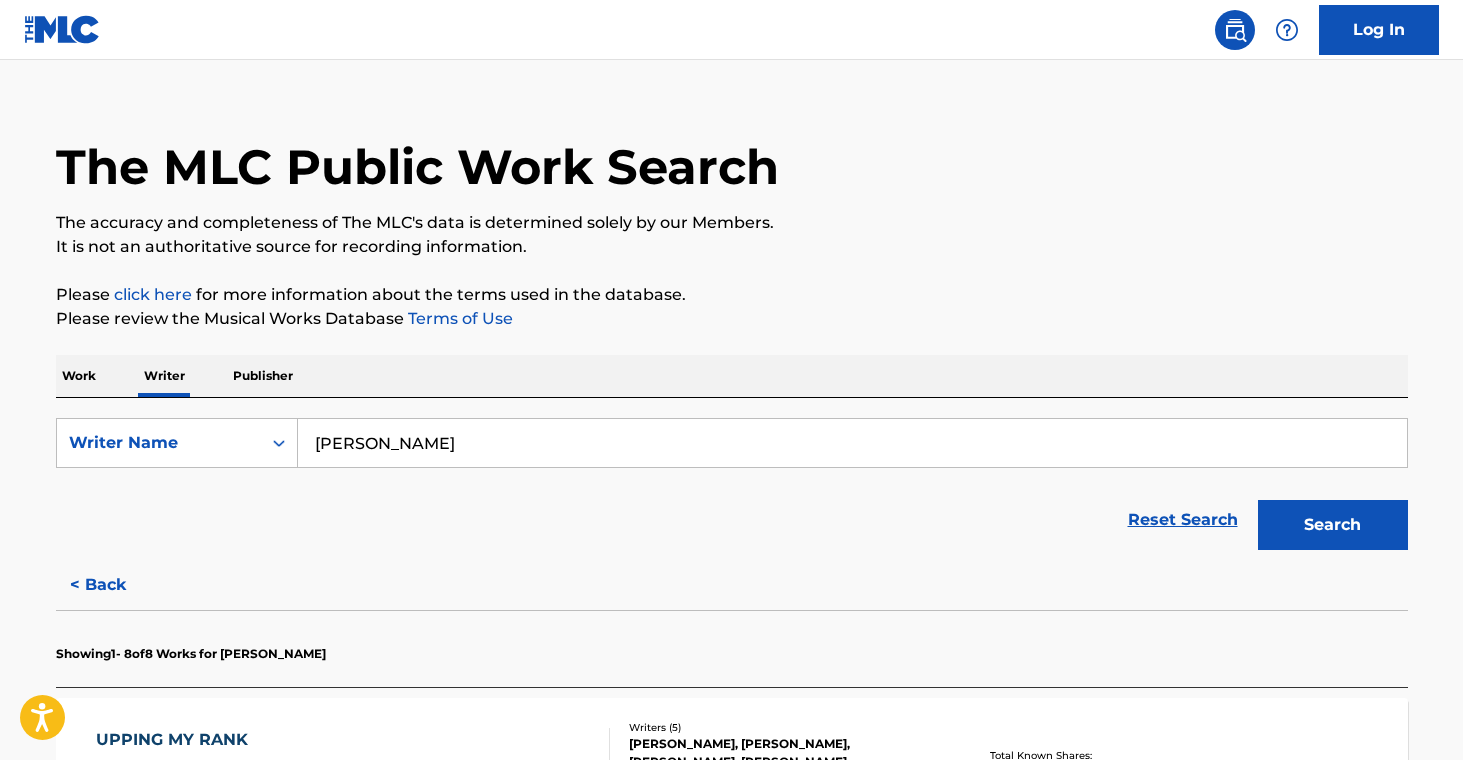 click on "[PERSON_NAME]" at bounding box center [852, 443] 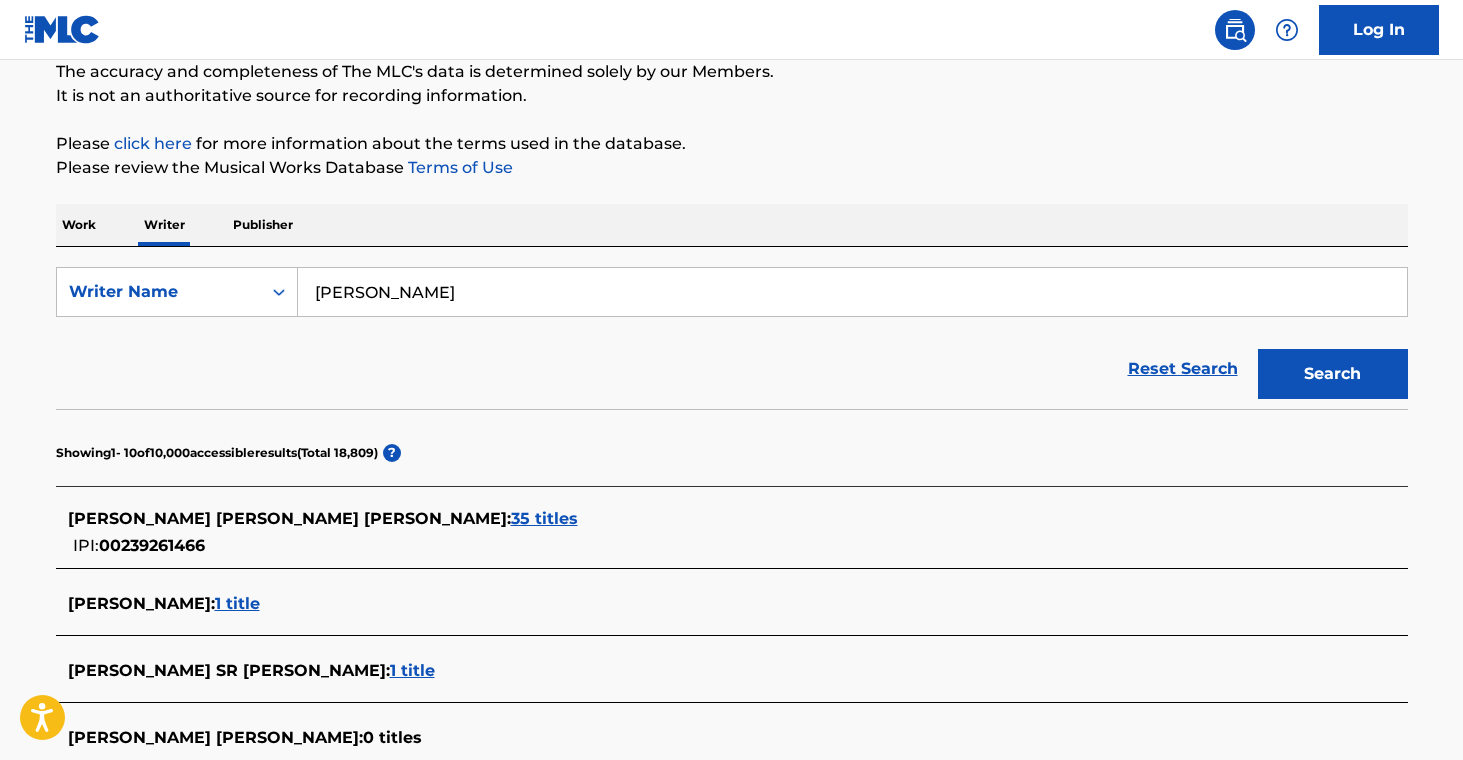 scroll, scrollTop: 178, scrollLeft: 0, axis: vertical 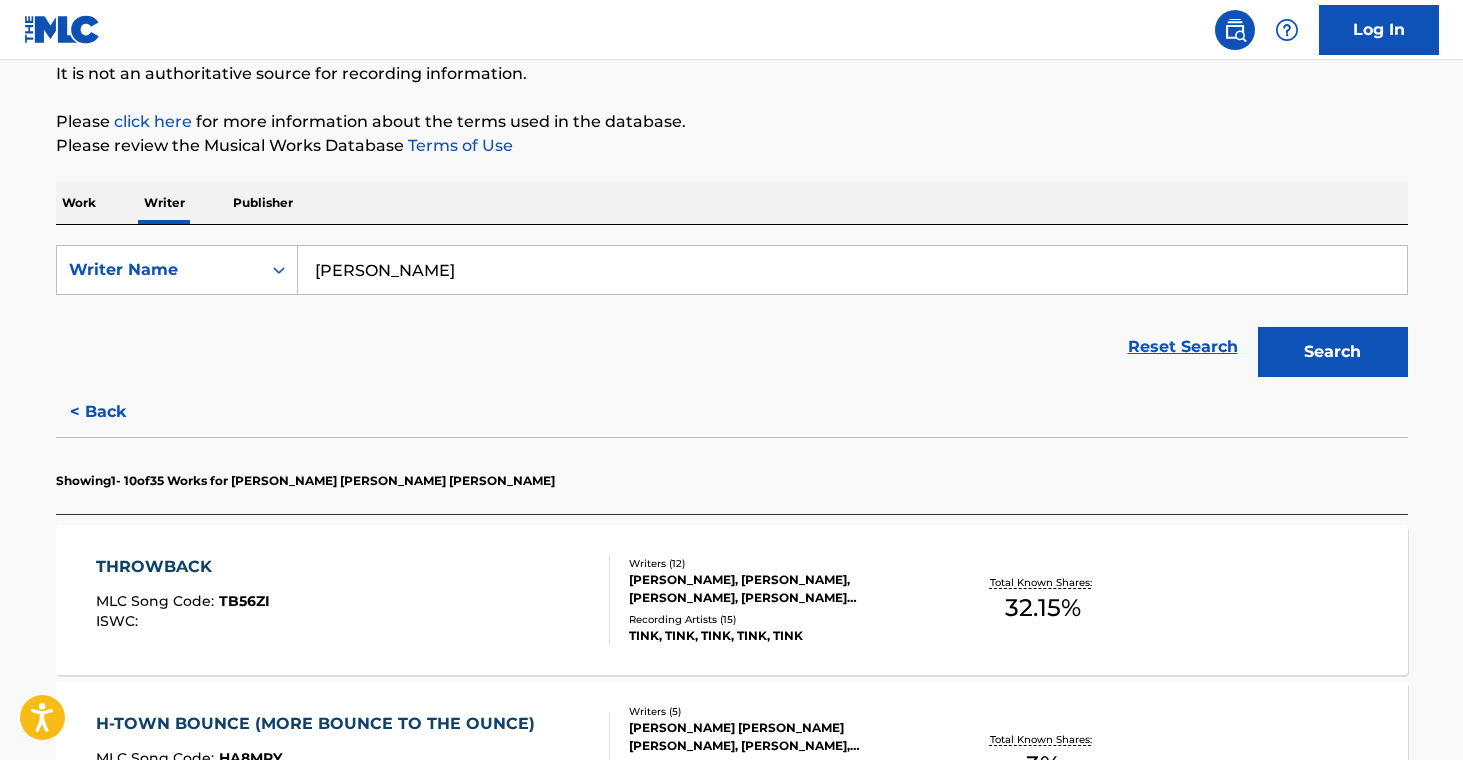 click on "[PERSON_NAME], [PERSON_NAME], [PERSON_NAME], [PERSON_NAME] [PERSON_NAME] [PERSON_NAME], [PERSON_NAME], [PERSON_NAME], [PERSON_NAME], [PERSON_NAME], [PERSON_NAME], [PERSON_NAME], [PERSON_NAME], [PERSON_NAME]" at bounding box center (780, 589) 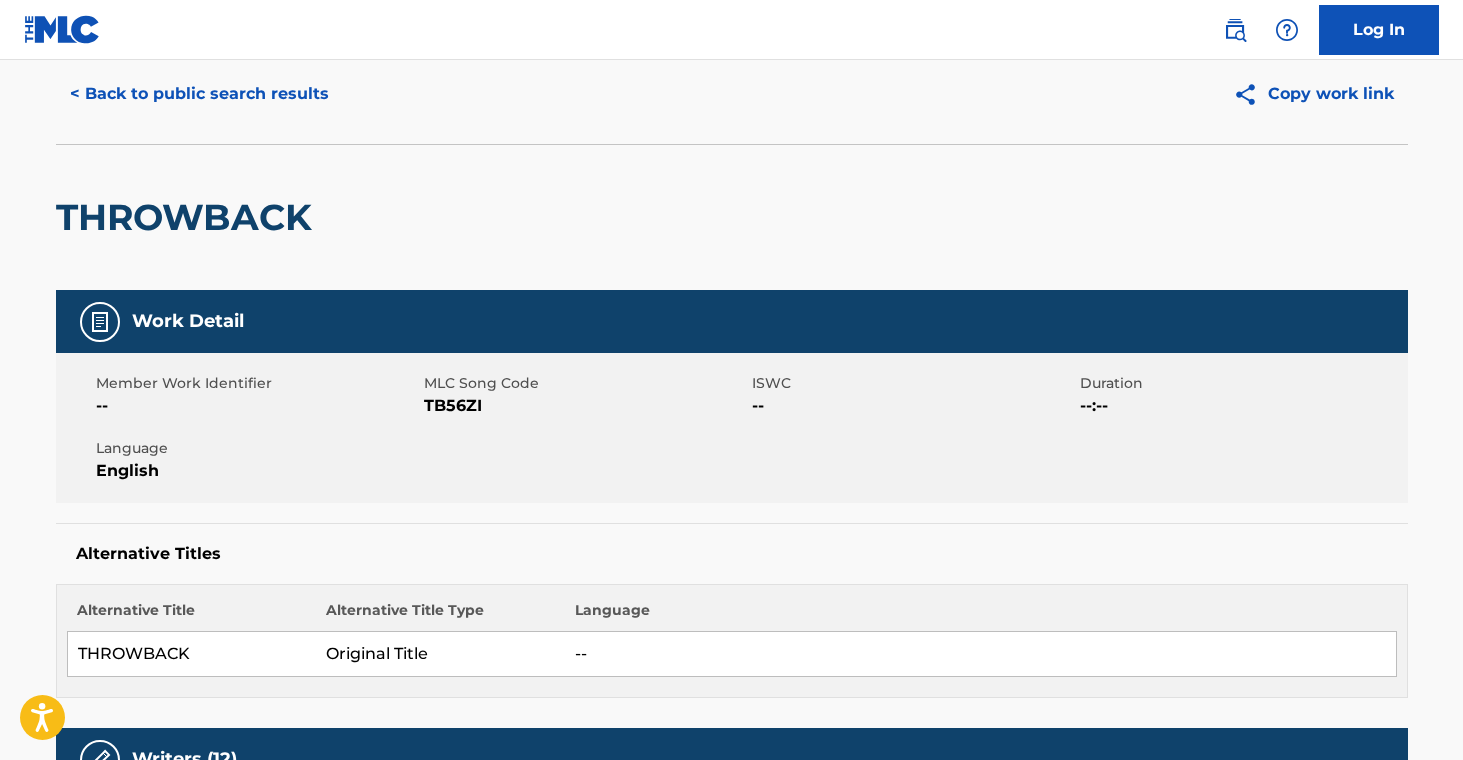 scroll, scrollTop: 0, scrollLeft: 0, axis: both 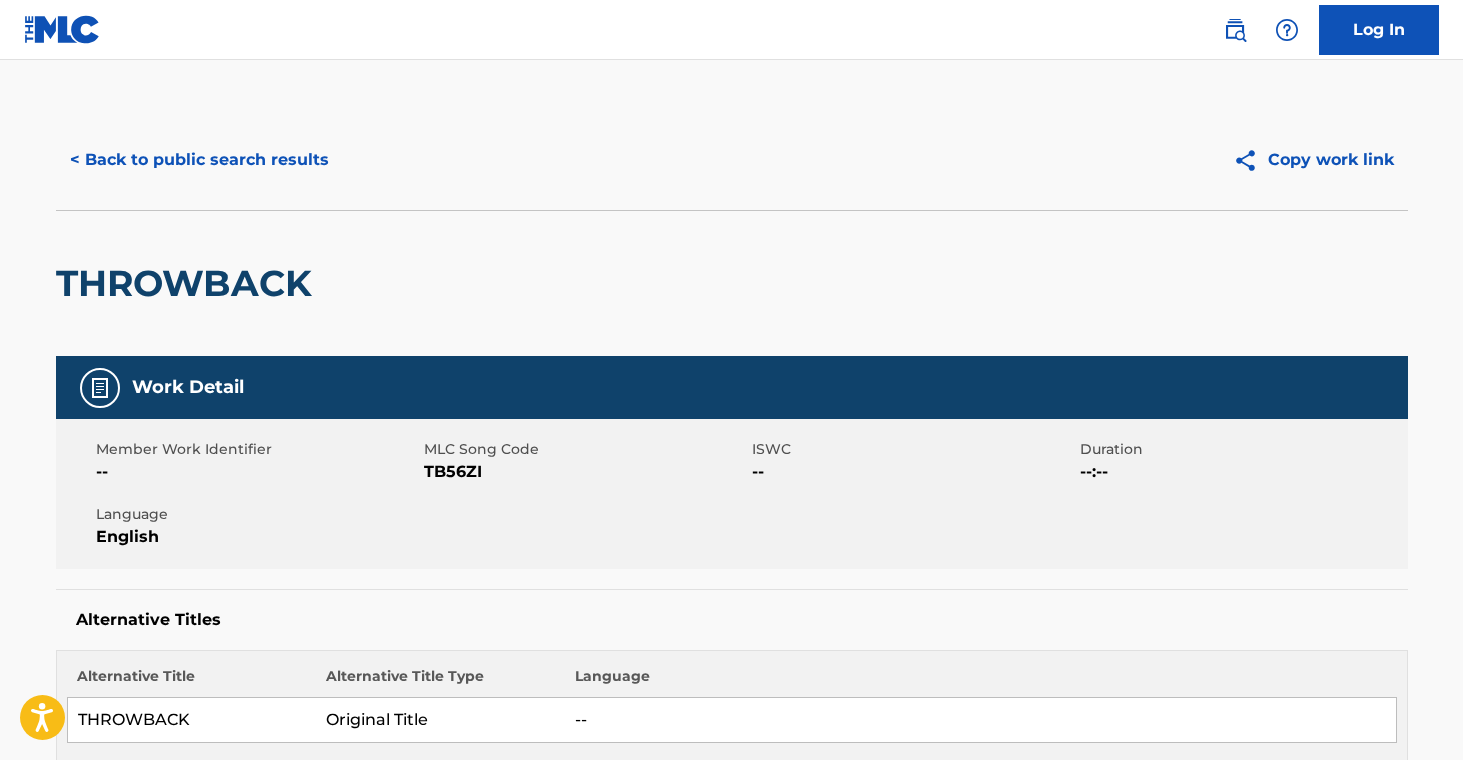 click on "< Back to public search results" at bounding box center (199, 160) 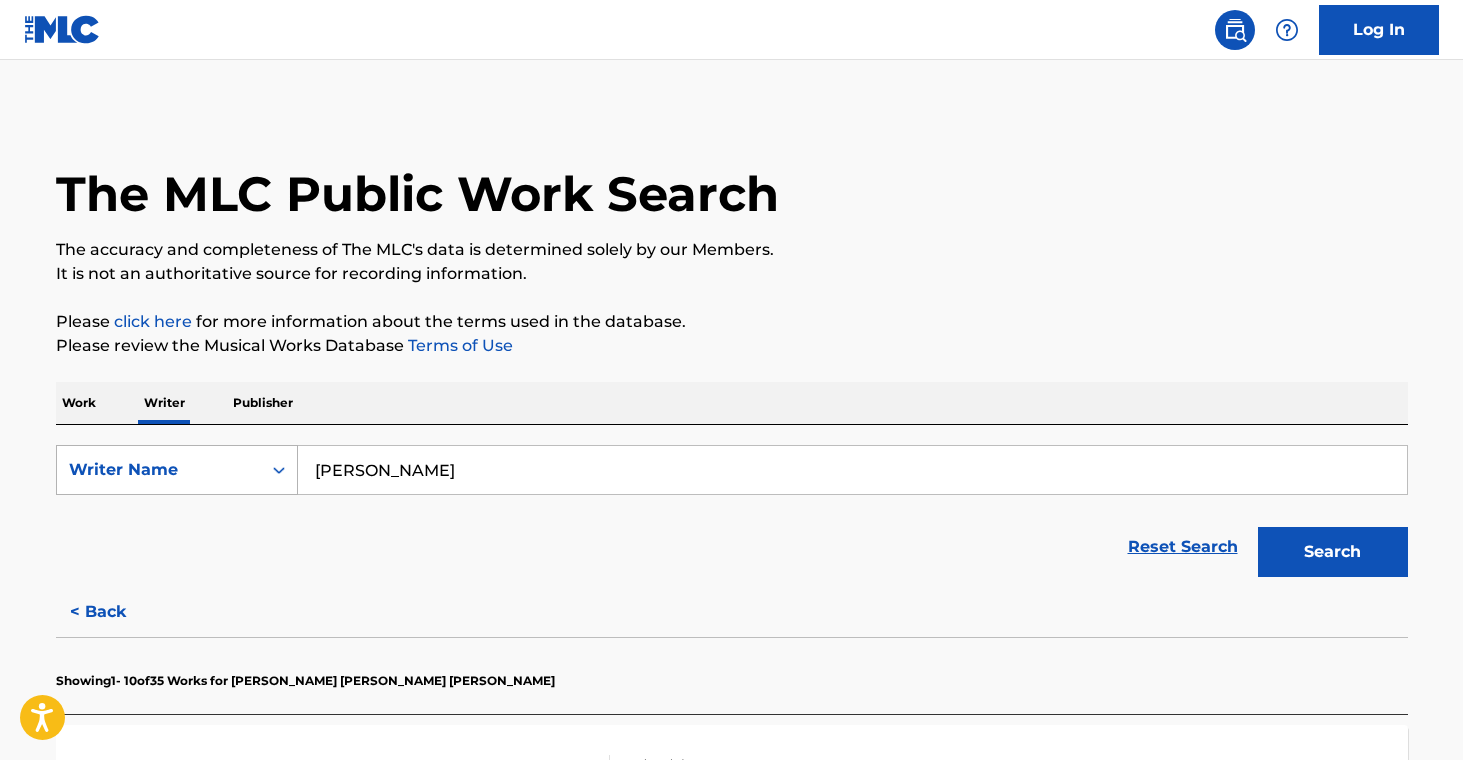 click on "Writer Name" at bounding box center (159, 470) 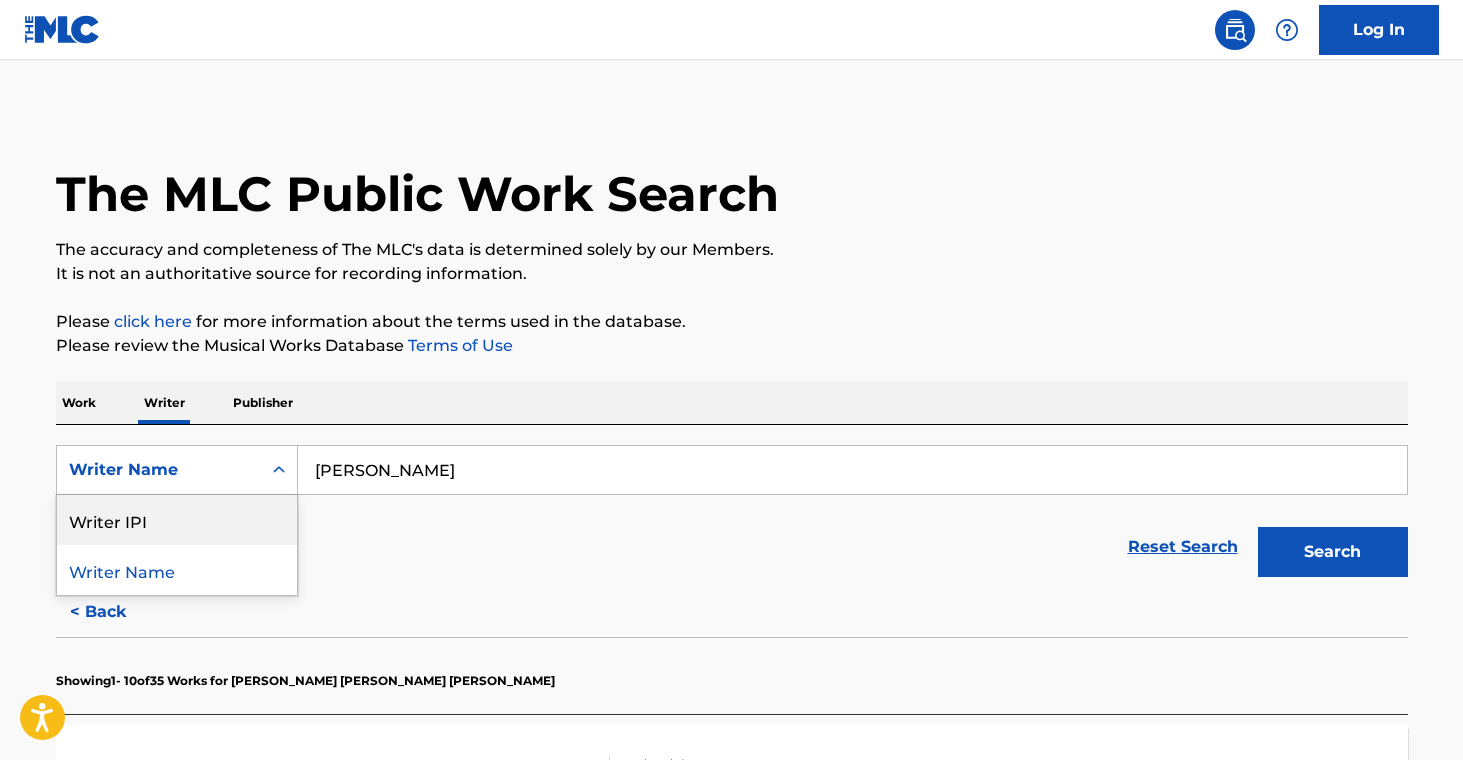 click on "Writer IPI" at bounding box center (177, 520) 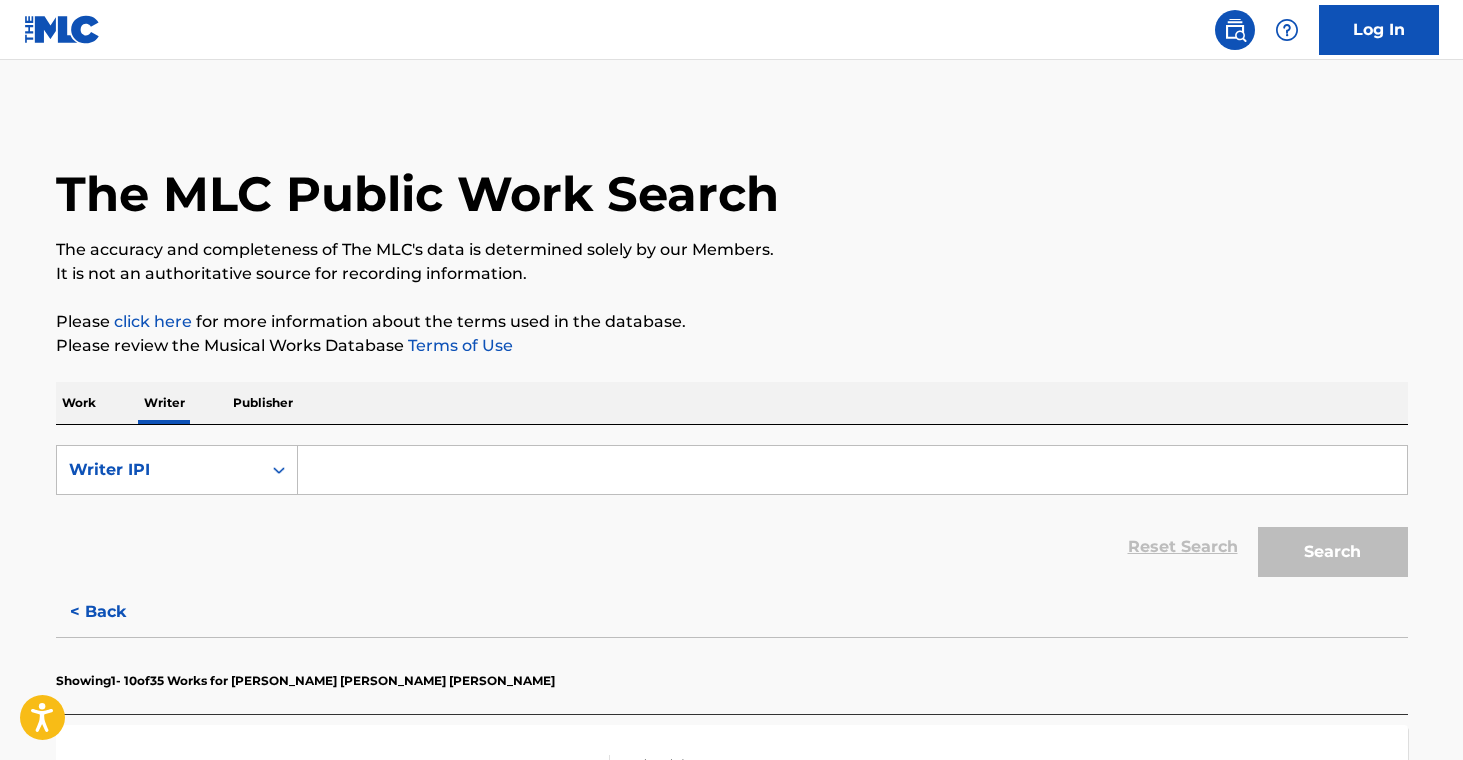 click at bounding box center (852, 470) 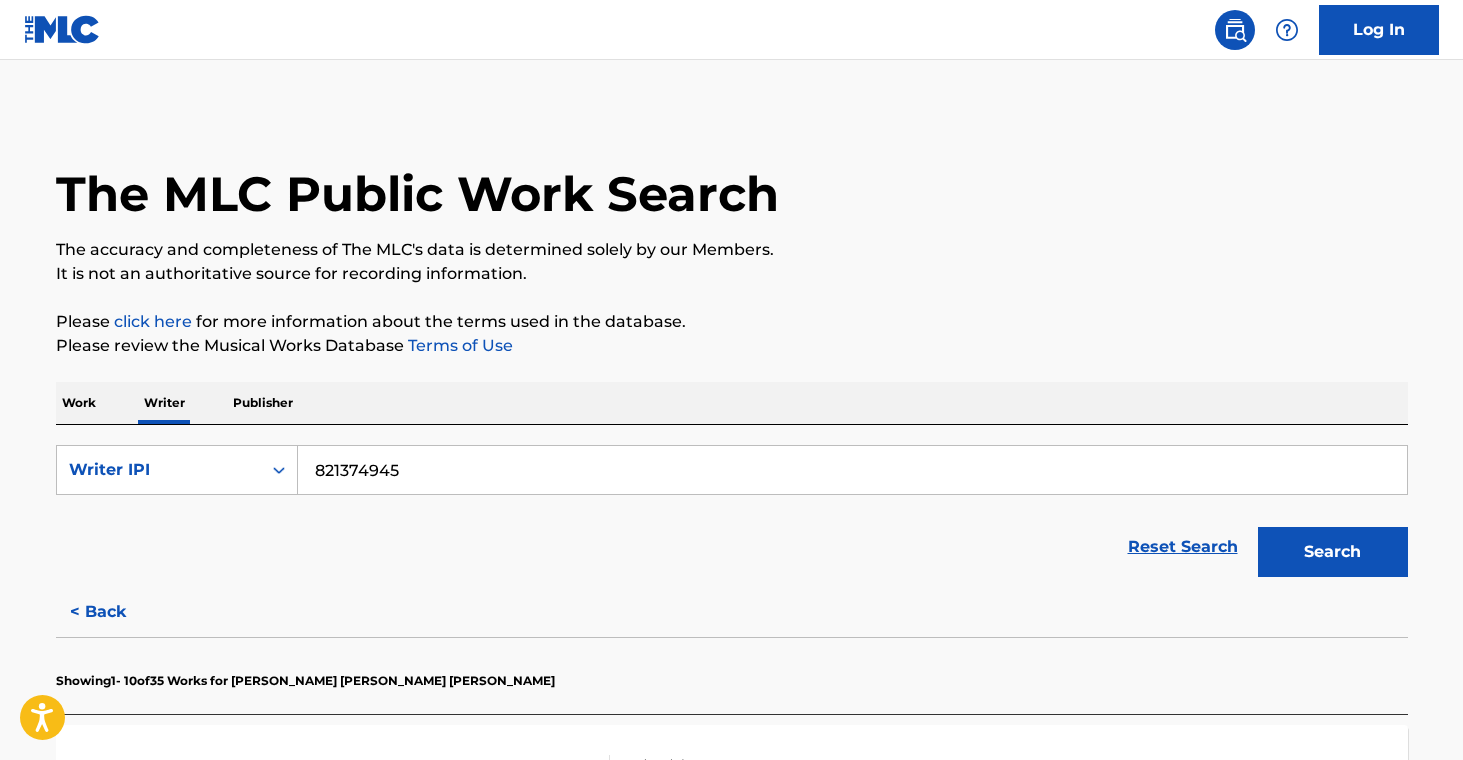 type on "821374945" 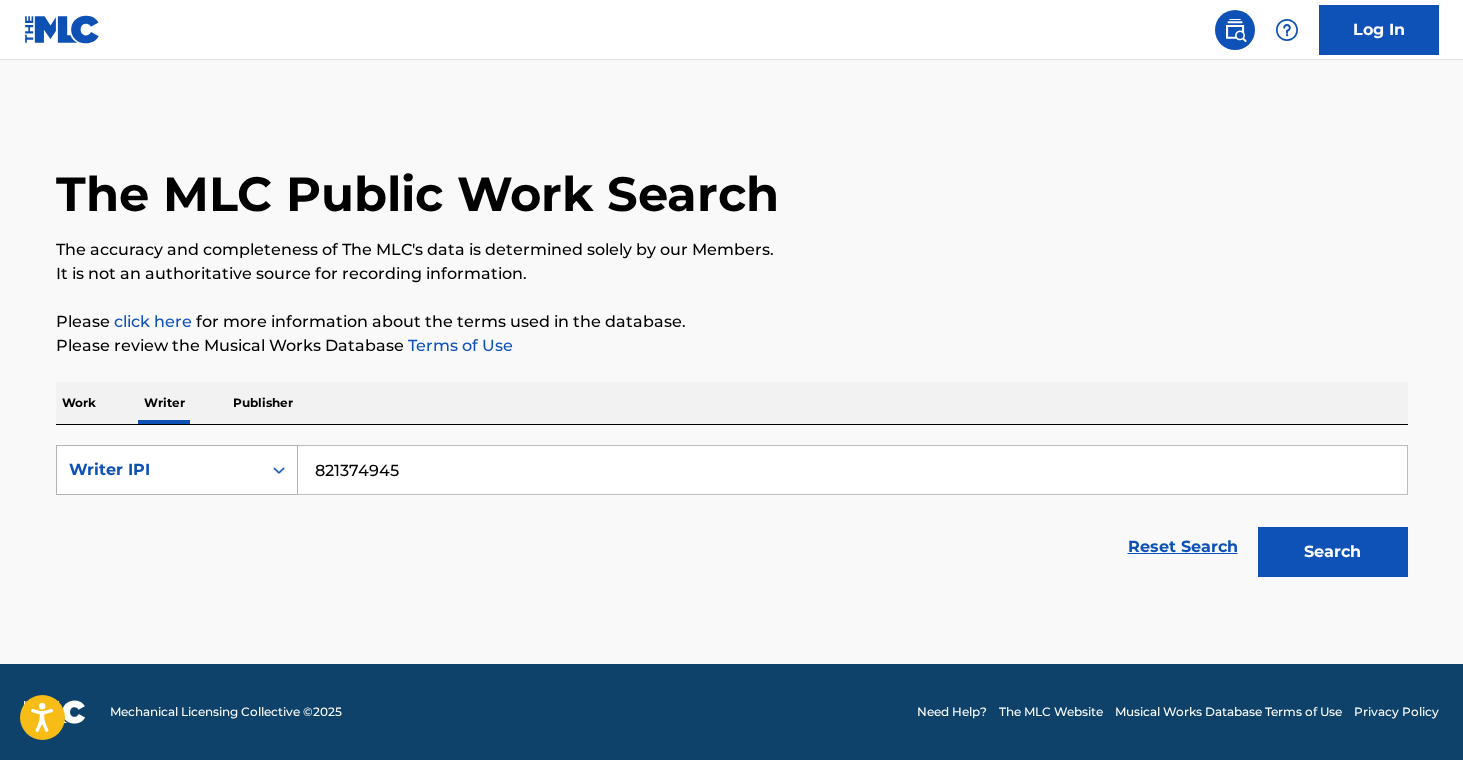 click on "Writer IPI" at bounding box center [159, 470] 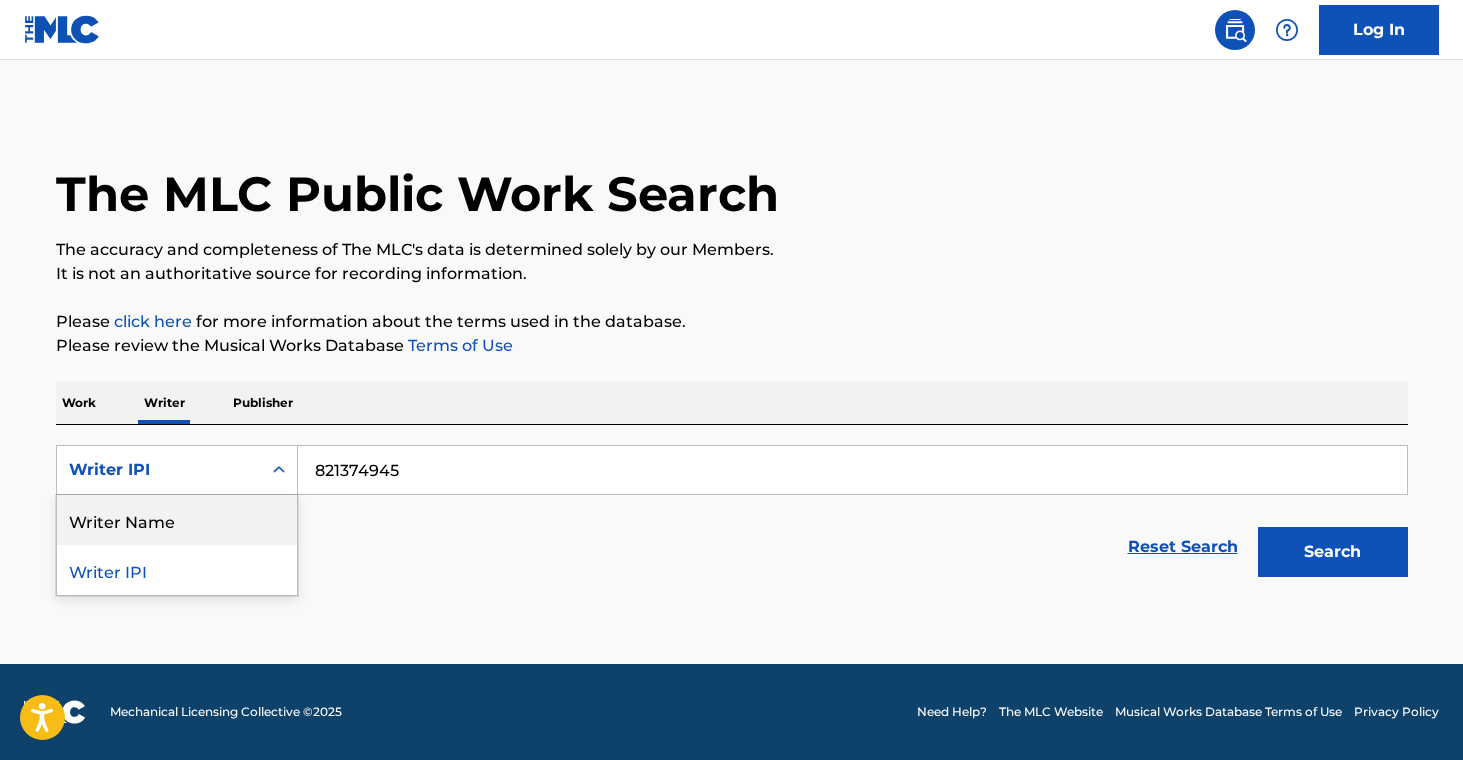 click on "Writer Name" at bounding box center (177, 520) 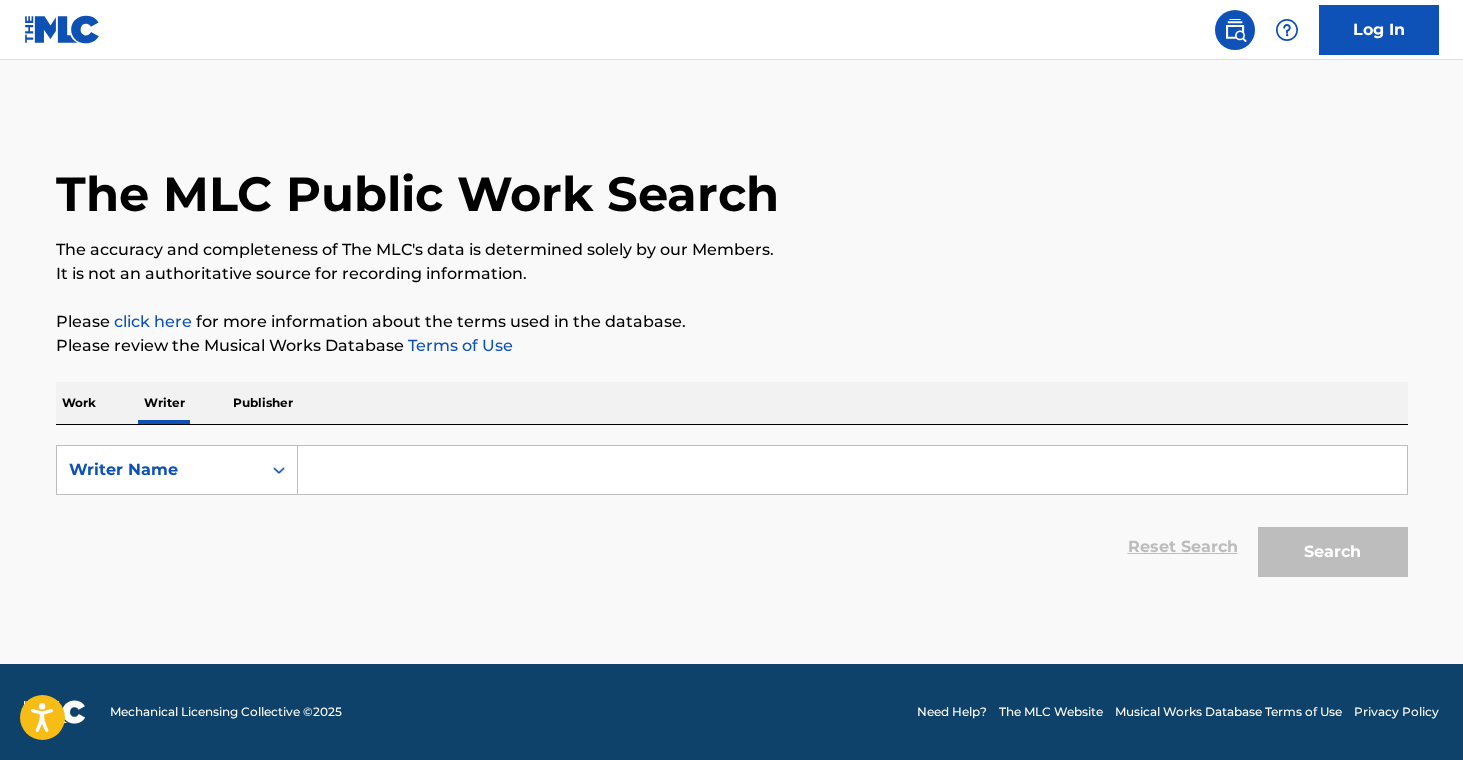 click at bounding box center (852, 470) 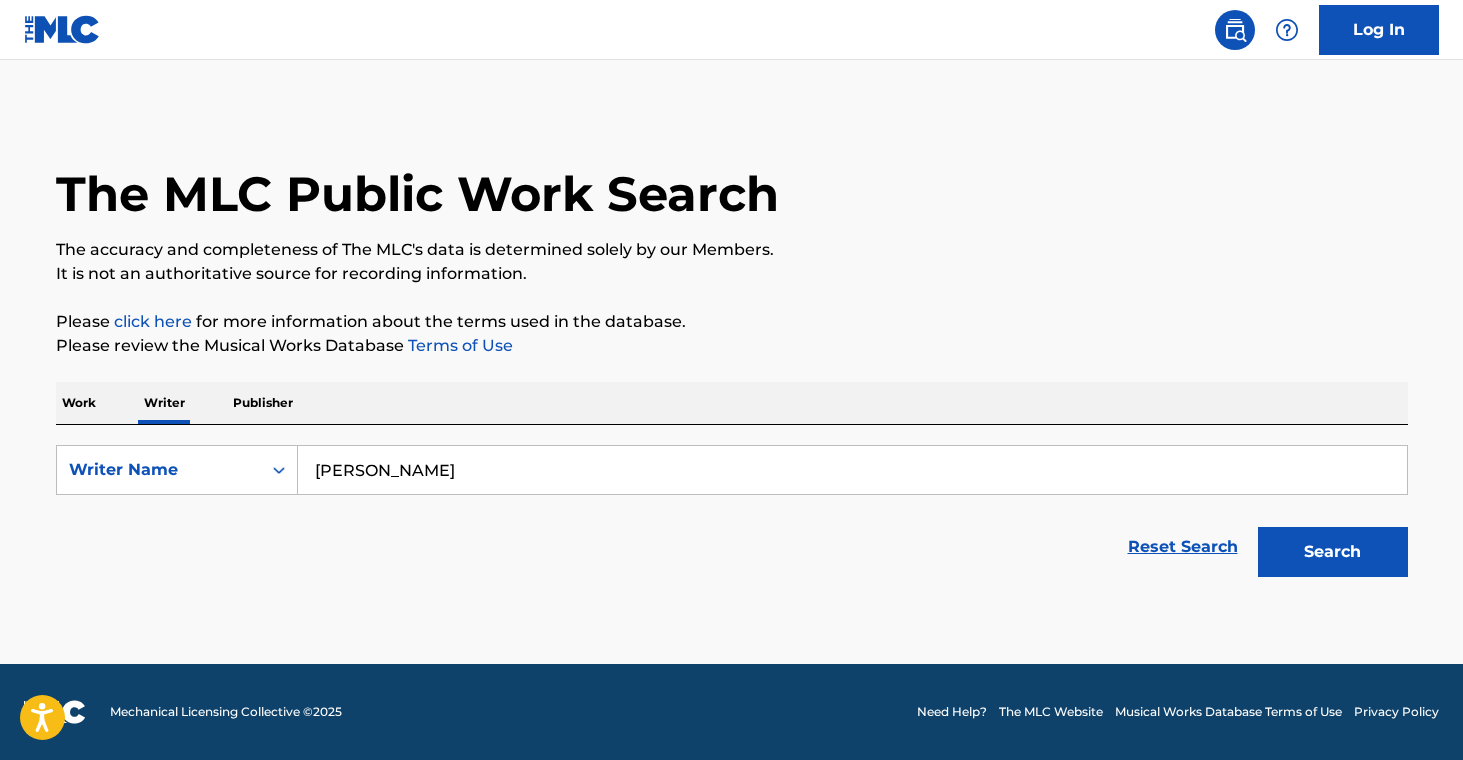 type on "[PERSON_NAME]" 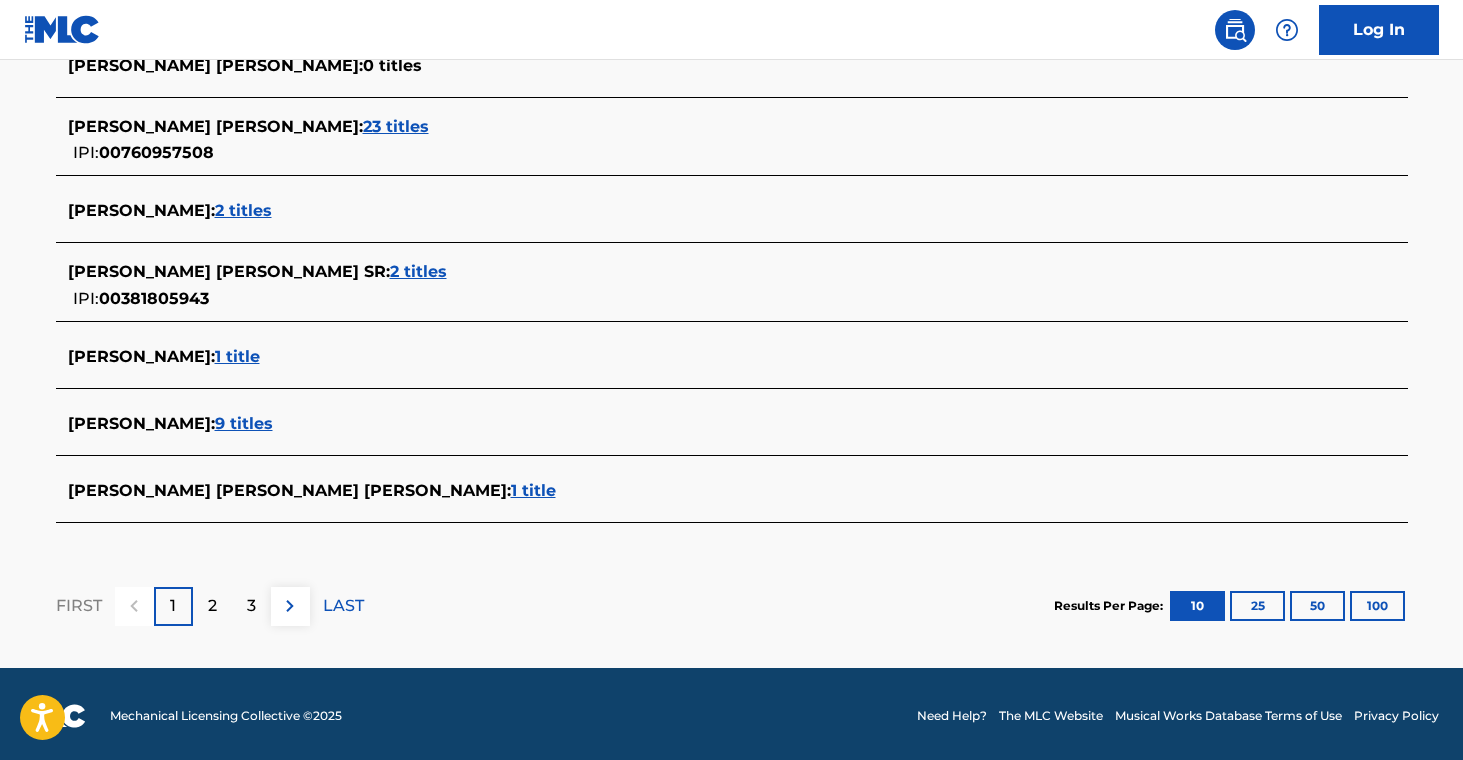scroll, scrollTop: 853, scrollLeft: 0, axis: vertical 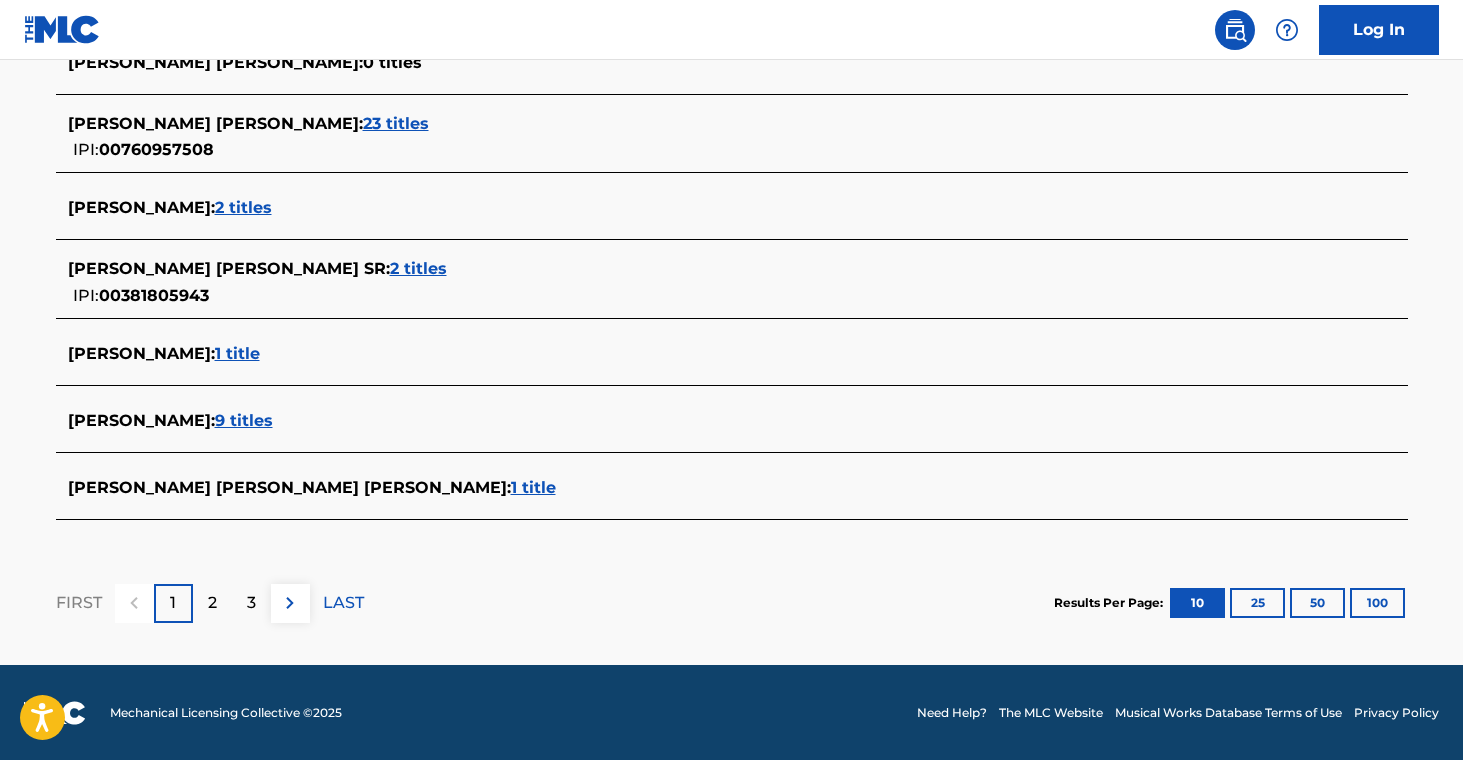 click on "9 titles" at bounding box center (244, 420) 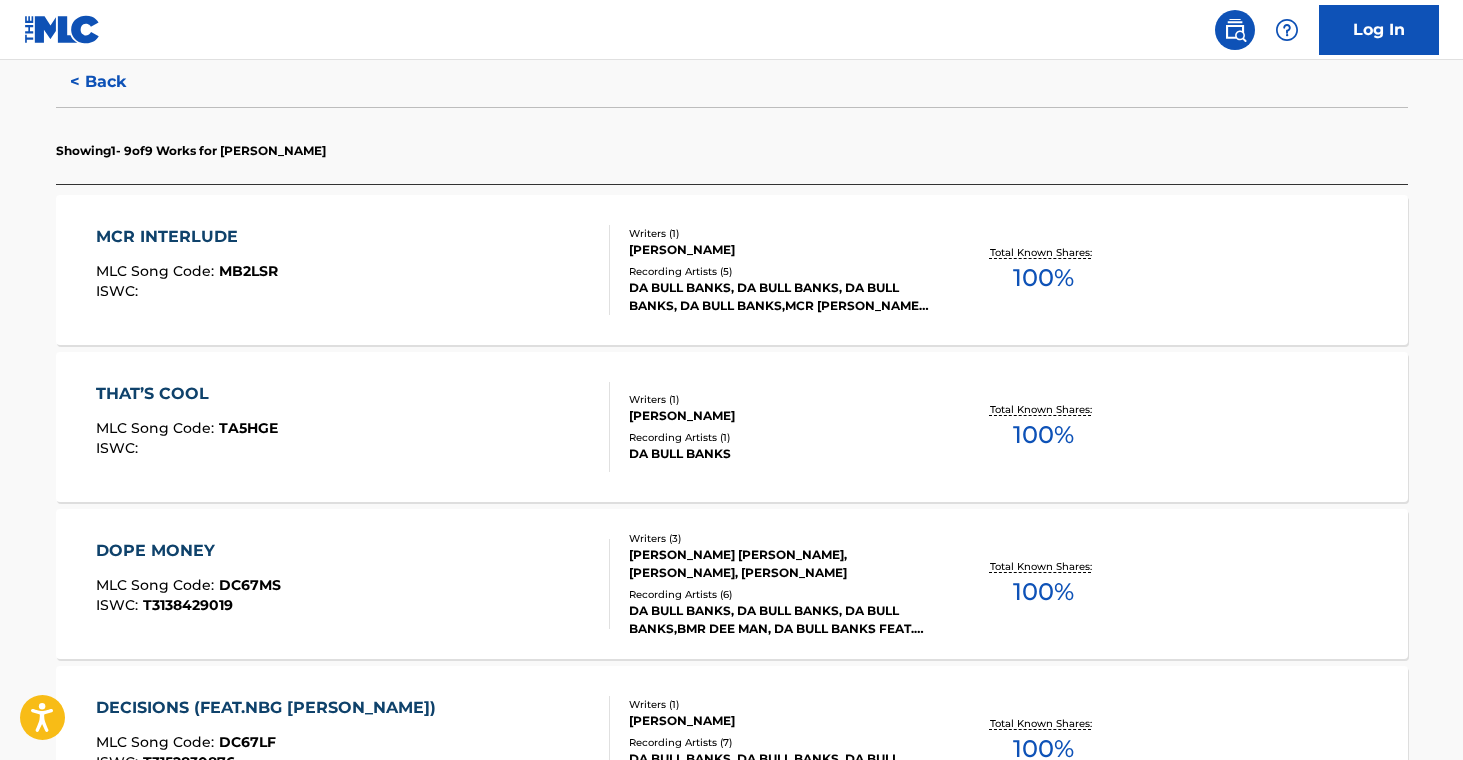 scroll, scrollTop: 534, scrollLeft: 0, axis: vertical 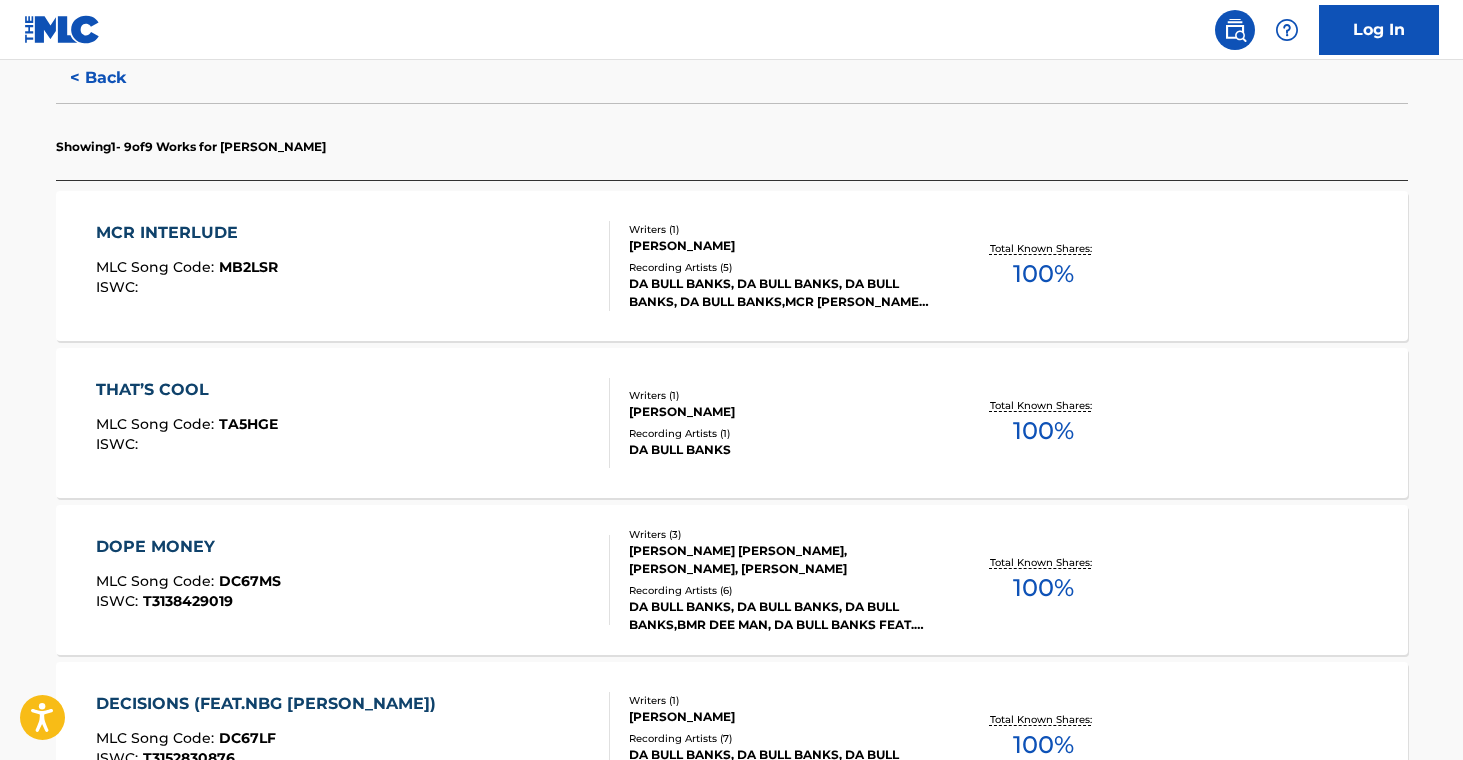 click on "DA BULL BANKS, DA BULL BANKS, DA BULL BANKS, DA BULL BANKS,MCR [PERSON_NAME],[PERSON_NAME] Q,[PERSON_NAME] J, DA [PERSON_NAME]" at bounding box center [780, 293] 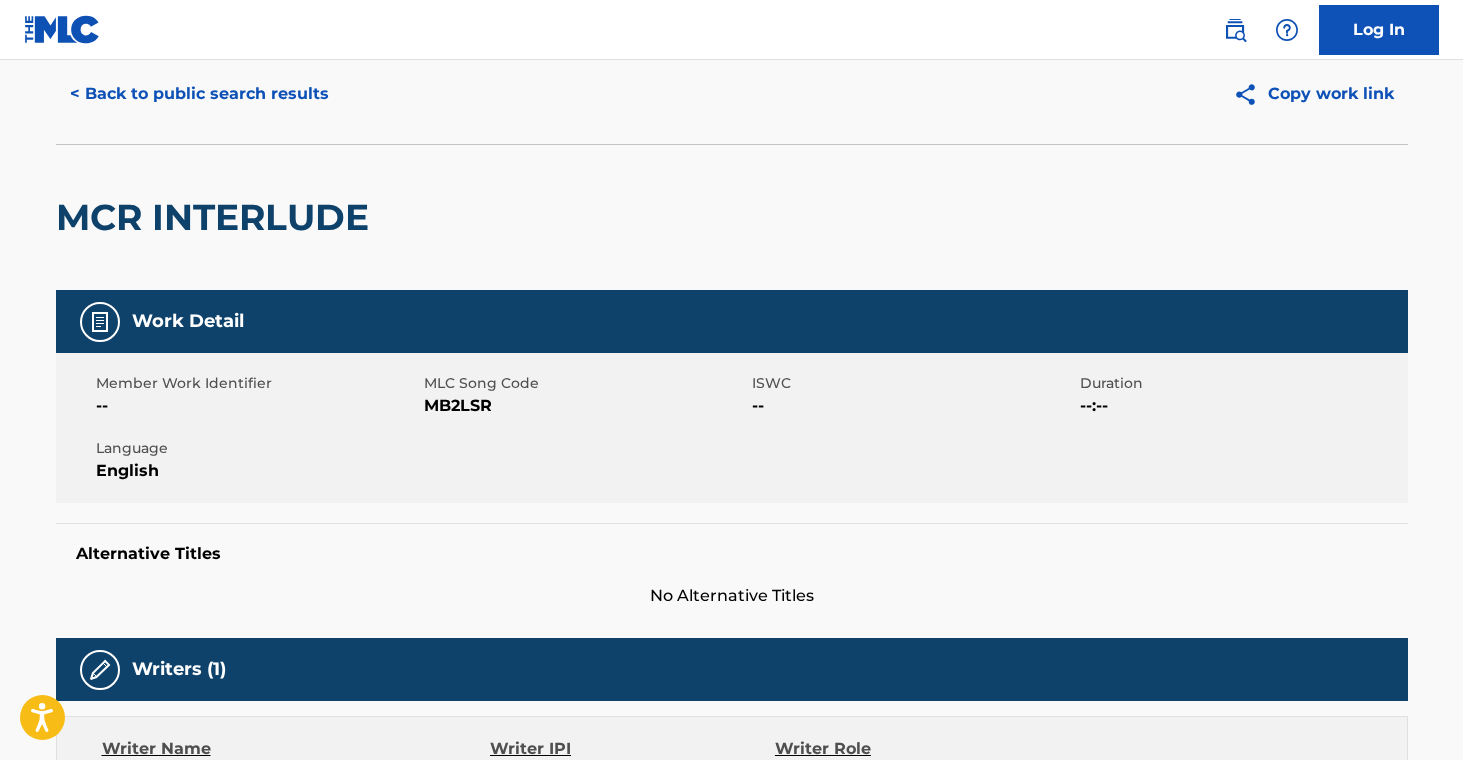 scroll, scrollTop: 0, scrollLeft: 0, axis: both 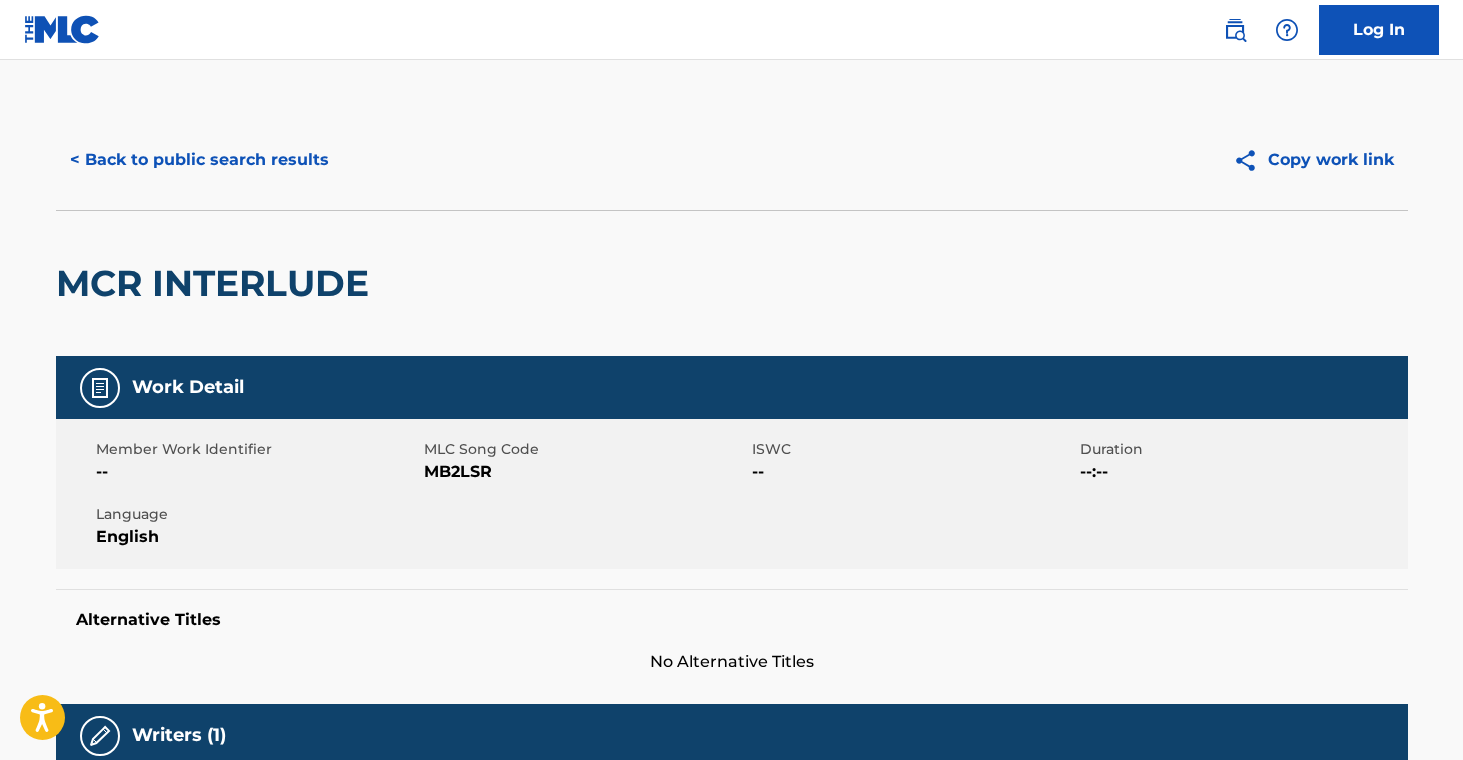 click on "< Back to public search results" at bounding box center [199, 160] 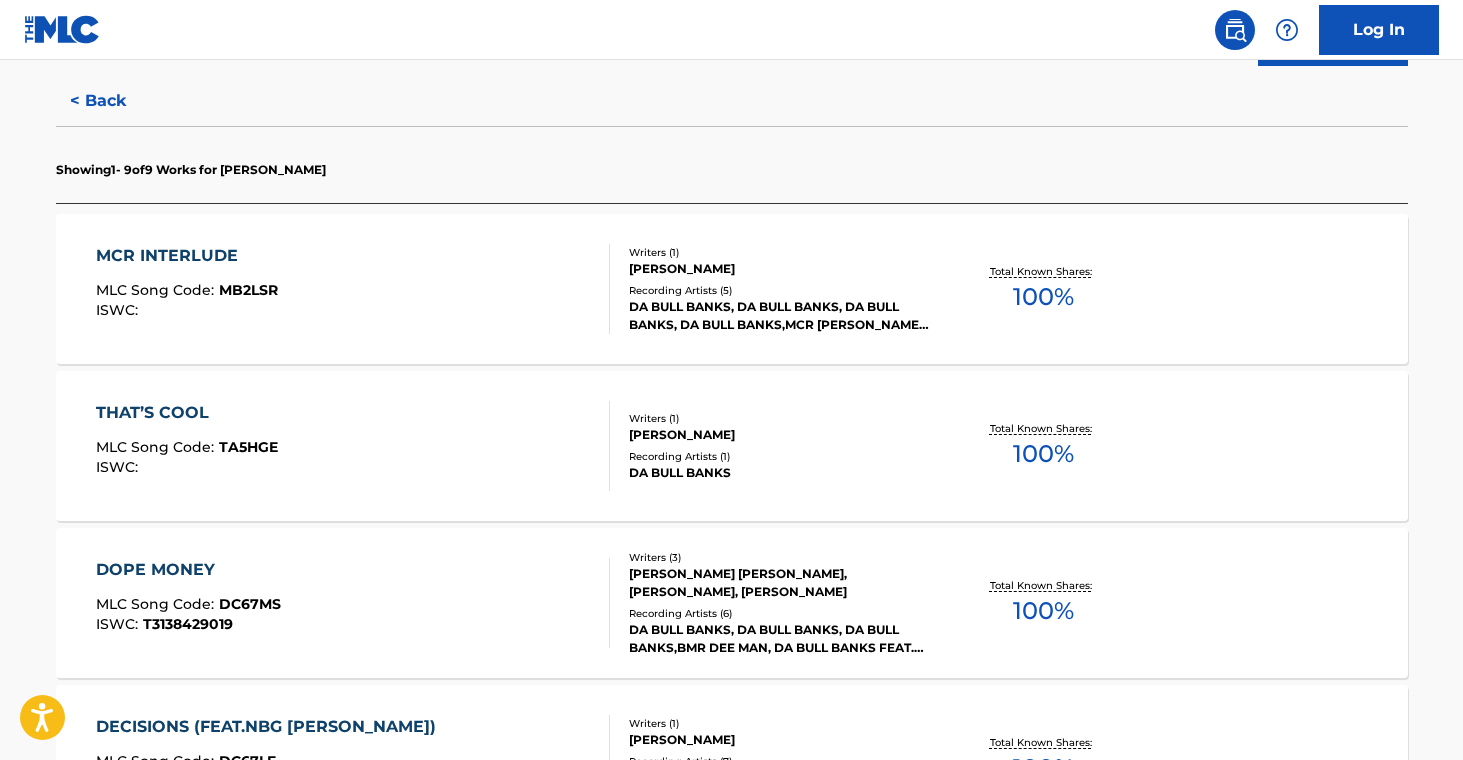 scroll, scrollTop: 454, scrollLeft: 0, axis: vertical 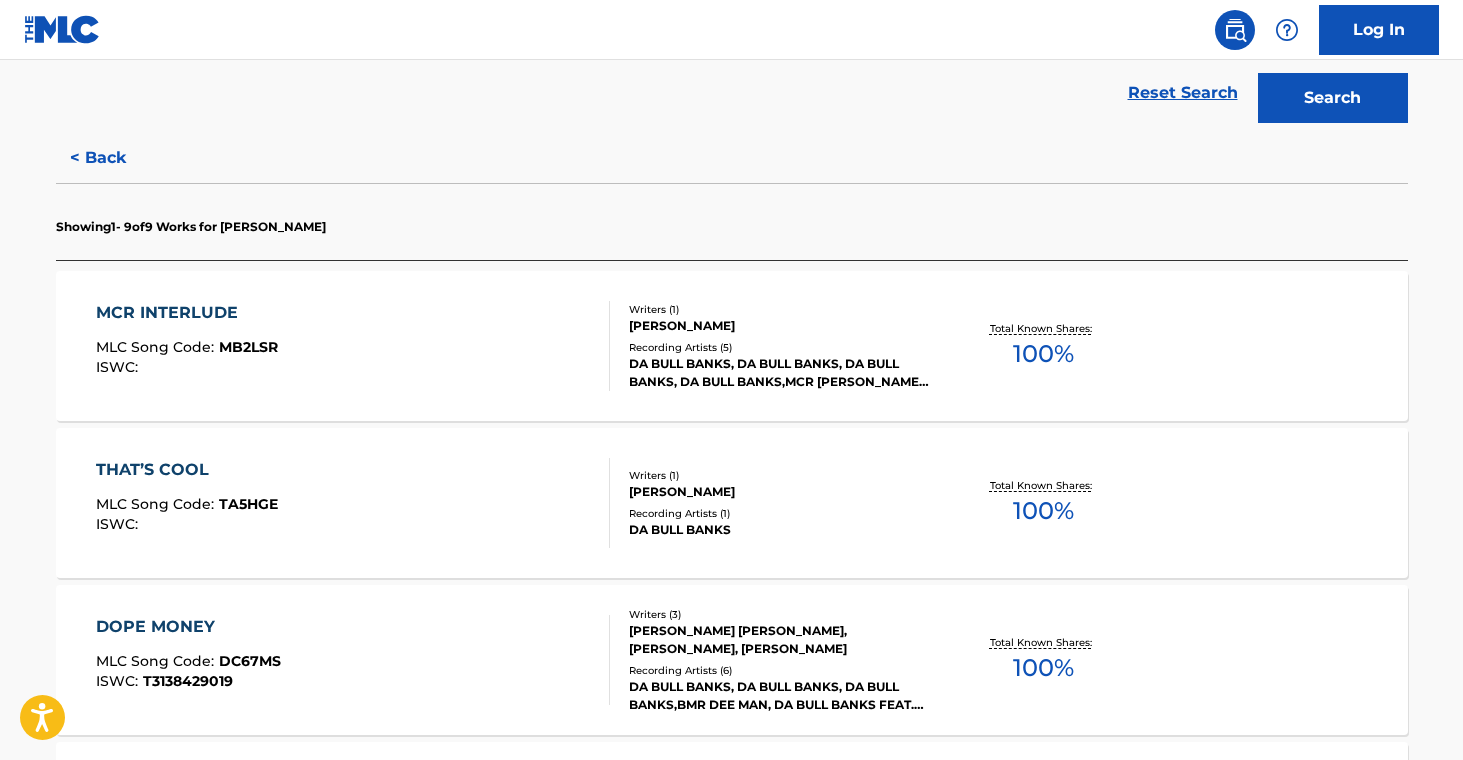 click on "[PERSON_NAME]" at bounding box center [780, 492] 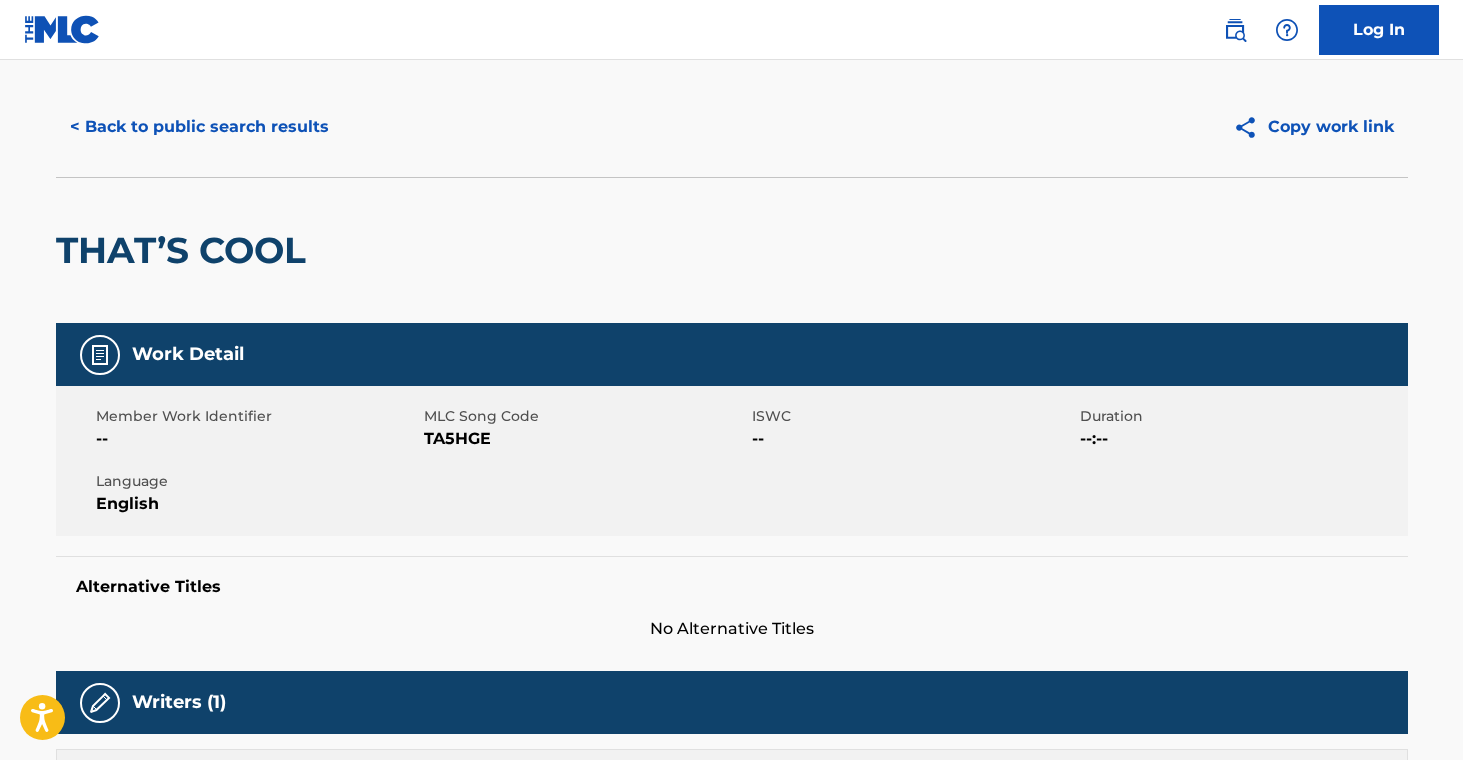 scroll, scrollTop: 0, scrollLeft: 0, axis: both 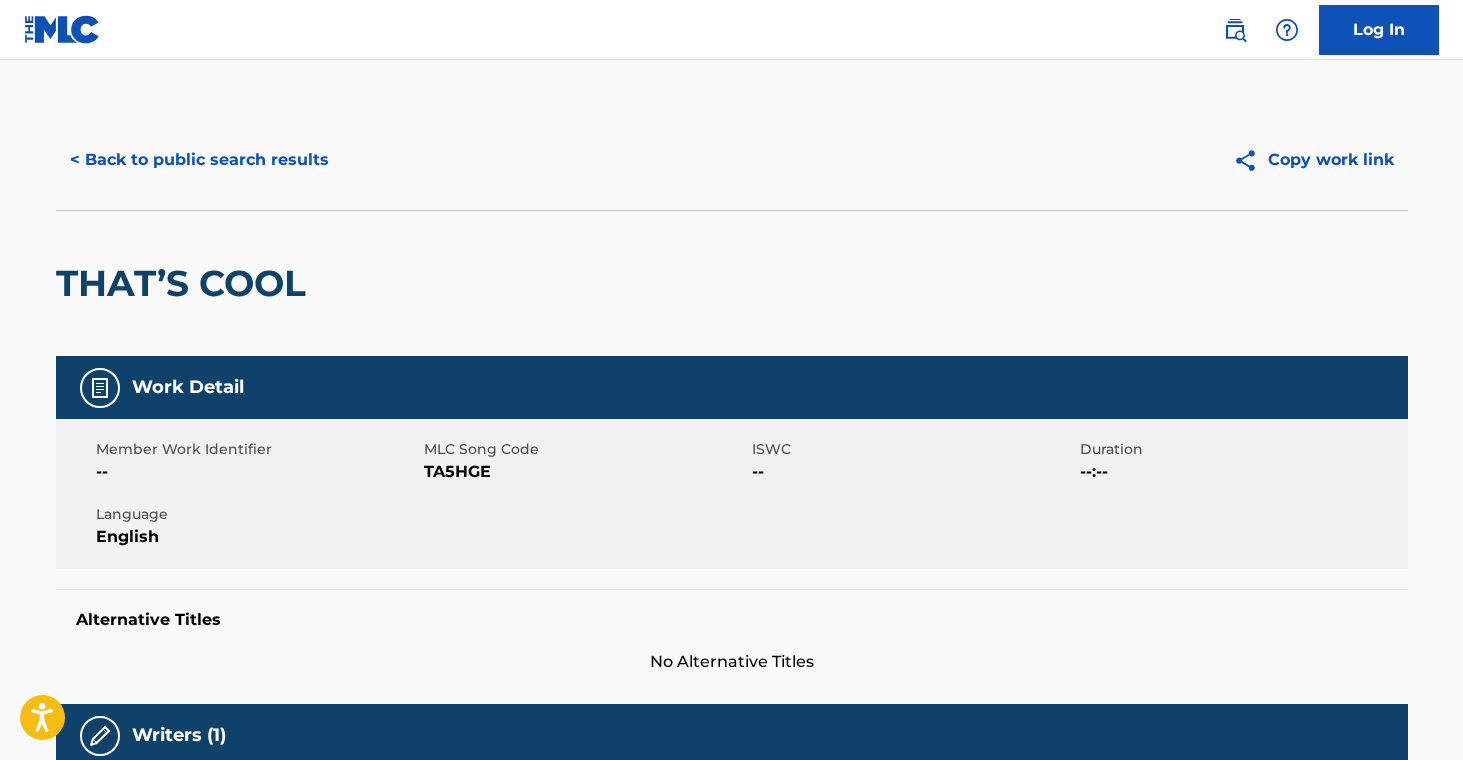click on "< Back to public search results" at bounding box center [199, 160] 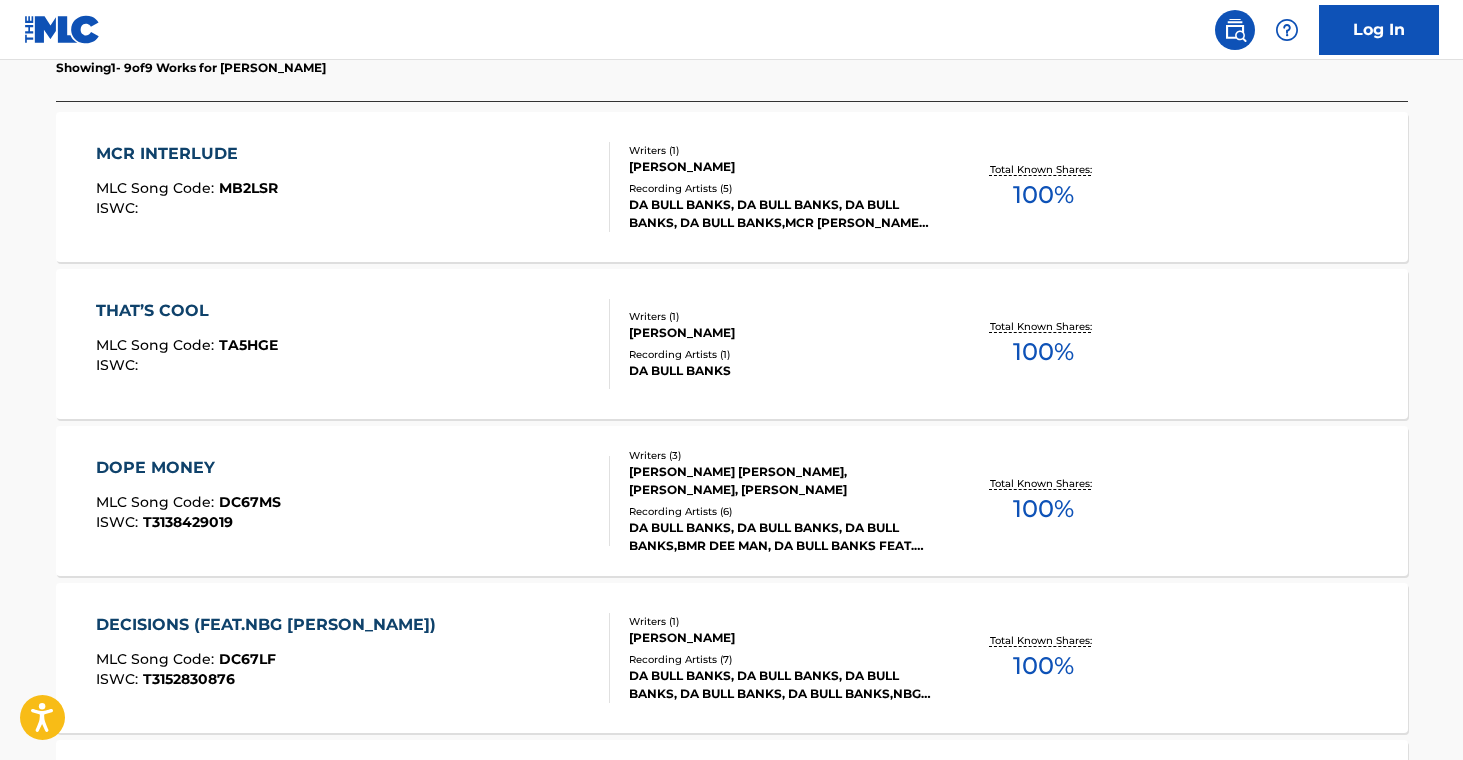 scroll, scrollTop: 730, scrollLeft: 0, axis: vertical 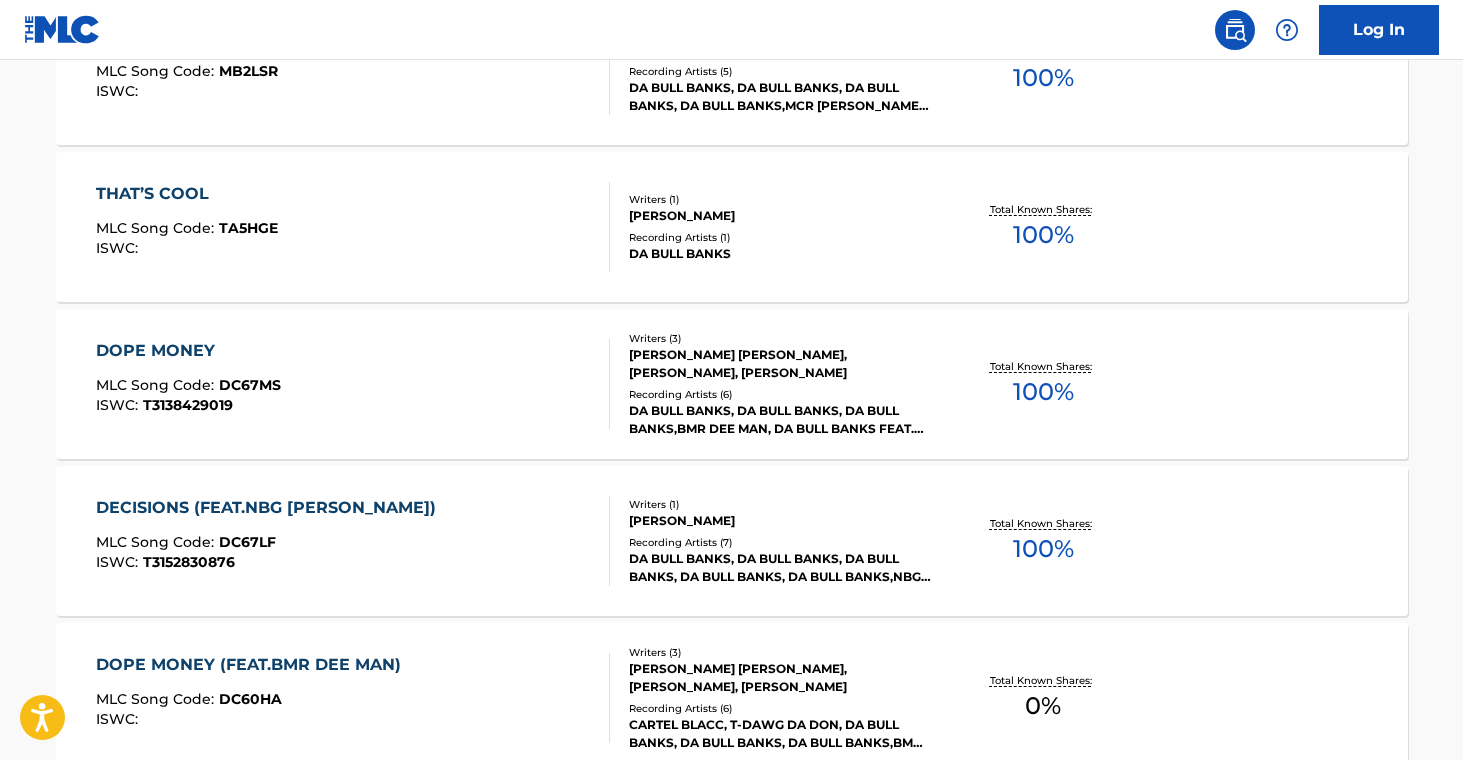 click on "DA BULL BANKS, DA BULL BANKS, DA BULL BANKS,BMR DEE MAN, DA BULL BANKS FEAT. BMR DEE MAN, DA BULL BANKS" at bounding box center (780, 420) 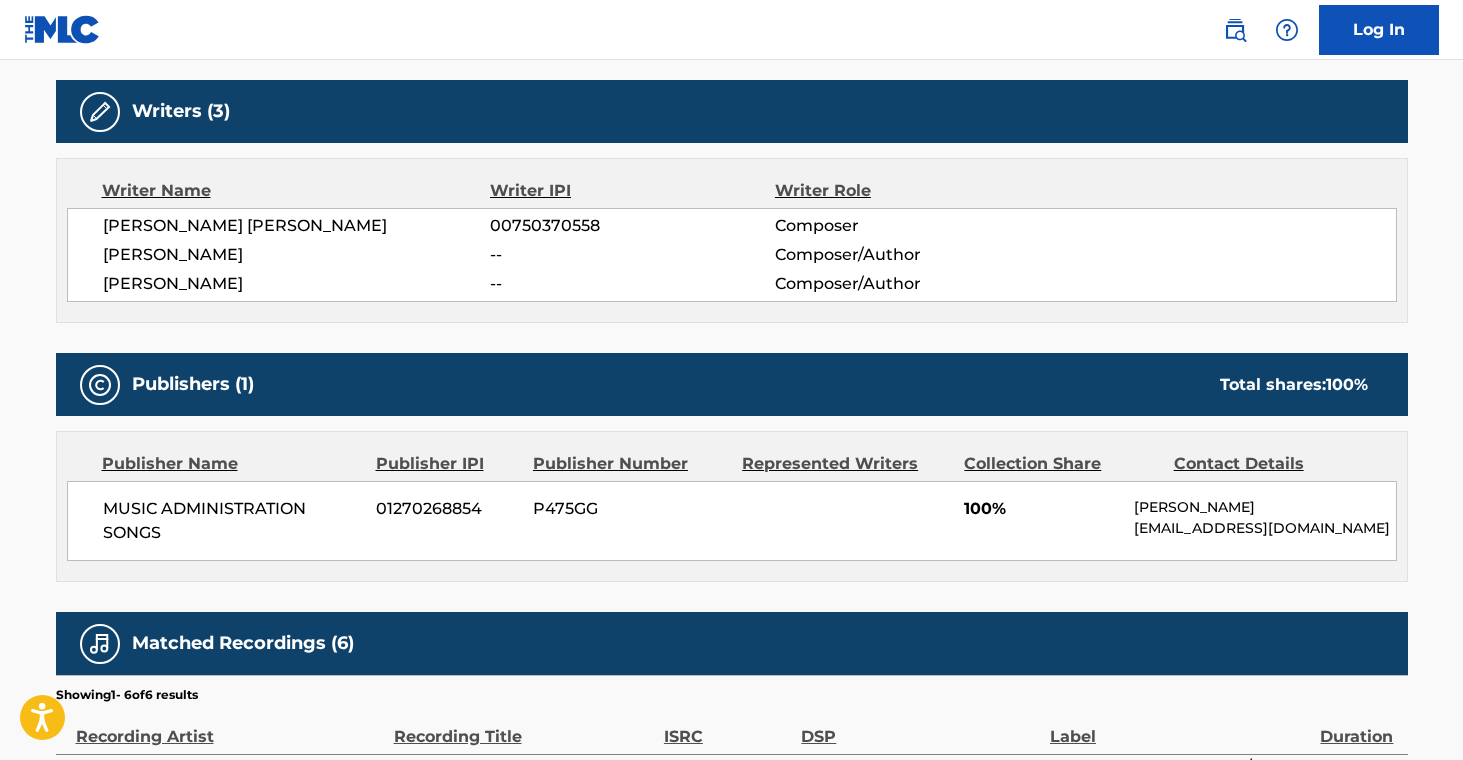 scroll, scrollTop: 0, scrollLeft: 0, axis: both 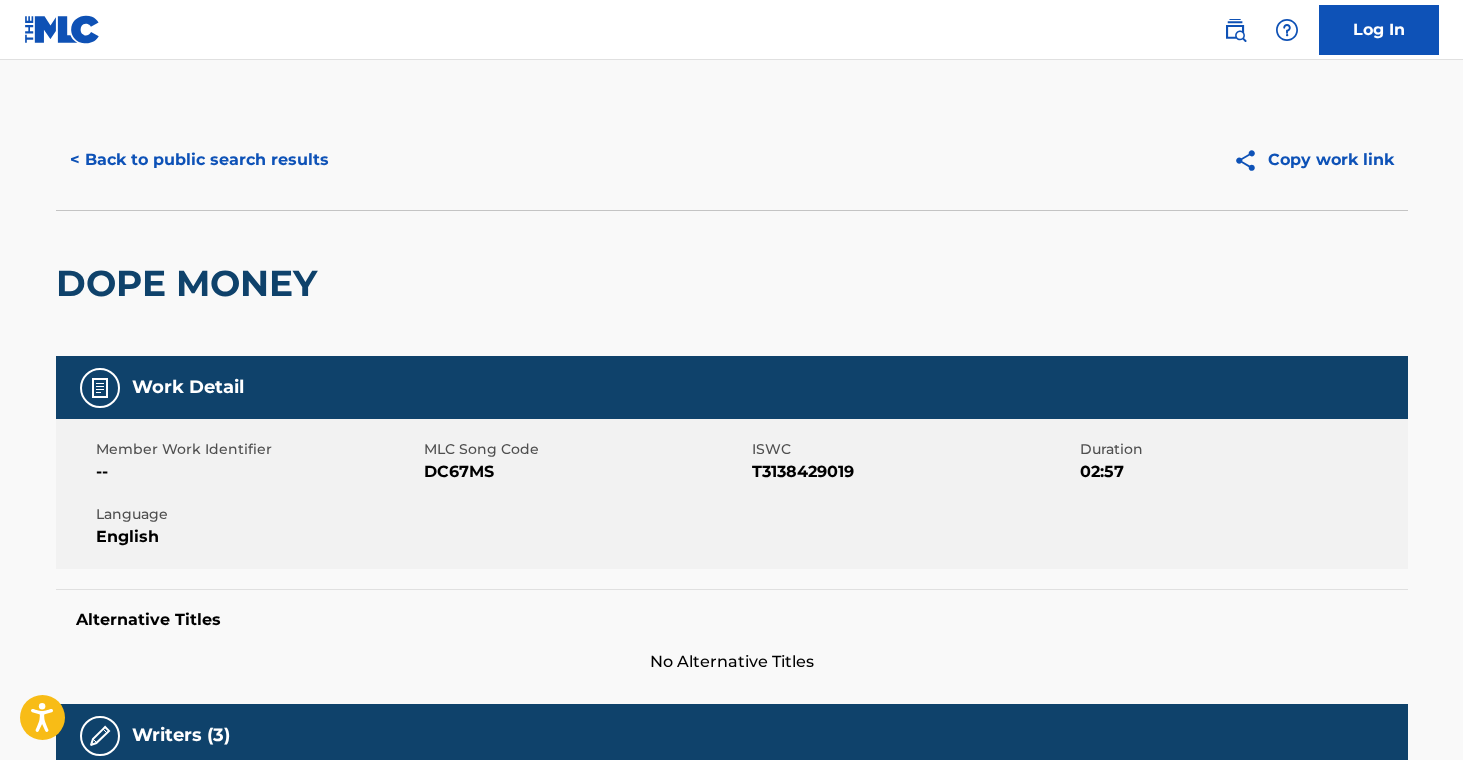 click on "< Back to public search results" at bounding box center (199, 160) 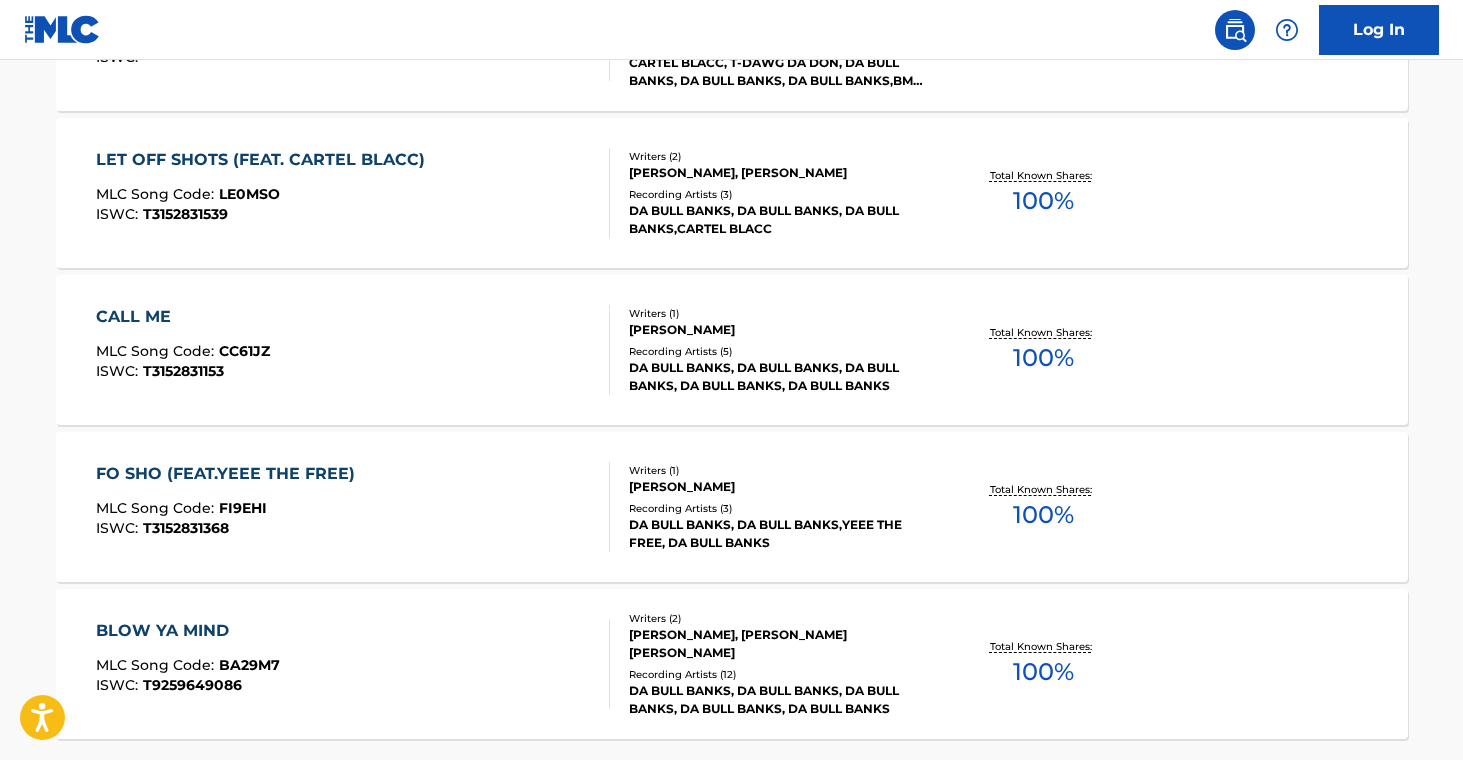 scroll, scrollTop: 1603, scrollLeft: 0, axis: vertical 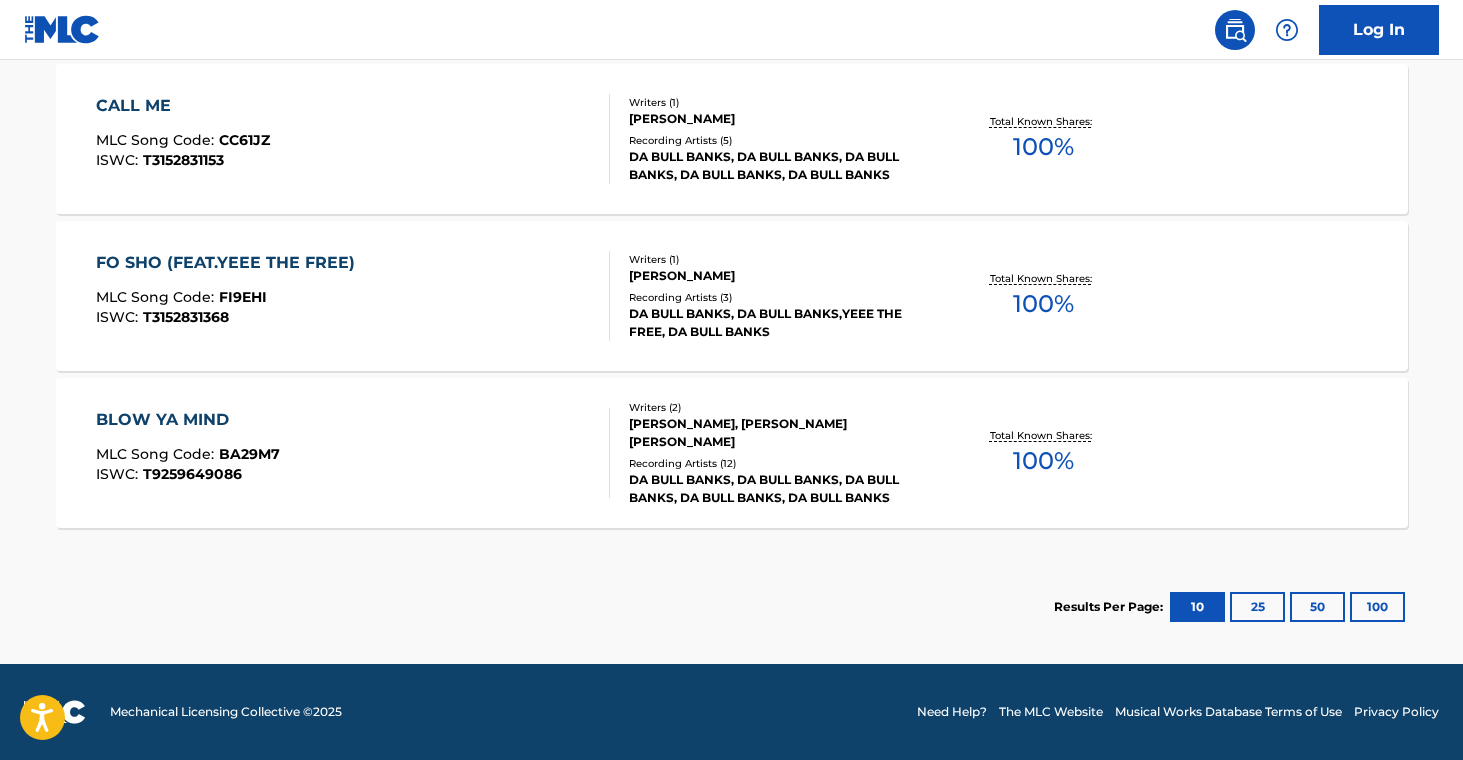 click on "Recording Artists ( 12 )" at bounding box center (780, 463) 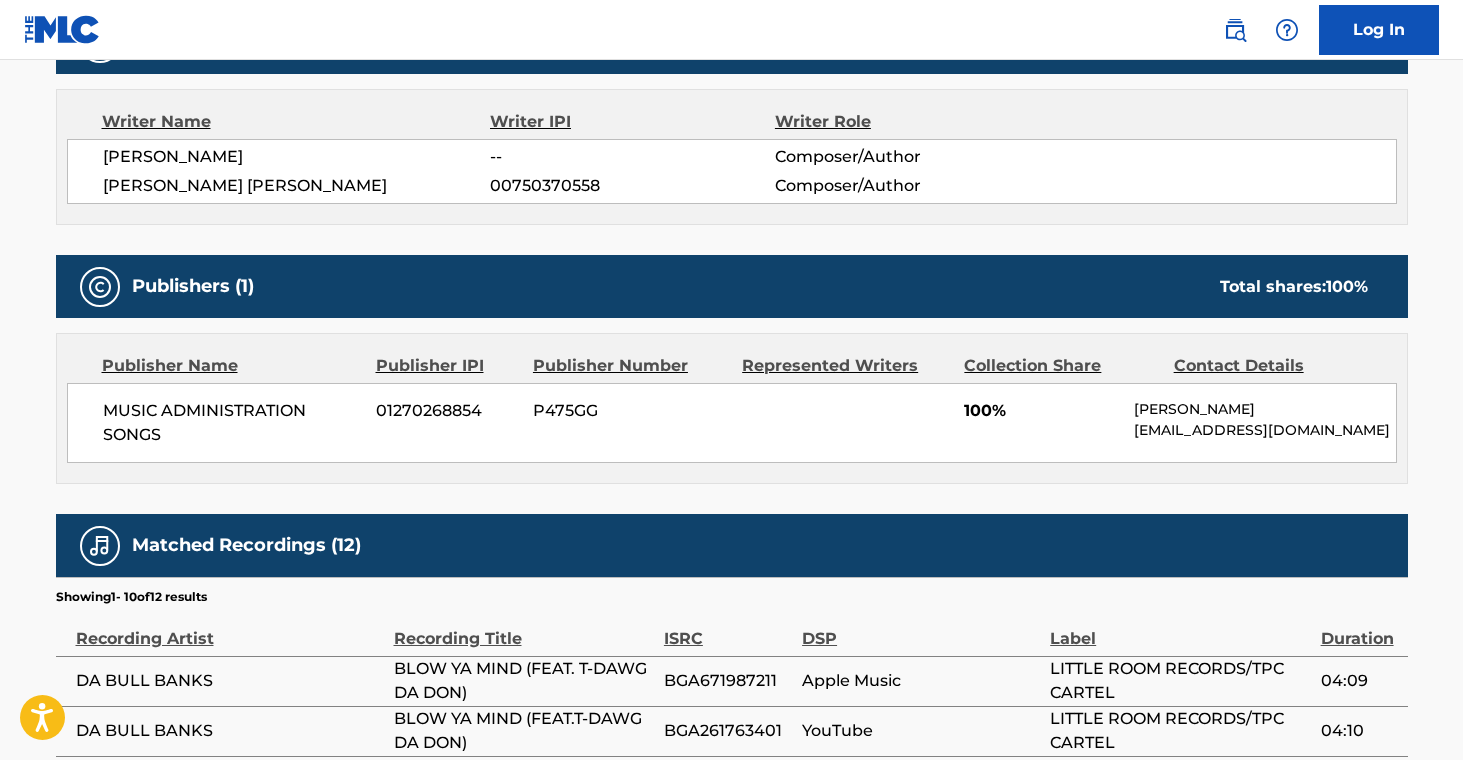 scroll, scrollTop: 0, scrollLeft: 0, axis: both 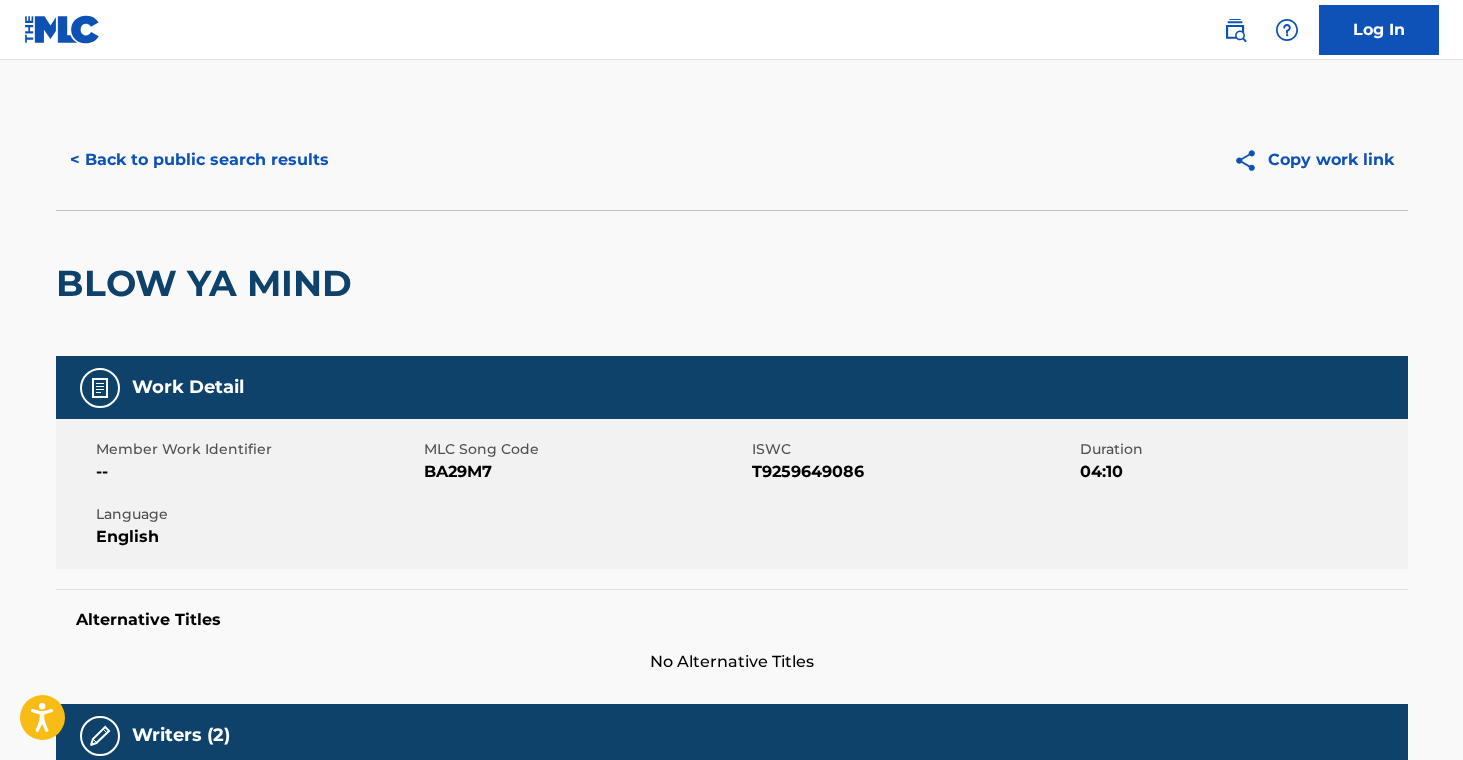 click on "< Back to public search results" at bounding box center [199, 160] 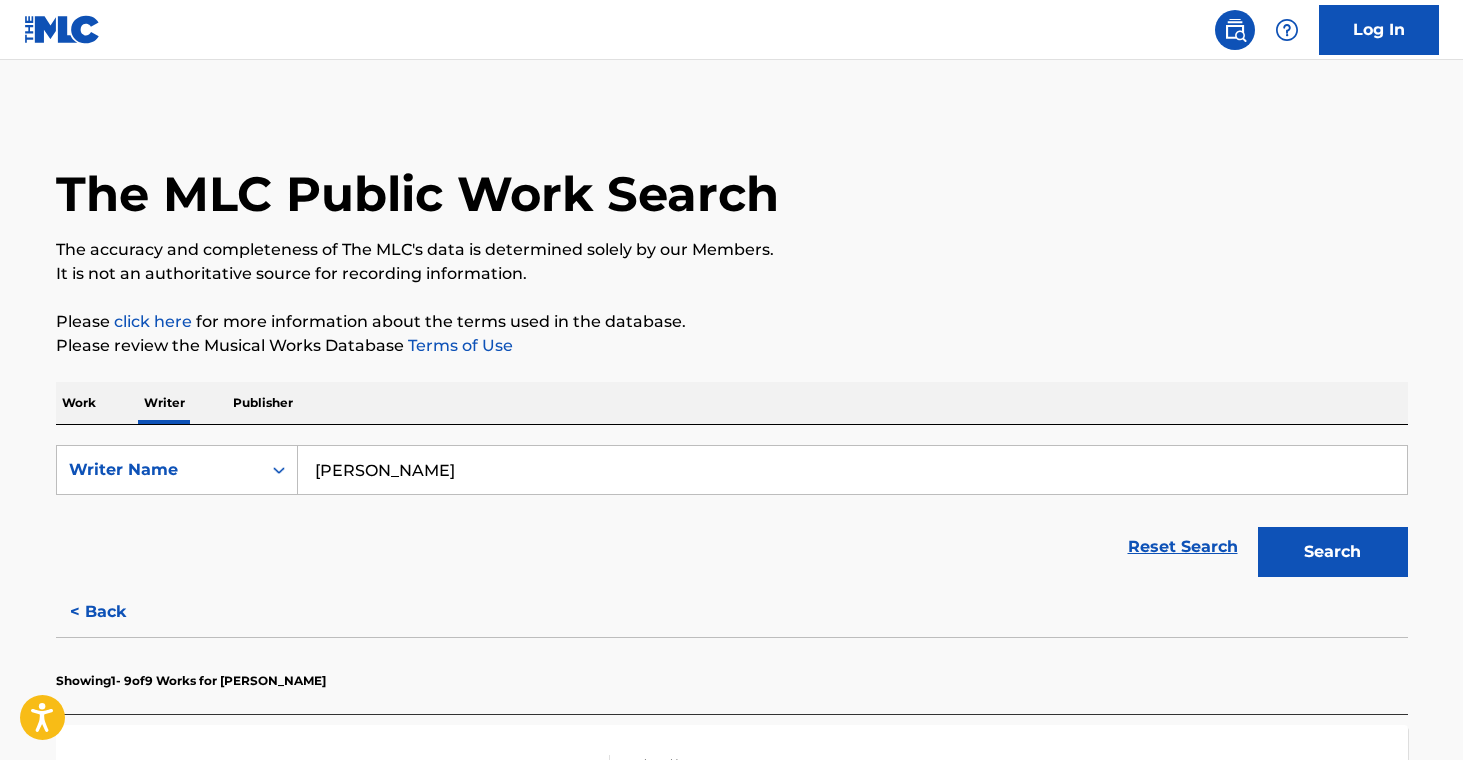 click on "[PERSON_NAME]" at bounding box center [852, 470] 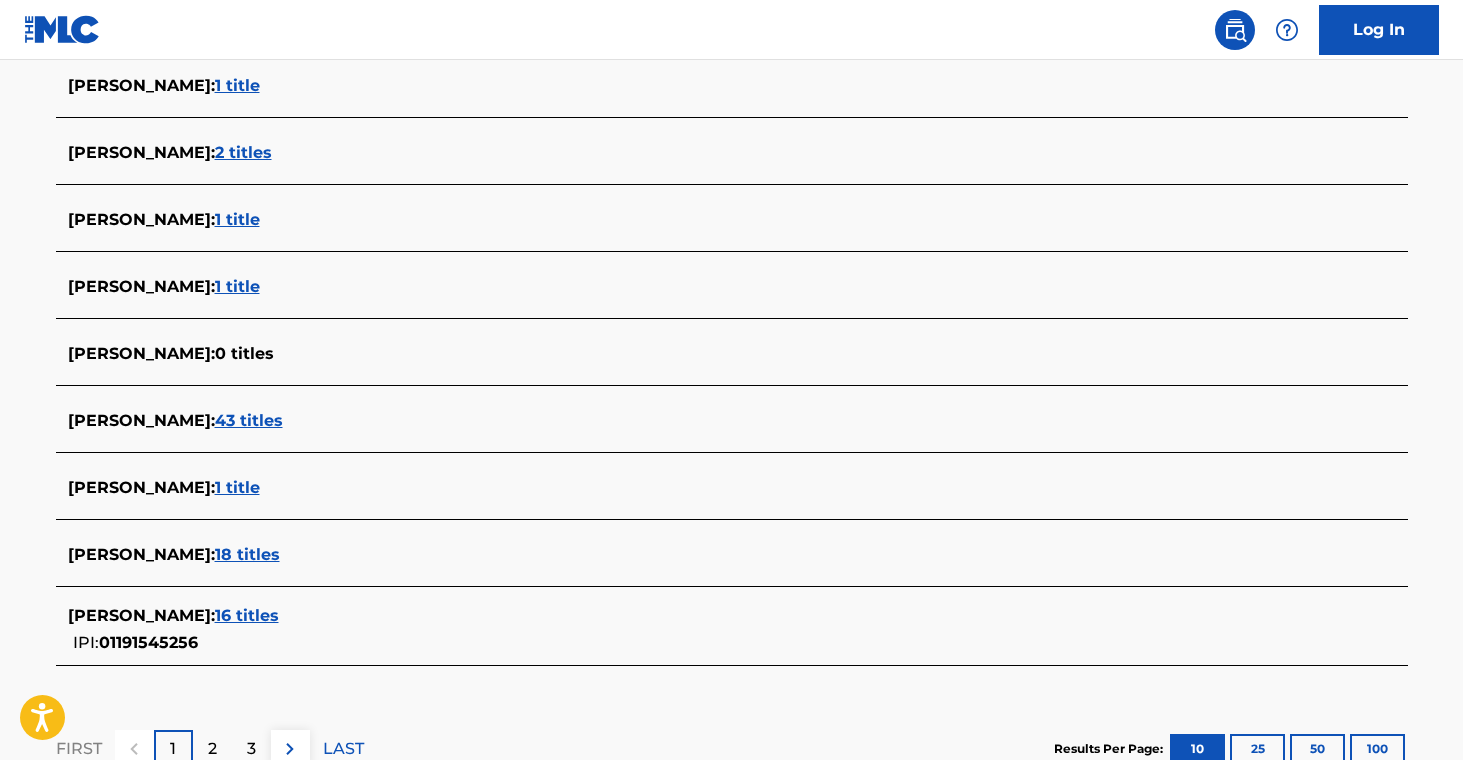 scroll, scrollTop: 685, scrollLeft: 0, axis: vertical 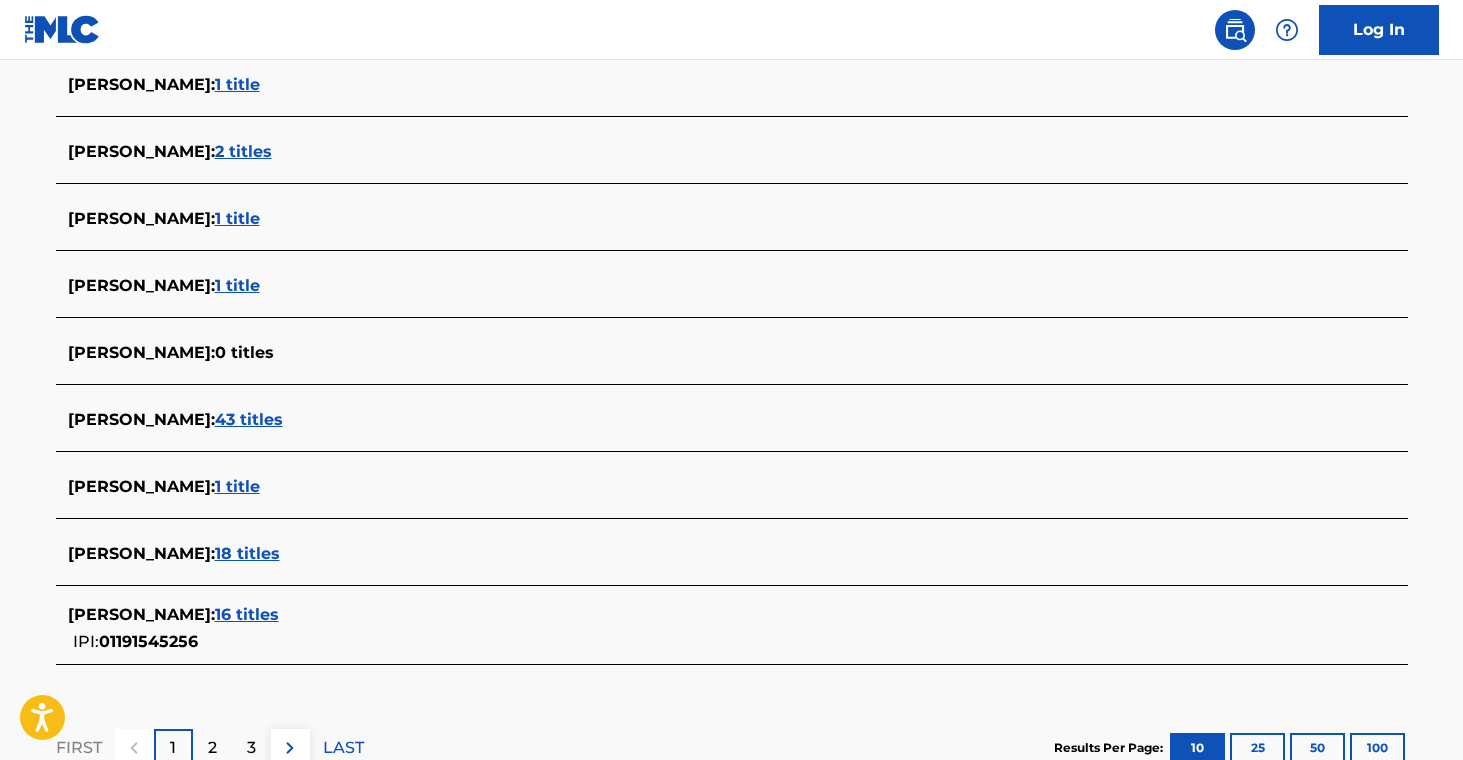click on "16 titles" at bounding box center [247, 614] 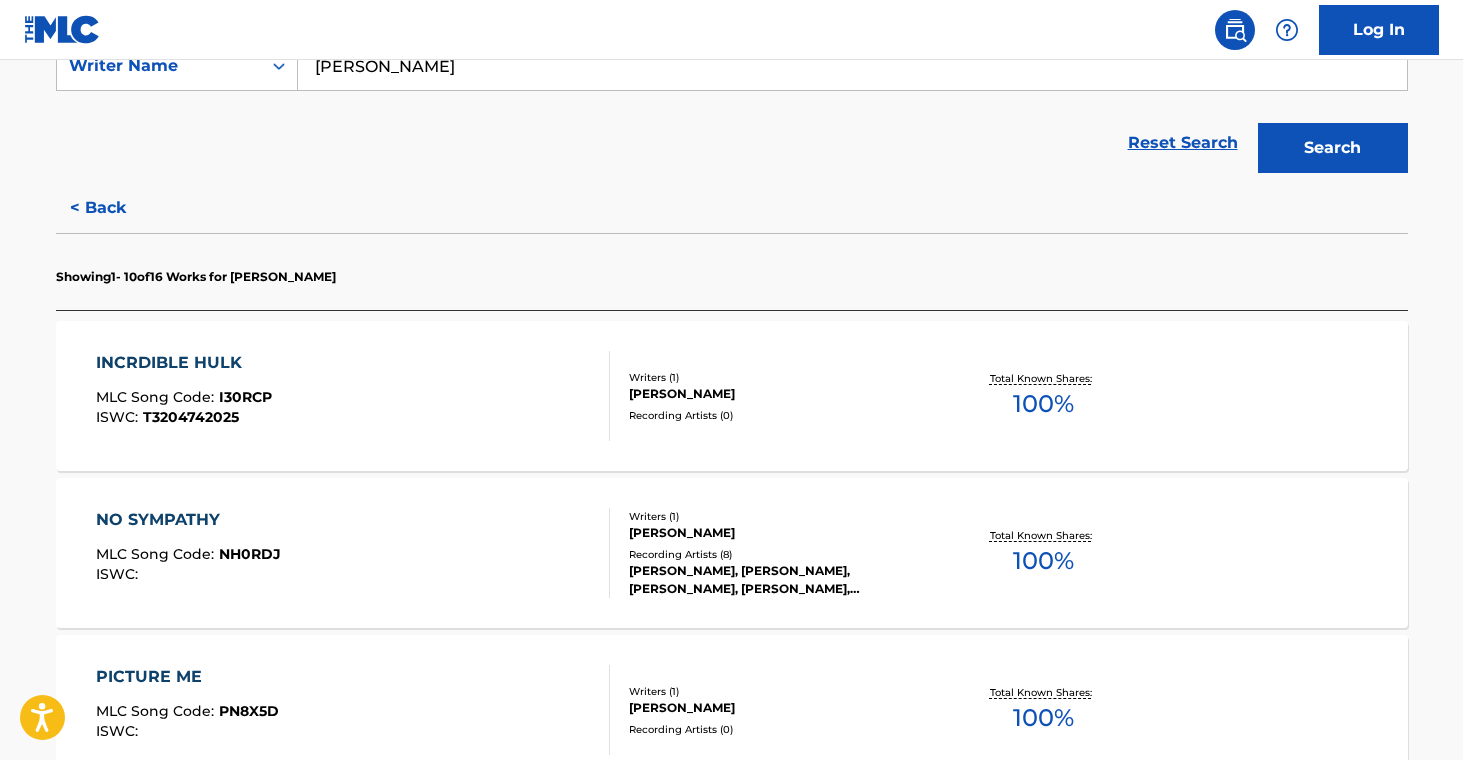 scroll, scrollTop: 402, scrollLeft: 0, axis: vertical 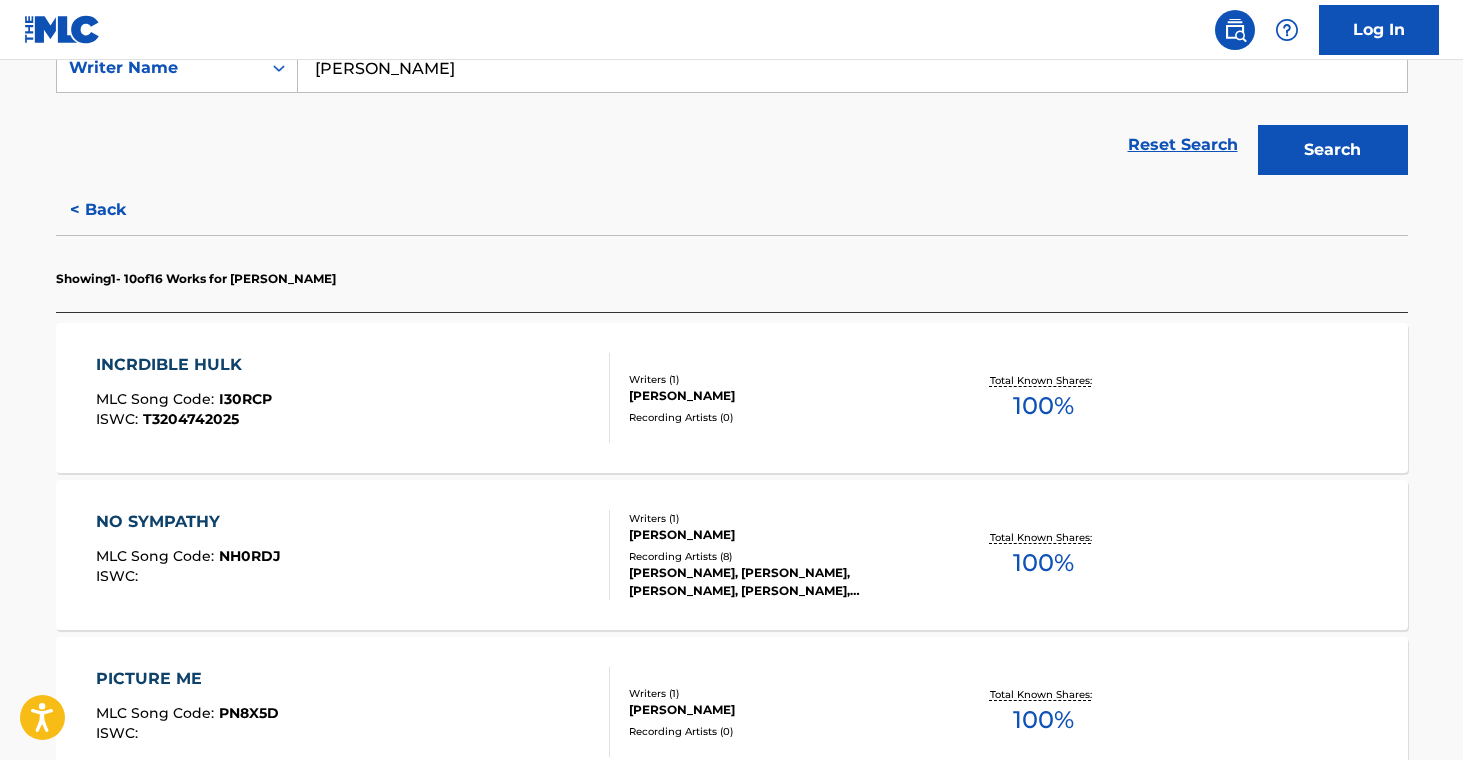 click on "INCRDIBLE HULK MLC Song Code : I30RCP ISWC : T3204742025 Writers ( 1 ) [PERSON_NAME] Recording Artists ( 0 ) Total Known Shares: 100 %" at bounding box center [732, 398] 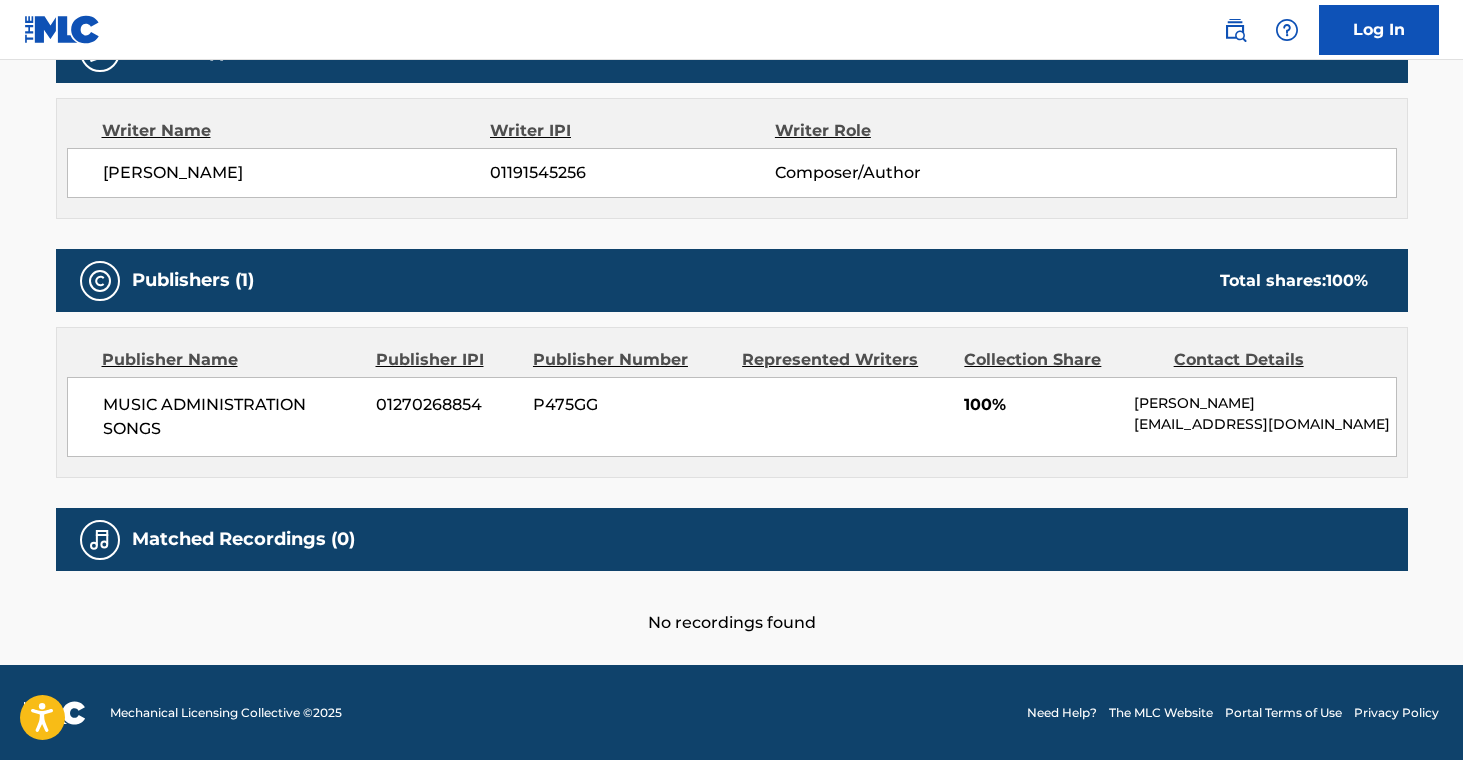 scroll, scrollTop: 0, scrollLeft: 0, axis: both 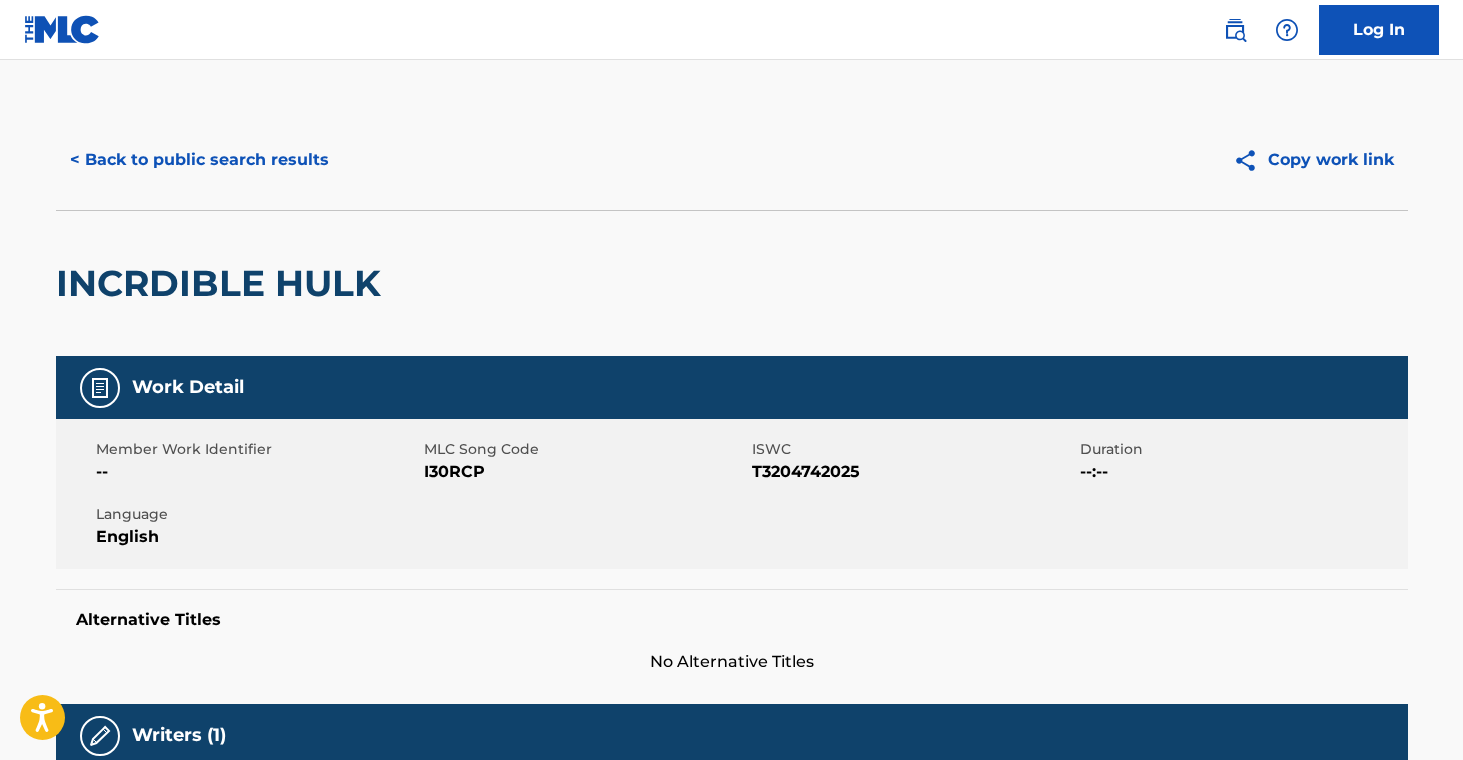 click on "< Back to public search results" at bounding box center [199, 160] 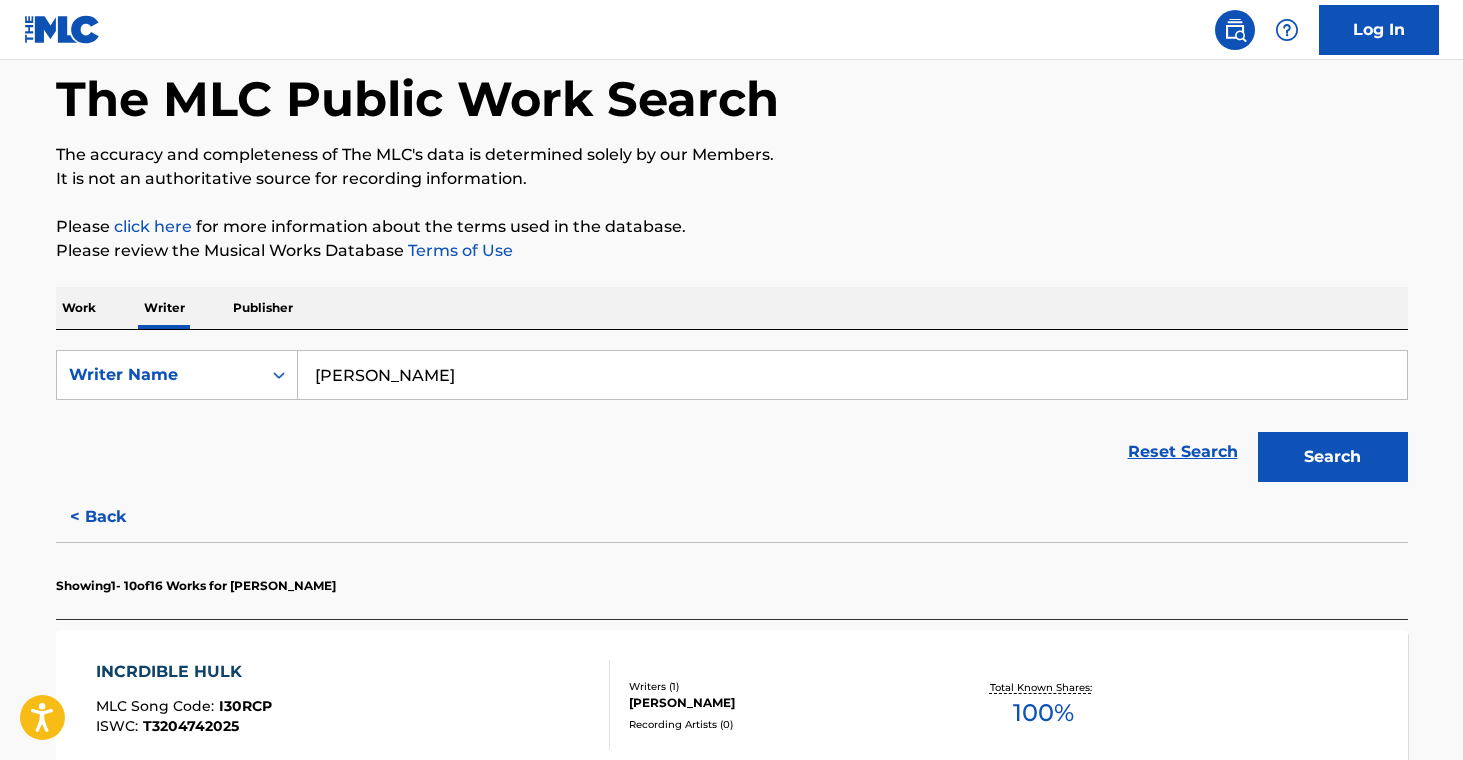 scroll, scrollTop: 366, scrollLeft: 0, axis: vertical 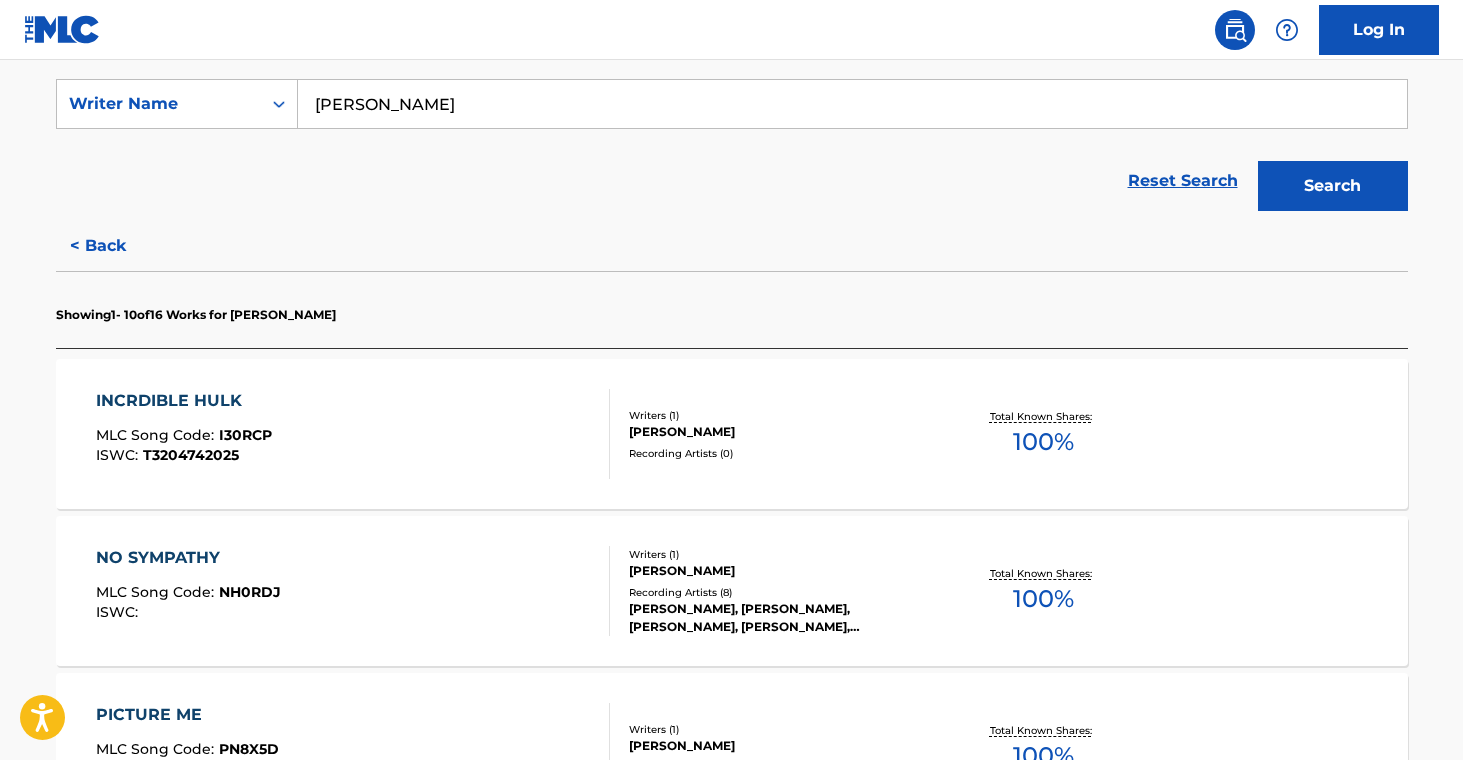 click on "Writers ( 1 ) [PERSON_NAME] Recording Artists ( 8 ) [PERSON_NAME], [PERSON_NAME], [PERSON_NAME], [PERSON_NAME], [PERSON_NAME]" at bounding box center (770, 591) 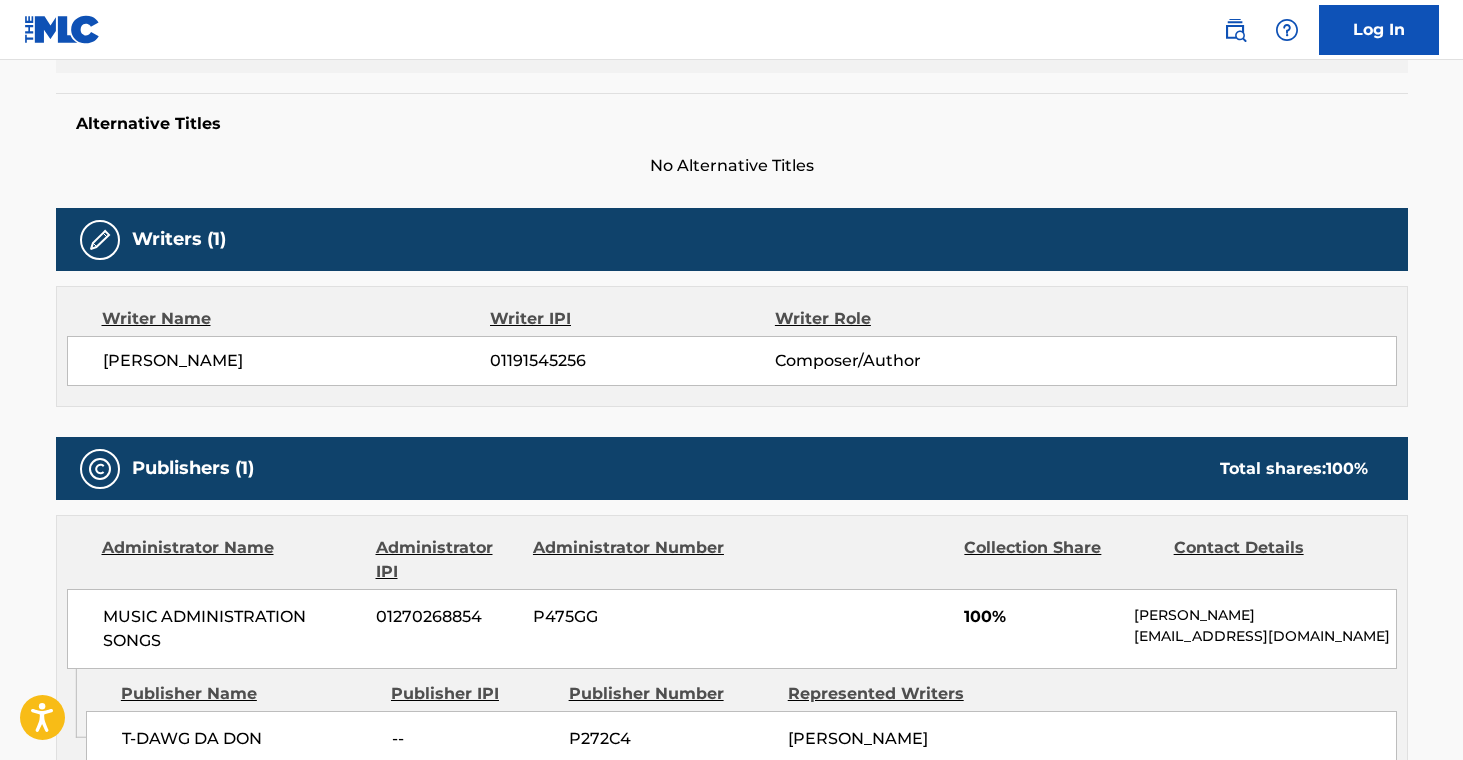scroll, scrollTop: 0, scrollLeft: 0, axis: both 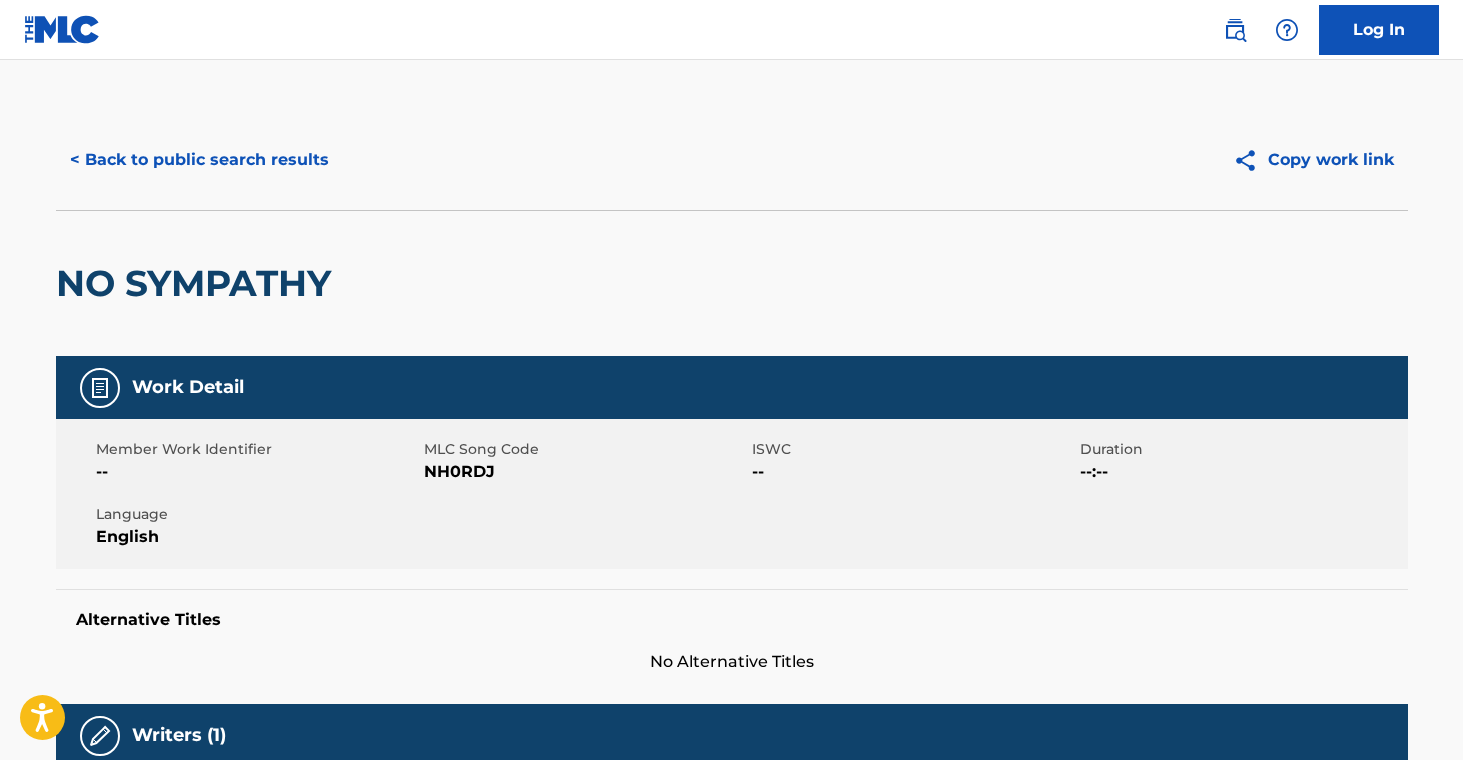 click on "< Back to public search results" at bounding box center [199, 160] 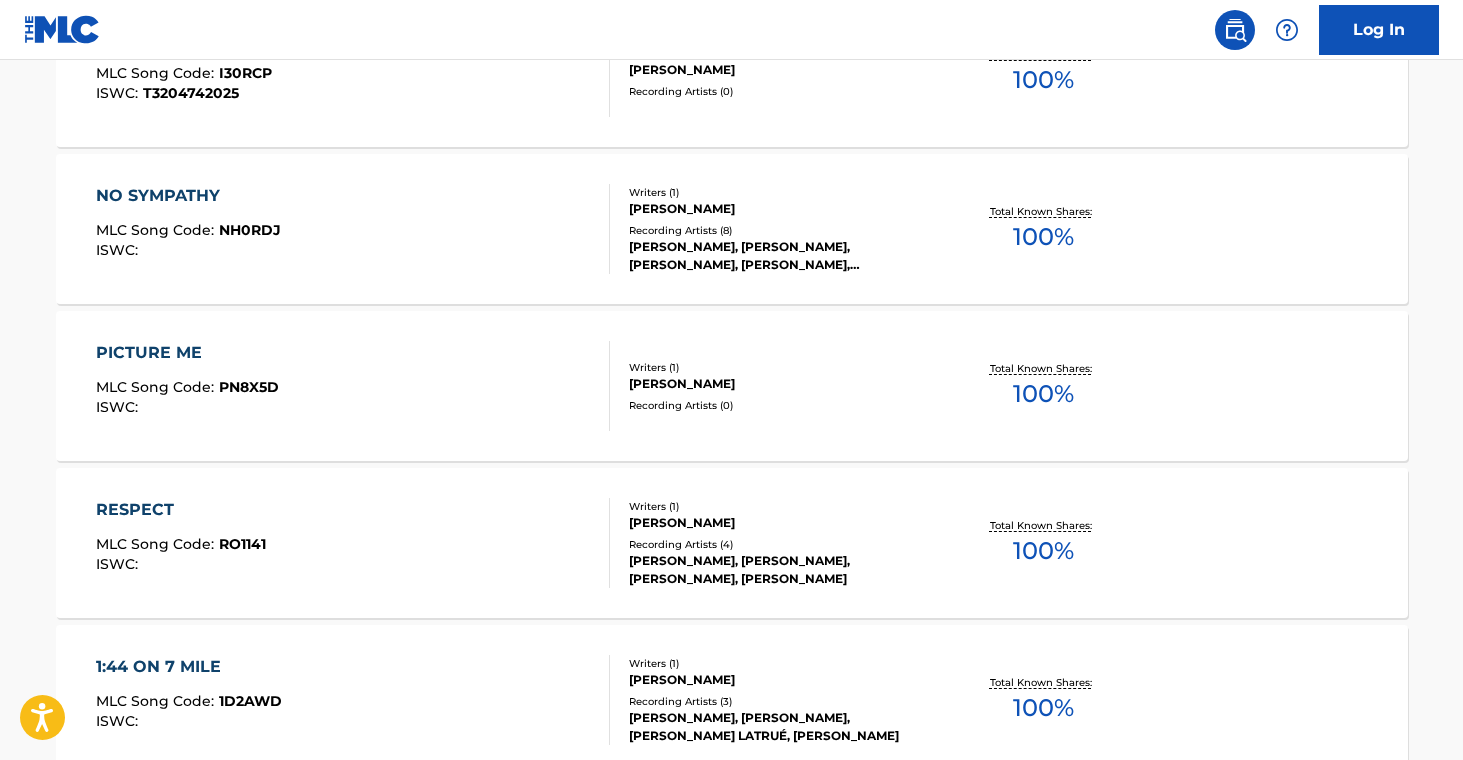 scroll, scrollTop: 1769, scrollLeft: 0, axis: vertical 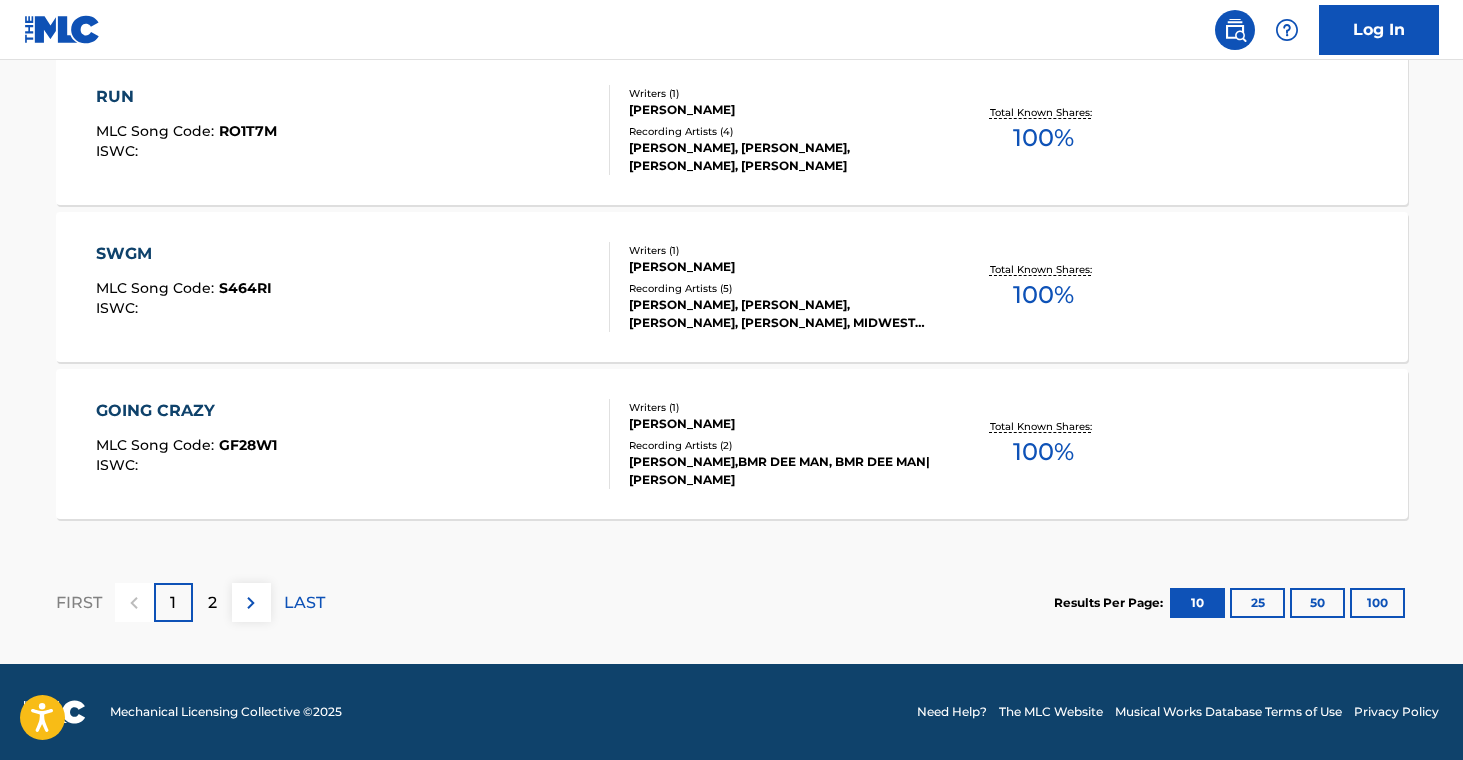 click on "[PERSON_NAME],BMR DEE MAN, BMR DEE MAN|[PERSON_NAME]" at bounding box center (780, 471) 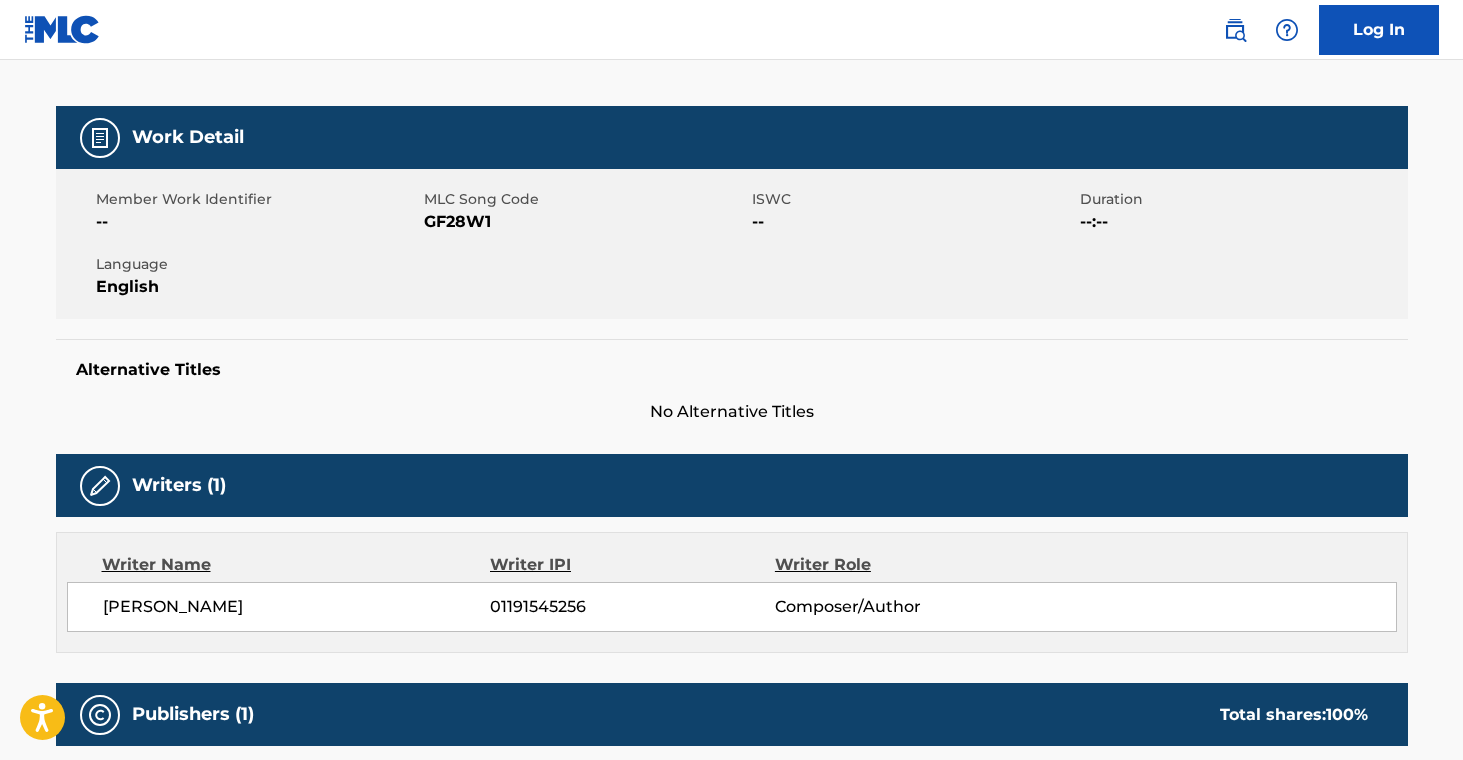 scroll, scrollTop: 0, scrollLeft: 0, axis: both 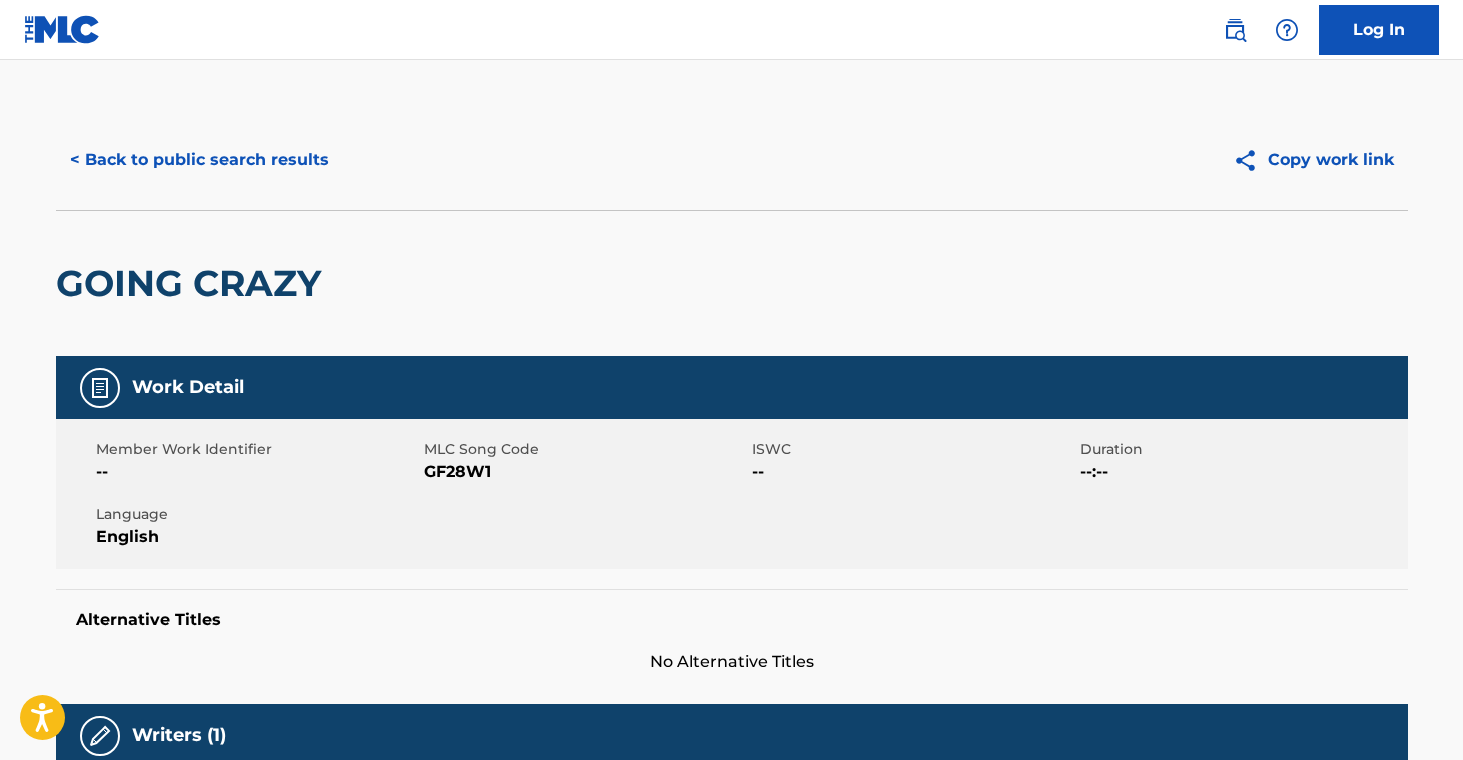 click on "< Back to public search results" at bounding box center [199, 160] 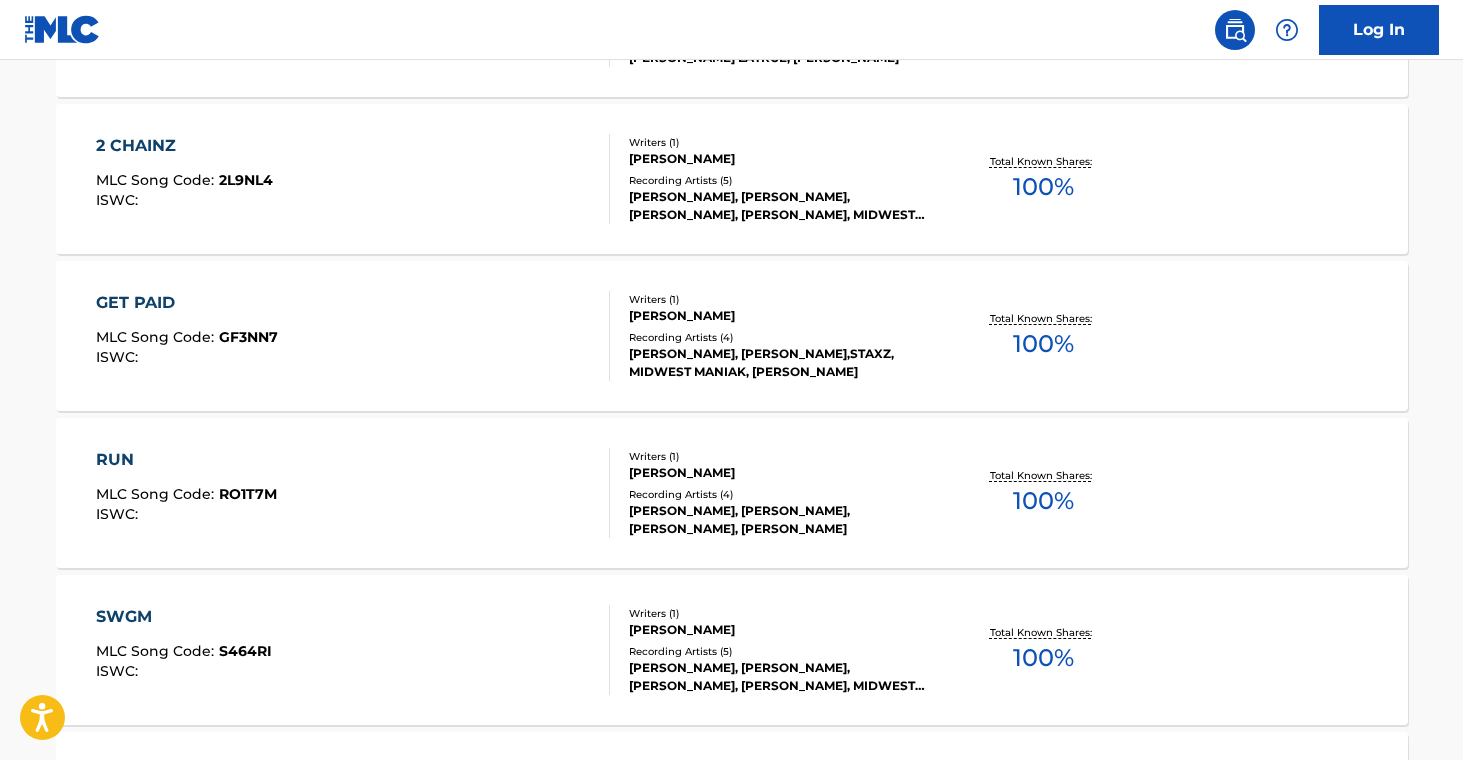 scroll, scrollTop: 1769, scrollLeft: 0, axis: vertical 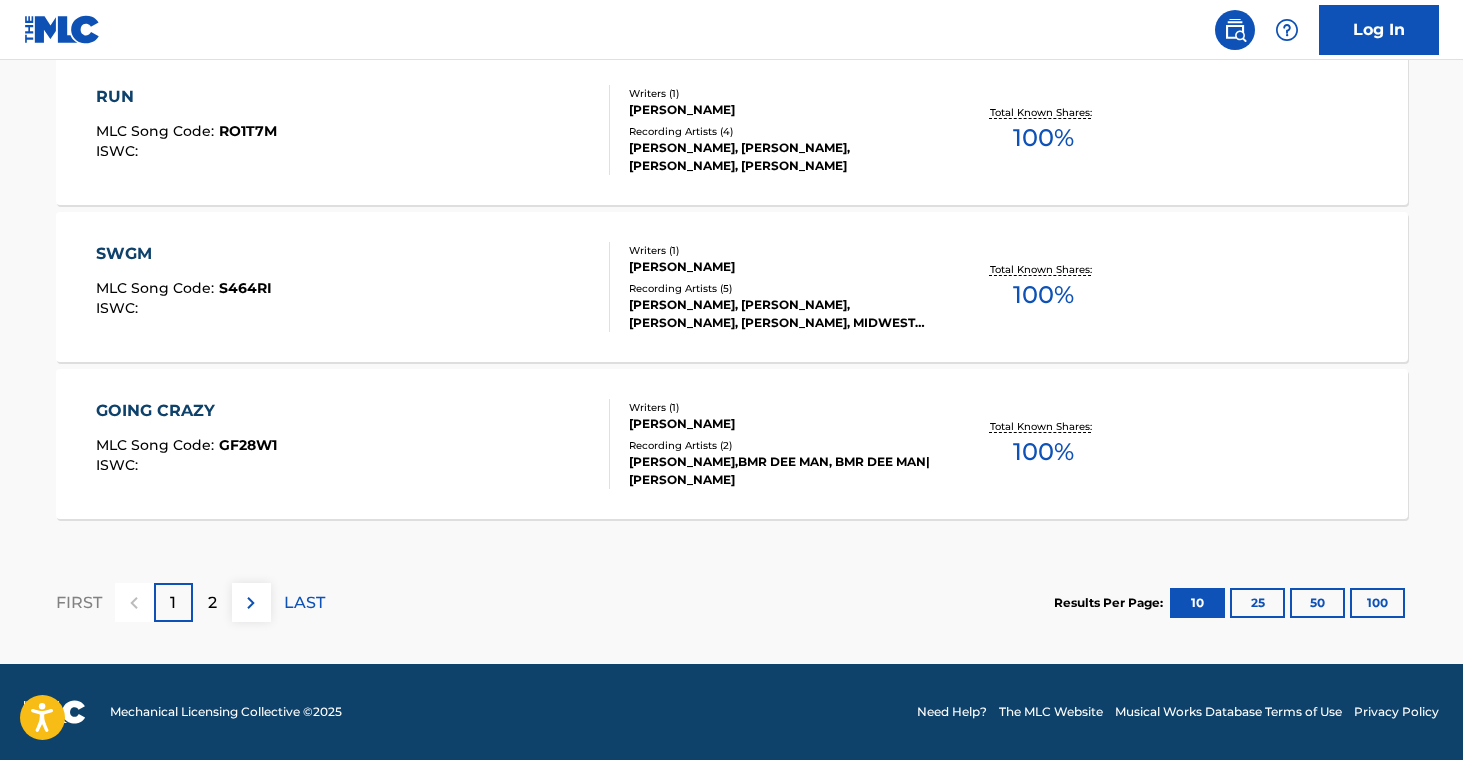 click on "2" at bounding box center [212, 603] 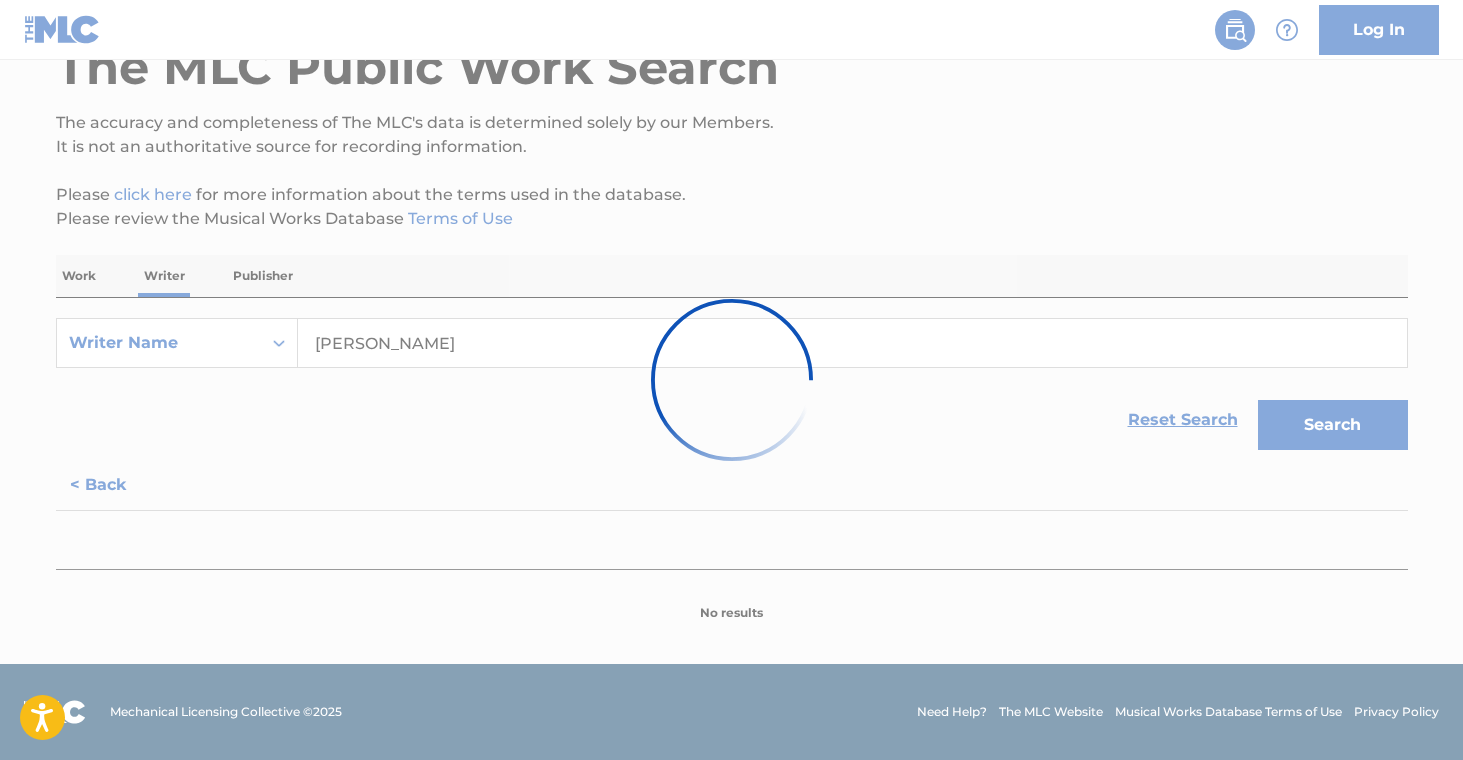 scroll, scrollTop: 1141, scrollLeft: 0, axis: vertical 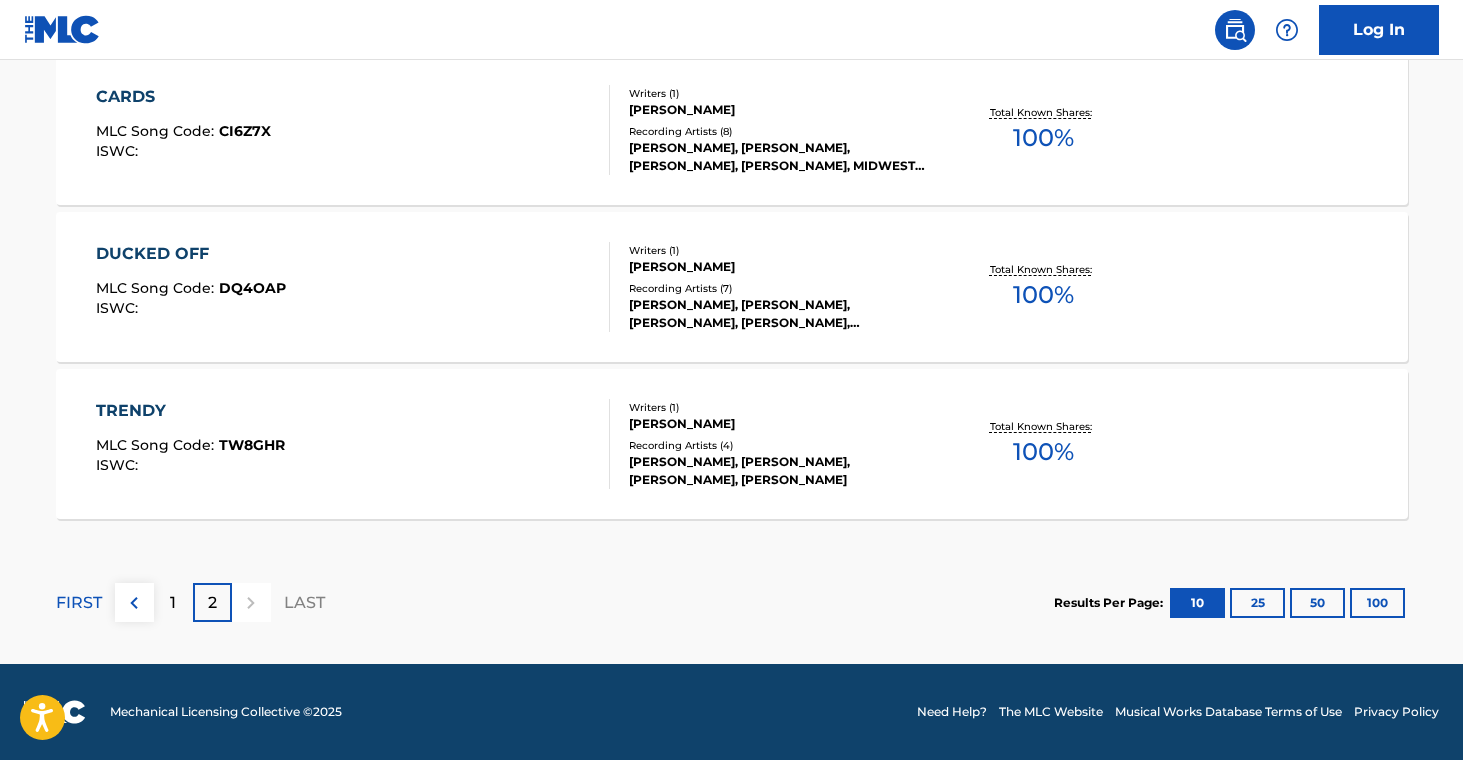 click on "[PERSON_NAME], [PERSON_NAME], [PERSON_NAME], [PERSON_NAME]" at bounding box center (780, 471) 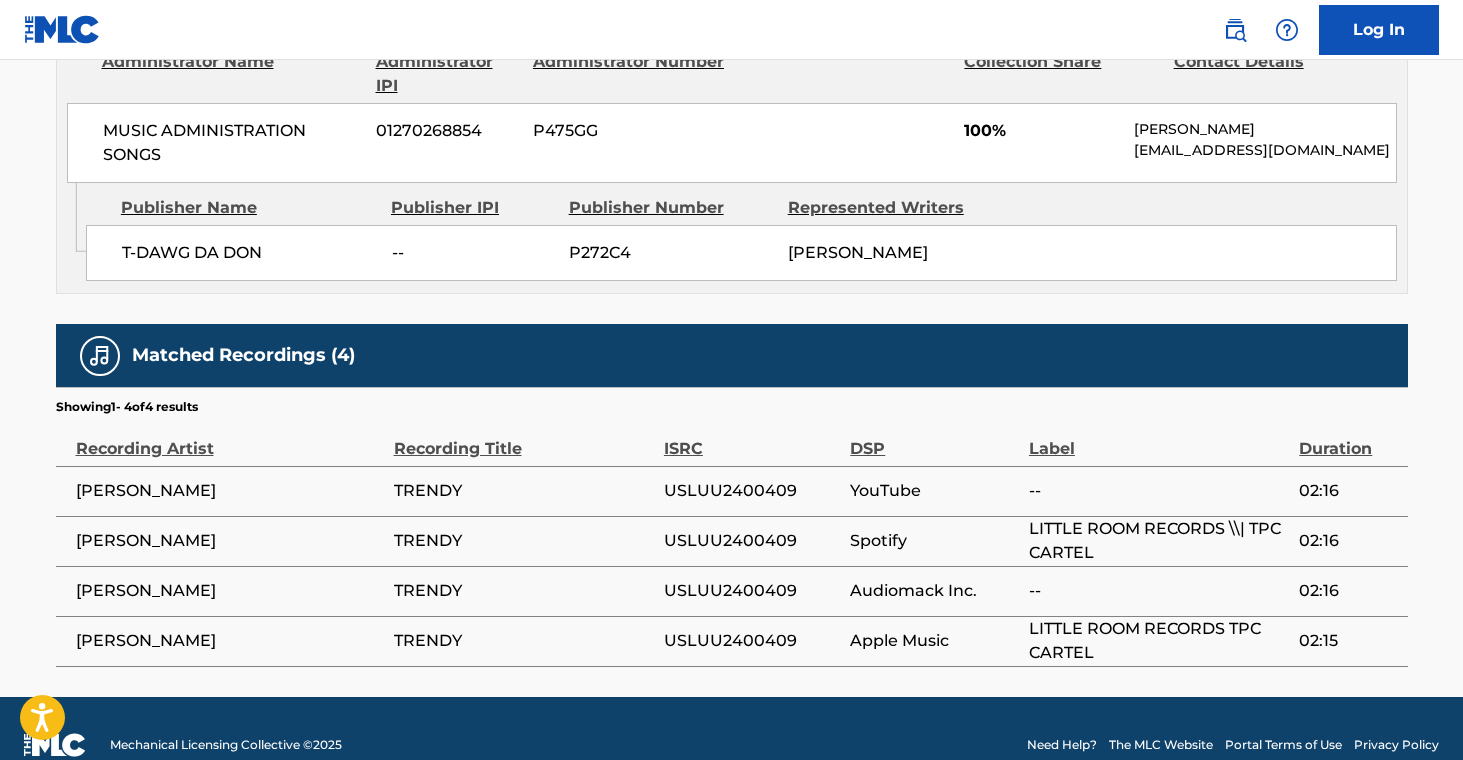 scroll, scrollTop: 0, scrollLeft: 0, axis: both 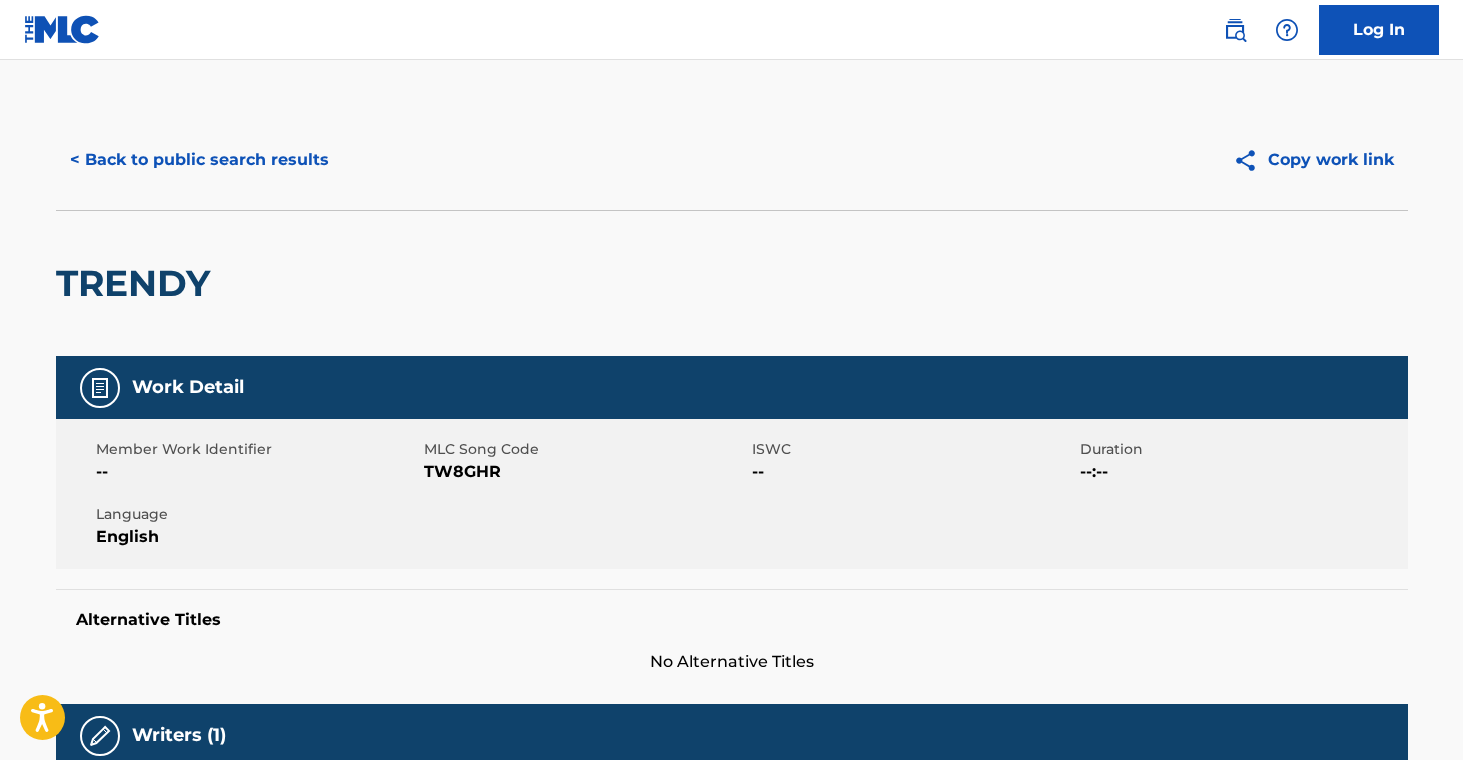 click on "< Back to public search results" at bounding box center [199, 160] 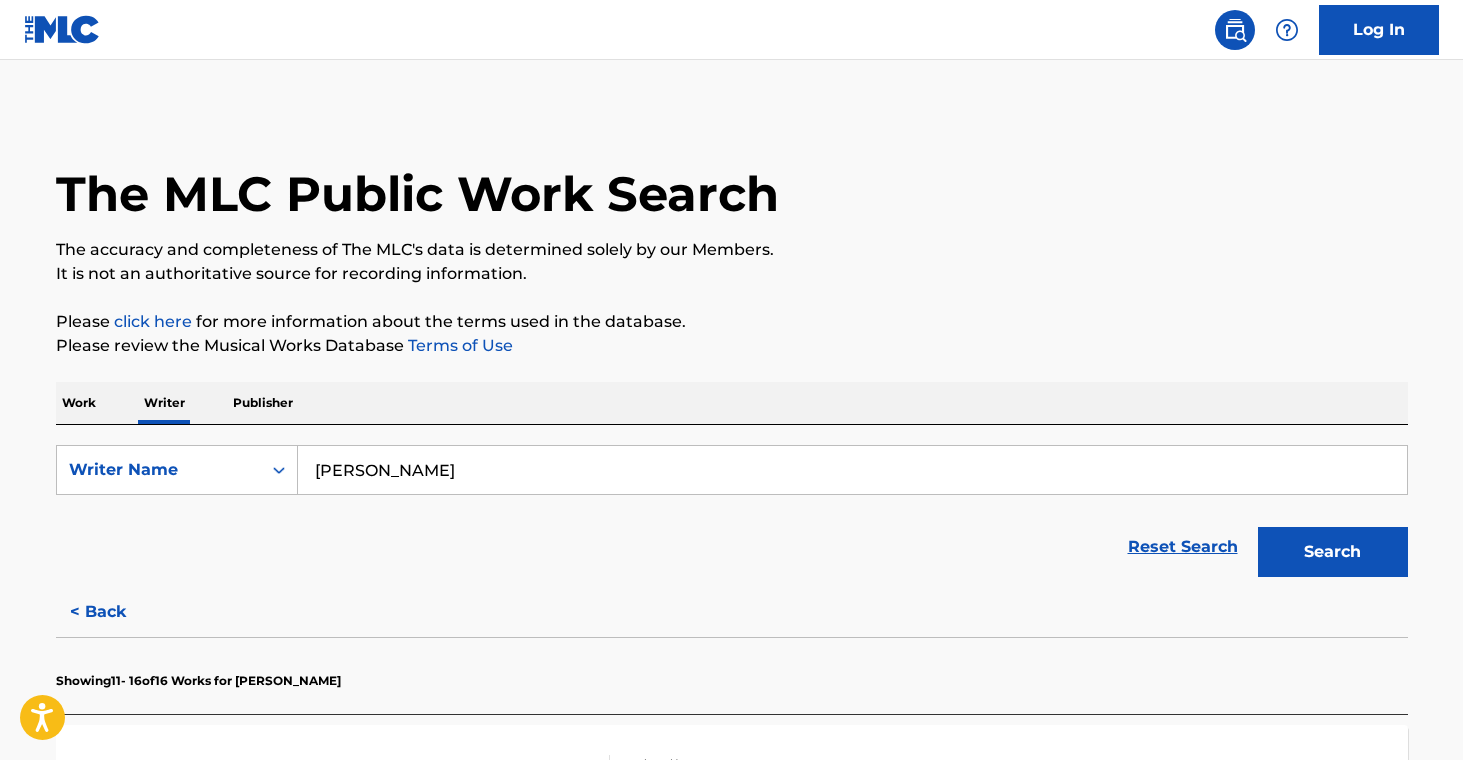 click on "[PERSON_NAME]" at bounding box center [852, 470] 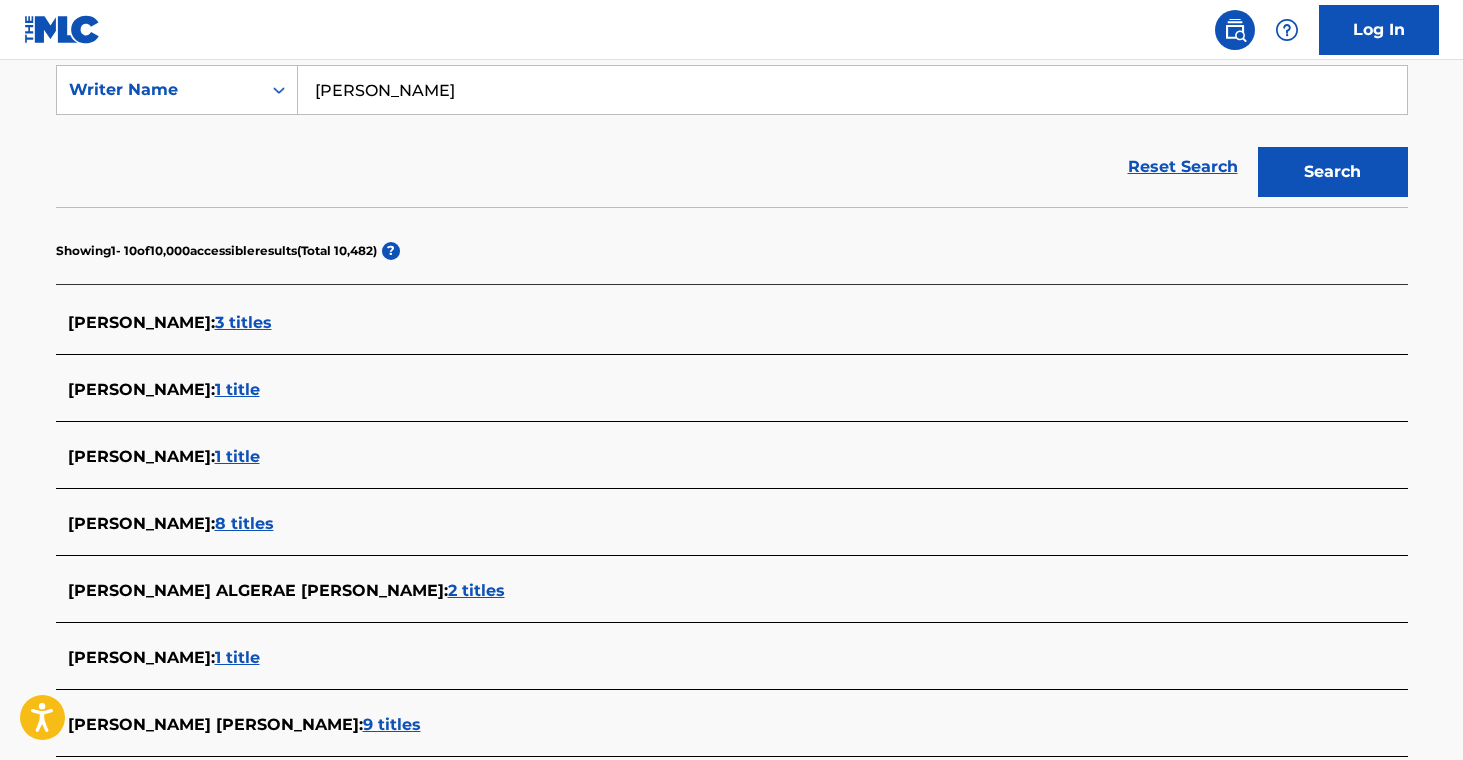 scroll, scrollTop: 413, scrollLeft: 0, axis: vertical 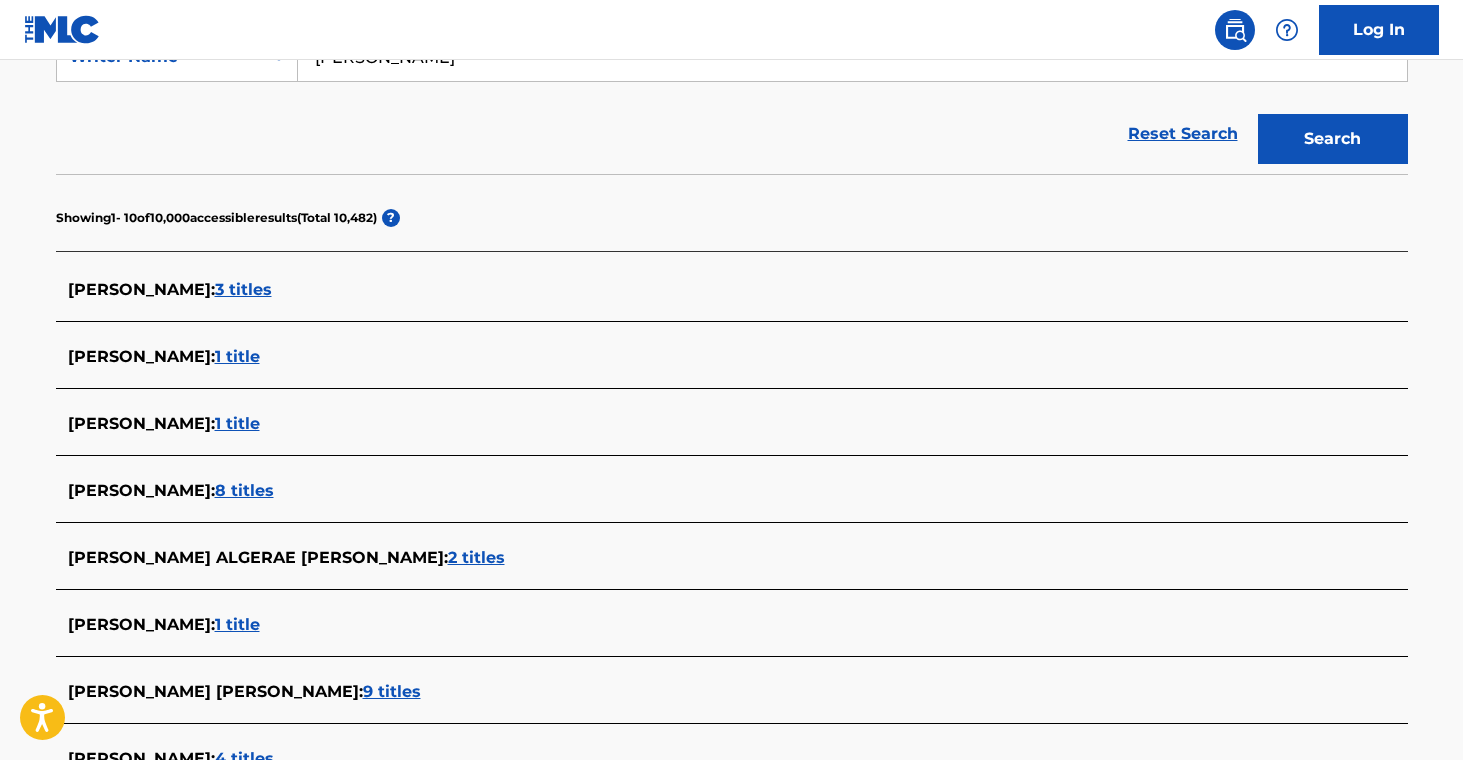 click on "8 titles" at bounding box center [244, 490] 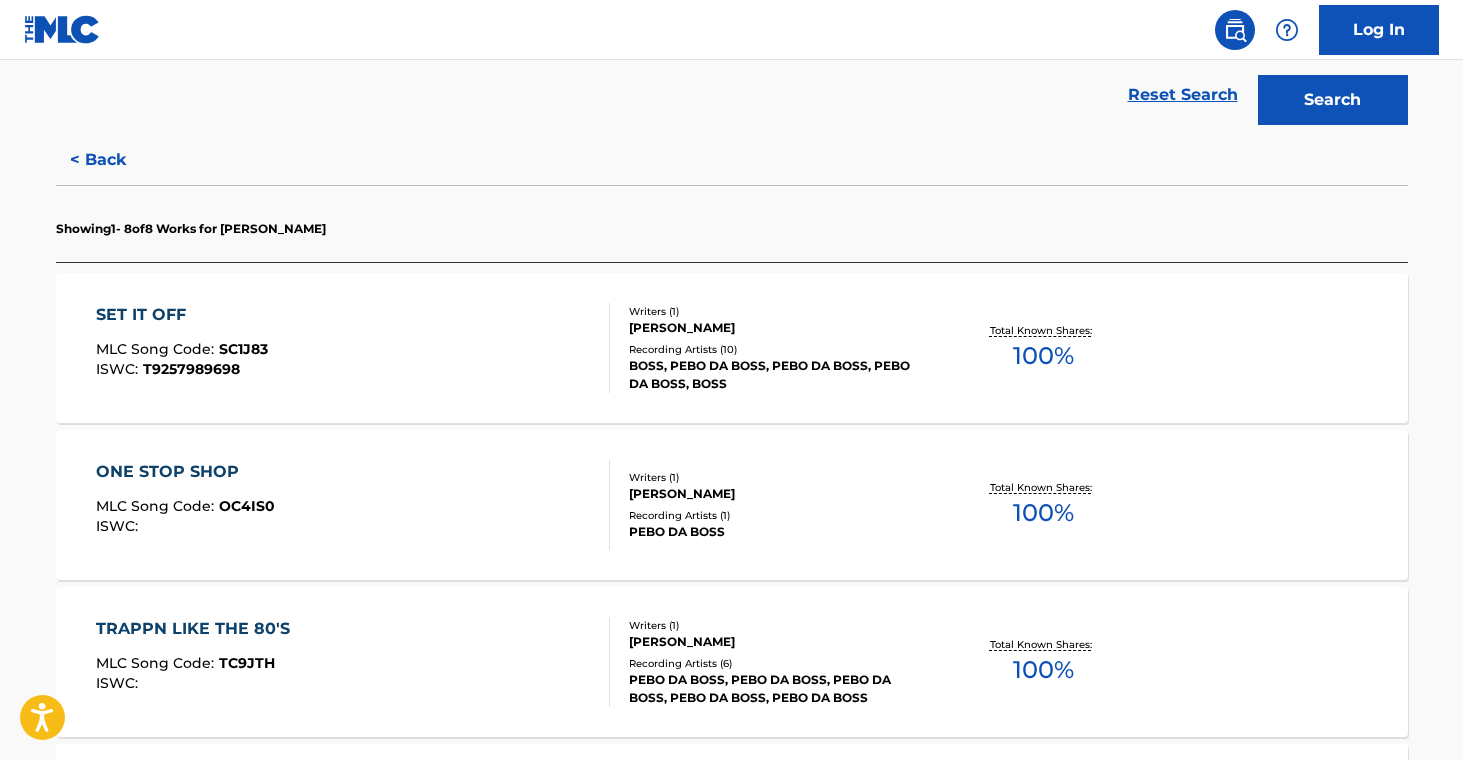 scroll, scrollTop: 604, scrollLeft: 0, axis: vertical 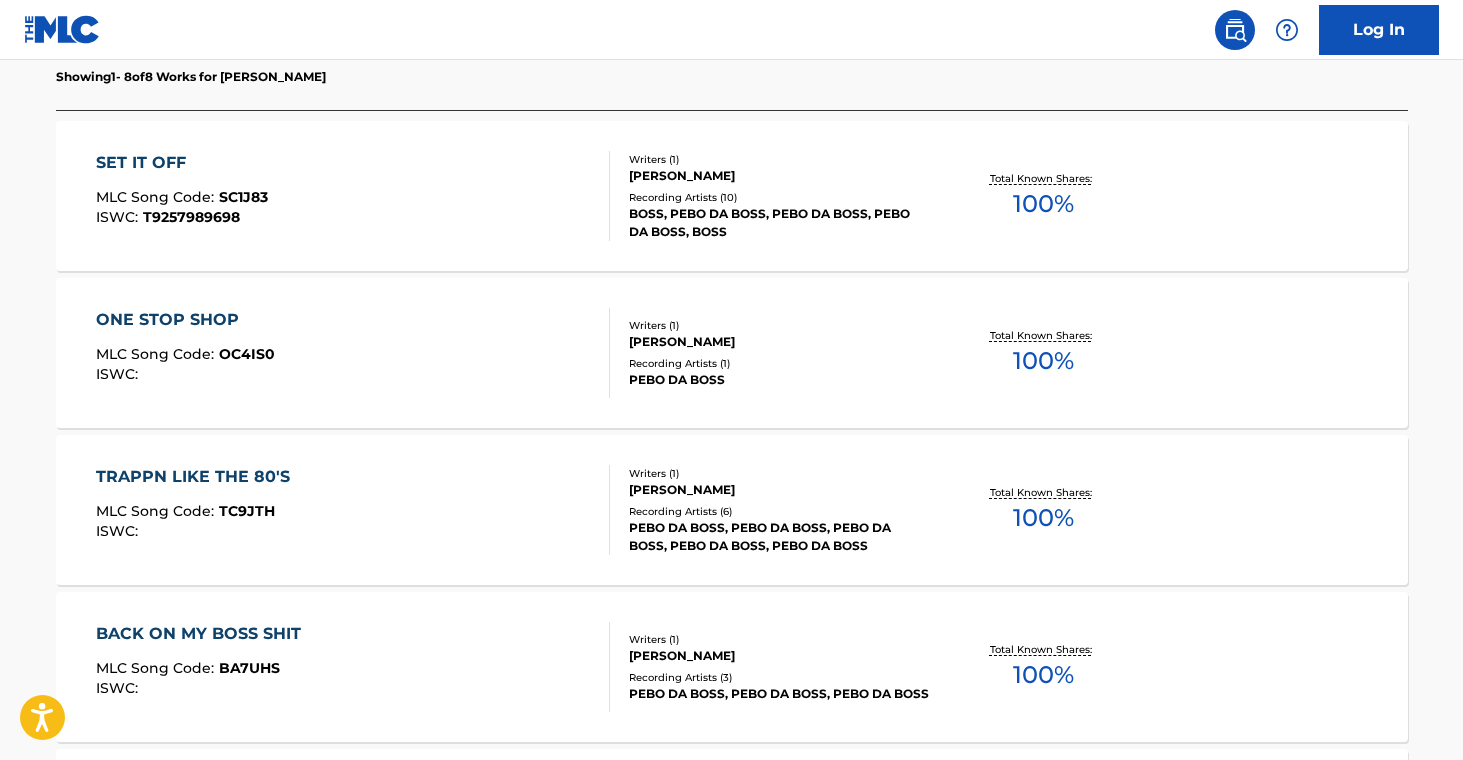 click on "Recording Artists ( 10 )" at bounding box center [780, 197] 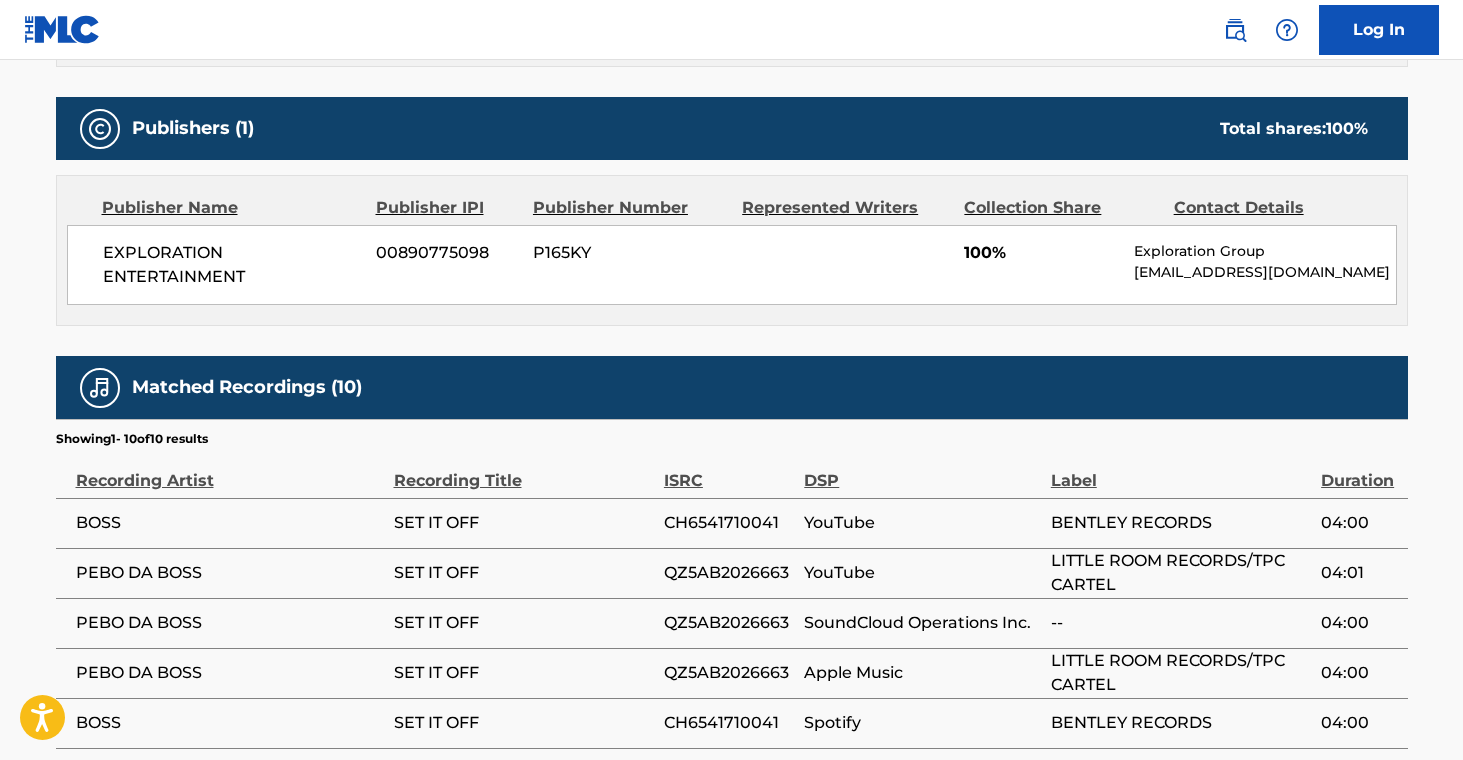 scroll, scrollTop: 0, scrollLeft: 0, axis: both 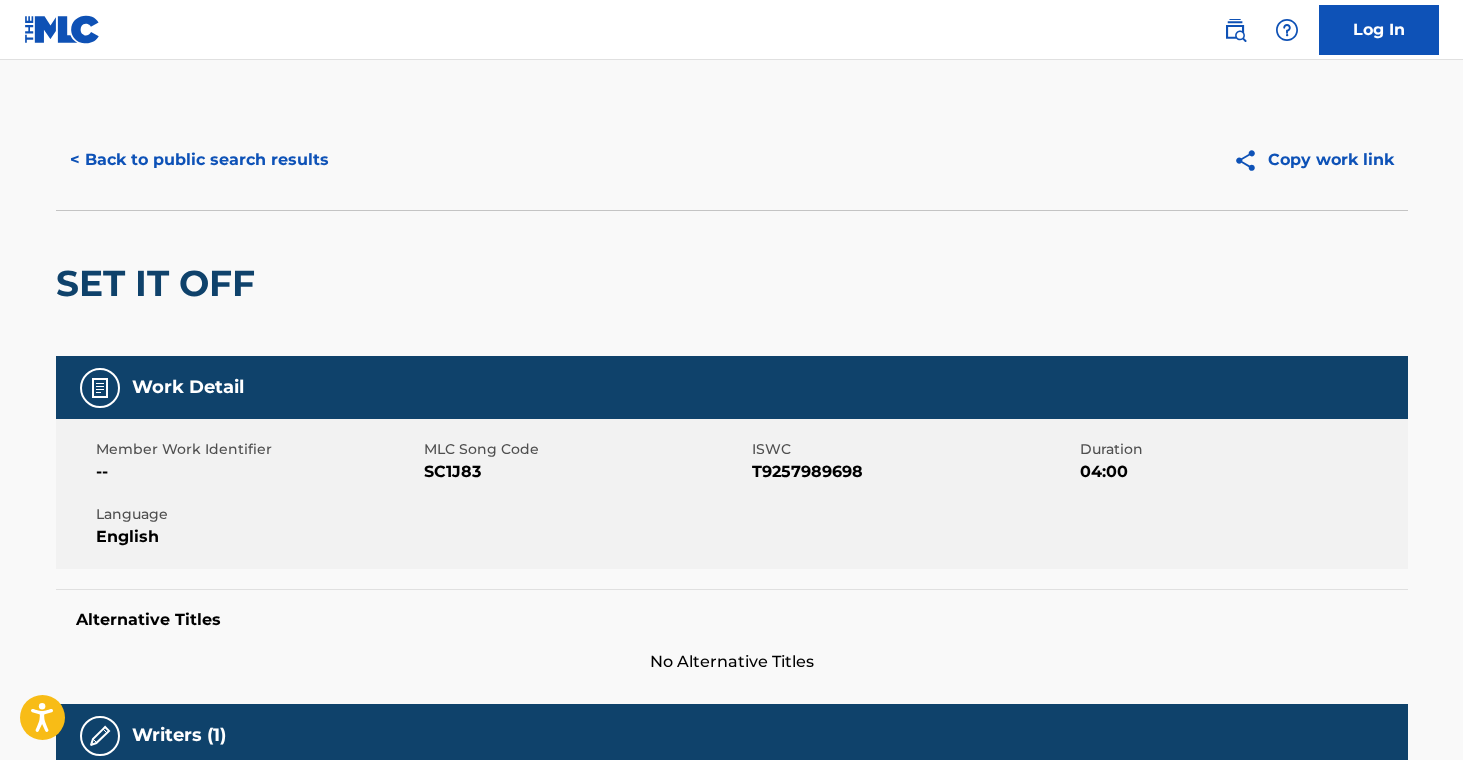 click on "< Back to public search results" at bounding box center (199, 160) 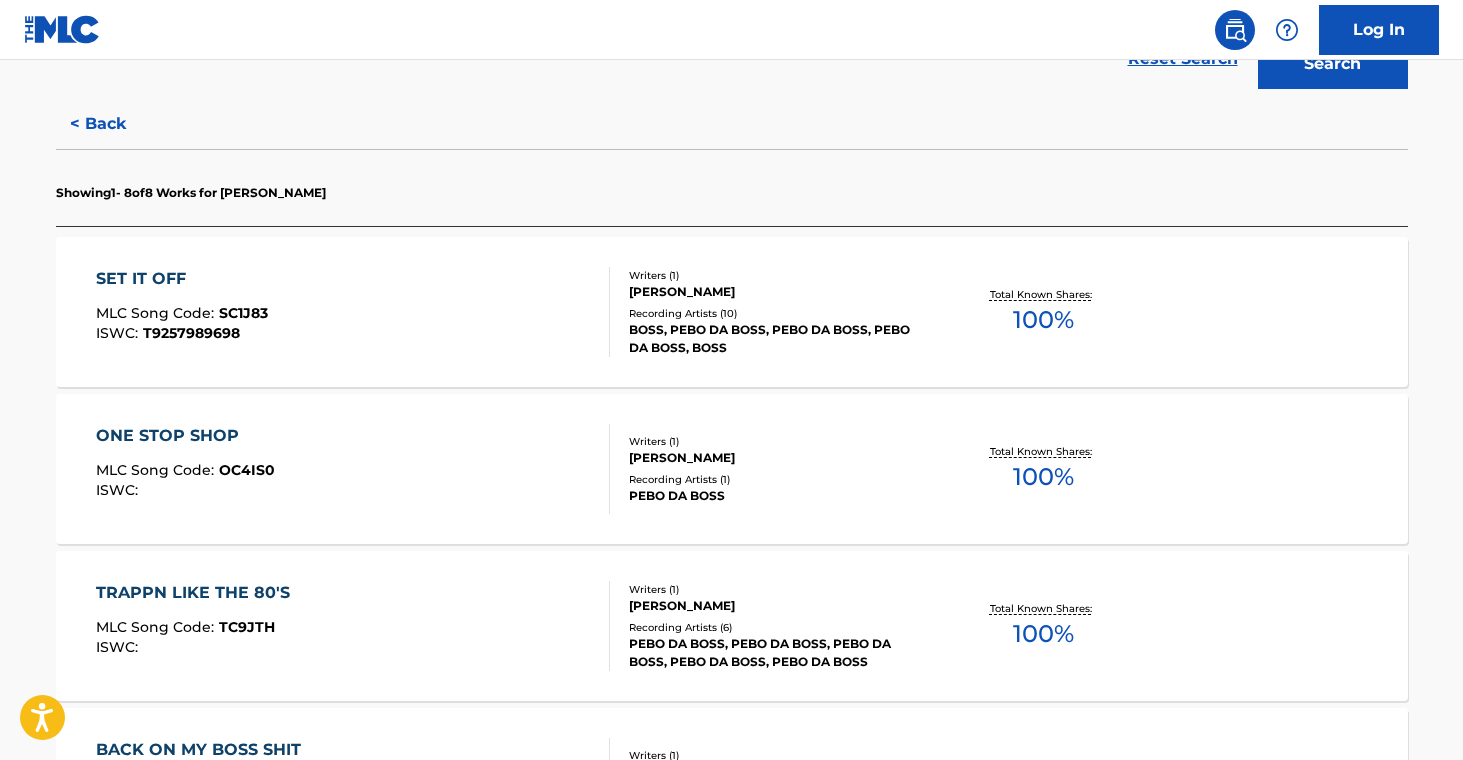 scroll, scrollTop: 488, scrollLeft: 0, axis: vertical 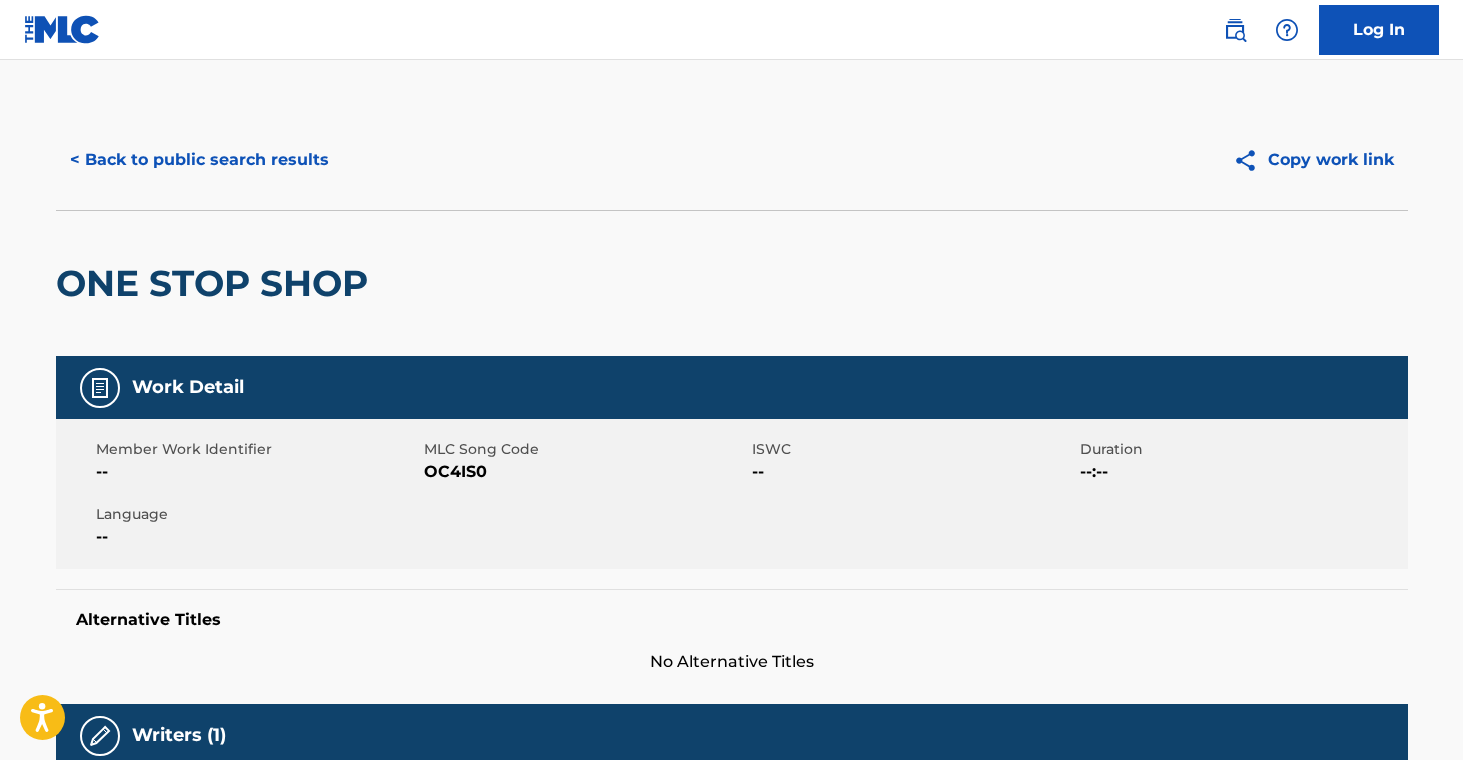 click on "< Back to public search results" at bounding box center (199, 160) 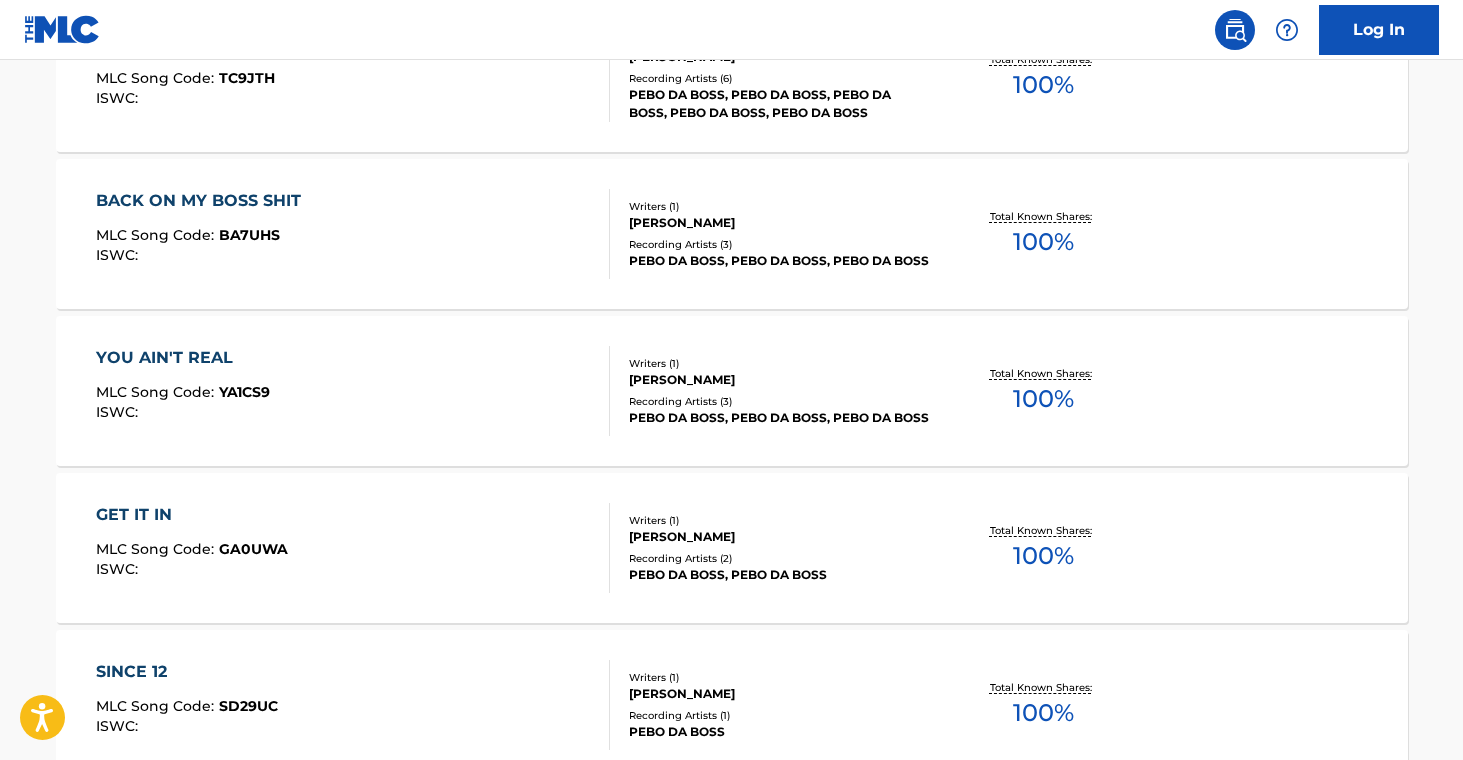 scroll, scrollTop: 1446, scrollLeft: 0, axis: vertical 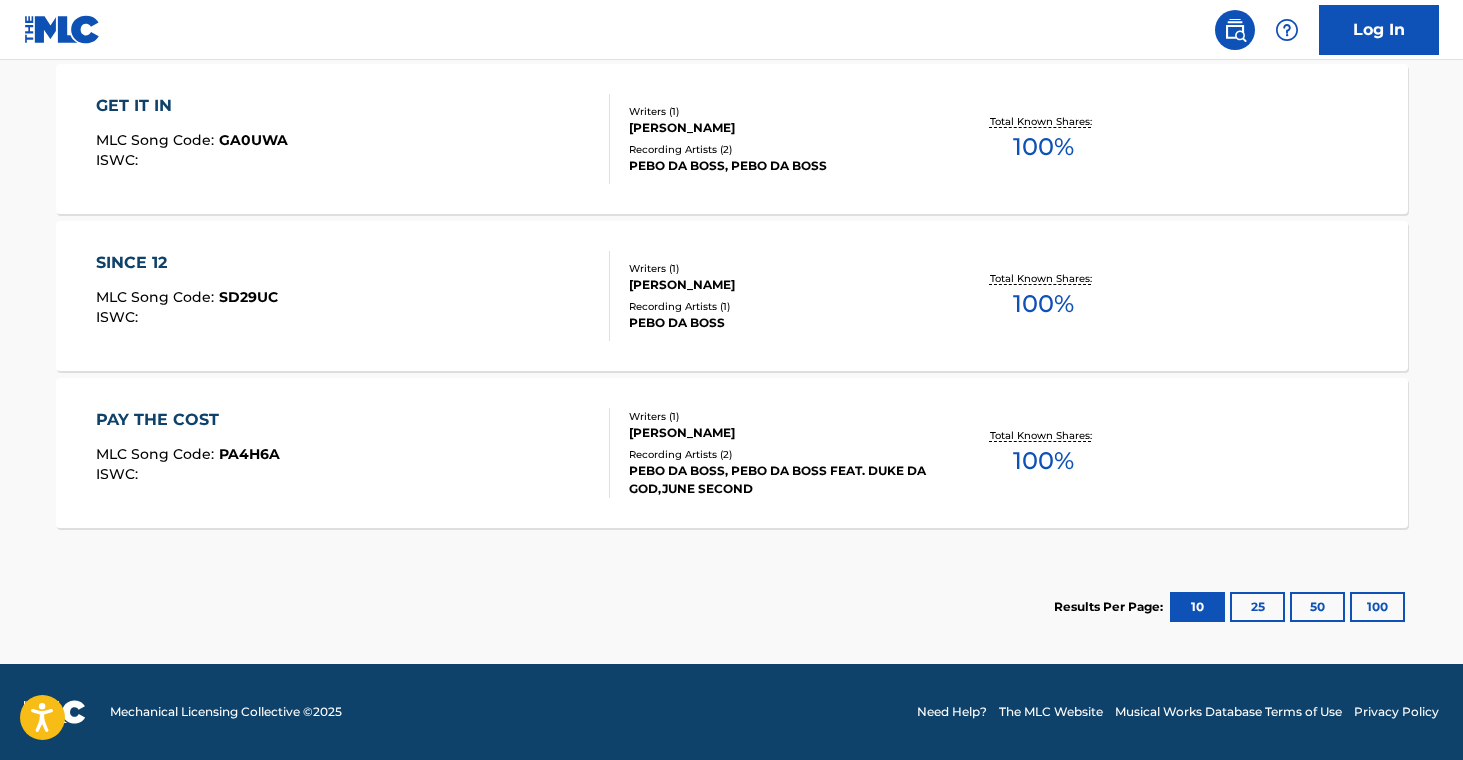 click on "[PERSON_NAME]" at bounding box center (780, 433) 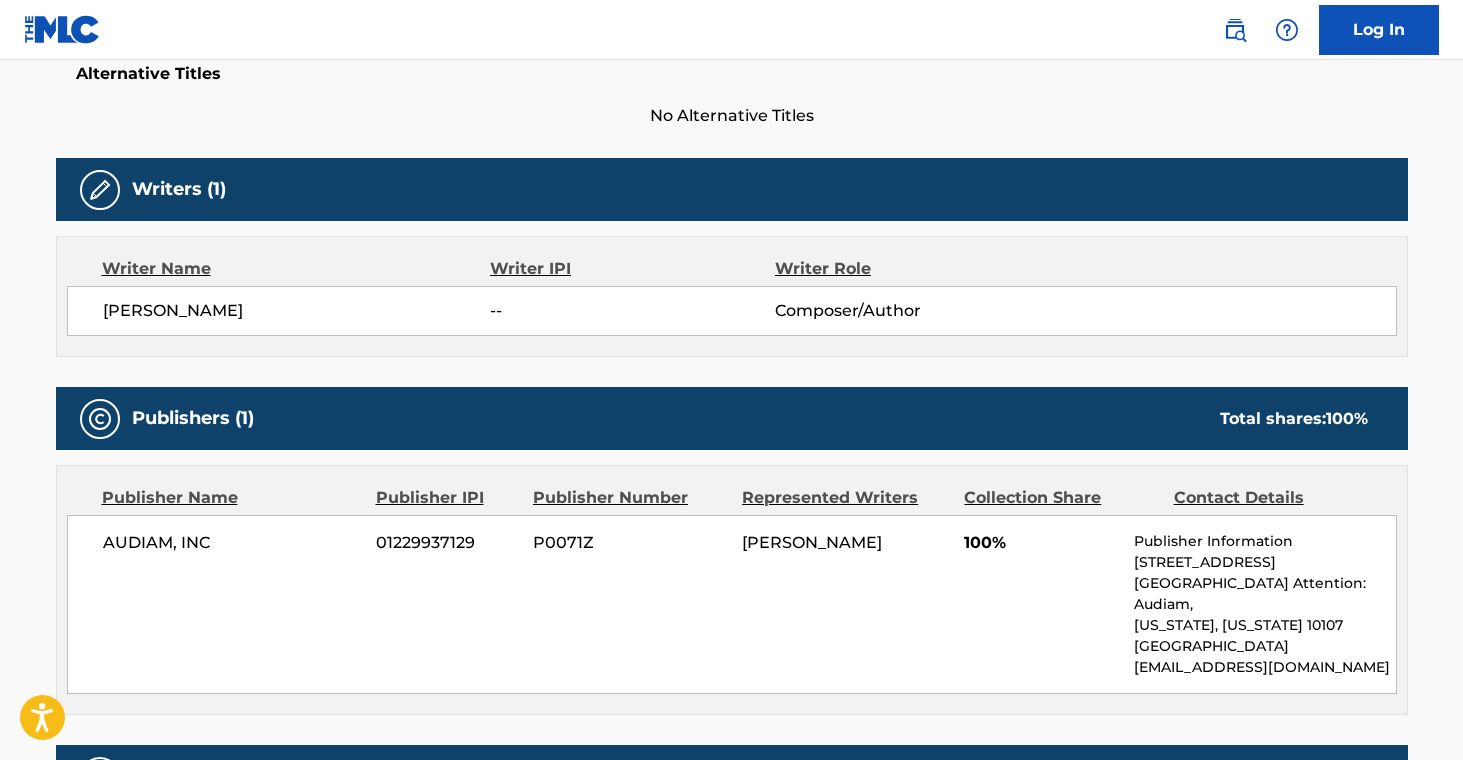 scroll, scrollTop: 0, scrollLeft: 0, axis: both 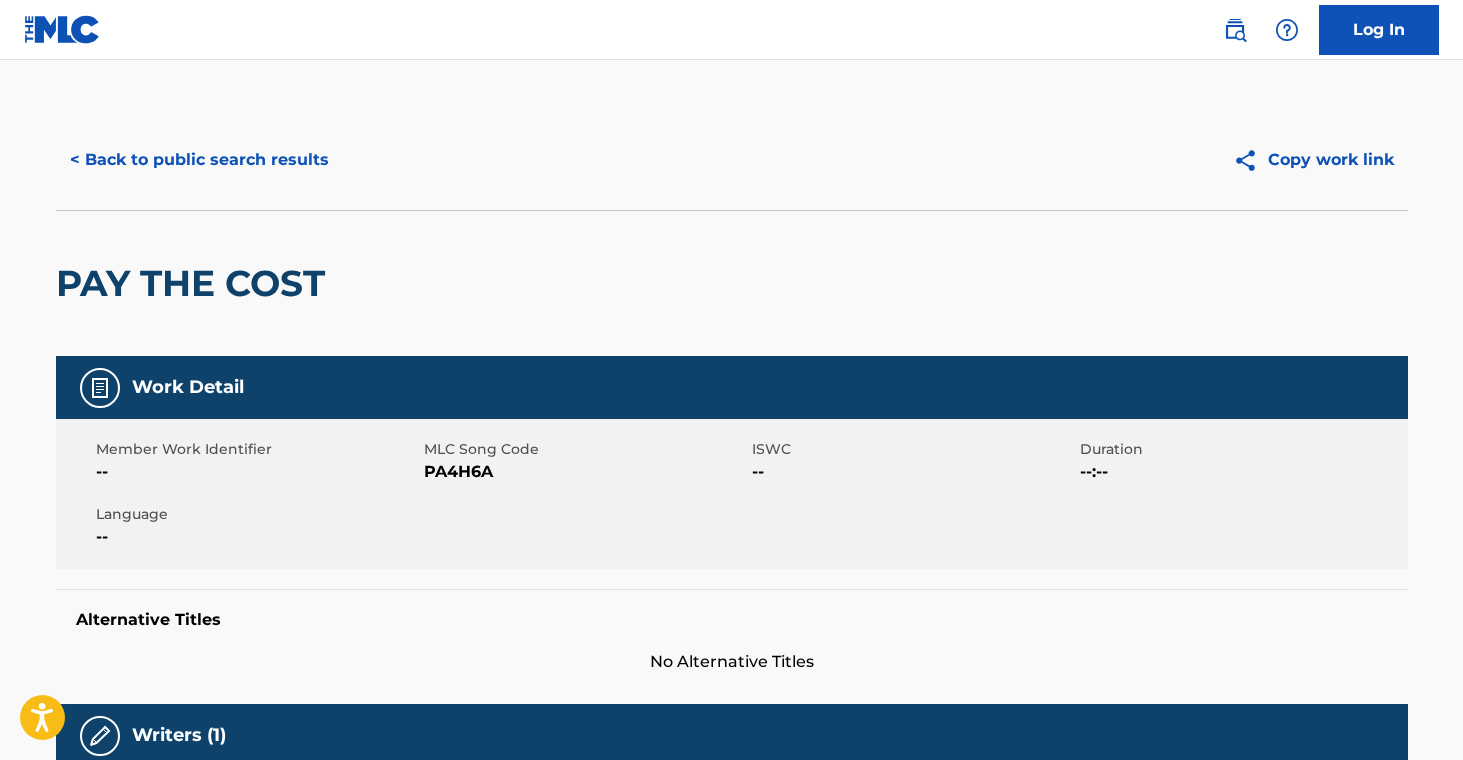 click on "< Back to public search results" at bounding box center [199, 160] 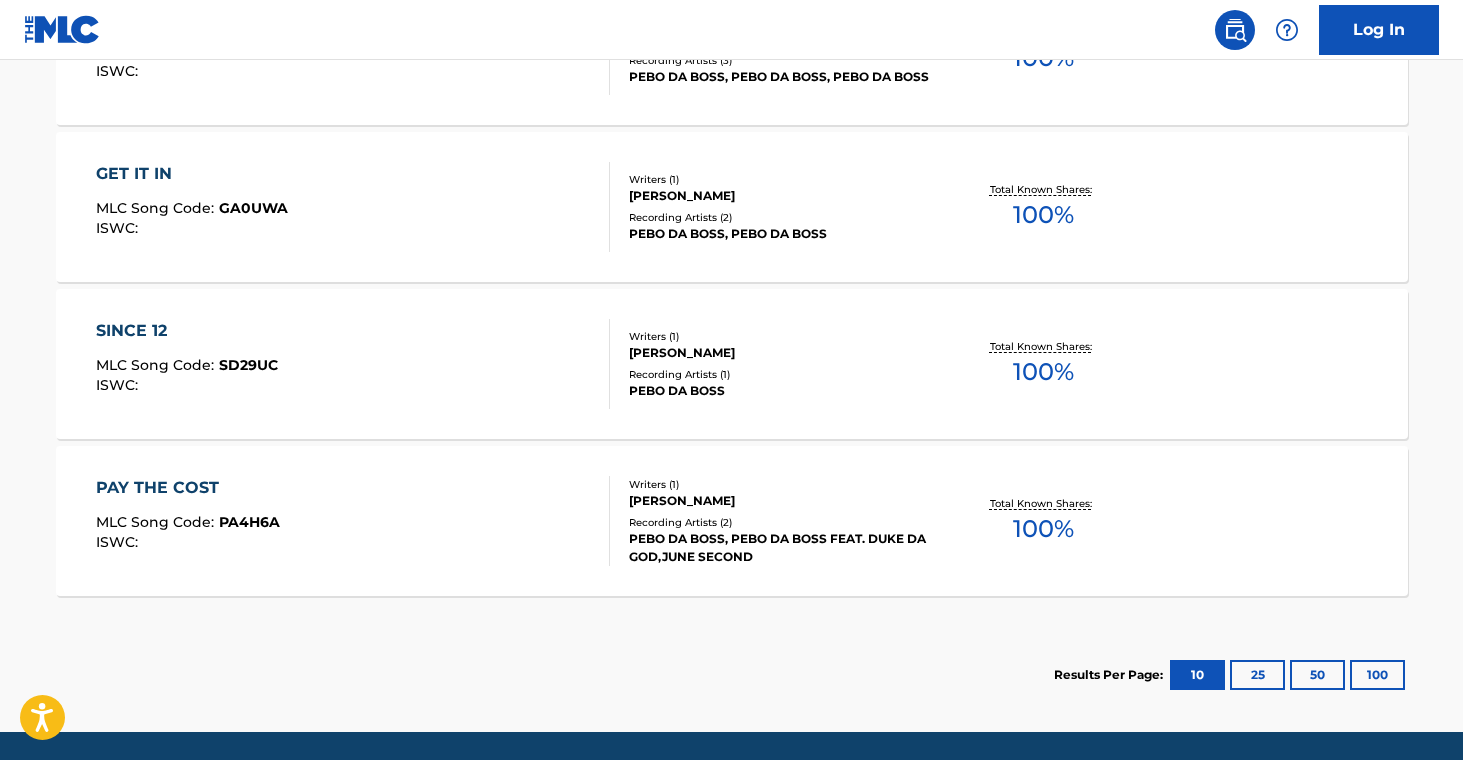 scroll, scrollTop: 1378, scrollLeft: 0, axis: vertical 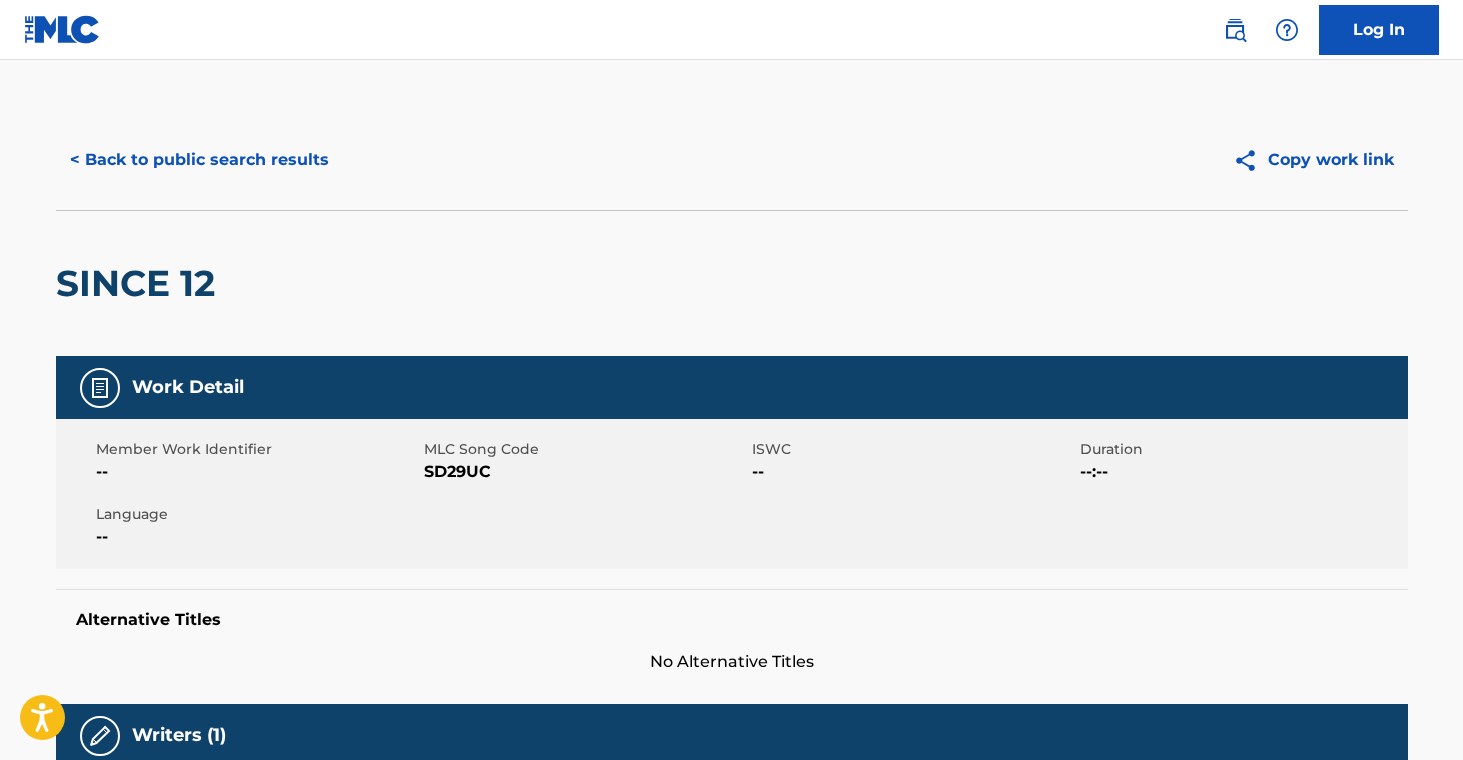 click on "< Back to public search results" at bounding box center (199, 160) 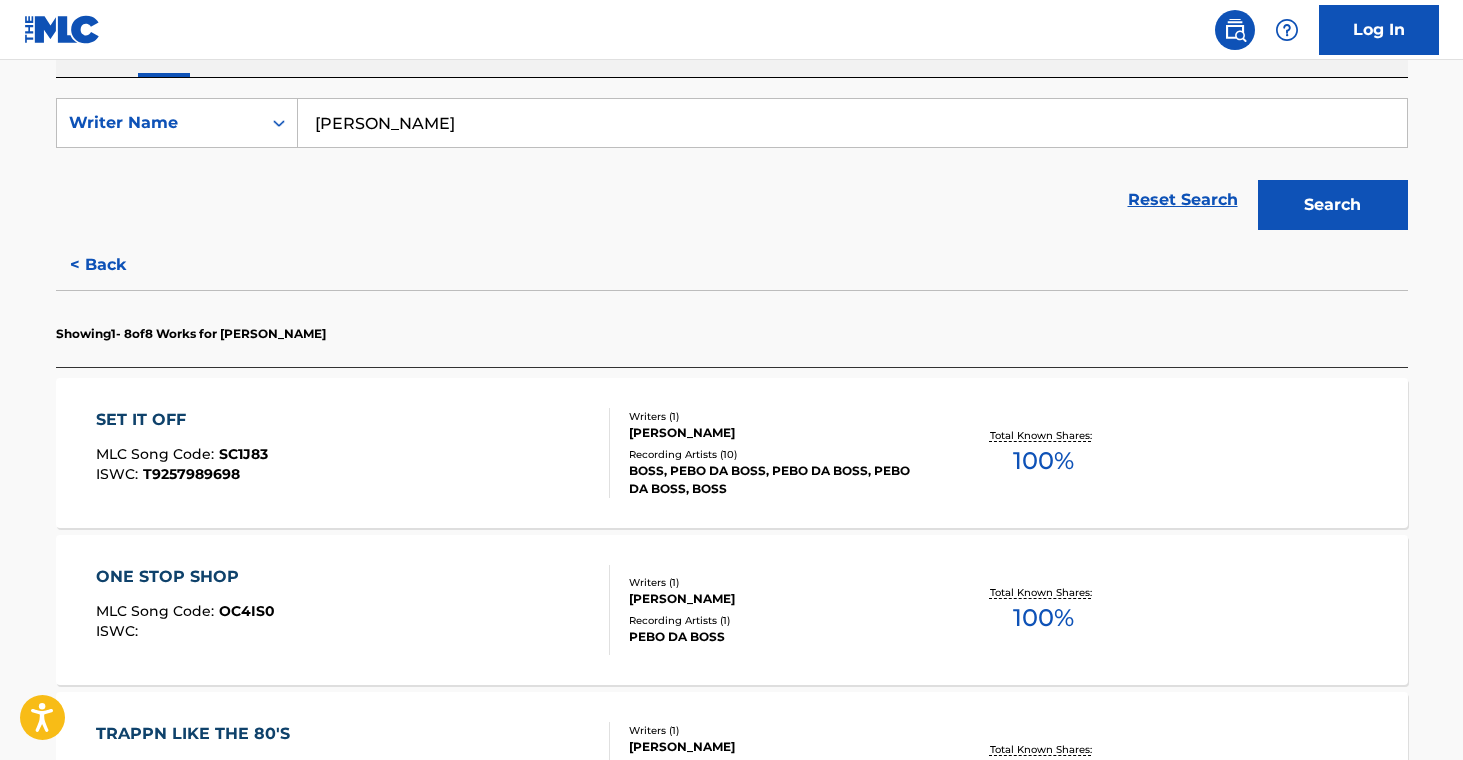 scroll, scrollTop: 370, scrollLeft: 0, axis: vertical 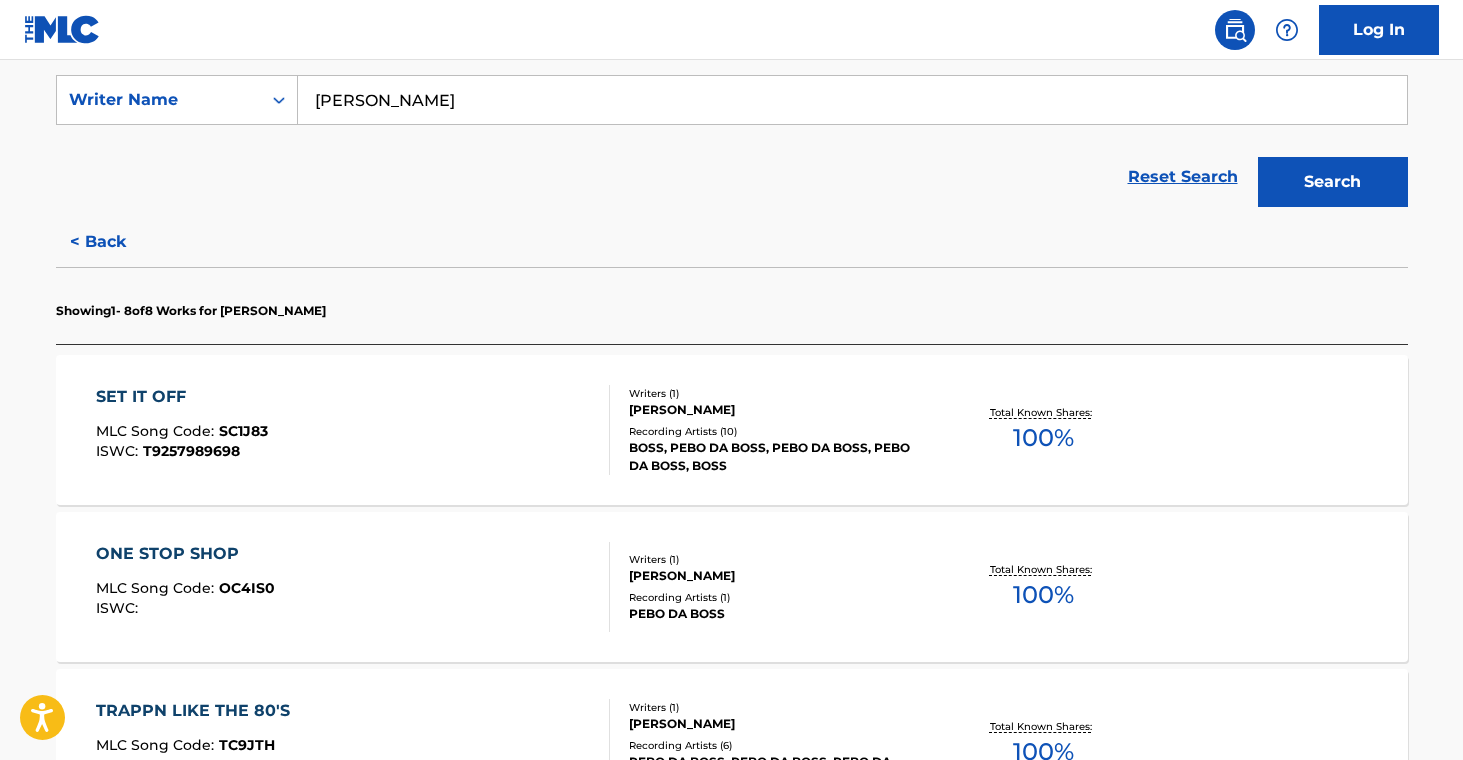 click on "SET IT OFF MLC Song Code : SC1J83 ISWC : T9257989698 Writers ( 1 ) [PERSON_NAME] Recording Artists ( 10 ) BOSS, PEBO DA BOSS, PEBO DA BOSS, PEBO DA BOSS, BOSS Total Known Shares: 100 %" at bounding box center (732, 430) 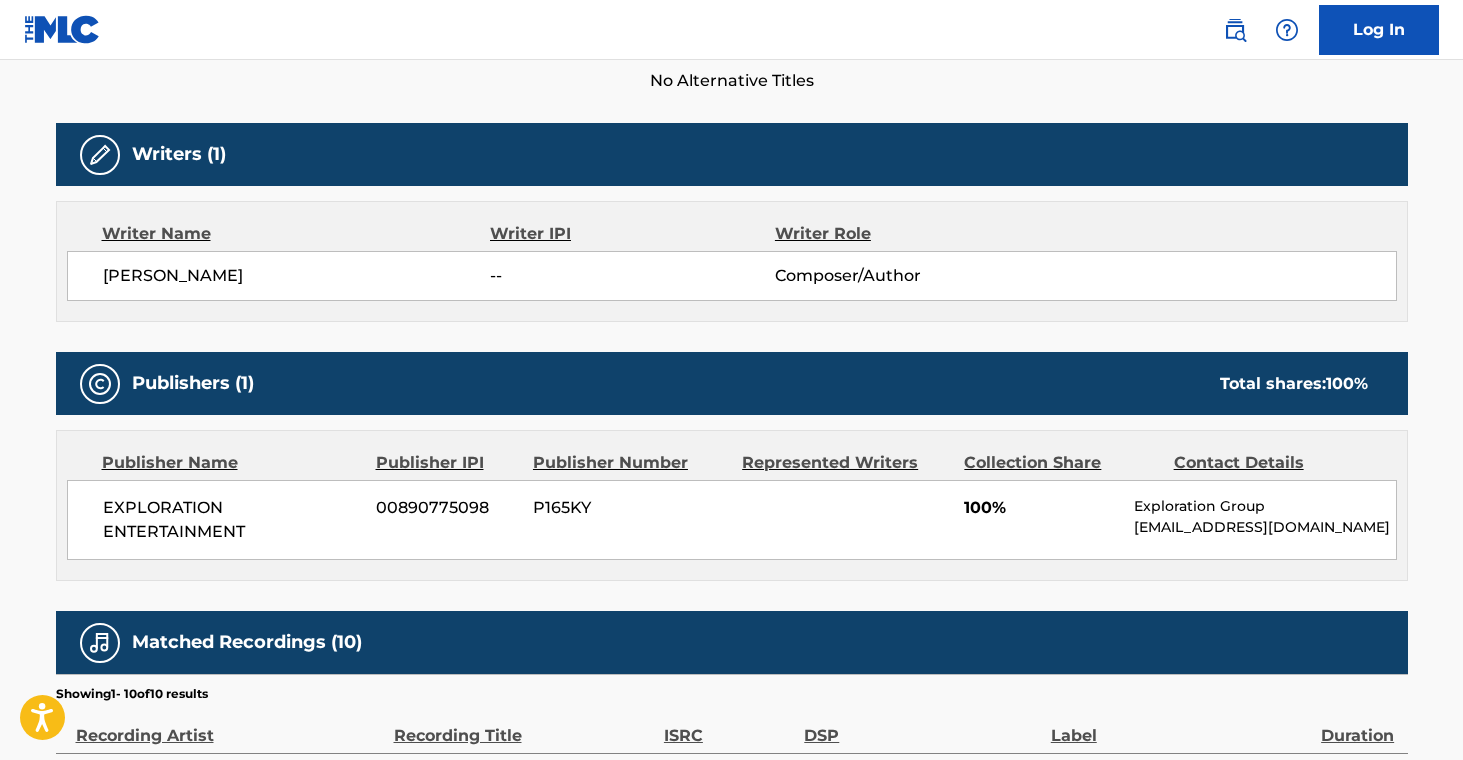 scroll, scrollTop: 0, scrollLeft: 0, axis: both 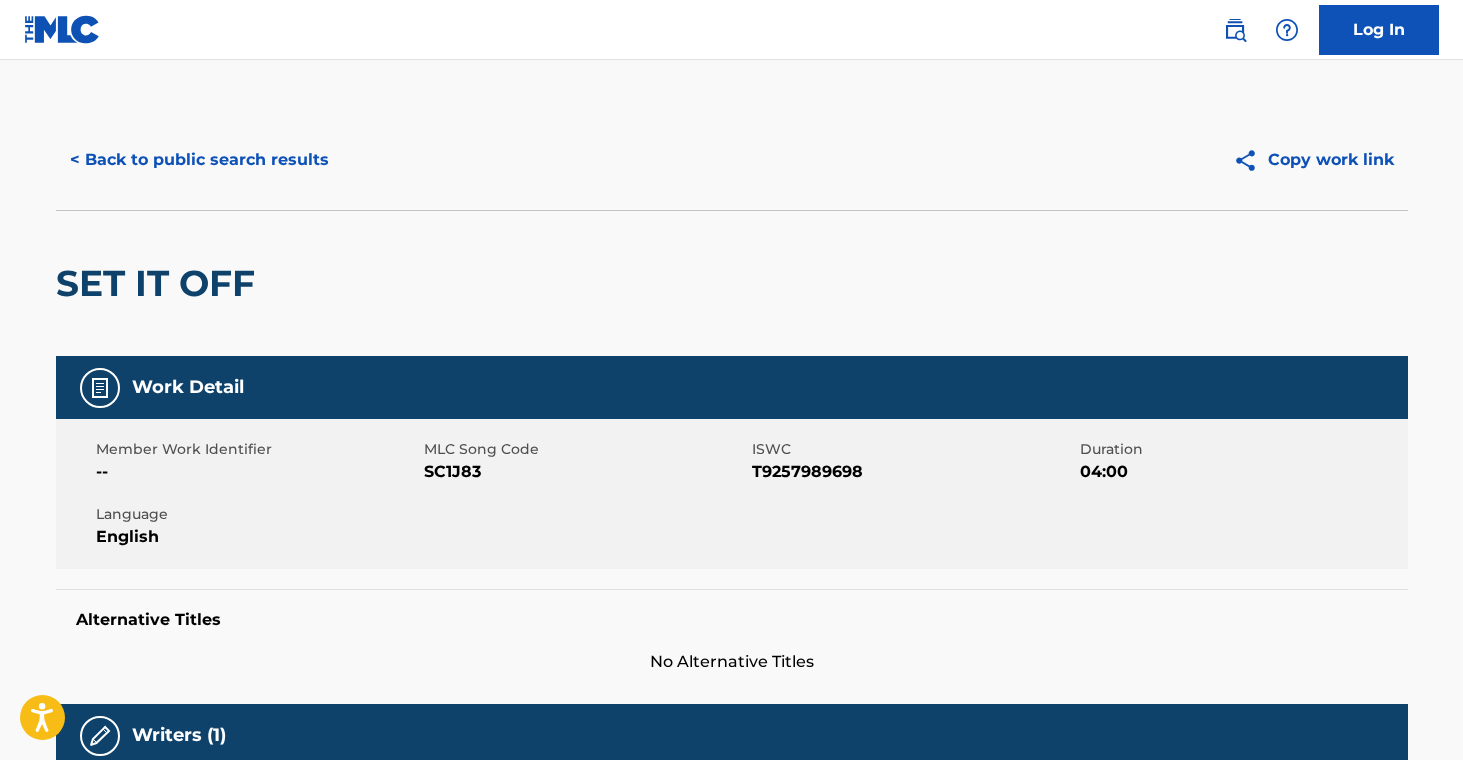 click on "< Back to public search results" at bounding box center (199, 160) 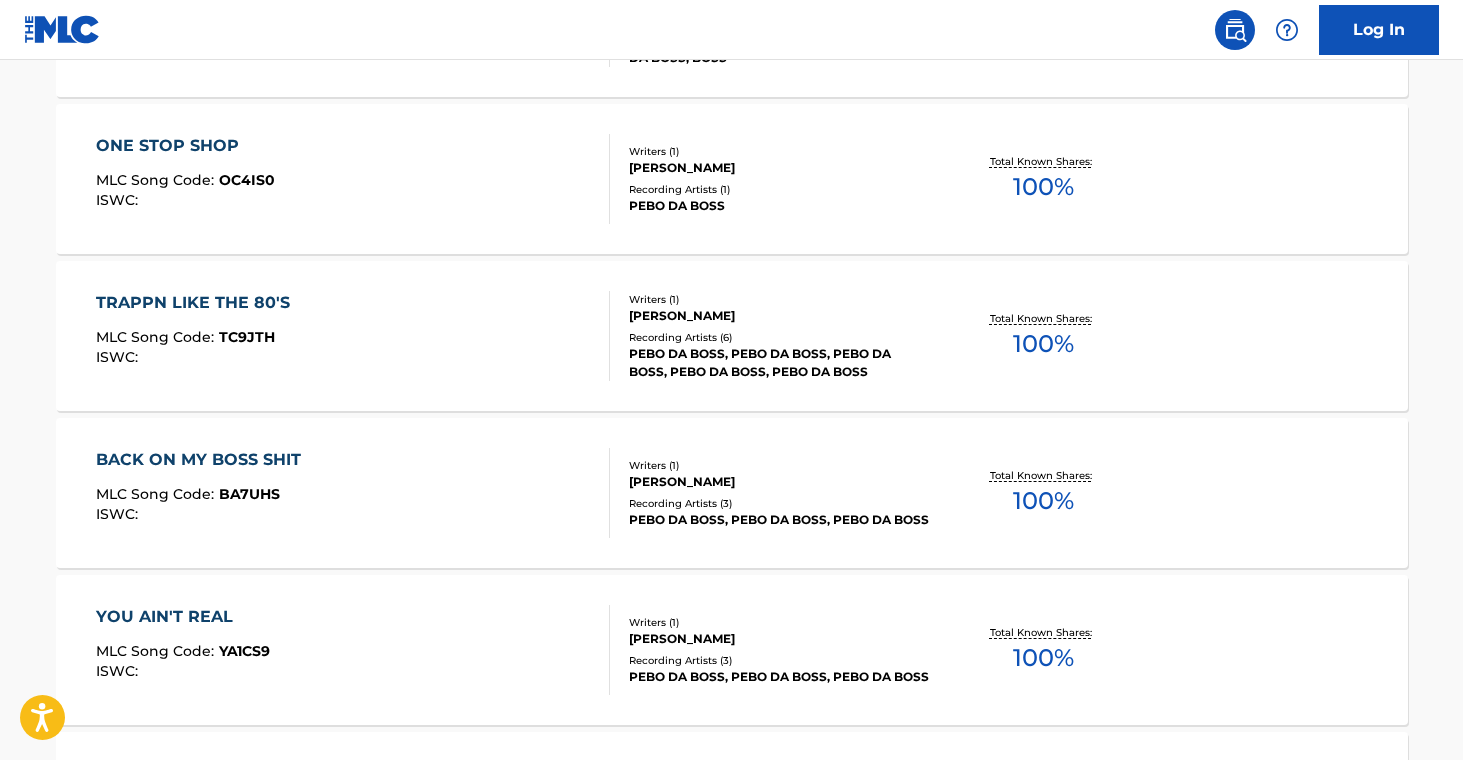 scroll, scrollTop: 1012, scrollLeft: 0, axis: vertical 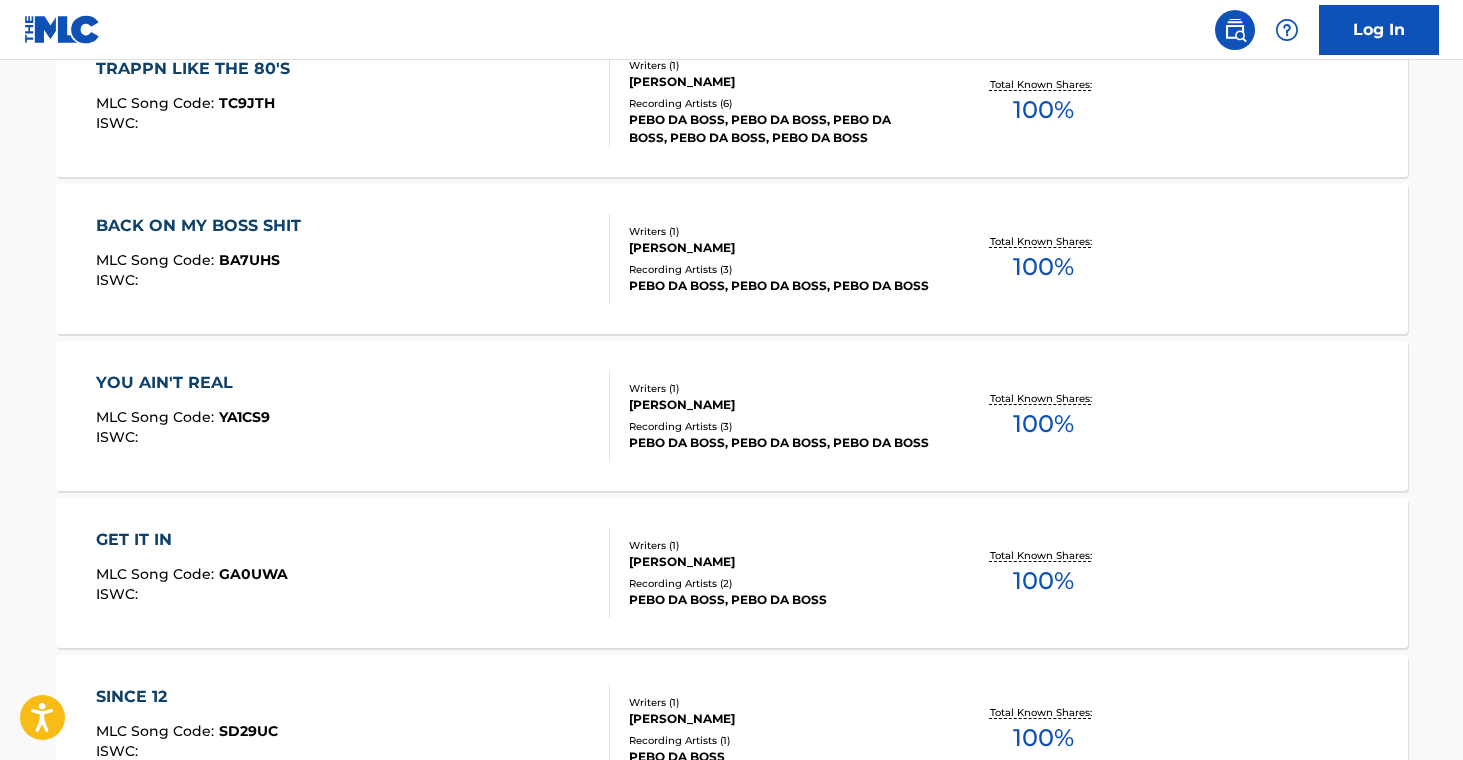 click on "PEBO DA BOSS, PEBO DA BOSS, PEBO DA BOSS" at bounding box center [780, 286] 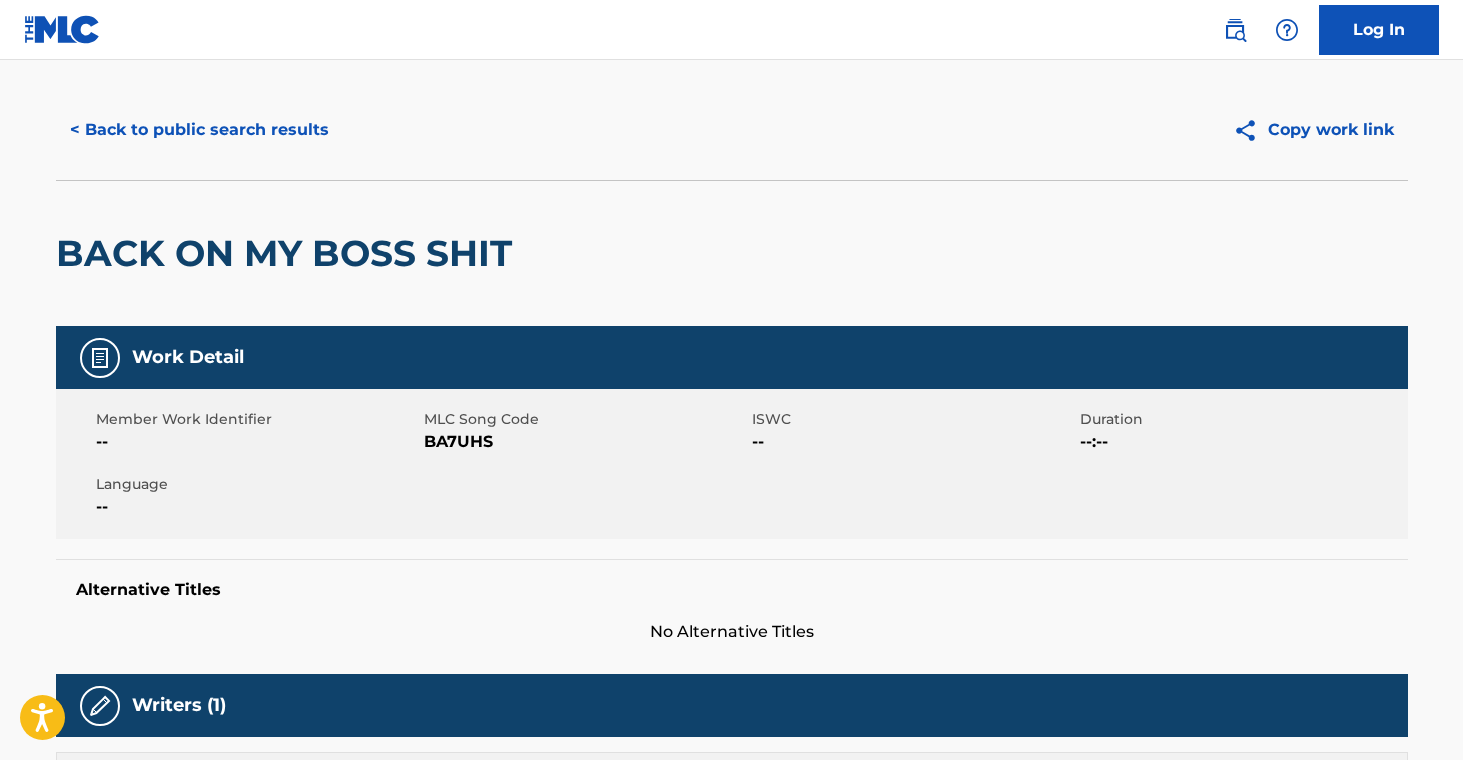 scroll, scrollTop: 0, scrollLeft: 0, axis: both 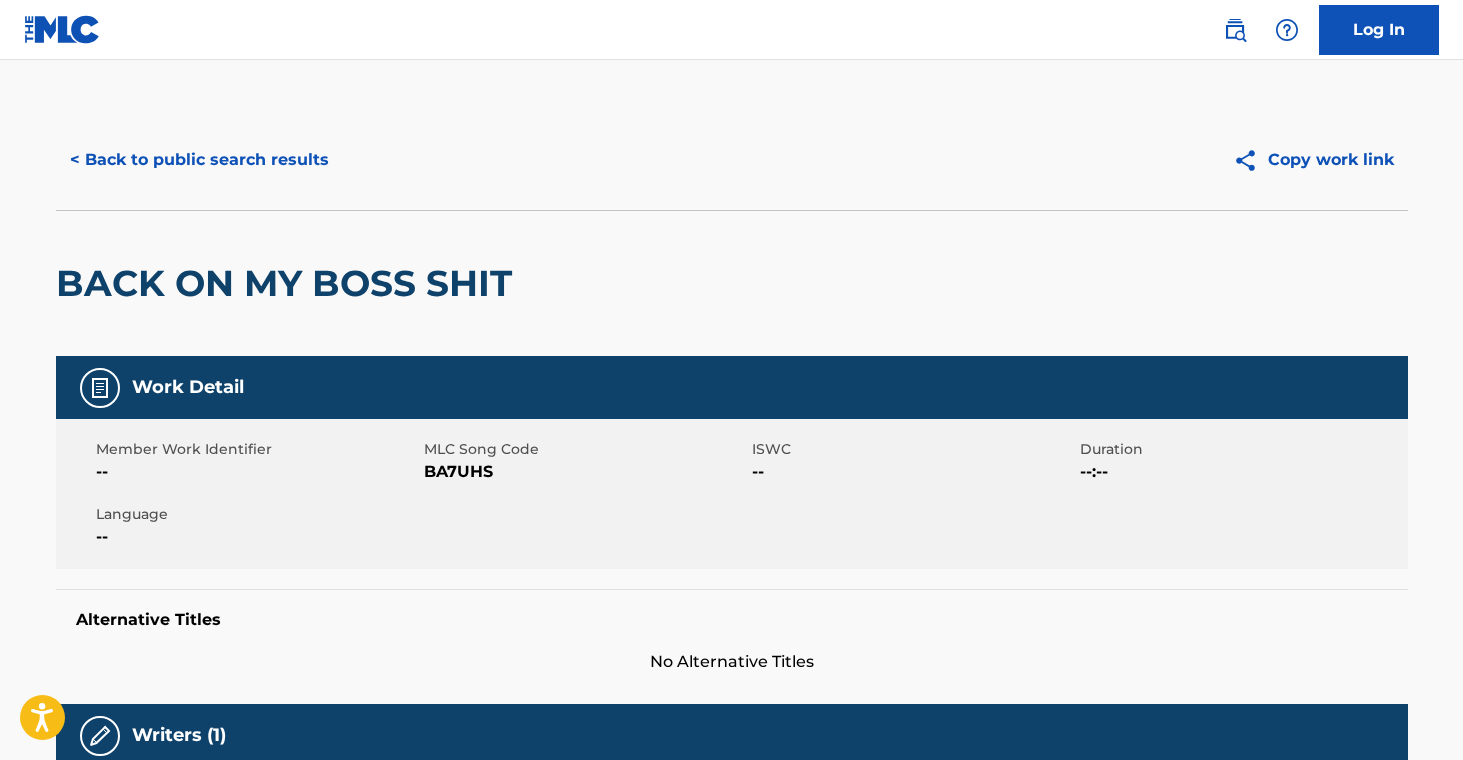 click on "< Back to public search results" at bounding box center [199, 160] 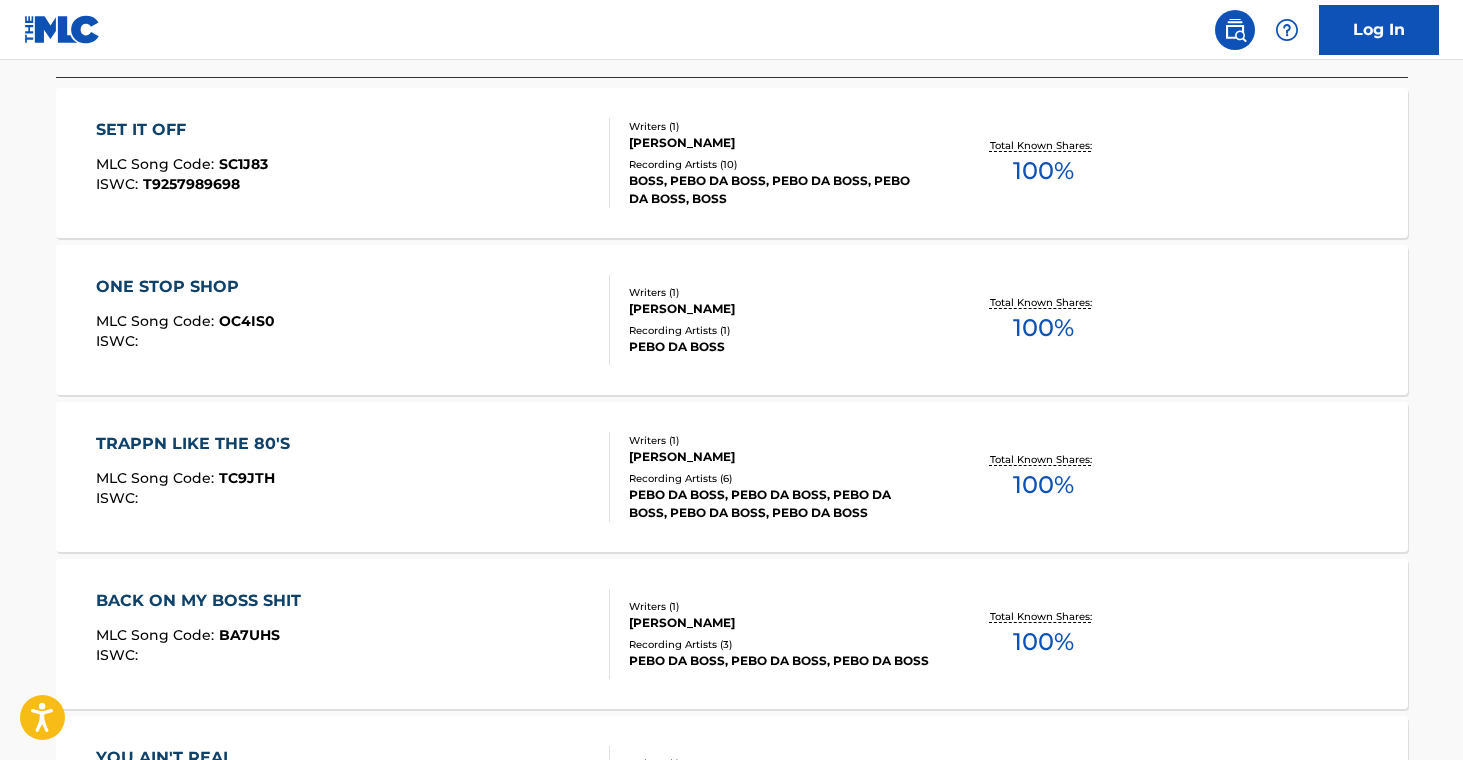 scroll, scrollTop: 638, scrollLeft: 0, axis: vertical 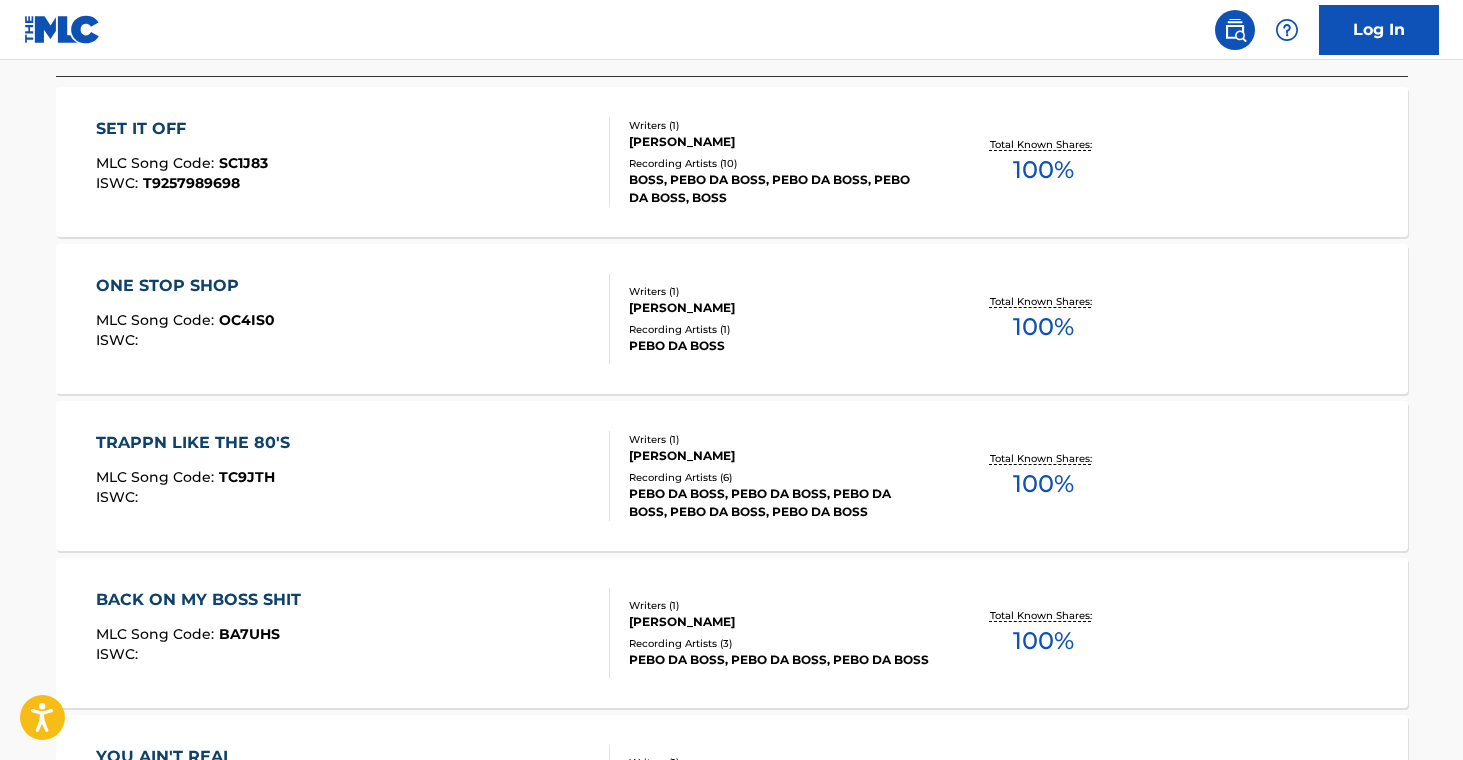 click on "Recording Artists ( 3 )" at bounding box center (780, 643) 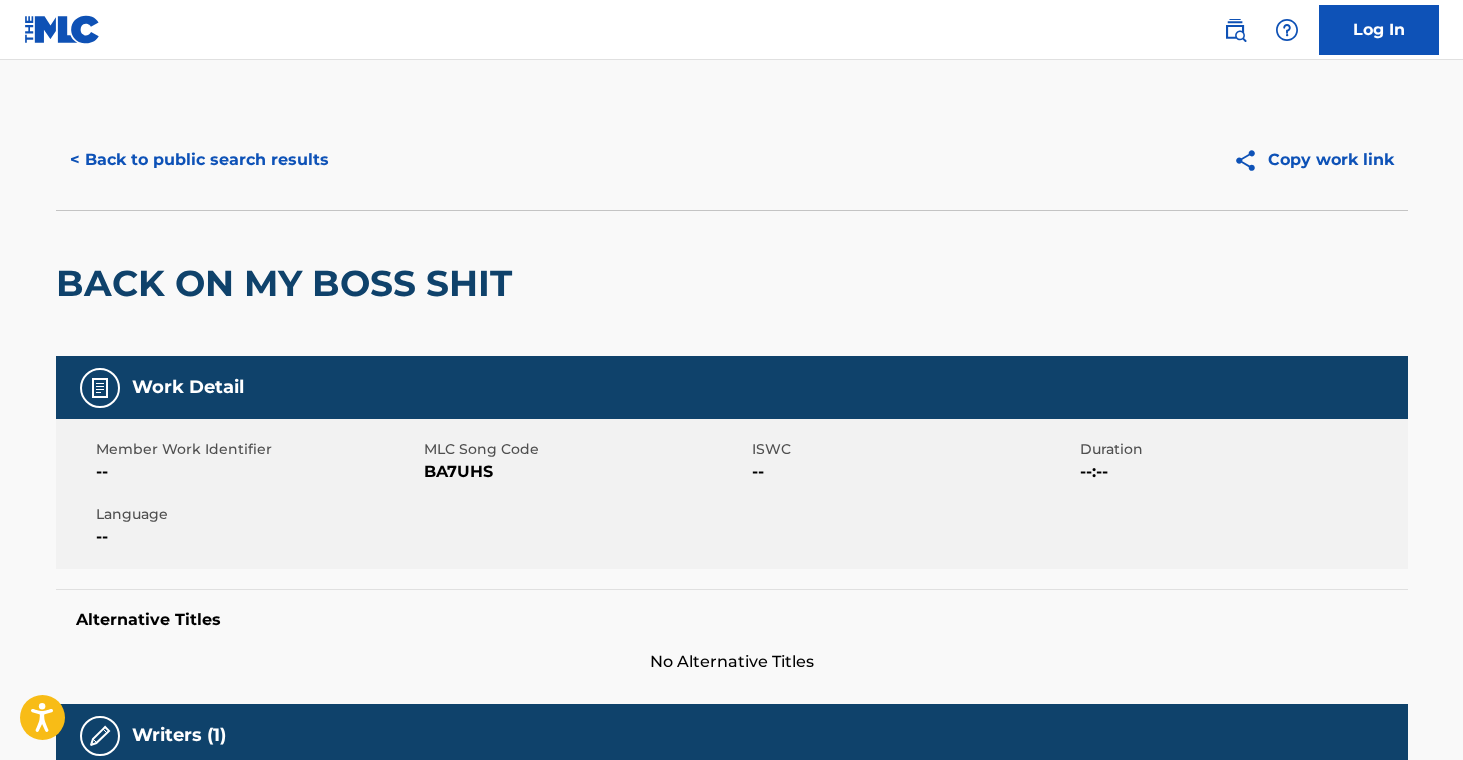 click on "< Back to public search results" at bounding box center [199, 160] 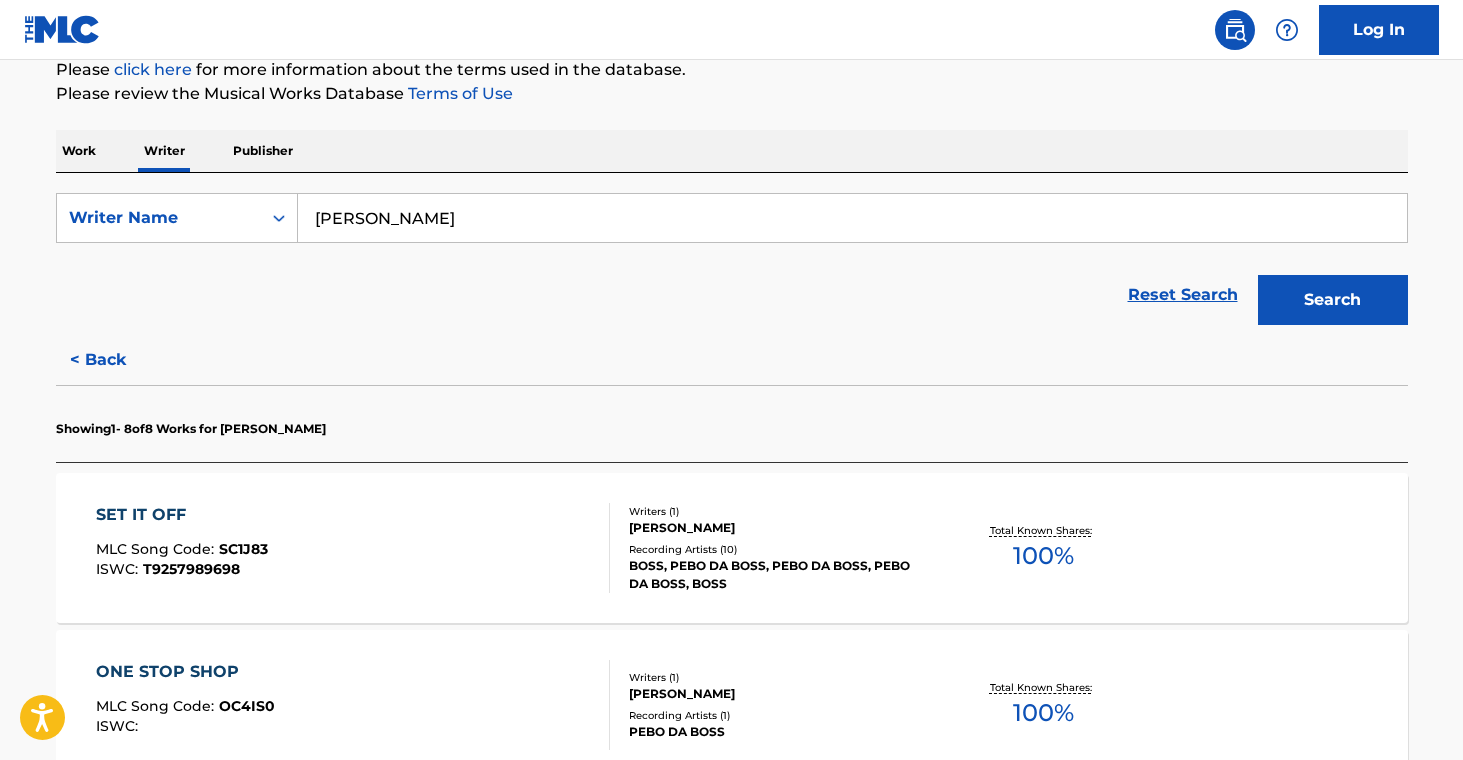 click on "PEBO DA BOSS, PEBO DA BOSS, PEBO DA BOSS" at bounding box center [780, 1046] 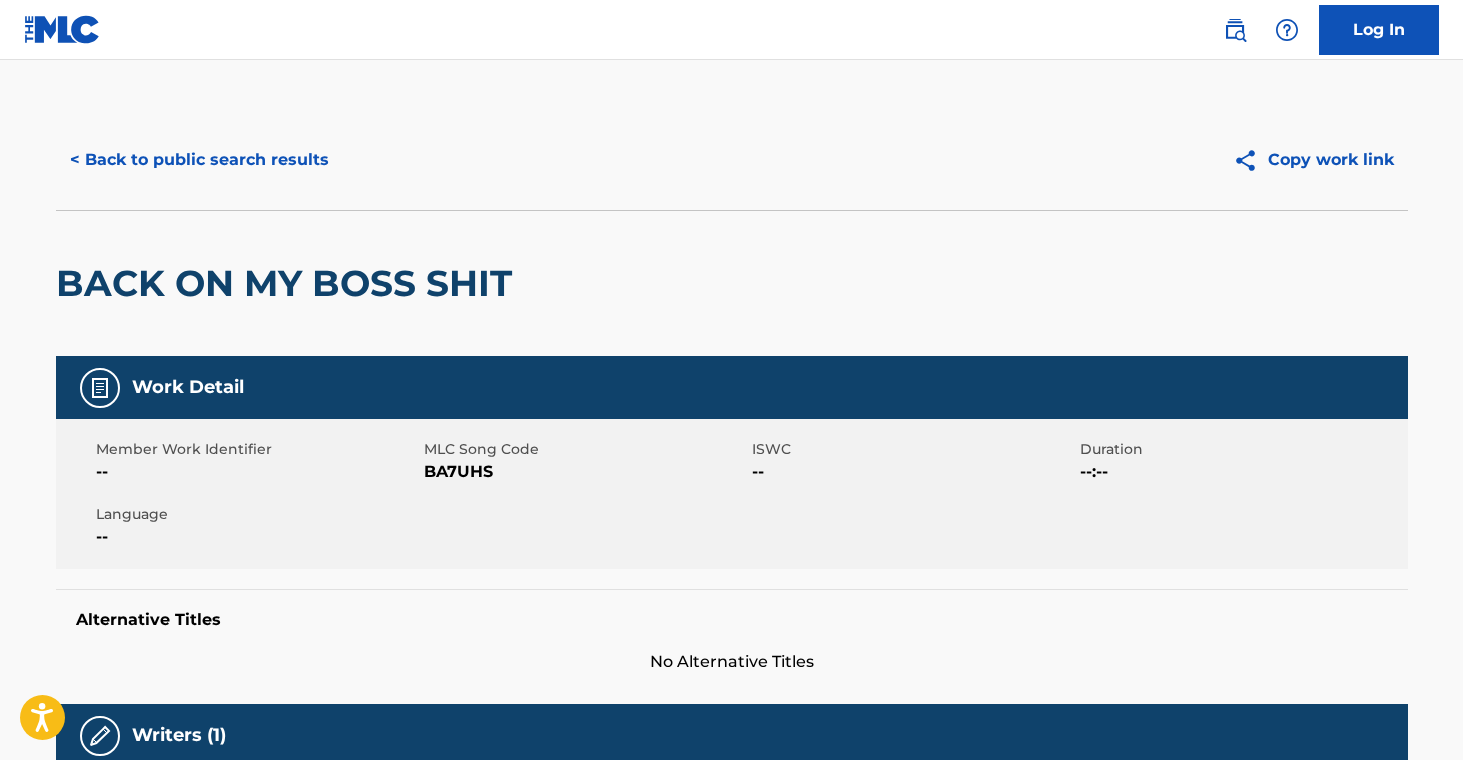 click on "< Back to public search results" at bounding box center [199, 160] 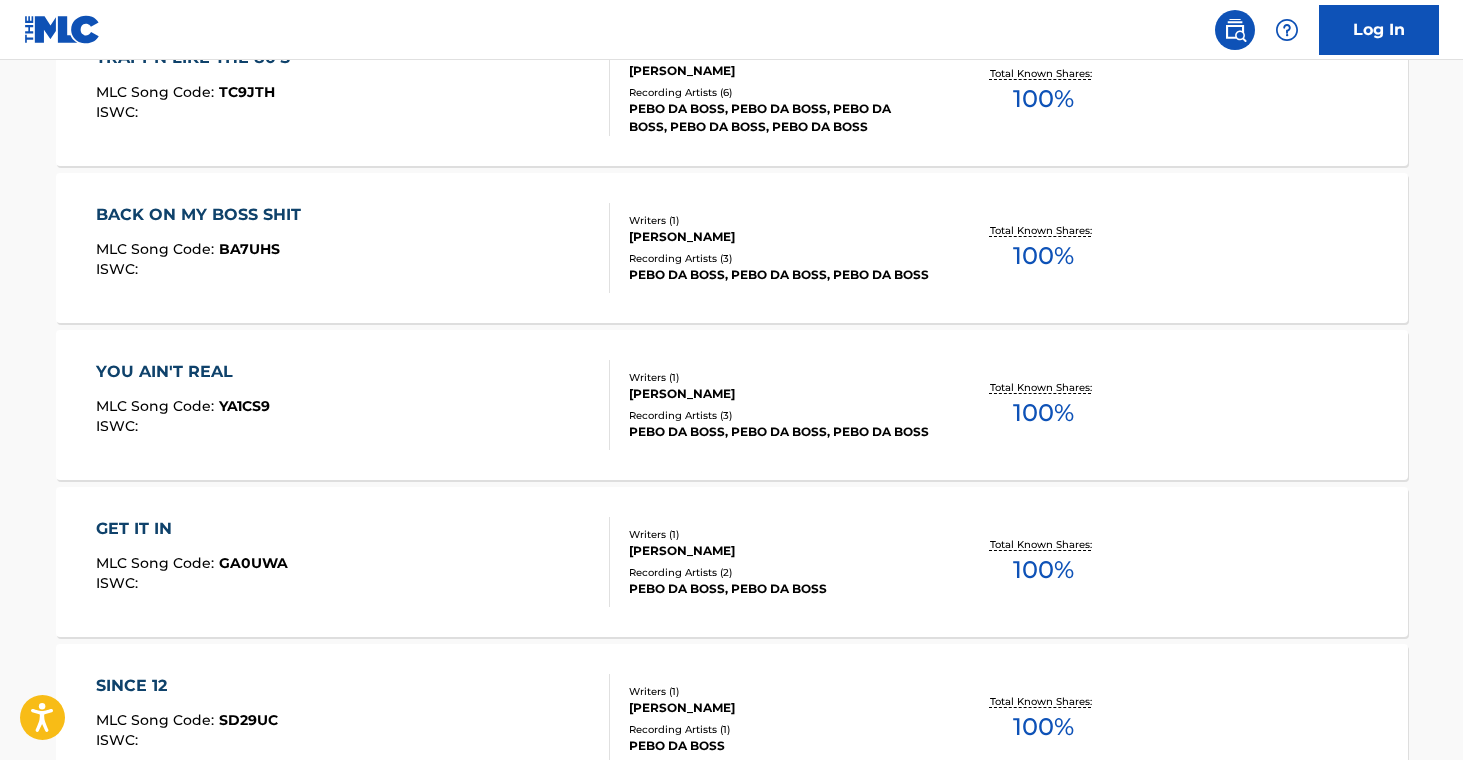 click on "Writers ( 1 ) [PERSON_NAME] Recording Artists ( 2 ) PEBO DA BOSS, PEBO DA BOSS" at bounding box center (770, 562) 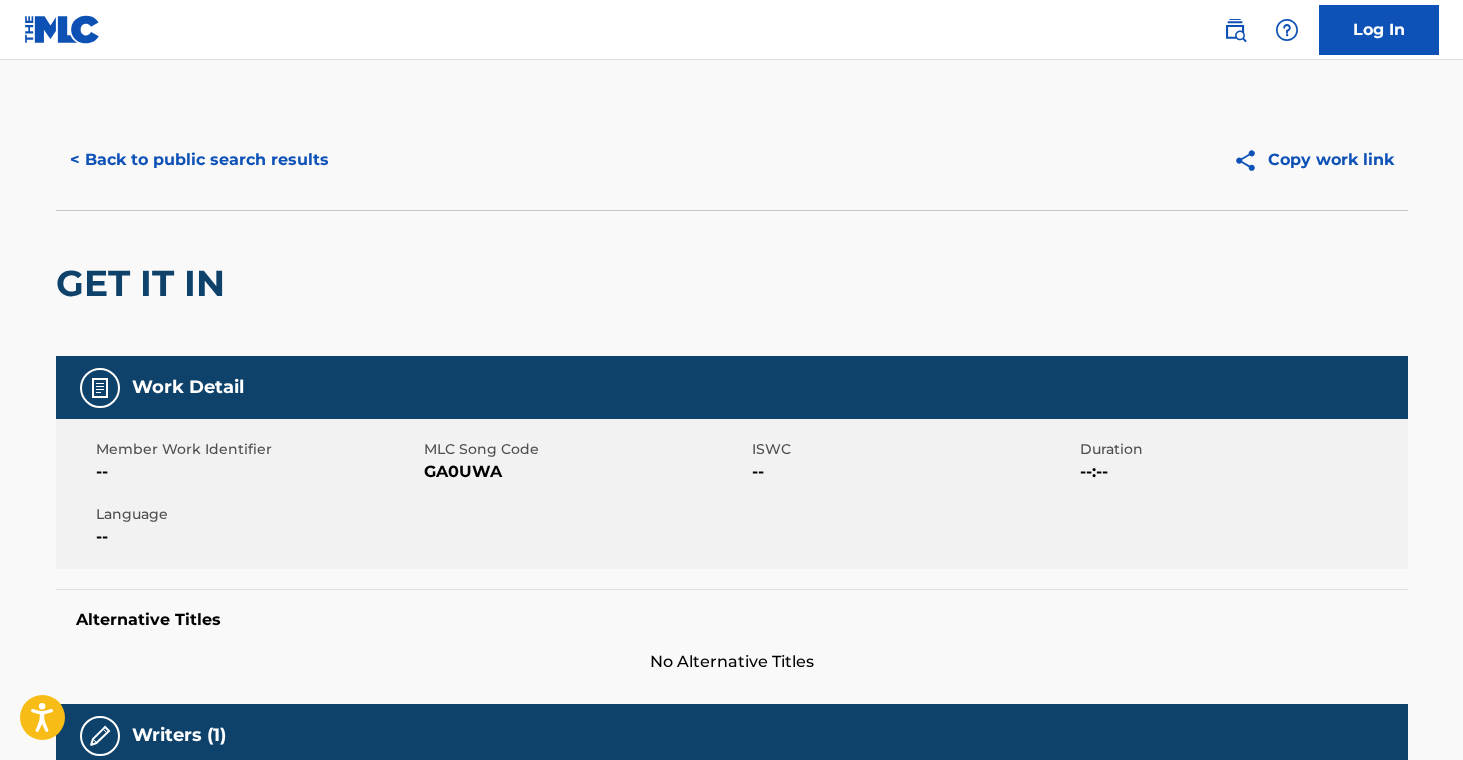 click on "< Back to public search results" at bounding box center (199, 160) 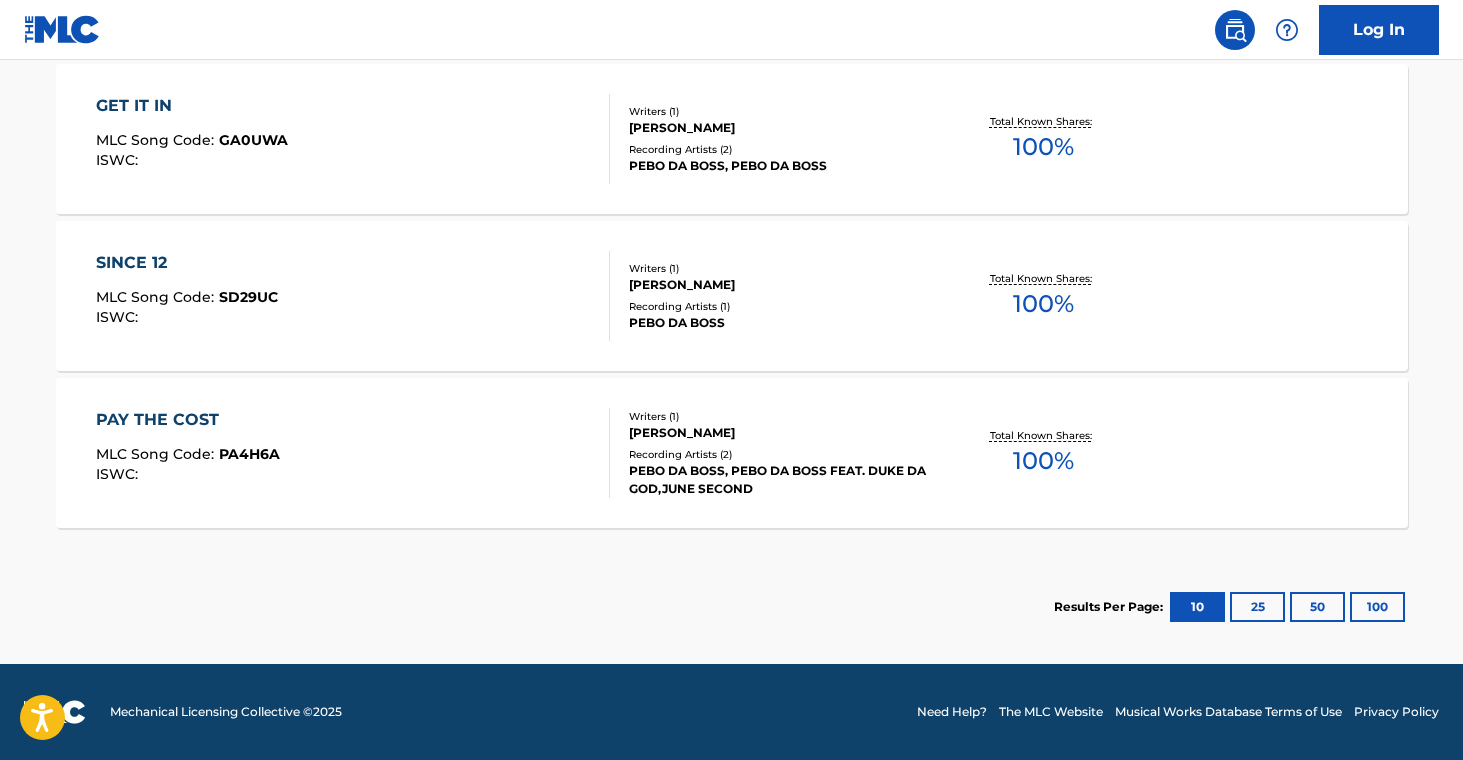 click on "SINCE 12 MLC Song Code : SD29UC ISWC : Writers ( 1 ) [PERSON_NAME] Recording Artists ( 1 ) PEBO DA BOSS Total Known Shares: 100 %" at bounding box center [732, 296] 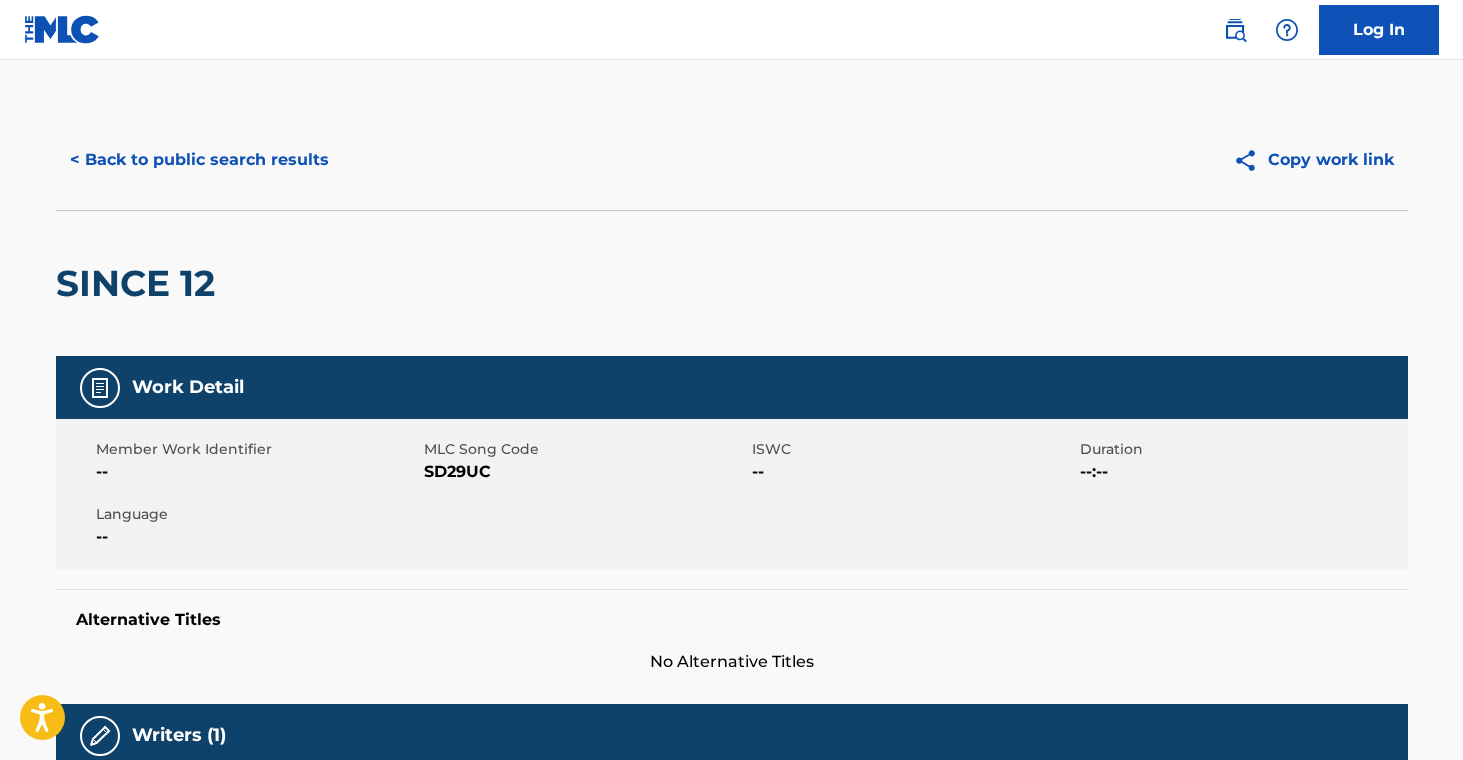 click on "< Back to public search results" at bounding box center (199, 160) 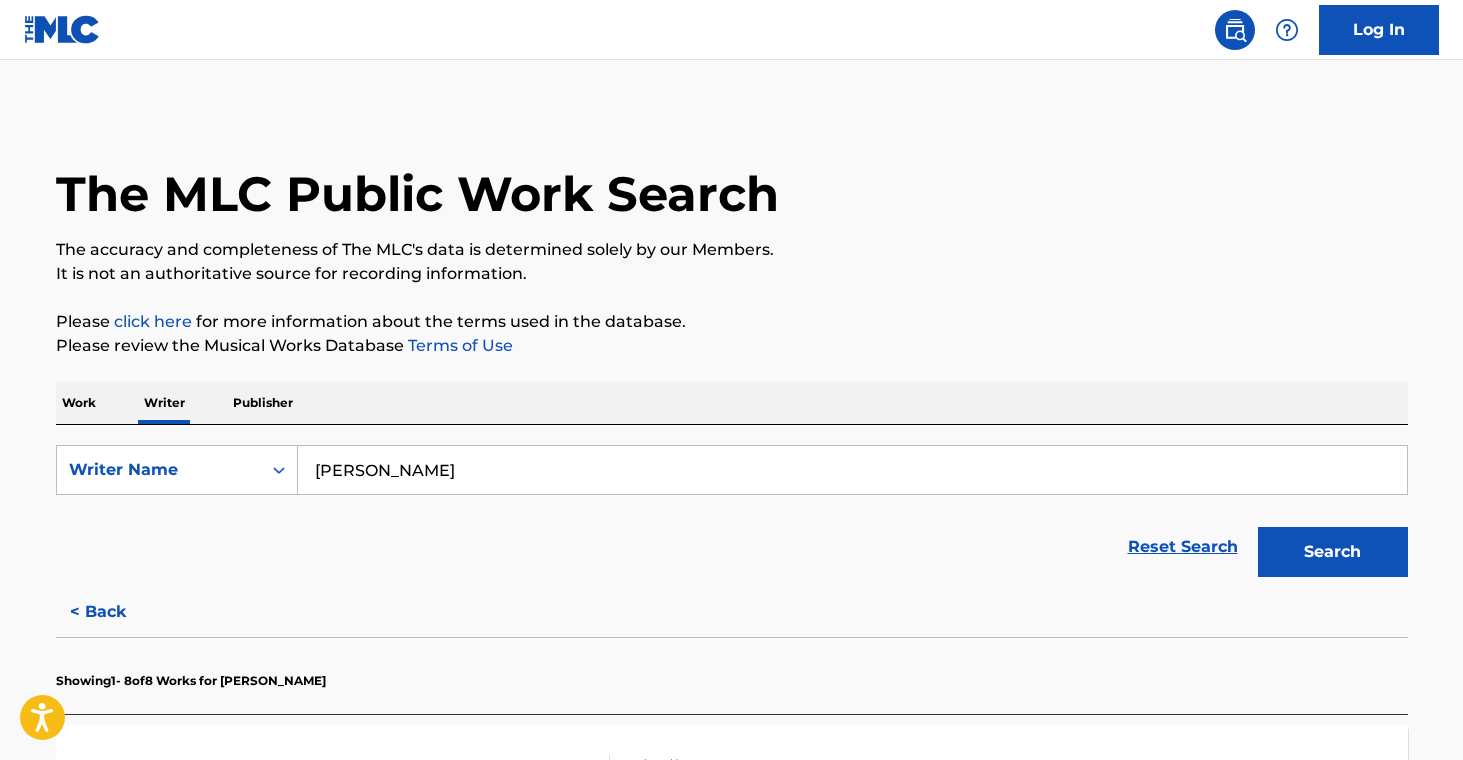 click on "[PERSON_NAME]" at bounding box center (852, 470) 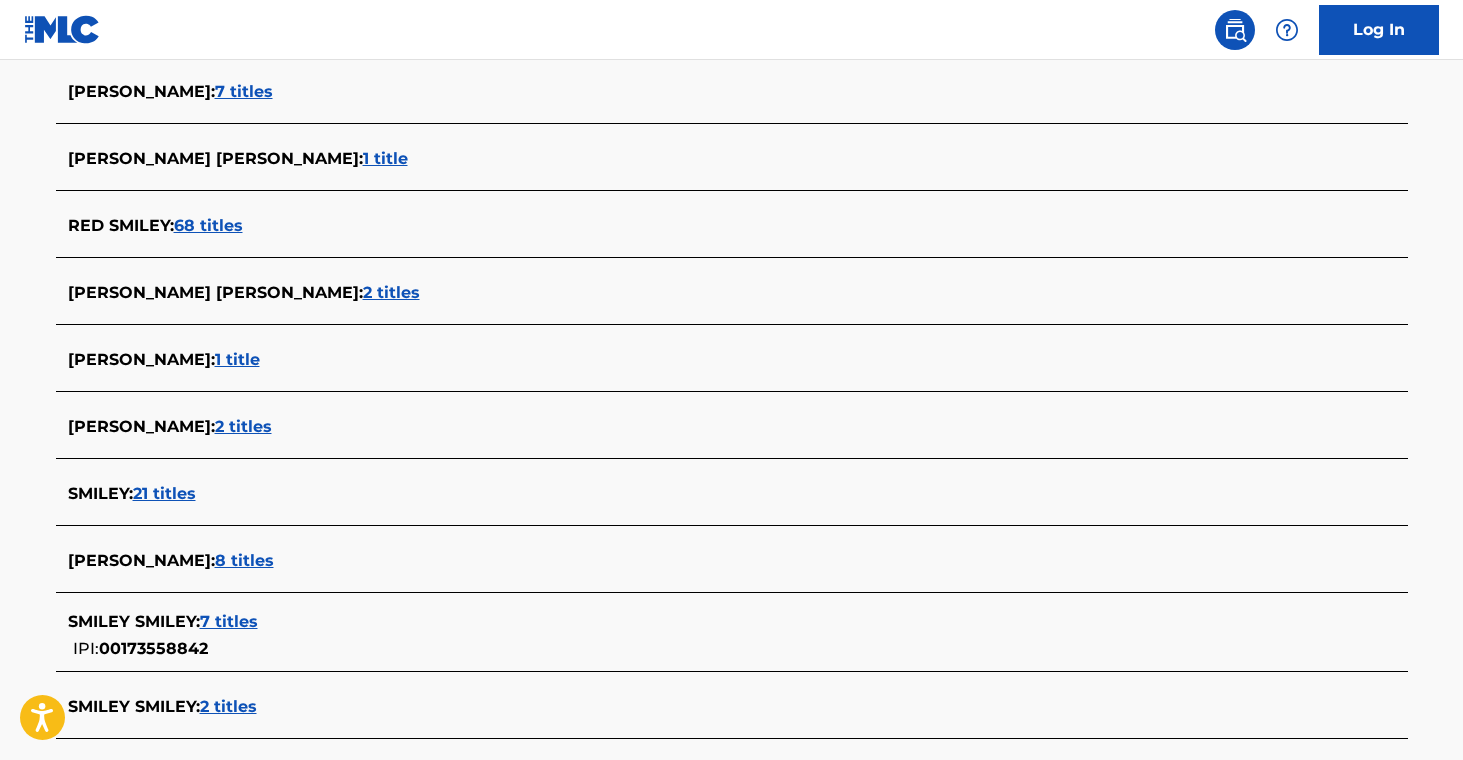 scroll, scrollTop: 830, scrollLeft: 0, axis: vertical 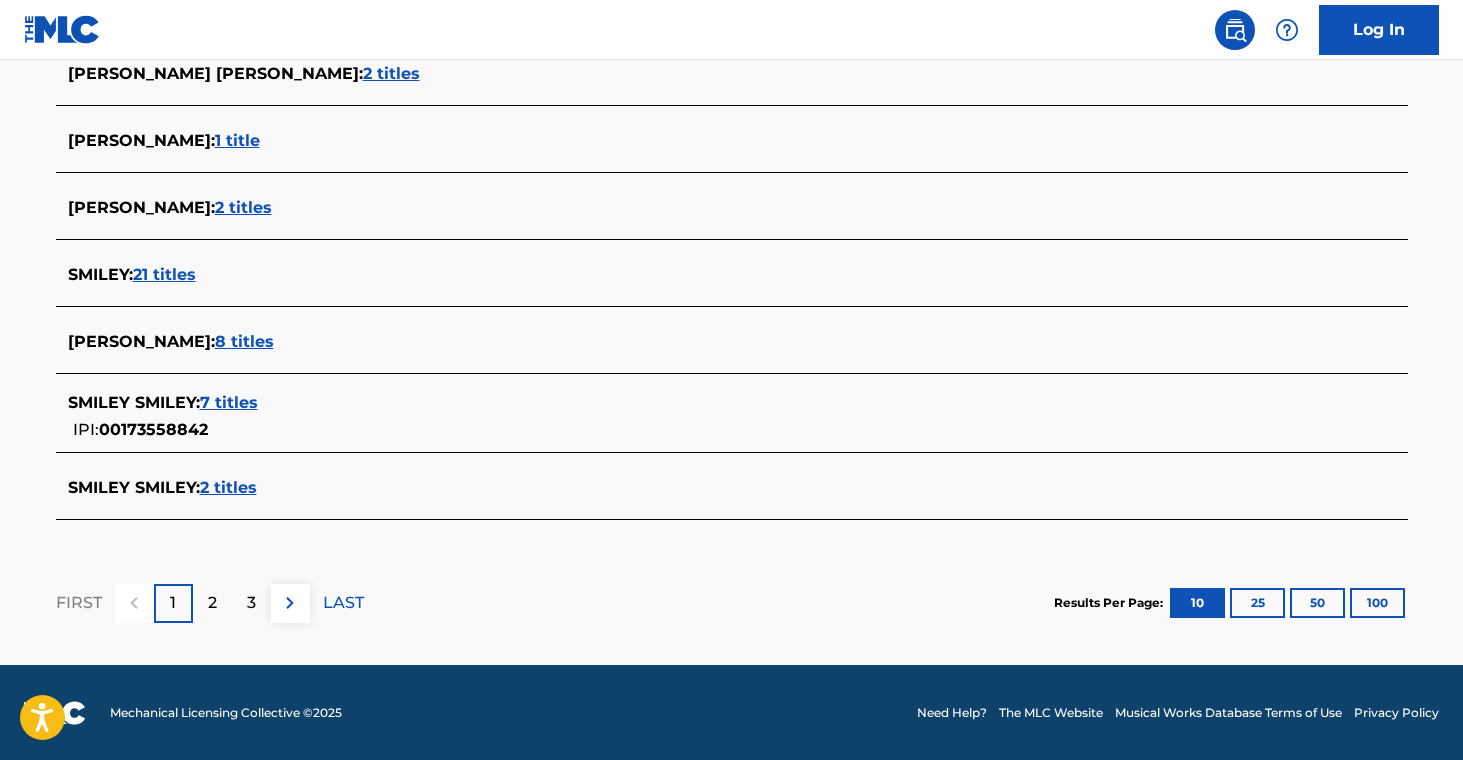 click on "8 titles" at bounding box center (244, 341) 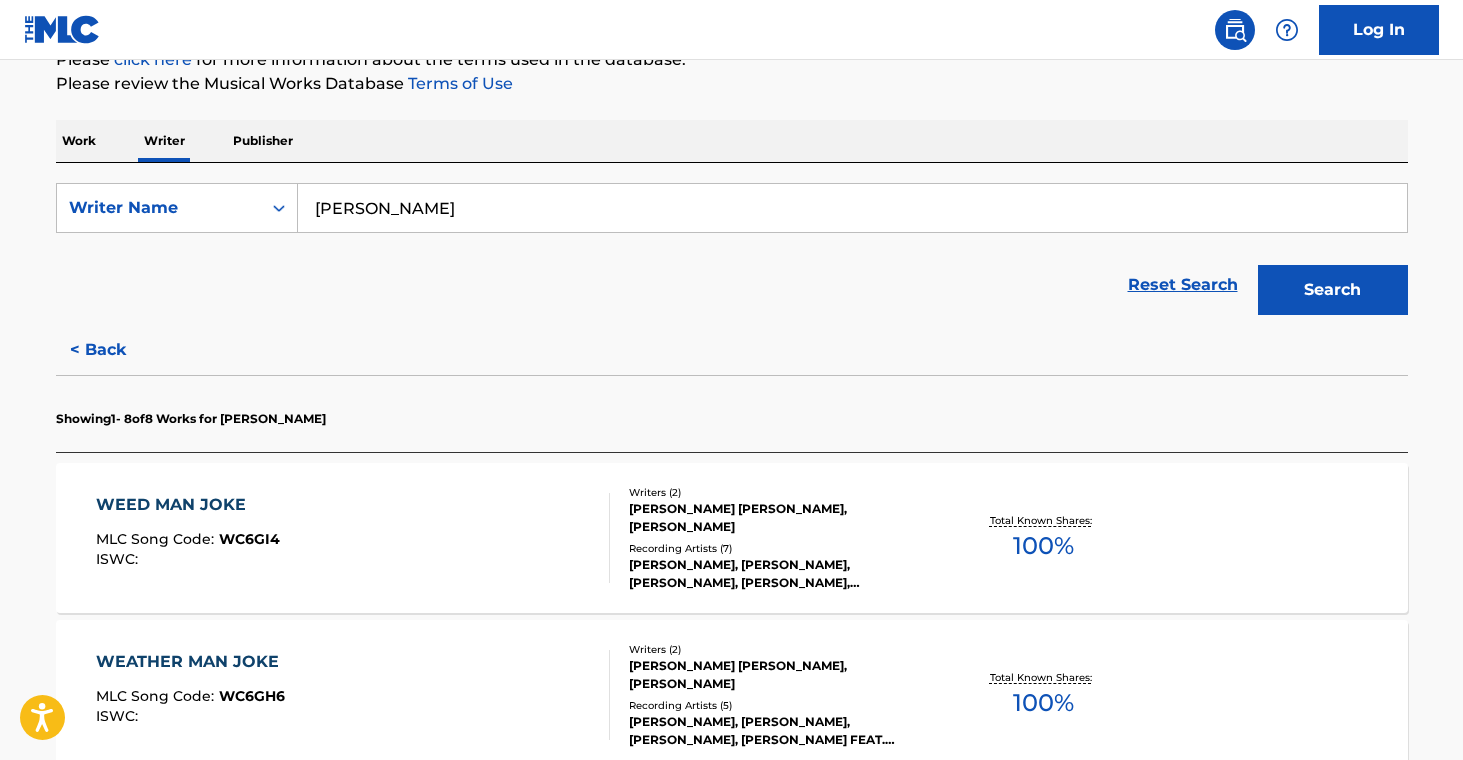 scroll, scrollTop: 345, scrollLeft: 0, axis: vertical 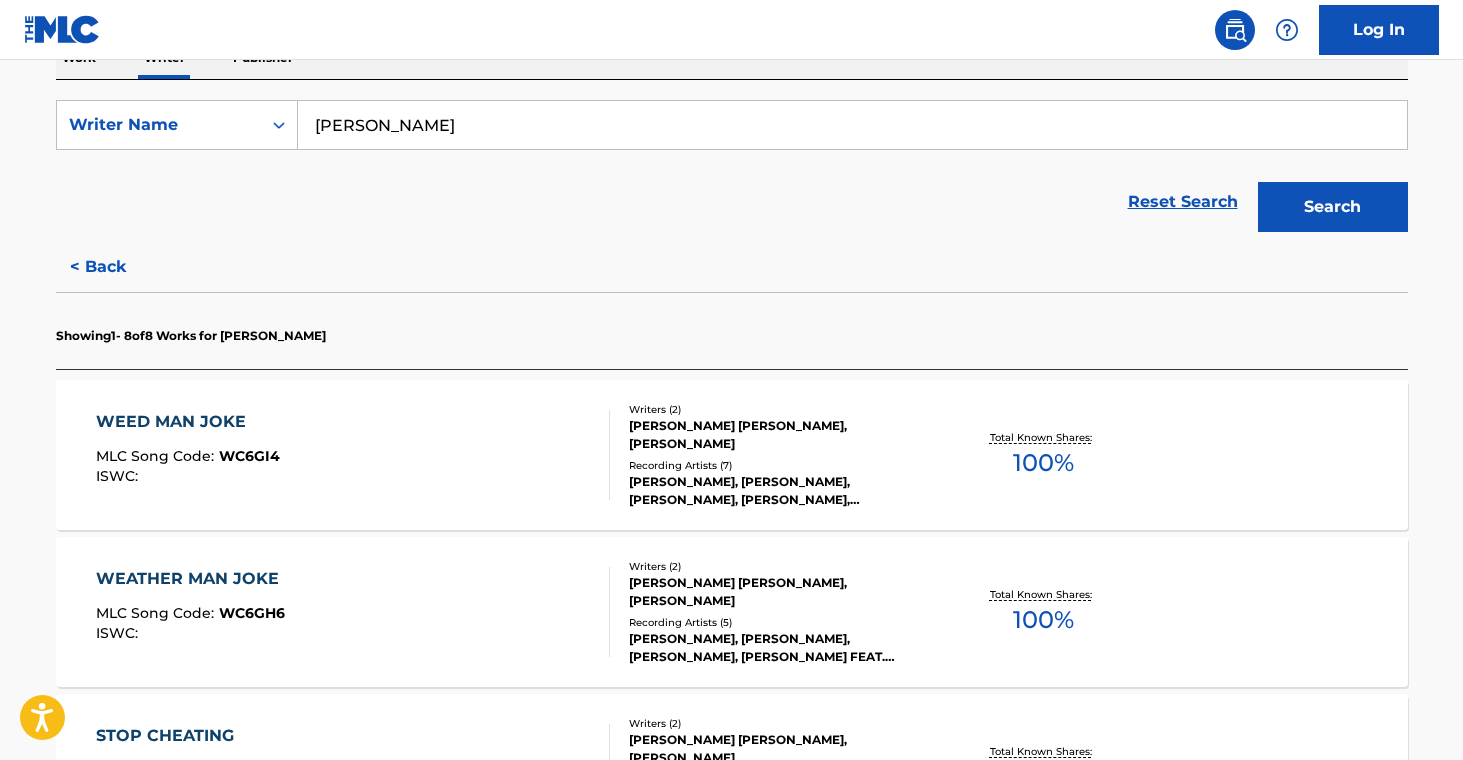 click on "[PERSON_NAME], [PERSON_NAME], [PERSON_NAME], [PERSON_NAME], [PERSON_NAME]" at bounding box center (780, 491) 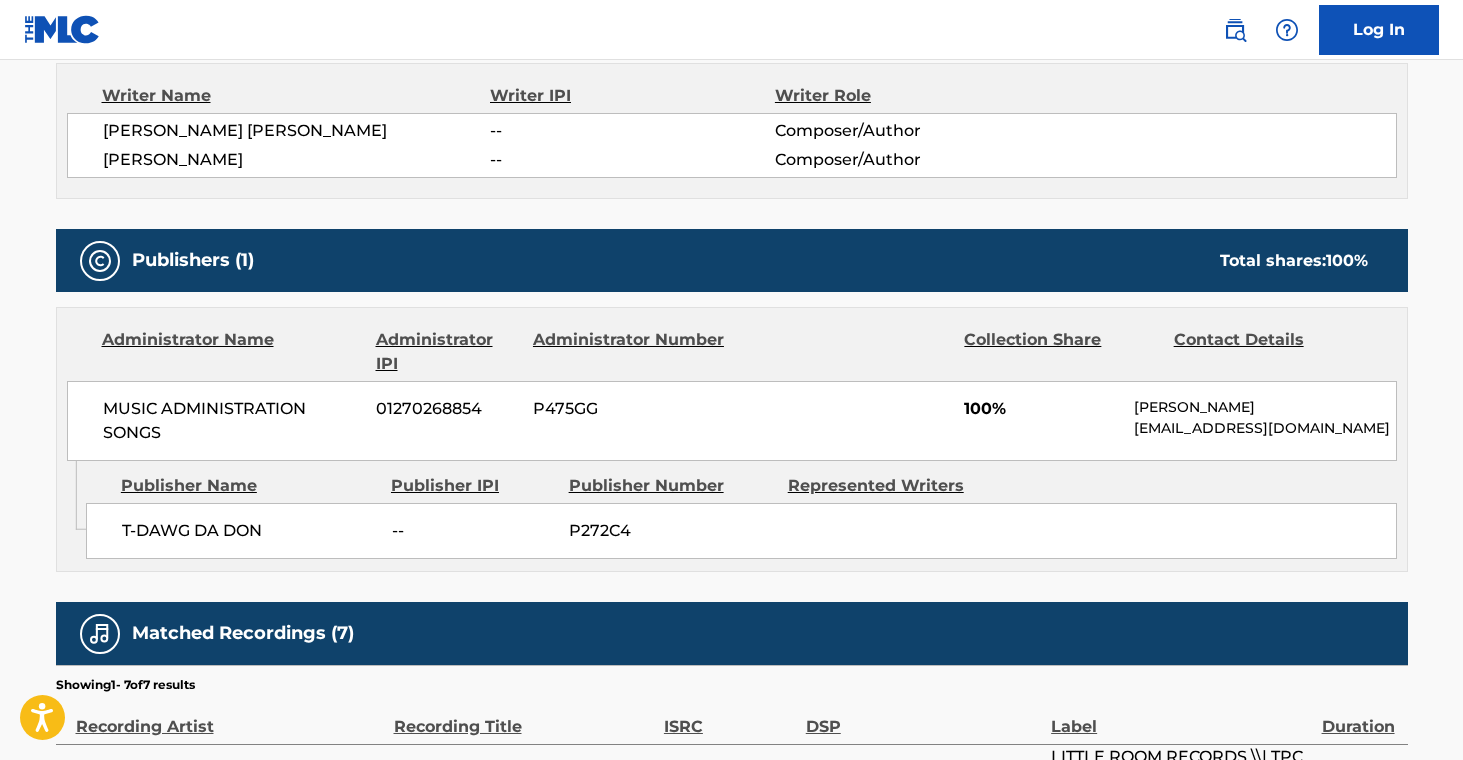 scroll, scrollTop: 0, scrollLeft: 0, axis: both 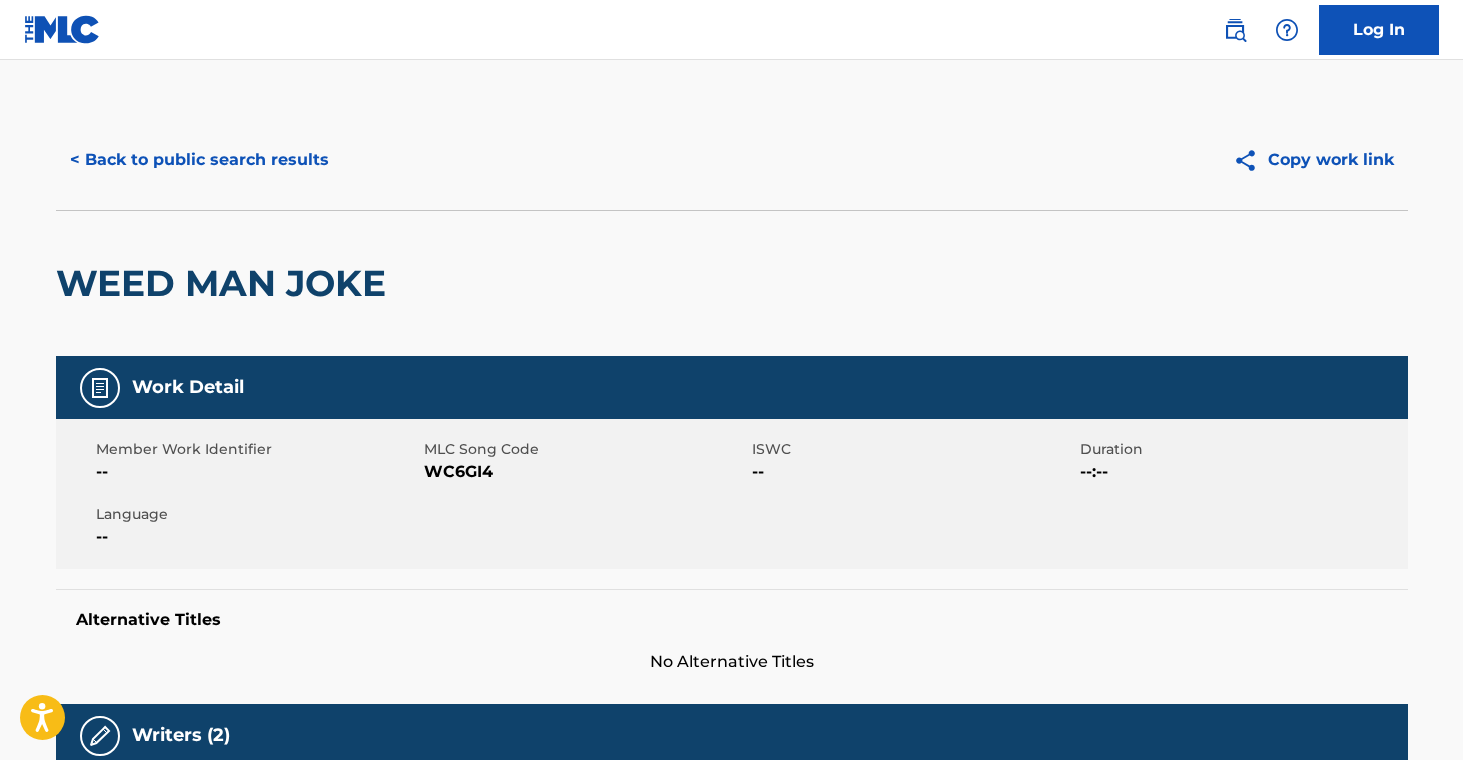 click on "< Back to public search results" at bounding box center [199, 160] 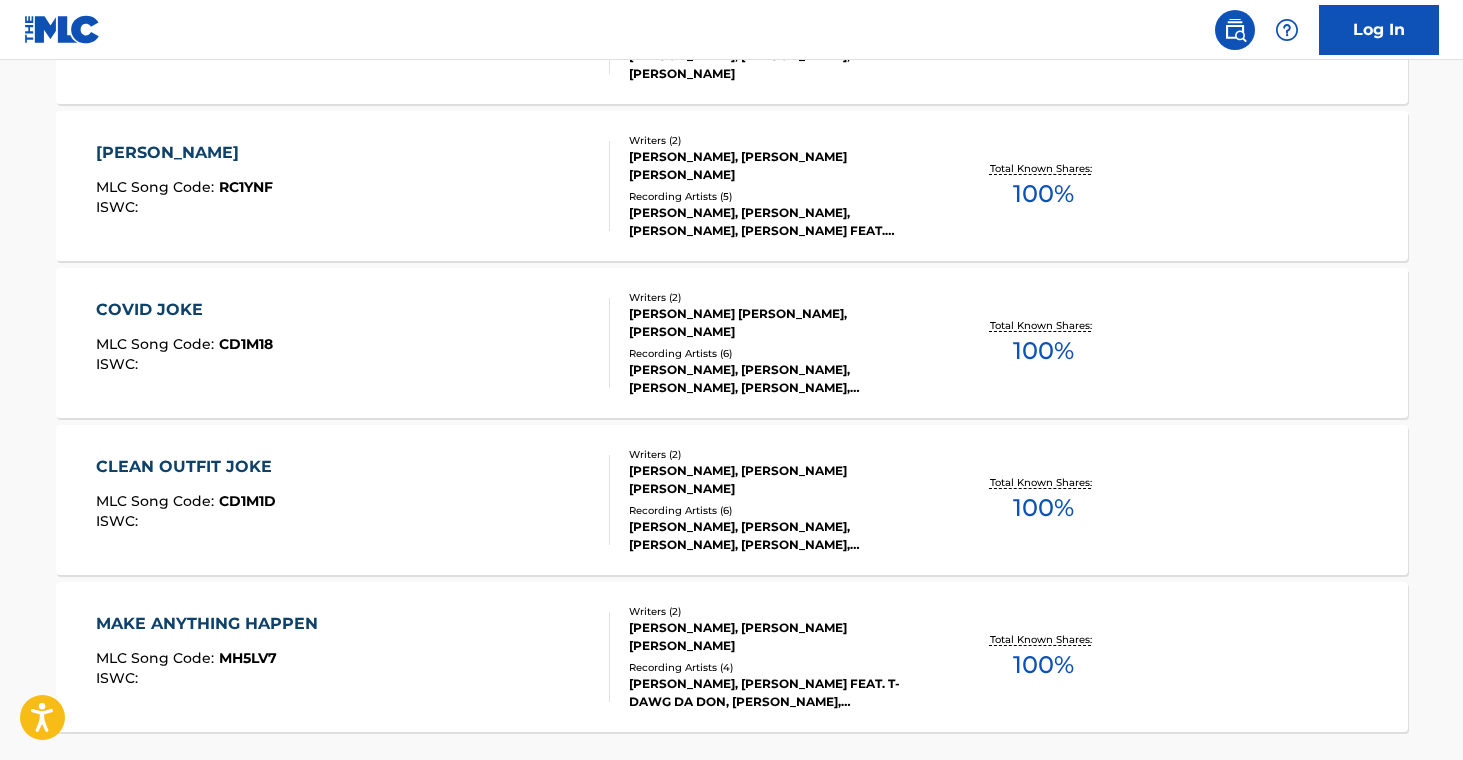 scroll, scrollTop: 1446, scrollLeft: 0, axis: vertical 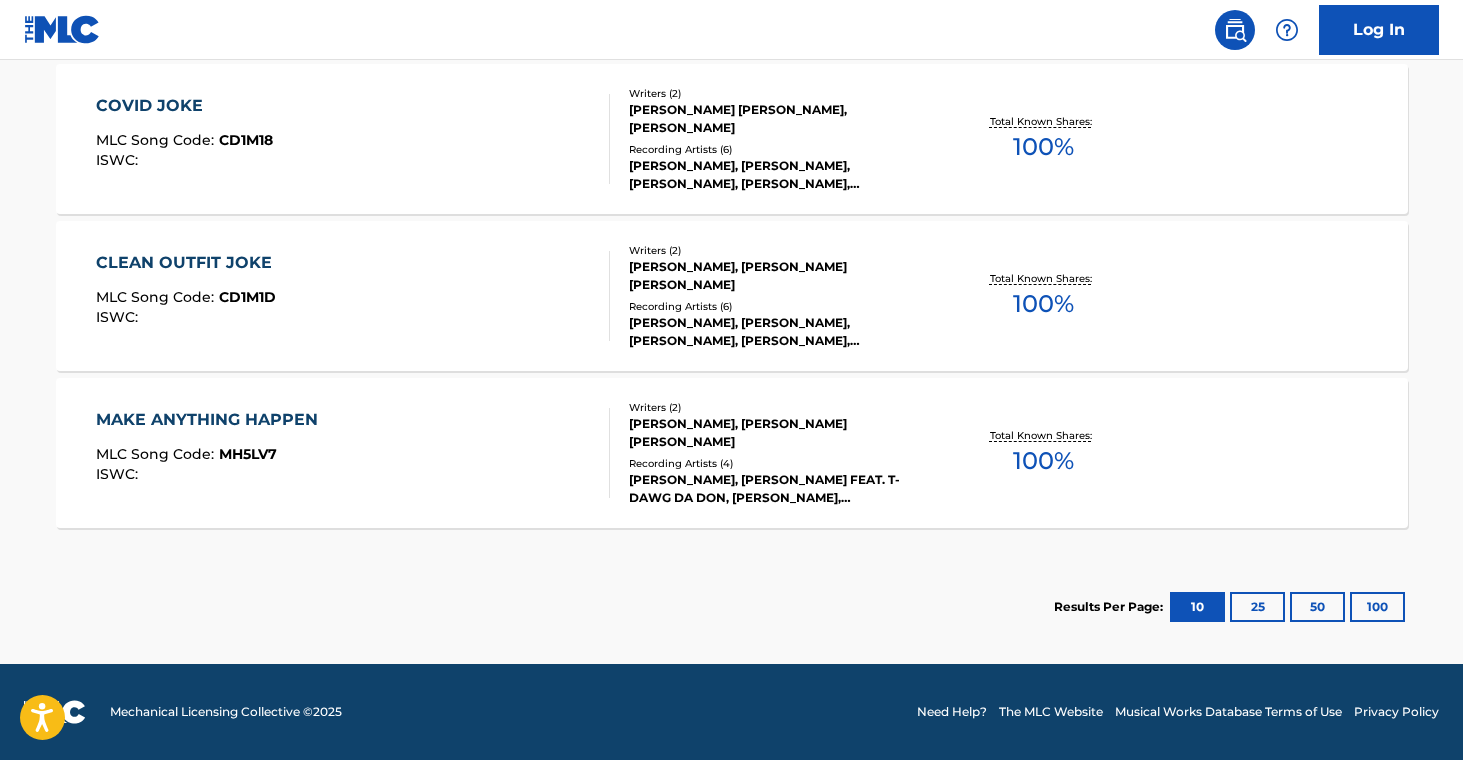 click on "[PERSON_NAME], [PERSON_NAME] [PERSON_NAME]" at bounding box center (780, 433) 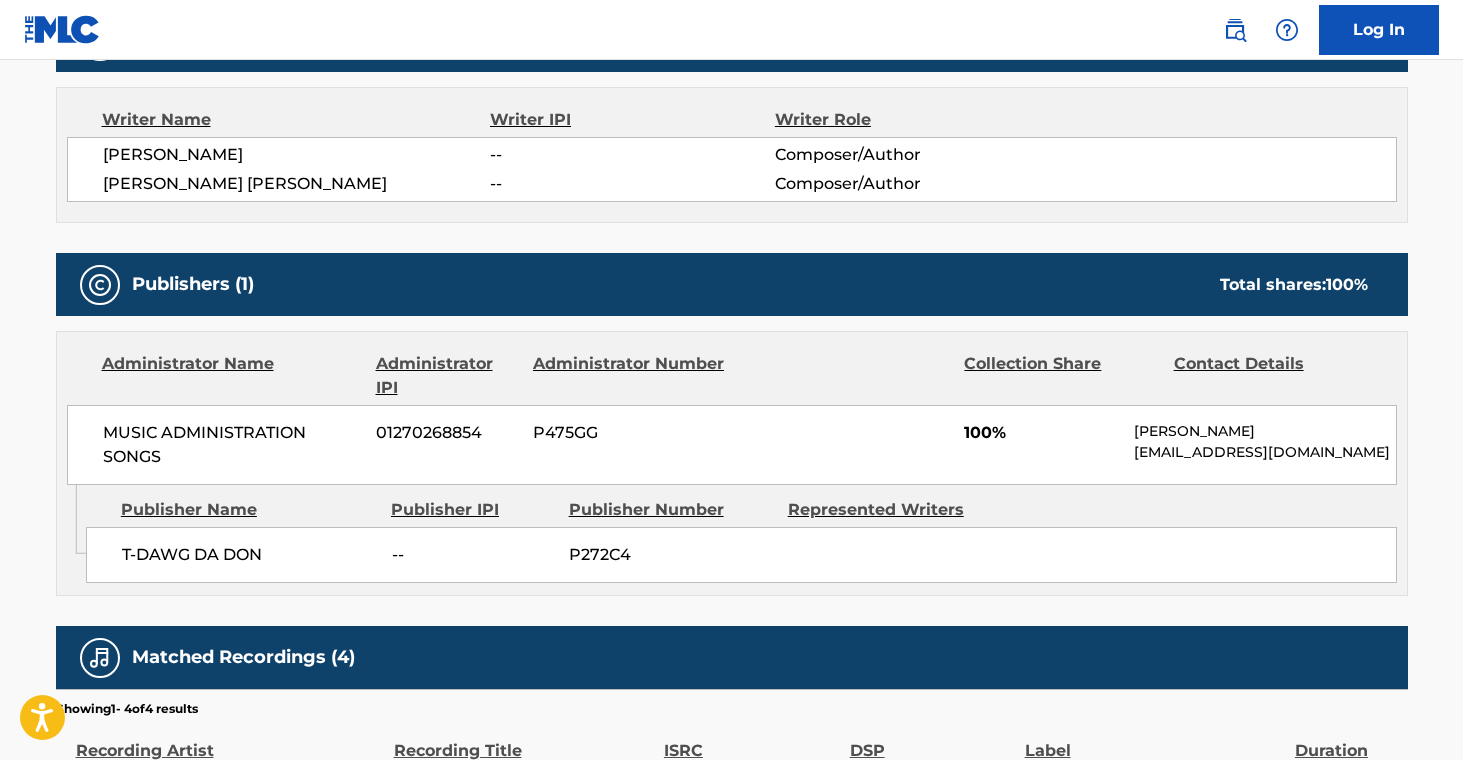 scroll, scrollTop: 0, scrollLeft: 0, axis: both 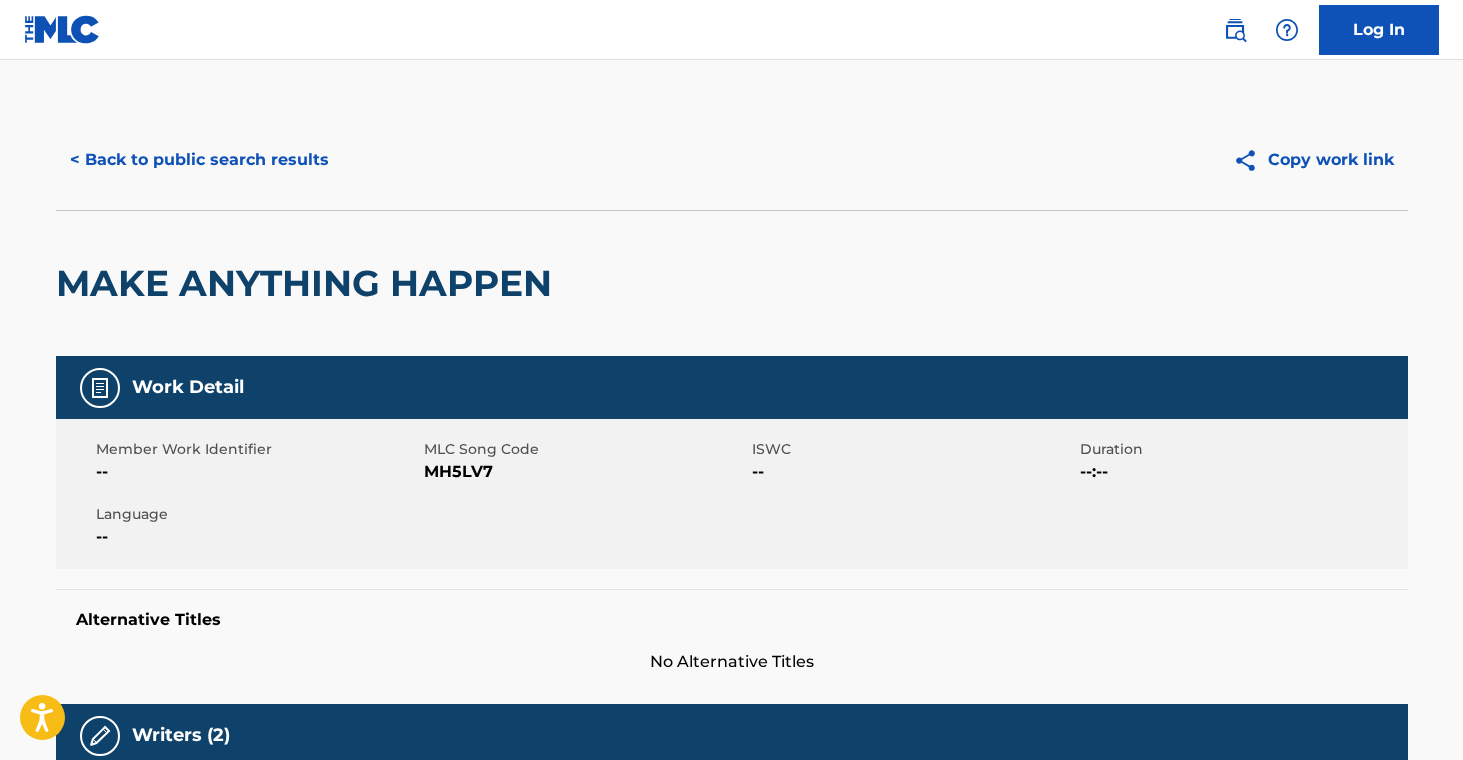 click on "< Back to public search results" at bounding box center (199, 160) 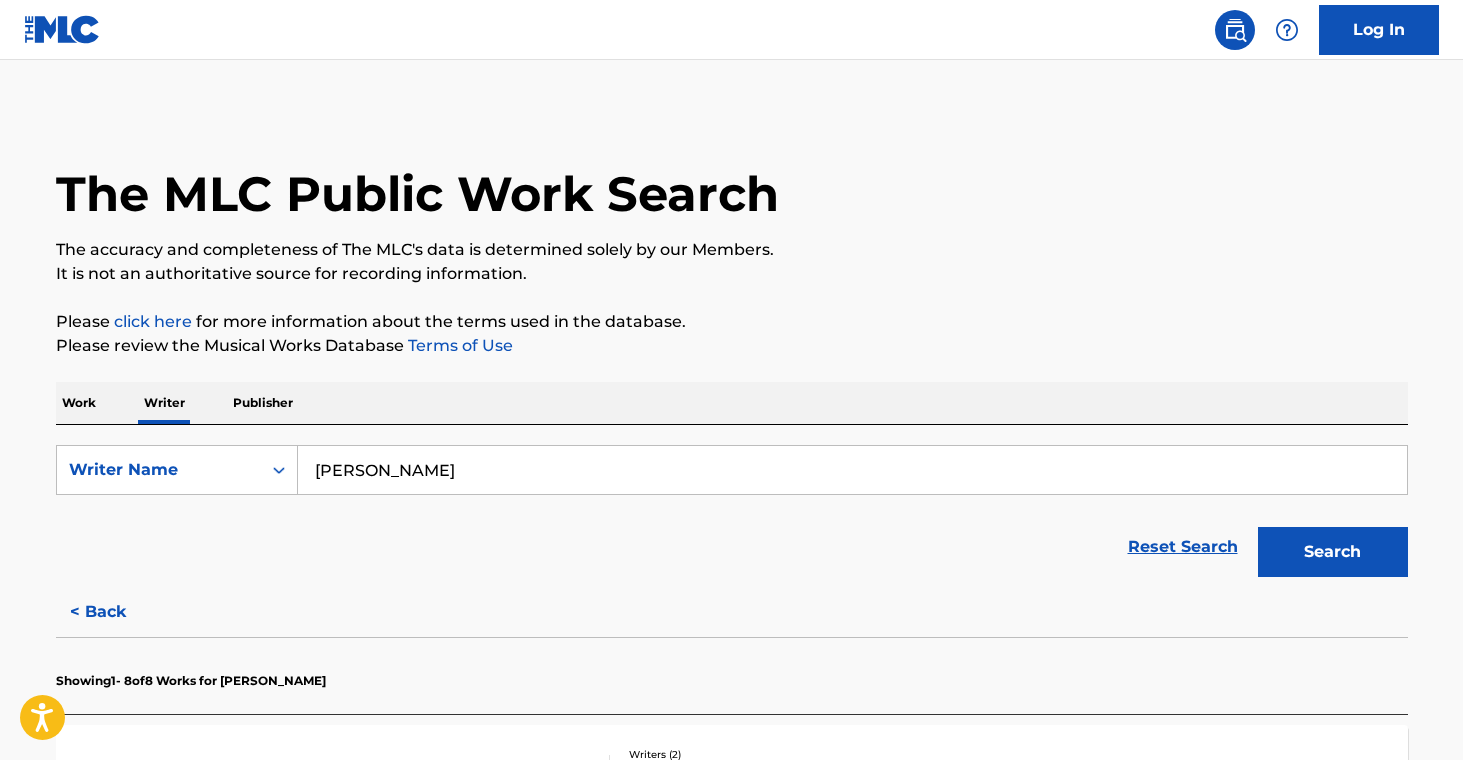 drag, startPoint x: 467, startPoint y: 482, endPoint x: 535, endPoint y: 458, distance: 72.11102 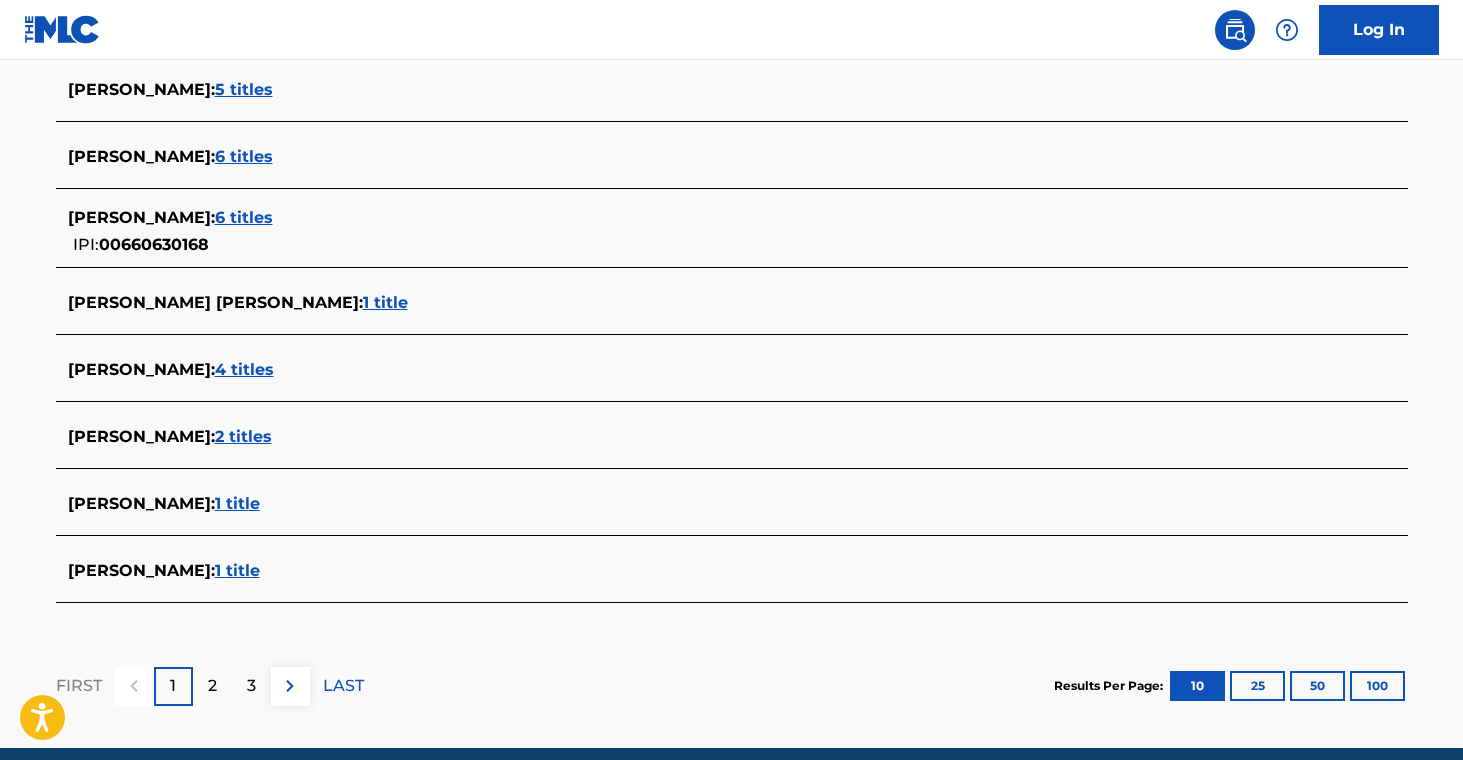 scroll, scrollTop: 778, scrollLeft: 0, axis: vertical 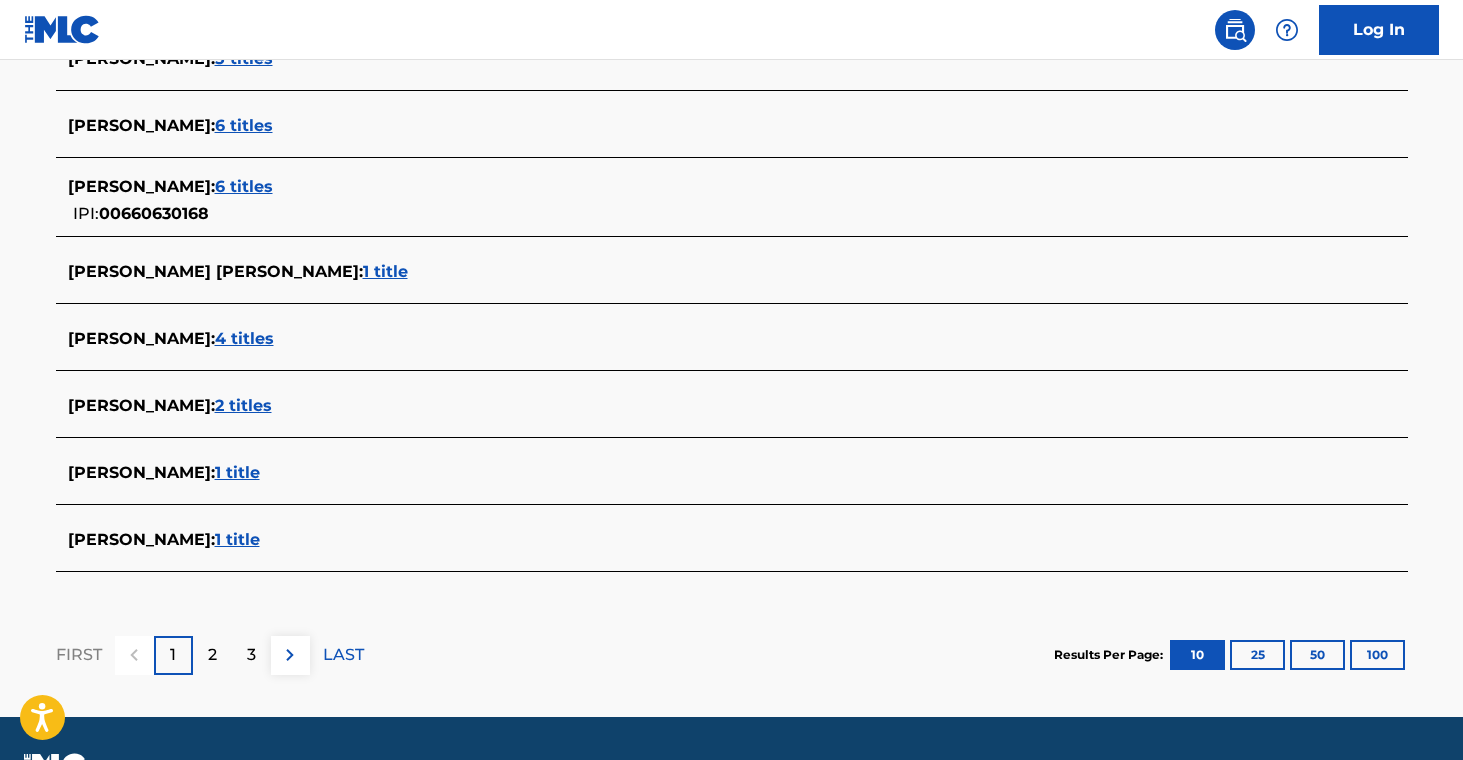 click on "4 titles" at bounding box center (244, 338) 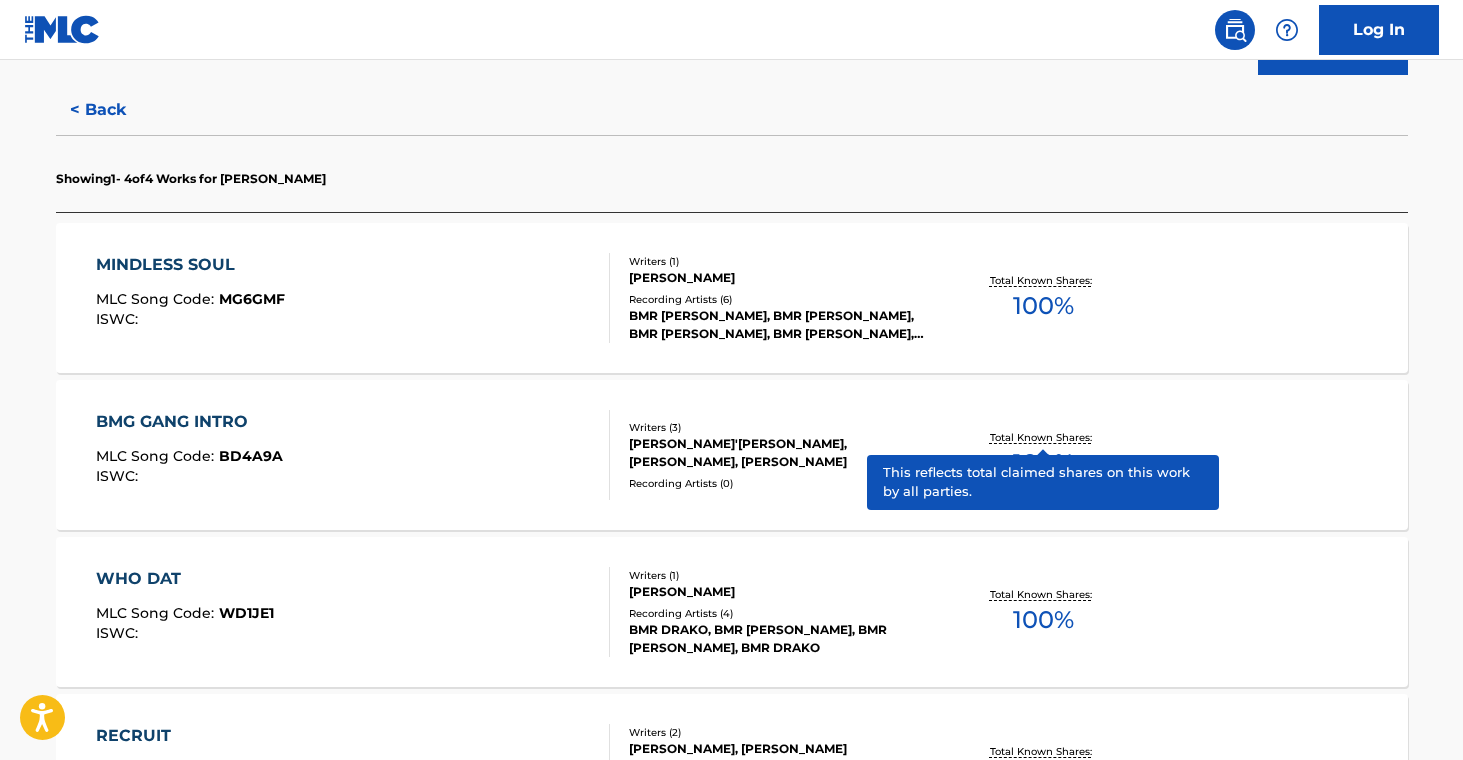 scroll, scrollTop: 501, scrollLeft: 0, axis: vertical 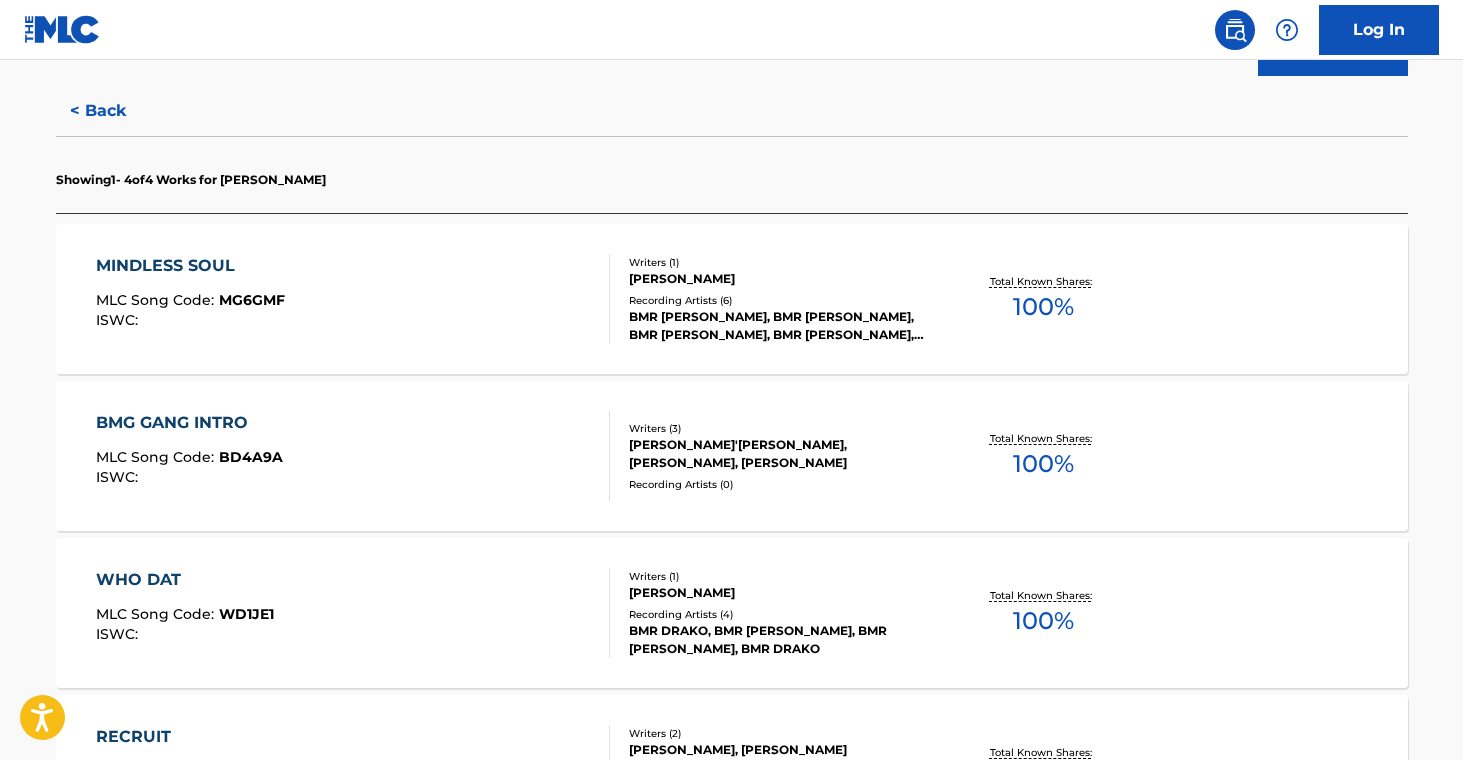 click on "BMR [PERSON_NAME], BMR [PERSON_NAME], BMR [PERSON_NAME], BMR [PERSON_NAME], BMR DRAKO" at bounding box center (780, 326) 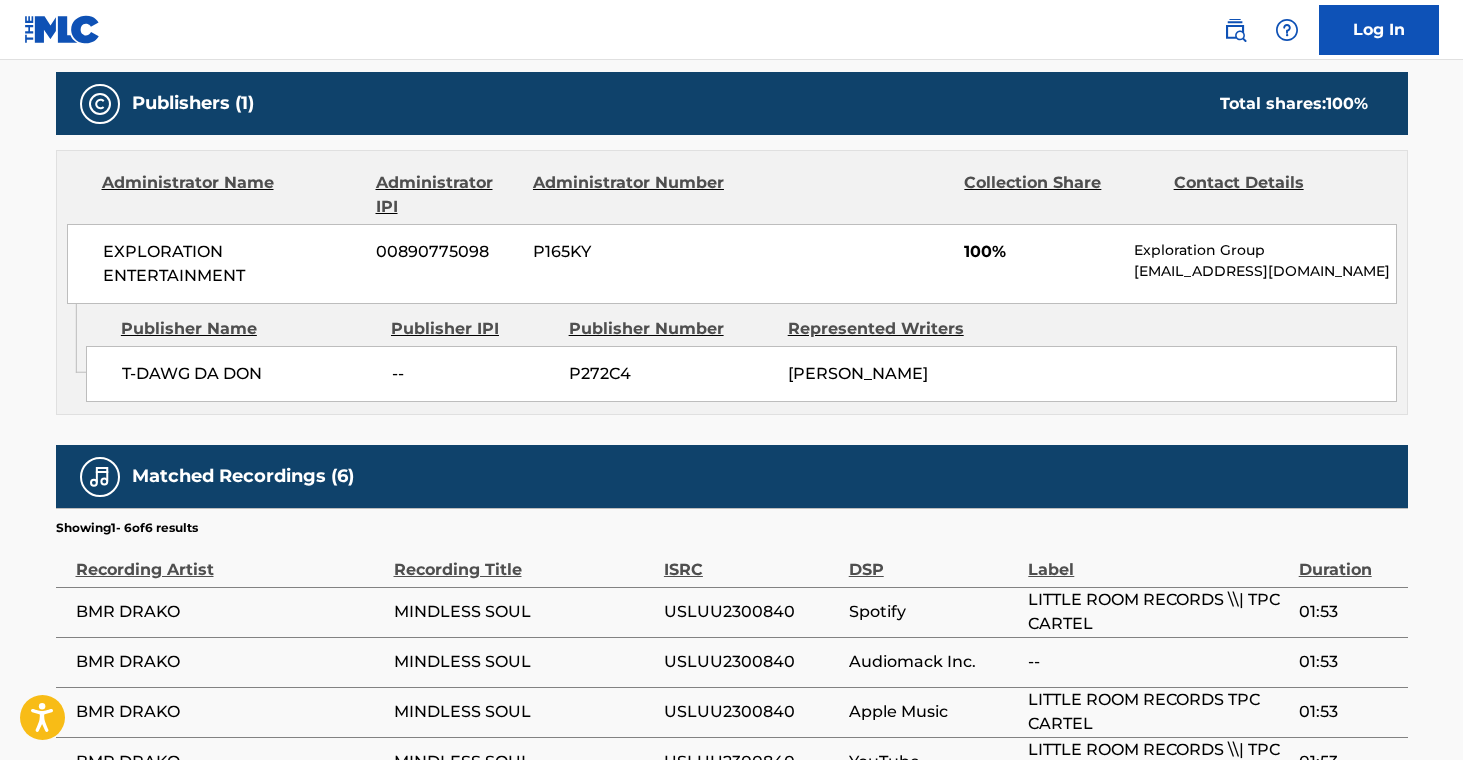 scroll, scrollTop: 0, scrollLeft: 0, axis: both 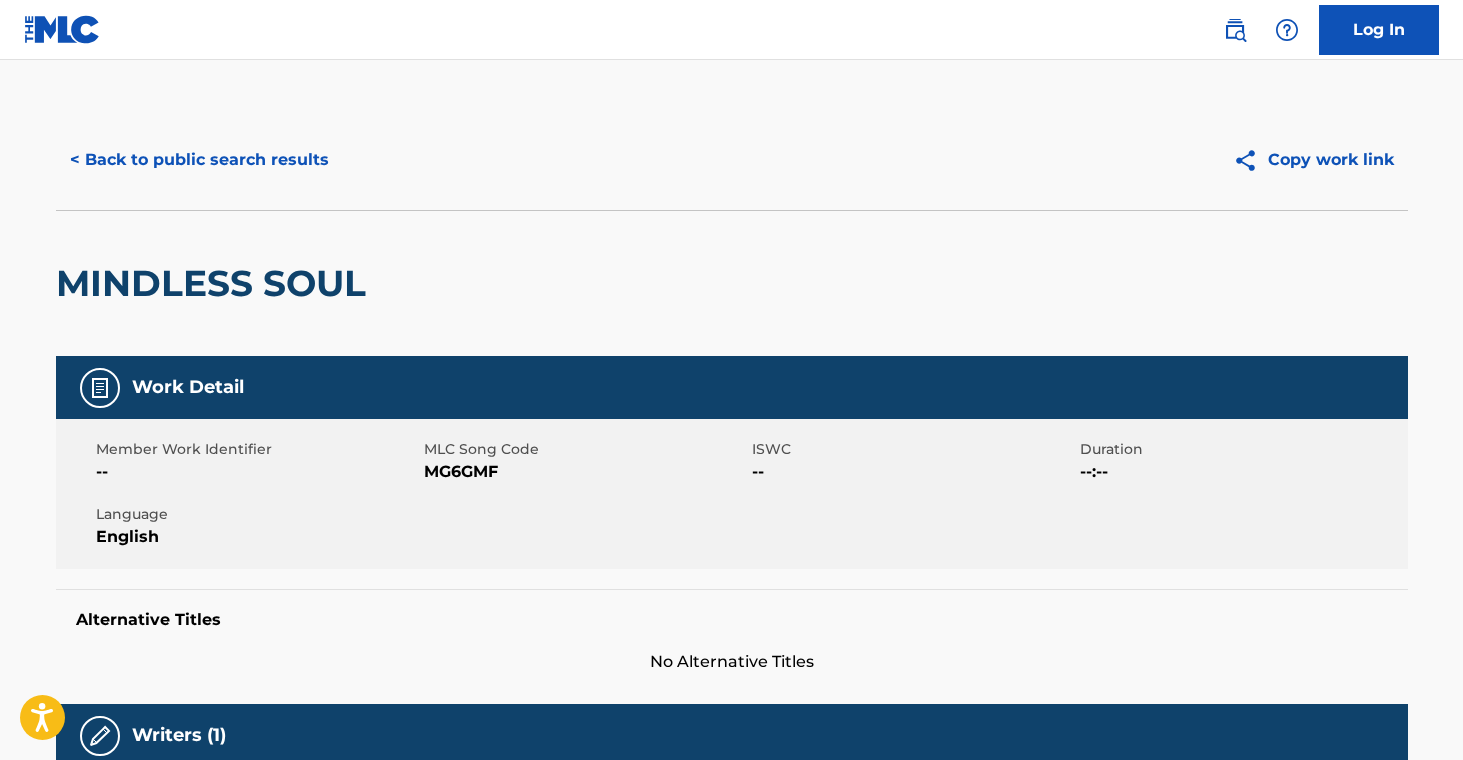 click on "< Back to public search results" at bounding box center [199, 160] 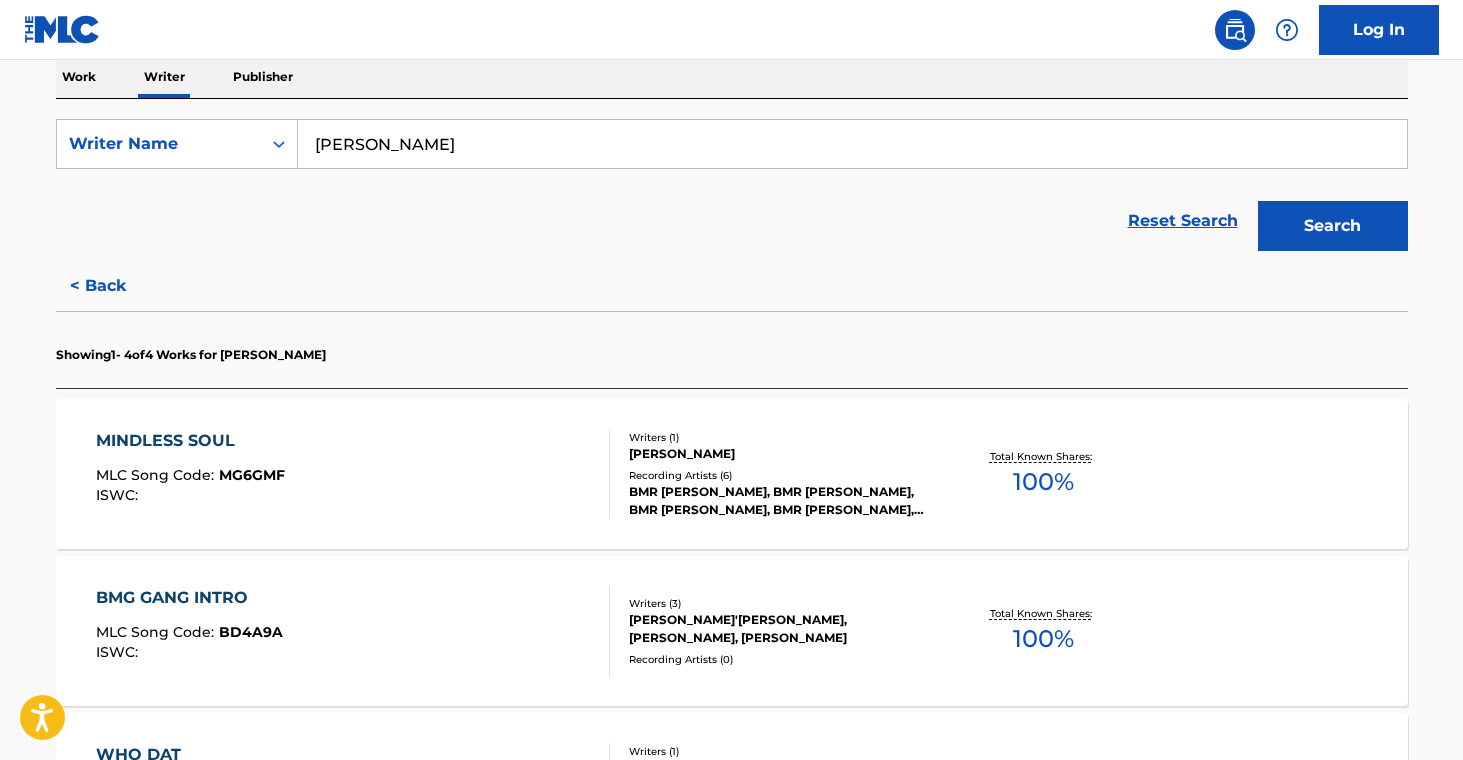 scroll, scrollTop: 326, scrollLeft: 0, axis: vertical 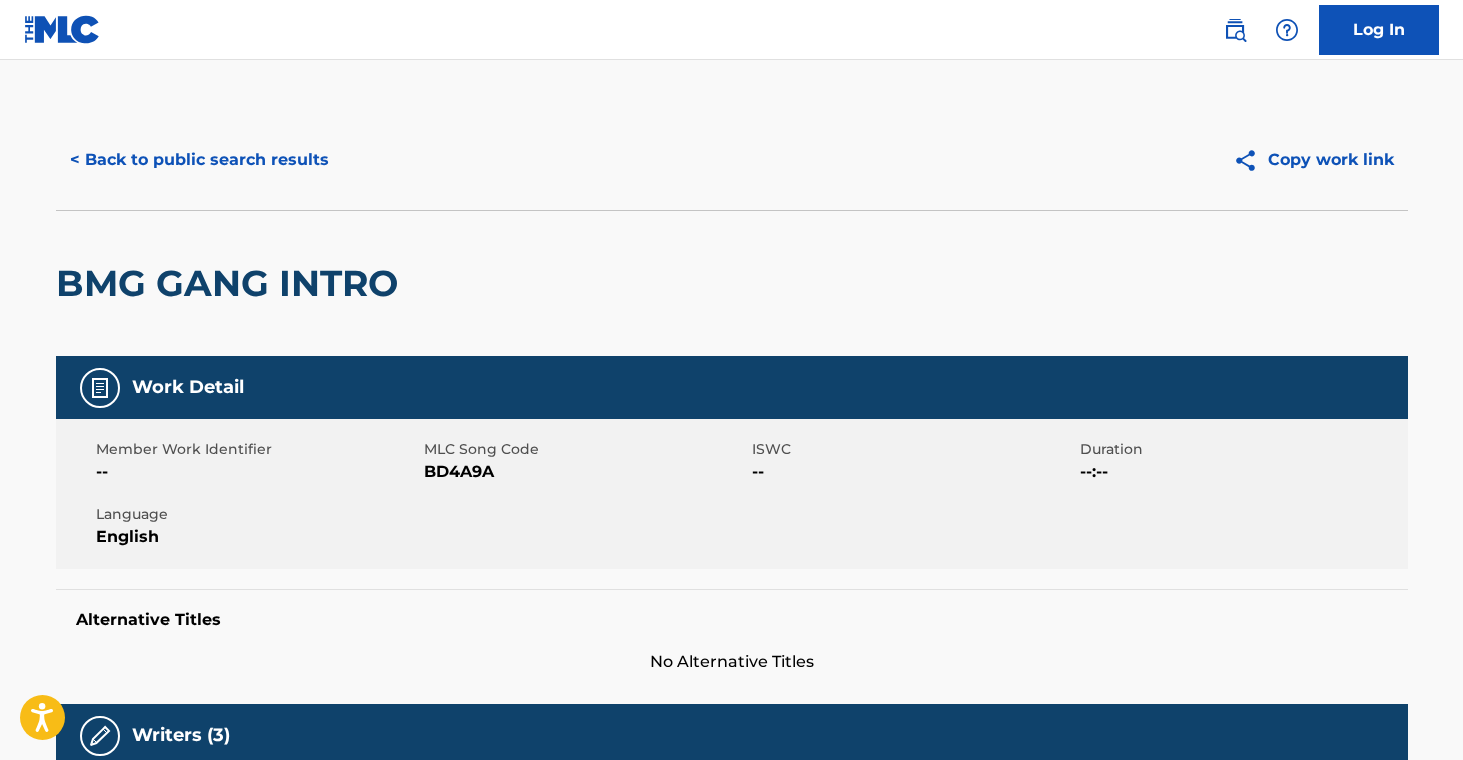 click on "< Back to public search results" at bounding box center (199, 160) 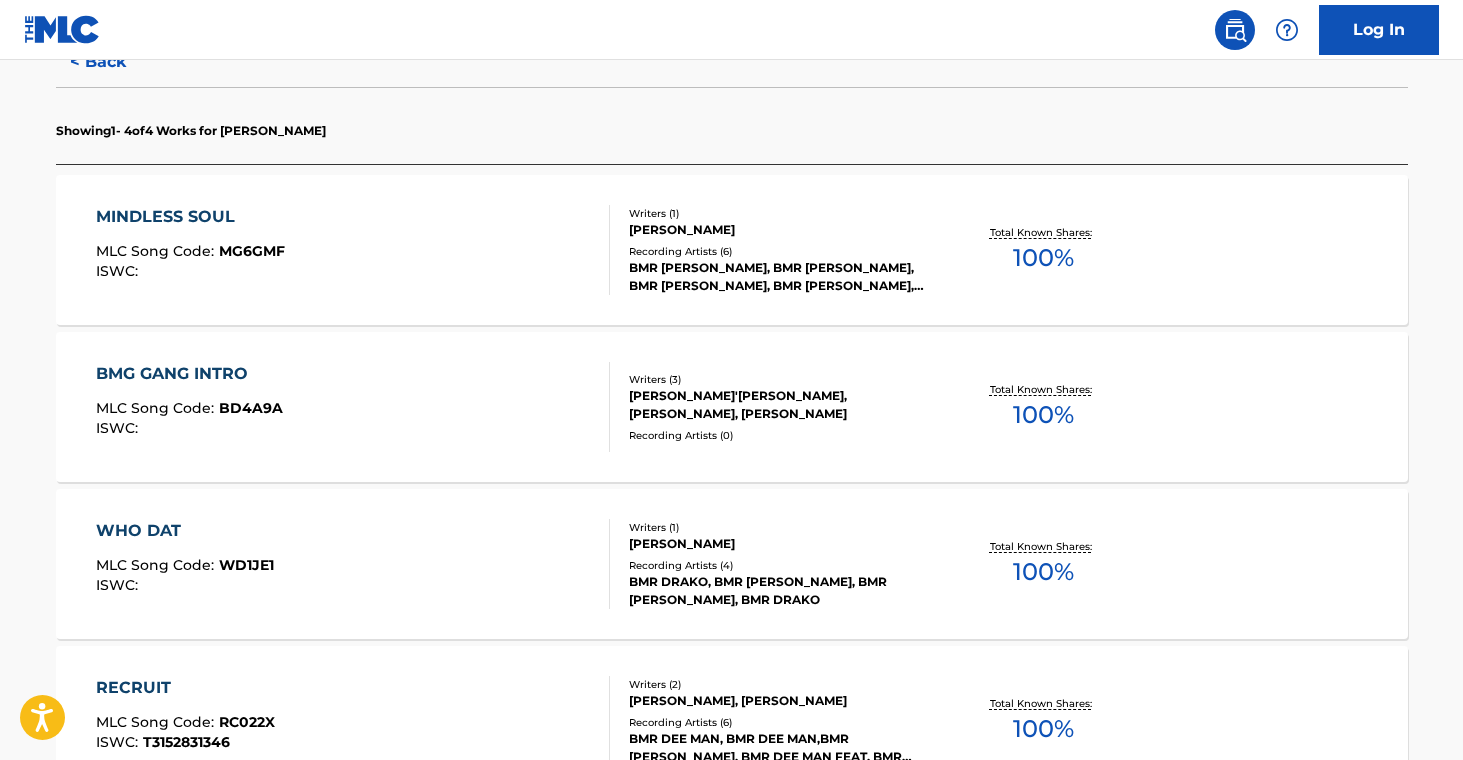 scroll, scrollTop: 641, scrollLeft: 0, axis: vertical 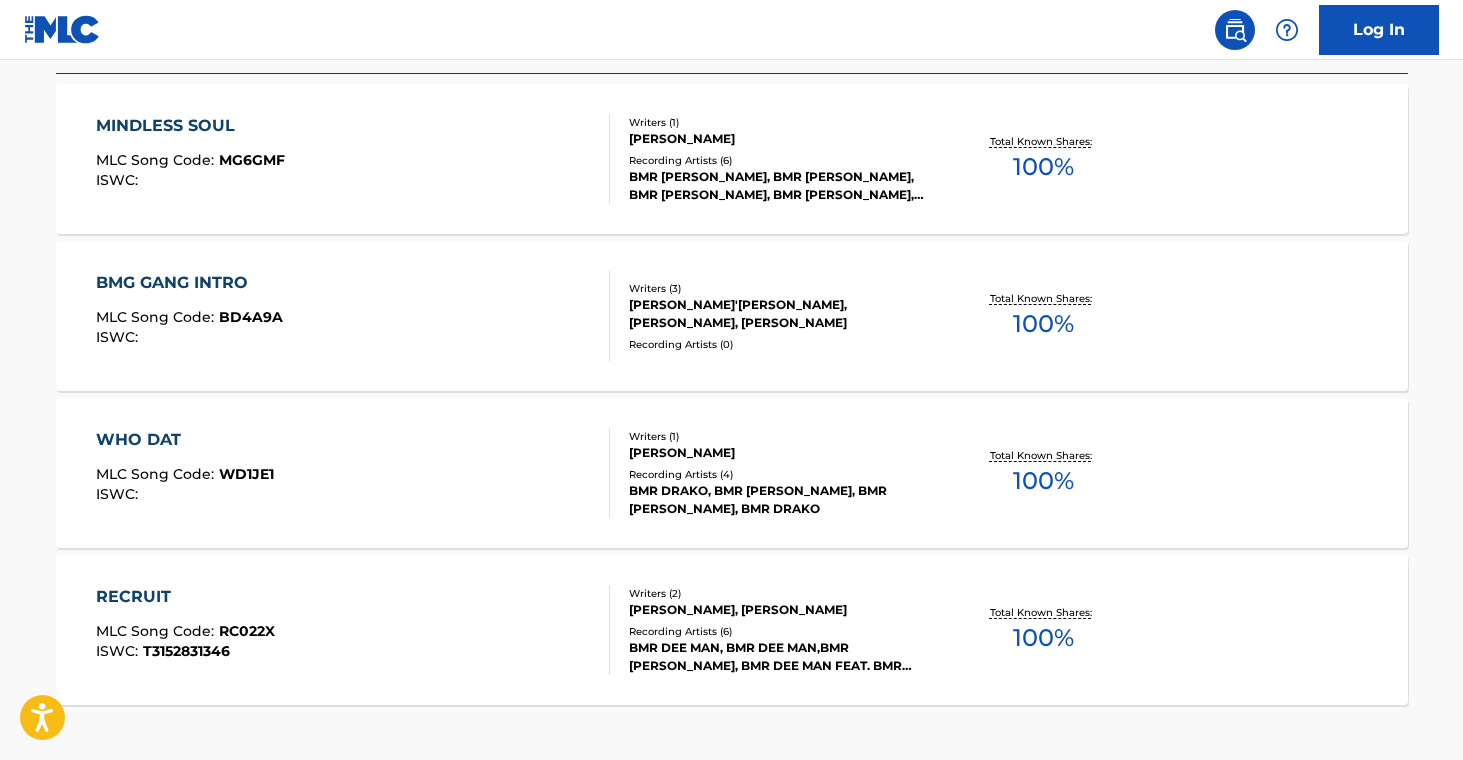 click on "[PERSON_NAME]" at bounding box center [780, 453] 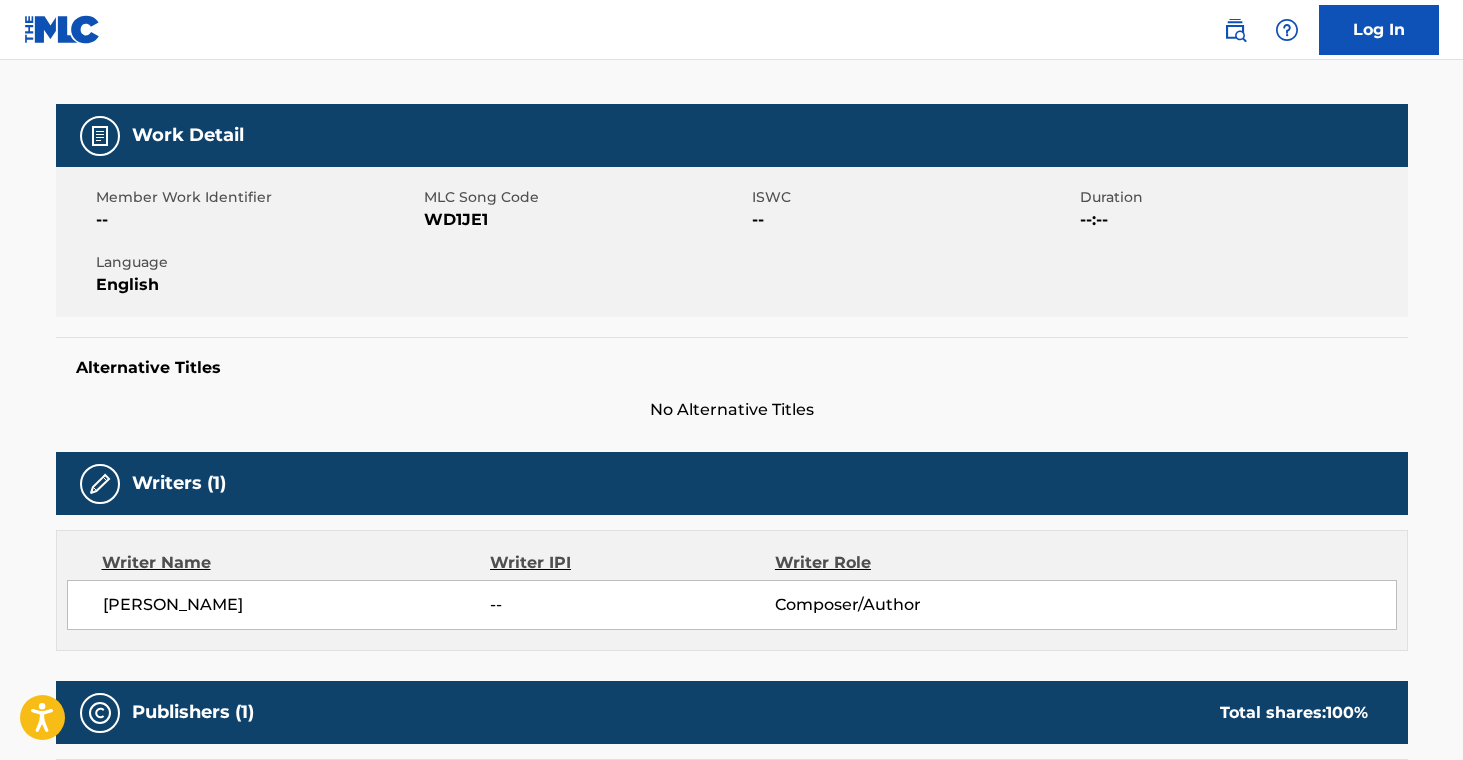 scroll, scrollTop: 0, scrollLeft: 0, axis: both 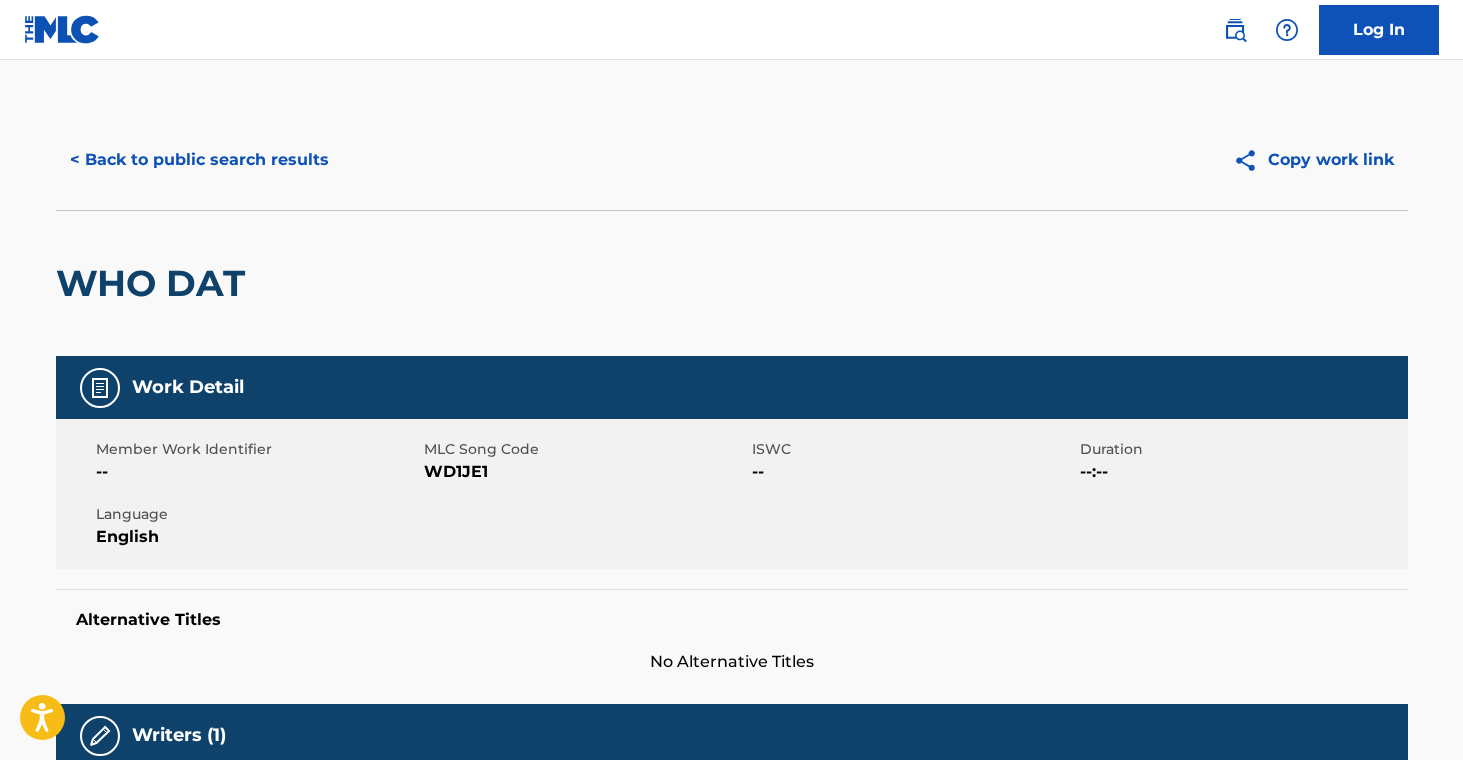 click on "< Back to public search results" at bounding box center (199, 160) 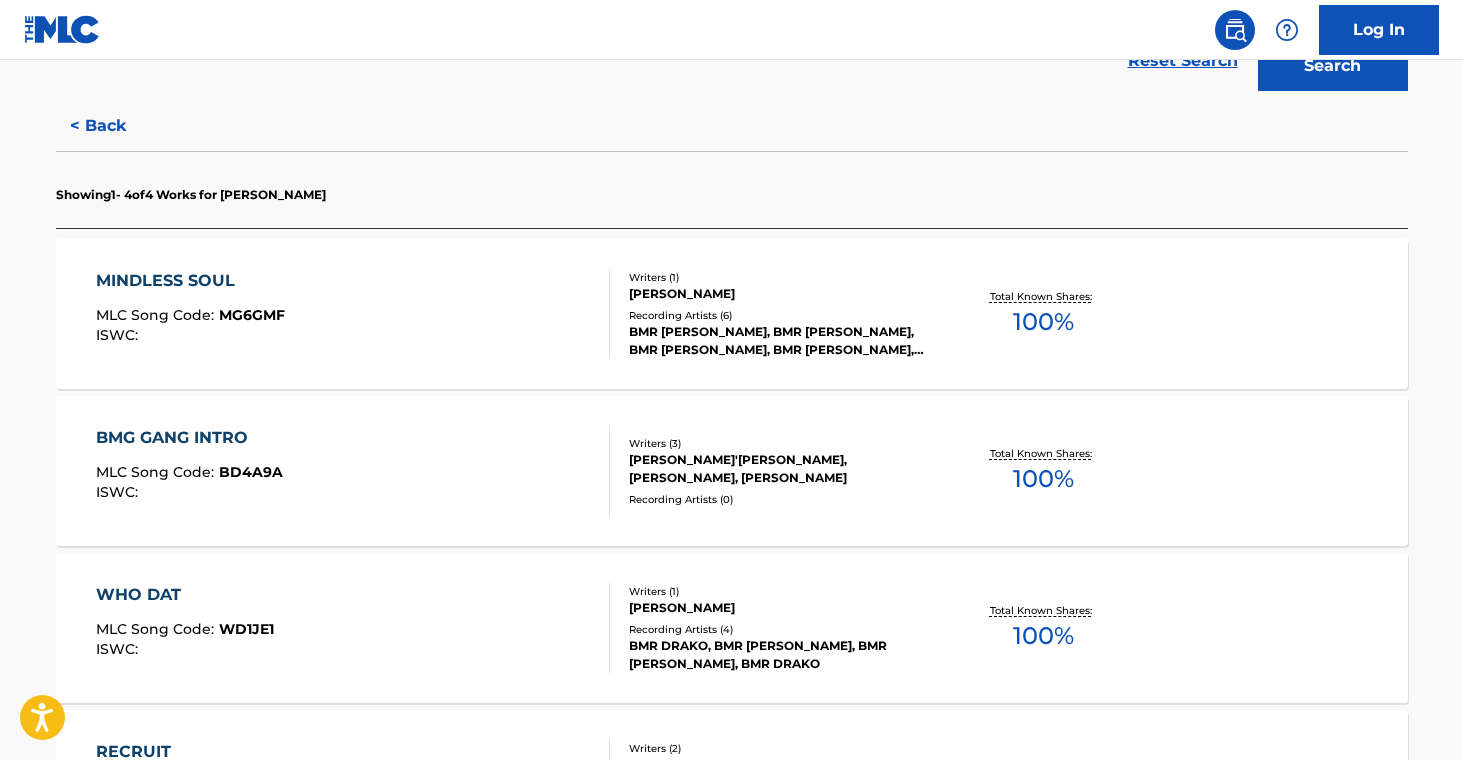 scroll, scrollTop: 818, scrollLeft: 0, axis: vertical 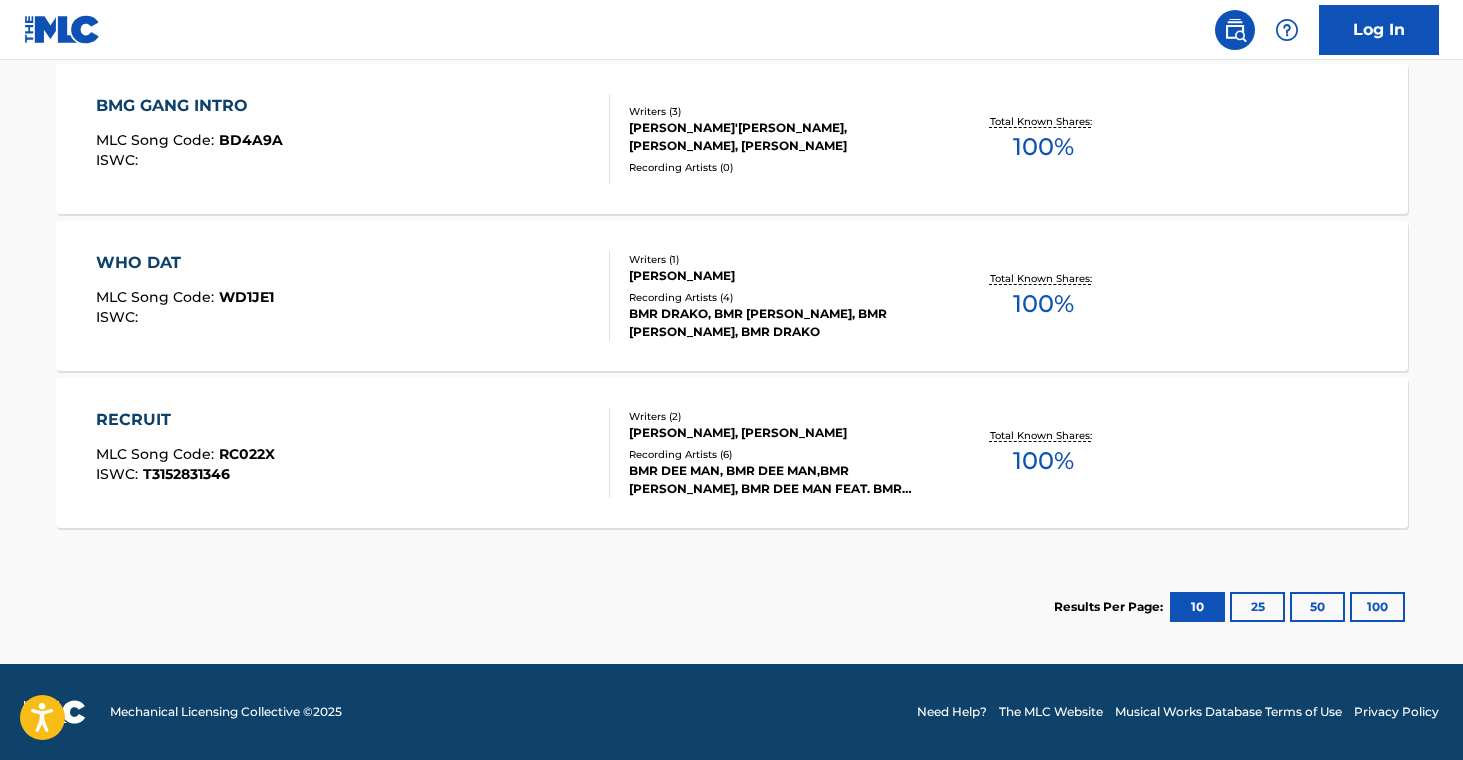 click on "BMR DEE MAN, BMR DEE MAN,BMR [PERSON_NAME], BMR DEE MAN FEAT. BMR DRAKO, BMR DEE MAN, BMR DEE MAN" at bounding box center (780, 480) 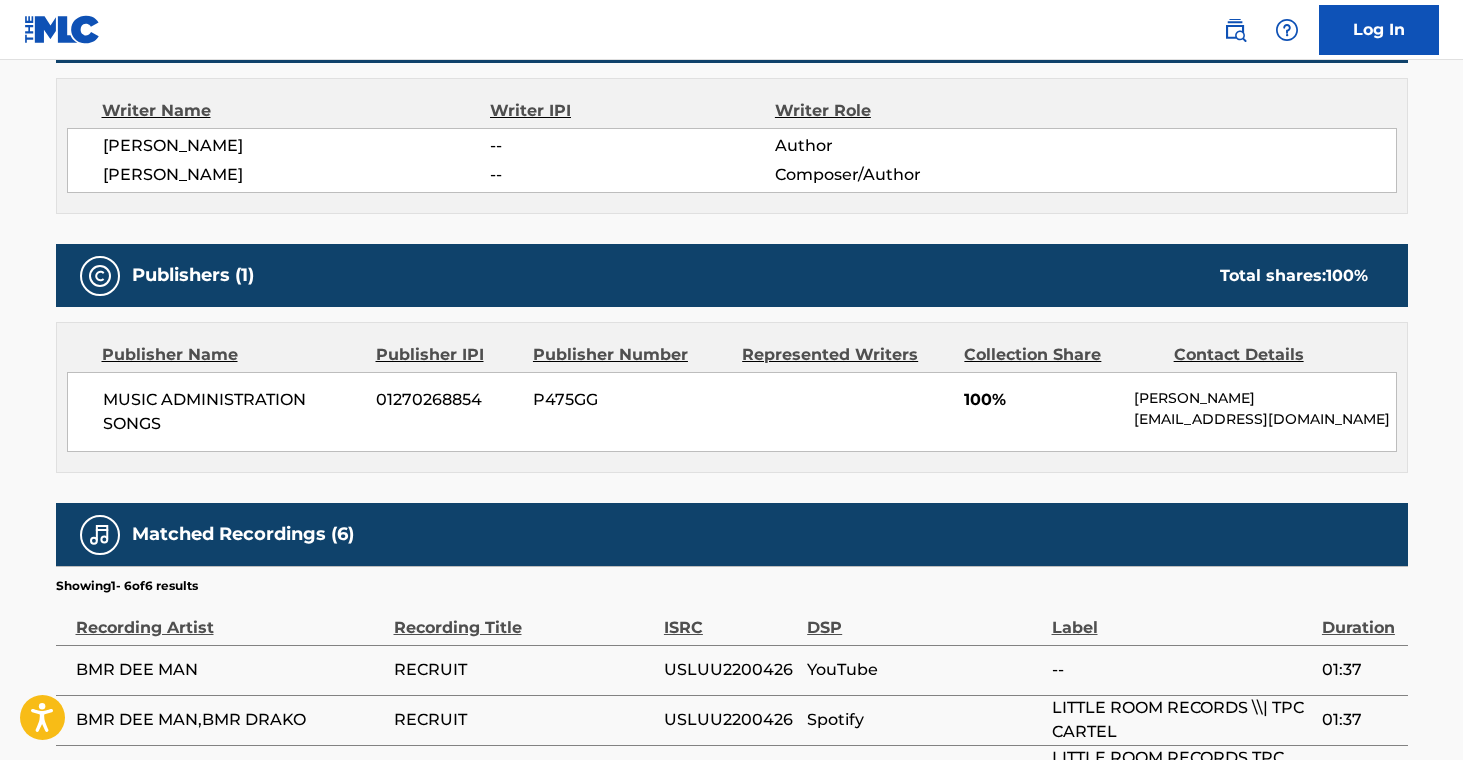 scroll, scrollTop: 0, scrollLeft: 0, axis: both 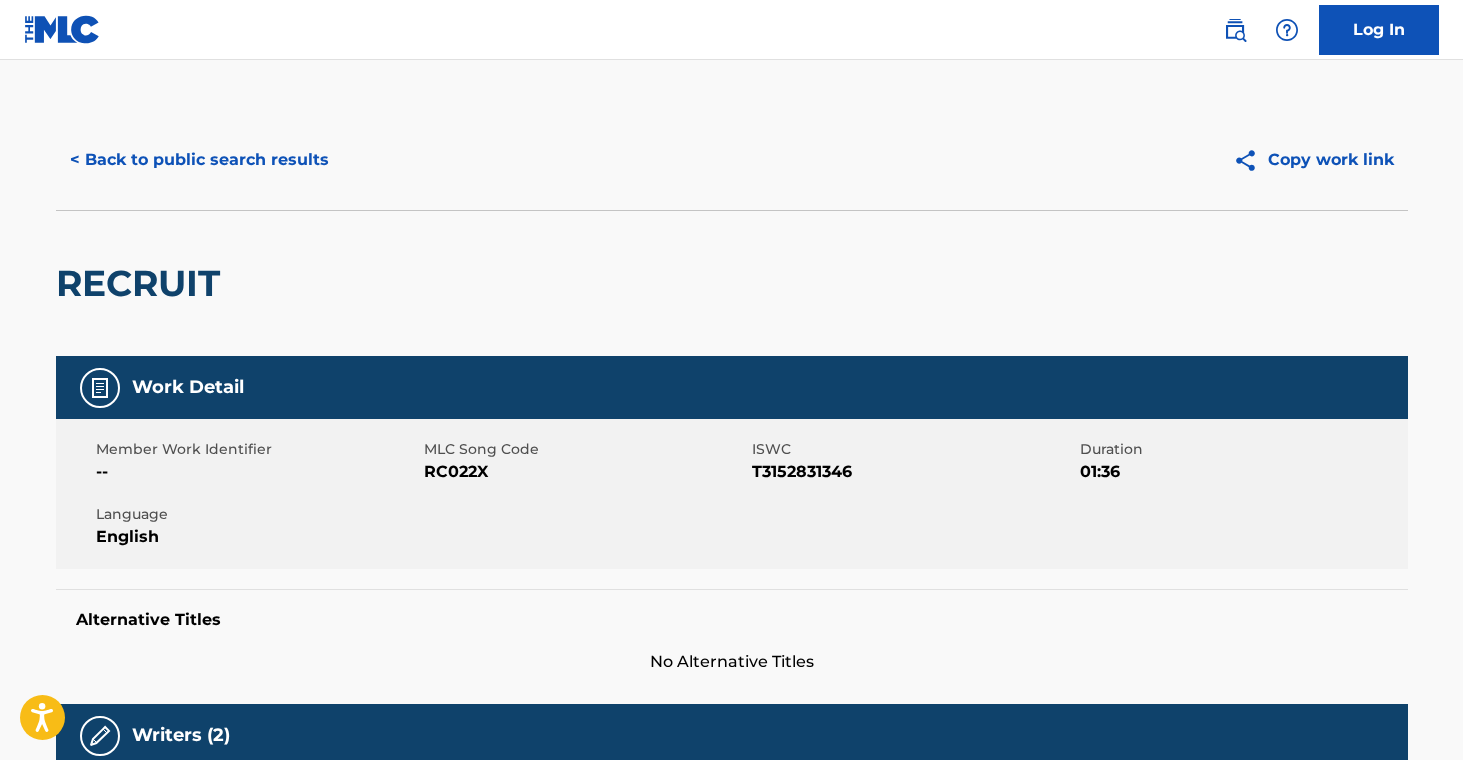 click on "< Back to public search results" at bounding box center [199, 160] 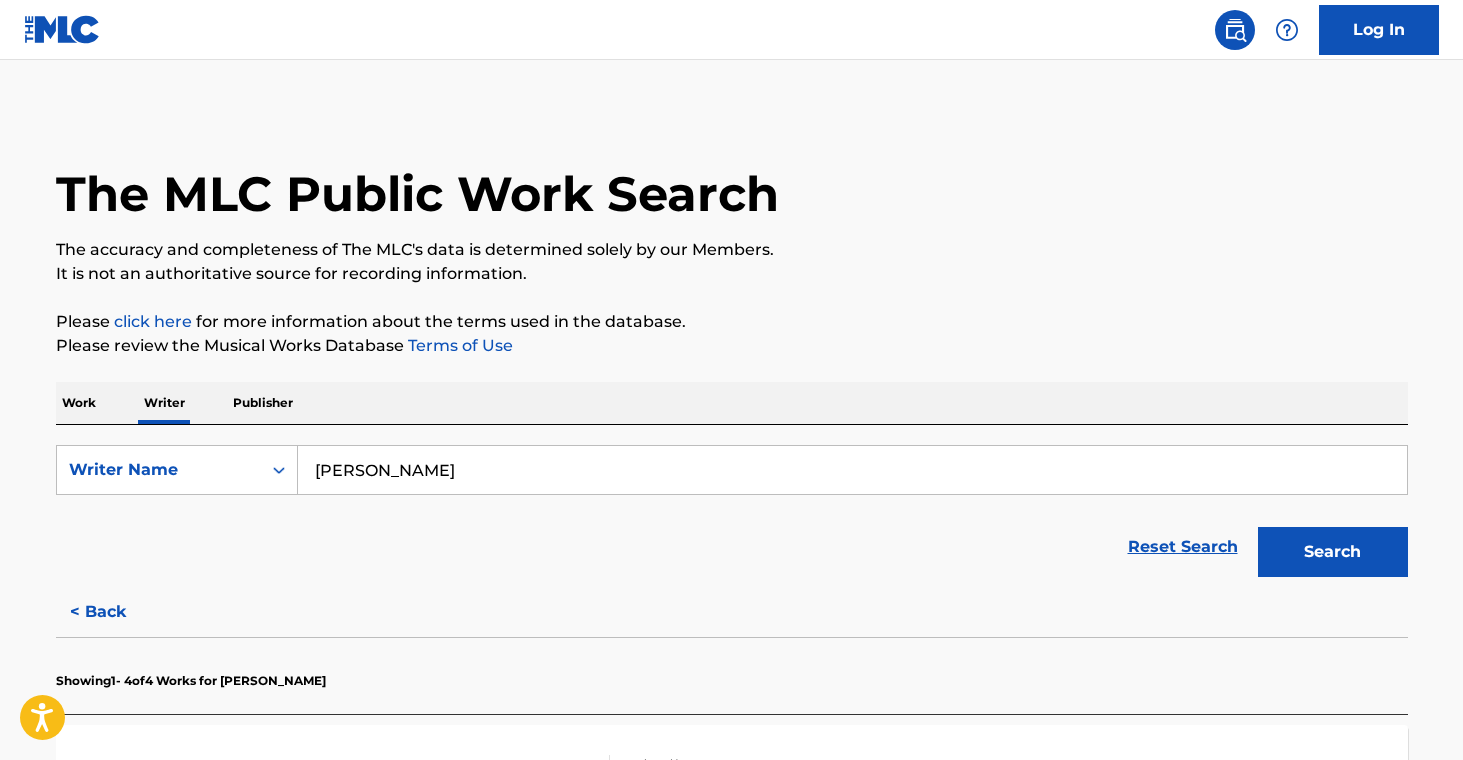 drag, startPoint x: 460, startPoint y: 465, endPoint x: 172, endPoint y: 416, distance: 292.13867 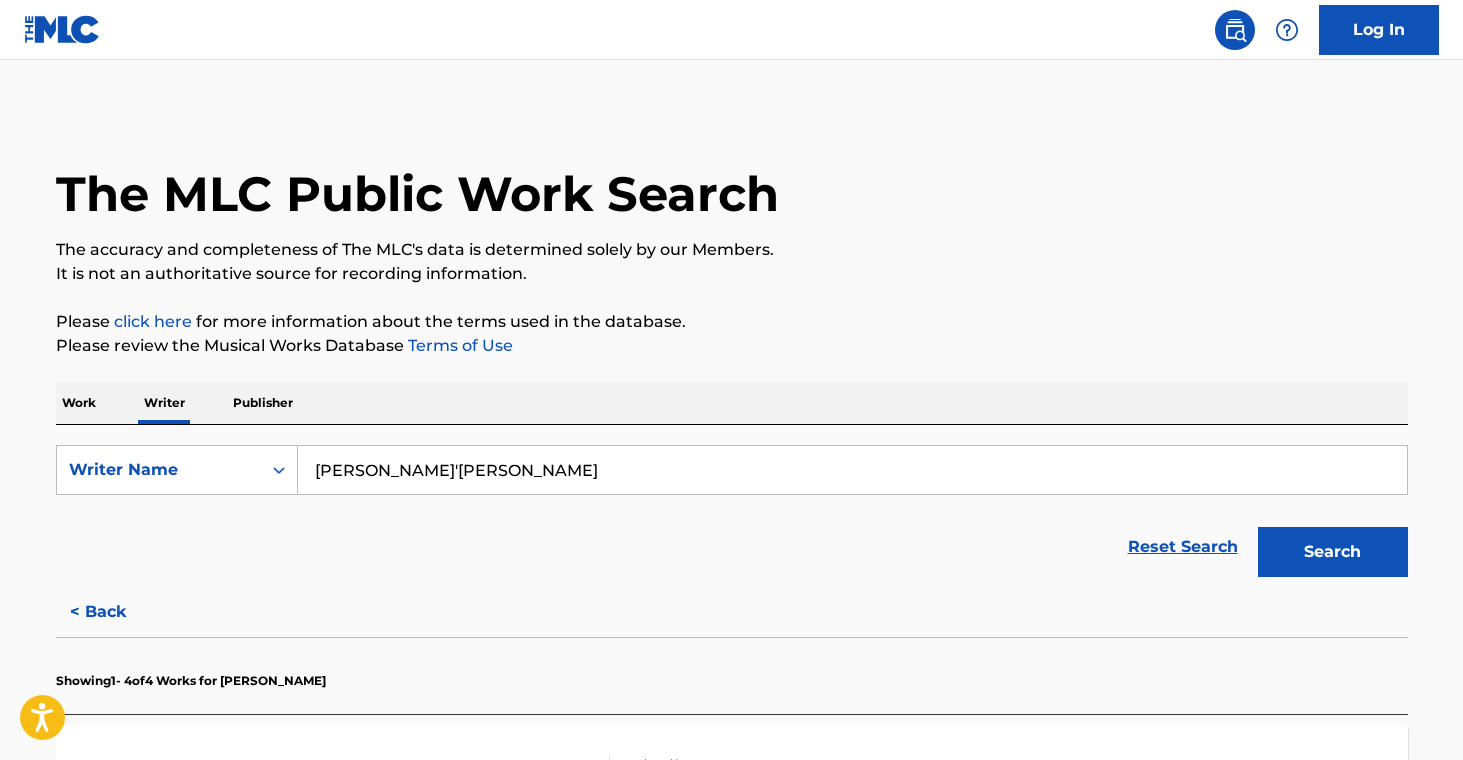 type on "[PERSON_NAME]'[PERSON_NAME]" 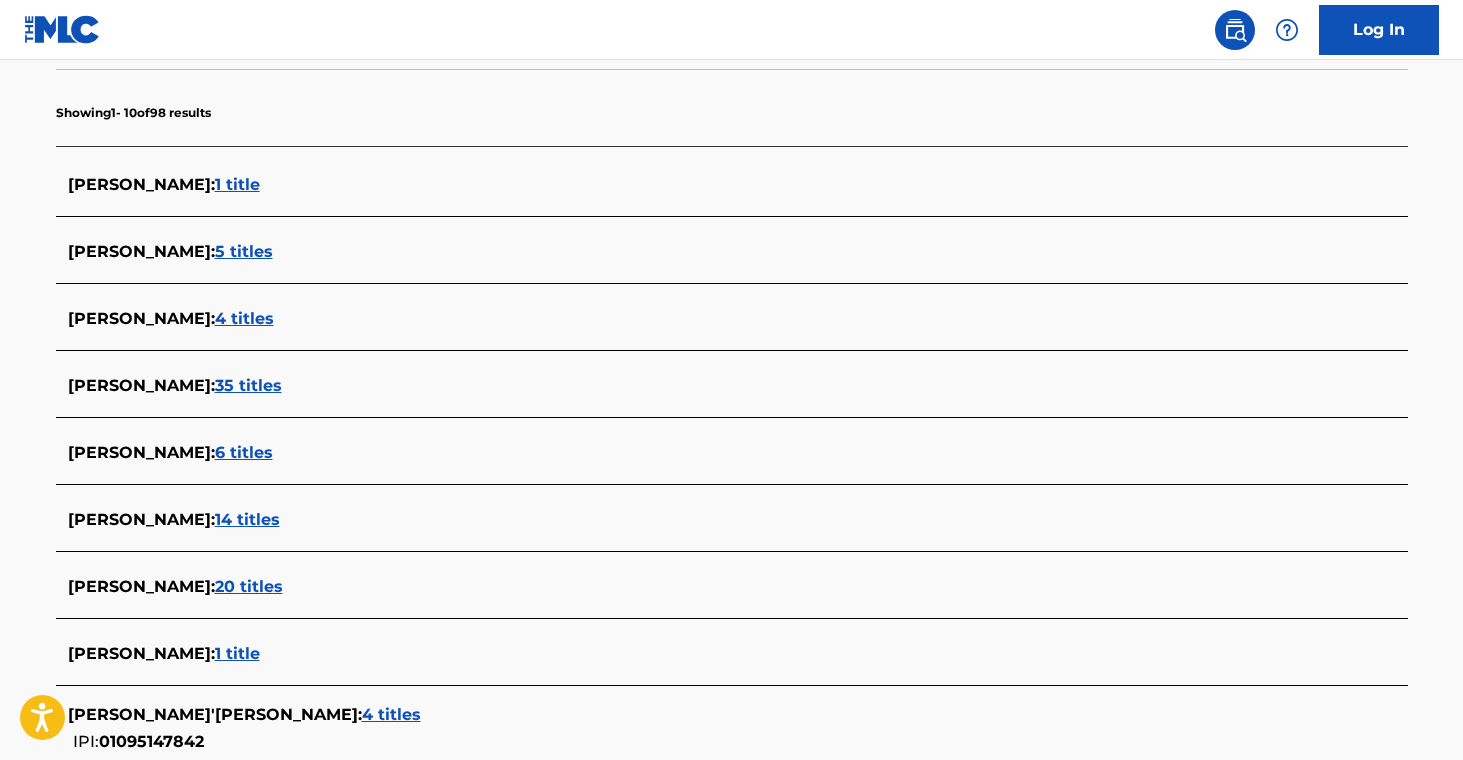 scroll, scrollTop: 702, scrollLeft: 0, axis: vertical 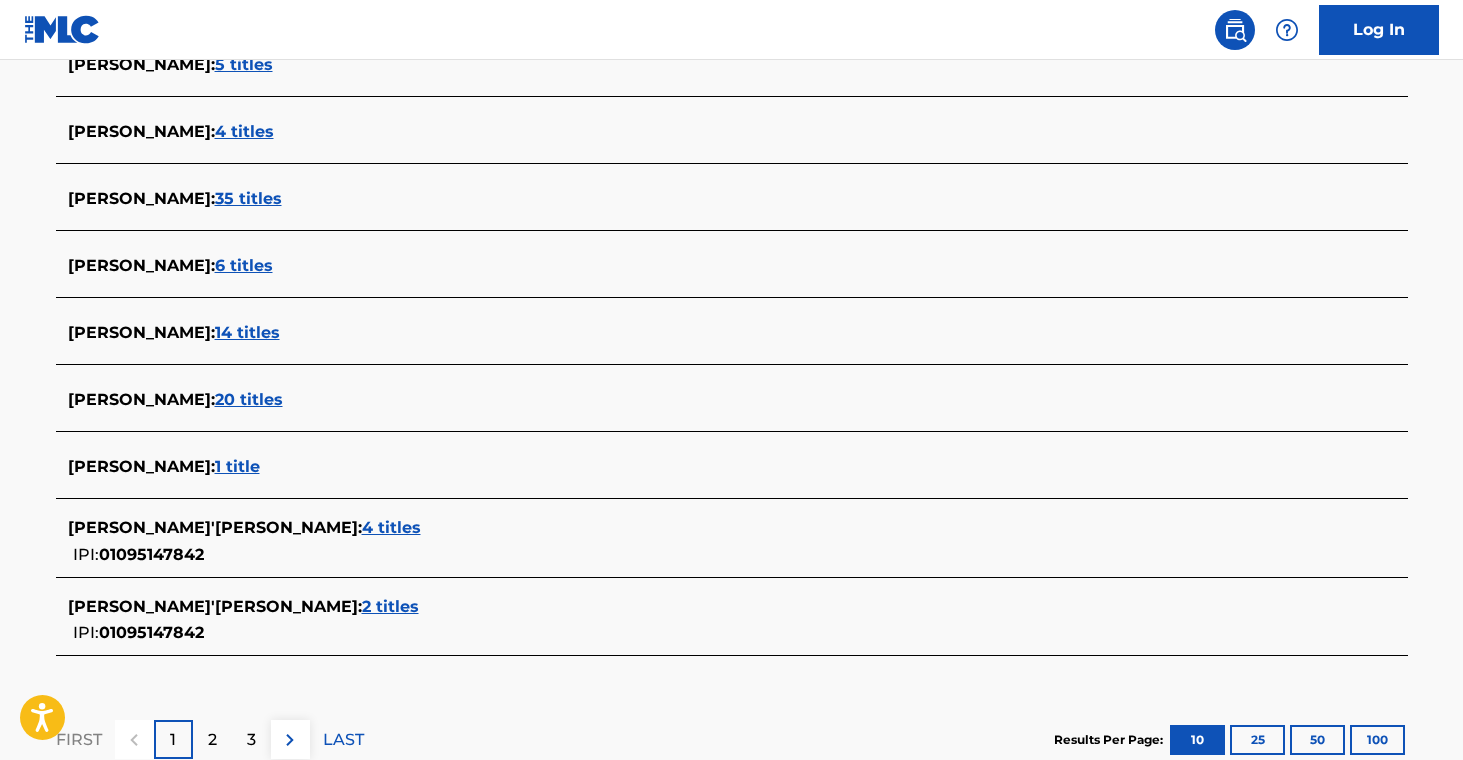 click on "4 titles" at bounding box center (391, 527) 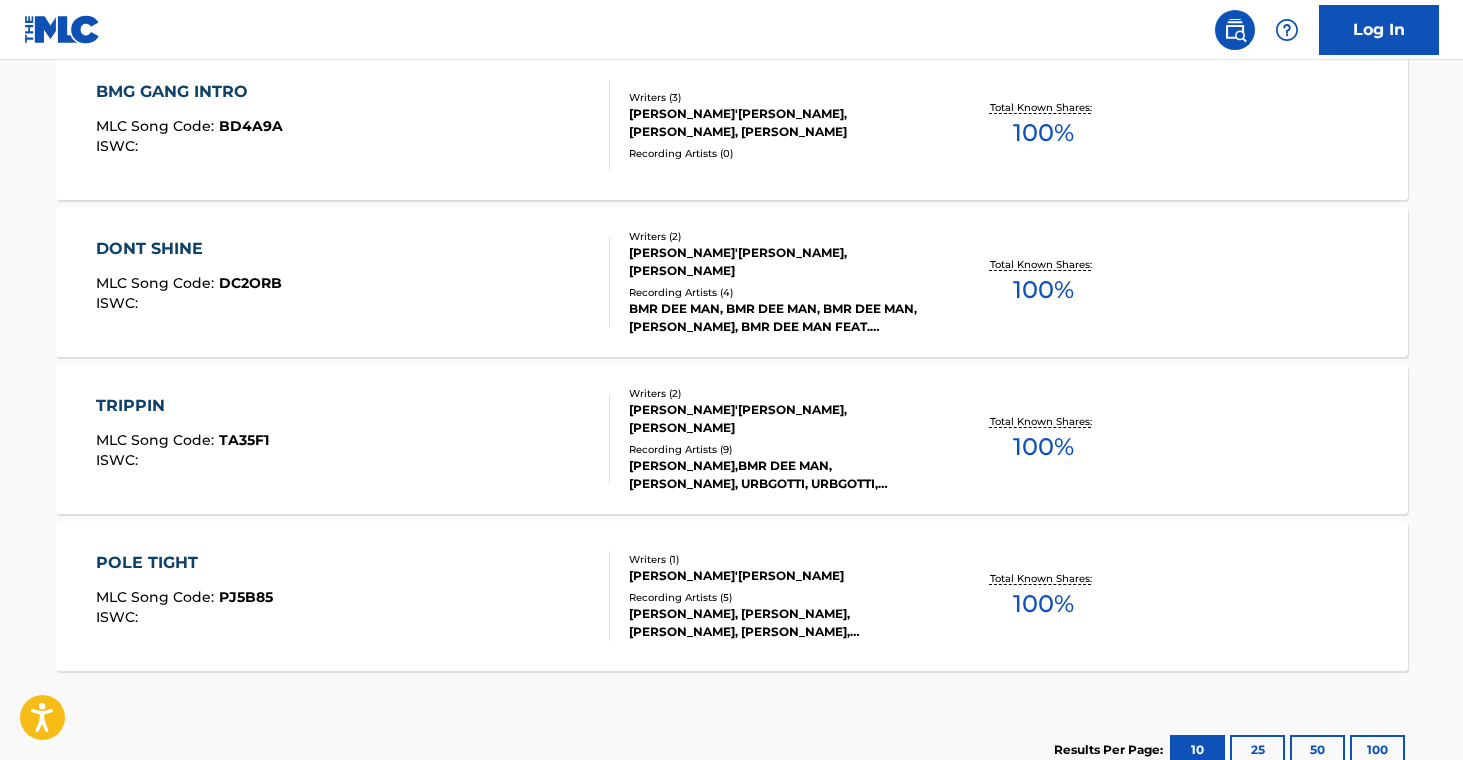 scroll, scrollTop: 578, scrollLeft: 0, axis: vertical 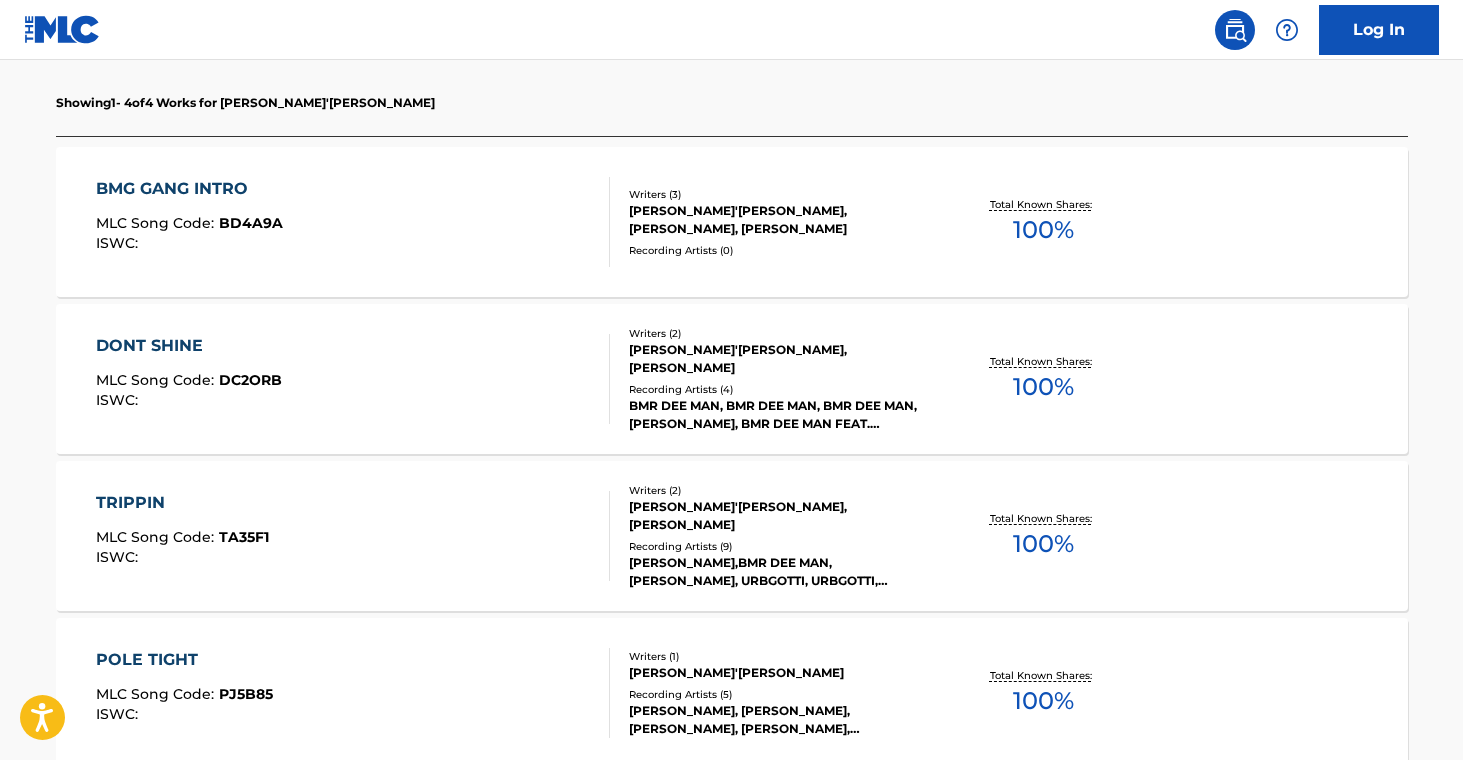 click on "[PERSON_NAME]'[PERSON_NAME], [PERSON_NAME], [PERSON_NAME]" at bounding box center [780, 220] 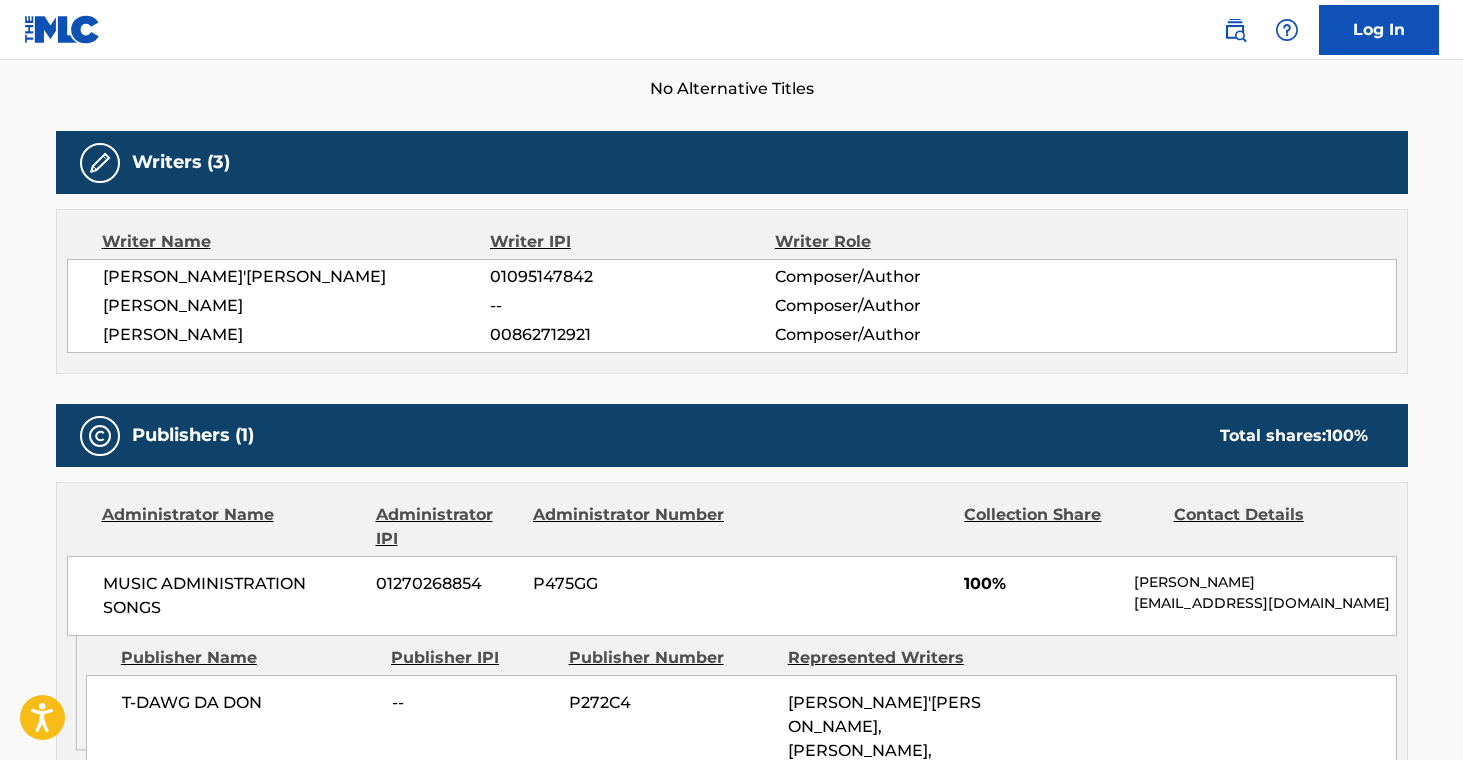 scroll, scrollTop: 0, scrollLeft: 0, axis: both 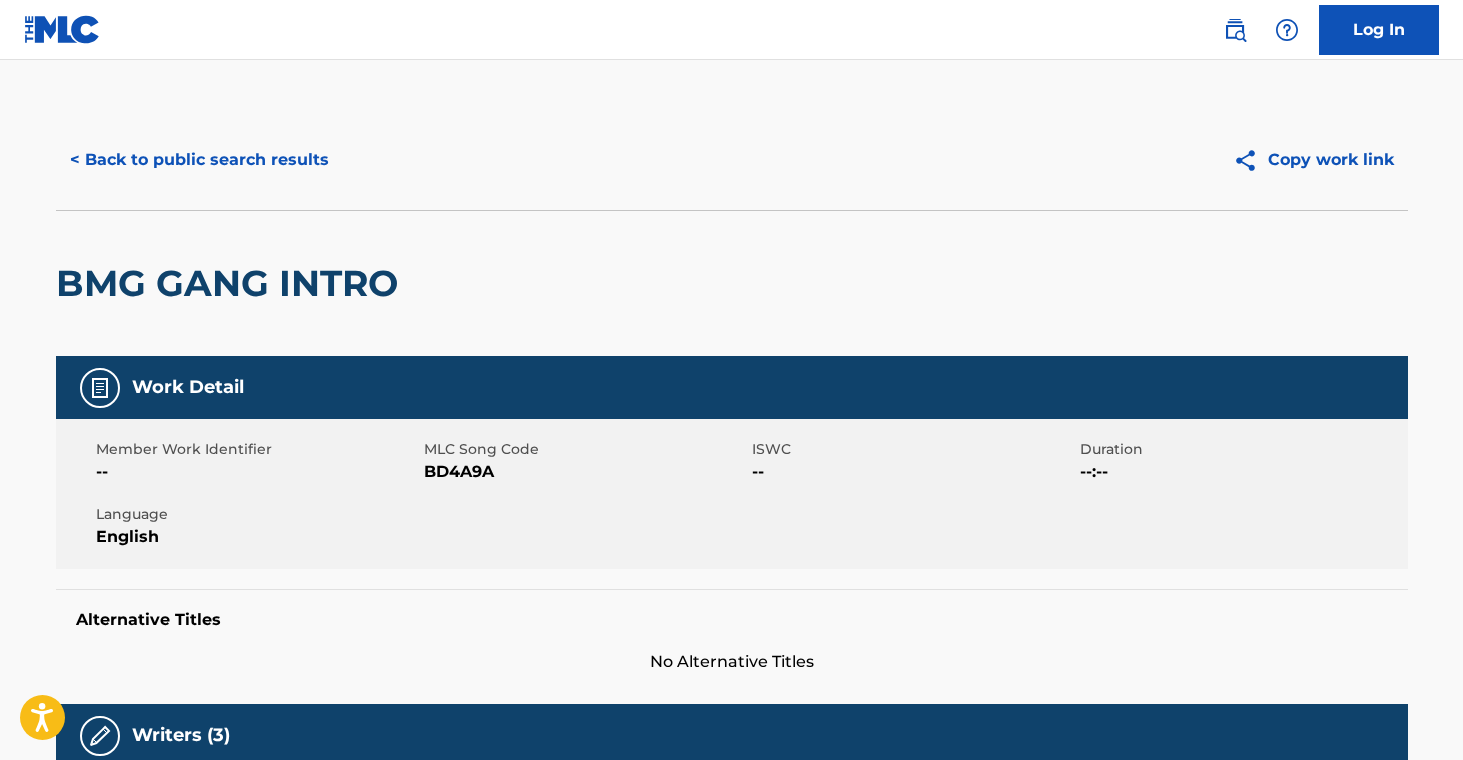 click on "< Back to public search results" at bounding box center [199, 160] 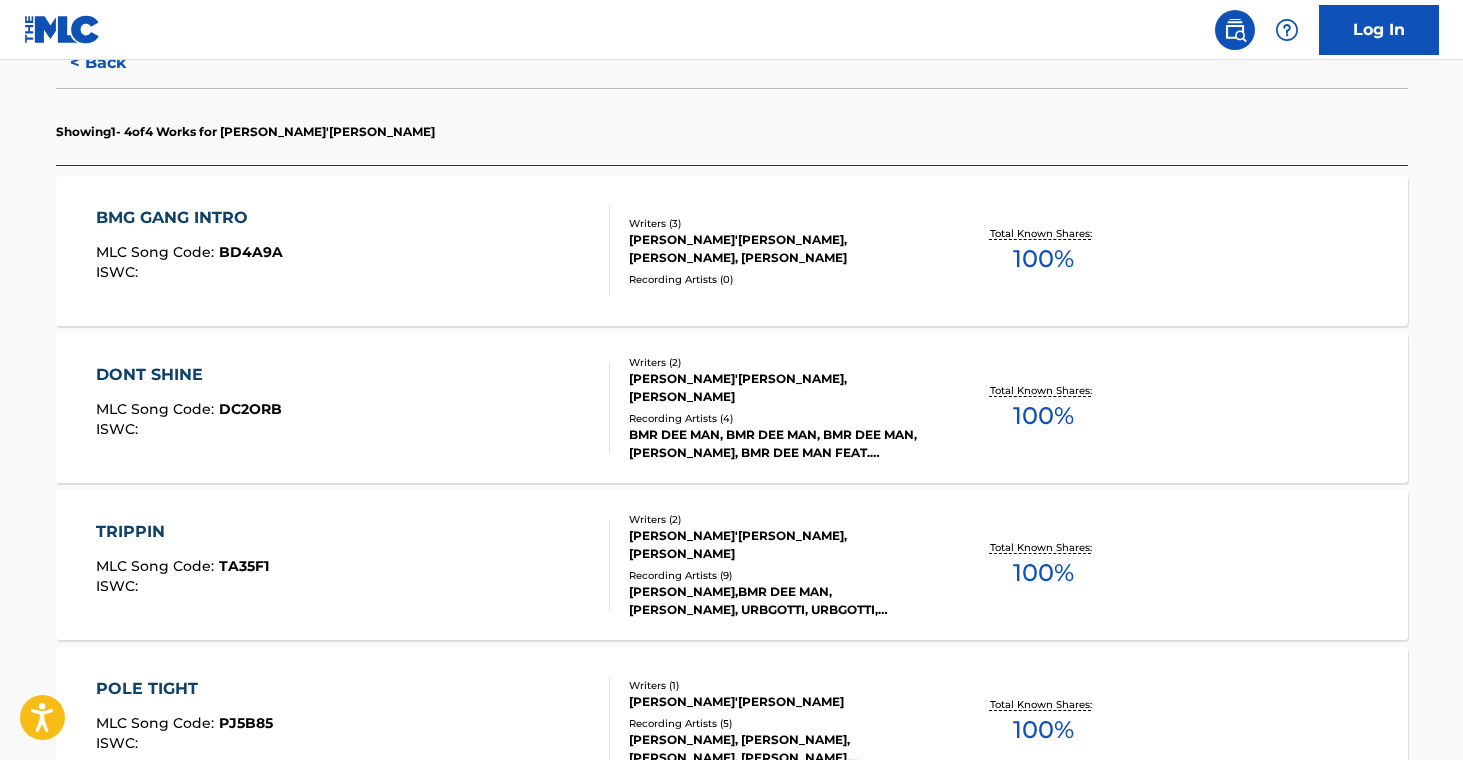 scroll, scrollTop: 549, scrollLeft: 0, axis: vertical 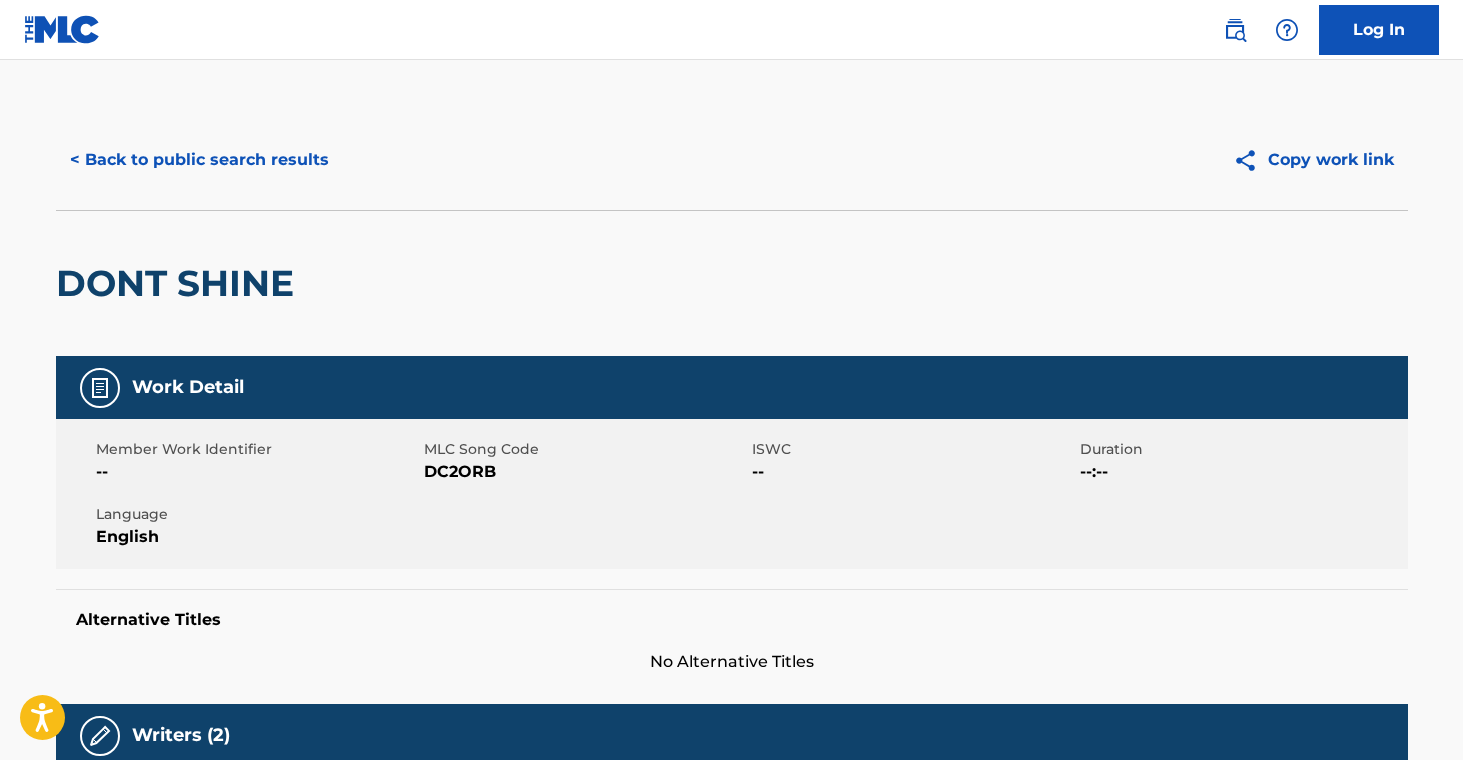 click on "< Back to public search results Copy work link" at bounding box center (732, 160) 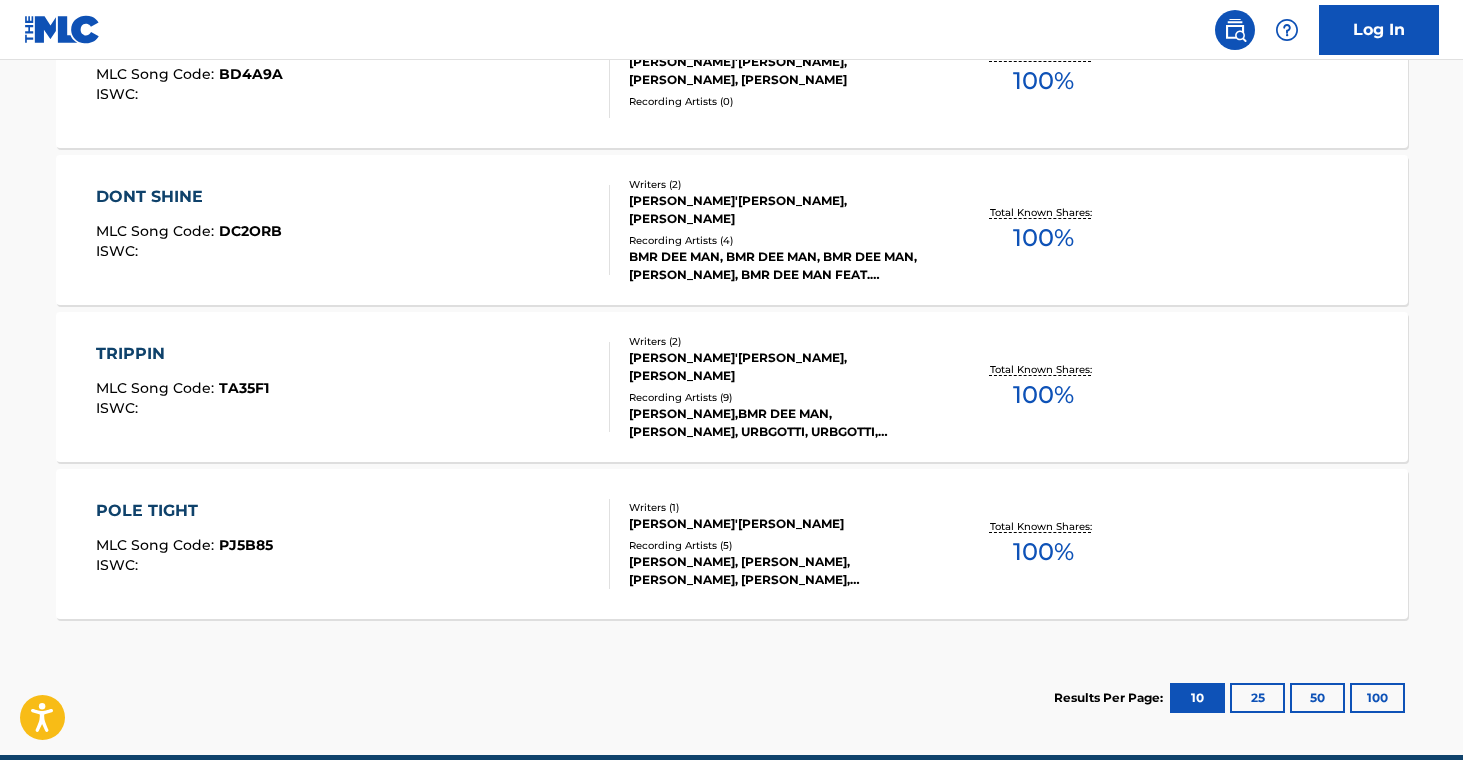 scroll, scrollTop: 752, scrollLeft: 0, axis: vertical 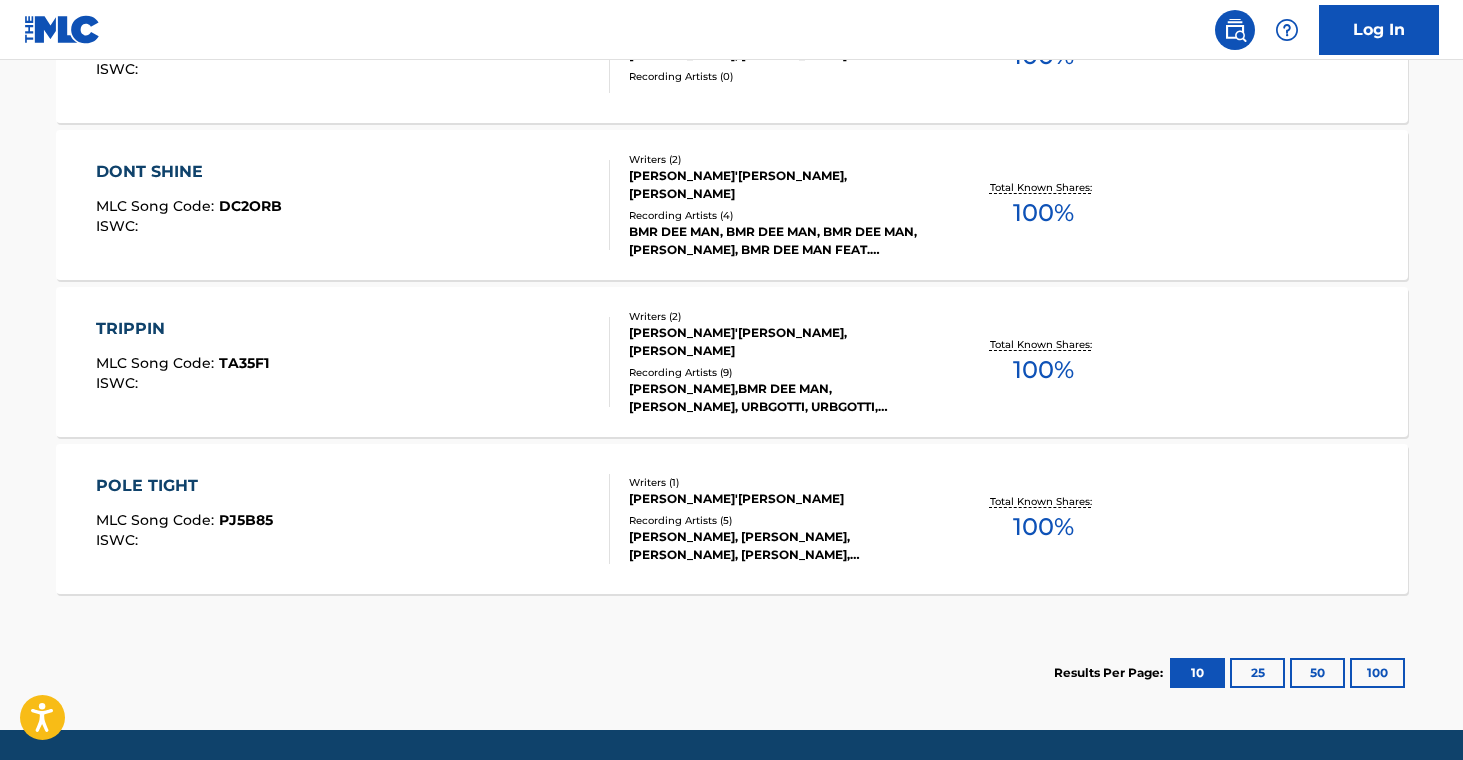 click on "[PERSON_NAME]'[PERSON_NAME], [PERSON_NAME]" at bounding box center [780, 342] 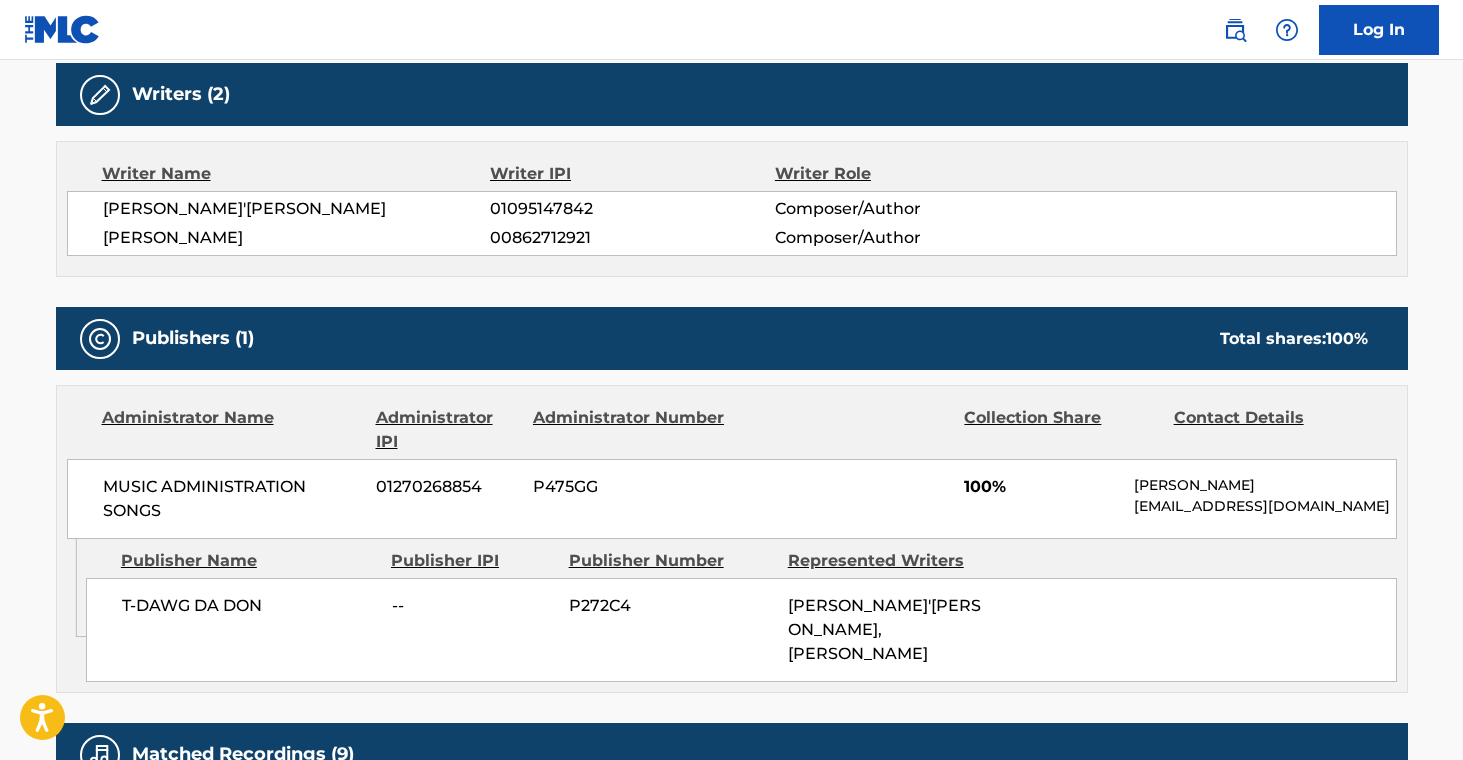 scroll, scrollTop: 0, scrollLeft: 0, axis: both 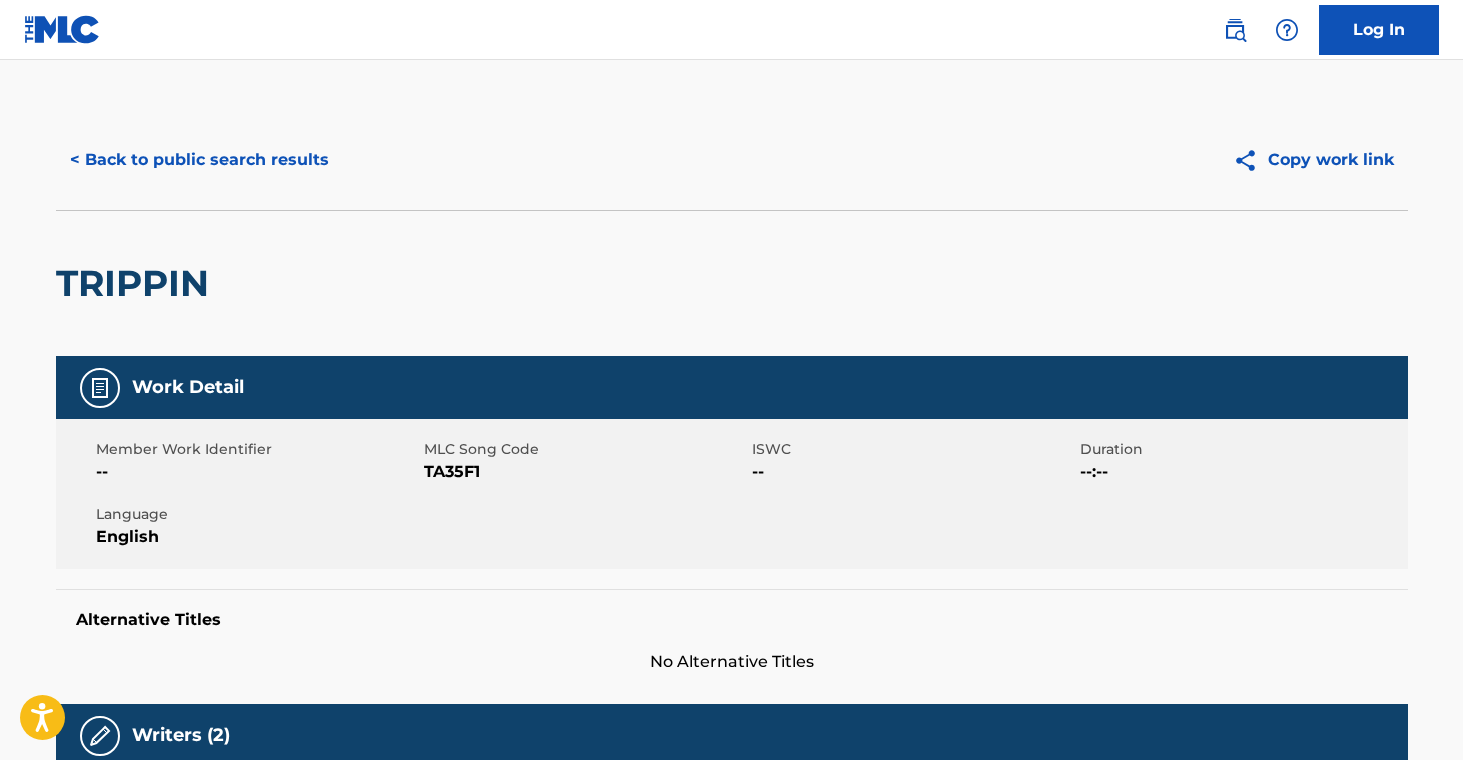 click on "< Back to public search results" at bounding box center [199, 160] 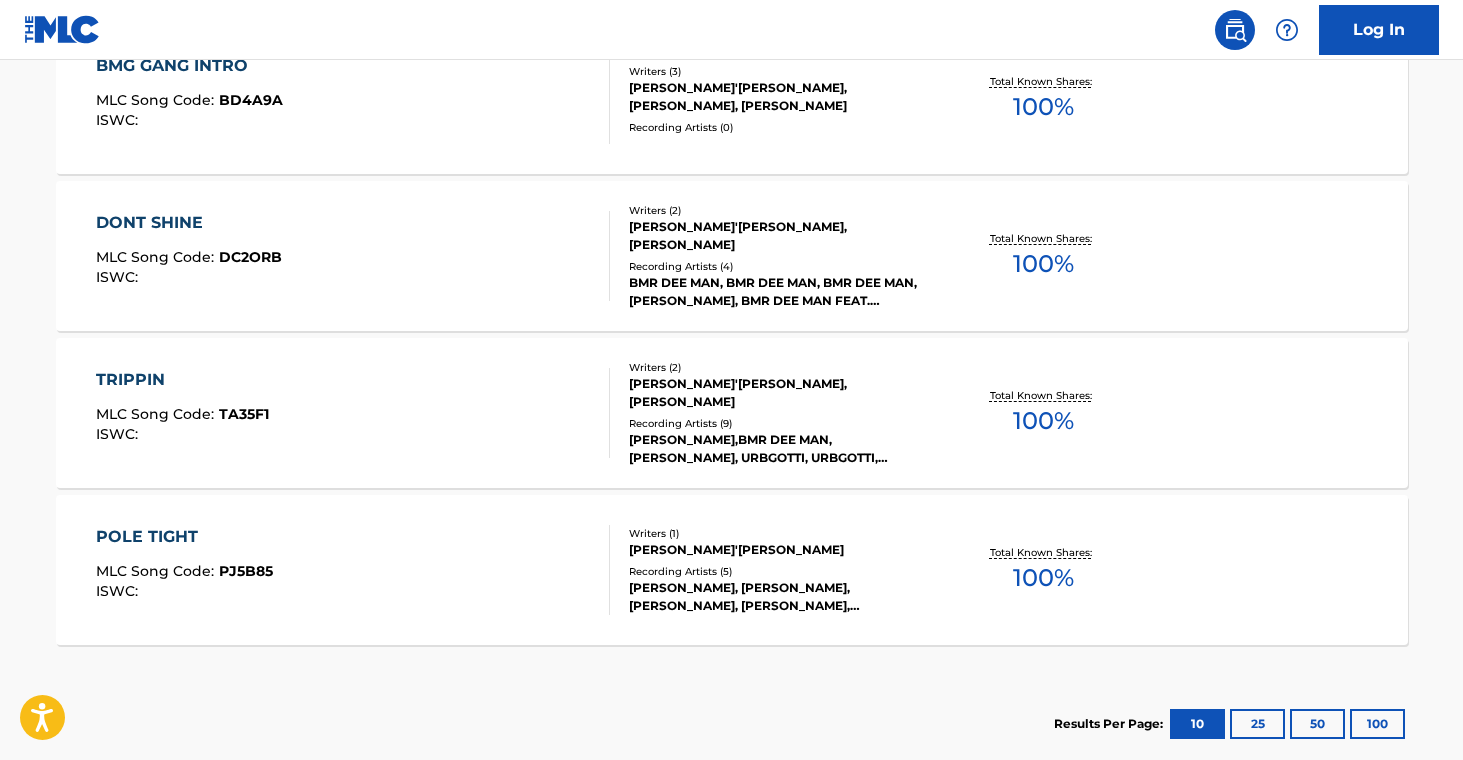 scroll, scrollTop: 818, scrollLeft: 0, axis: vertical 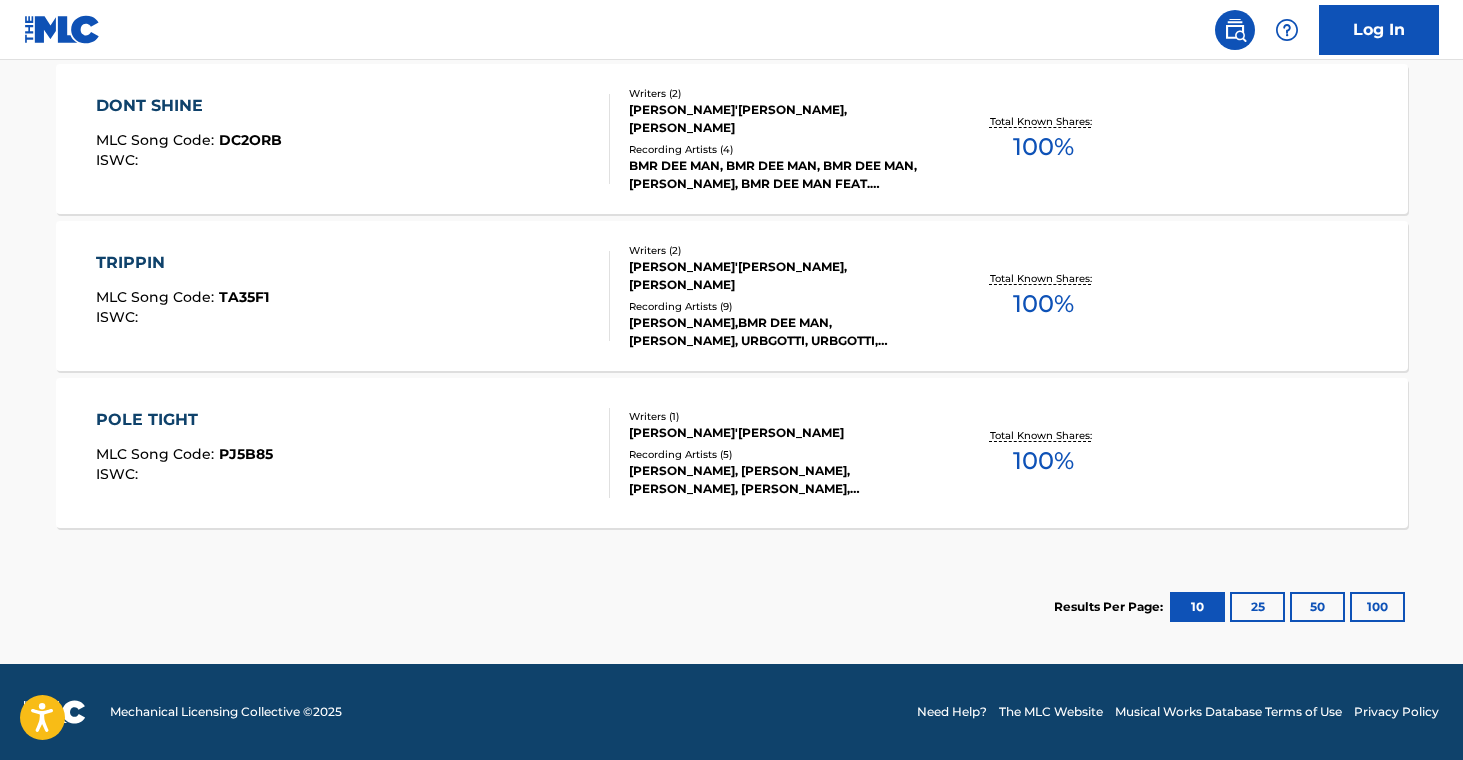 click on "[PERSON_NAME], [PERSON_NAME], [PERSON_NAME], [PERSON_NAME], [PERSON_NAME]" at bounding box center [780, 480] 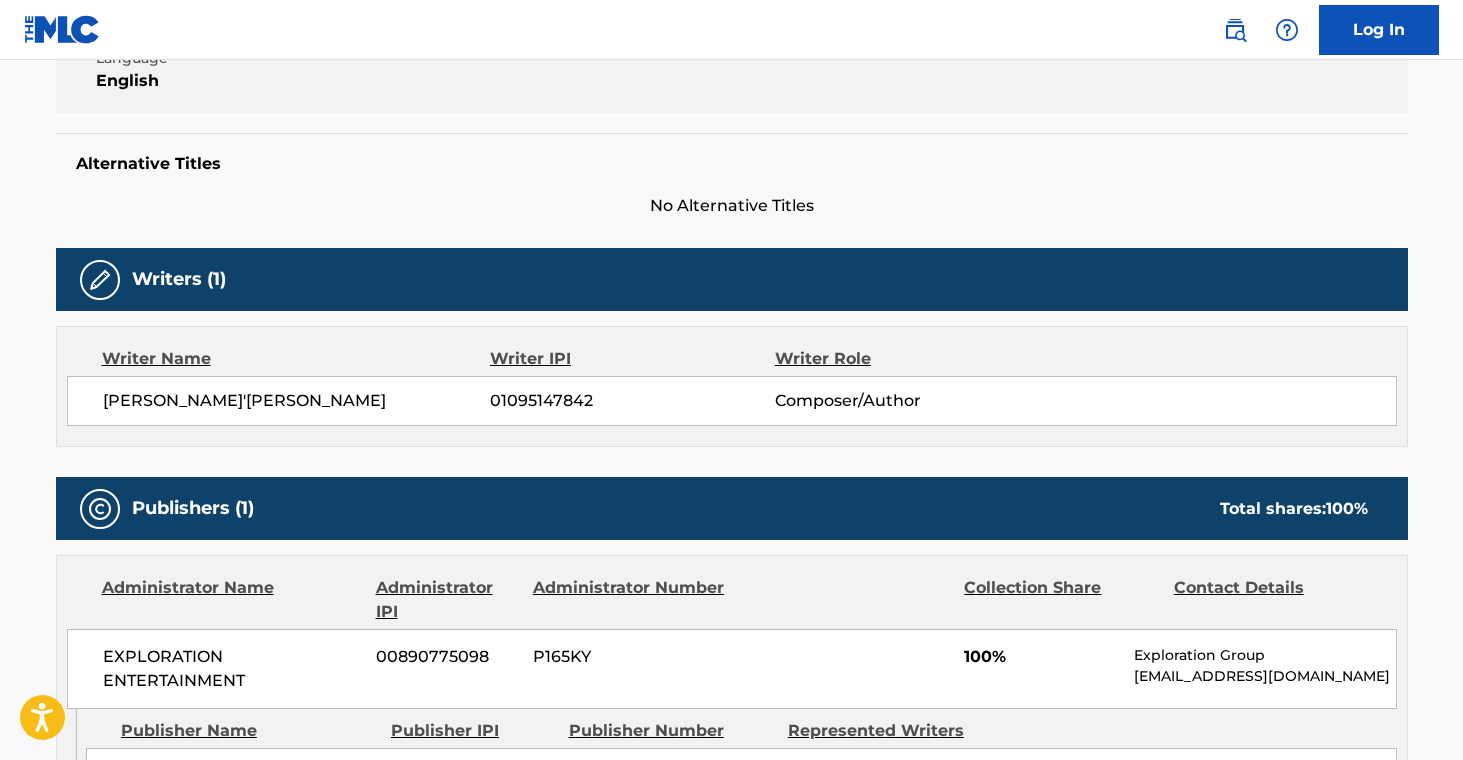 scroll, scrollTop: 0, scrollLeft: 0, axis: both 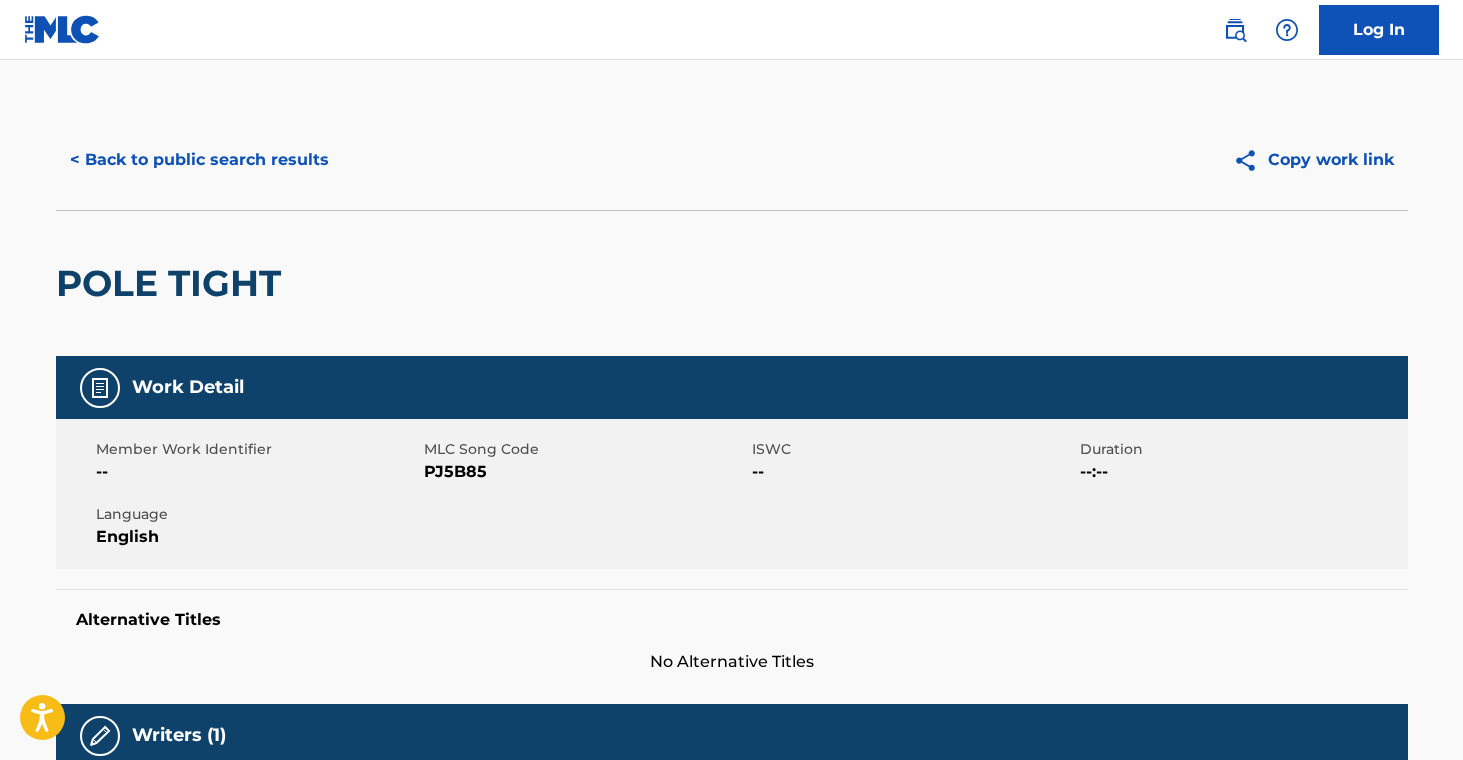 click on "< Back to public search results" at bounding box center [199, 160] 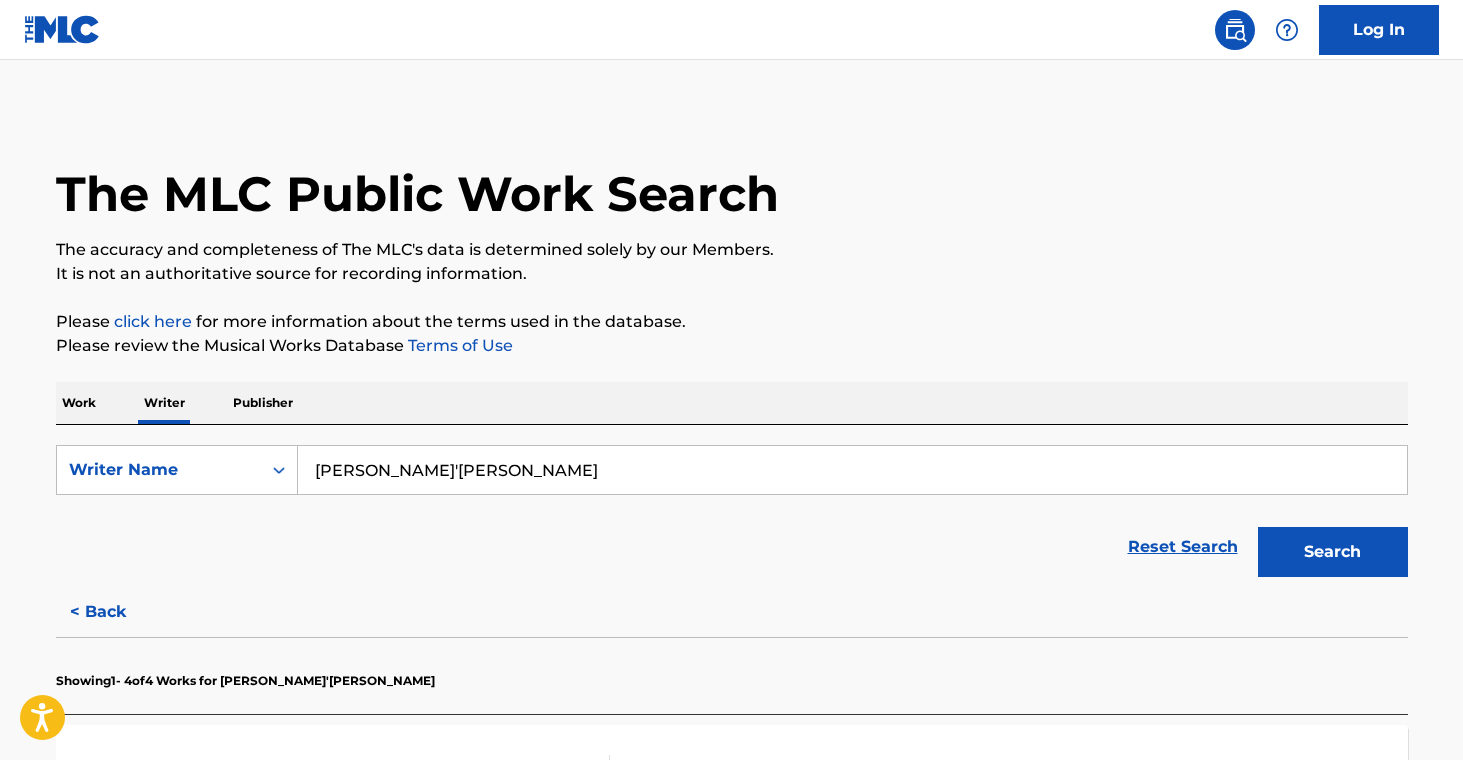 drag, startPoint x: 505, startPoint y: 478, endPoint x: 99, endPoint y: 409, distance: 411.82156 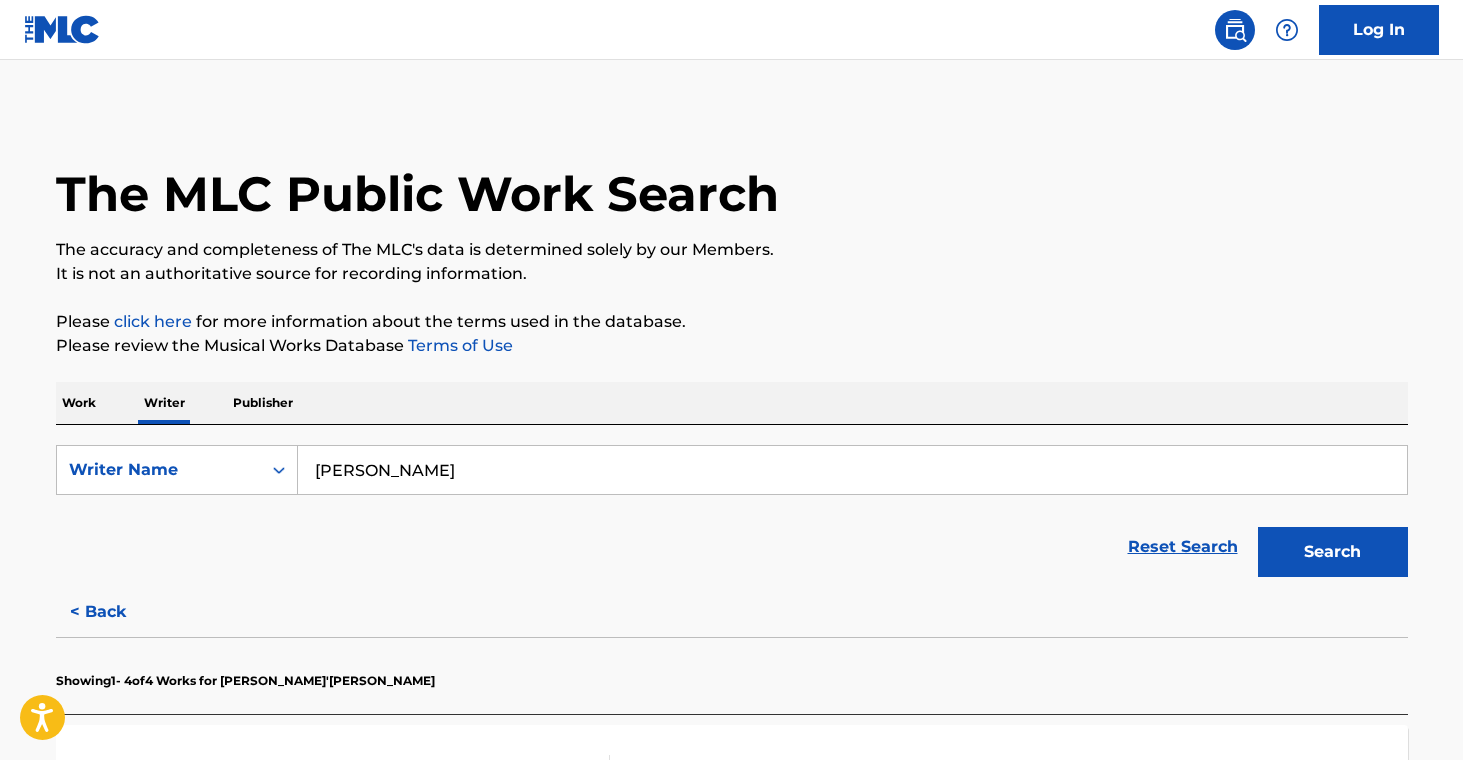 type on "[PERSON_NAME]" 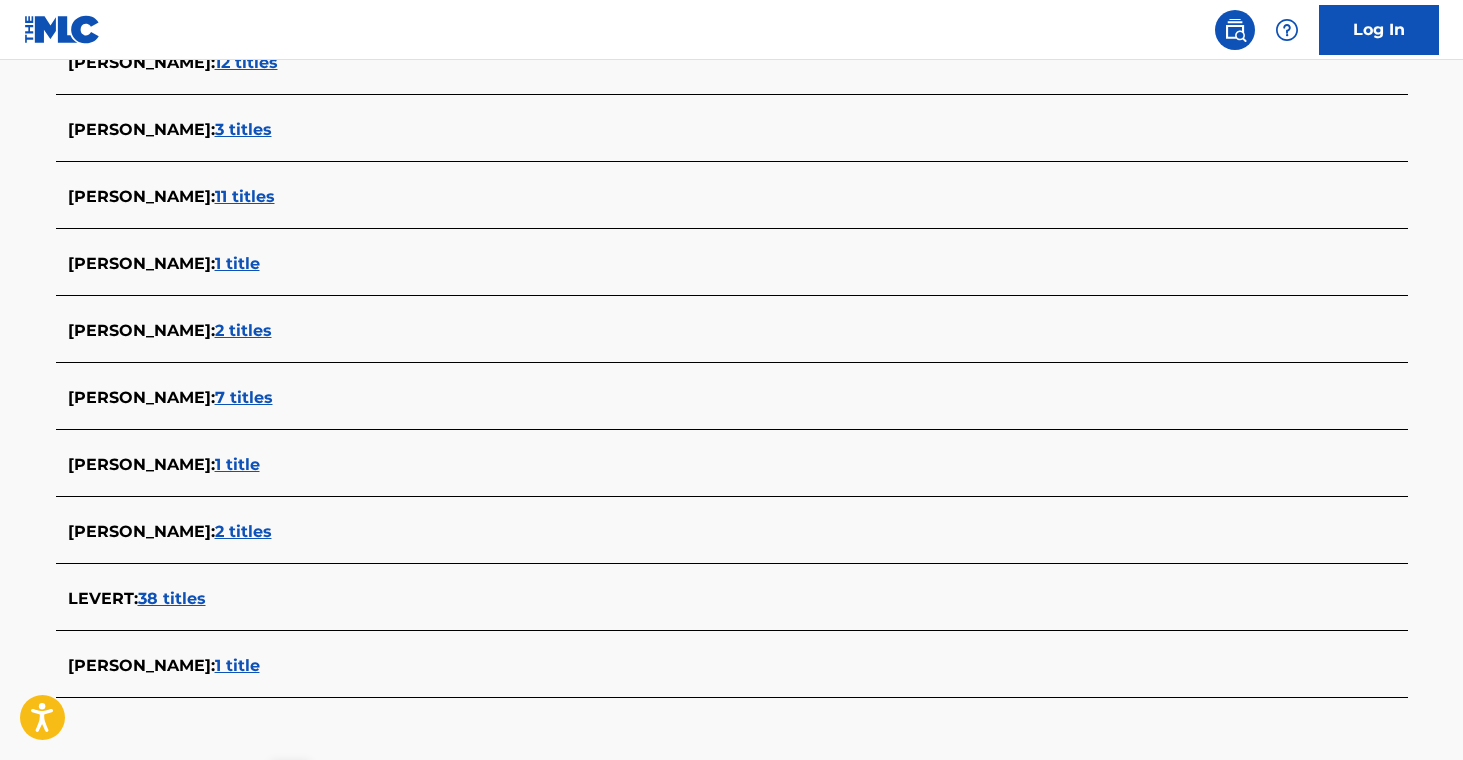 scroll, scrollTop: 664, scrollLeft: 0, axis: vertical 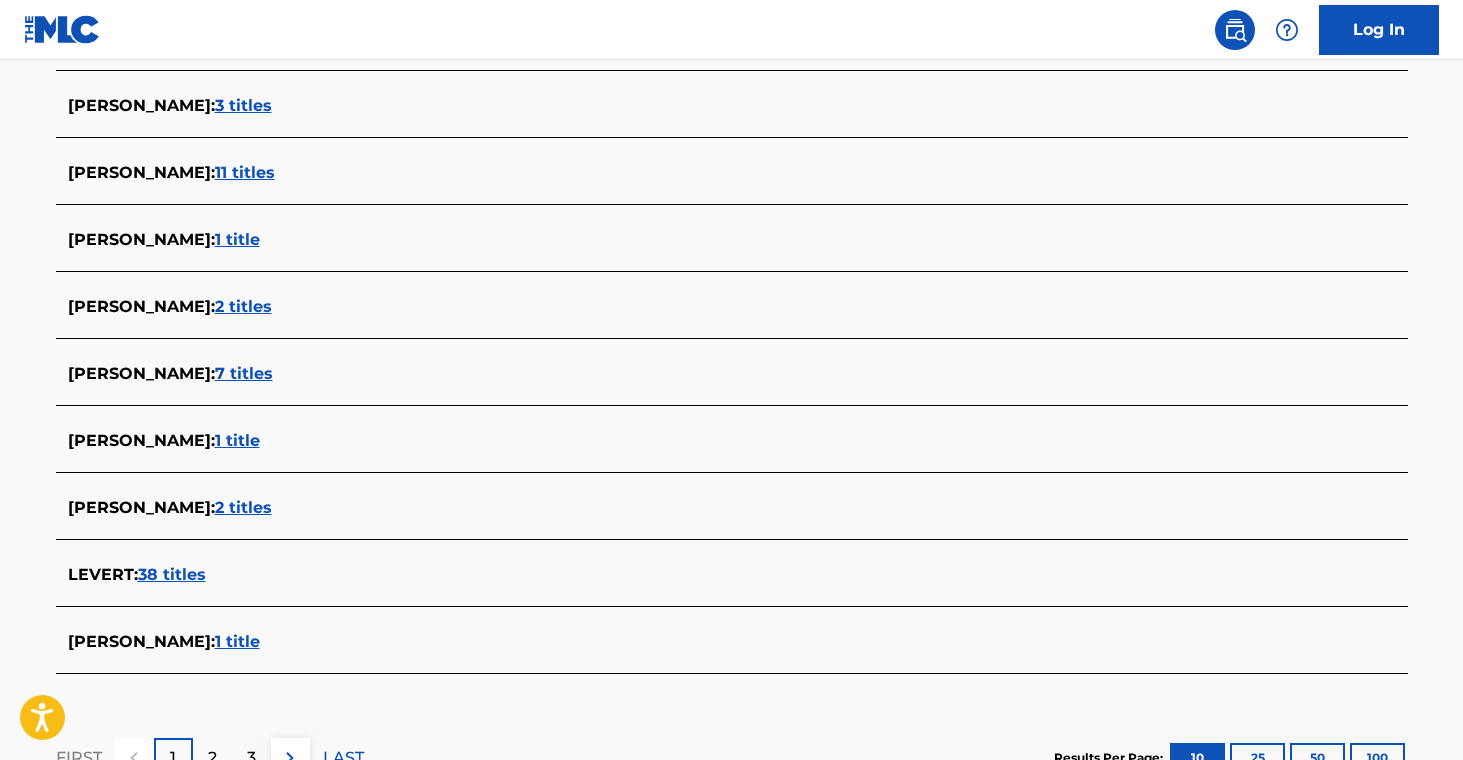 click on "1 title" at bounding box center [237, 641] 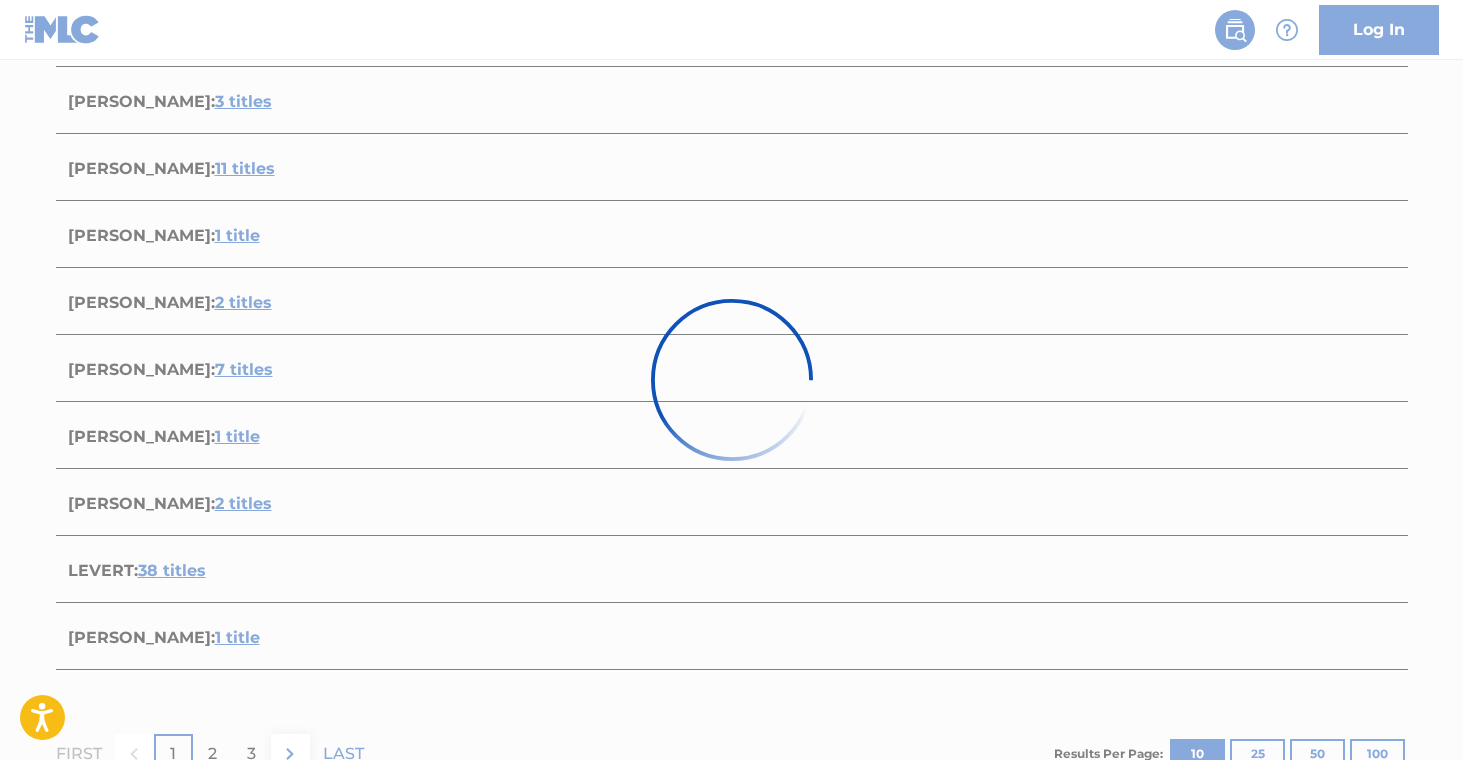 scroll, scrollTop: 347, scrollLeft: 0, axis: vertical 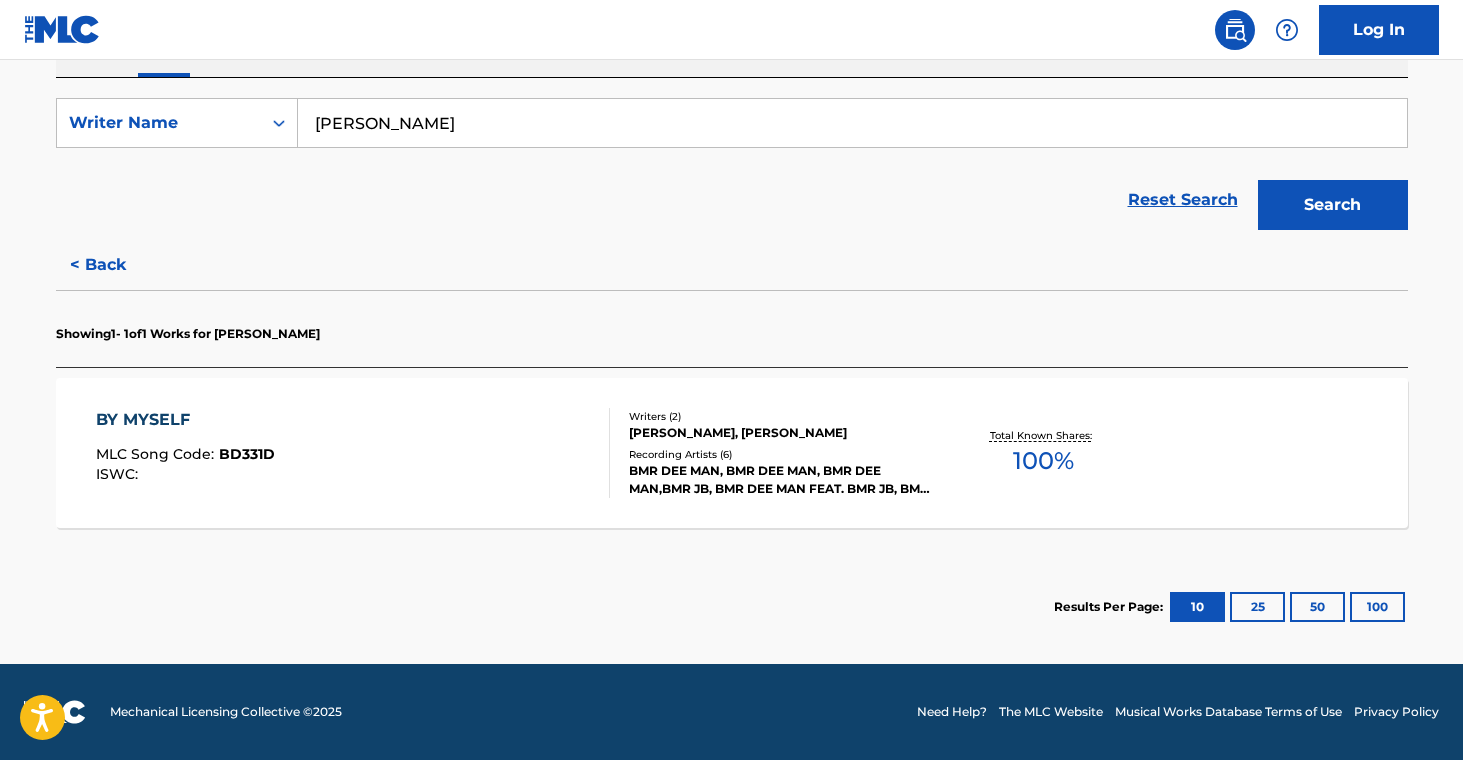 click on "BMR DEE MAN, BMR DEE MAN, BMR DEE MAN,BMR JB, BMR DEE MAN FEAT. BMR JB, BMR DEE MAN" at bounding box center [780, 480] 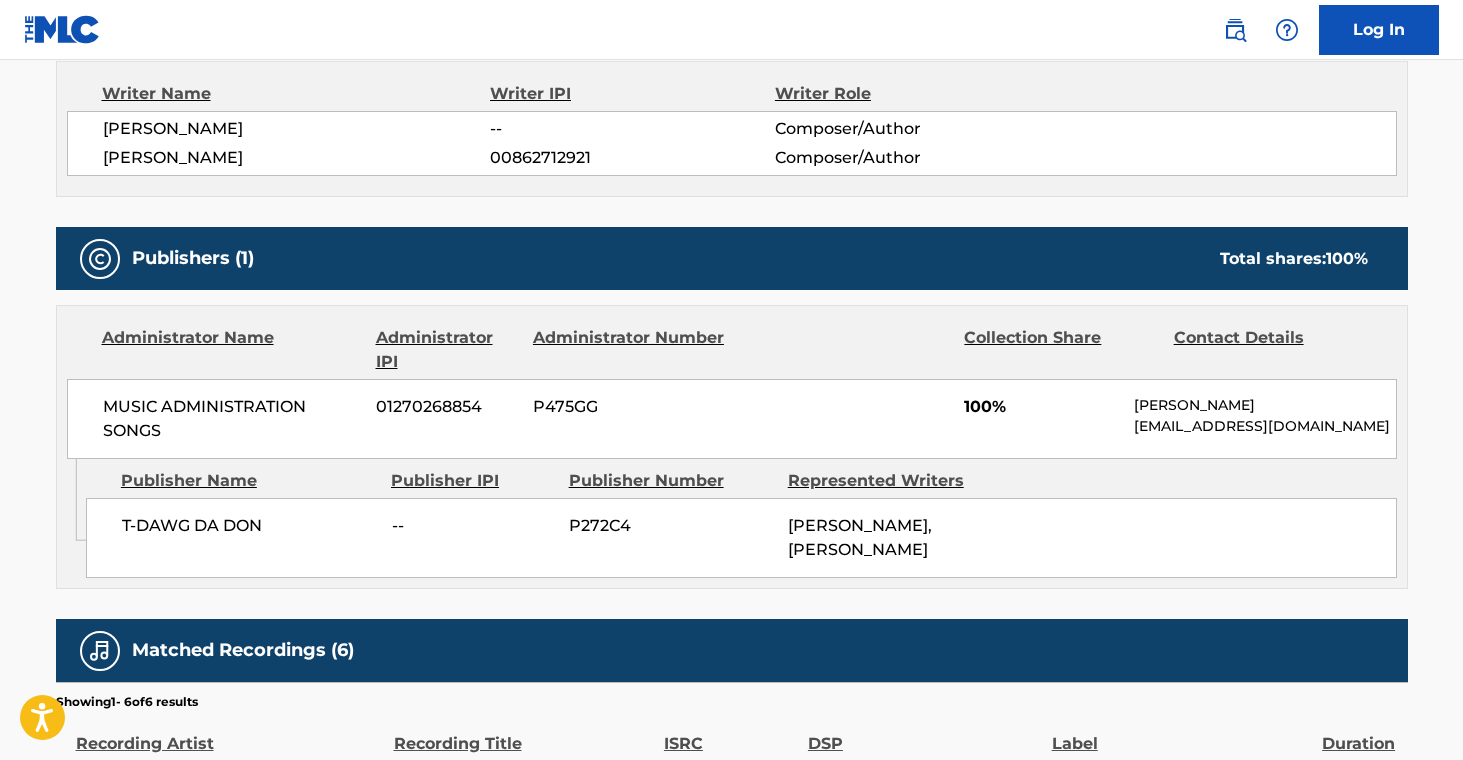 scroll, scrollTop: 0, scrollLeft: 0, axis: both 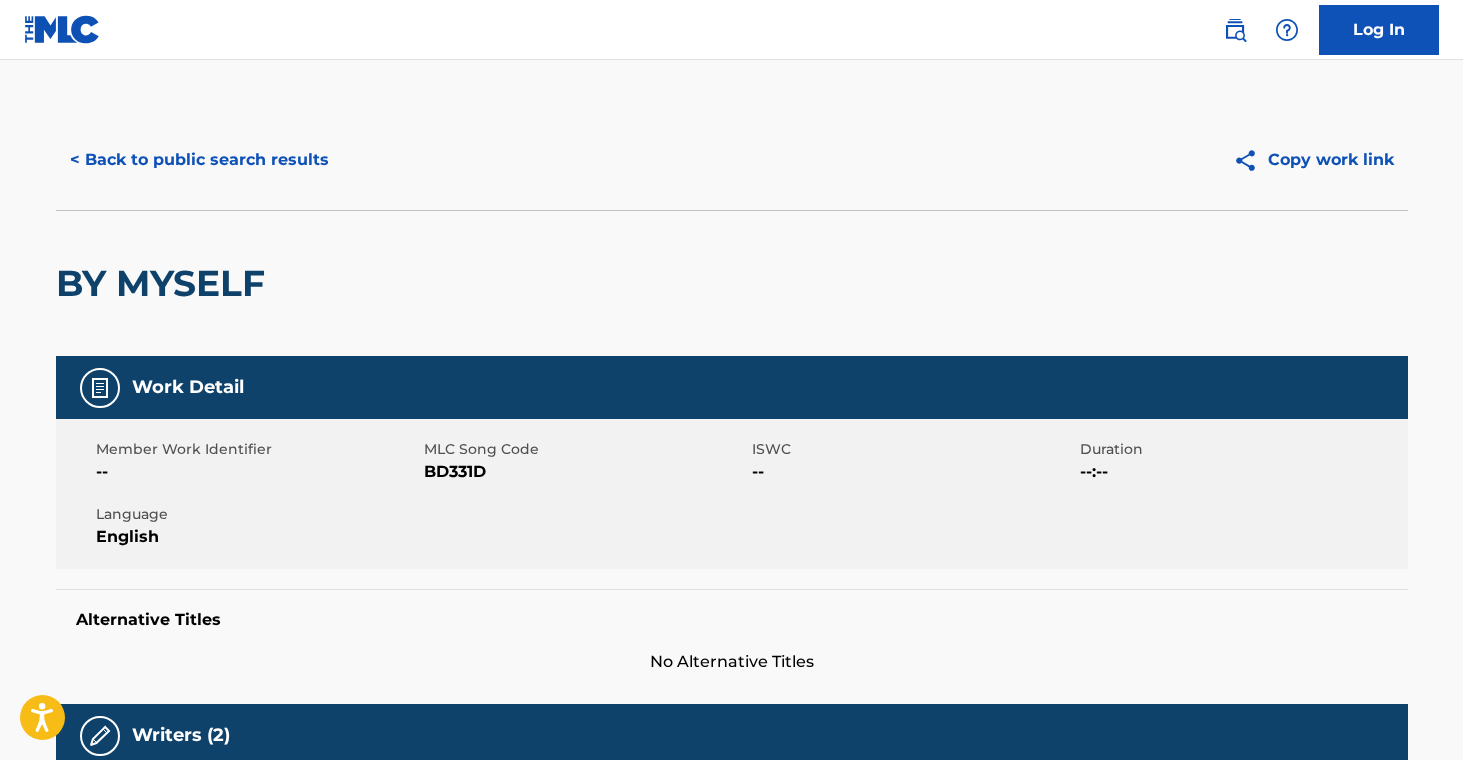 click on "< Back to public search results" at bounding box center (199, 160) 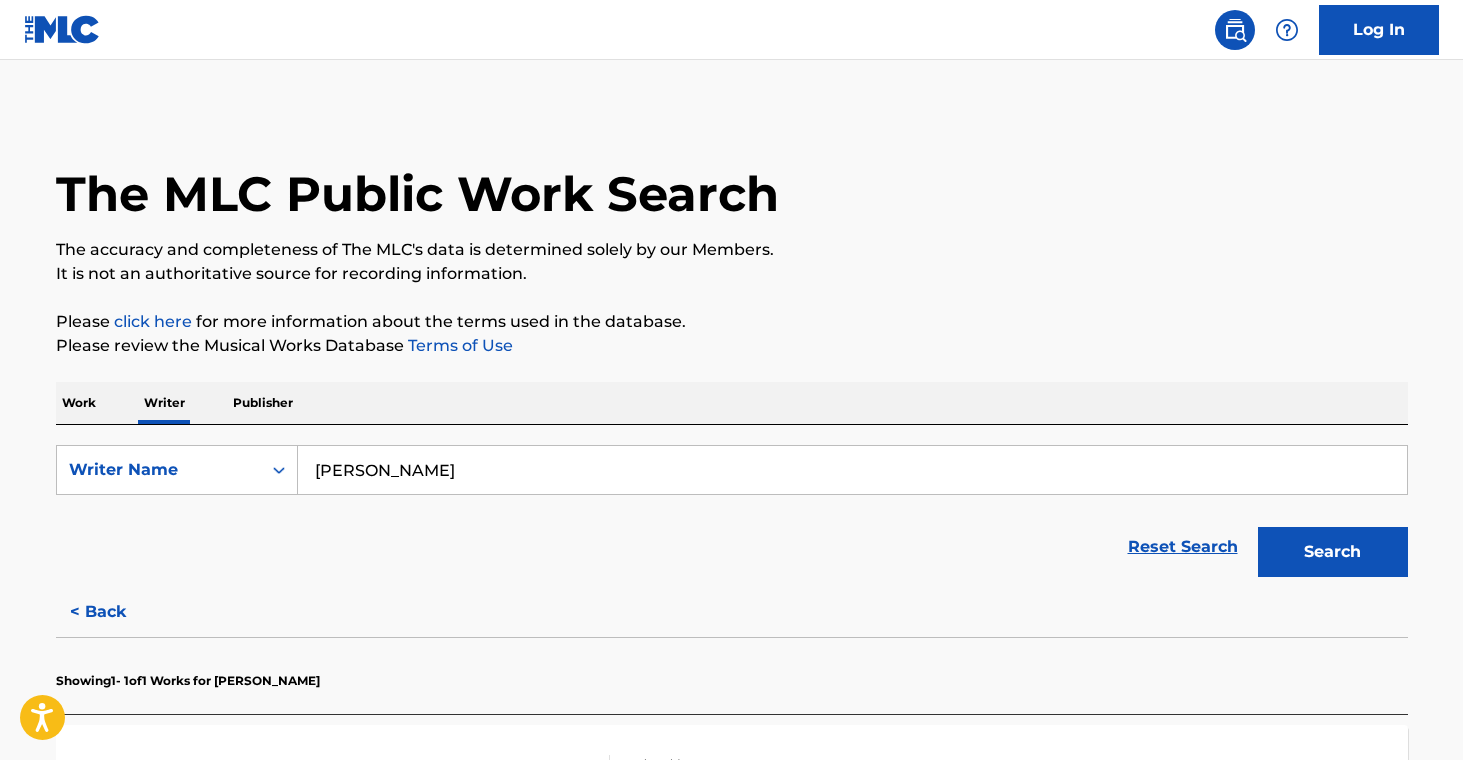 drag, startPoint x: 478, startPoint y: 483, endPoint x: 173, endPoint y: 439, distance: 308.15744 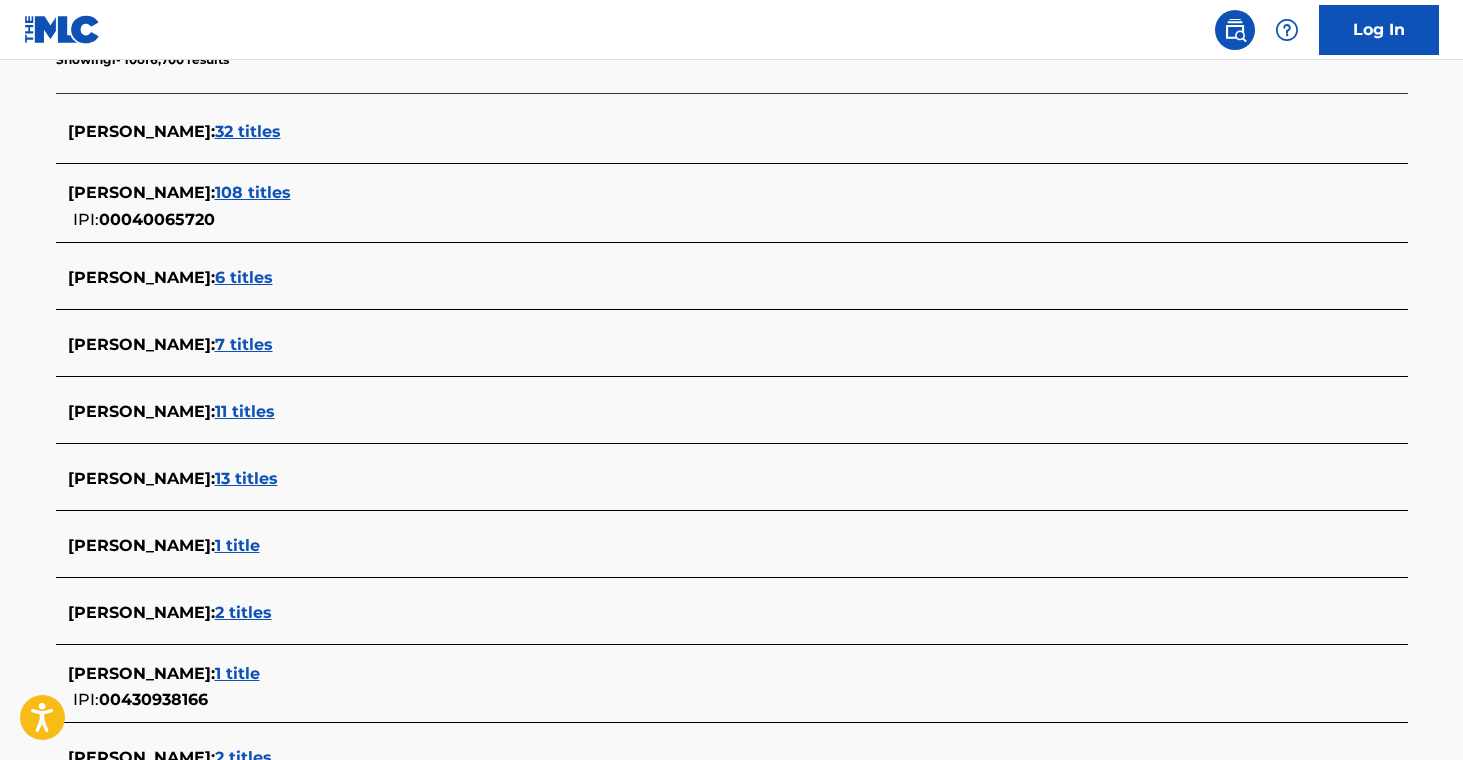 scroll, scrollTop: 577, scrollLeft: 0, axis: vertical 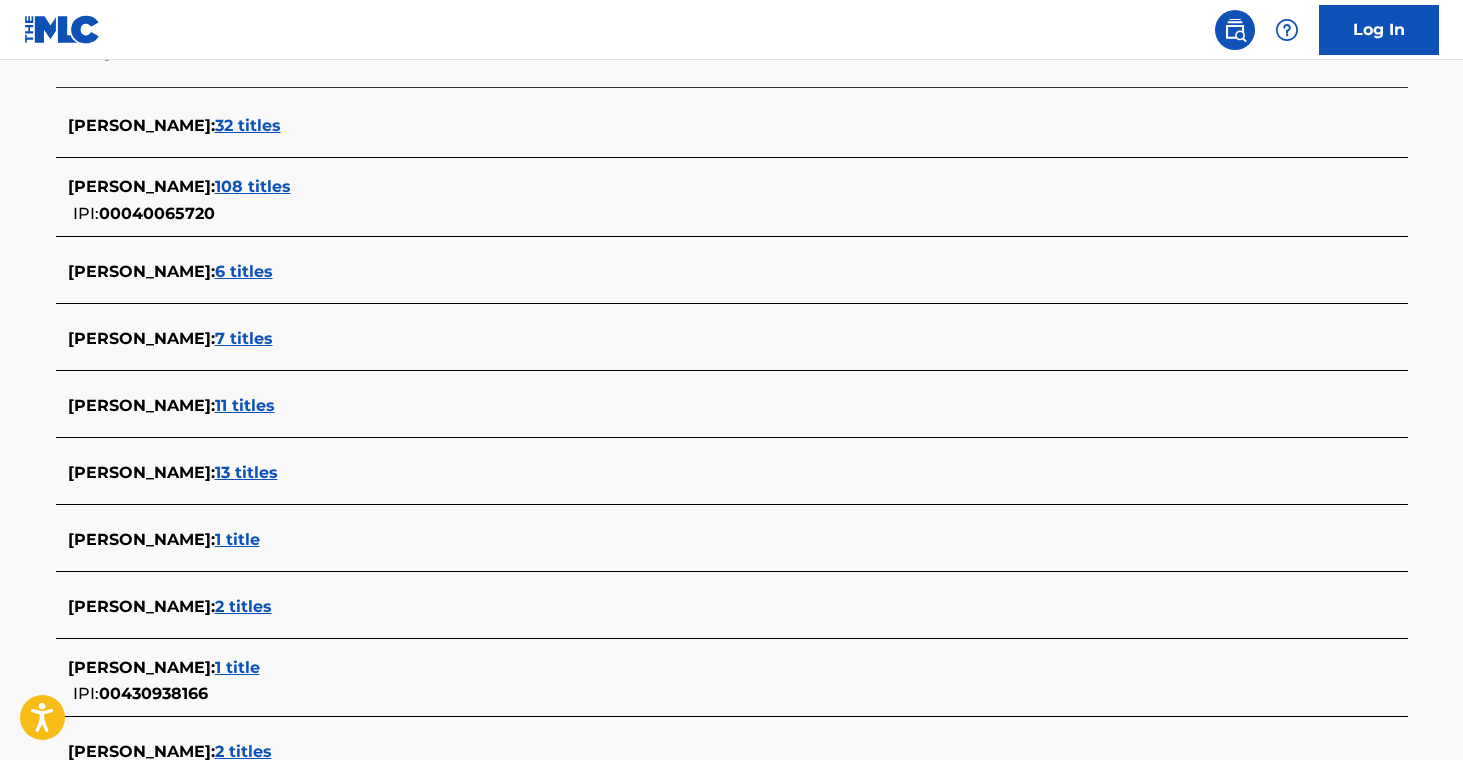 click on "2 titles" at bounding box center [243, 606] 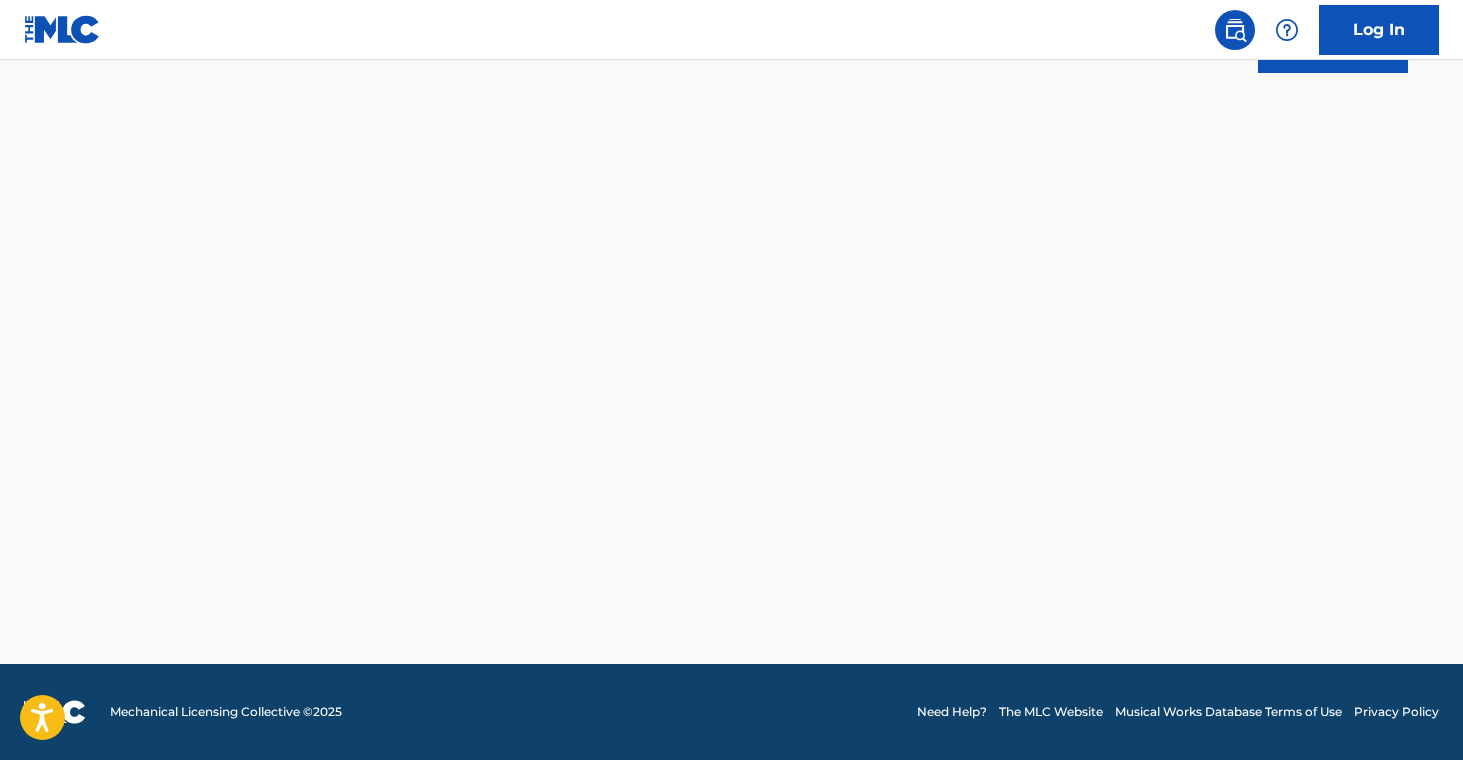 scroll, scrollTop: 504, scrollLeft: 0, axis: vertical 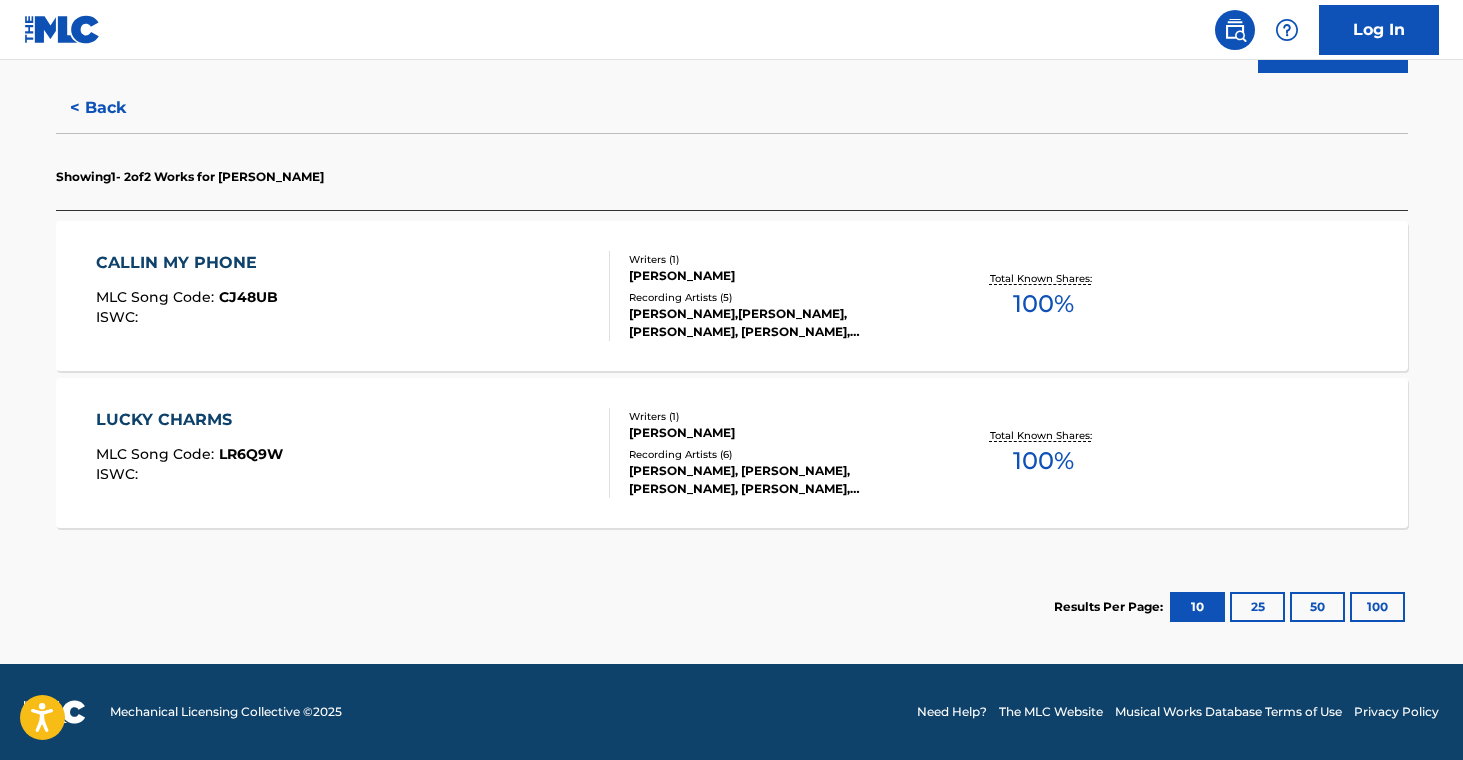 click on "[PERSON_NAME],[PERSON_NAME], [PERSON_NAME], [PERSON_NAME], [PERSON_NAME], [PERSON_NAME]" at bounding box center [780, 323] 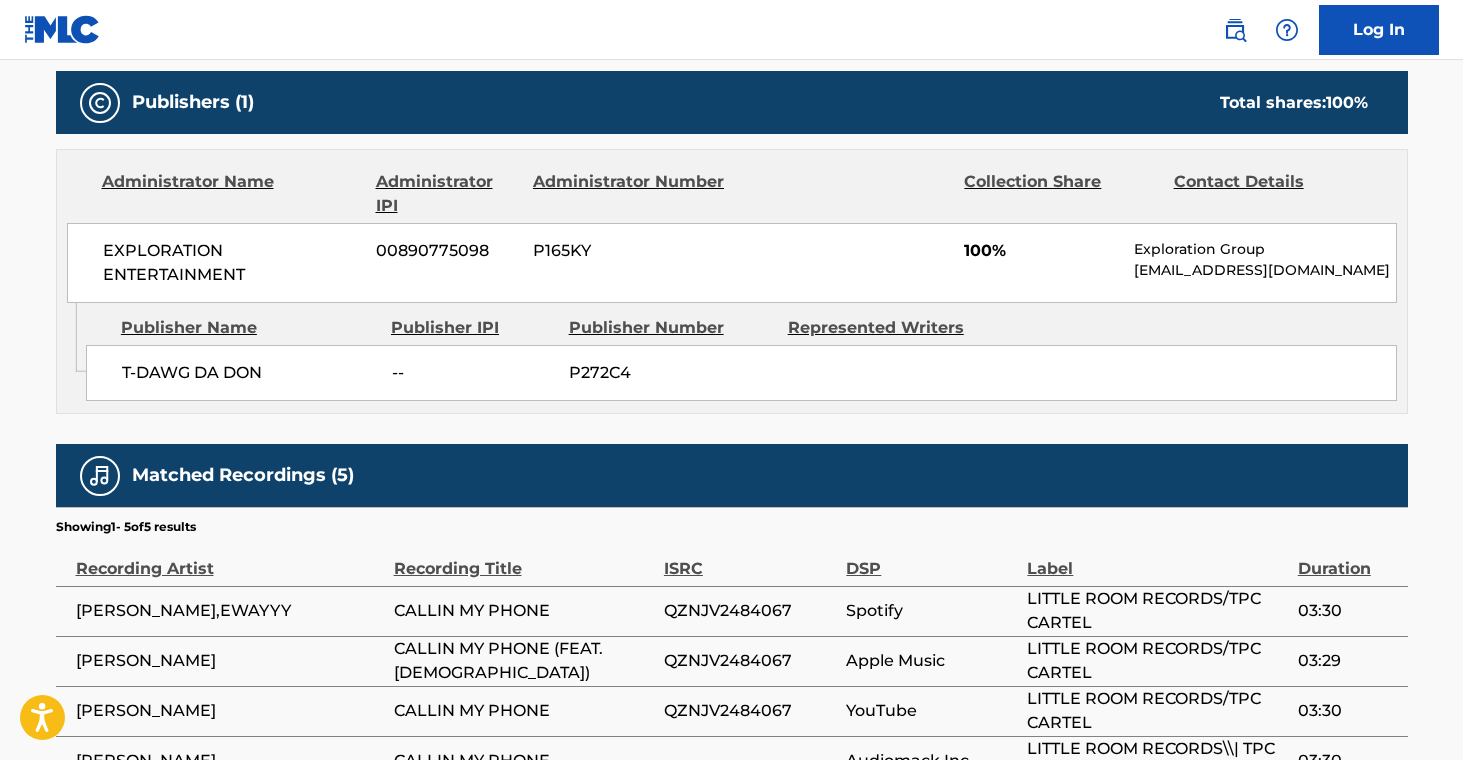 scroll, scrollTop: 0, scrollLeft: 0, axis: both 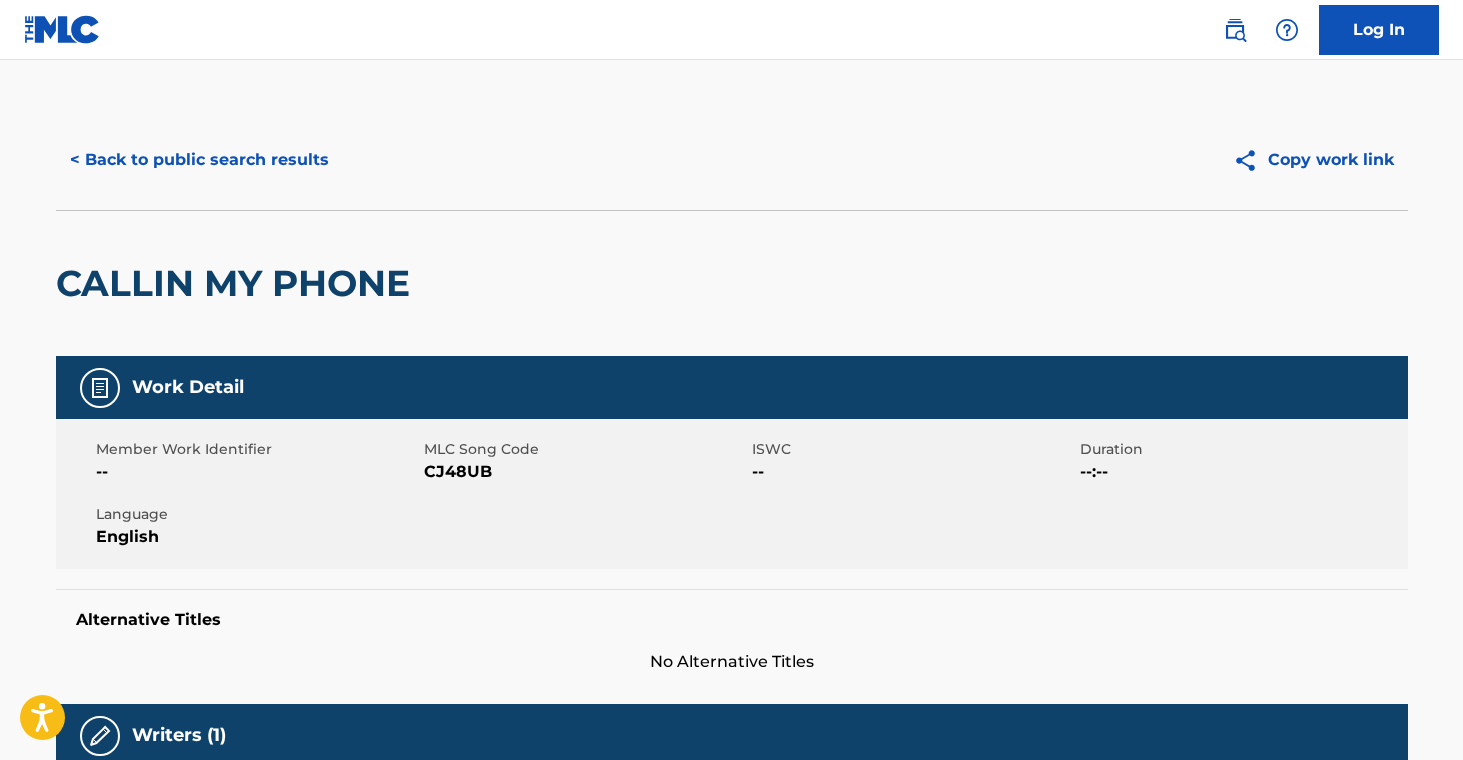 click on "< Back to public search results" at bounding box center (199, 160) 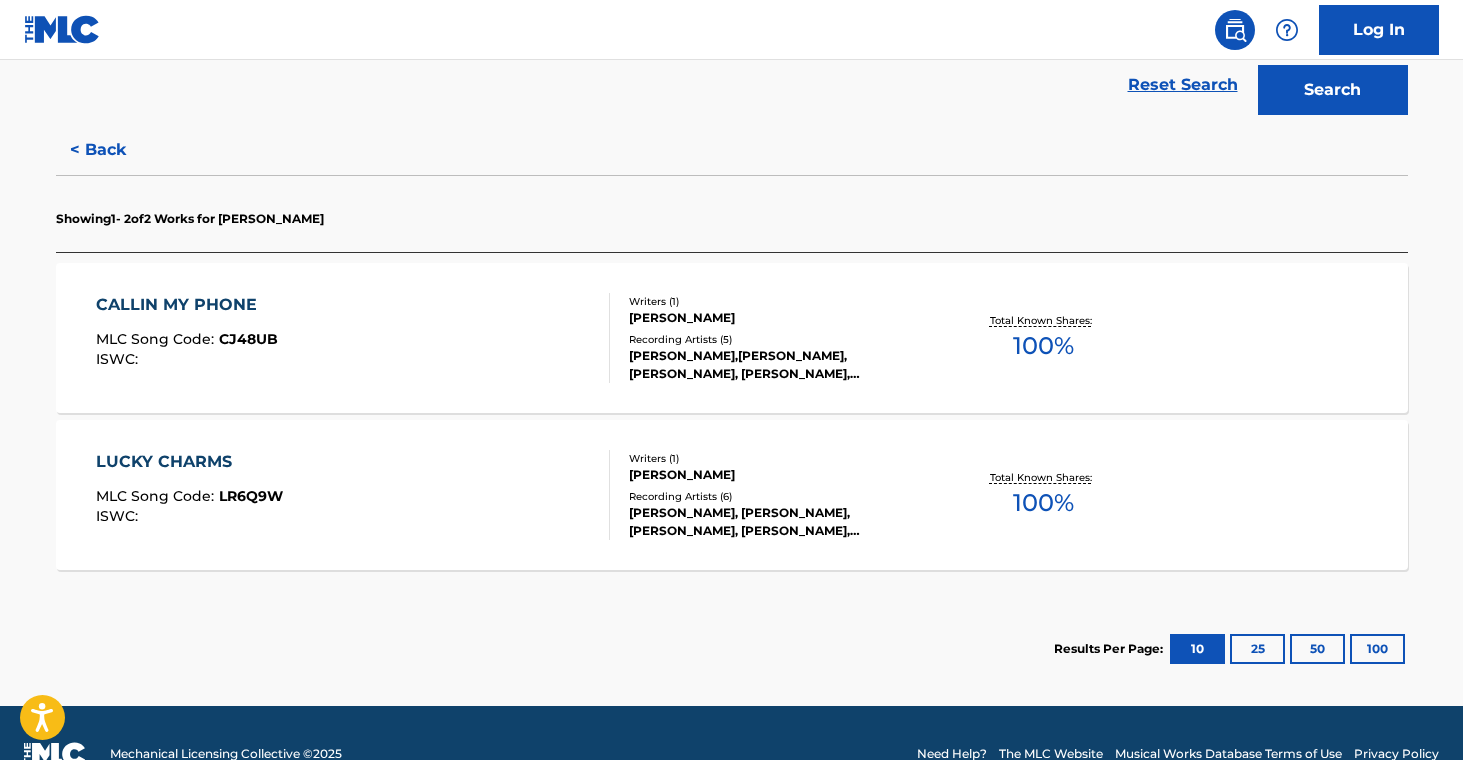 scroll, scrollTop: 463, scrollLeft: 0, axis: vertical 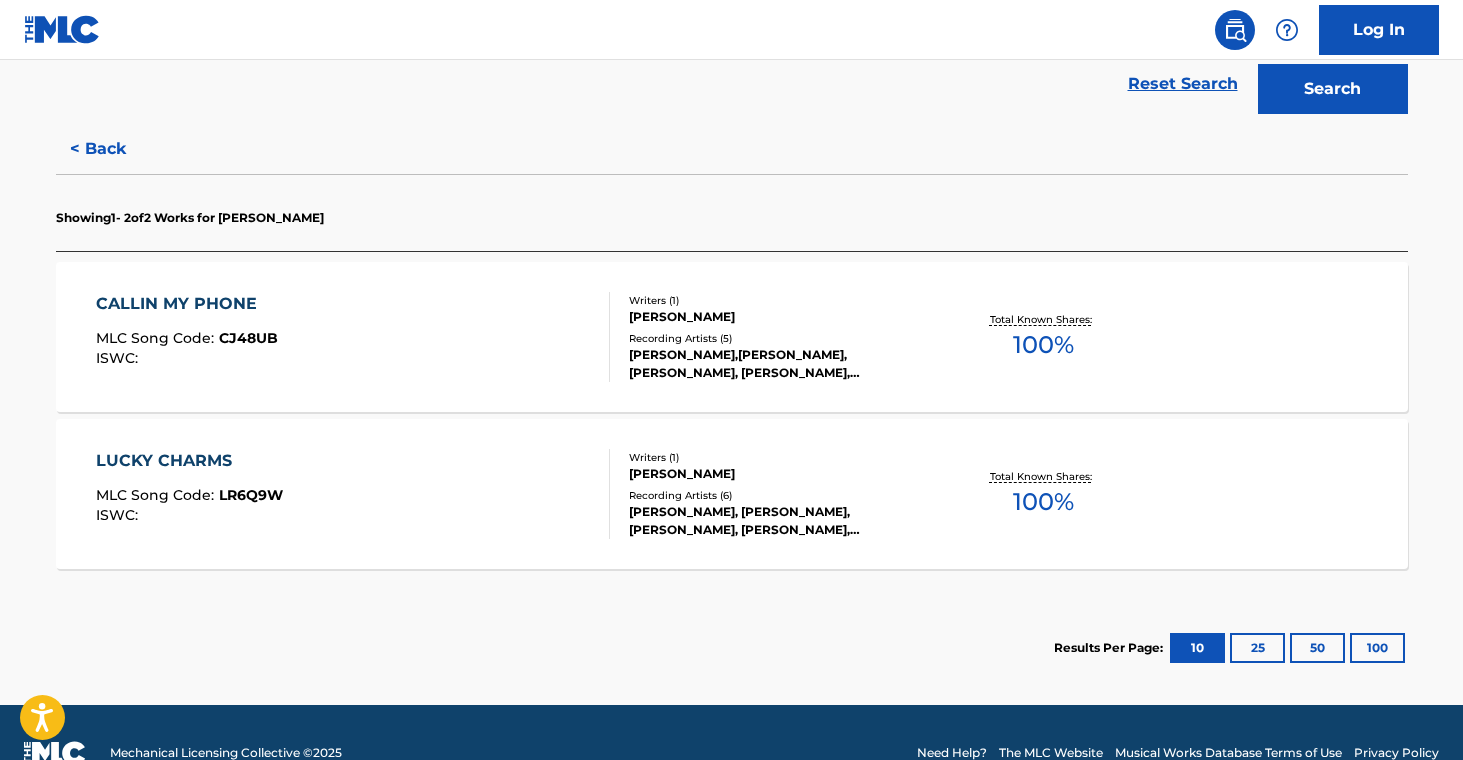 click on "[PERSON_NAME], [PERSON_NAME], [PERSON_NAME], [PERSON_NAME], [PERSON_NAME]" at bounding box center (780, 521) 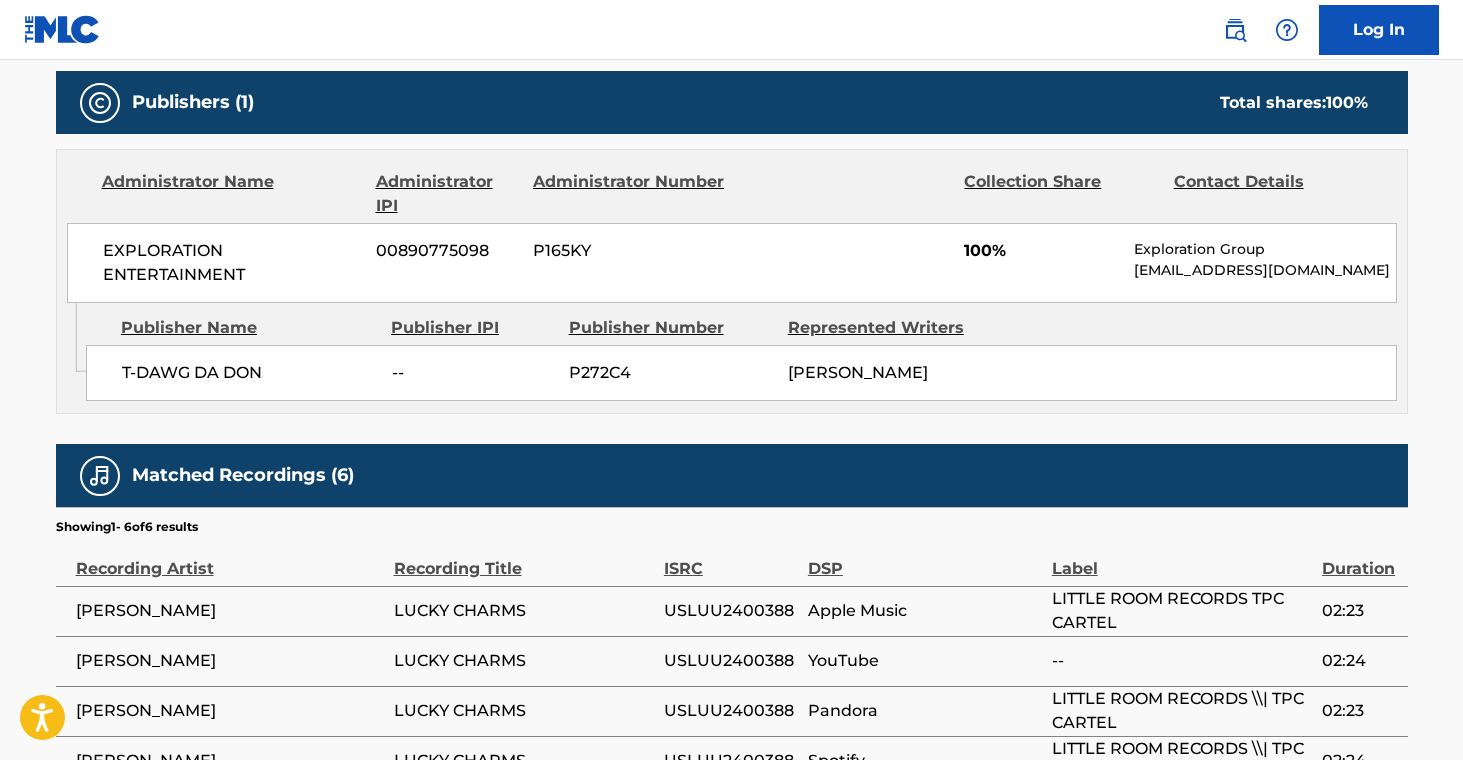 scroll, scrollTop: 0, scrollLeft: 0, axis: both 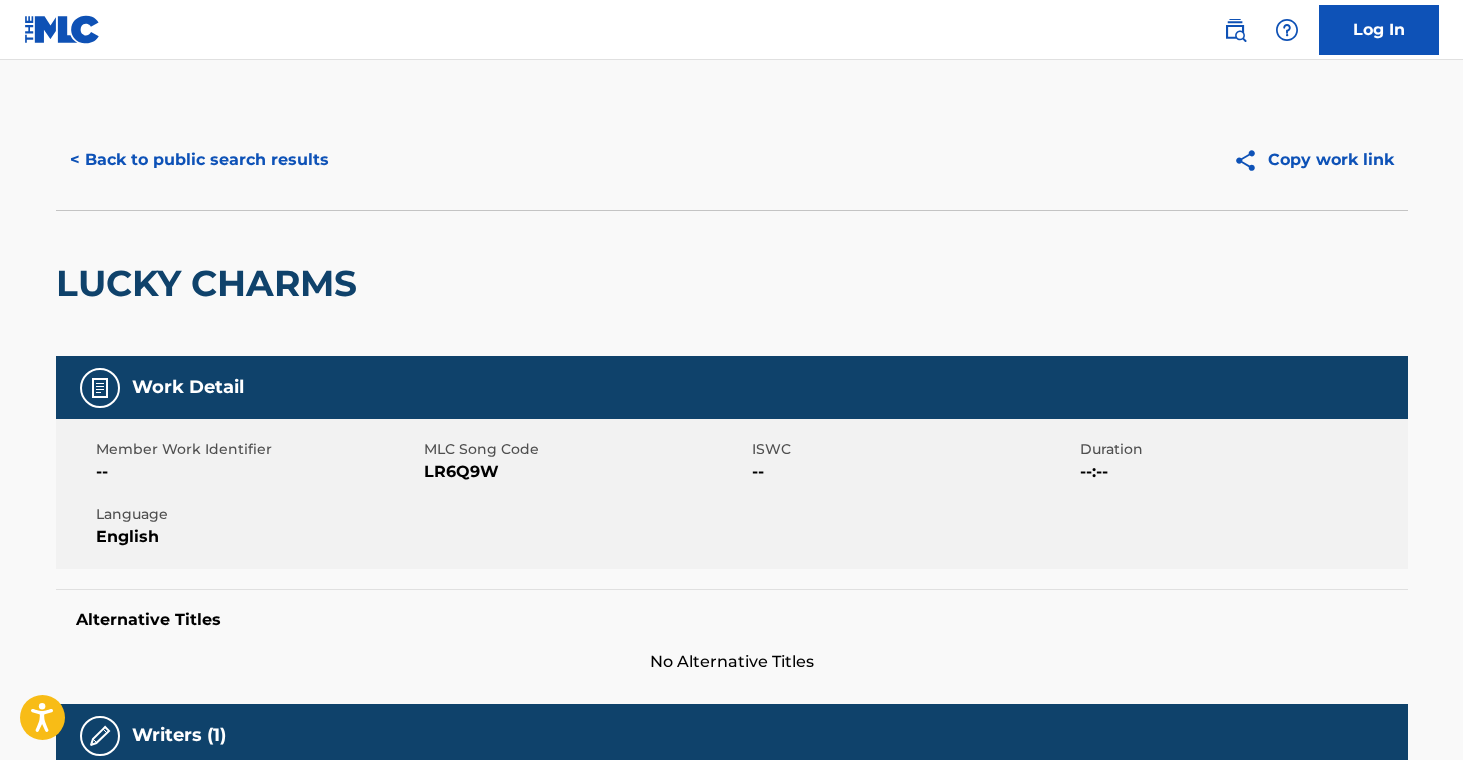 click on "< Back to public search results" at bounding box center (199, 160) 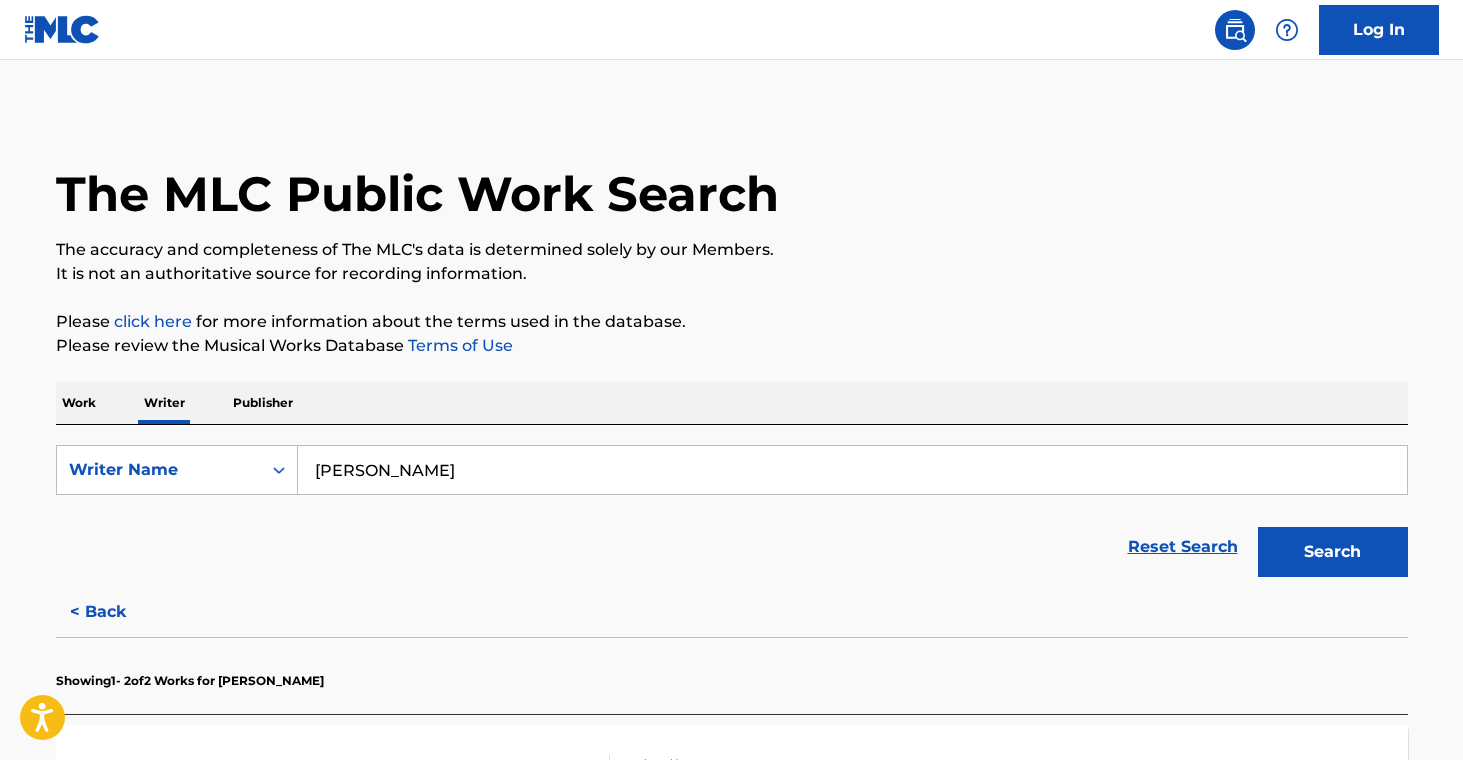 click on "[PERSON_NAME]" at bounding box center [852, 470] 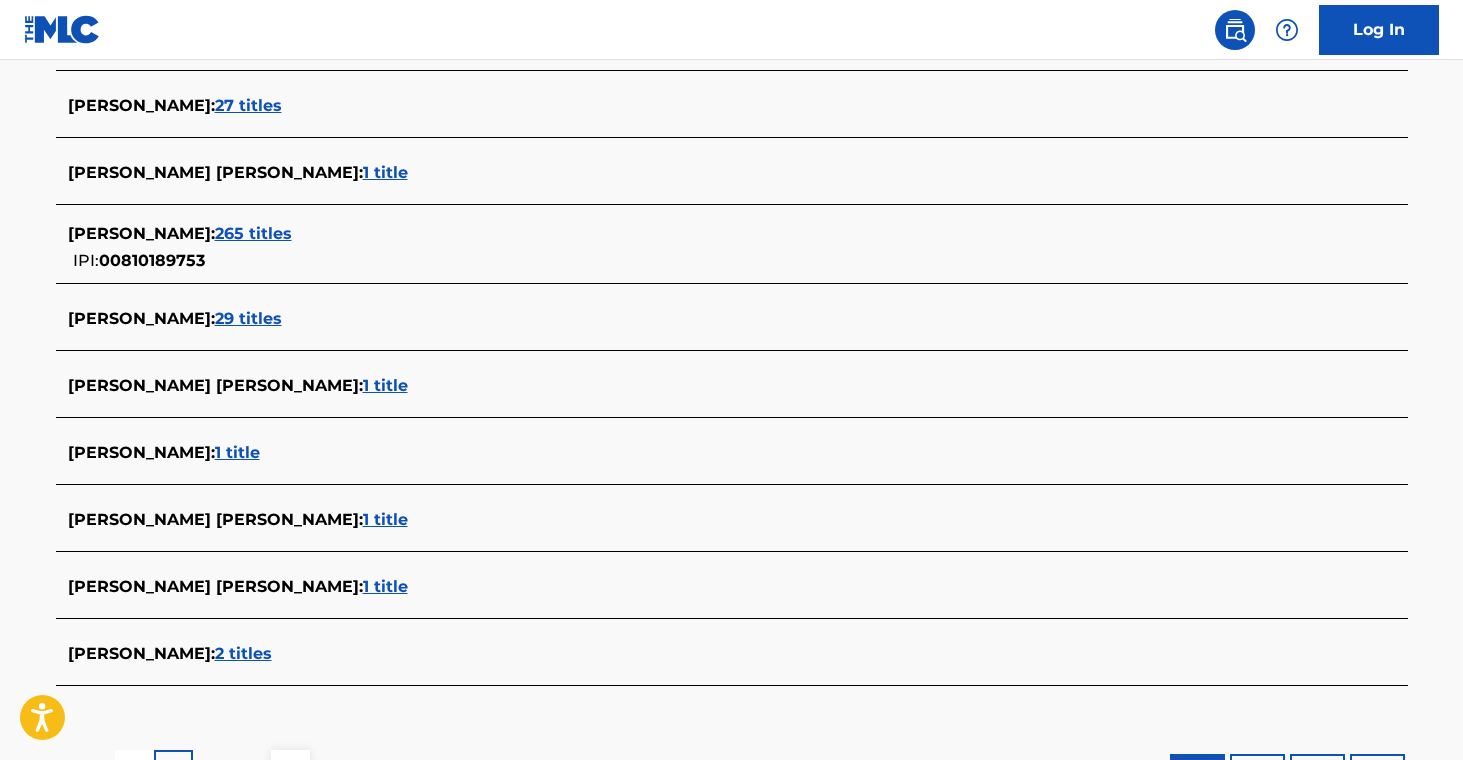 scroll, scrollTop: 664, scrollLeft: 0, axis: vertical 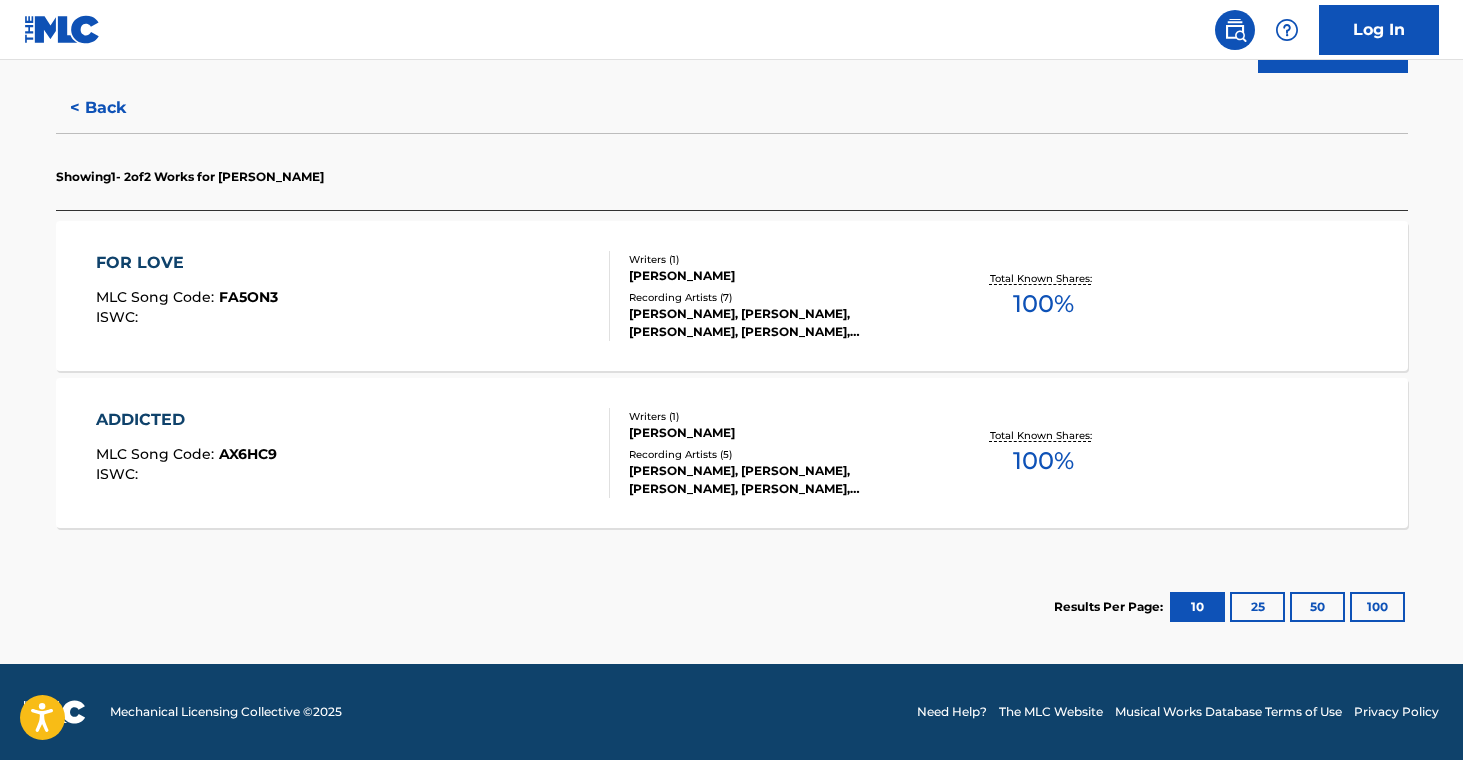 click on "Recording Artists ( 7 )" at bounding box center [780, 297] 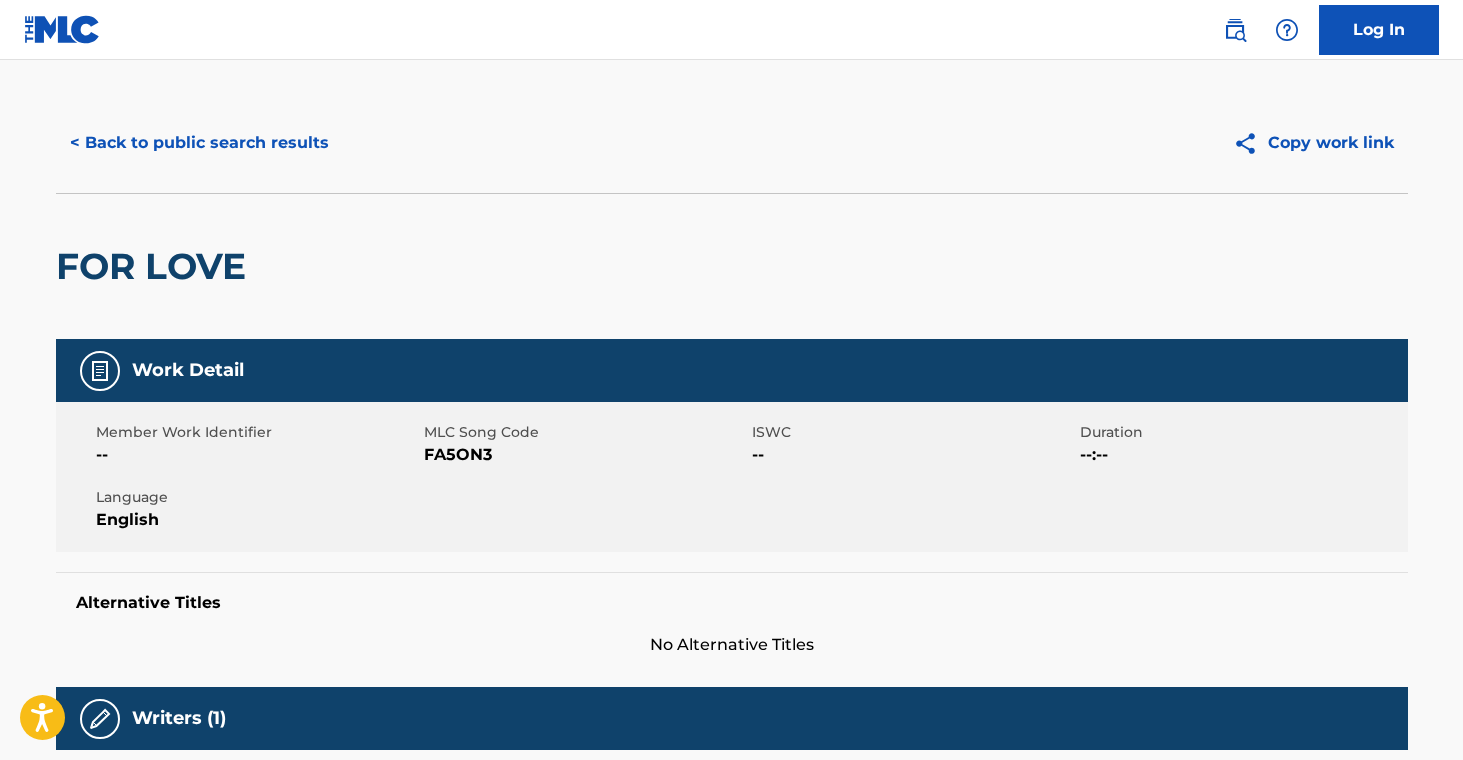 scroll, scrollTop: 0, scrollLeft: 0, axis: both 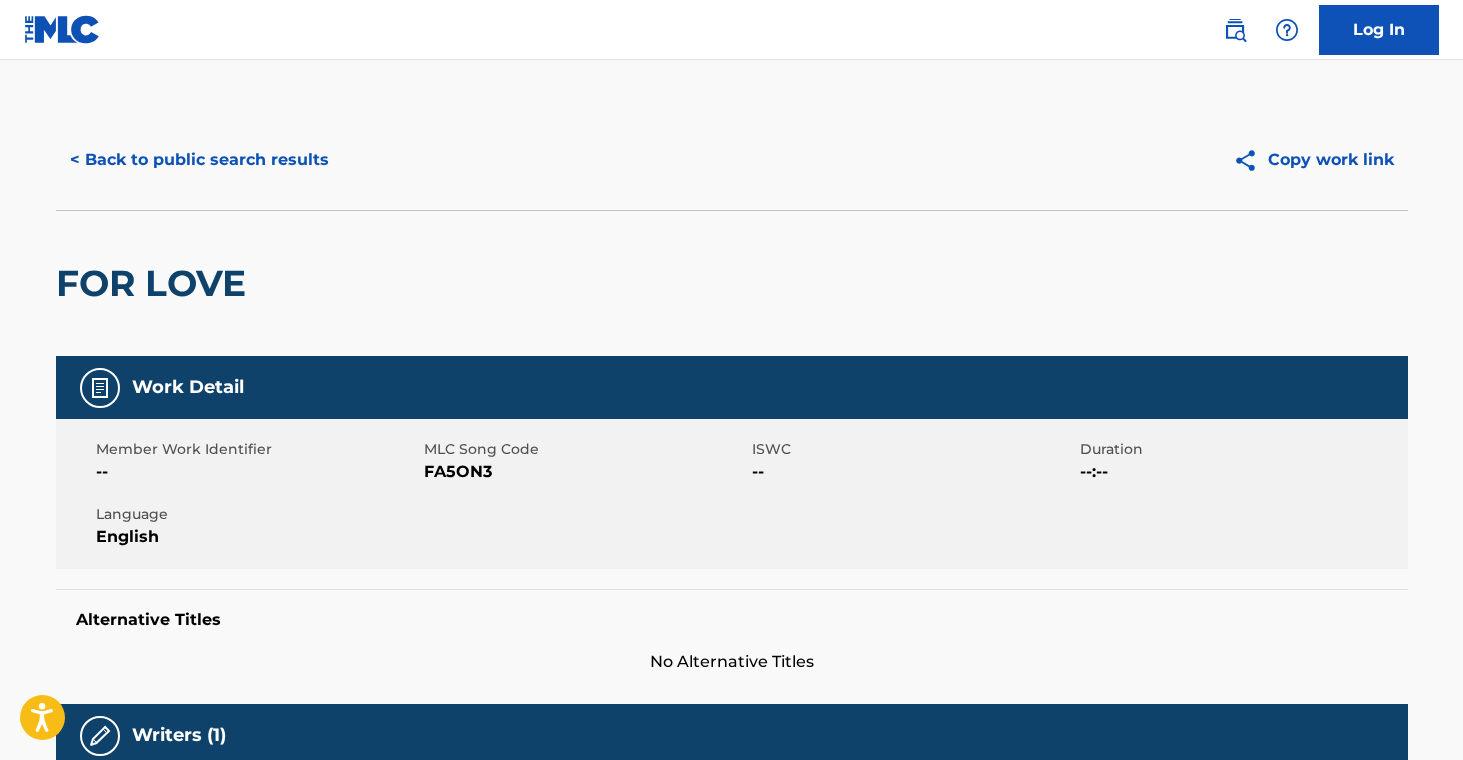 click on "< Back to public search results" at bounding box center (199, 160) 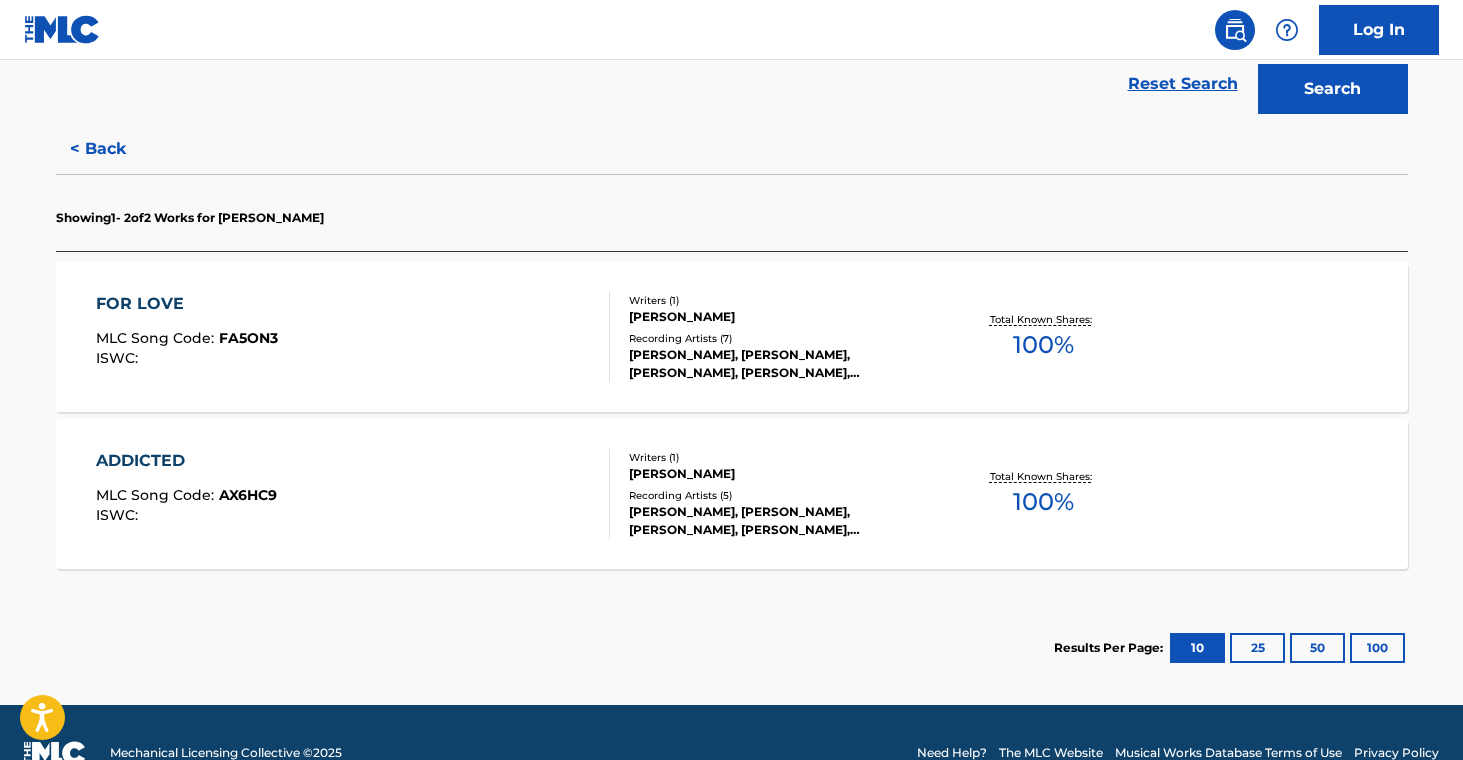 scroll, scrollTop: 504, scrollLeft: 0, axis: vertical 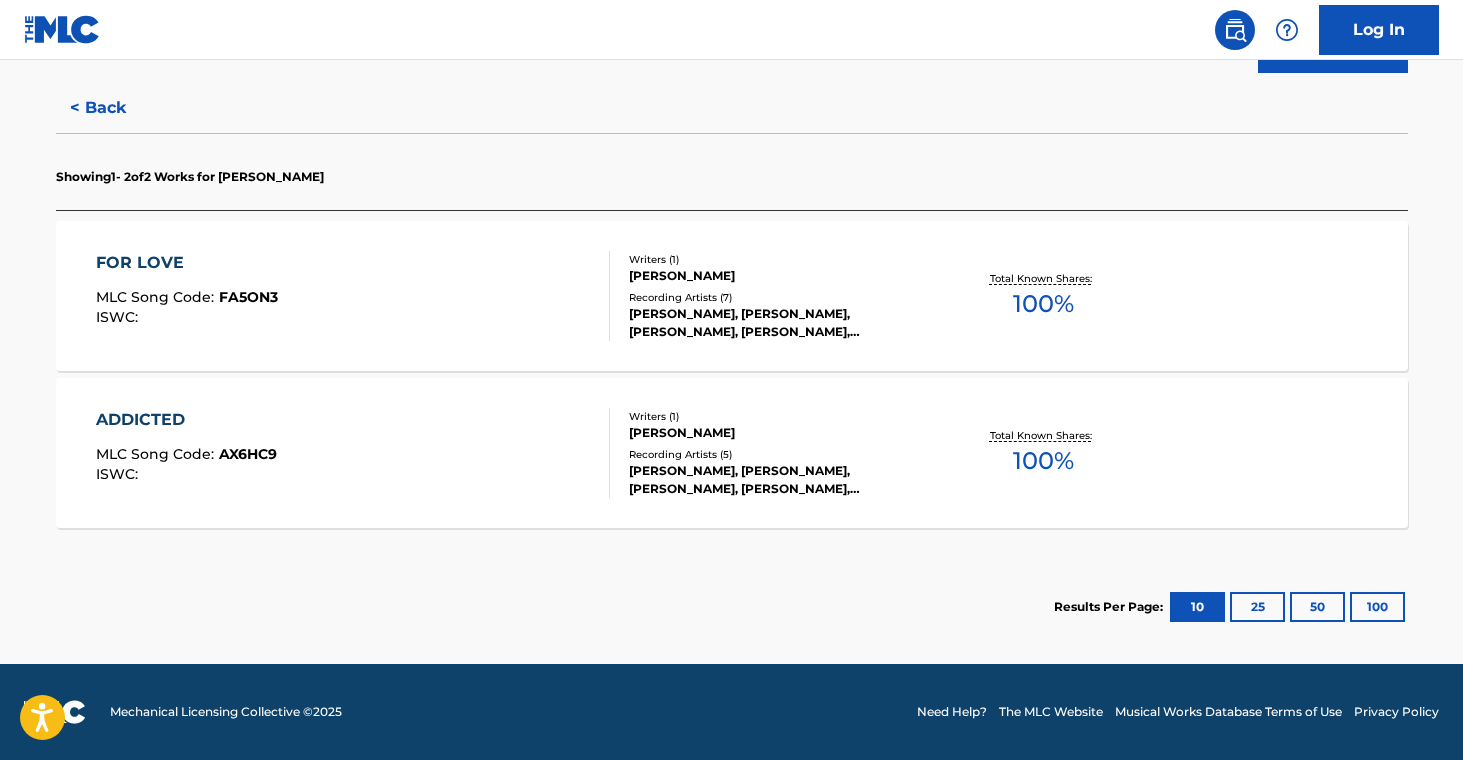 click on "Recording Artists ( 5 )" at bounding box center (780, 454) 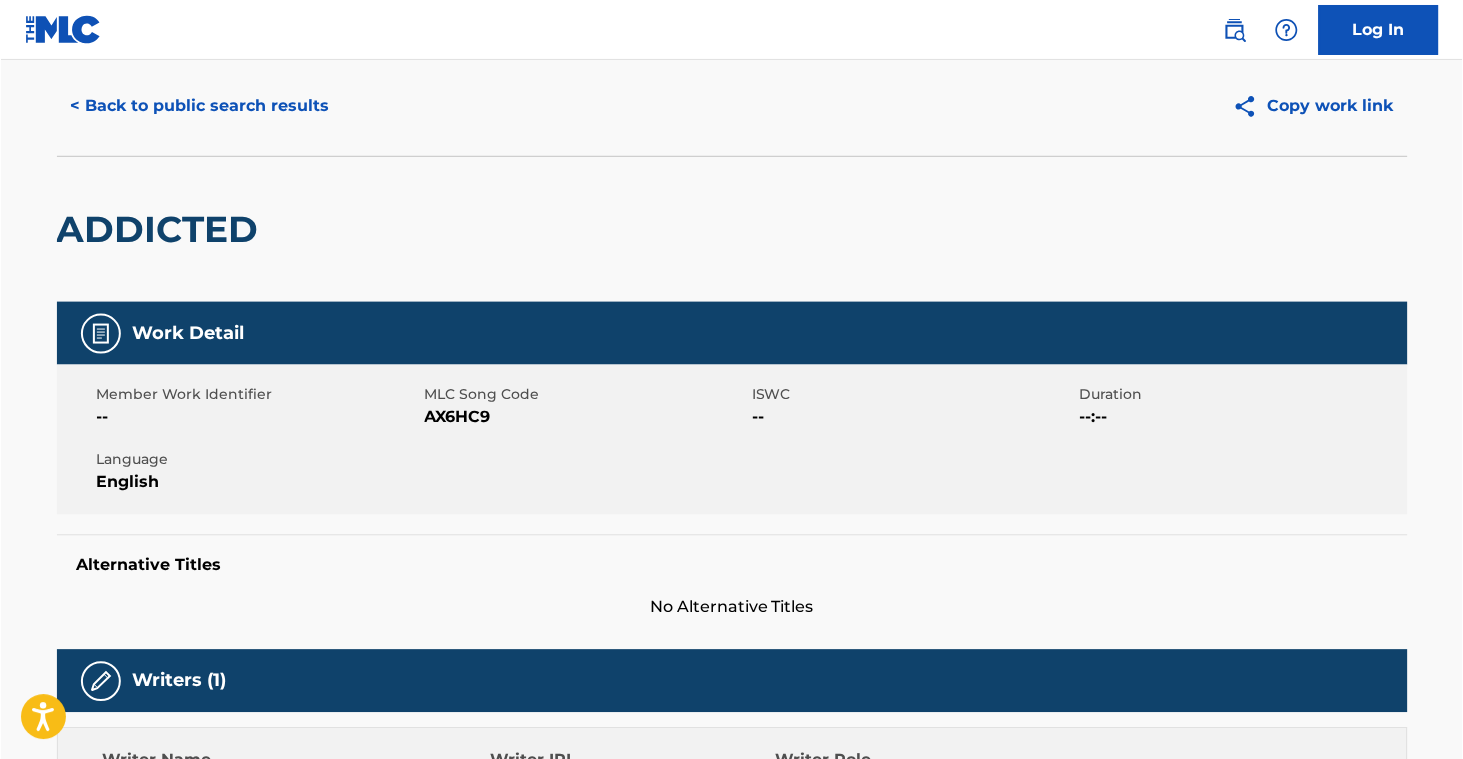 scroll, scrollTop: 0, scrollLeft: 0, axis: both 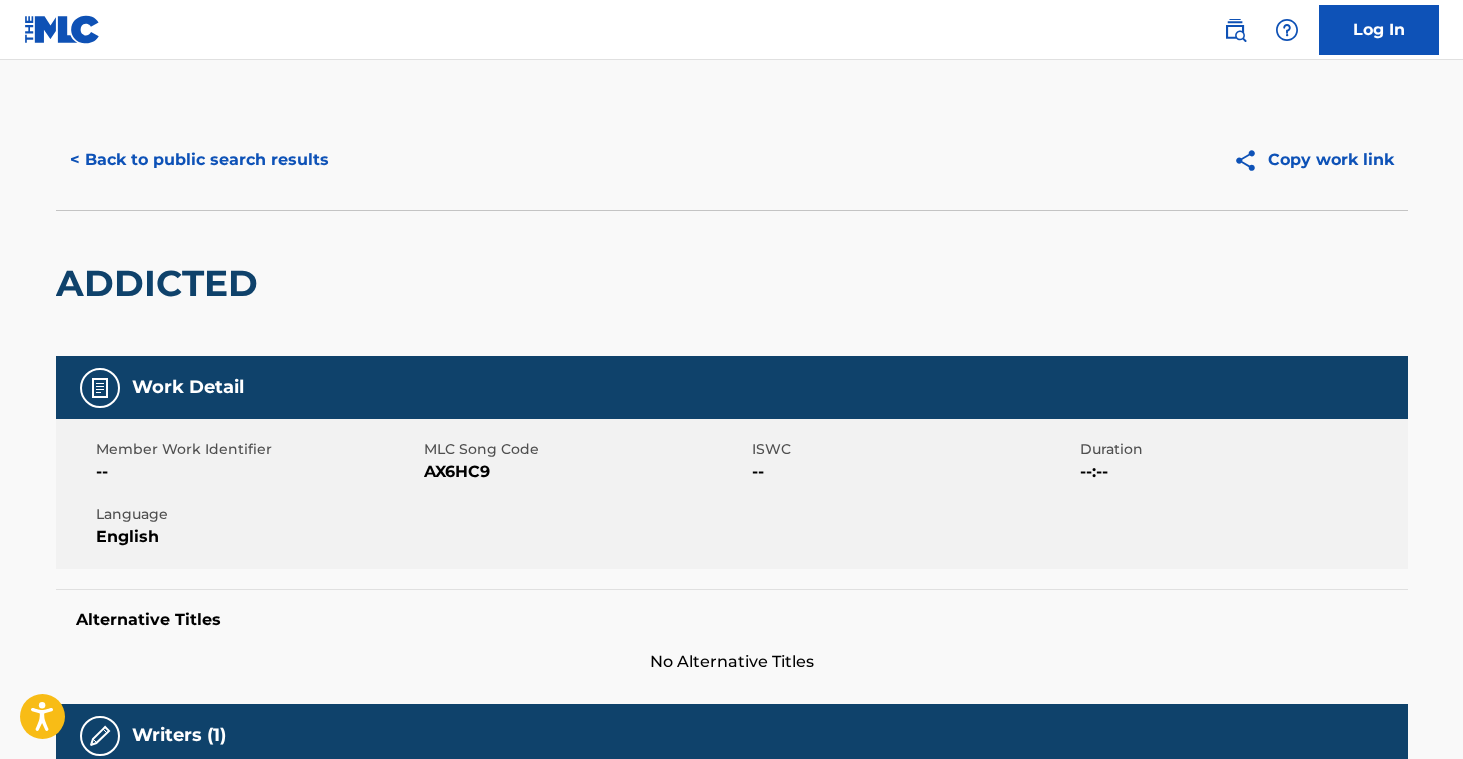 click on "< Back to public search results" at bounding box center [199, 160] 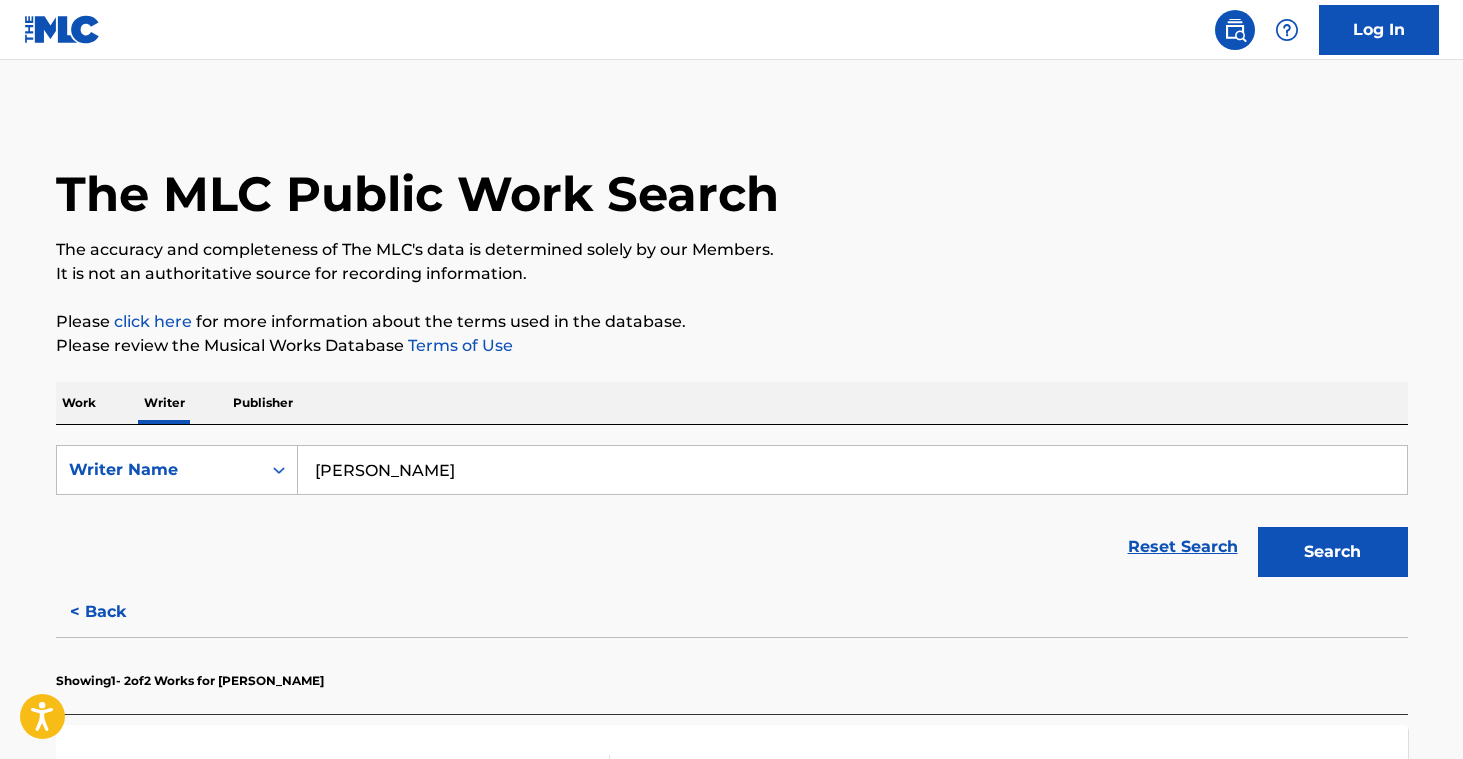 click on "[PERSON_NAME]" at bounding box center [852, 470] 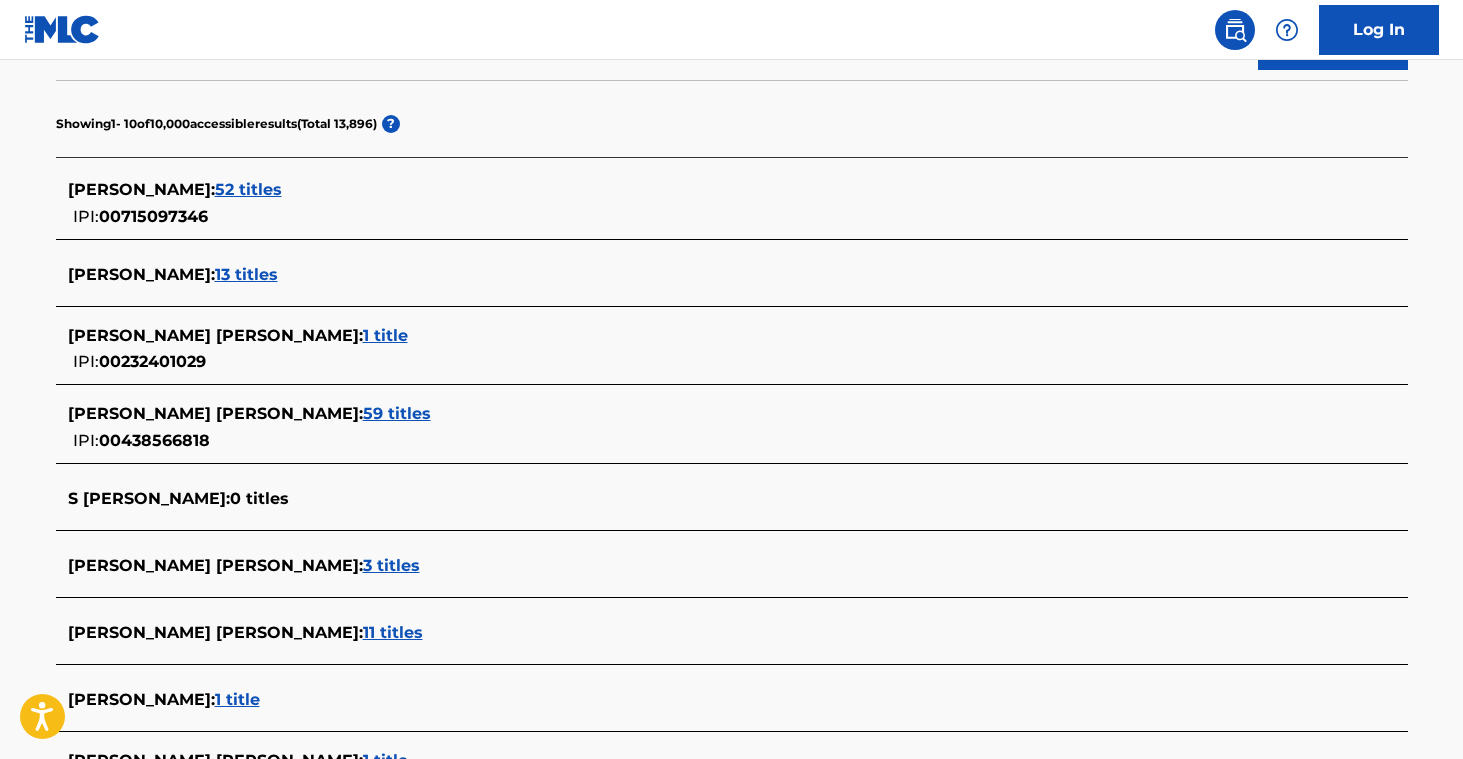 scroll, scrollTop: 477, scrollLeft: 0, axis: vertical 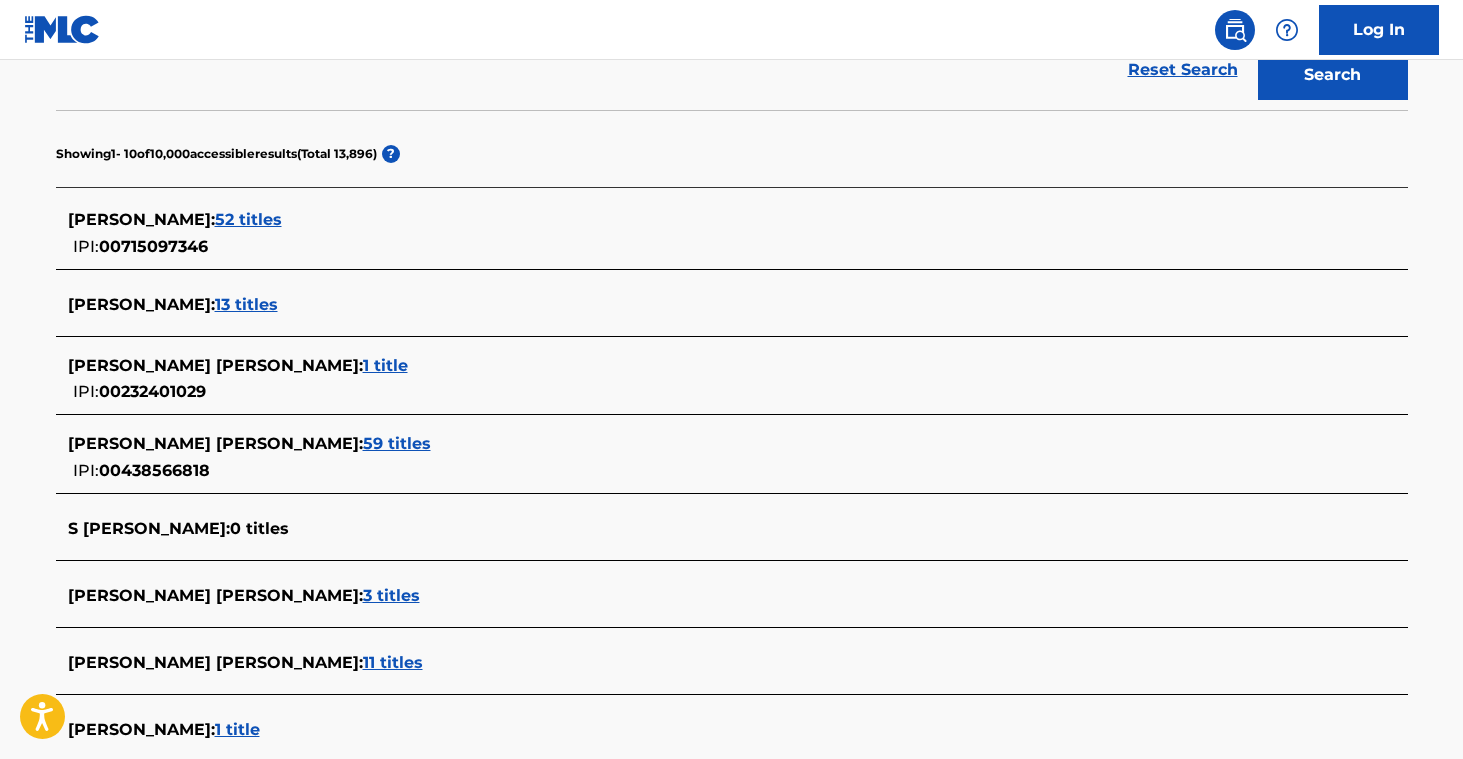 click on "52 titles" at bounding box center (248, 219) 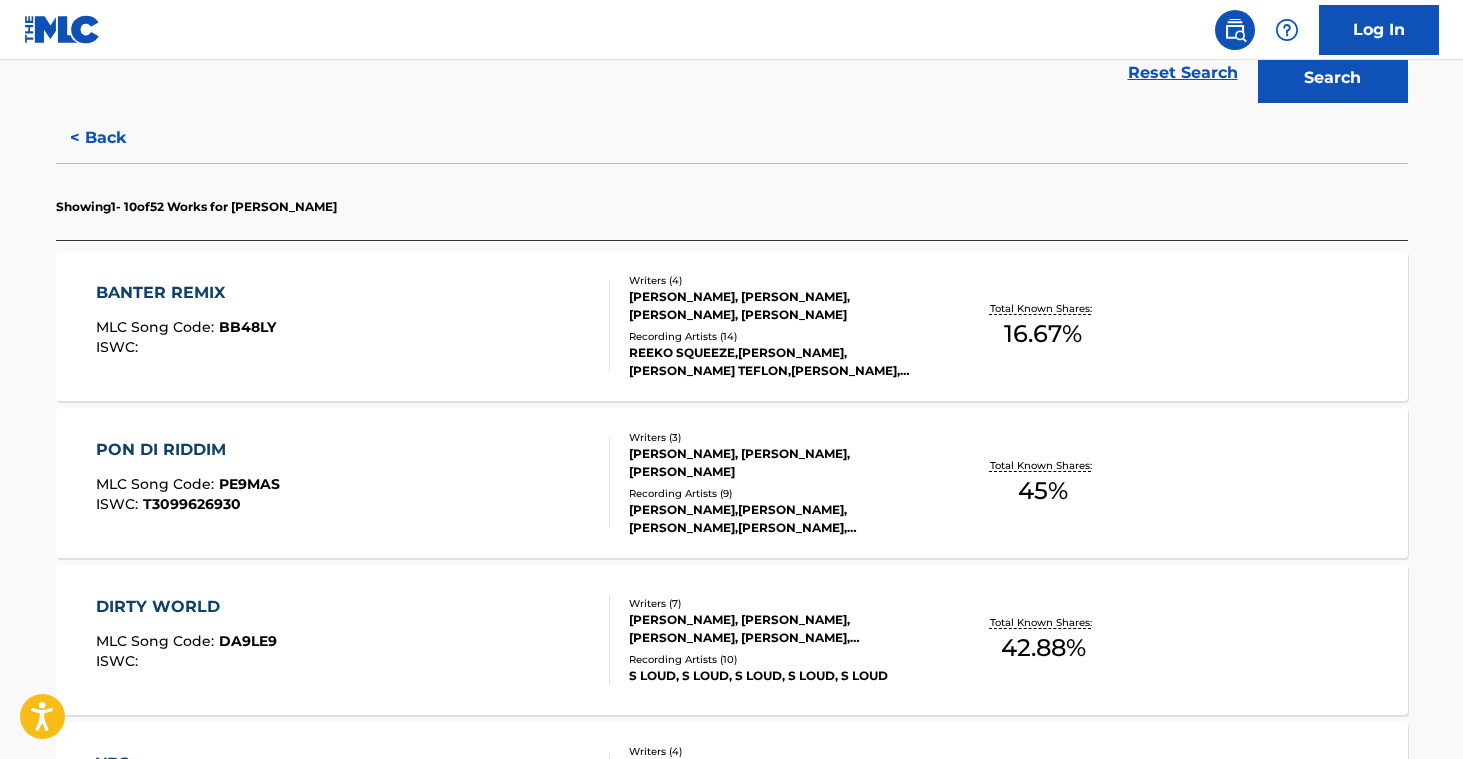 scroll, scrollTop: 473, scrollLeft: 0, axis: vertical 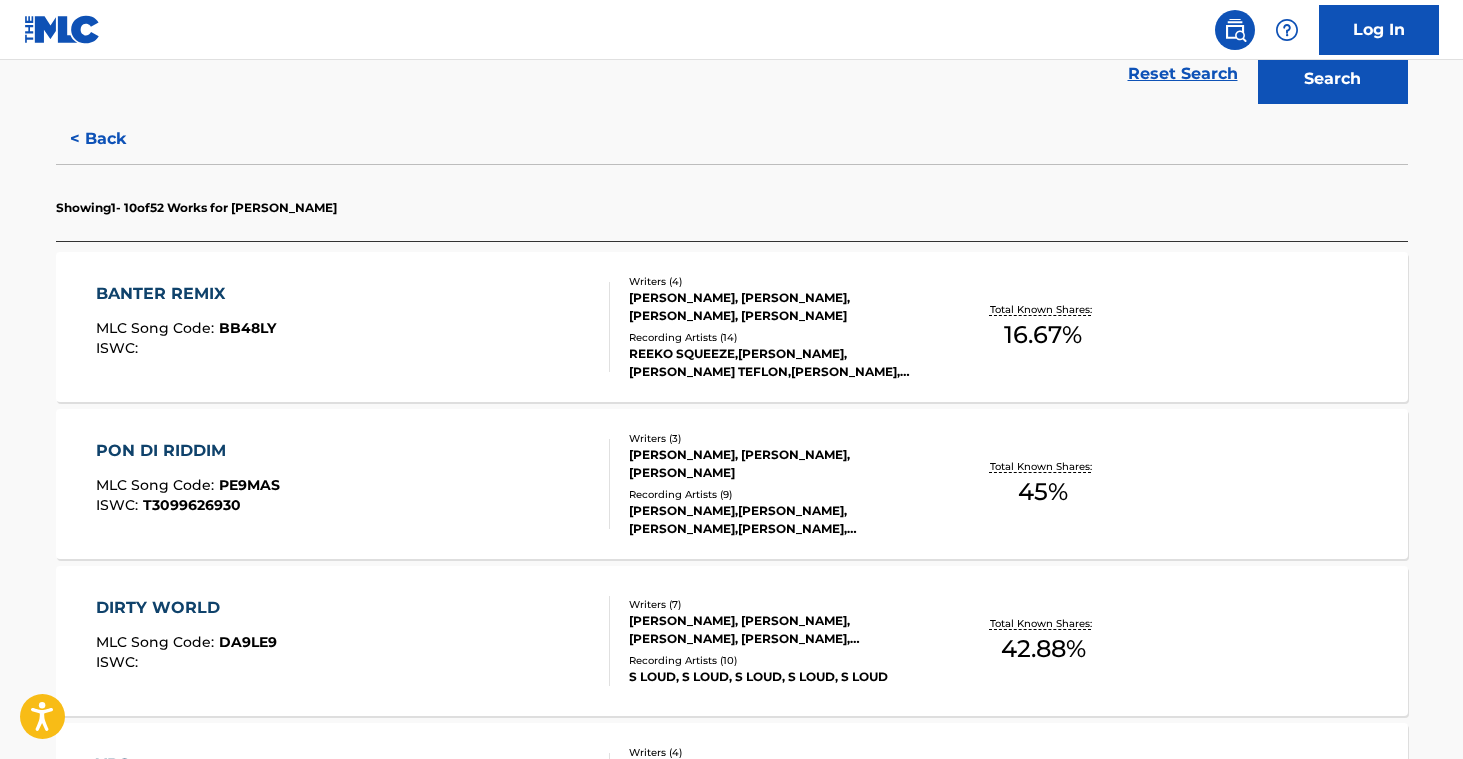 click on "REEKO SQUEEZE,[PERSON_NAME],[PERSON_NAME] TEFLON,[PERSON_NAME], REEKO SQUEEZE, REEKO SQUEEZE,BONKAZ,[PERSON_NAME] TEFLON,[PERSON_NAME], REEKO SQUEEZE, REEKO SQUEEZE" at bounding box center (780, 363) 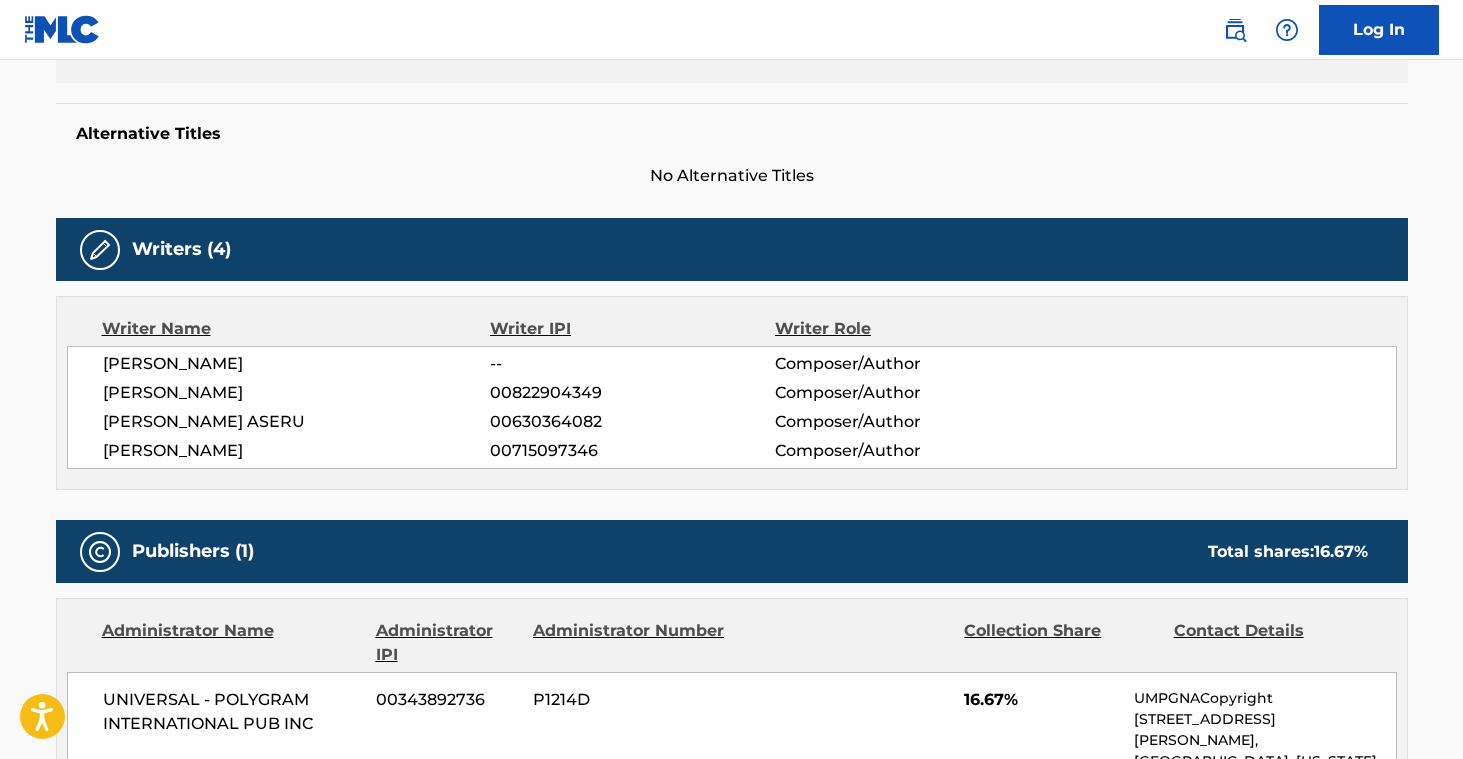 scroll, scrollTop: 0, scrollLeft: 0, axis: both 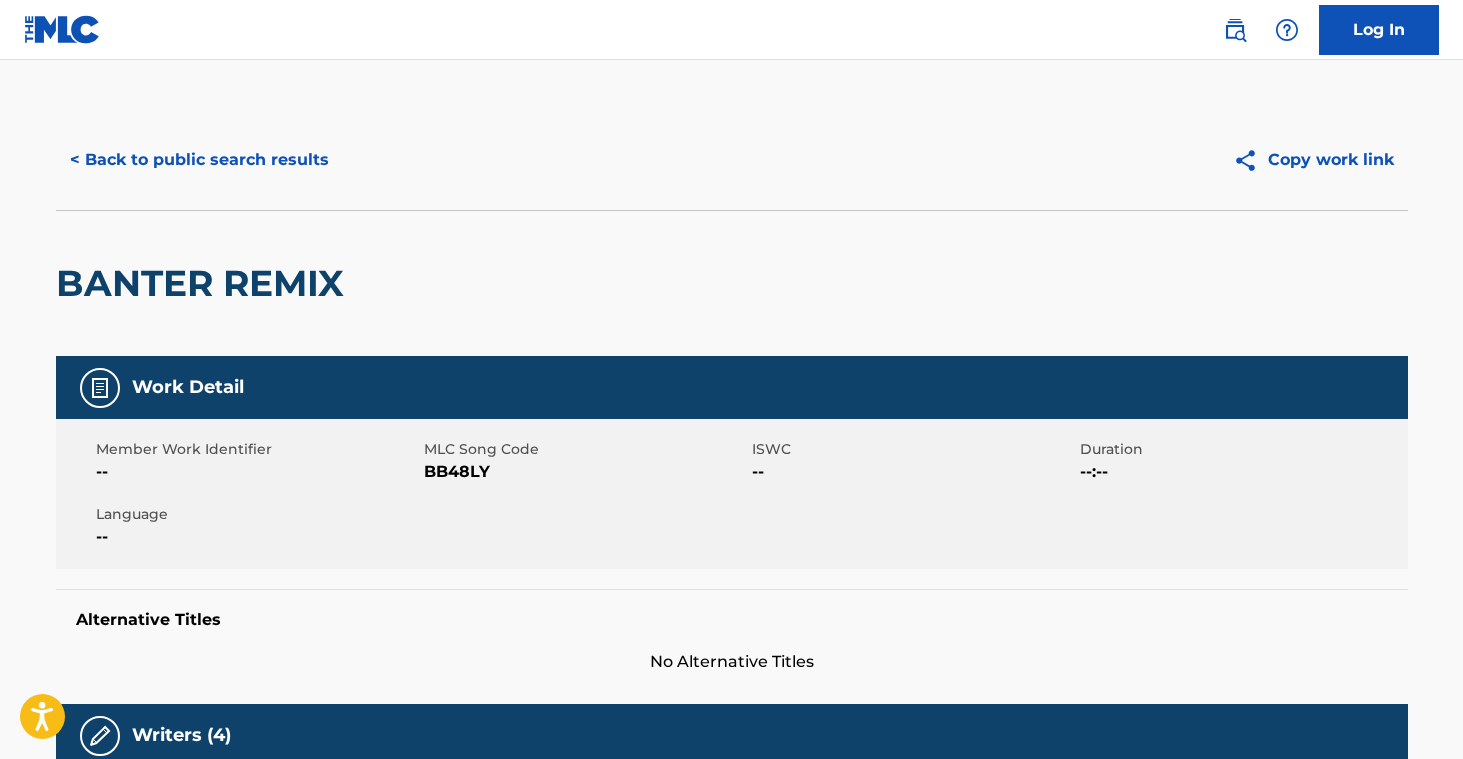 click on "< Back to public search results" at bounding box center [199, 160] 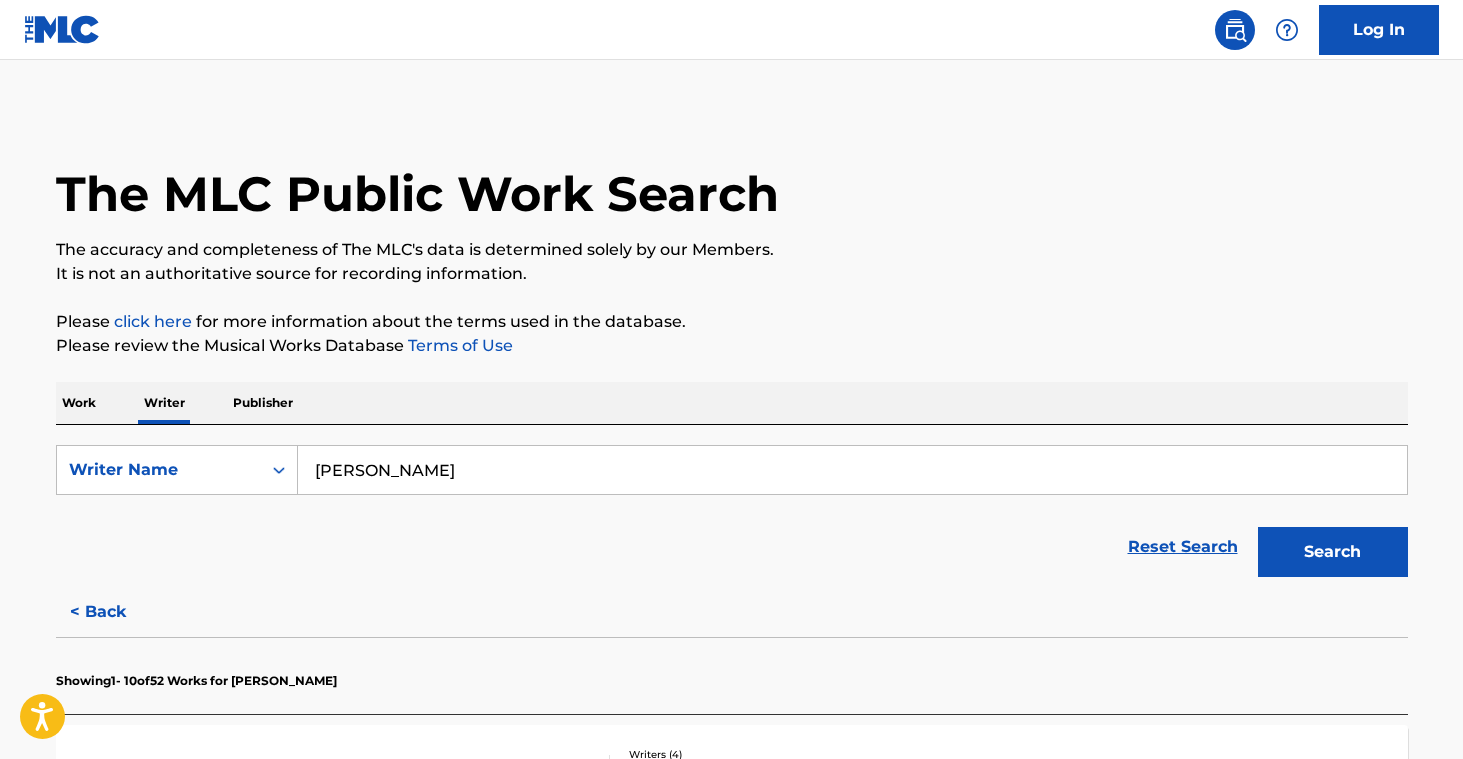 click on "< Back" at bounding box center (116, 612) 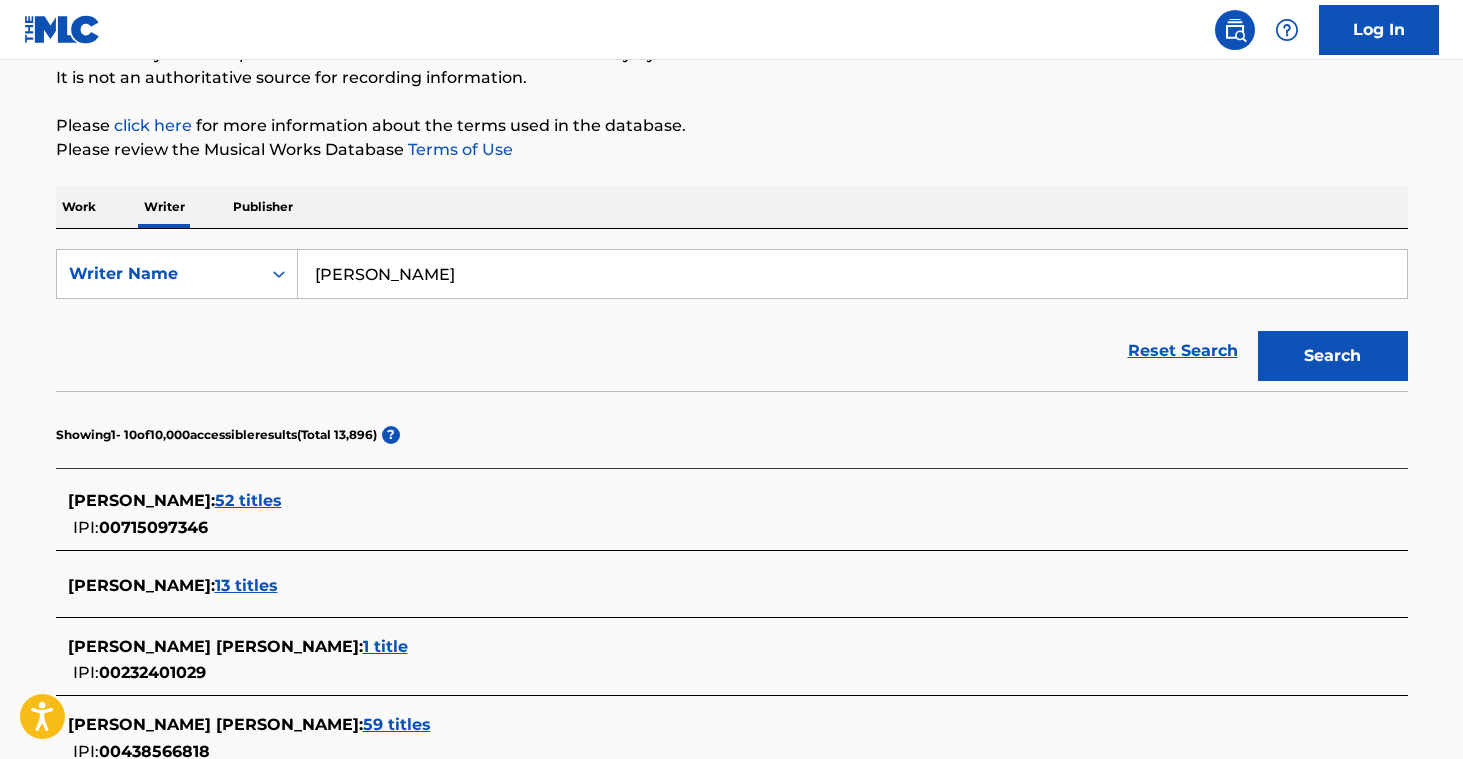 scroll, scrollTop: 217, scrollLeft: 0, axis: vertical 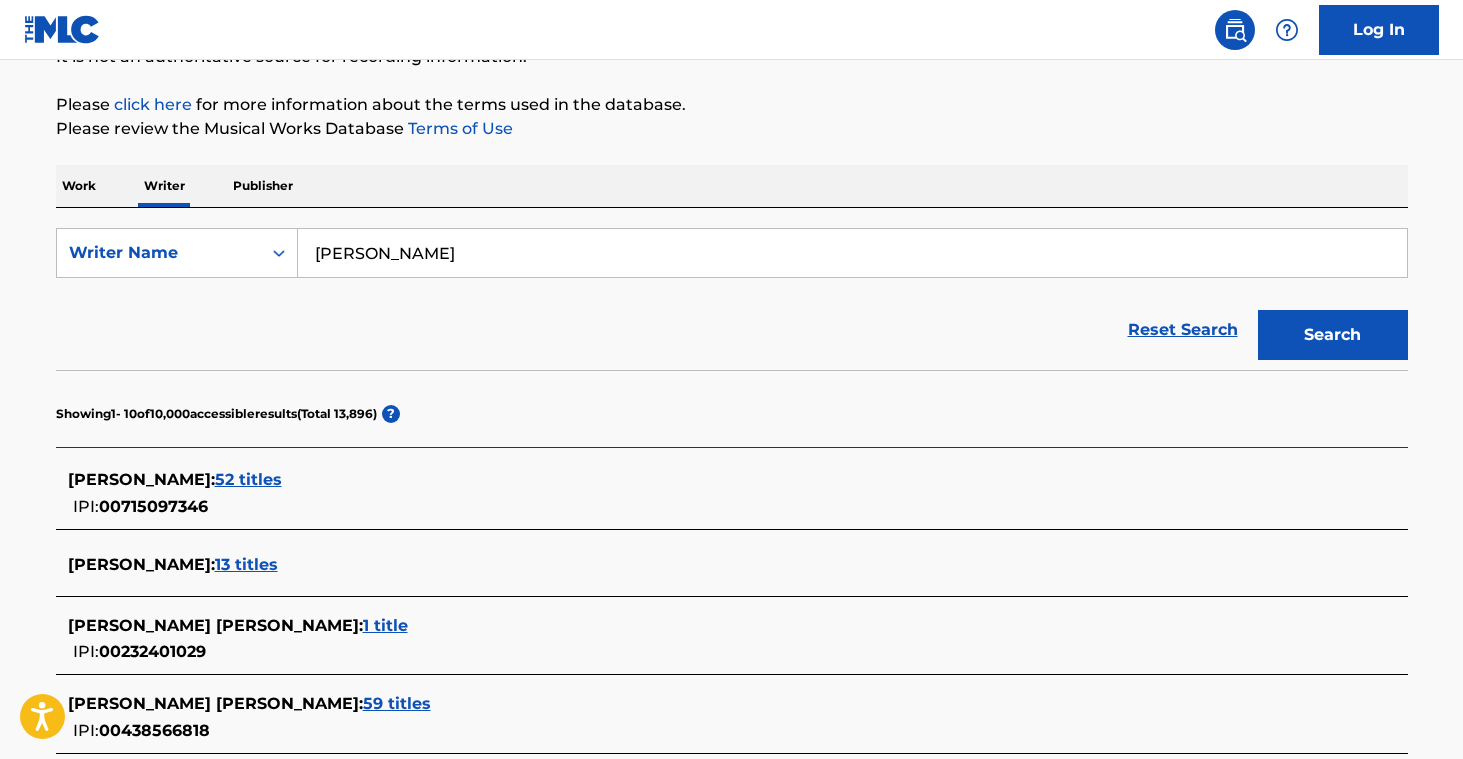 click on "13 titles" at bounding box center [246, 564] 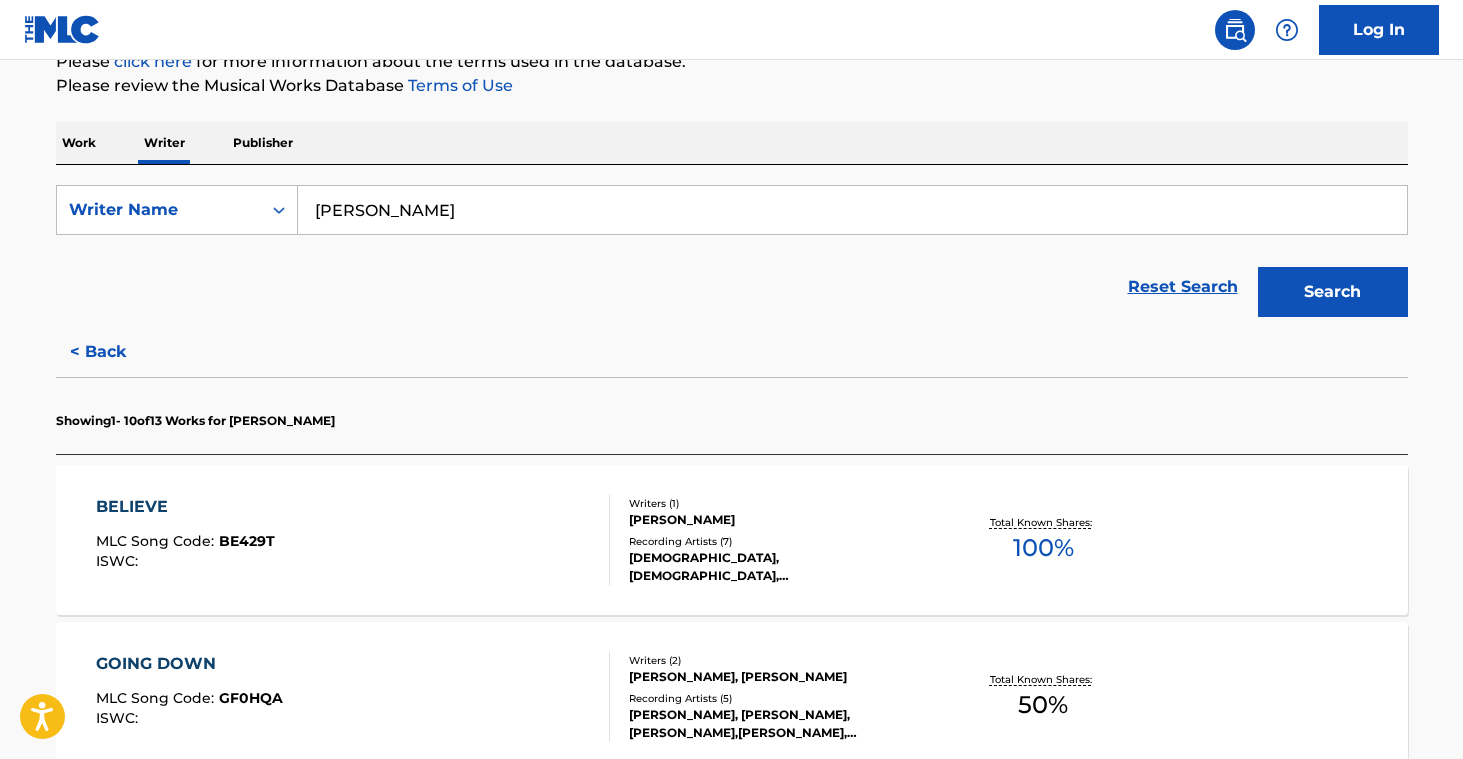 scroll, scrollTop: 261, scrollLeft: 0, axis: vertical 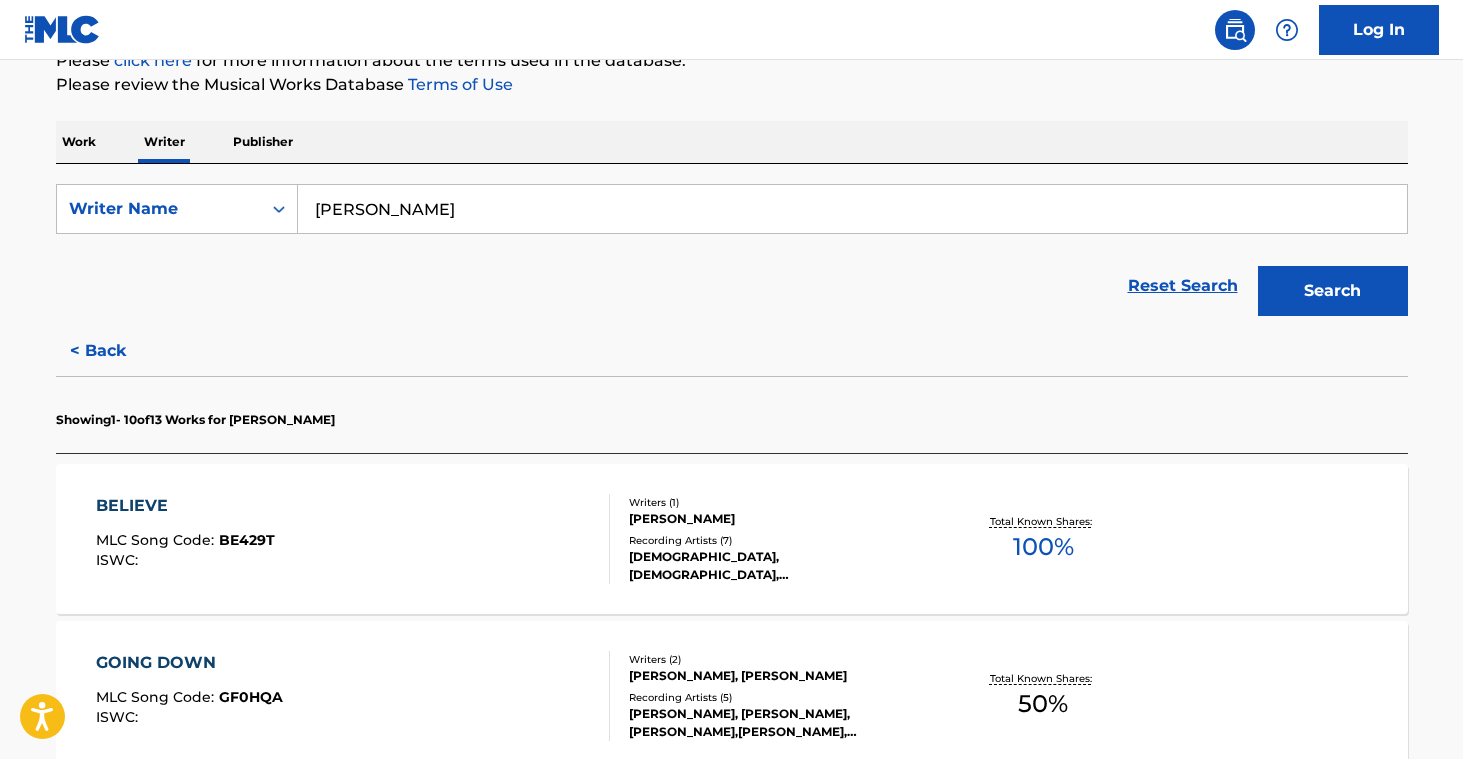 click on "Recording Artists ( 7 )" at bounding box center [780, 540] 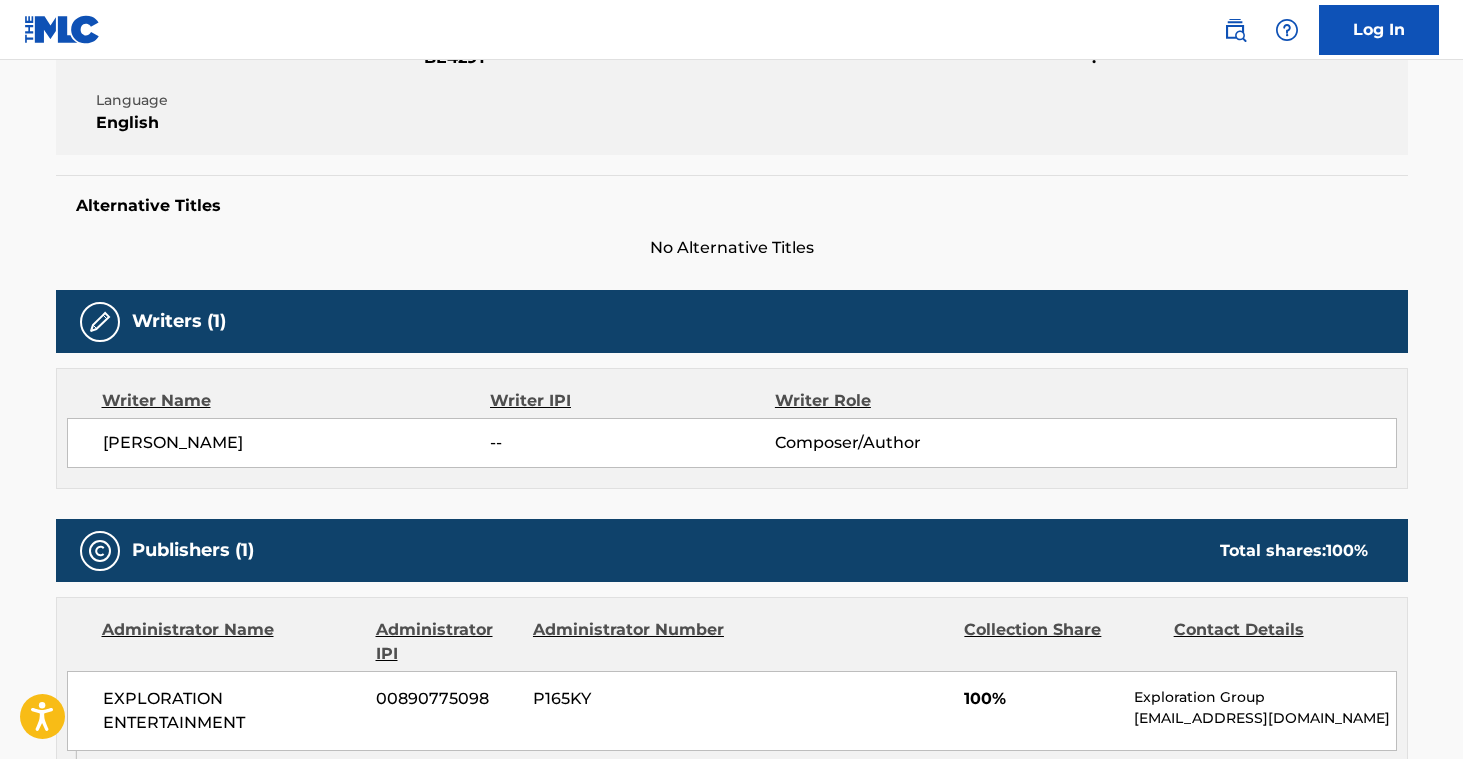 scroll, scrollTop: 0, scrollLeft: 0, axis: both 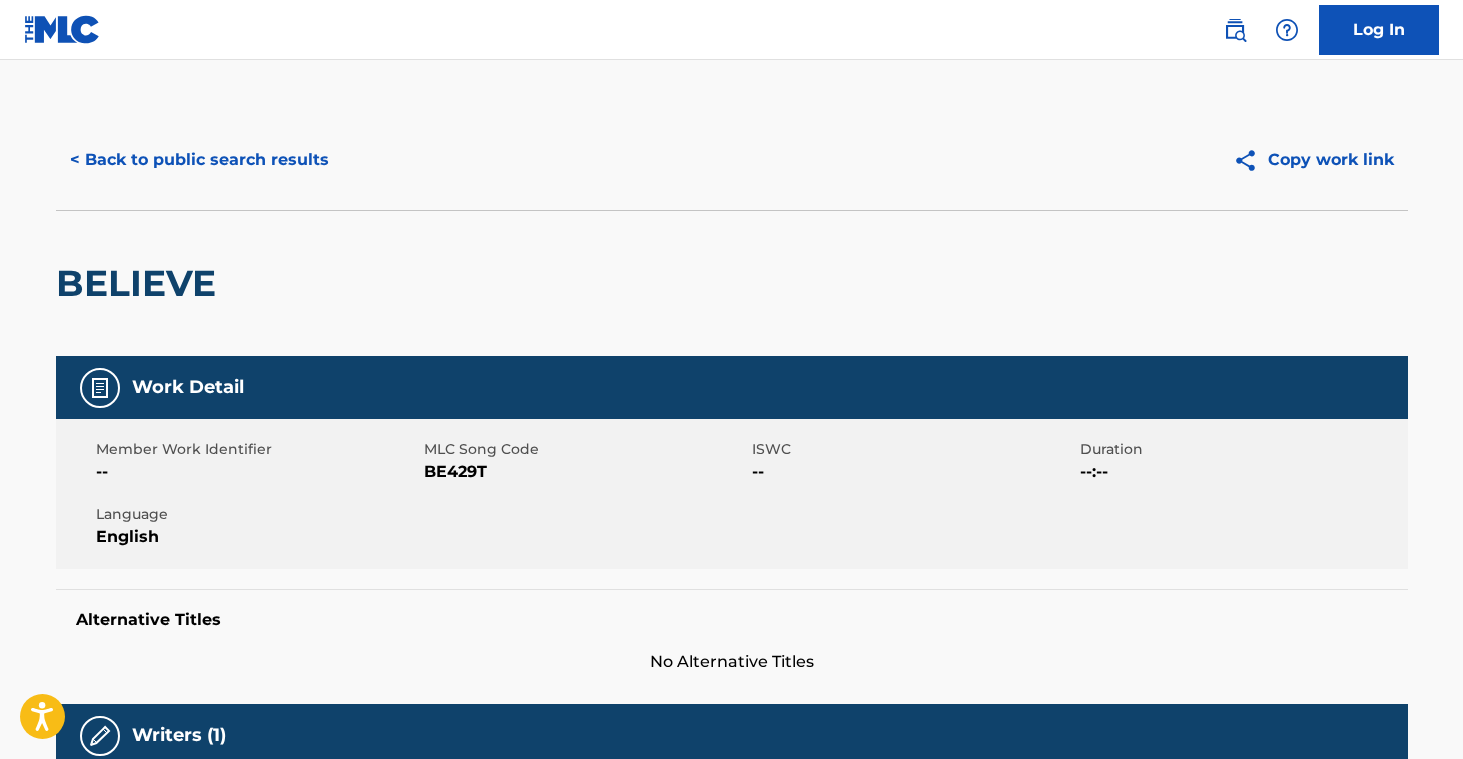 click on "< Back to public search results" at bounding box center [199, 160] 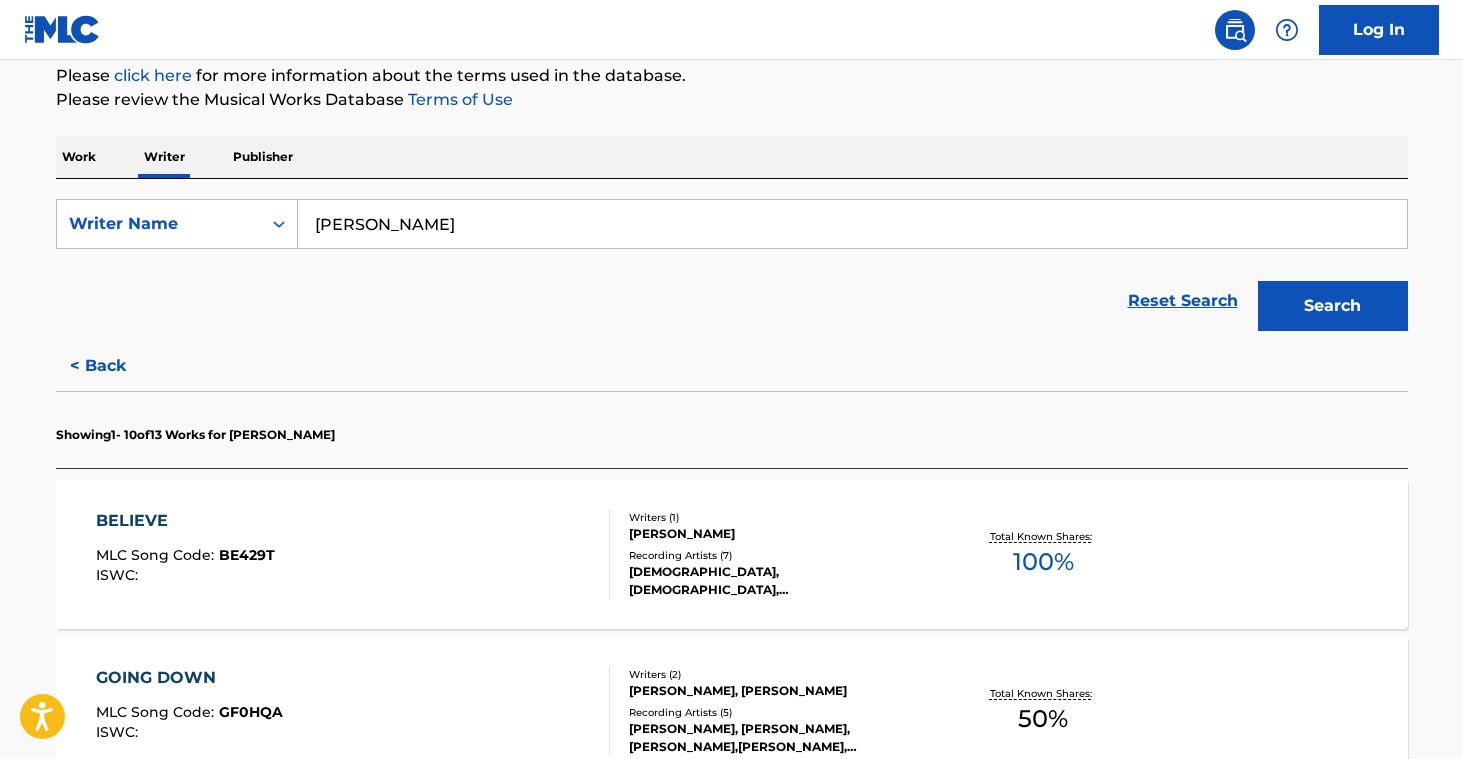 scroll, scrollTop: 249, scrollLeft: 0, axis: vertical 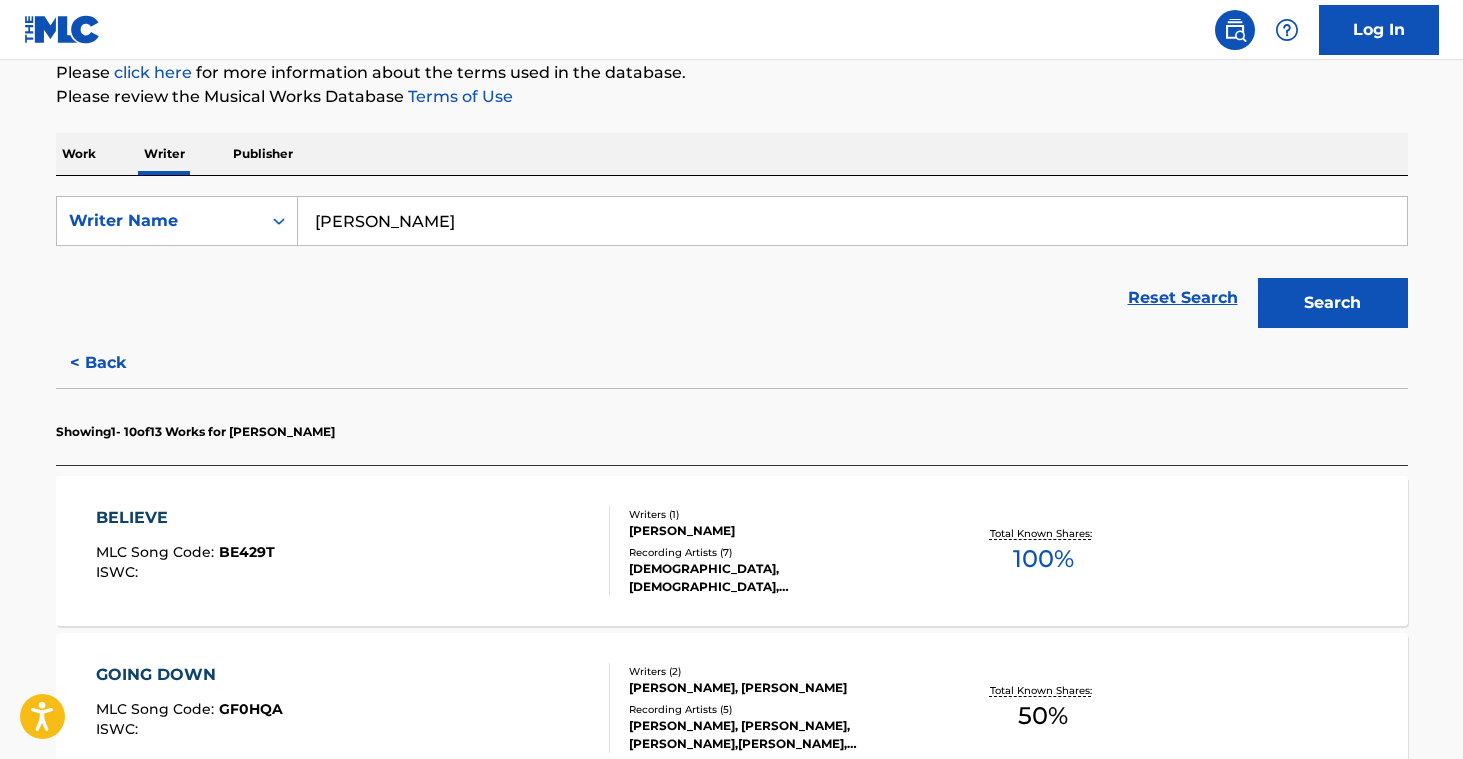 click on "[PERSON_NAME], [PERSON_NAME]" at bounding box center [780, 688] 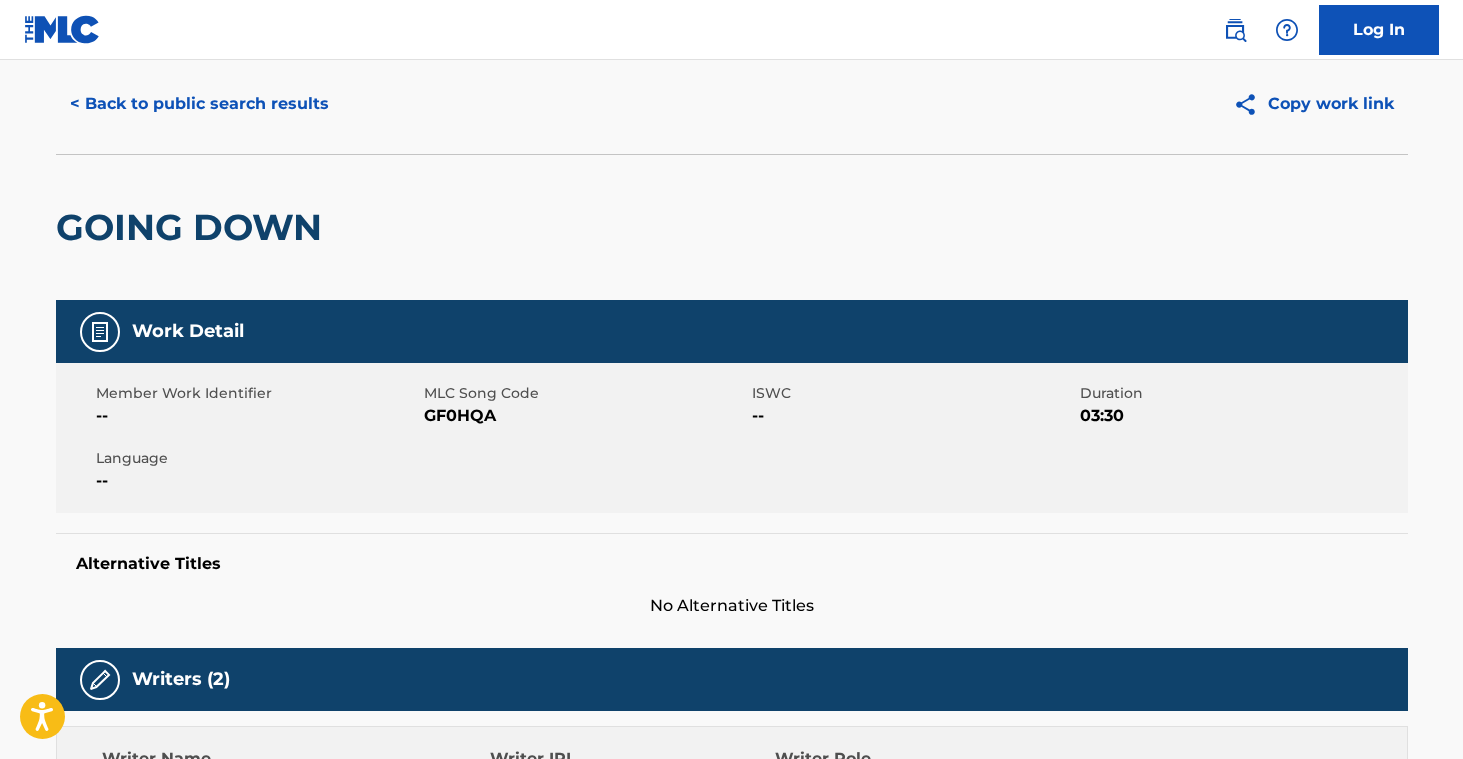 scroll, scrollTop: 0, scrollLeft: 0, axis: both 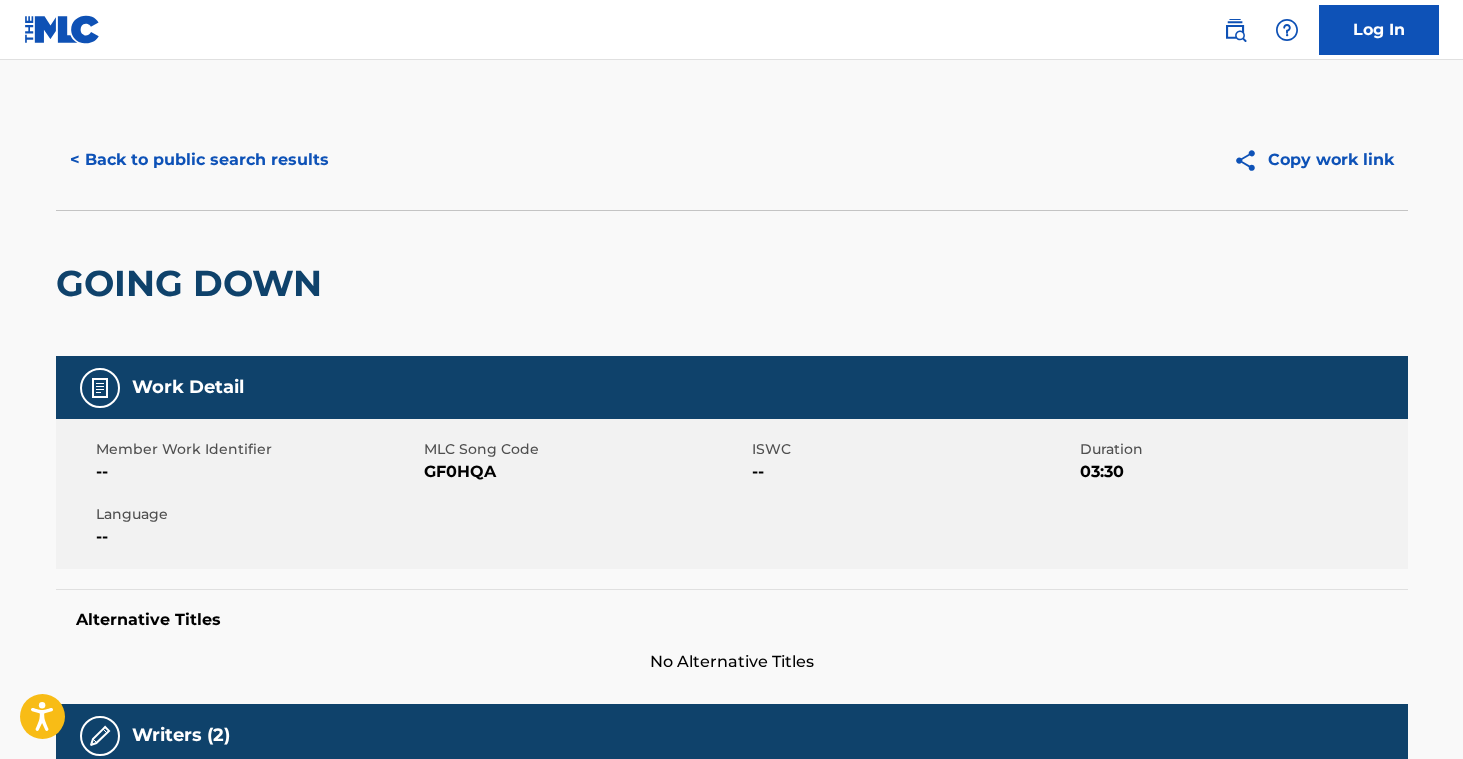 click on "< Back to public search results" at bounding box center [199, 160] 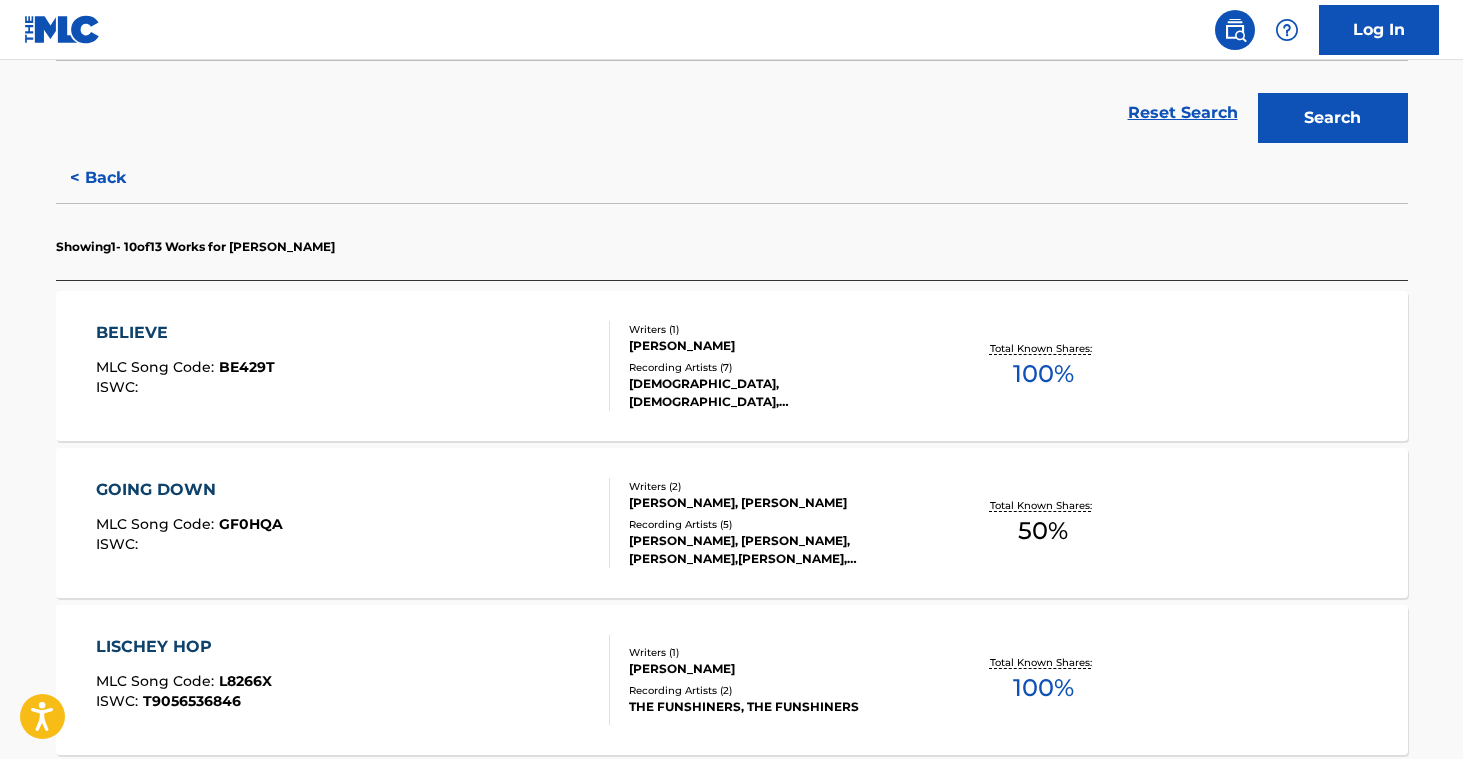 scroll, scrollTop: 647, scrollLeft: 0, axis: vertical 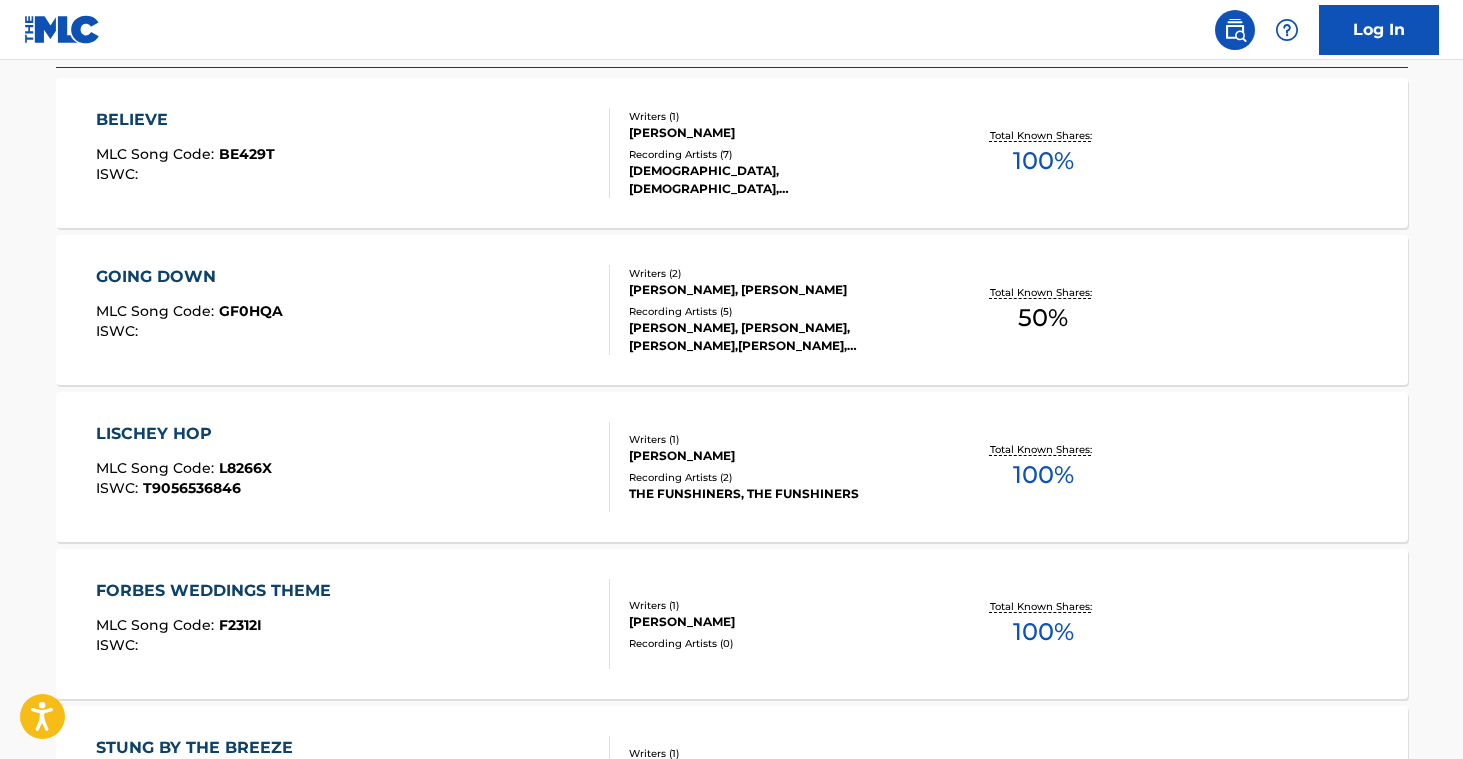 click on "Writers ( 1 )" at bounding box center (780, 439) 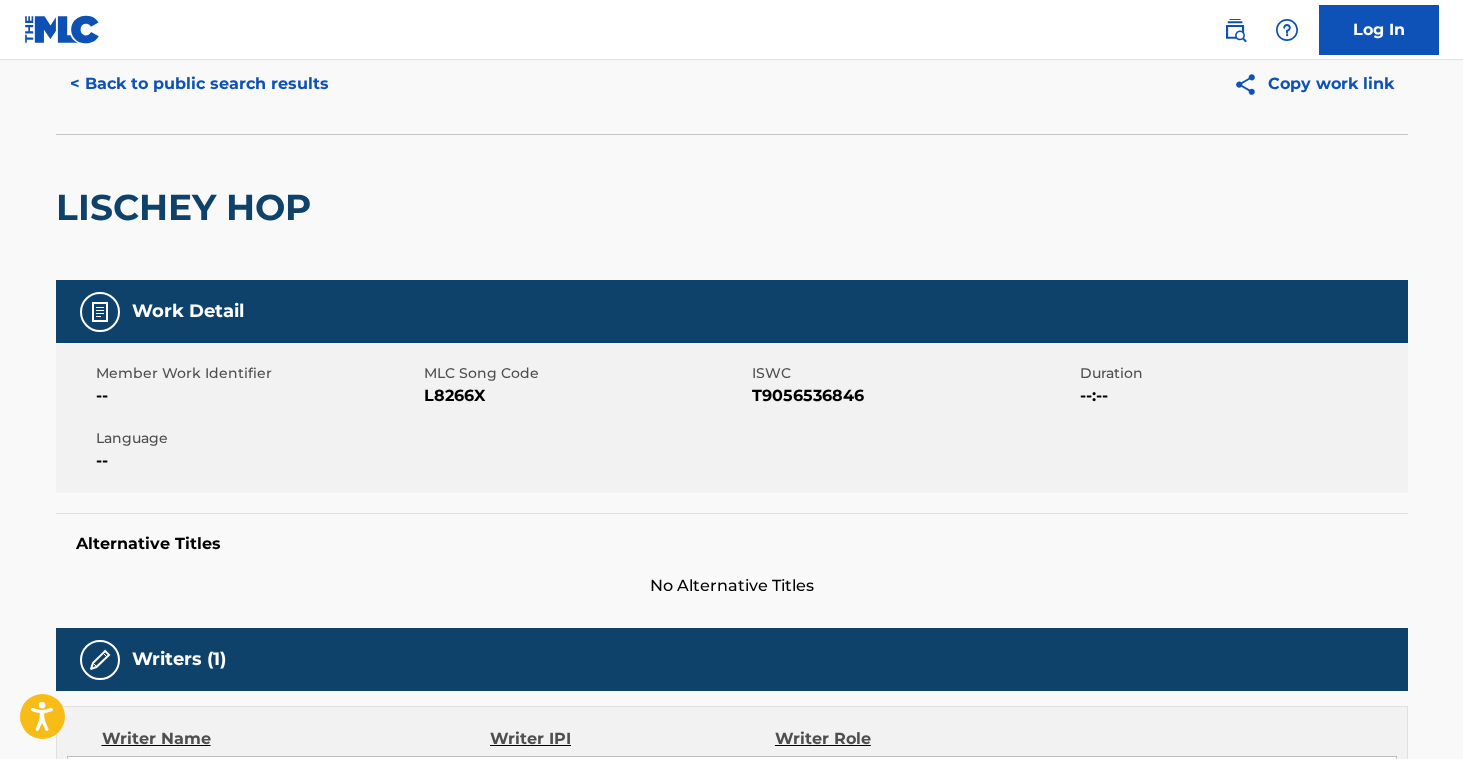 scroll, scrollTop: 0, scrollLeft: 0, axis: both 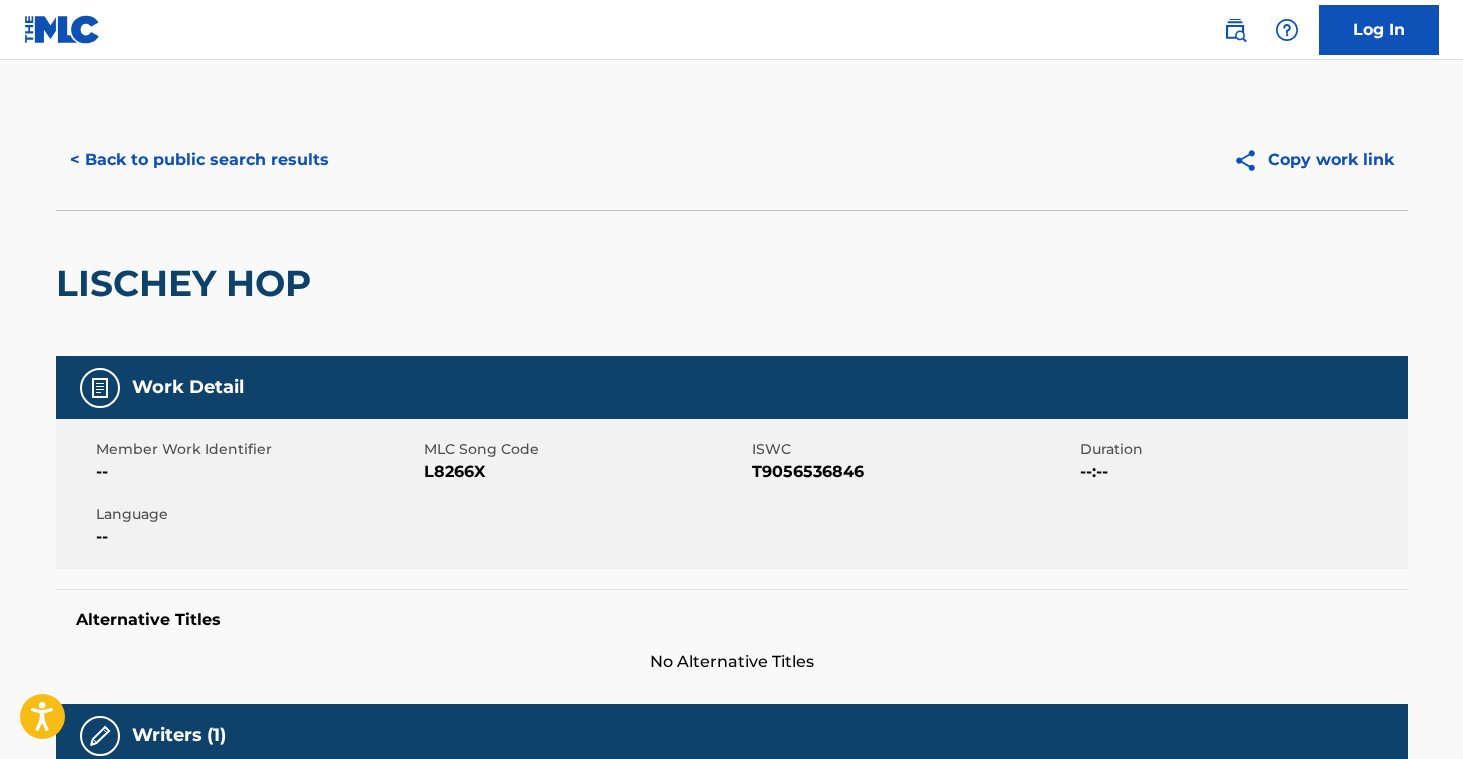 click on "< Back to public search results" at bounding box center (199, 160) 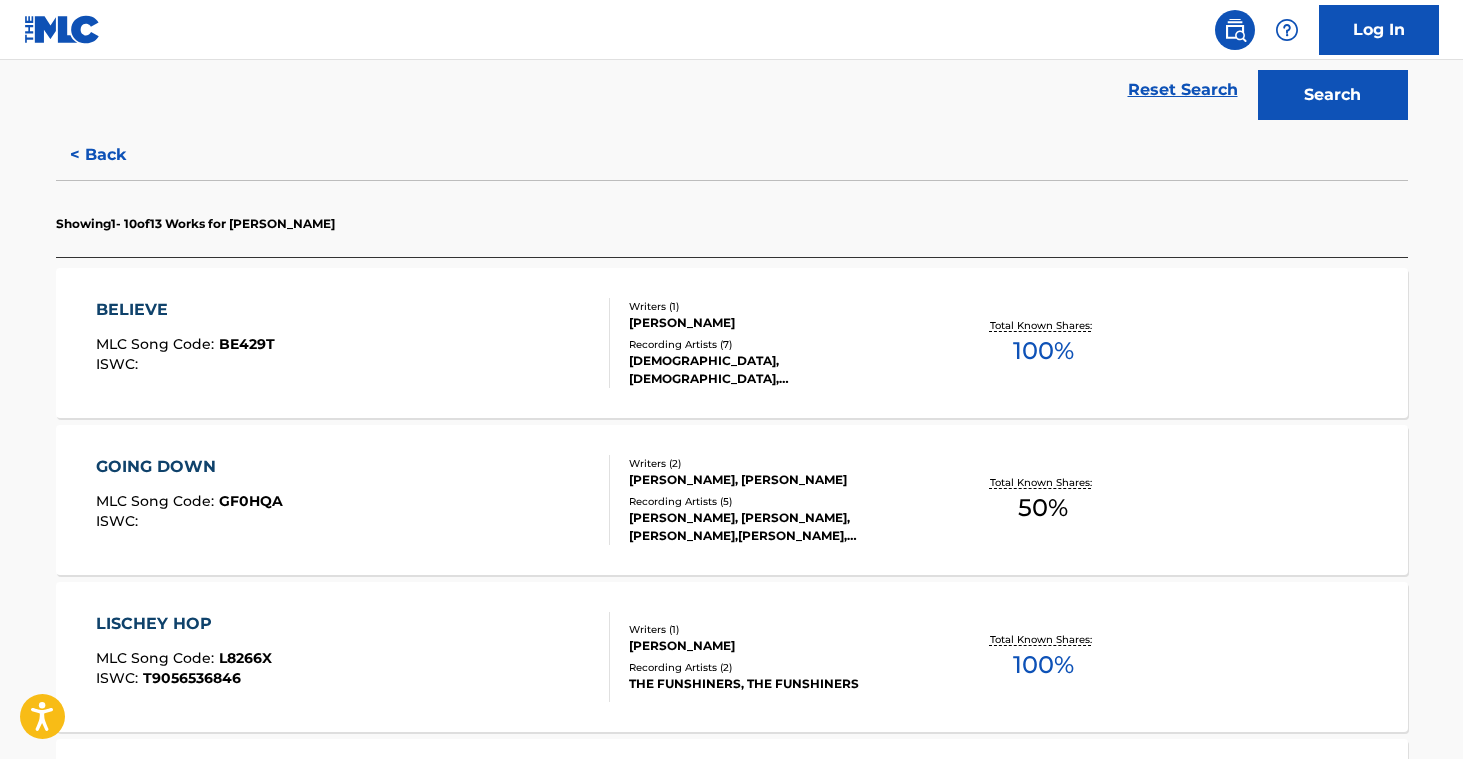 scroll, scrollTop: 460, scrollLeft: 0, axis: vertical 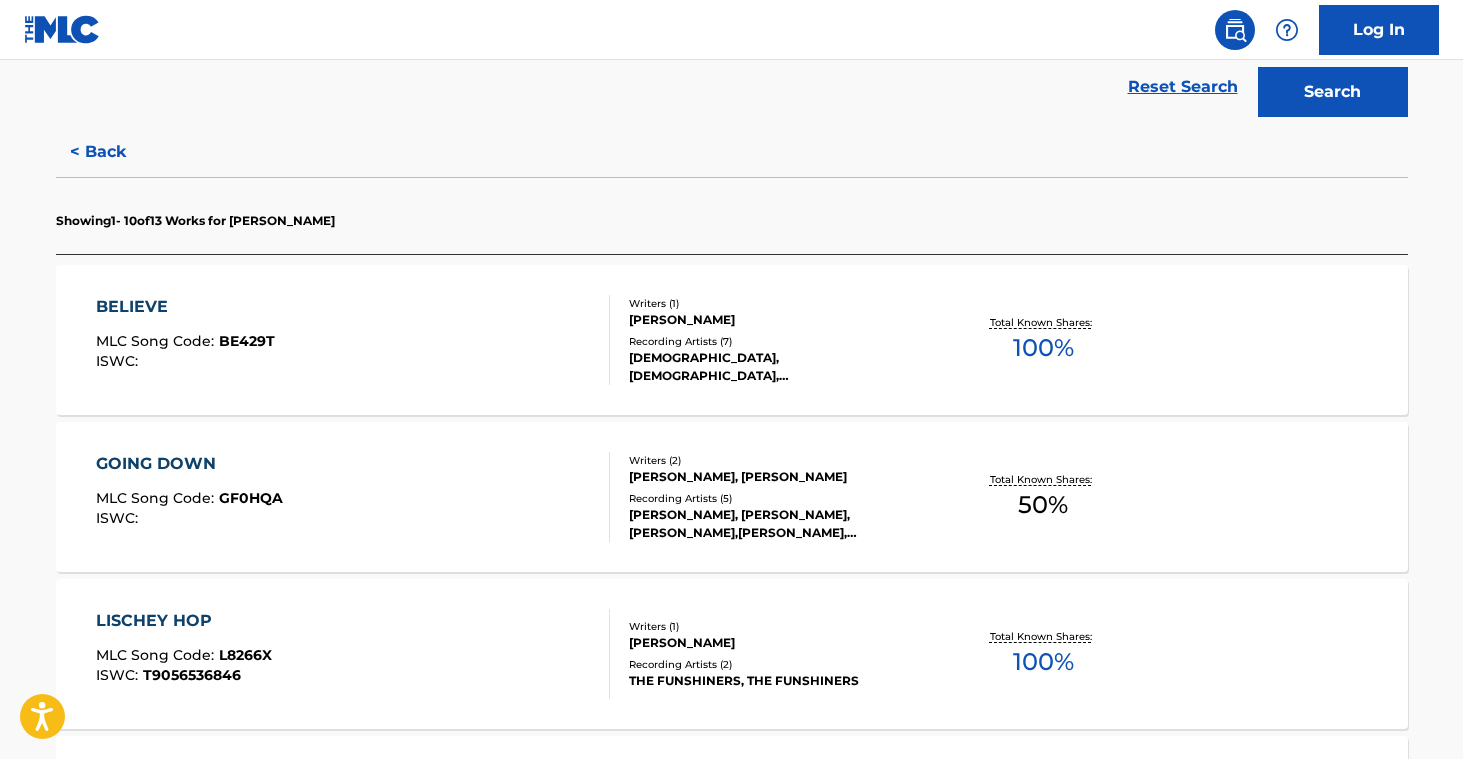 click on "[PERSON_NAME], [PERSON_NAME], [PERSON_NAME],[PERSON_NAME], [PERSON_NAME], [GEOGRAPHIC_DATA]" at bounding box center (780, 524) 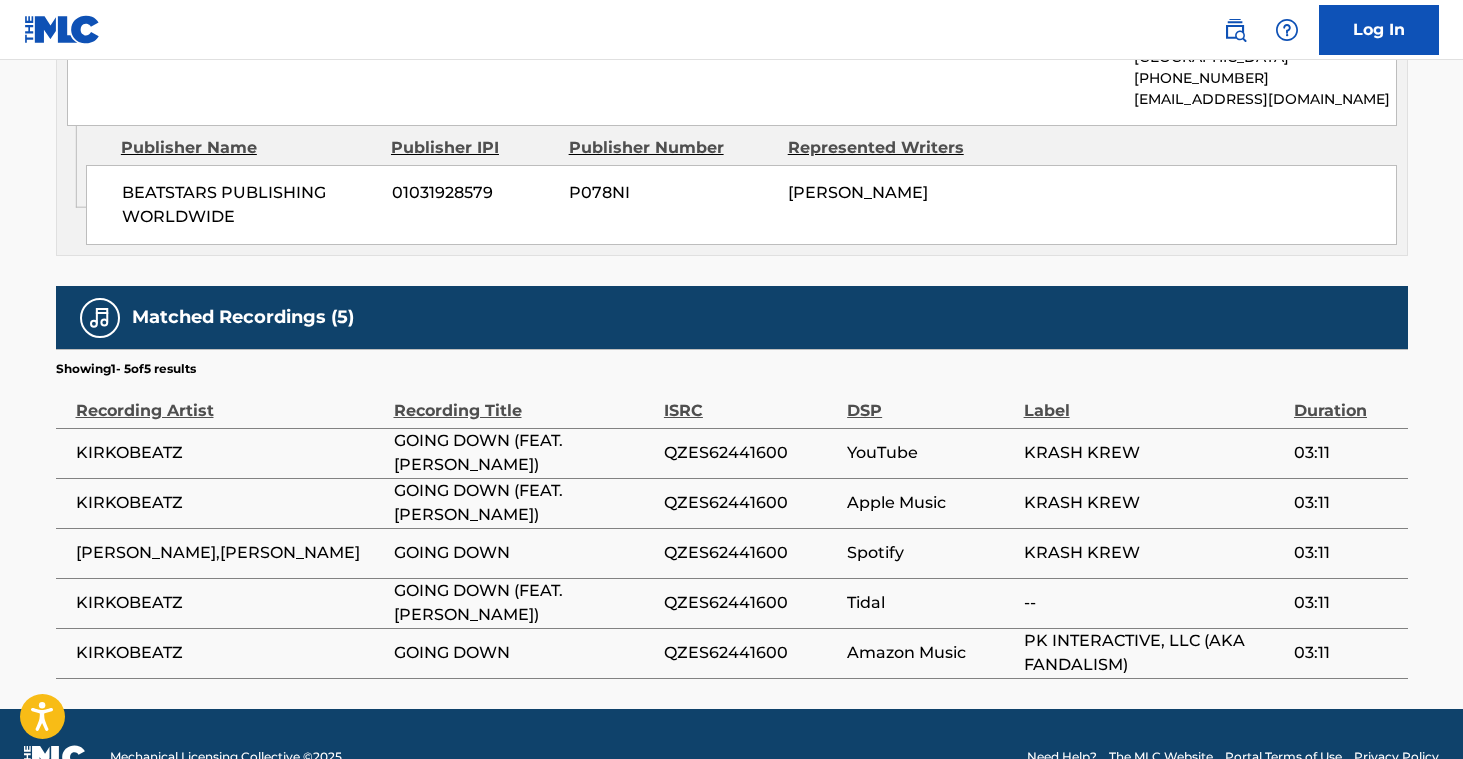 scroll, scrollTop: 0, scrollLeft: 0, axis: both 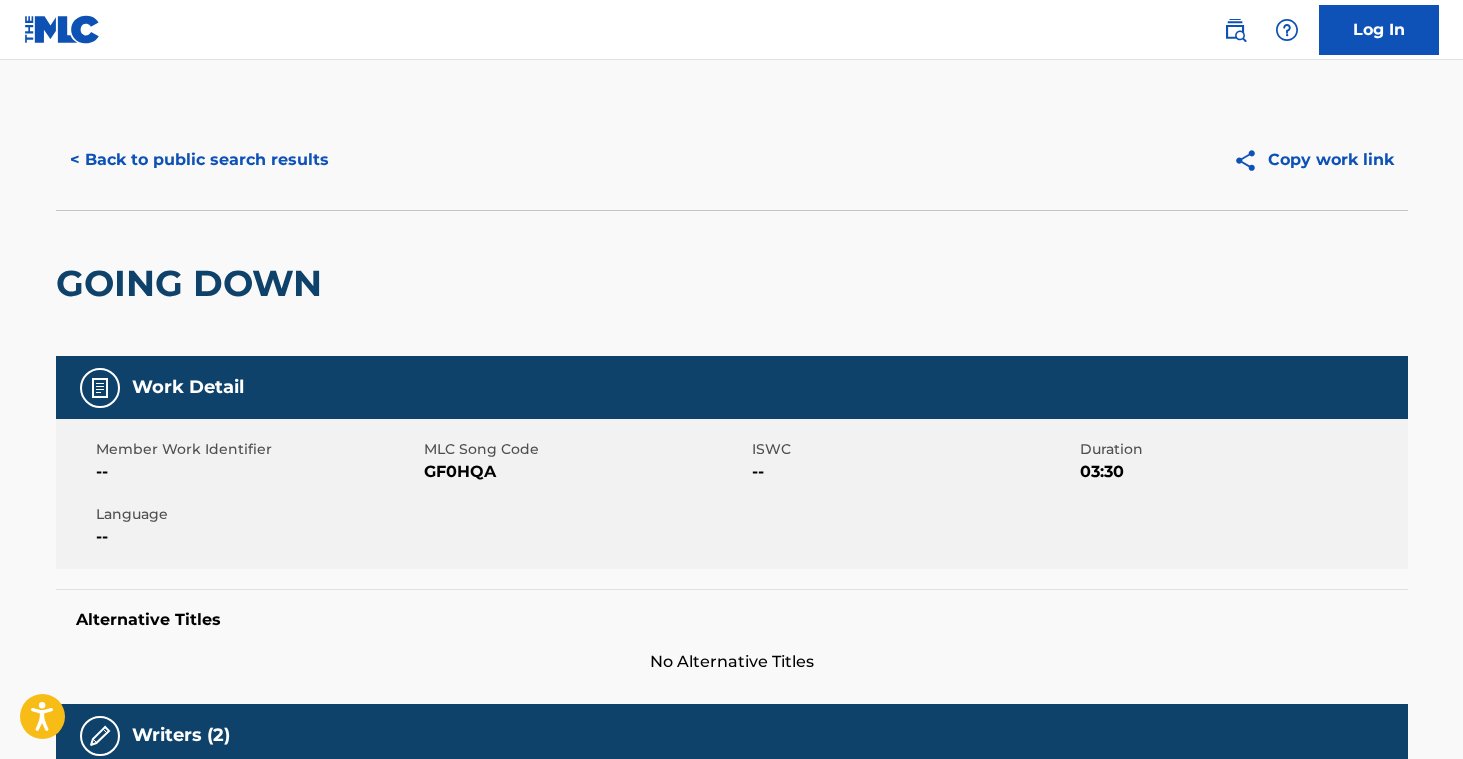 click on "< Back to public search results" at bounding box center [199, 160] 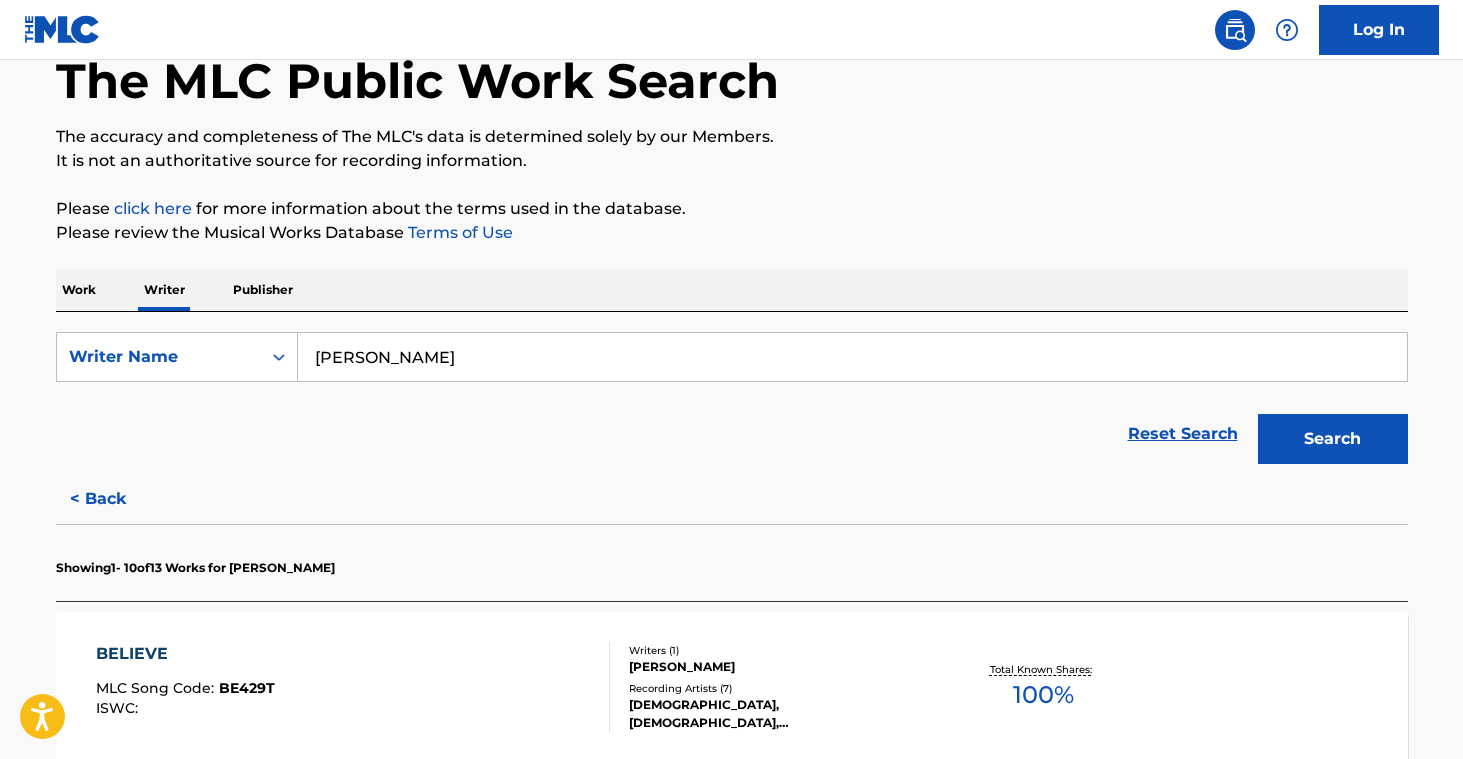 scroll, scrollTop: 113, scrollLeft: 0, axis: vertical 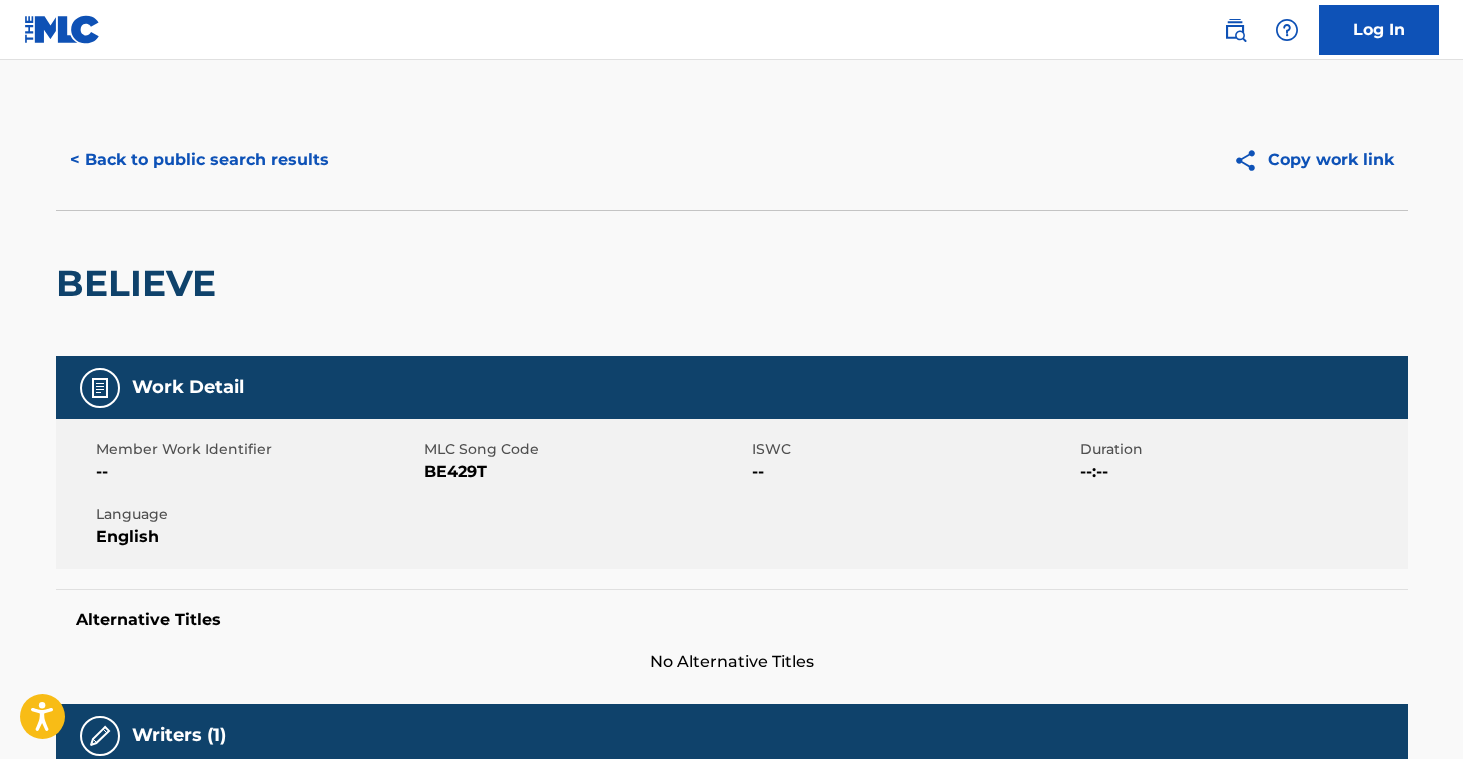 click on "< Back to public search results" at bounding box center [199, 160] 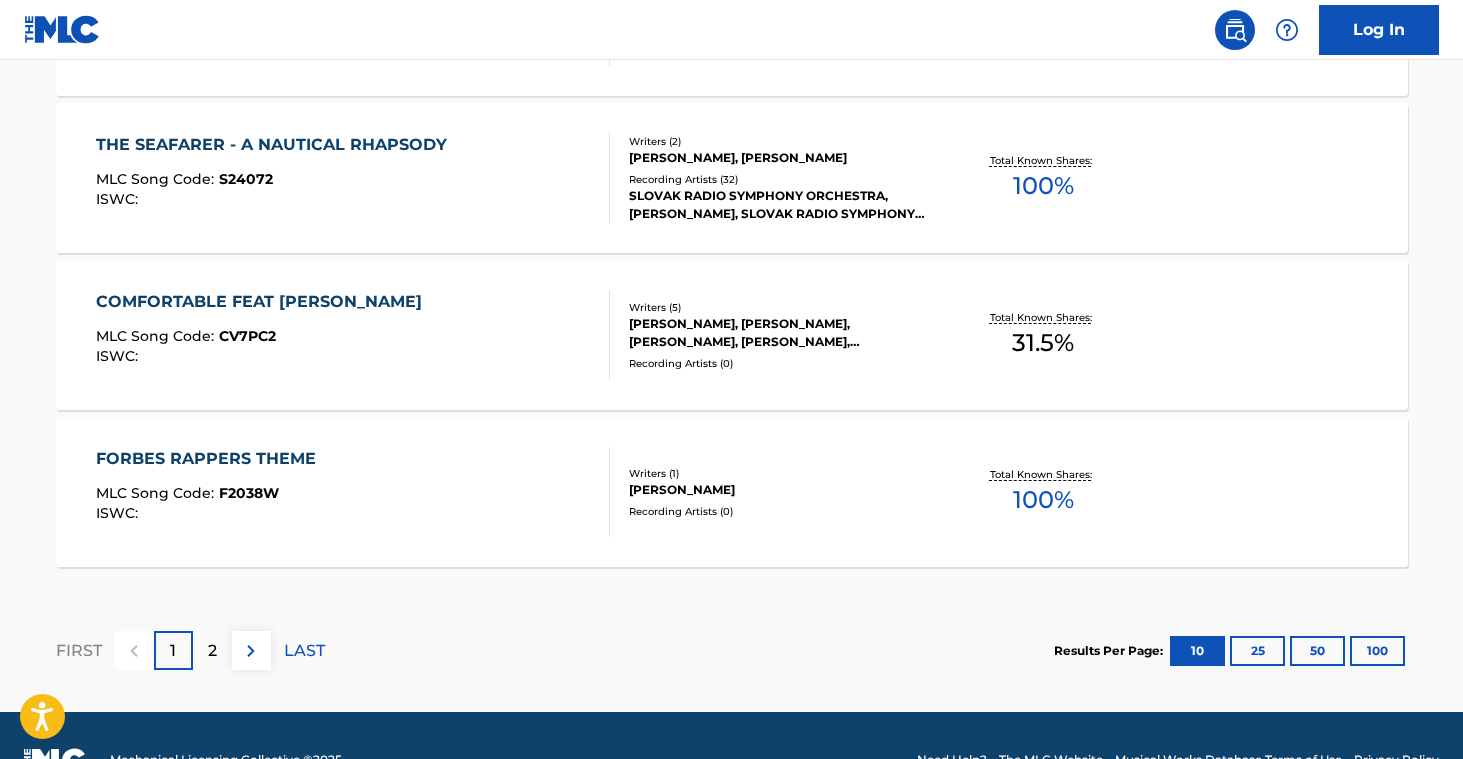 scroll, scrollTop: 1770, scrollLeft: 0, axis: vertical 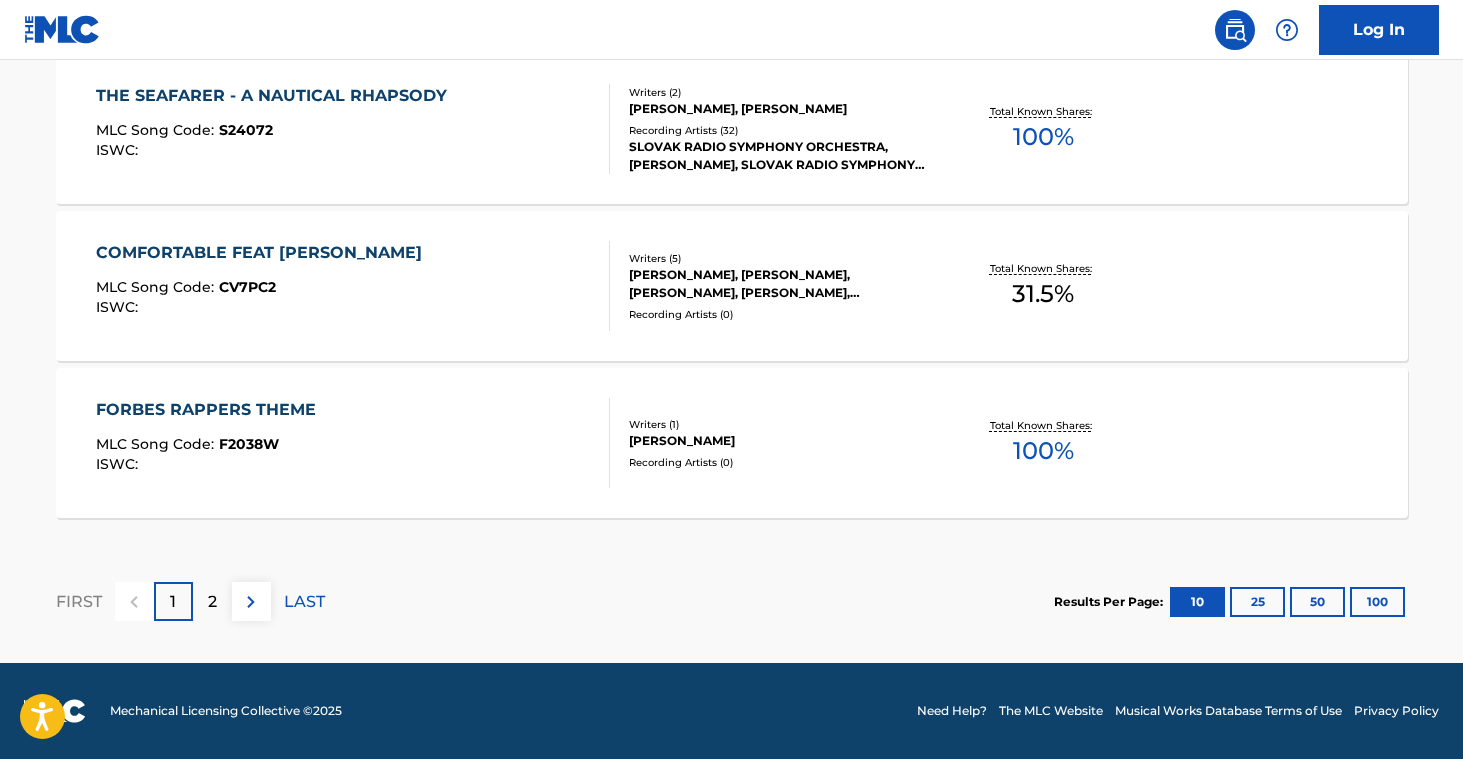 click on "[PERSON_NAME]" at bounding box center [780, 441] 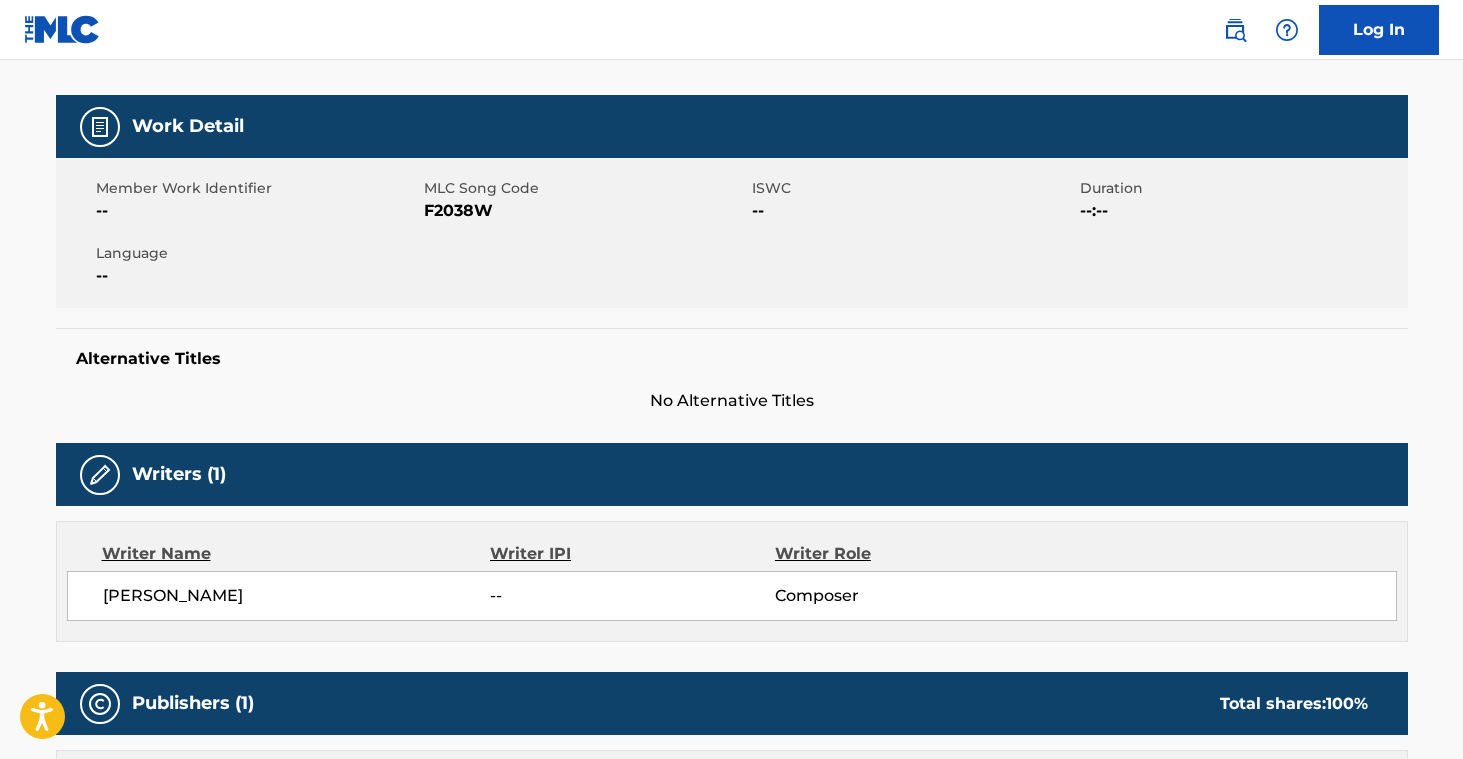 scroll, scrollTop: 0, scrollLeft: 0, axis: both 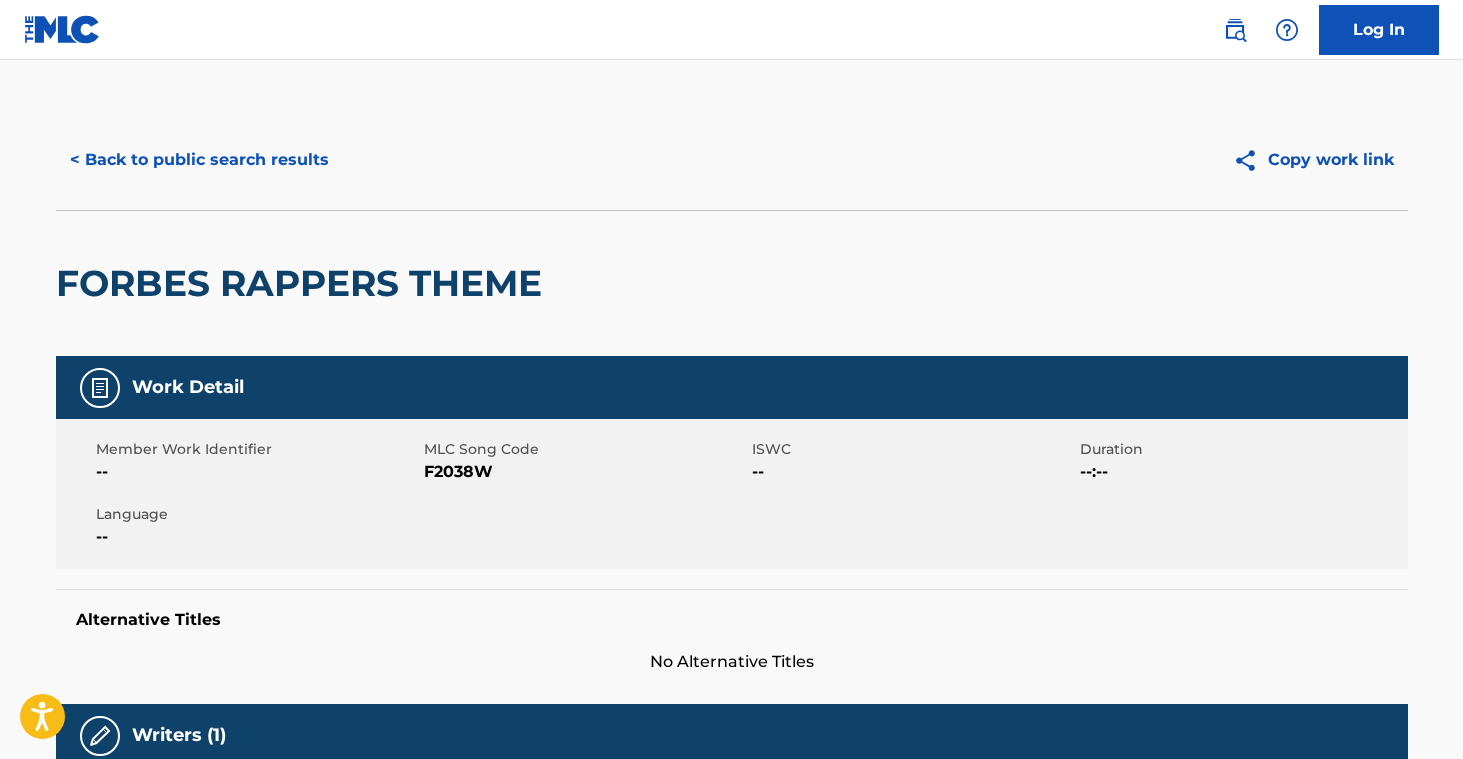 click on "< Back to public search results" at bounding box center (199, 160) 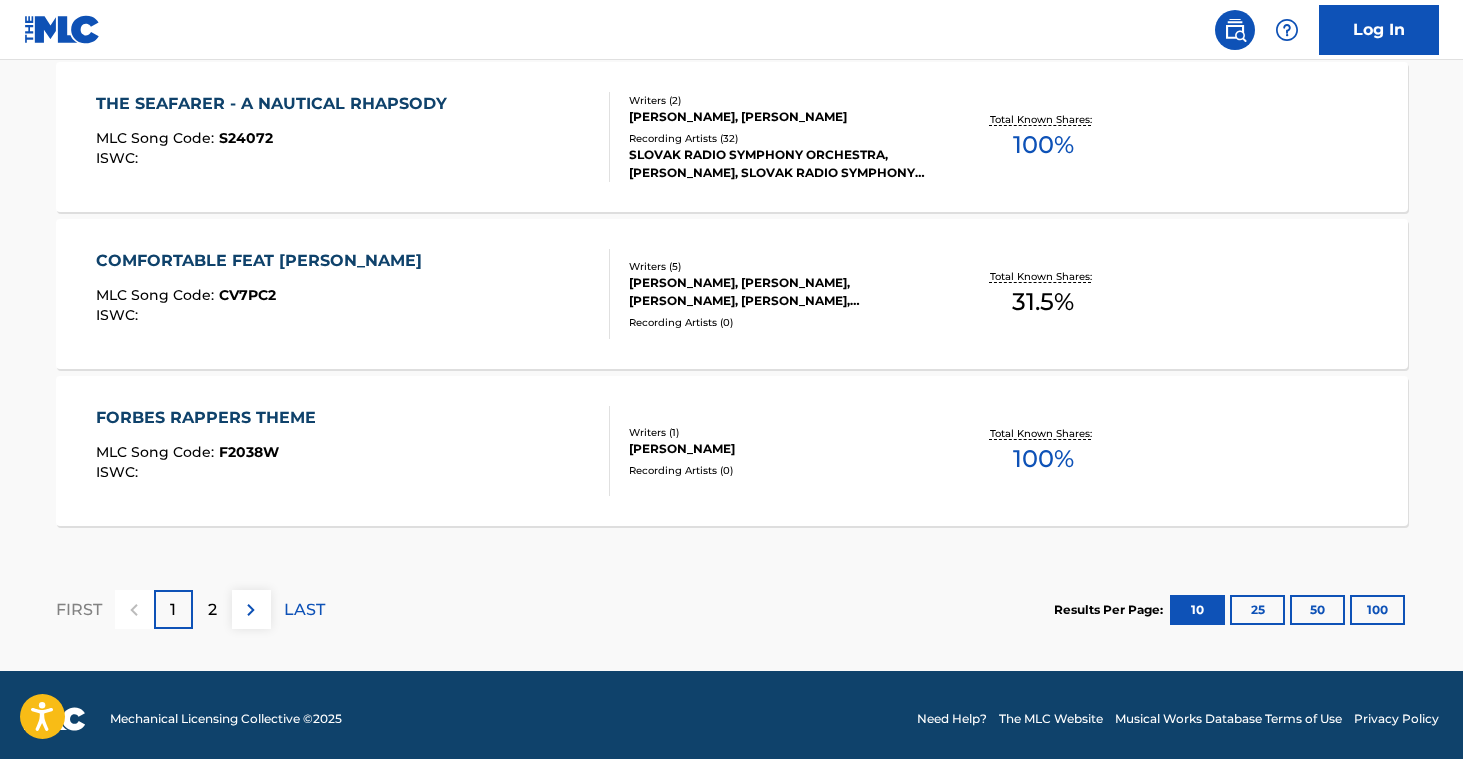 scroll, scrollTop: 1770, scrollLeft: 0, axis: vertical 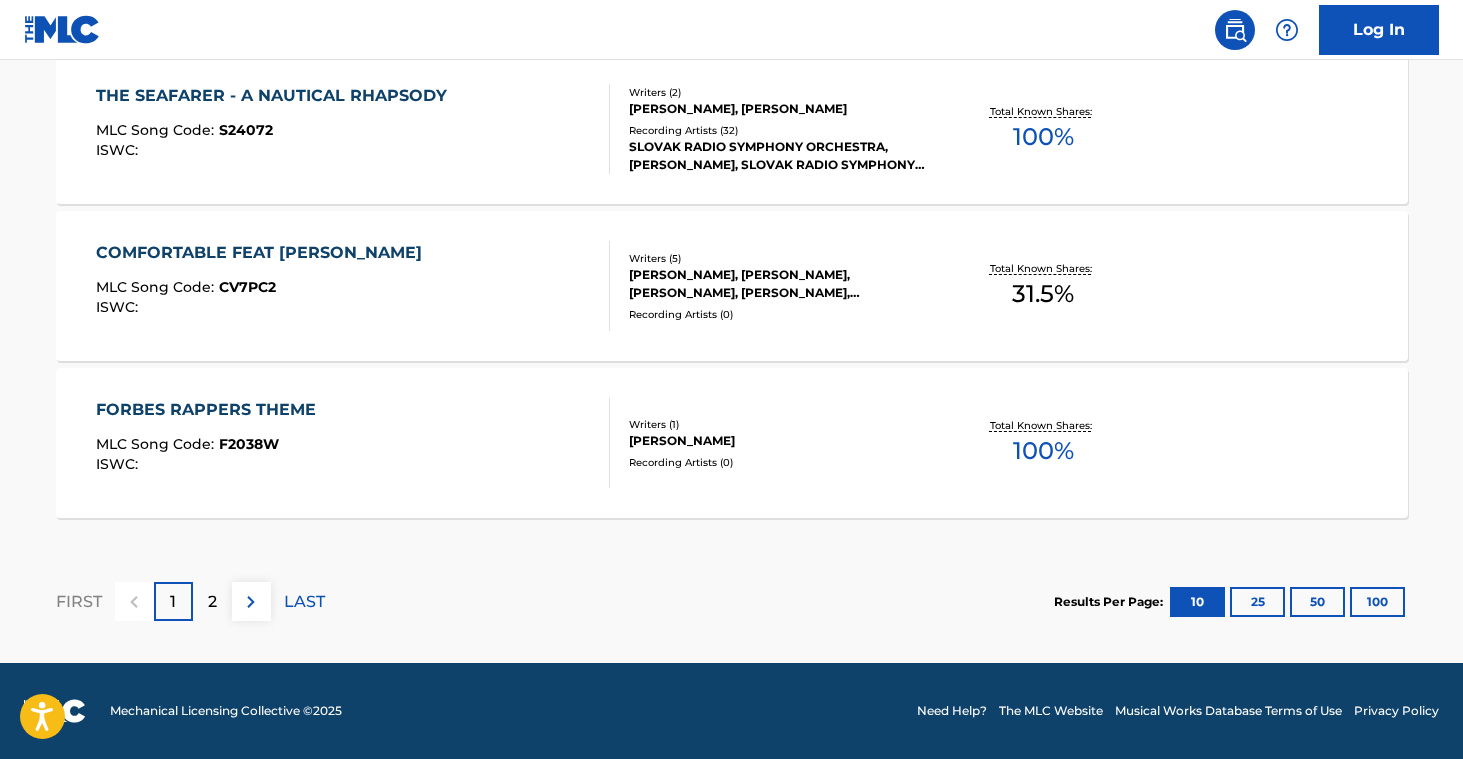 click on "[PERSON_NAME], [PERSON_NAME], [PERSON_NAME], [PERSON_NAME], [PERSON_NAME]" at bounding box center [780, 284] 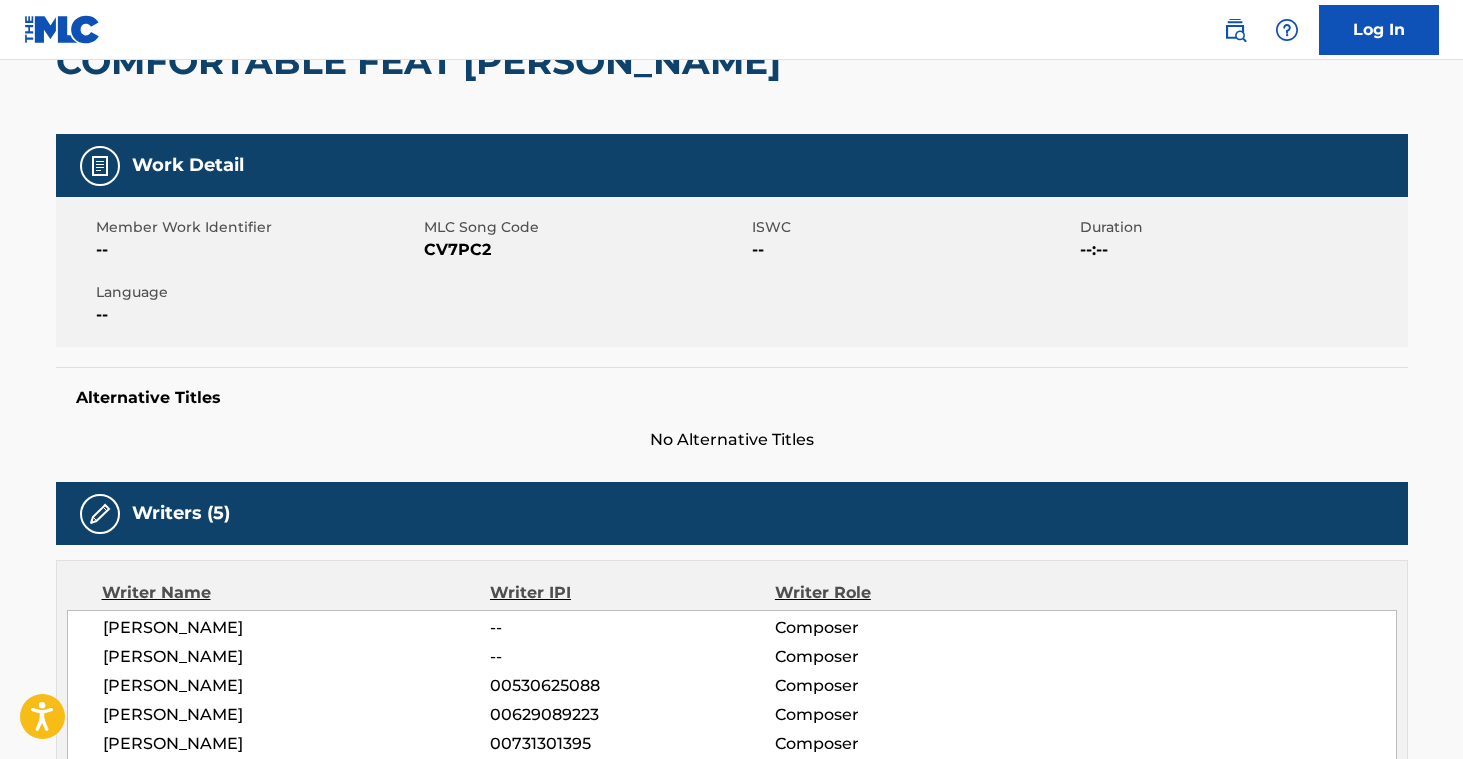 scroll, scrollTop: 0, scrollLeft: 0, axis: both 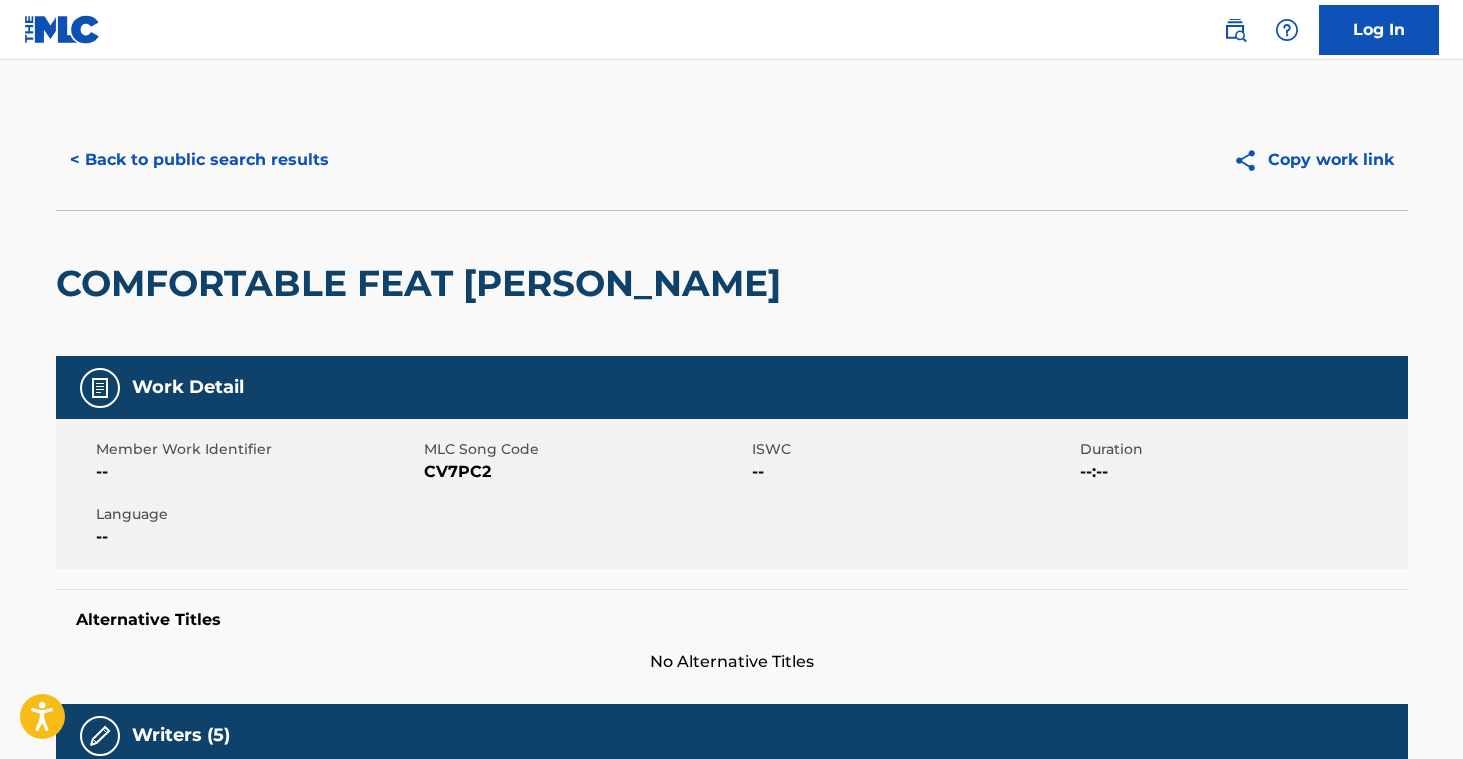 click on "< Back to public search results" at bounding box center (199, 160) 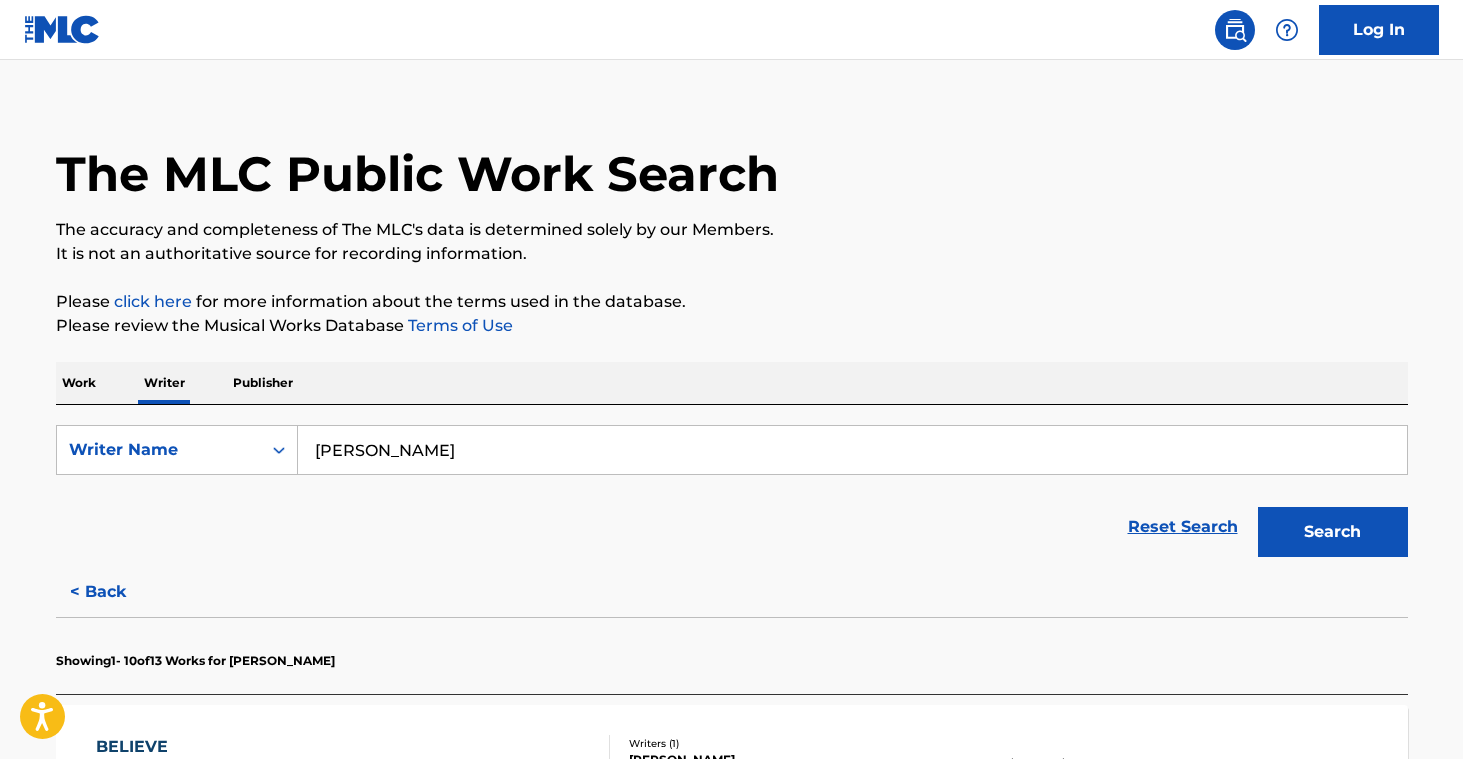 scroll, scrollTop: 38, scrollLeft: 0, axis: vertical 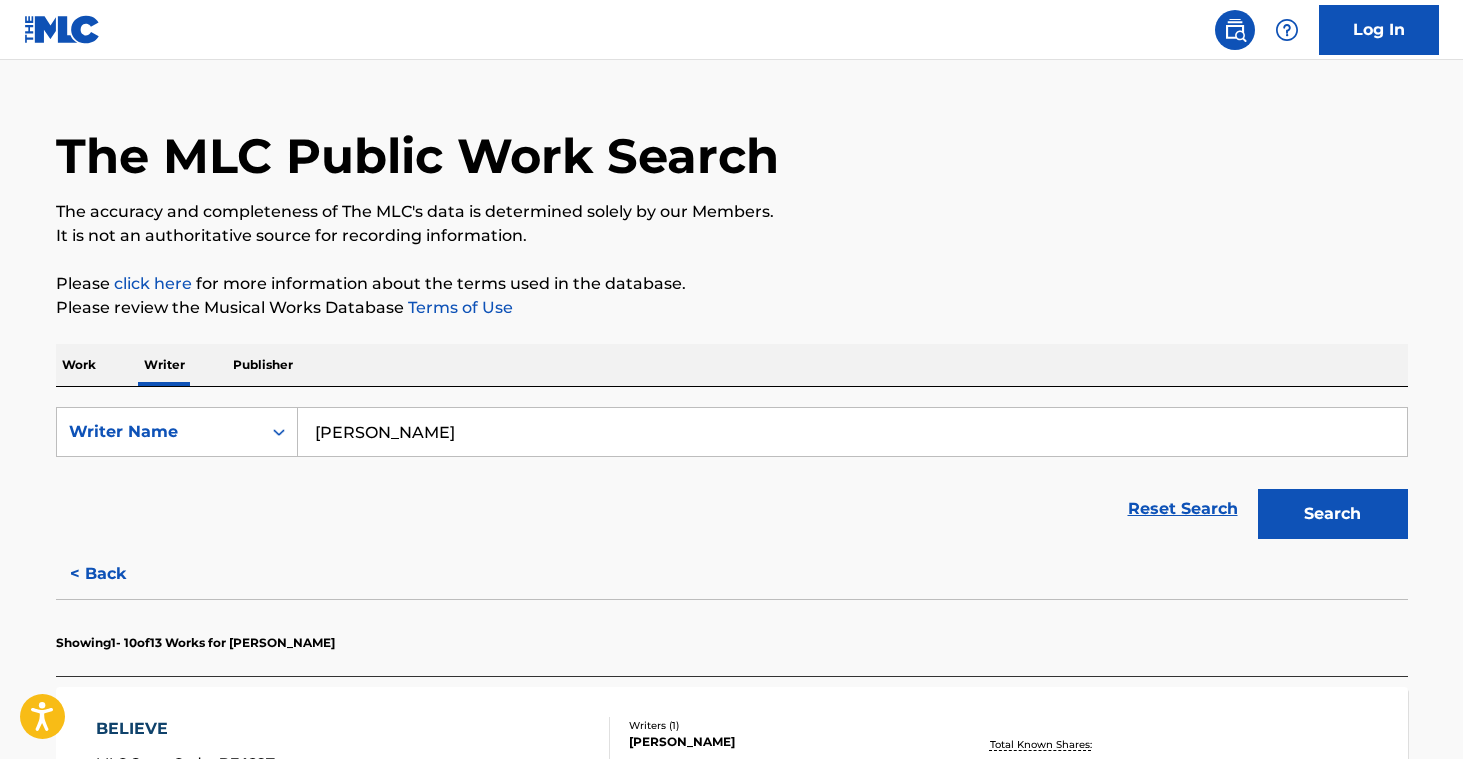 click on "< Back" at bounding box center [116, 574] 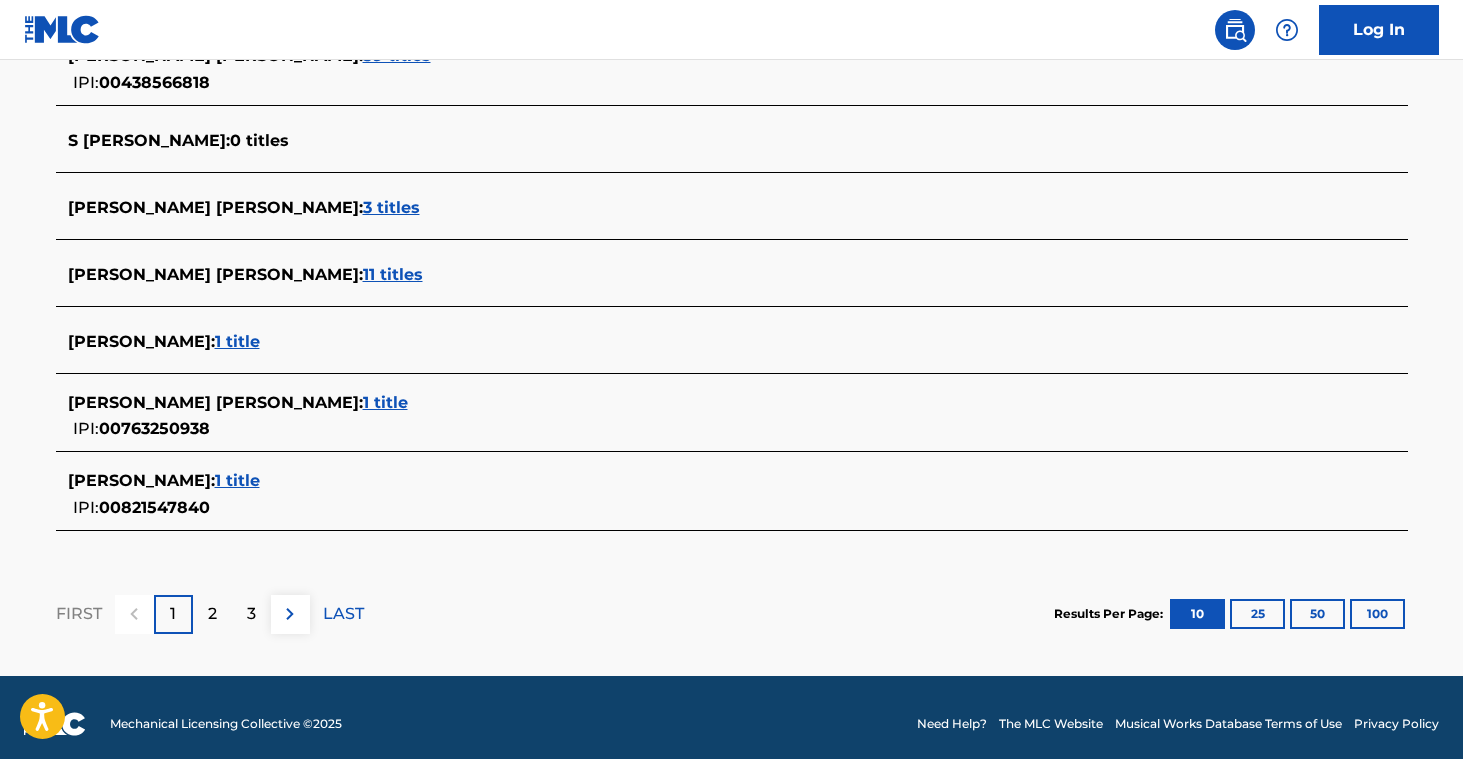 scroll, scrollTop: 877, scrollLeft: 0, axis: vertical 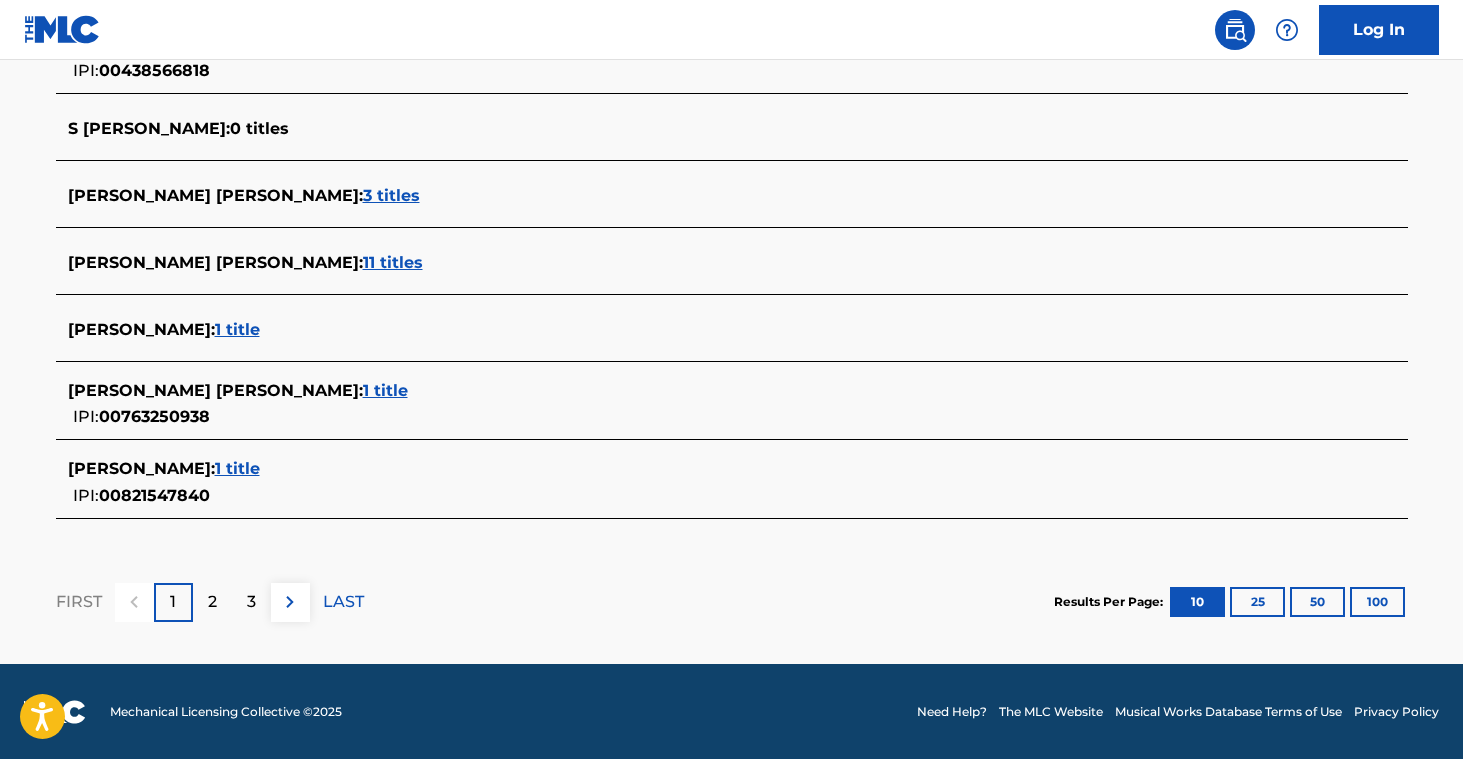 click on "1 title" at bounding box center (237, 468) 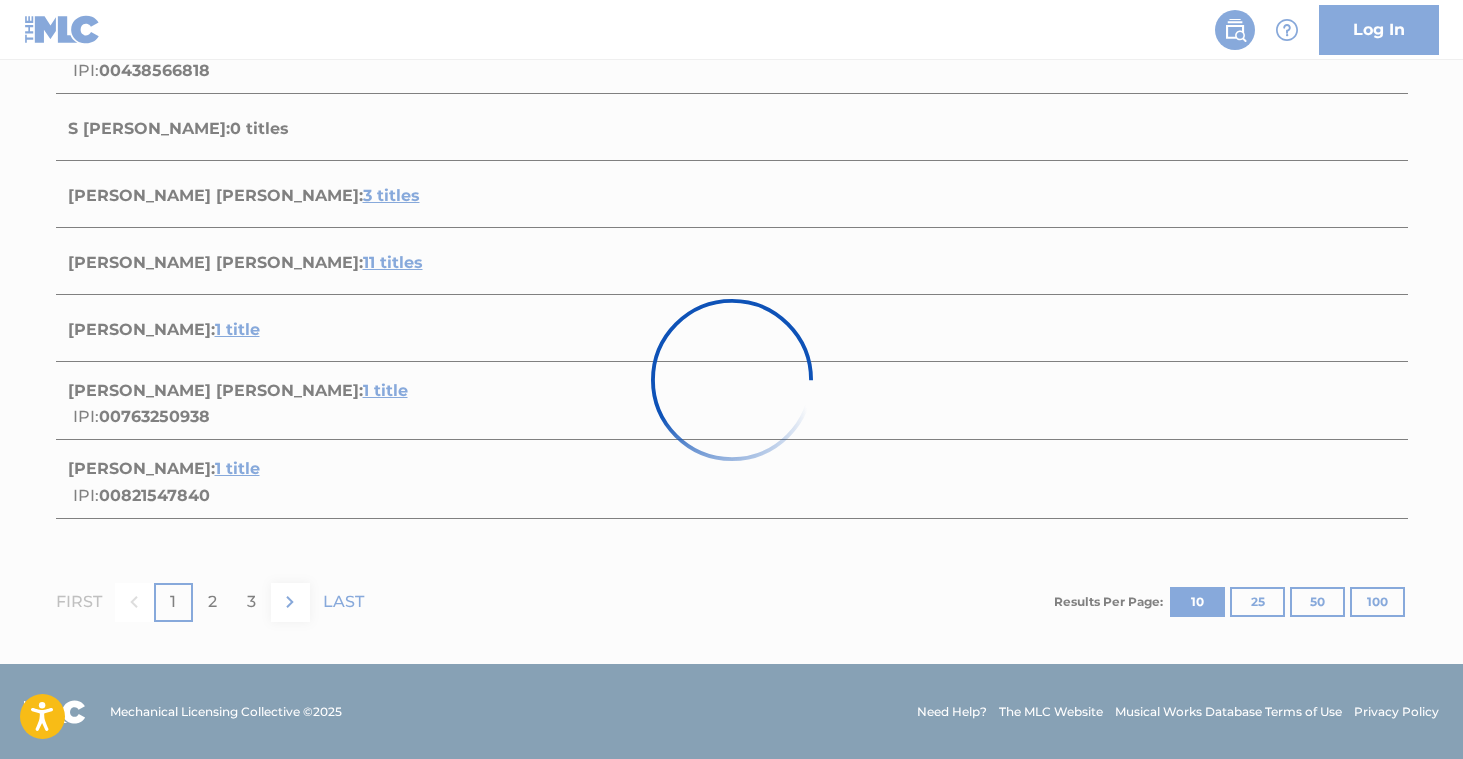 scroll, scrollTop: 348, scrollLeft: 0, axis: vertical 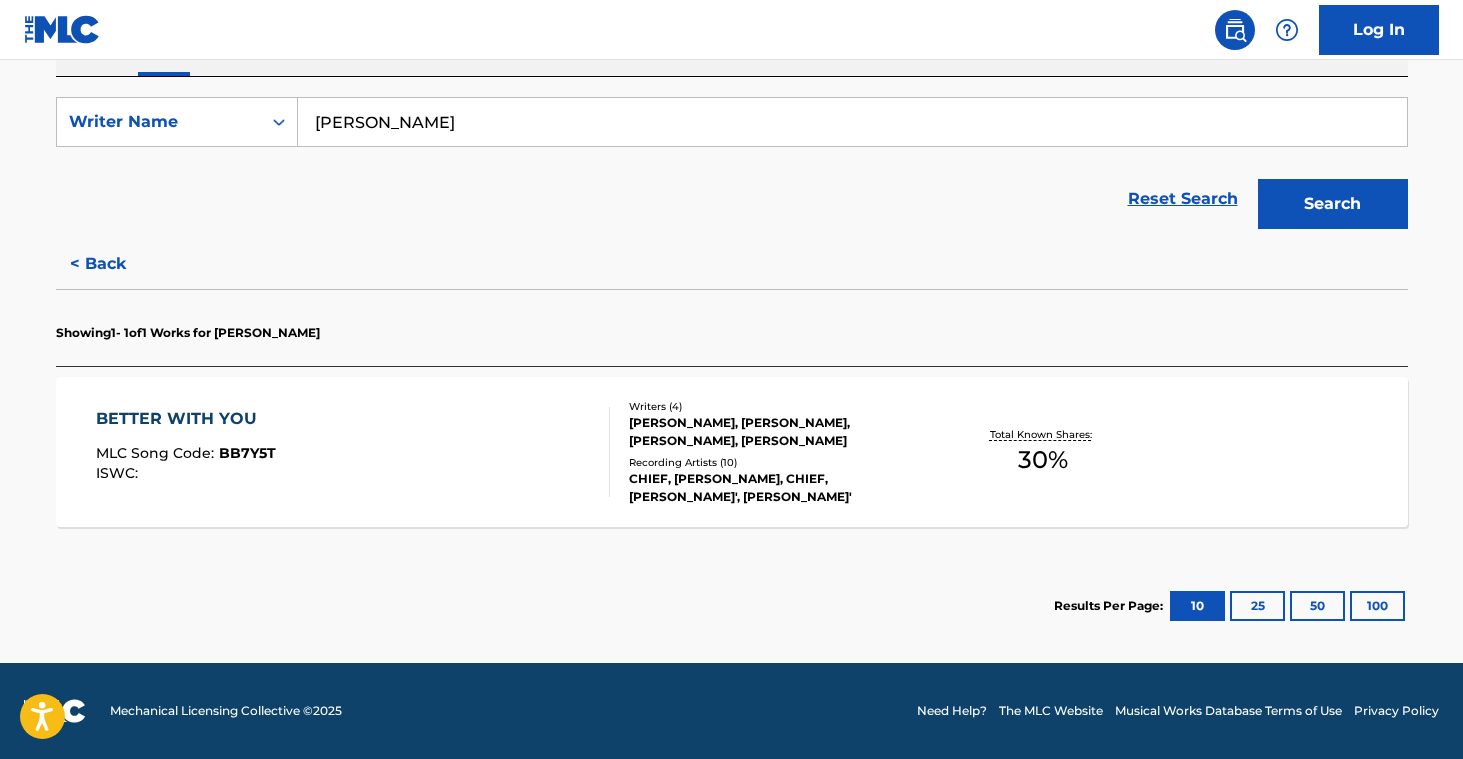 click on "Recording Artists ( 10 )" at bounding box center (780, 462) 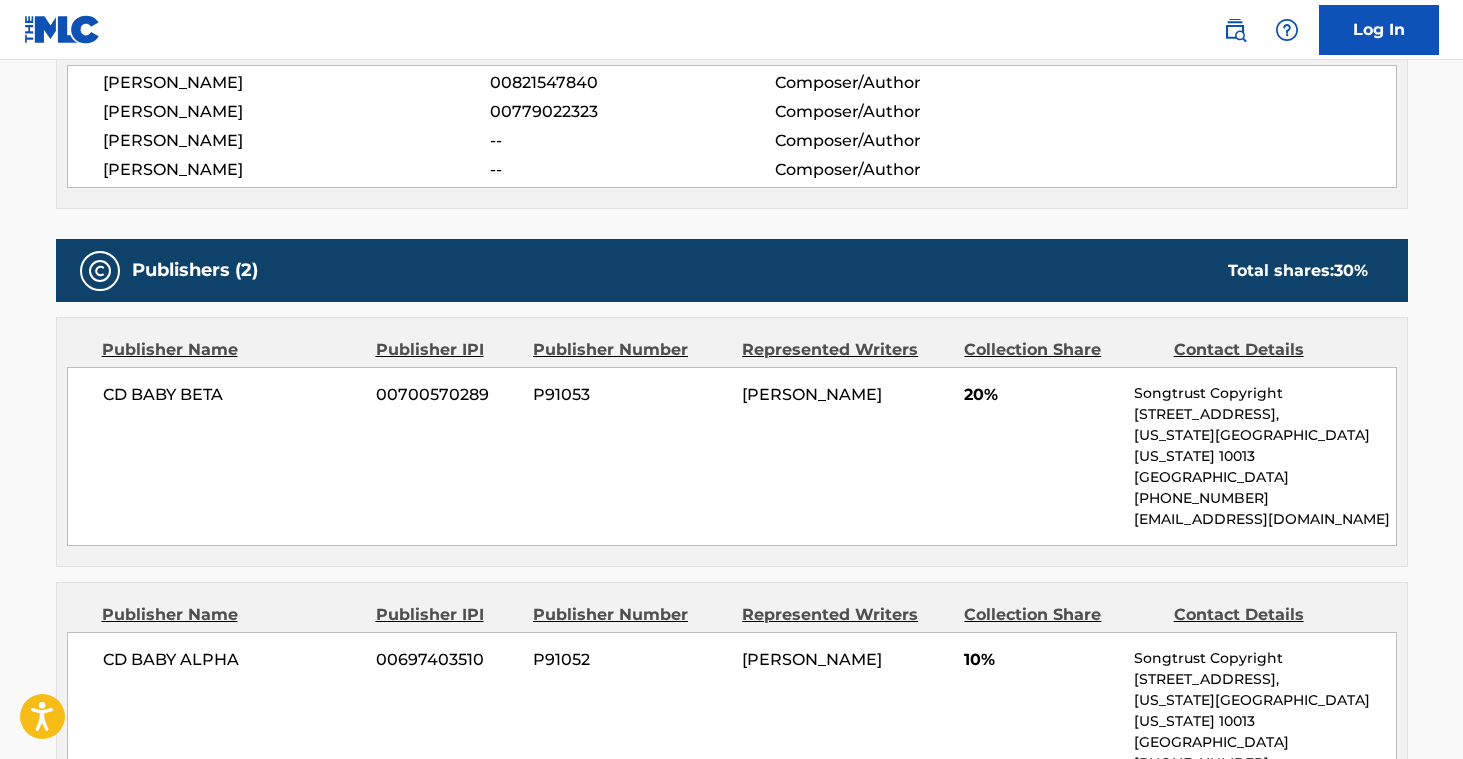 scroll, scrollTop: 0, scrollLeft: 0, axis: both 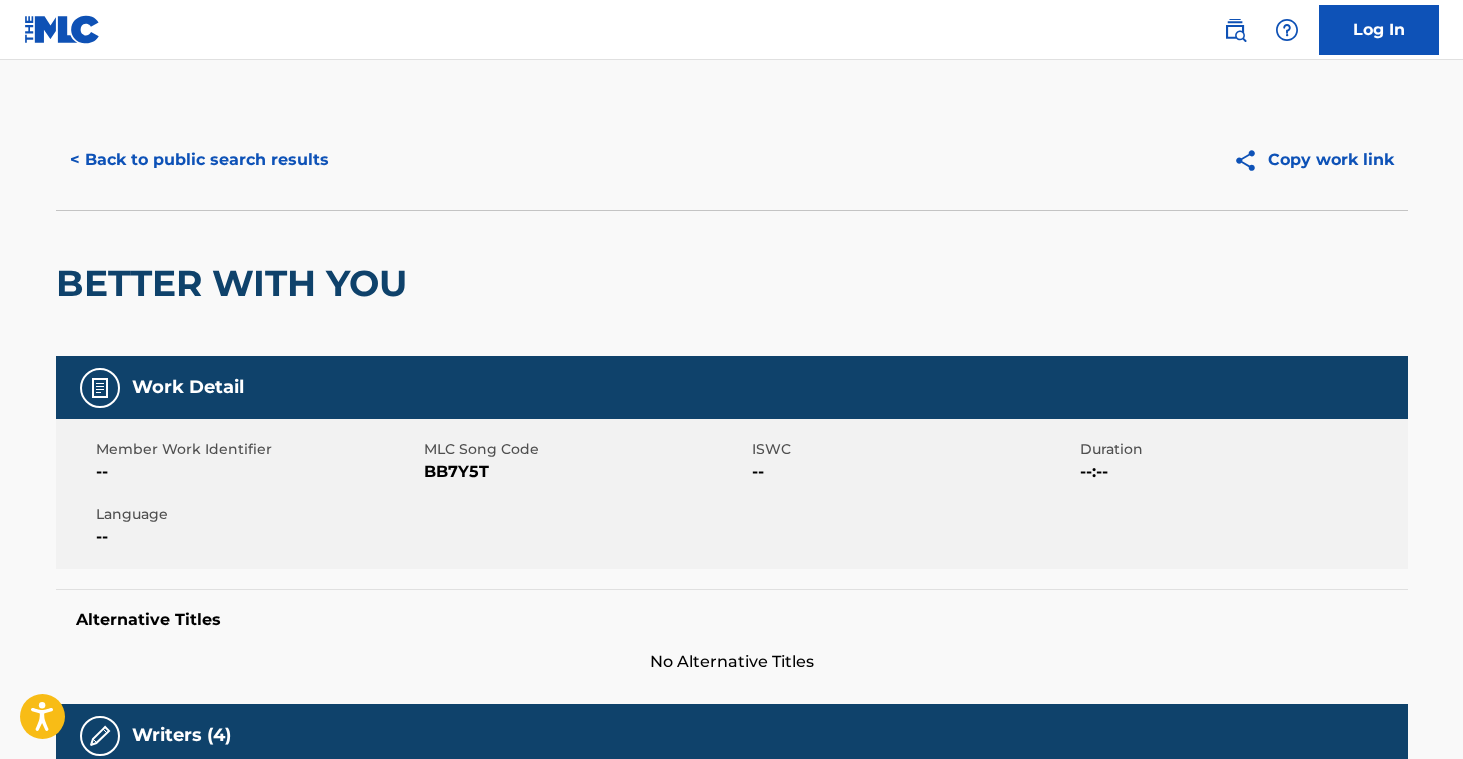 click on "< Back to public search results" at bounding box center [199, 160] 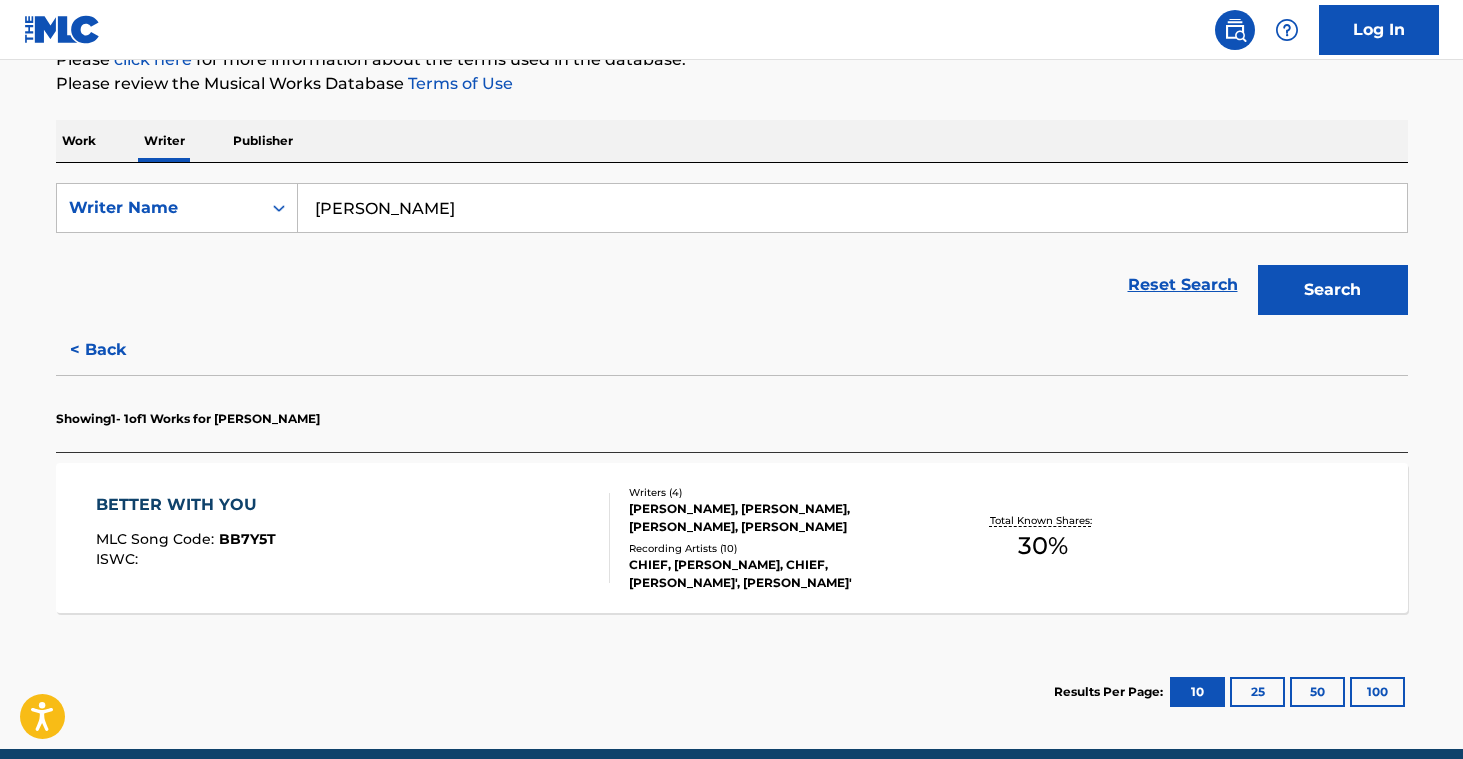 click on "< Back" at bounding box center [116, 350] 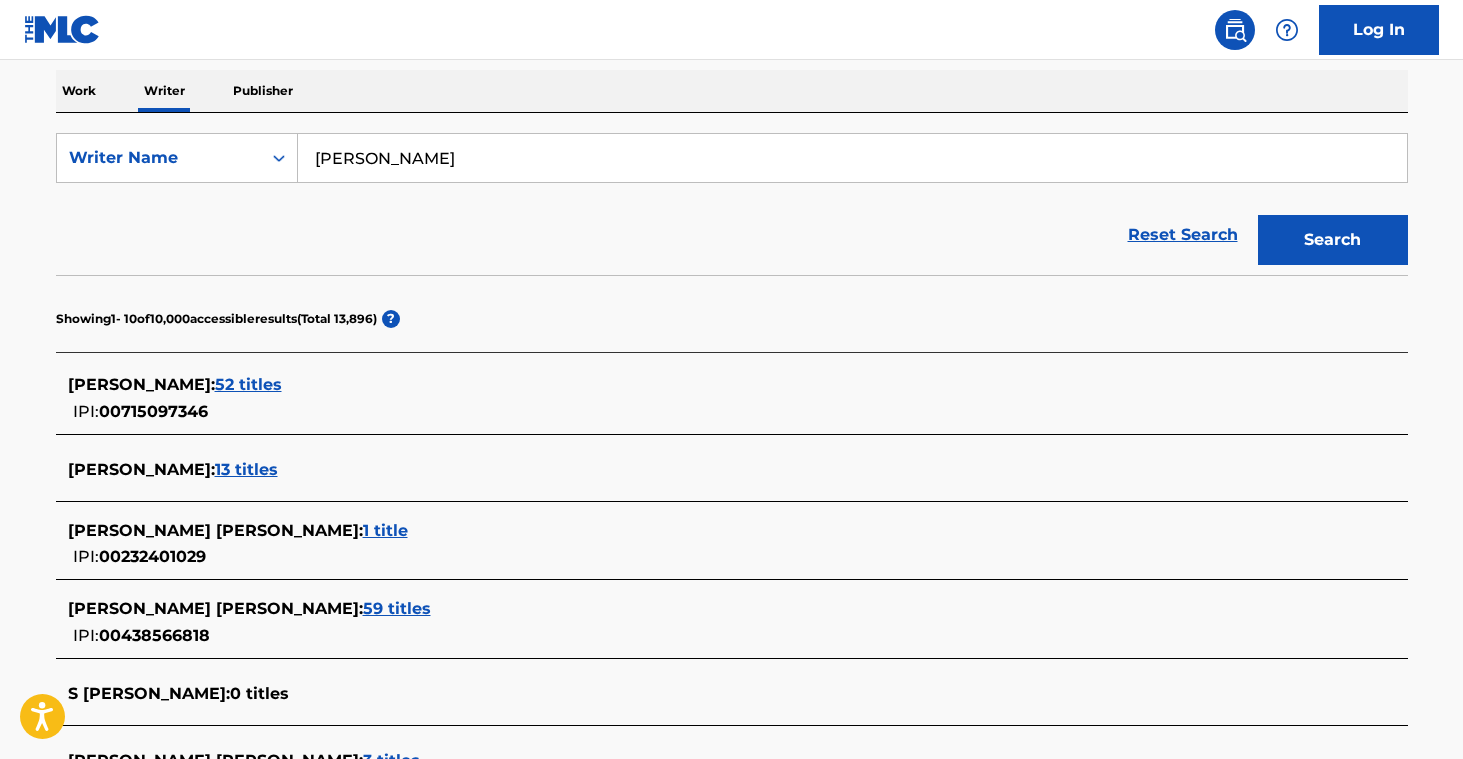 scroll, scrollTop: 327, scrollLeft: 0, axis: vertical 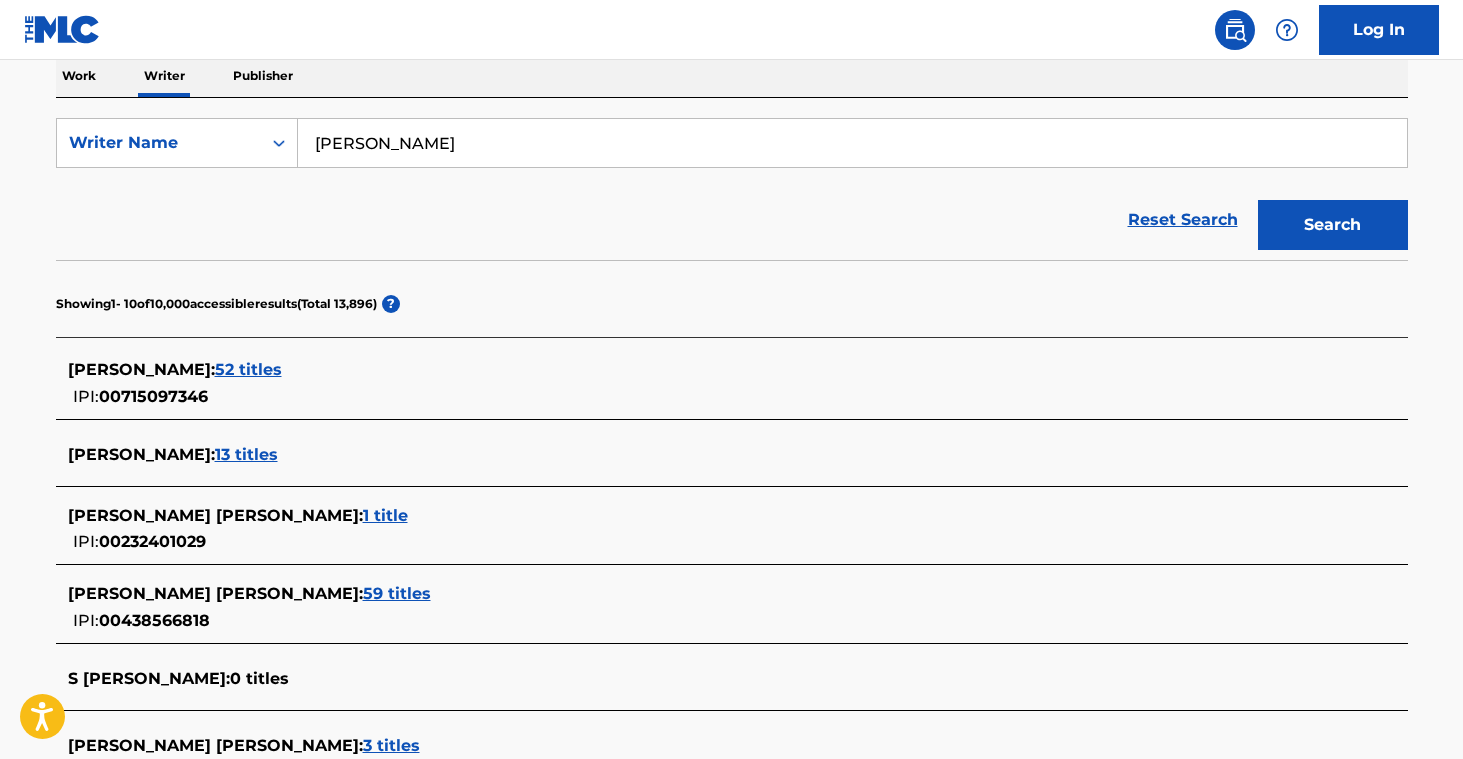 click on "13 titles" at bounding box center [246, 454] 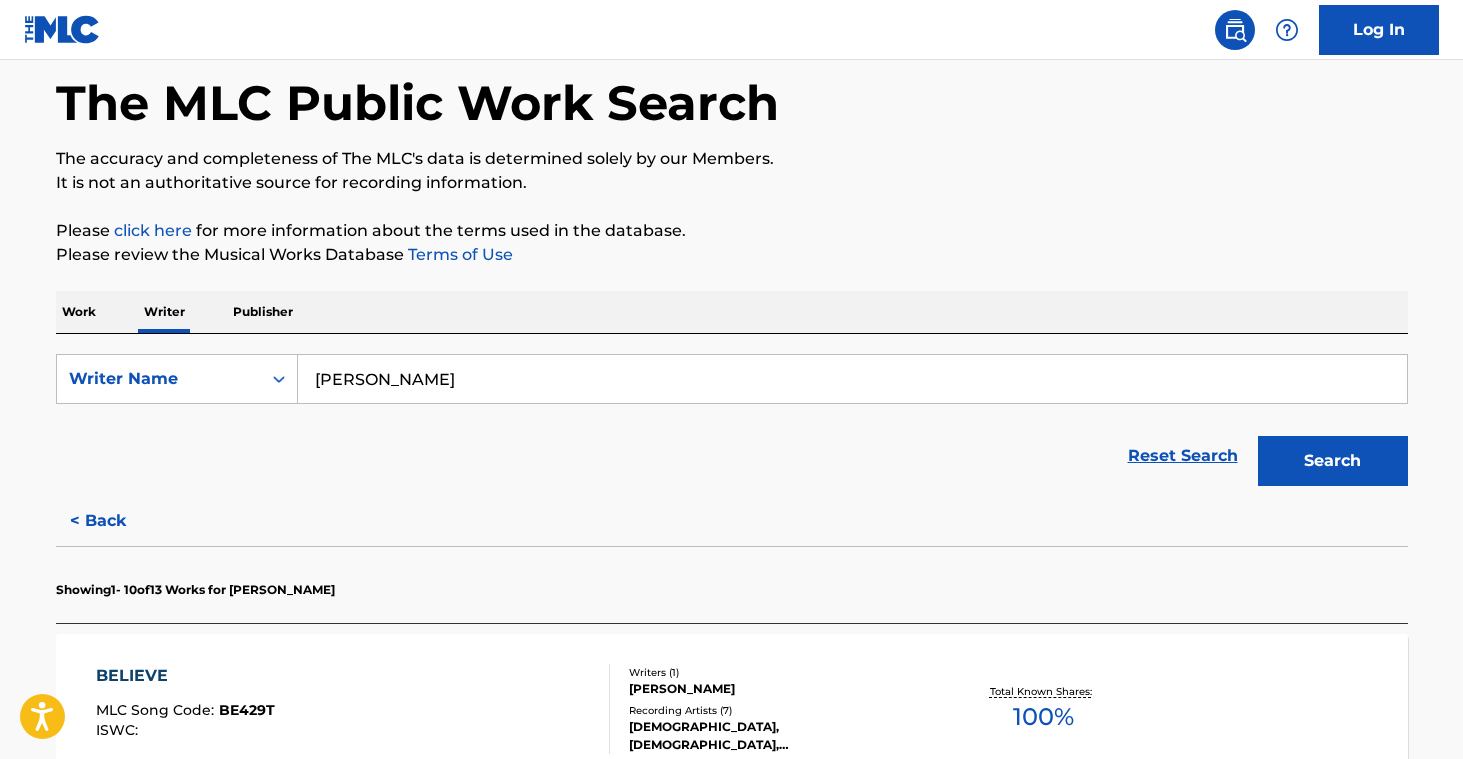 scroll, scrollTop: 0, scrollLeft: 0, axis: both 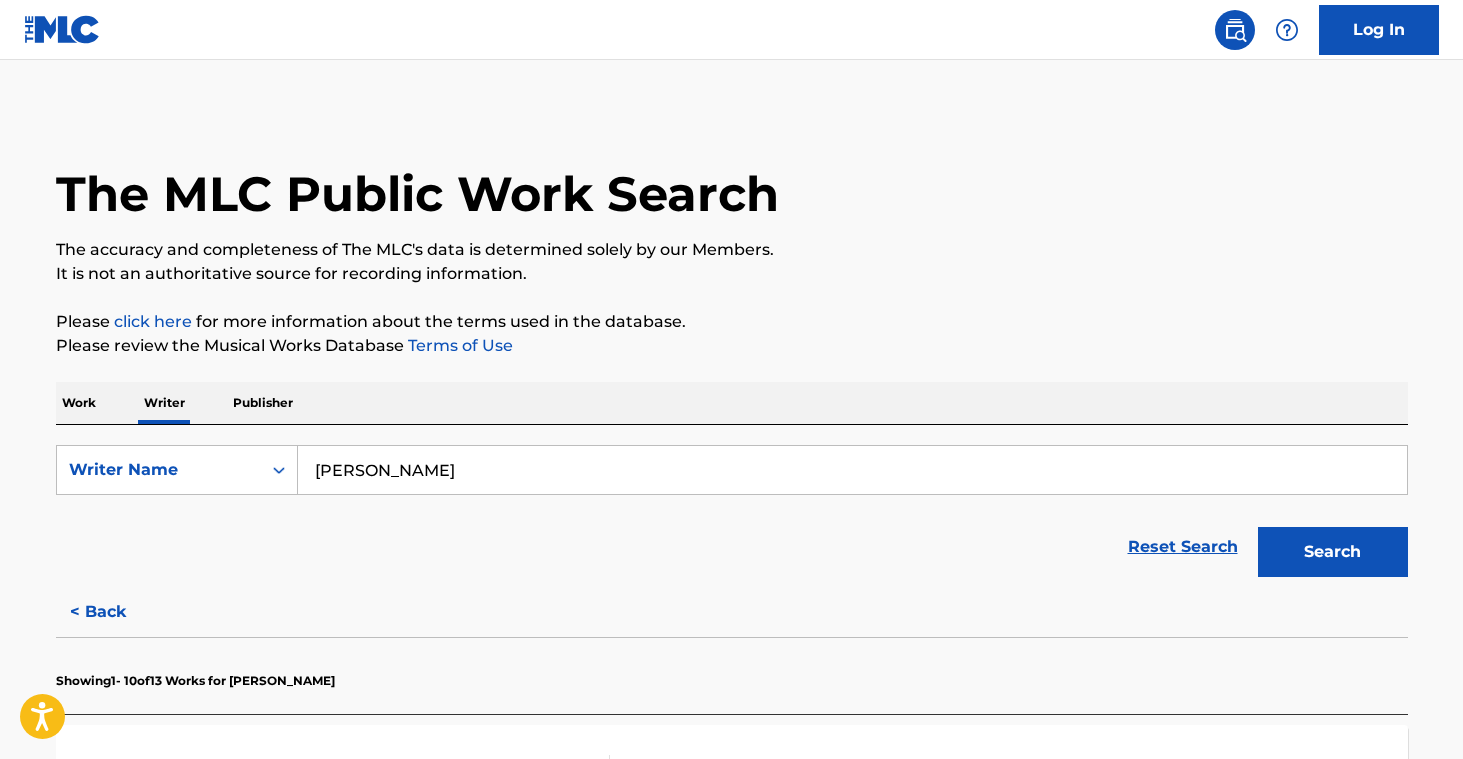 click on "[PERSON_NAME]" at bounding box center (852, 470) 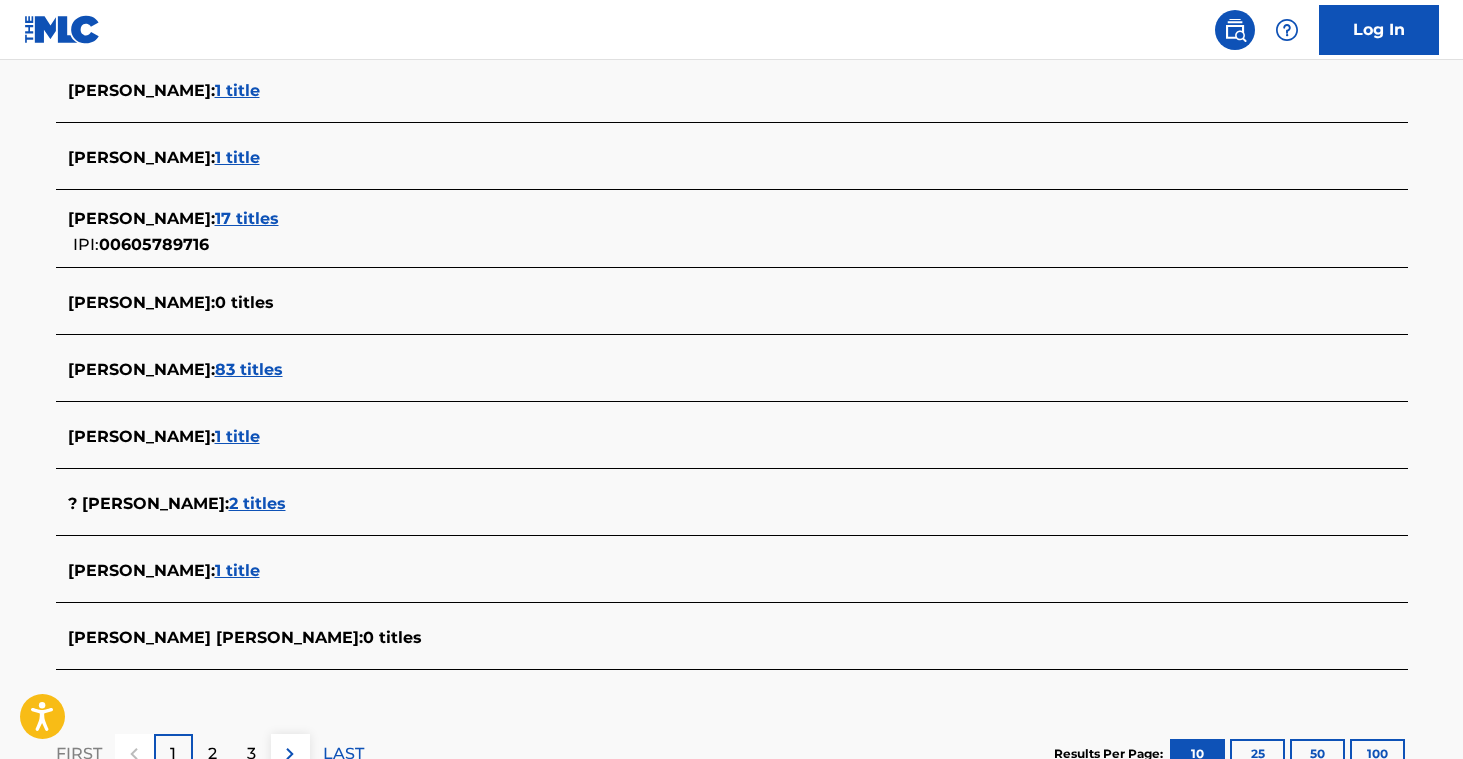 scroll, scrollTop: 693, scrollLeft: 0, axis: vertical 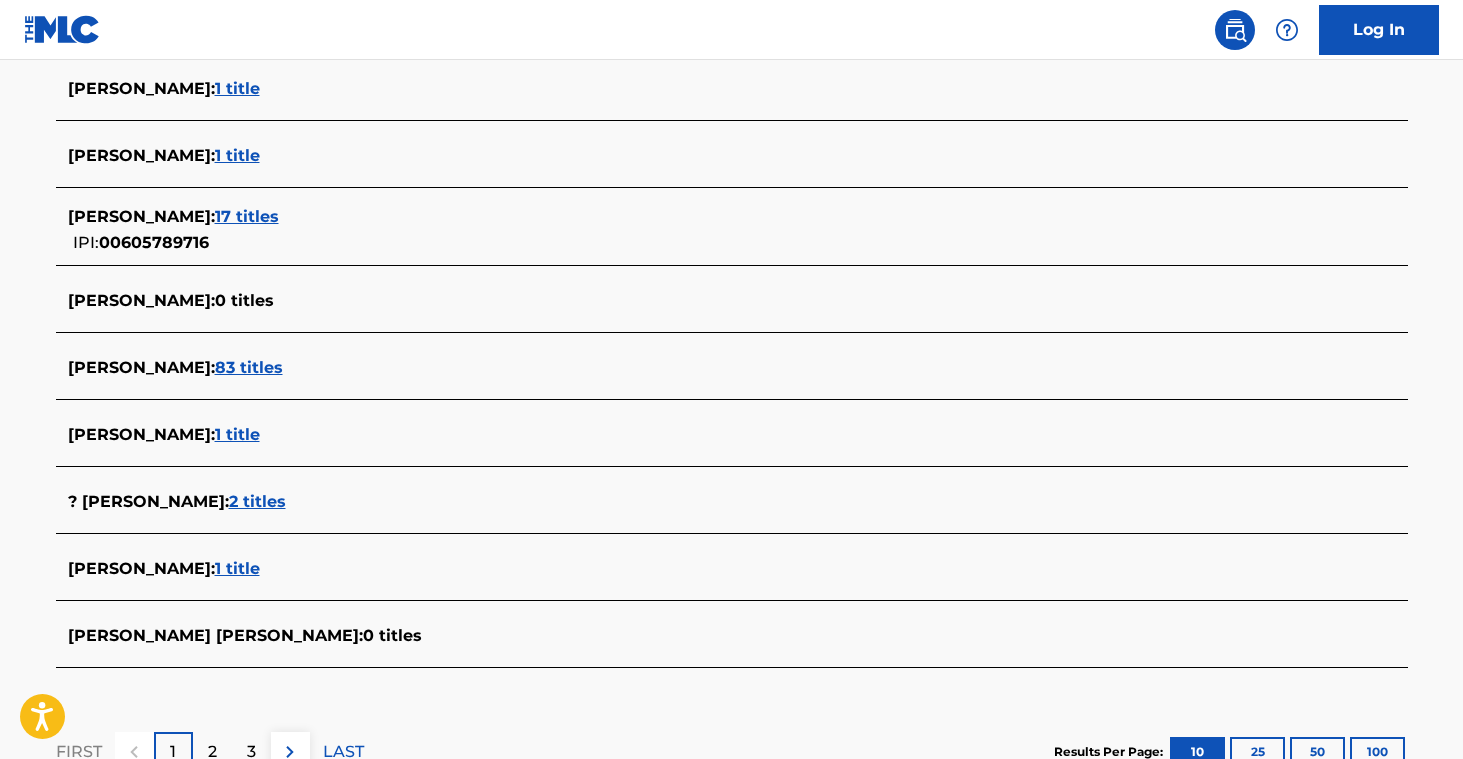 click on "[PERSON_NAME] :  1 title" at bounding box center (706, 569) 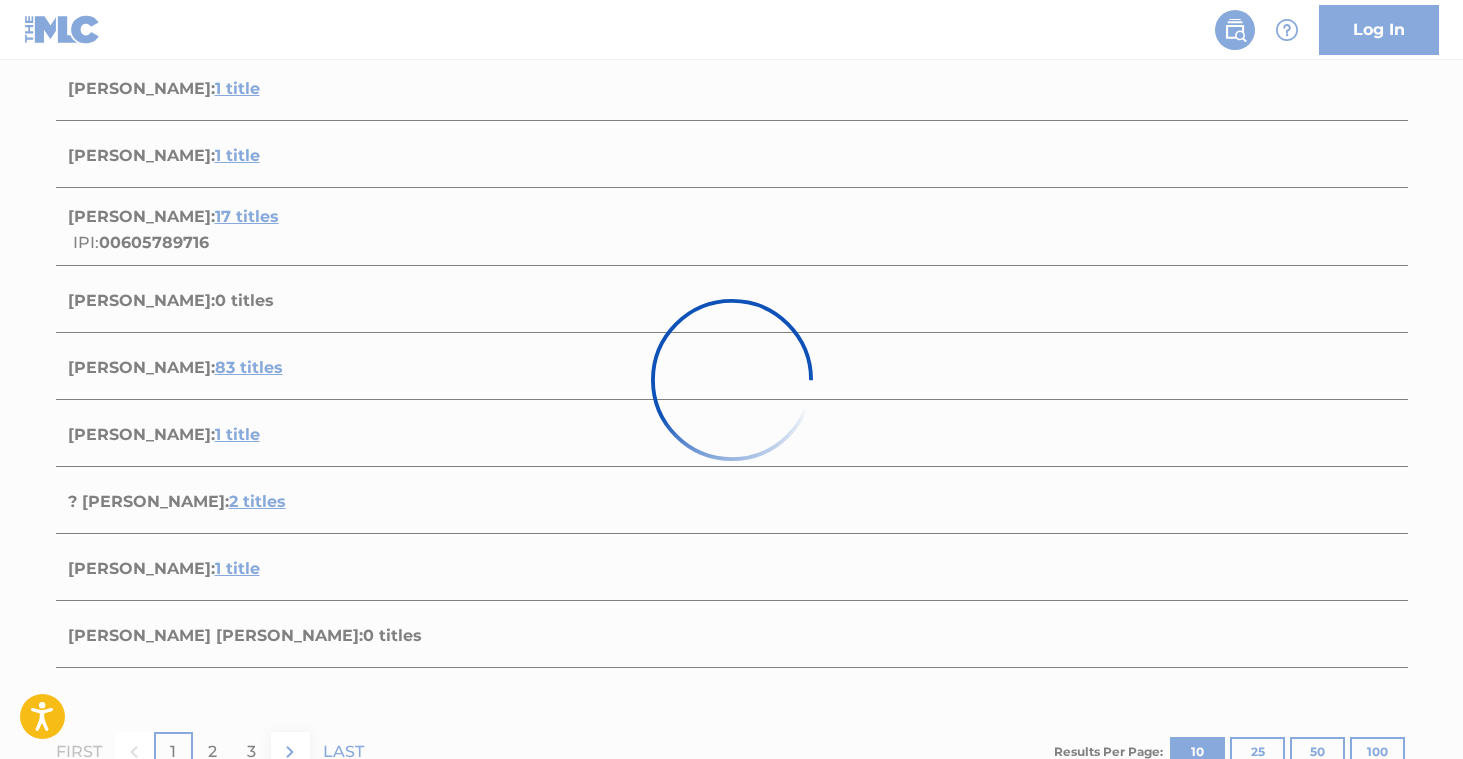 scroll, scrollTop: 348, scrollLeft: 0, axis: vertical 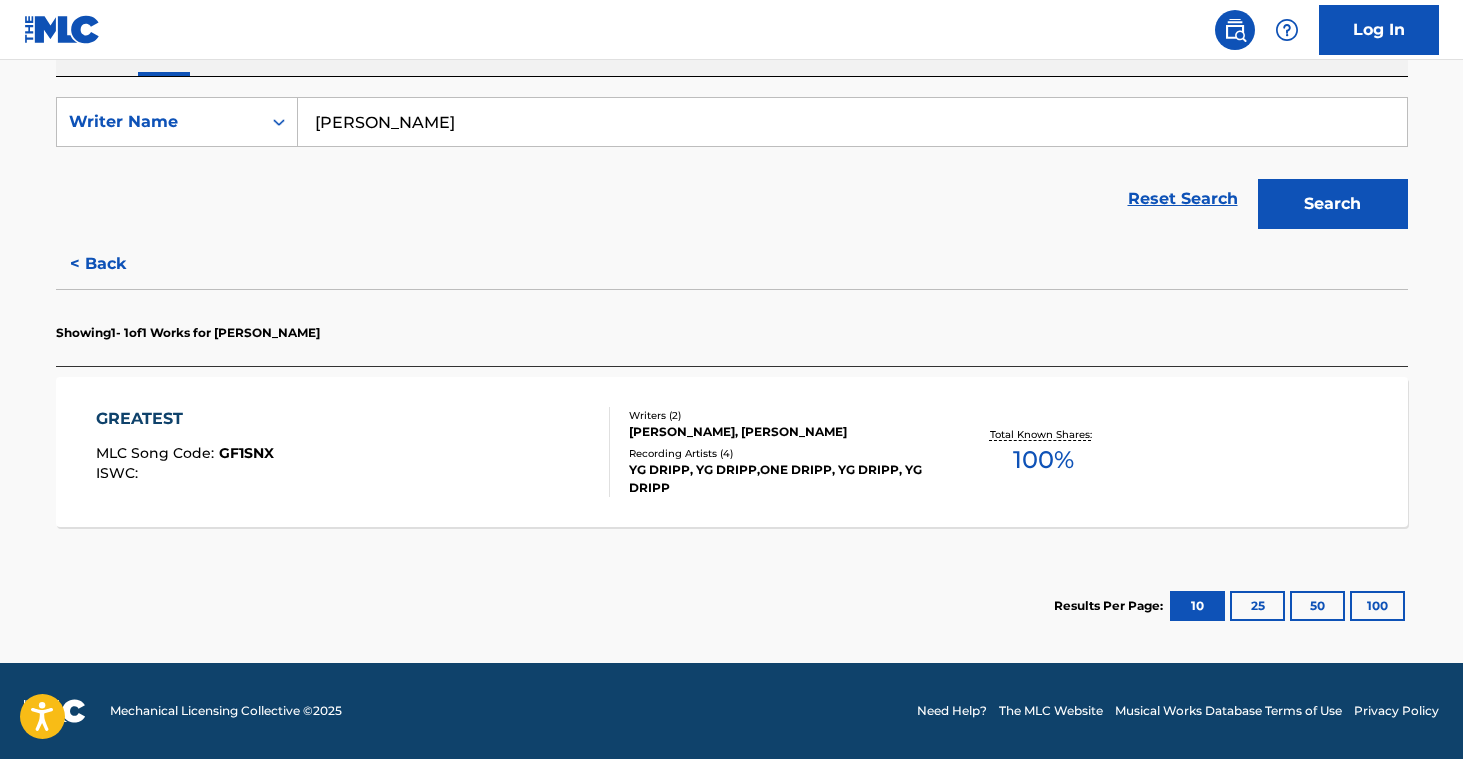 click on "YG DRIPP, YG DRIPP,ONE DRIPP, YG DRIPP, YG DRIPP" at bounding box center [780, 479] 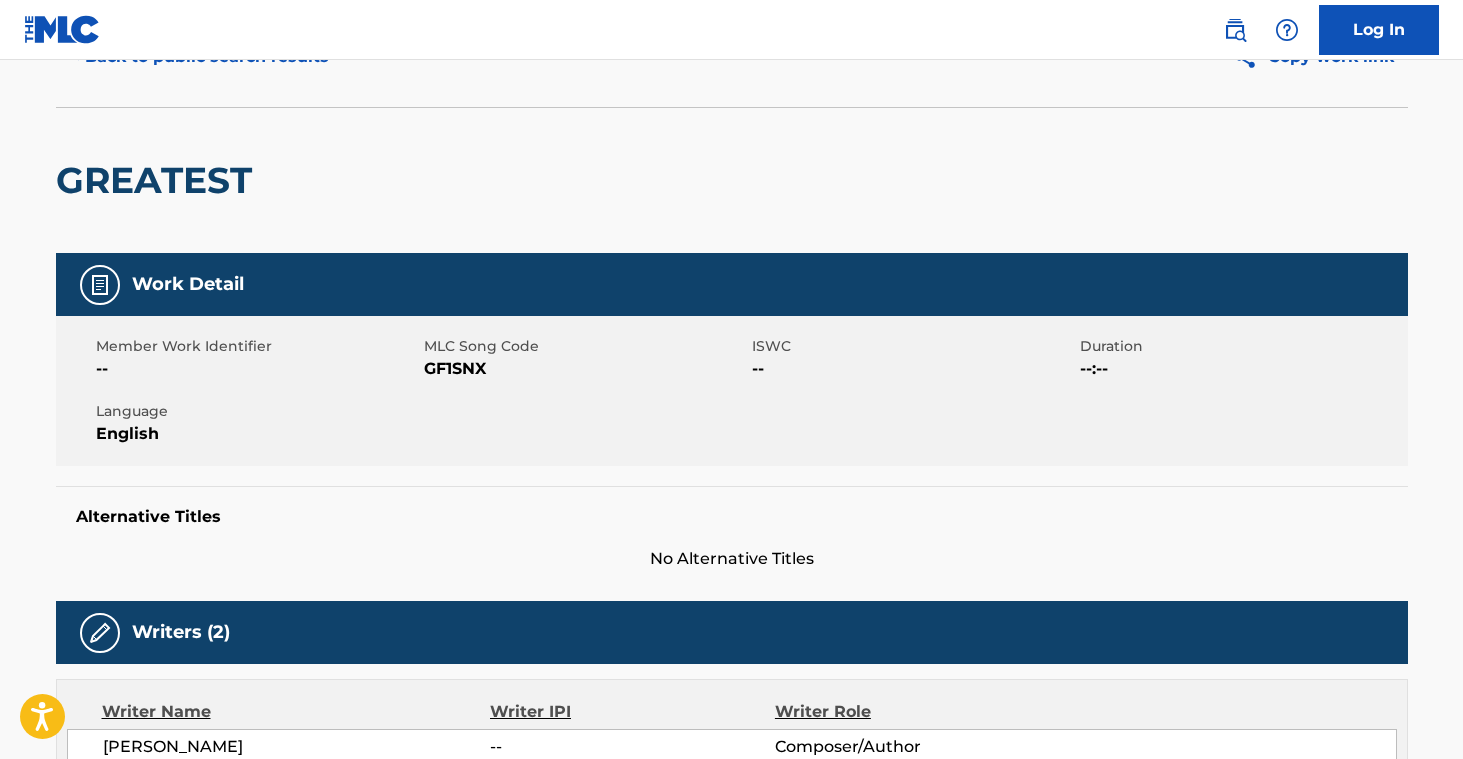 scroll, scrollTop: 0, scrollLeft: 0, axis: both 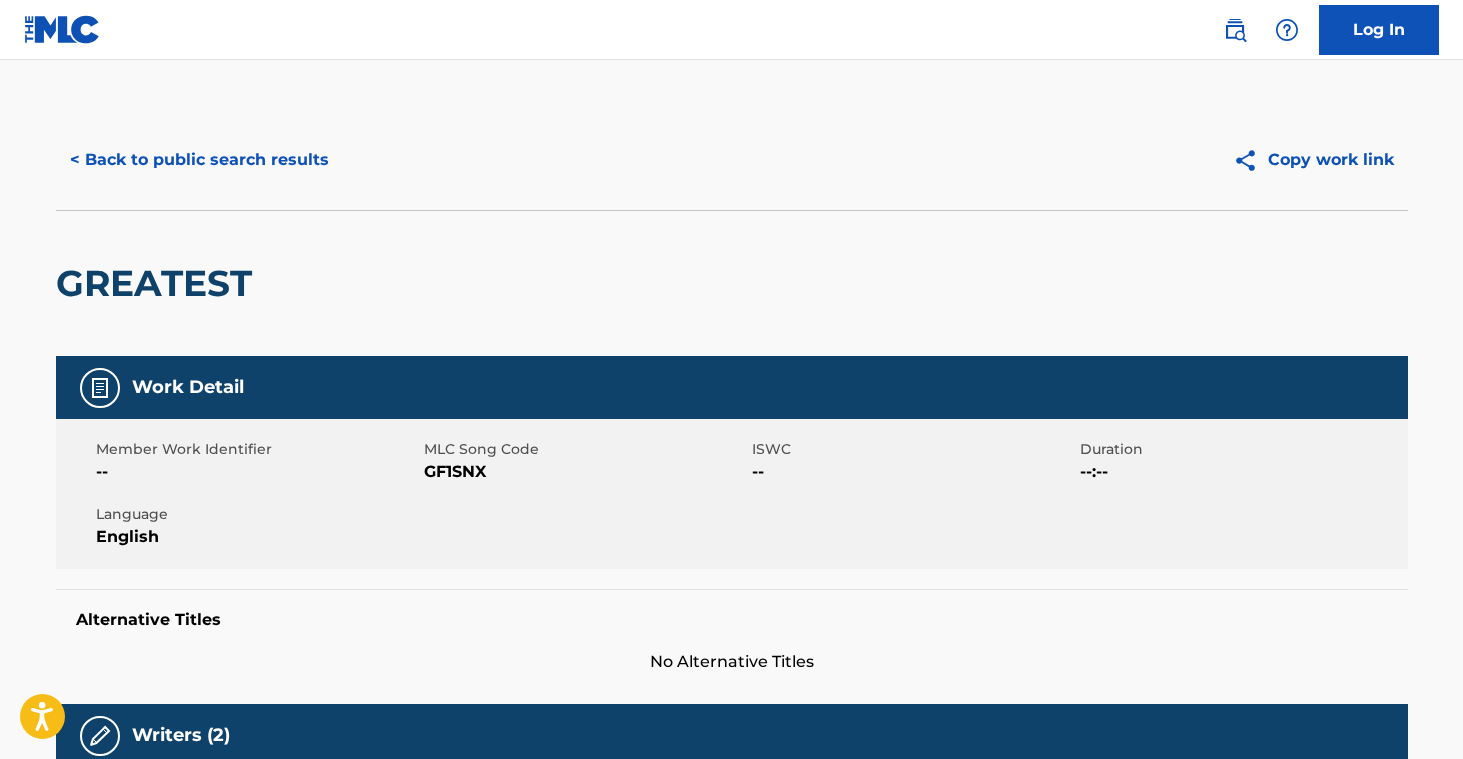 click on "< Back to public search results" at bounding box center [199, 160] 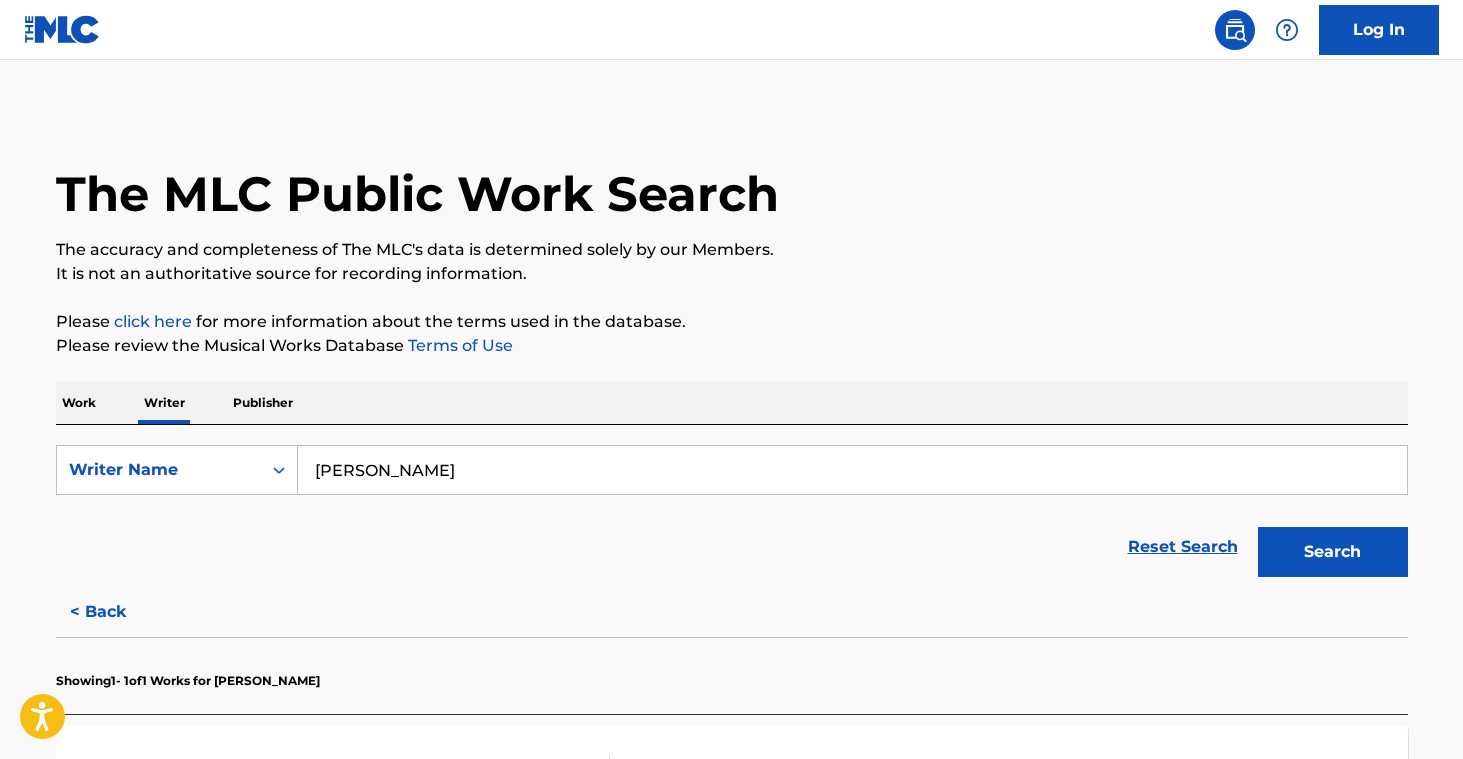 click on "[PERSON_NAME]" at bounding box center [852, 470] 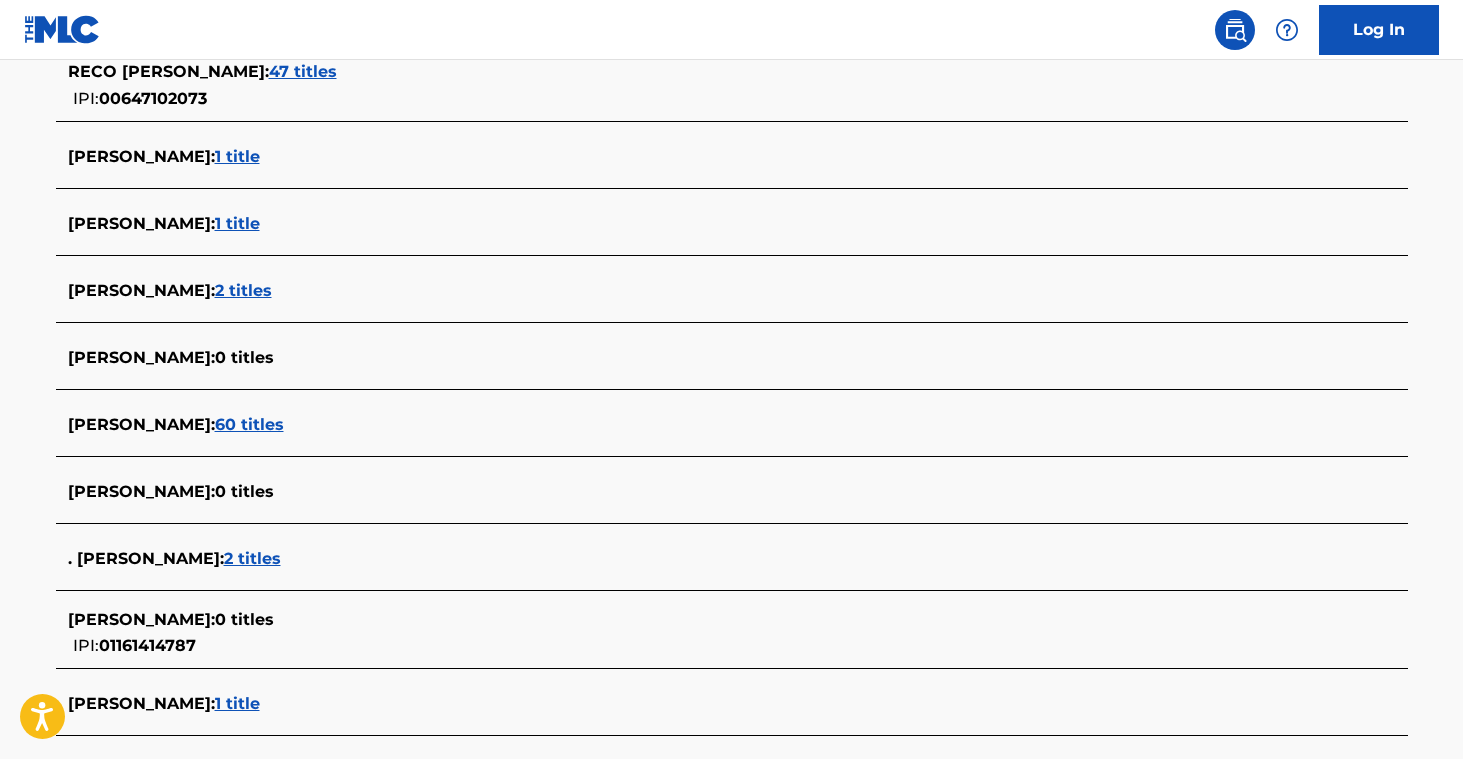 scroll, scrollTop: 722, scrollLeft: 0, axis: vertical 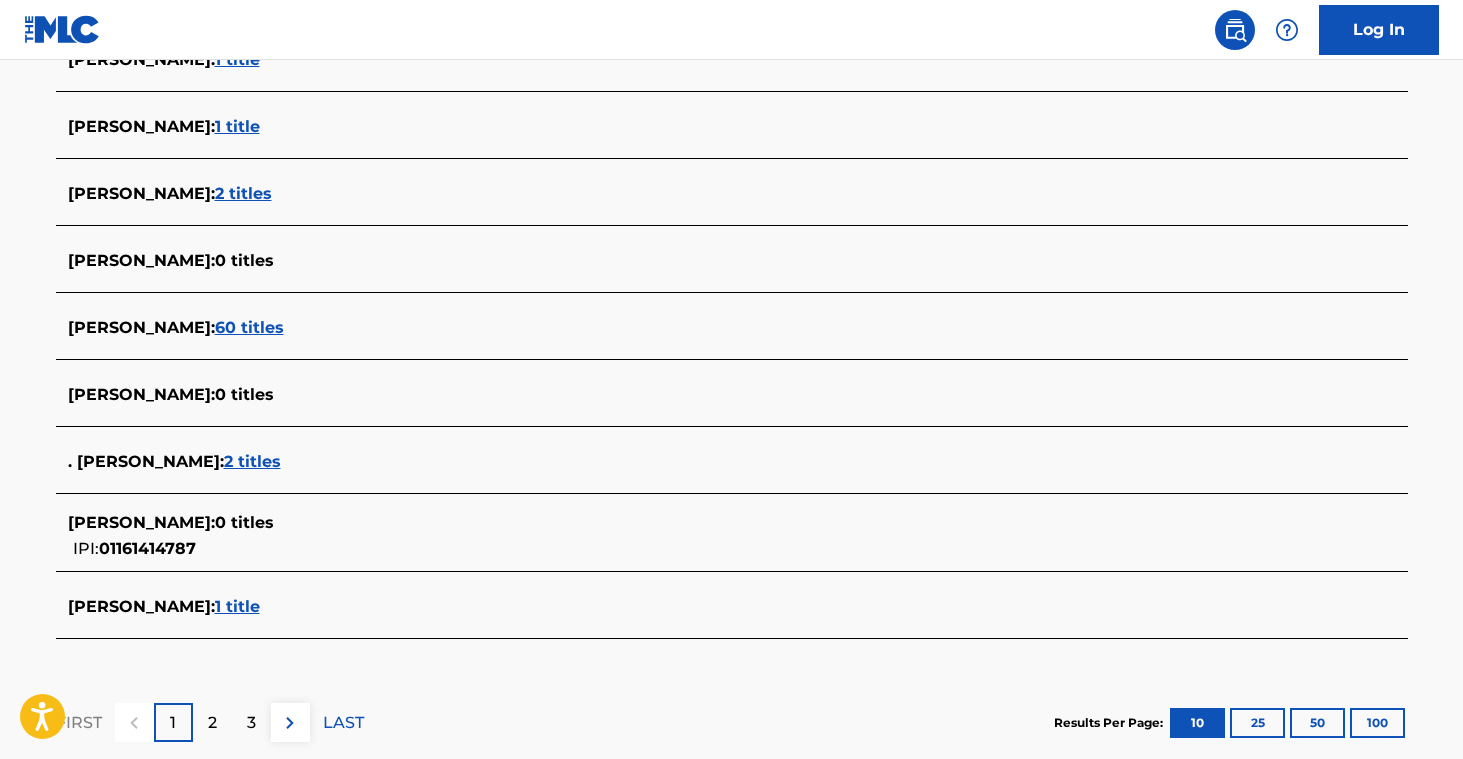 click on "1 title" at bounding box center (237, 606) 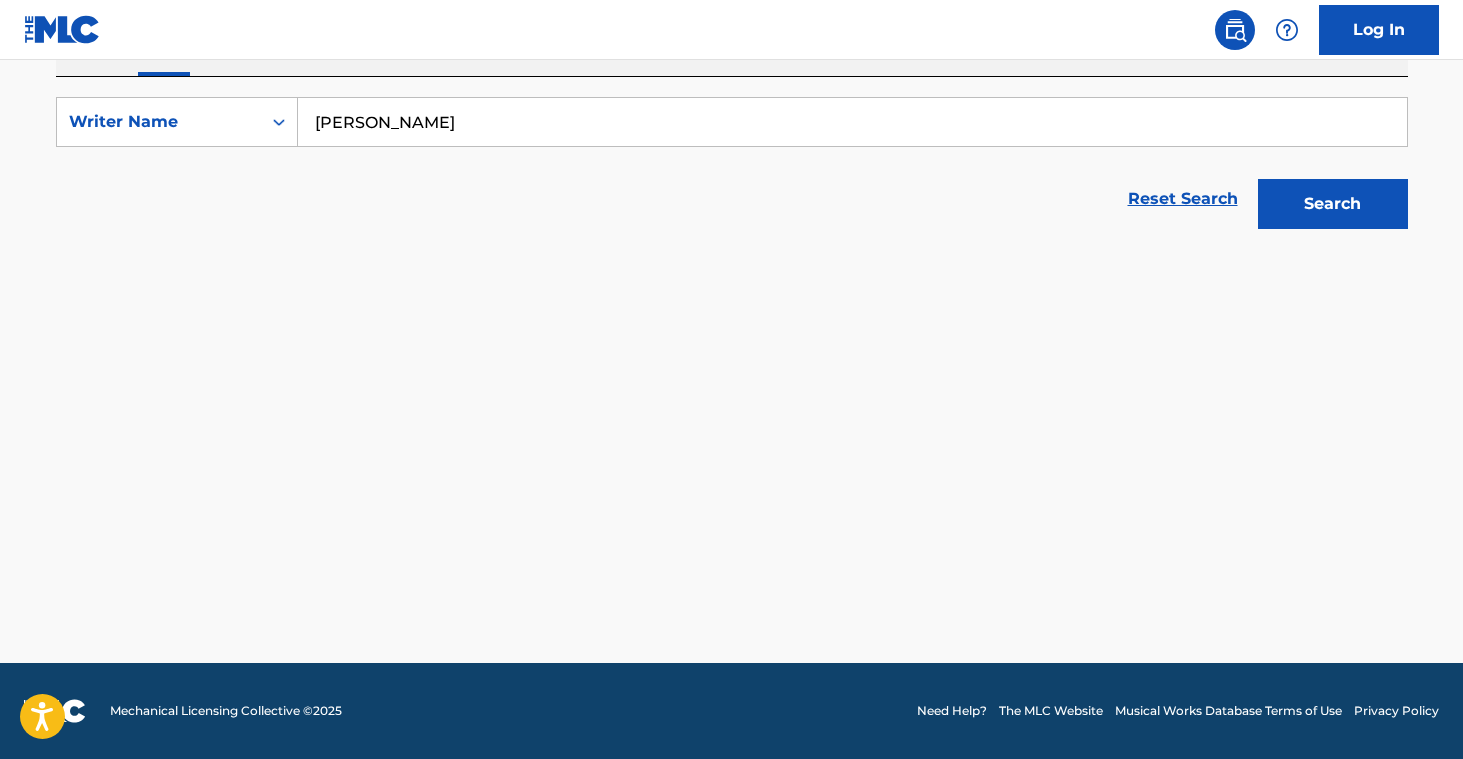 scroll, scrollTop: 348, scrollLeft: 0, axis: vertical 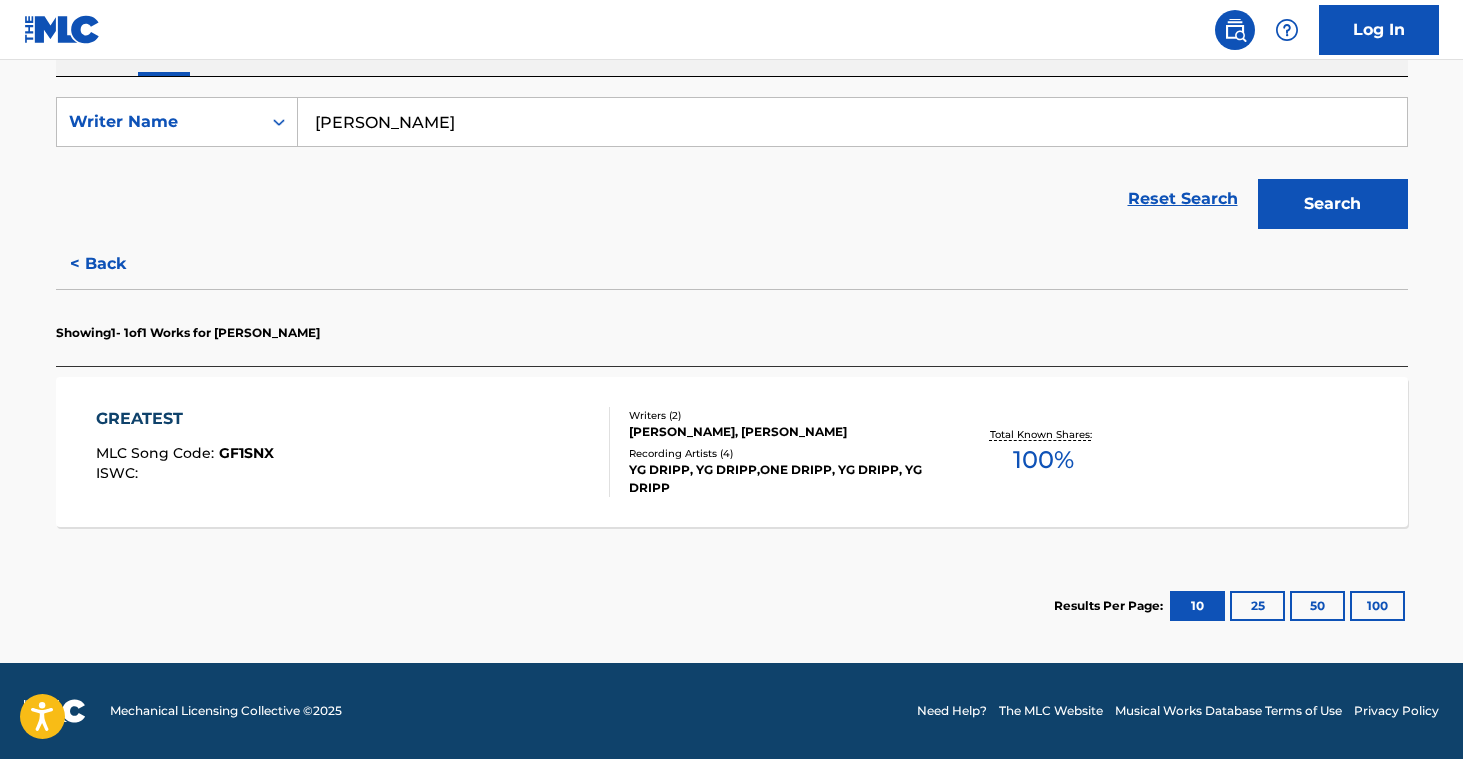 click on "[PERSON_NAME], [PERSON_NAME]" at bounding box center (780, 432) 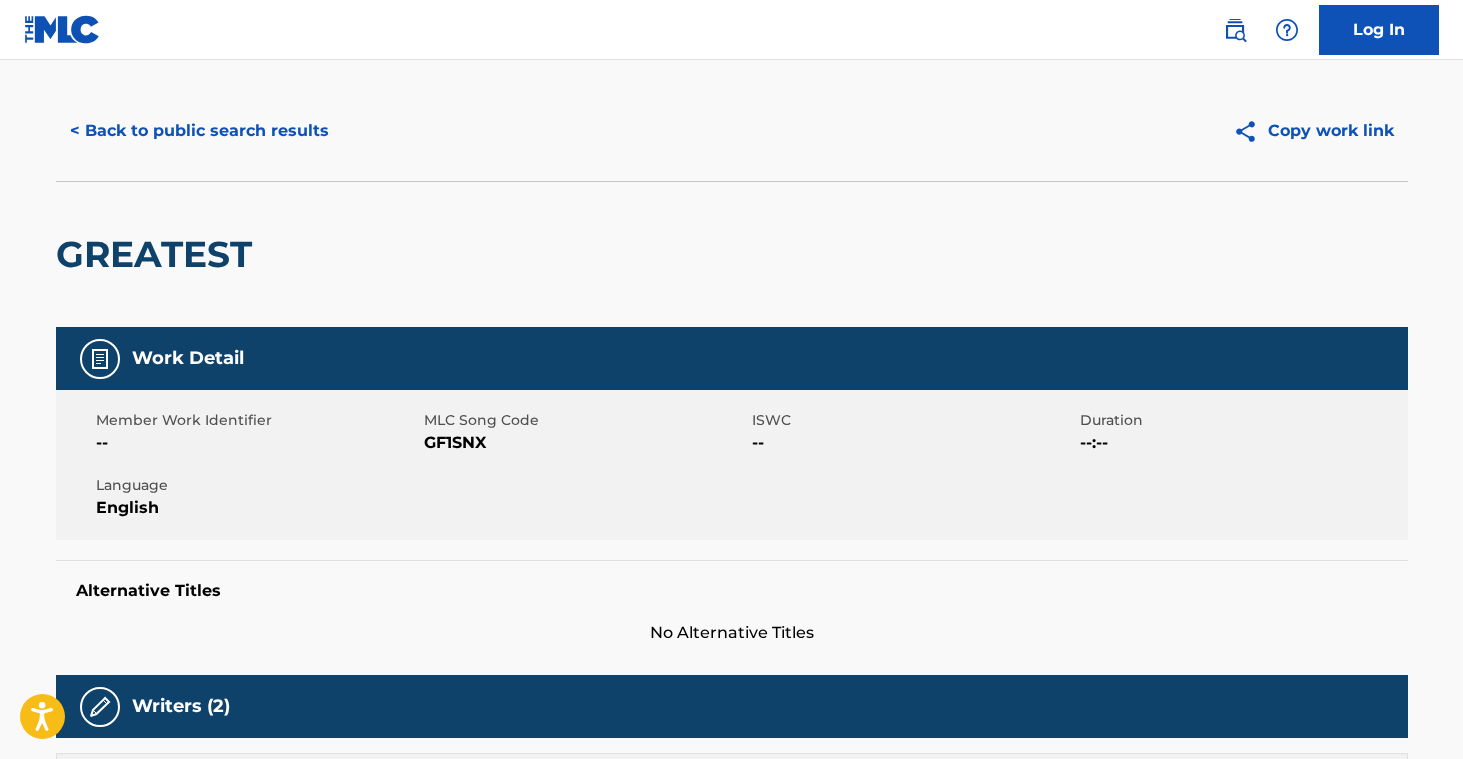 scroll, scrollTop: 0, scrollLeft: 0, axis: both 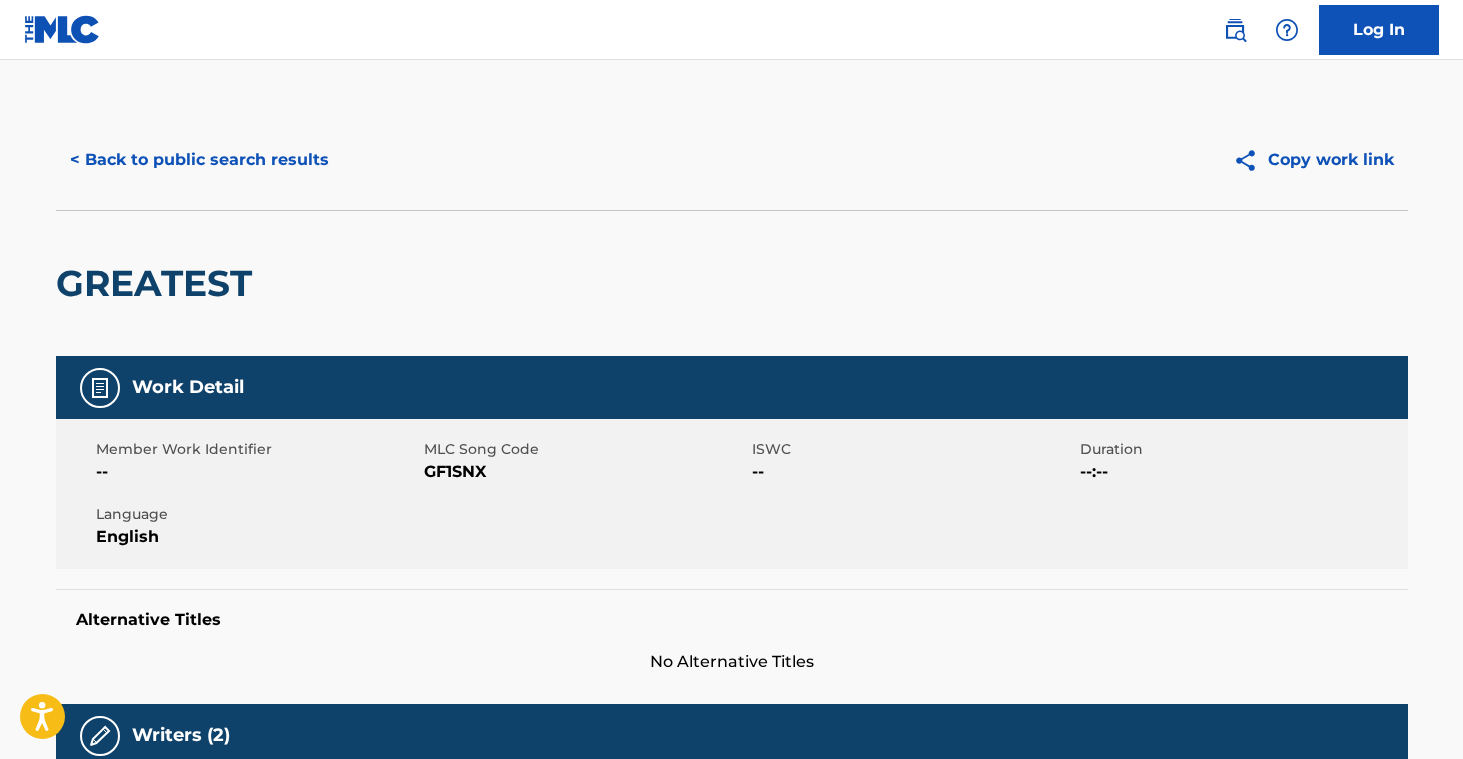 click on "< Back to public search results" at bounding box center (199, 160) 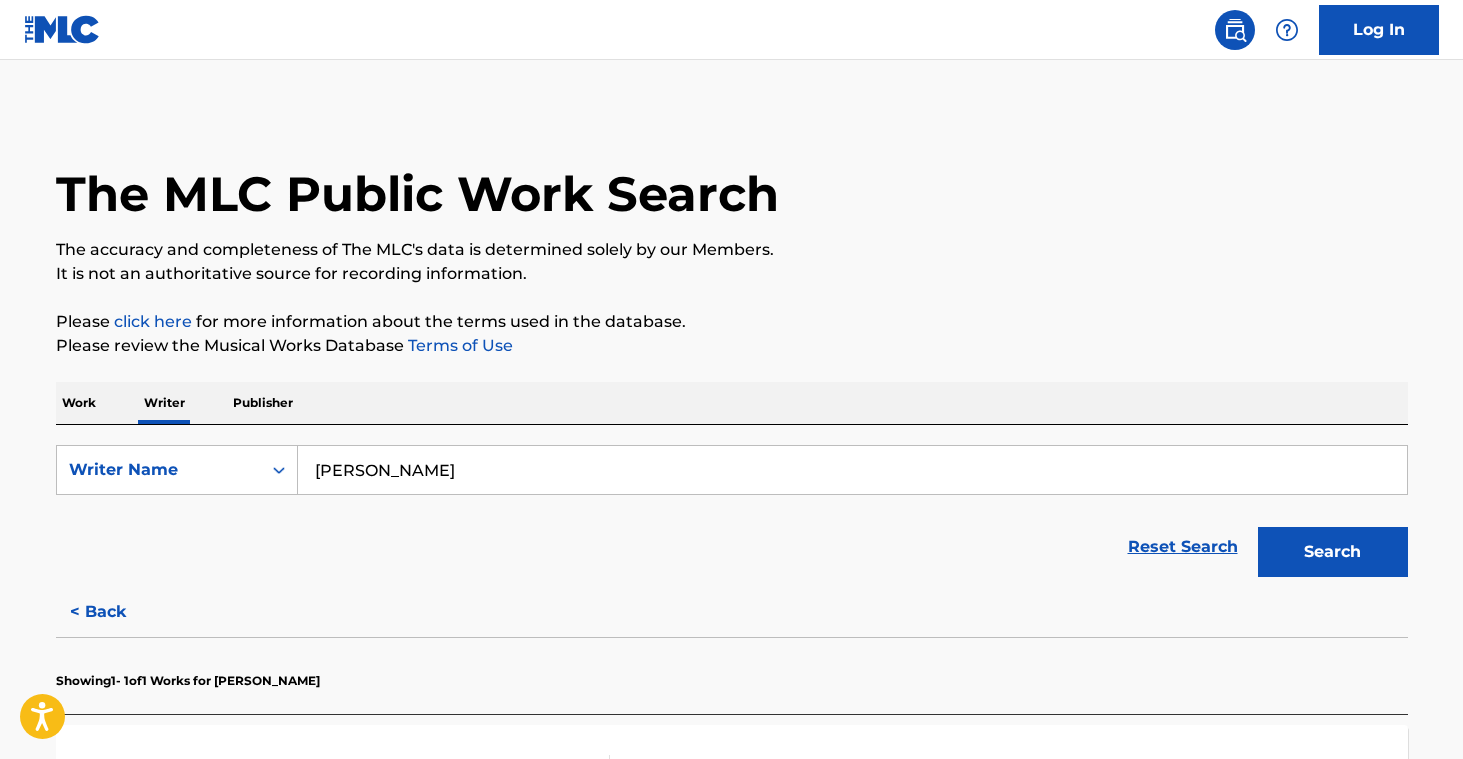 click on "Publisher" at bounding box center (263, 403) 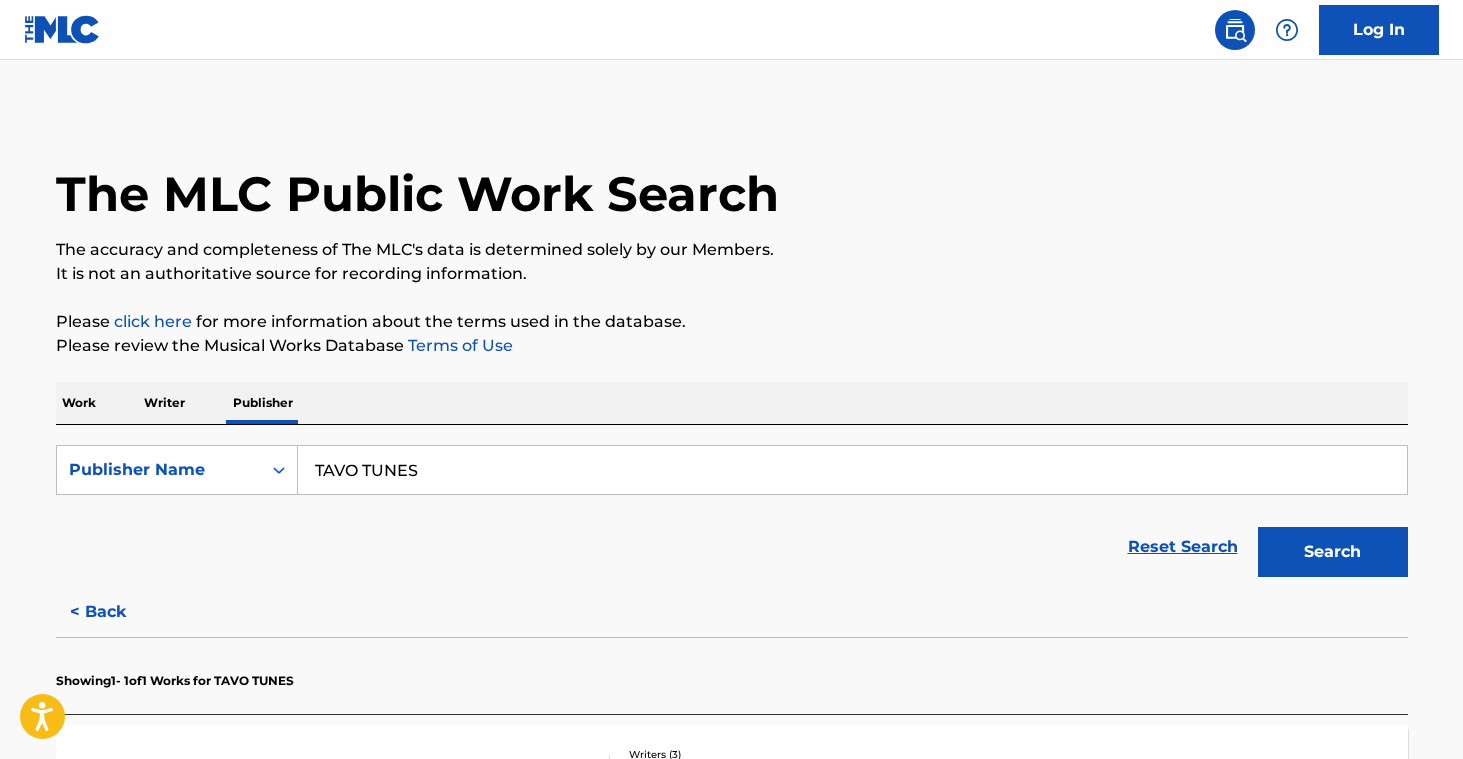 drag, startPoint x: 461, startPoint y: 464, endPoint x: 229, endPoint y: 413, distance: 237.53947 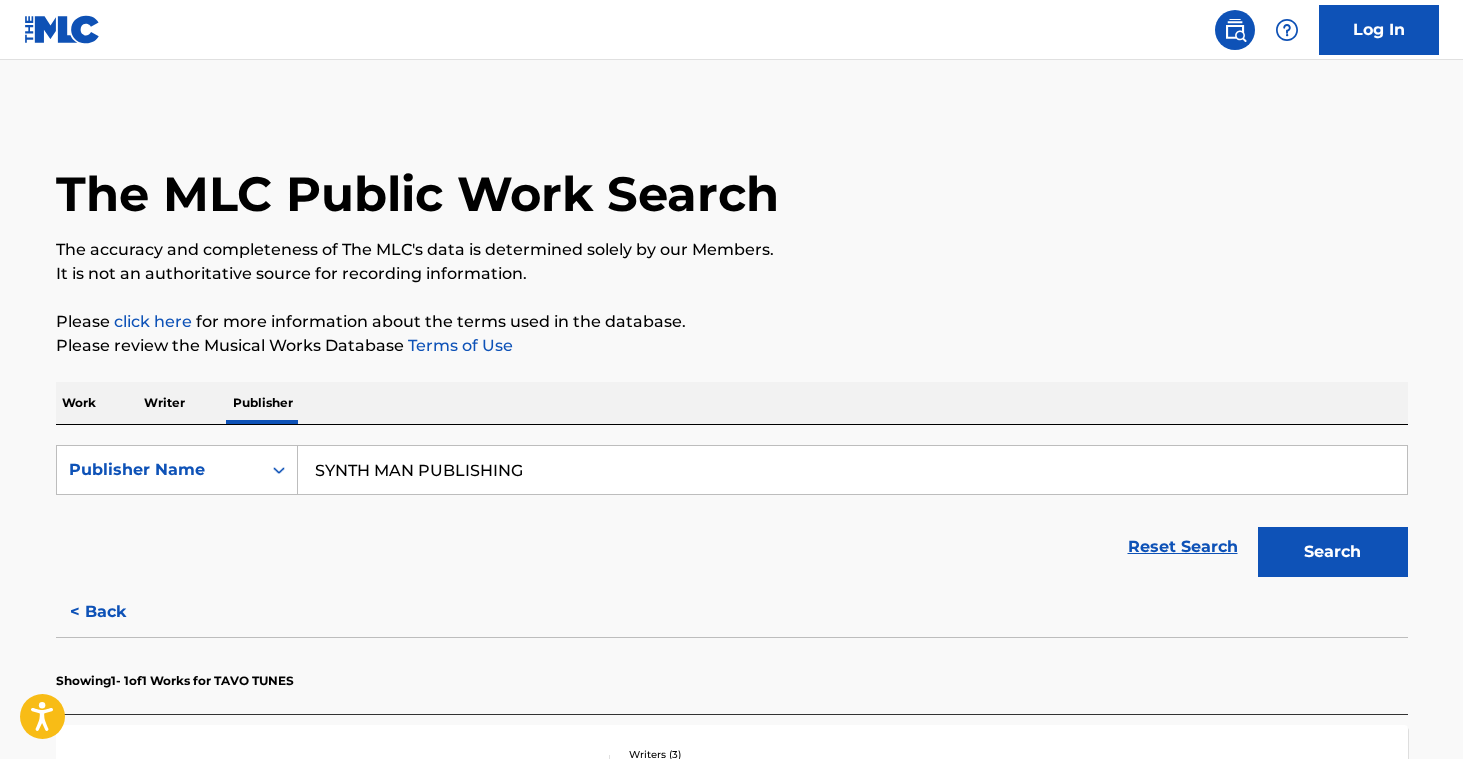 type on "SYNTH MAN PUBLISHING" 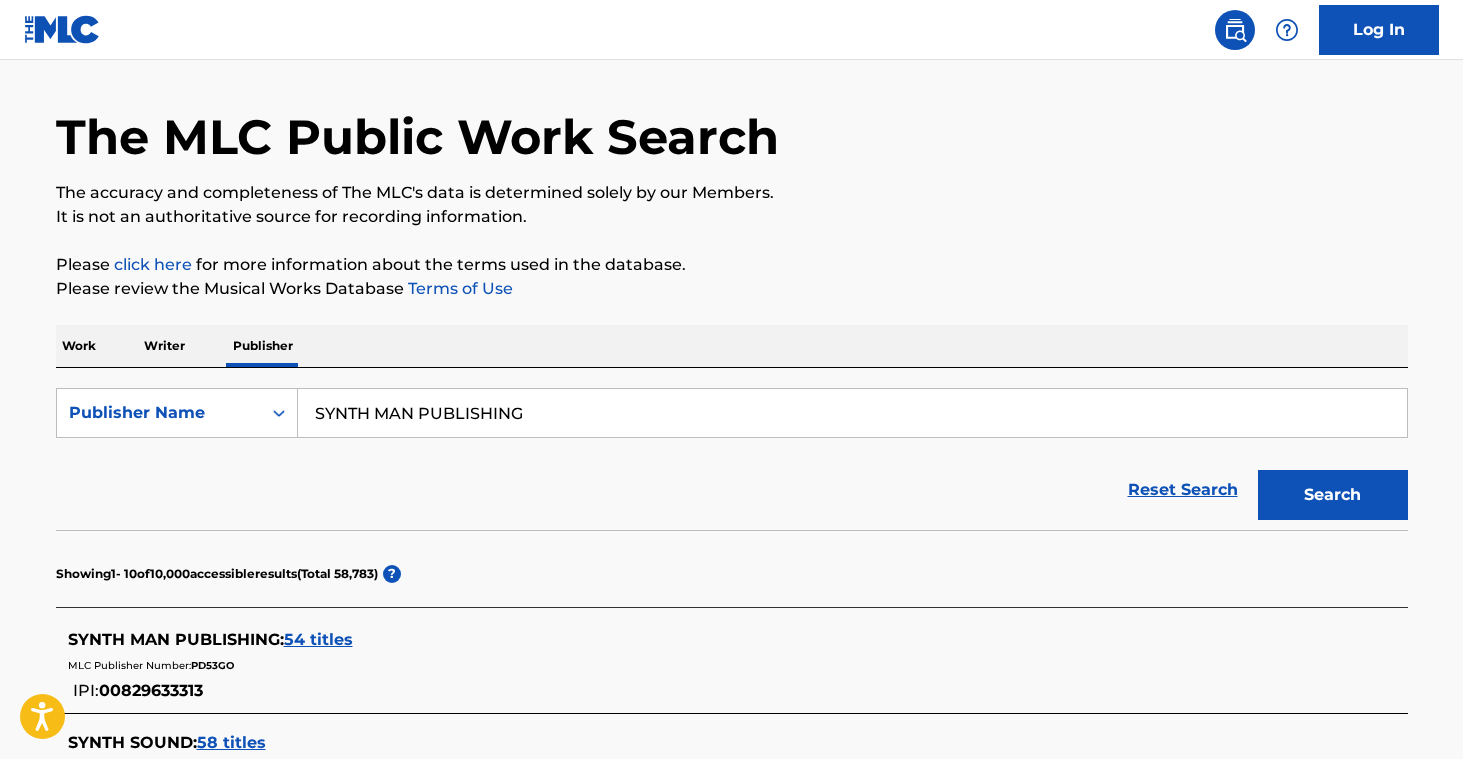 scroll, scrollTop: 76, scrollLeft: 0, axis: vertical 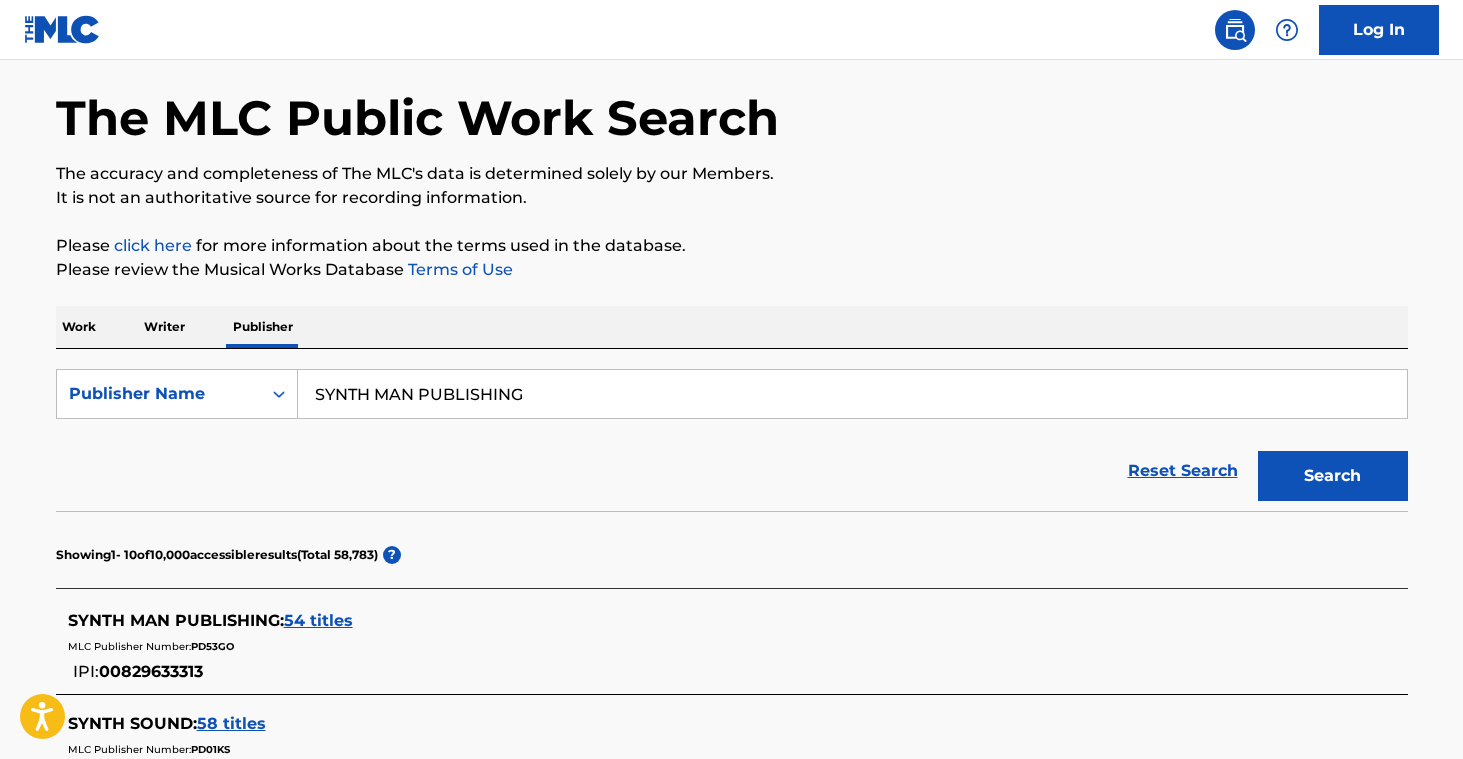 click on "54 titles" at bounding box center [318, 620] 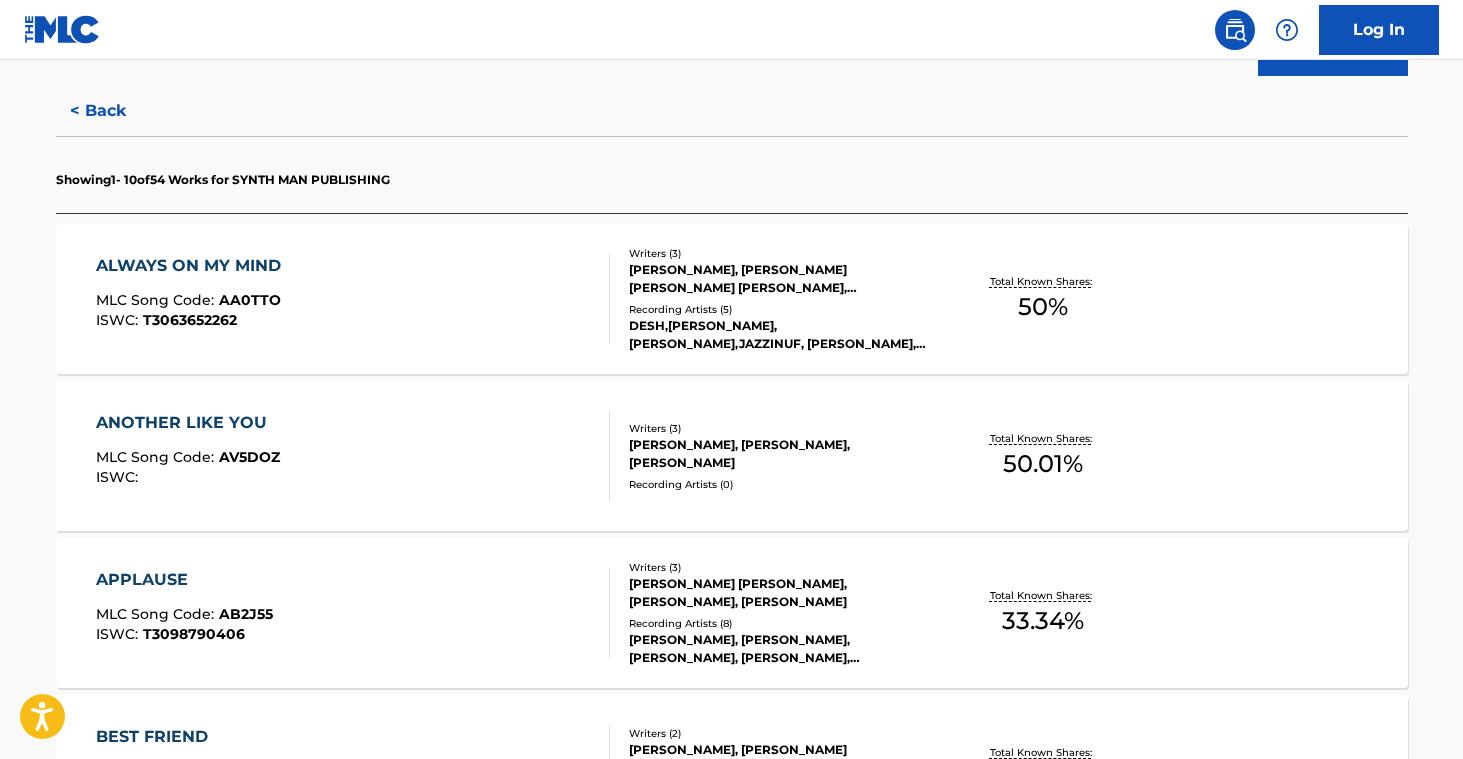 scroll, scrollTop: 504, scrollLeft: 0, axis: vertical 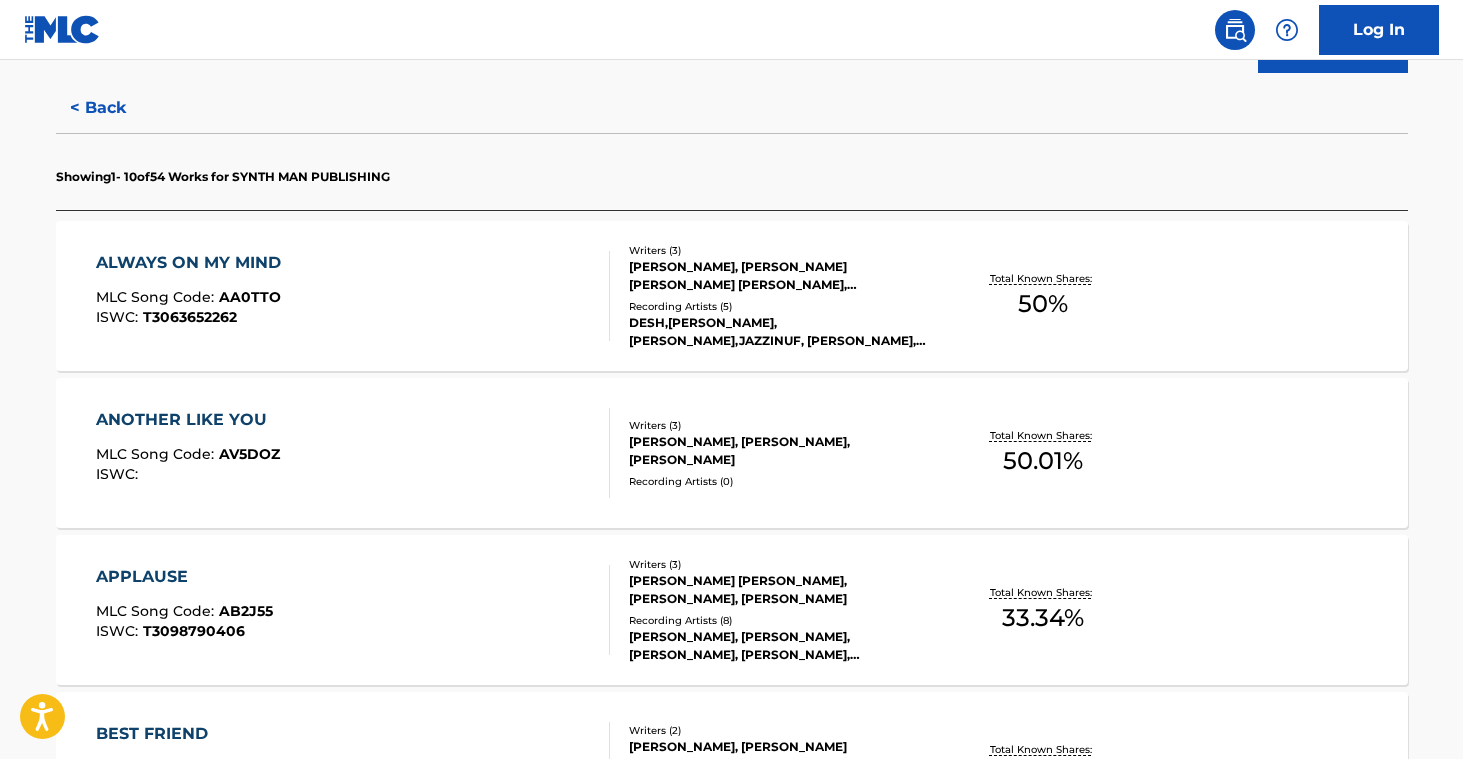 click on "Recording Artists ( 5 )" at bounding box center (780, 306) 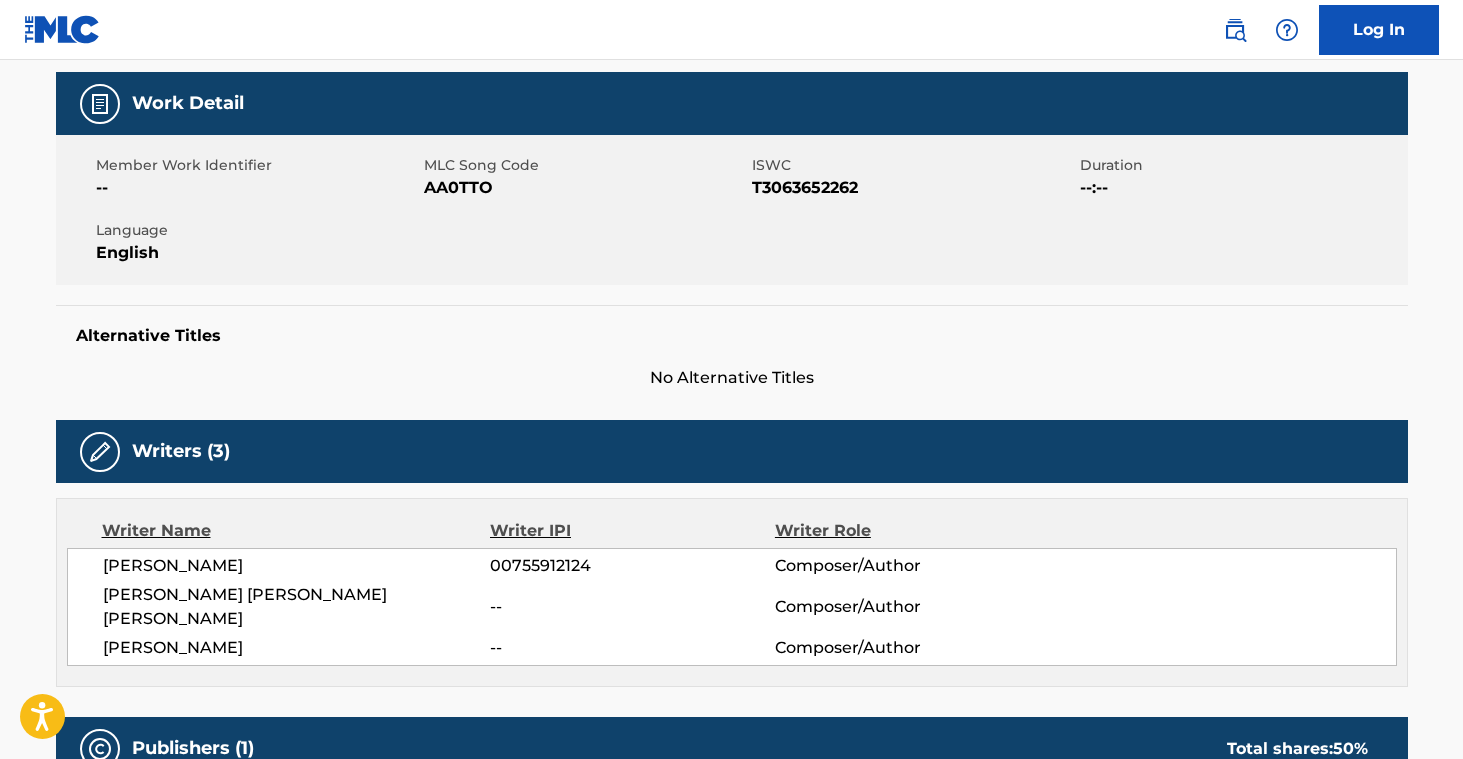 scroll, scrollTop: 0, scrollLeft: 0, axis: both 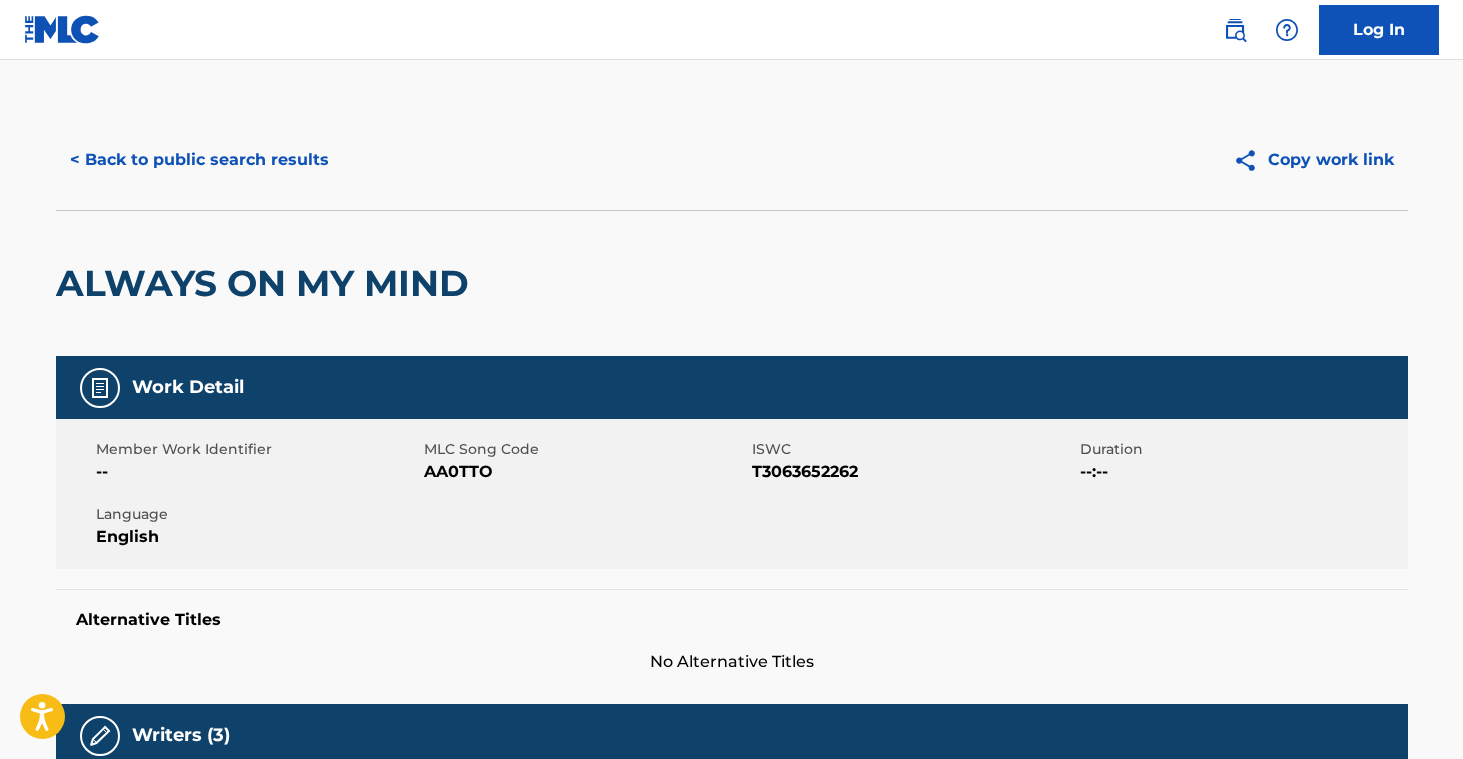 click on "< Back to public search results" at bounding box center (199, 160) 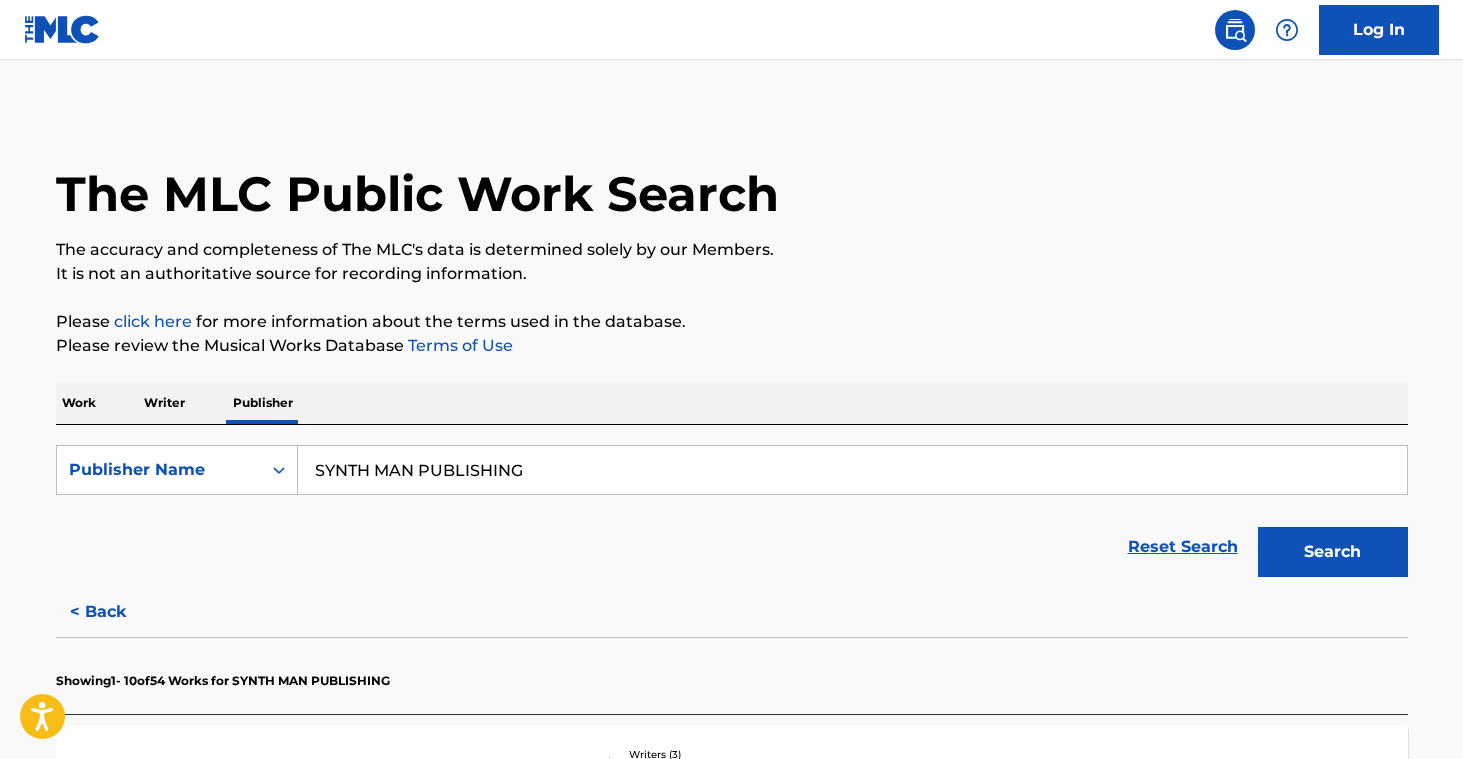 click on "Writer" at bounding box center (164, 403) 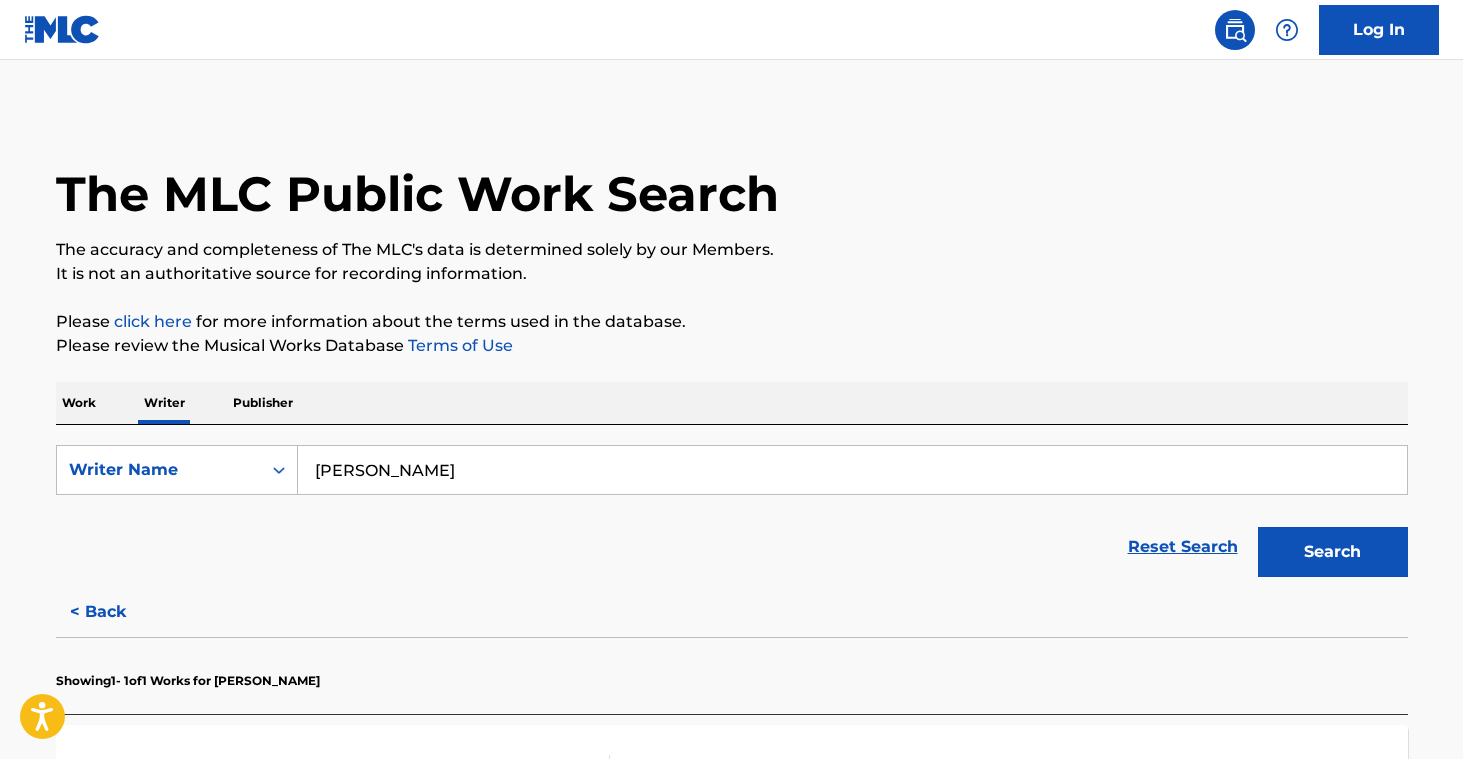 drag, startPoint x: 498, startPoint y: 480, endPoint x: 108, endPoint y: 395, distance: 399.15536 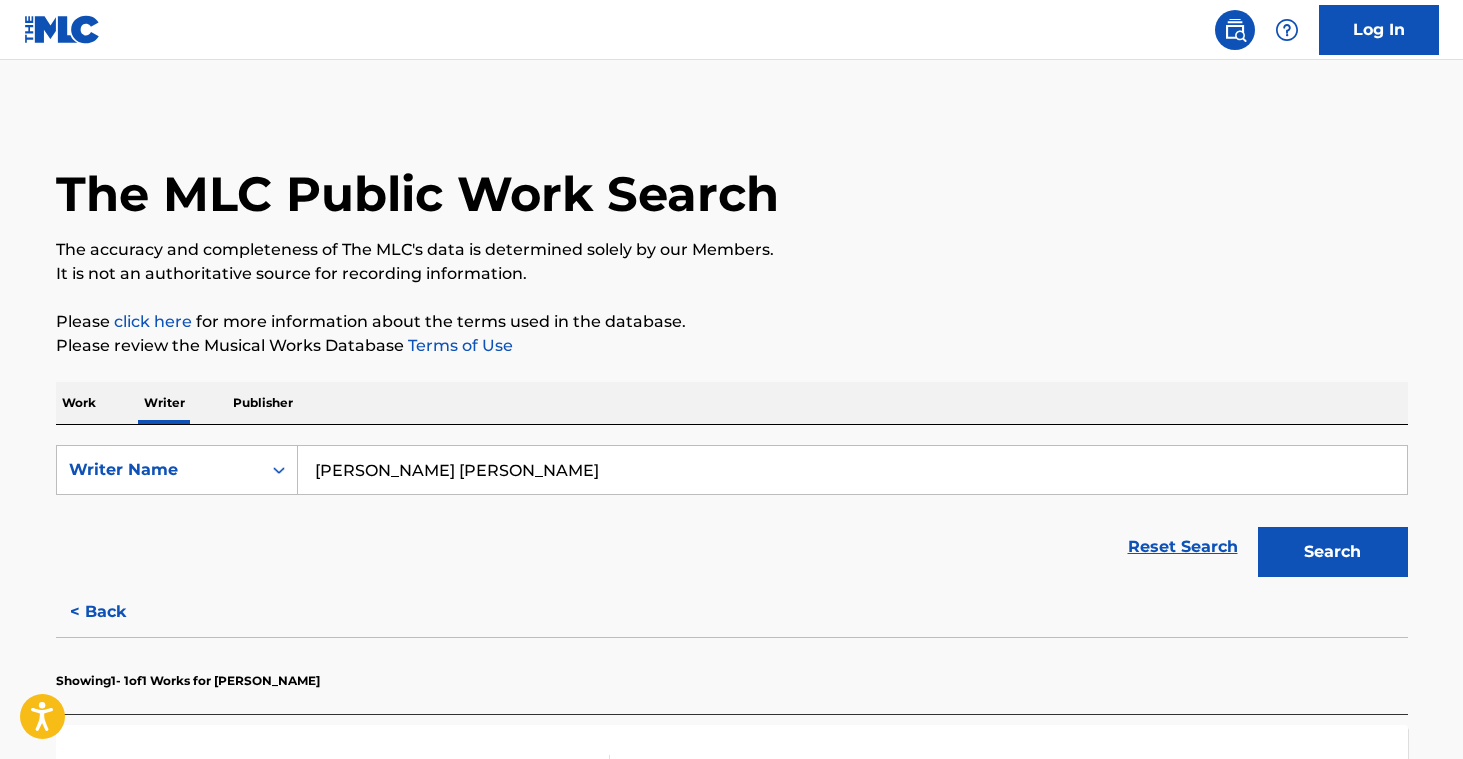 type on "[PERSON_NAME] [PERSON_NAME]" 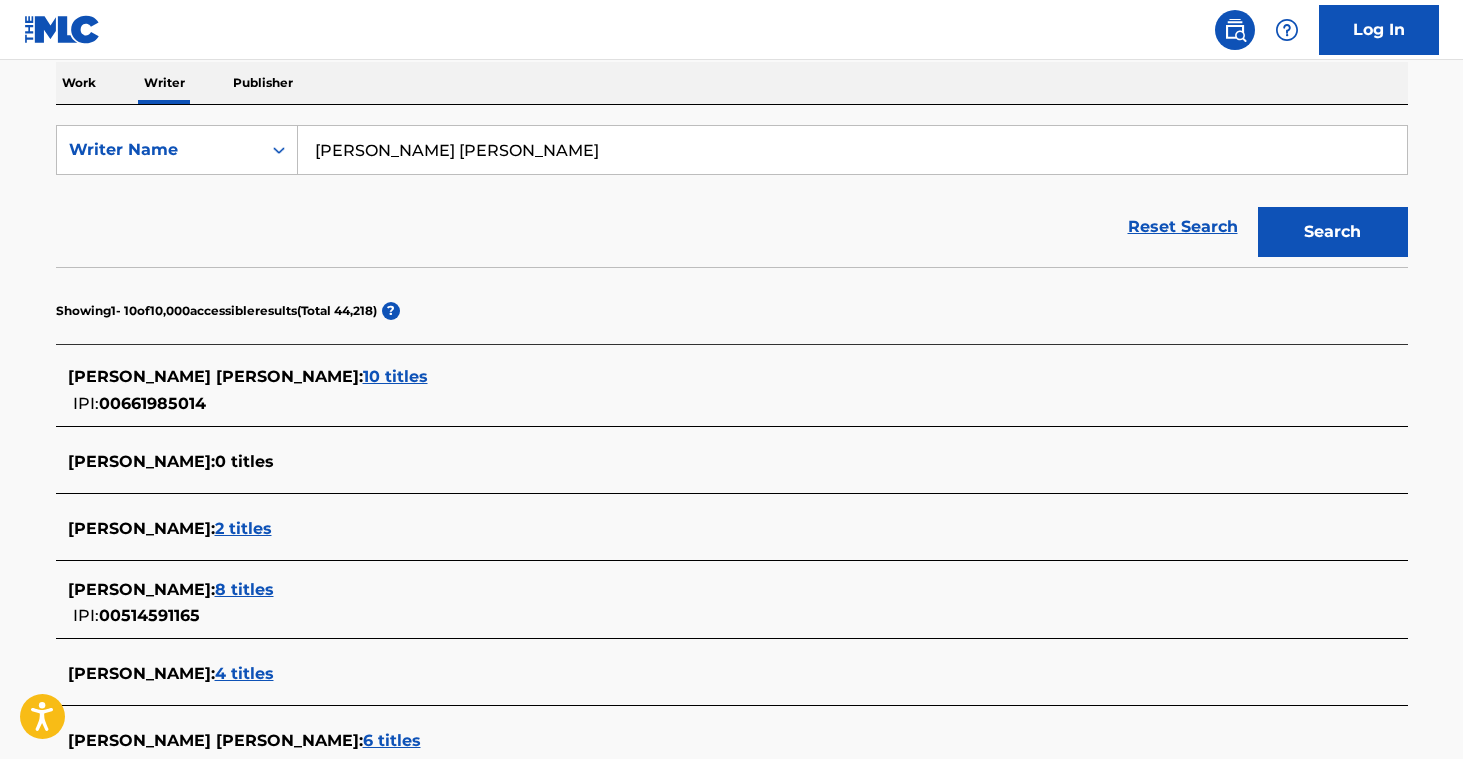 scroll, scrollTop: 380, scrollLeft: 0, axis: vertical 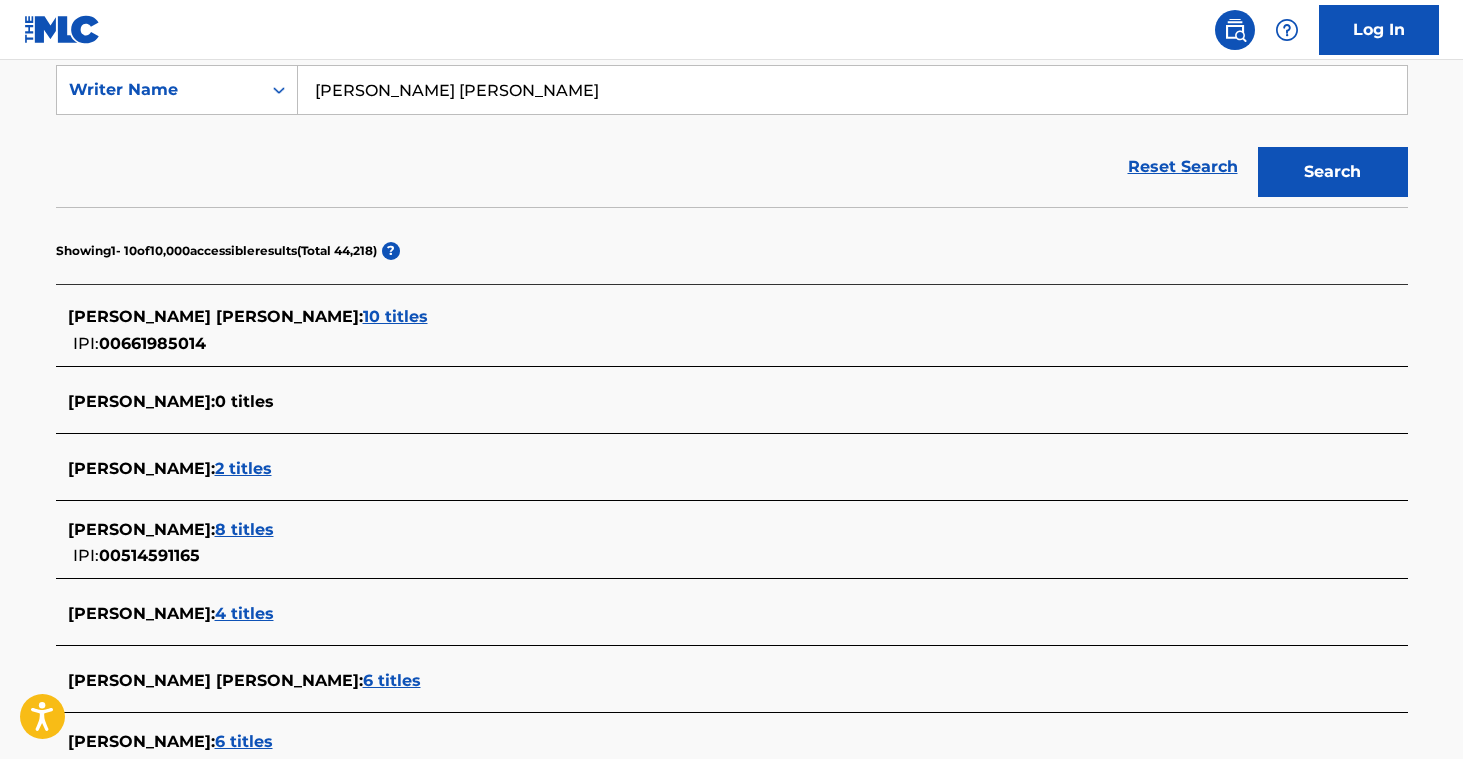 click on "6 titles" at bounding box center (392, 680) 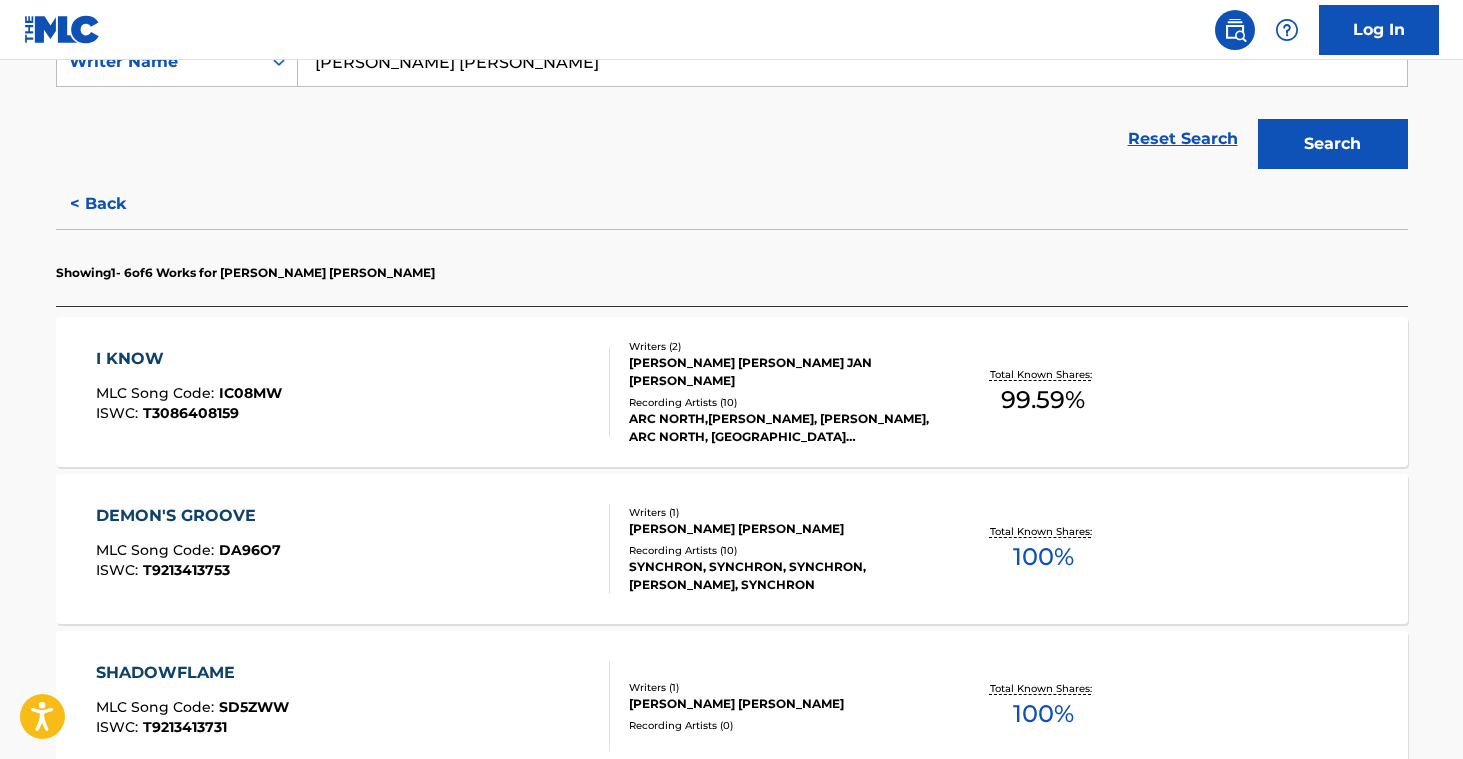 scroll, scrollTop: 408, scrollLeft: 0, axis: vertical 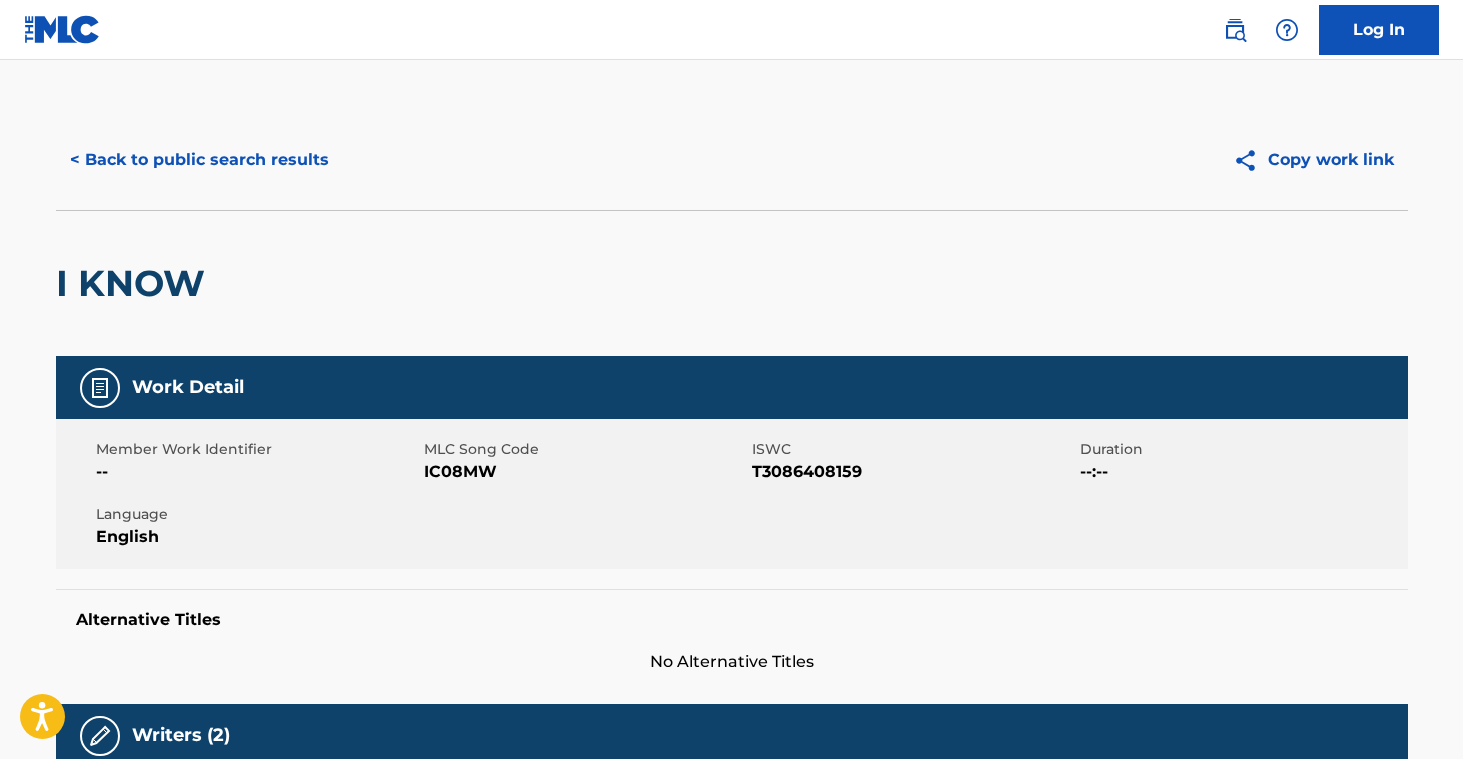 click on "< Back to public search results" at bounding box center [199, 160] 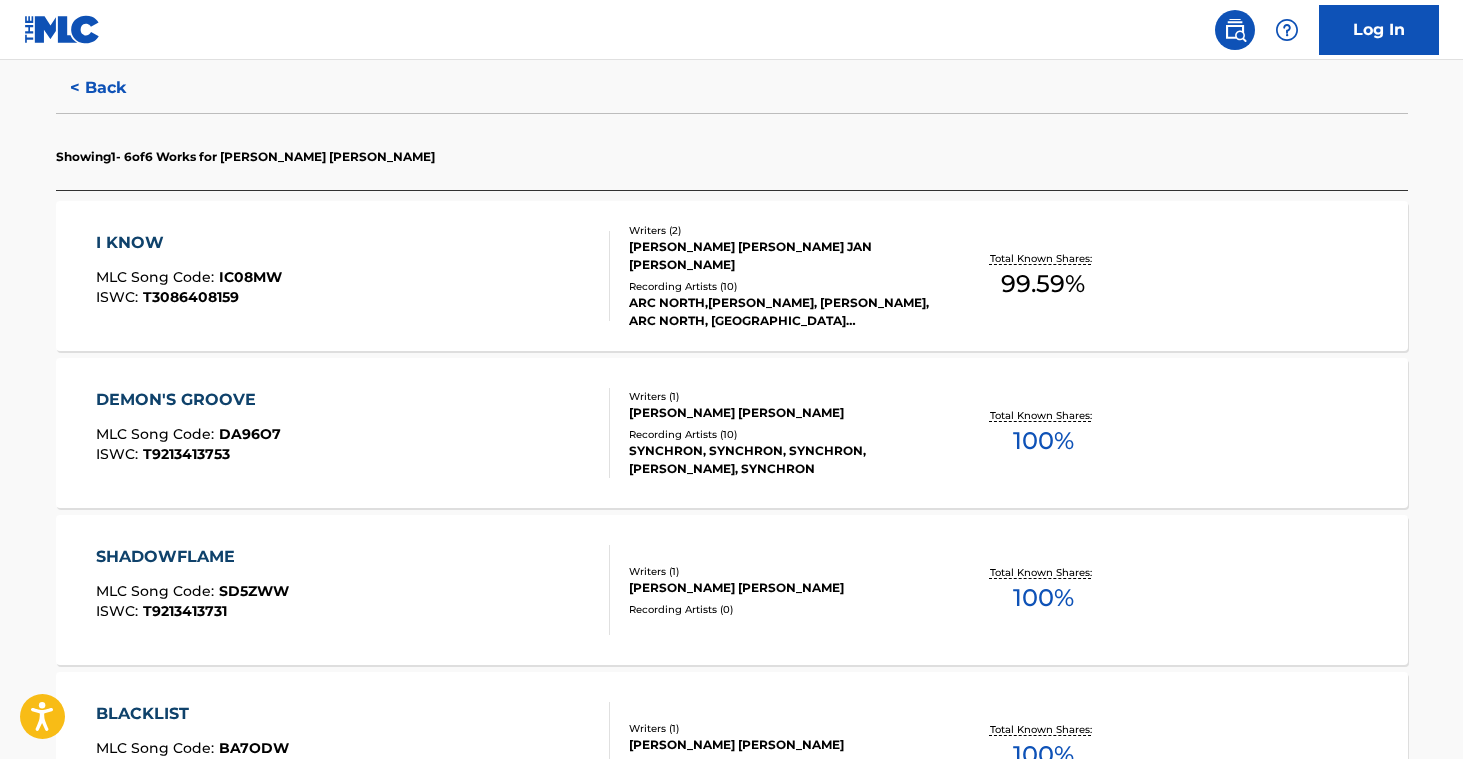 scroll, scrollTop: 538, scrollLeft: 0, axis: vertical 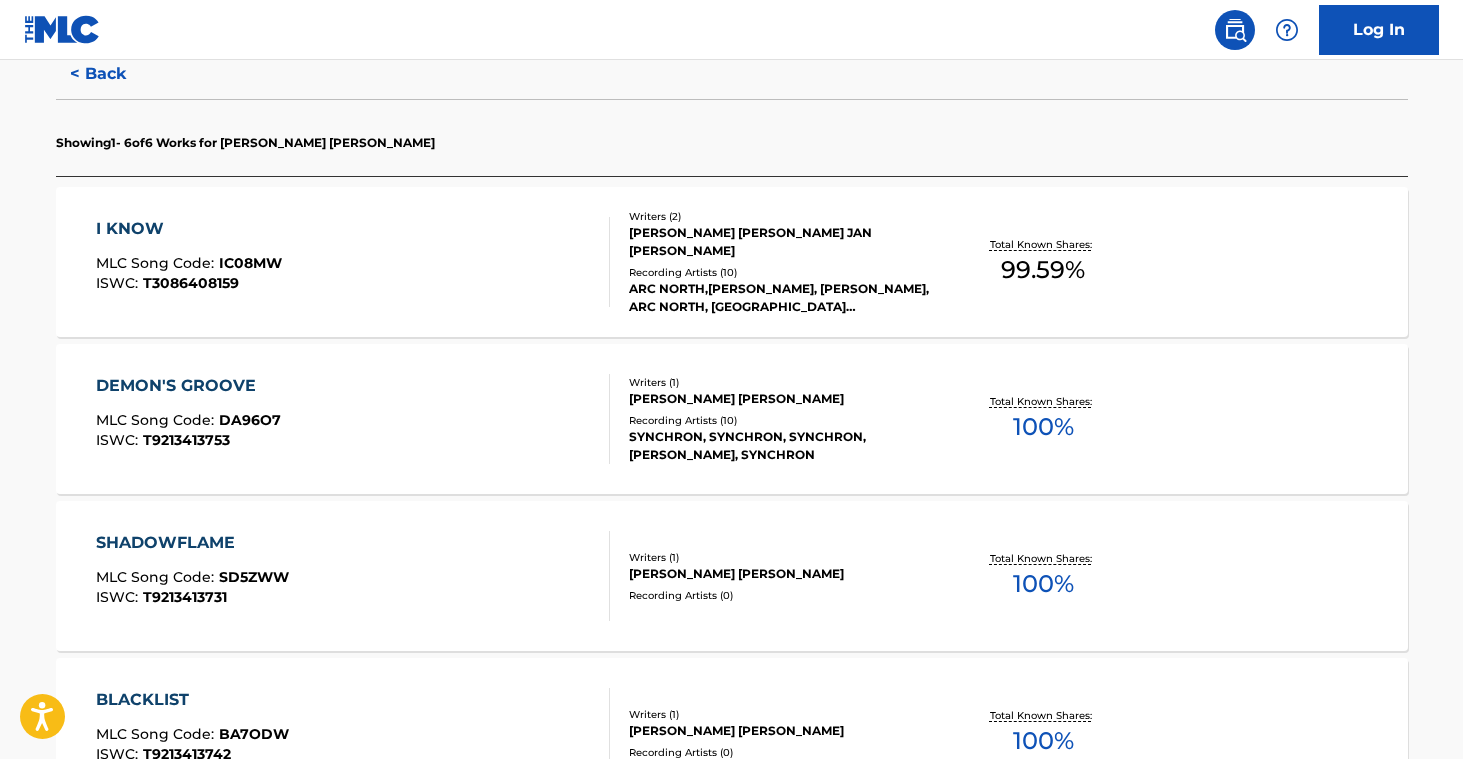 click on "SYNCHRON, SYNCHRON, SYNCHRON, [PERSON_NAME], SYNCHRON" at bounding box center [780, 446] 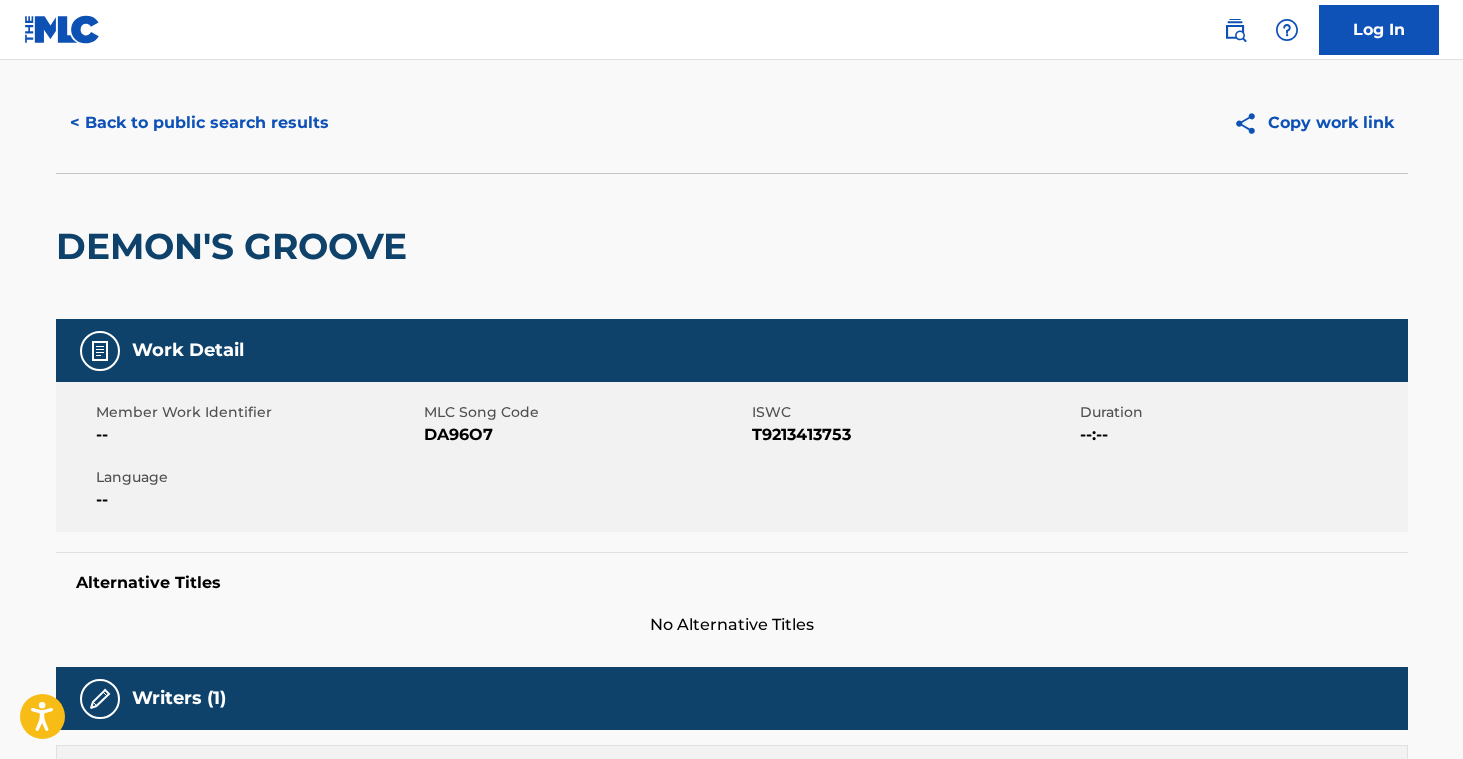 scroll, scrollTop: 0, scrollLeft: 0, axis: both 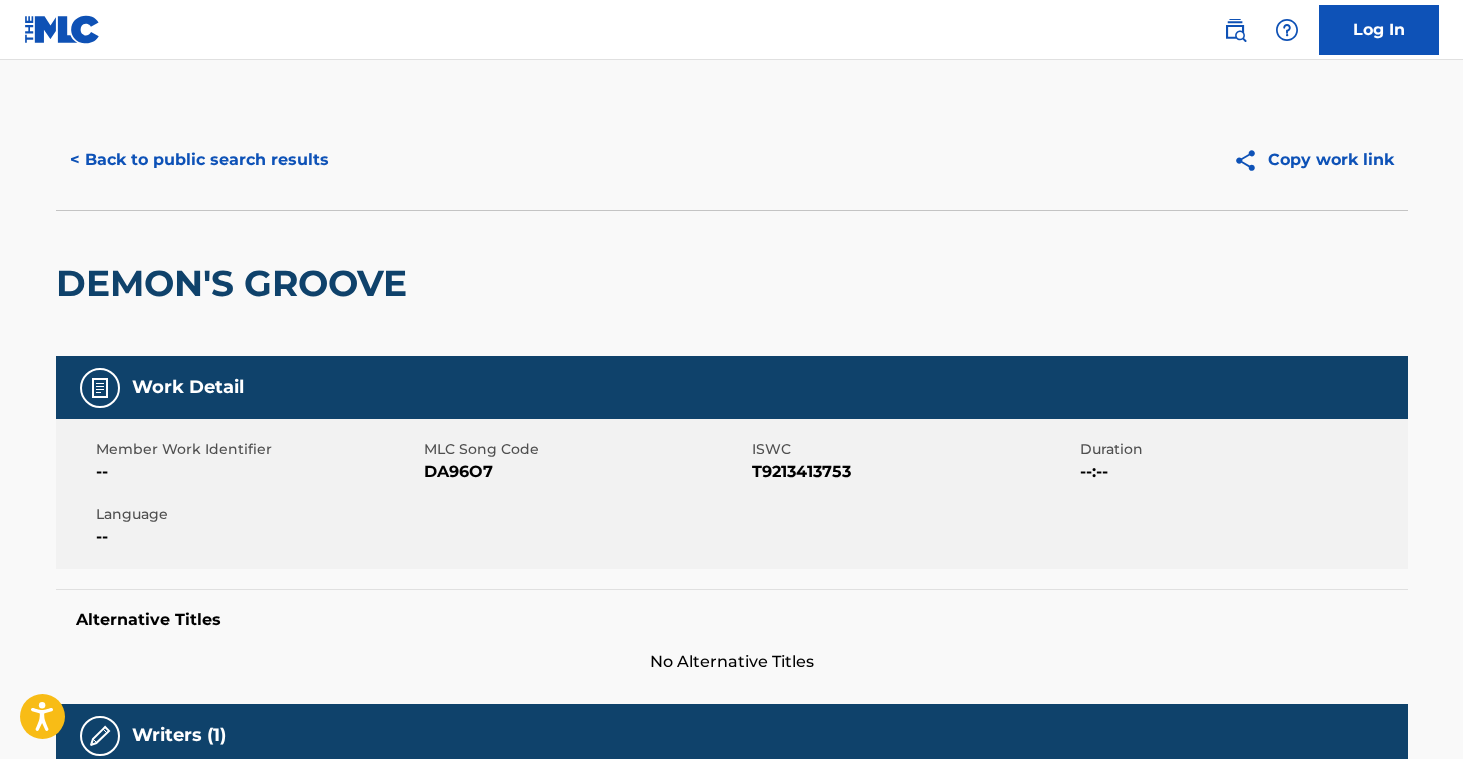 click on "< Back to public search results" at bounding box center [199, 160] 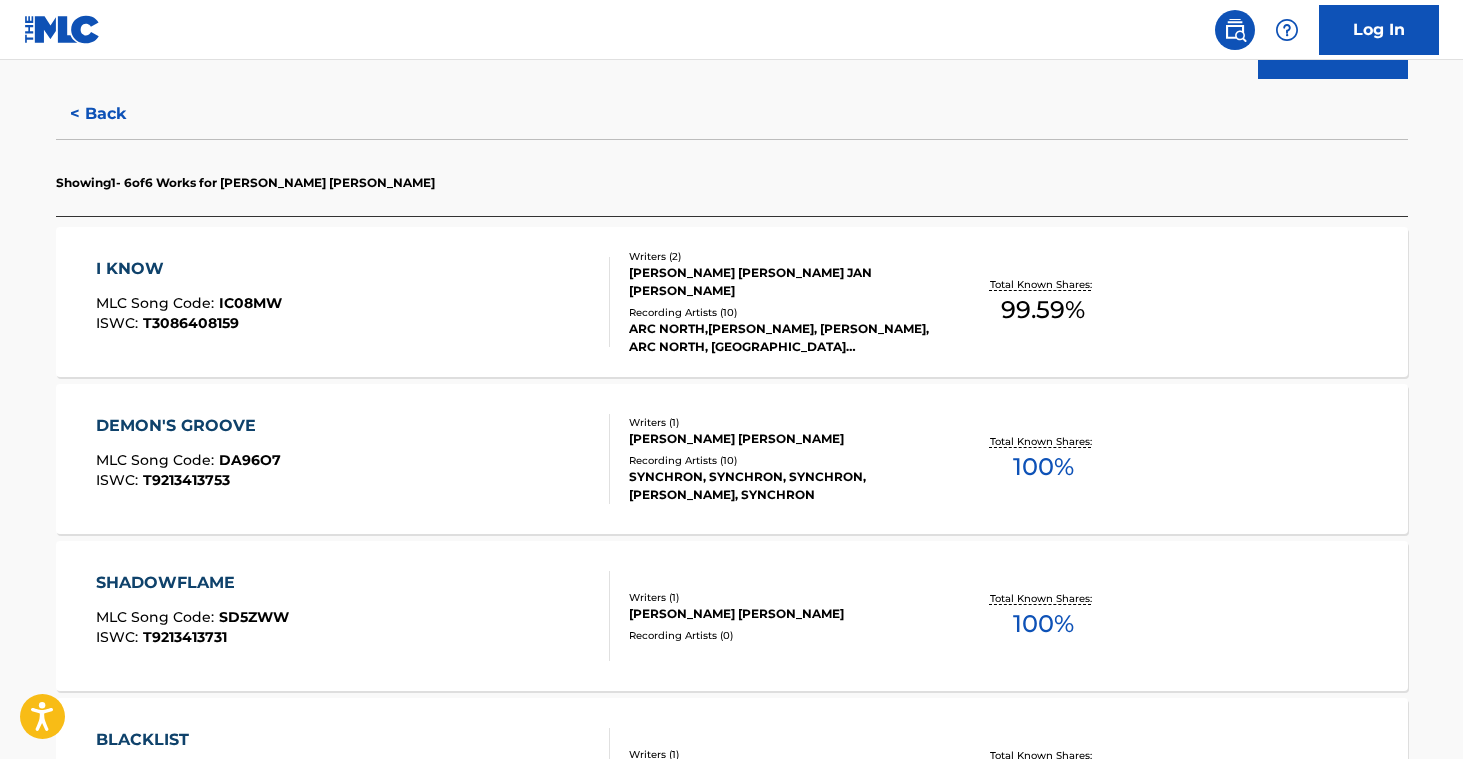 scroll, scrollTop: 498, scrollLeft: 0, axis: vertical 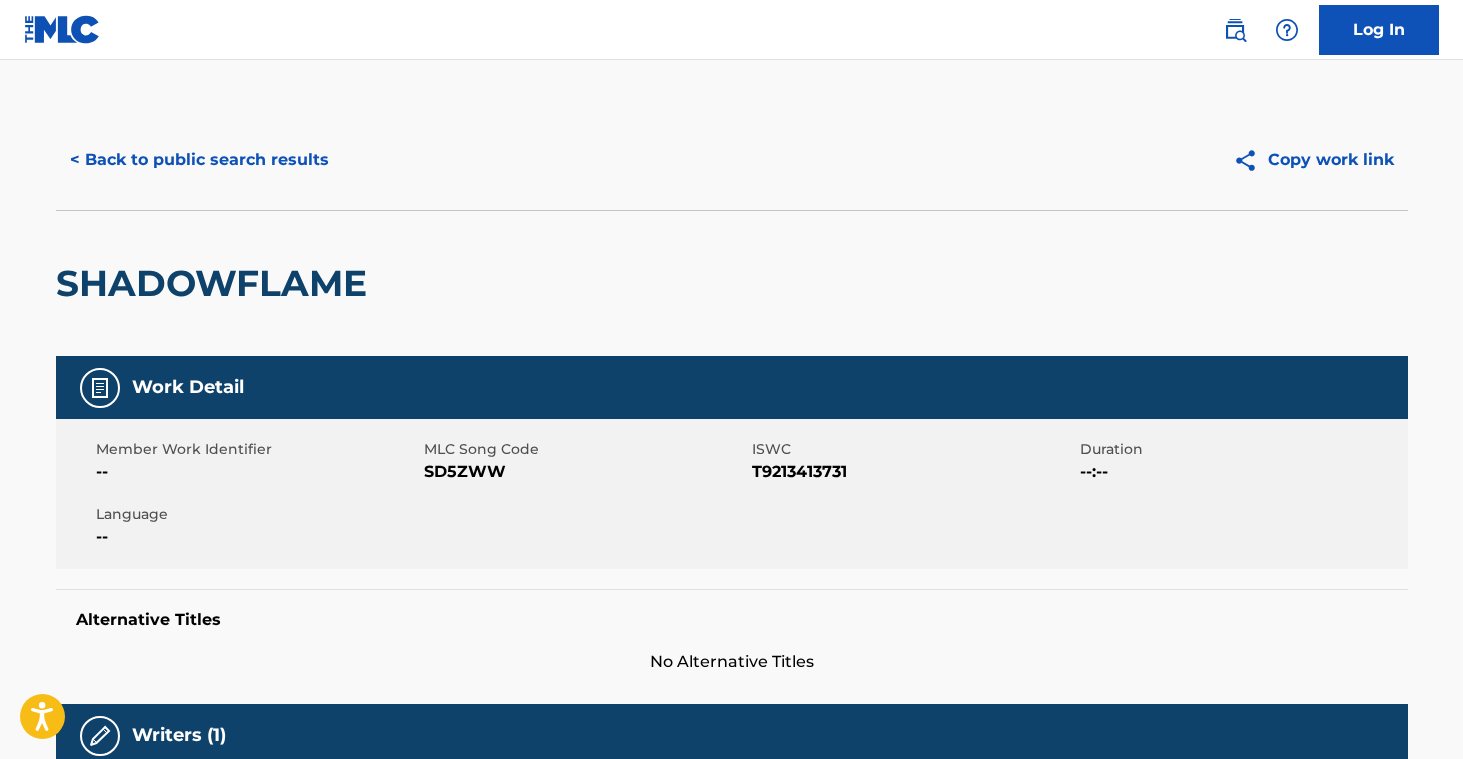 click on "< Back to public search results" at bounding box center (199, 160) 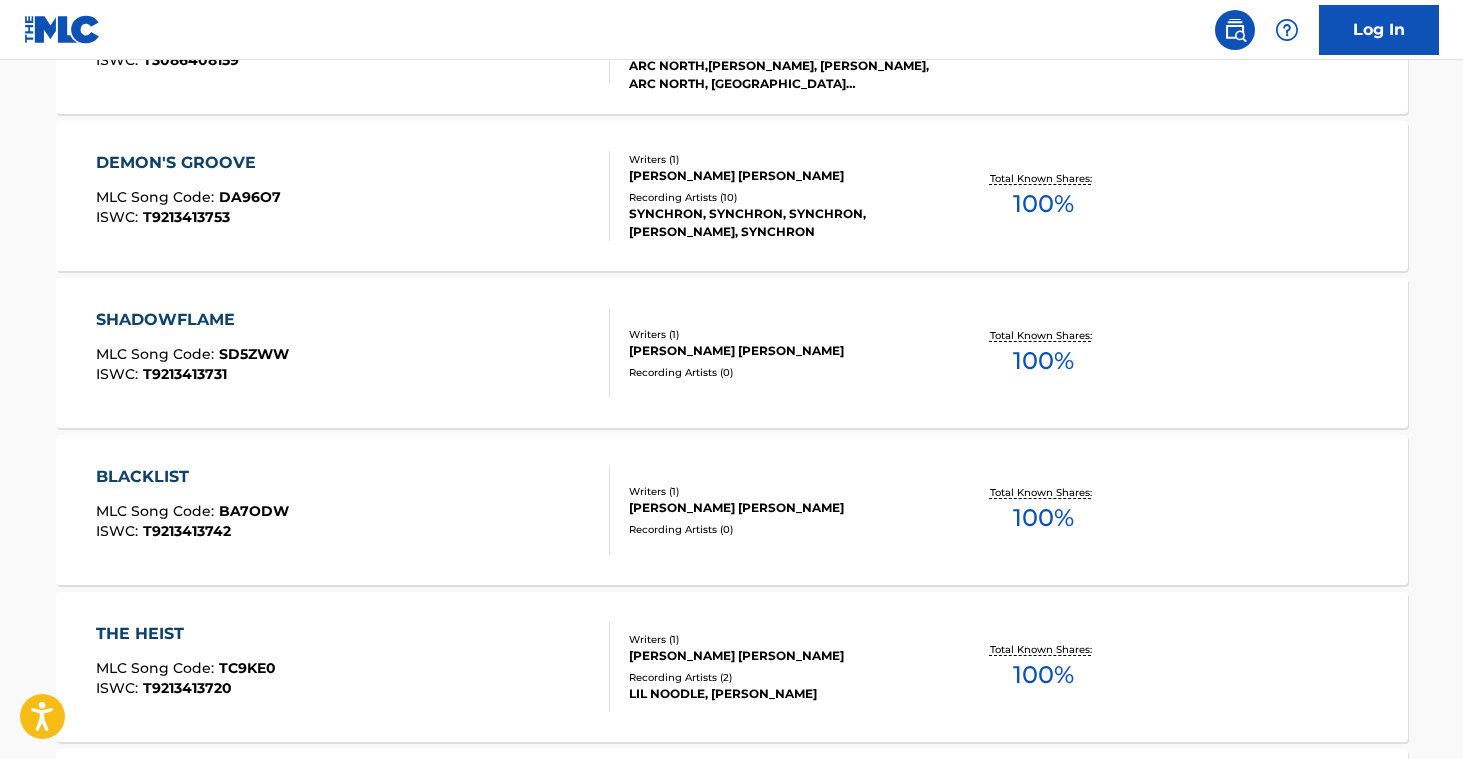 scroll, scrollTop: 1133, scrollLeft: 0, axis: vertical 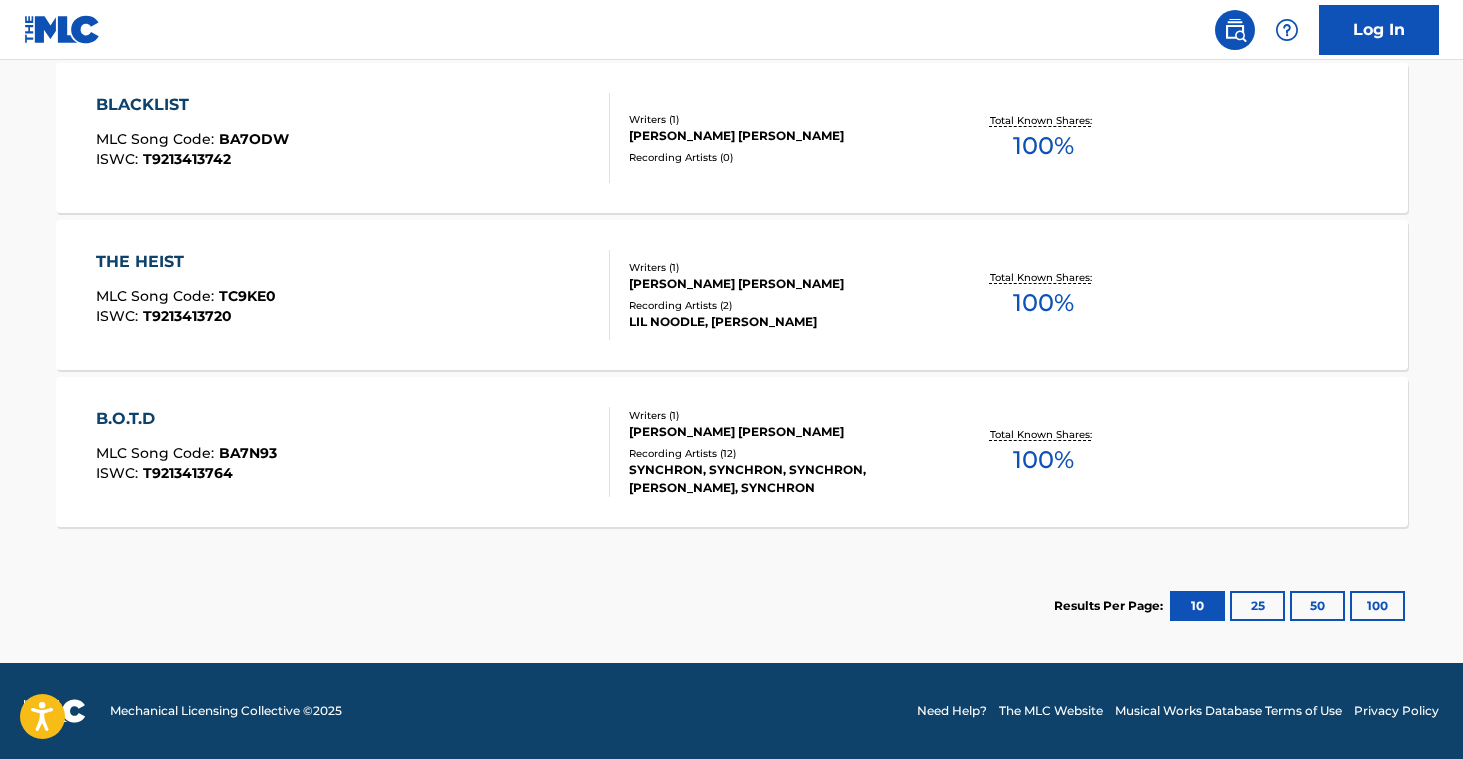 click on "[PERSON_NAME] [PERSON_NAME]" at bounding box center (780, 432) 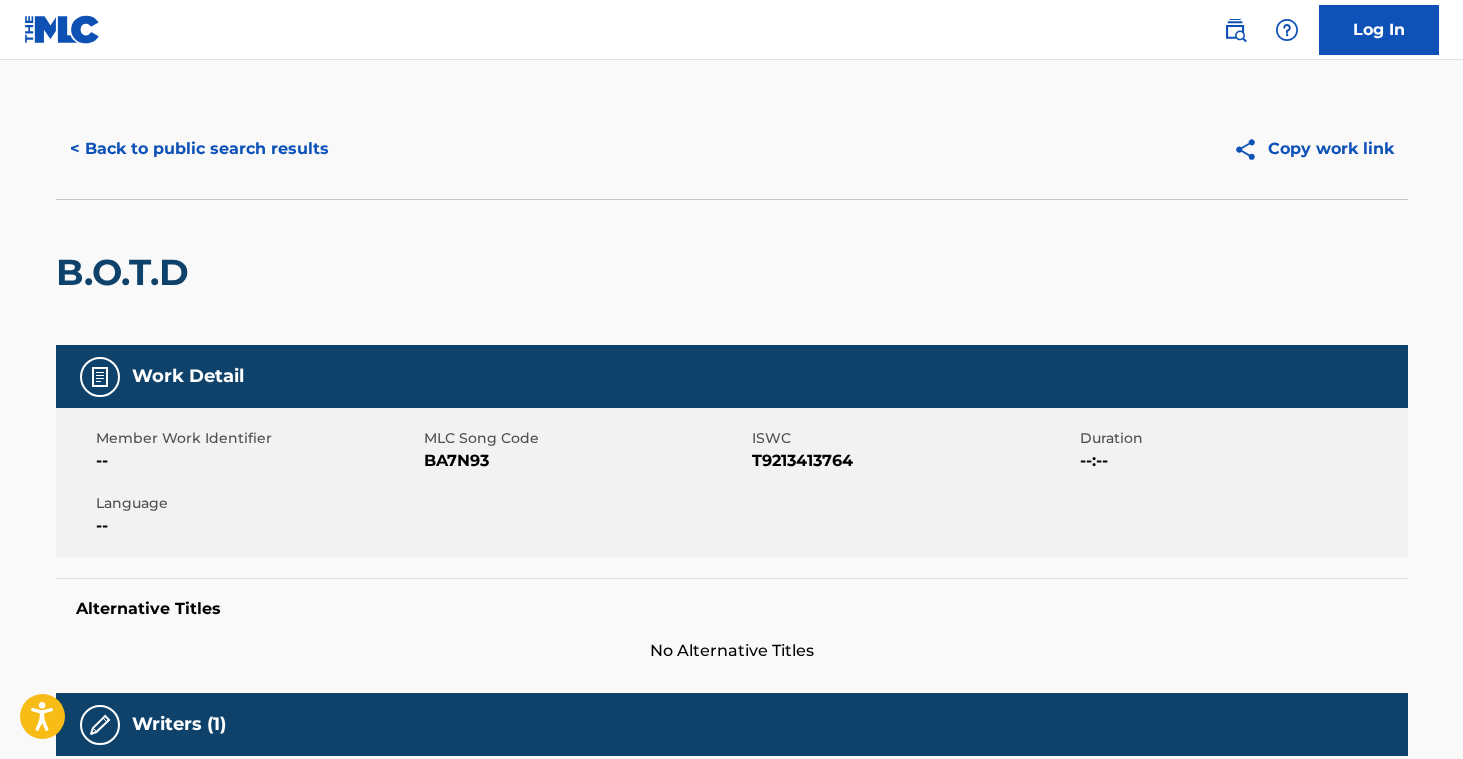 scroll, scrollTop: 0, scrollLeft: 0, axis: both 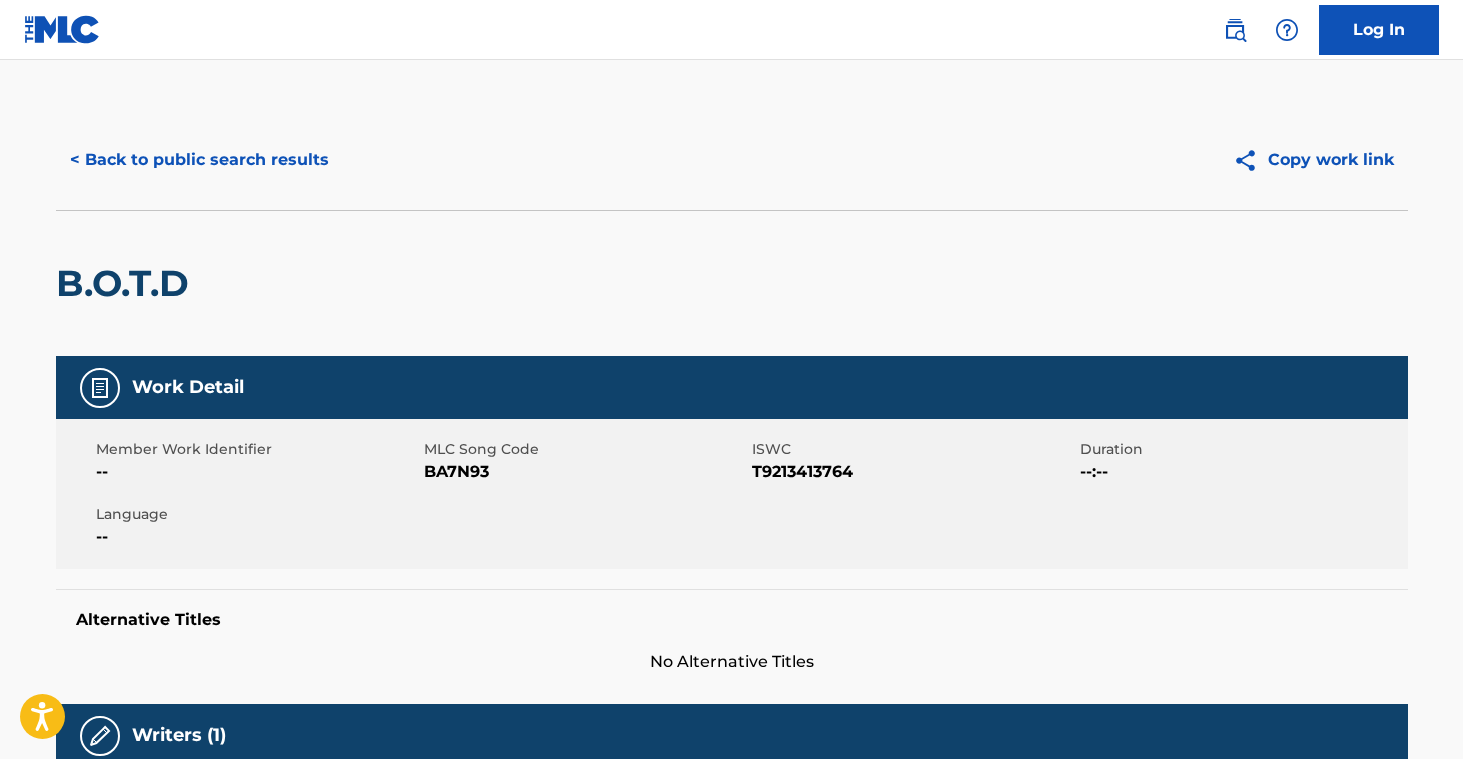 click on "< Back to public search results" at bounding box center [199, 160] 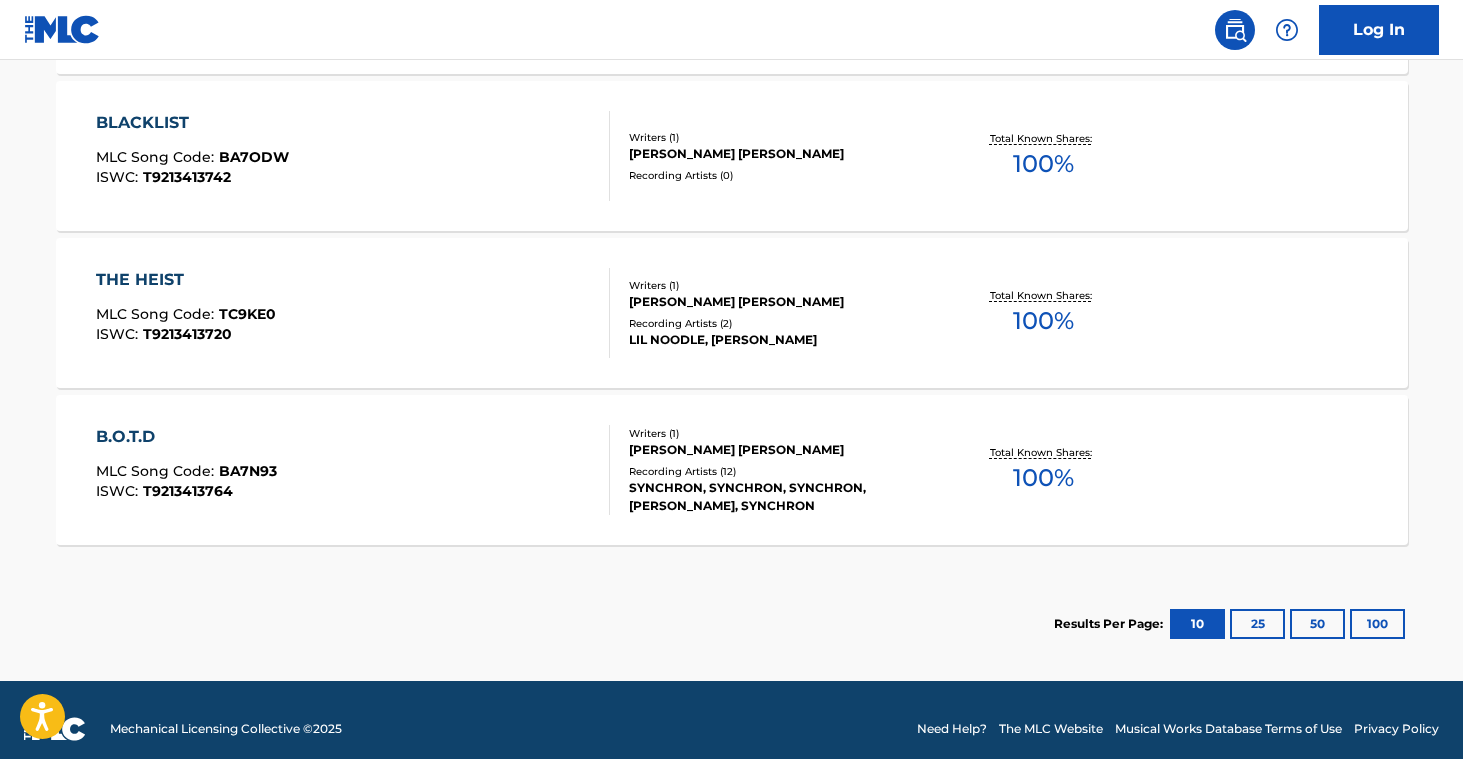 scroll, scrollTop: 1133, scrollLeft: 0, axis: vertical 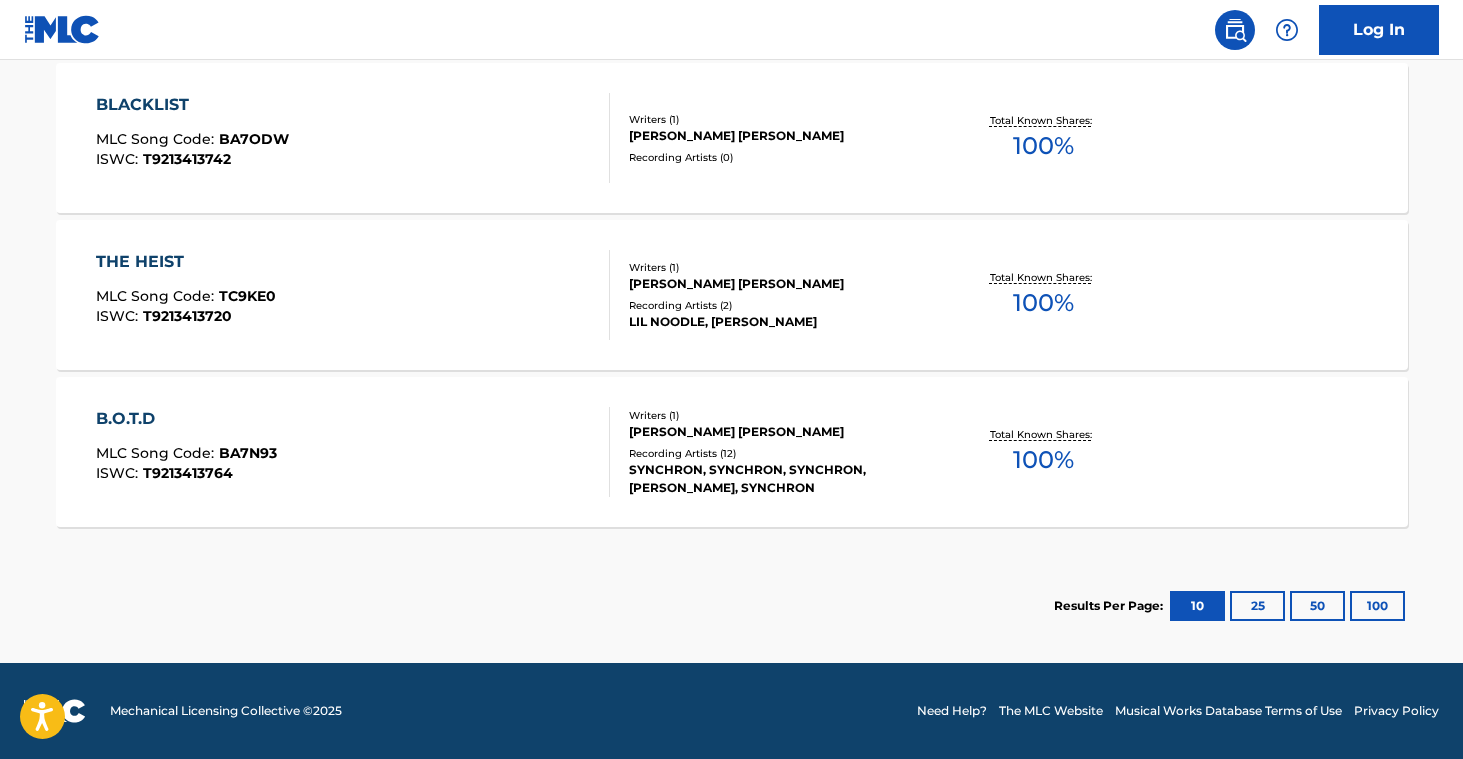 click on "Recording Artists ( 12 )" at bounding box center (780, 453) 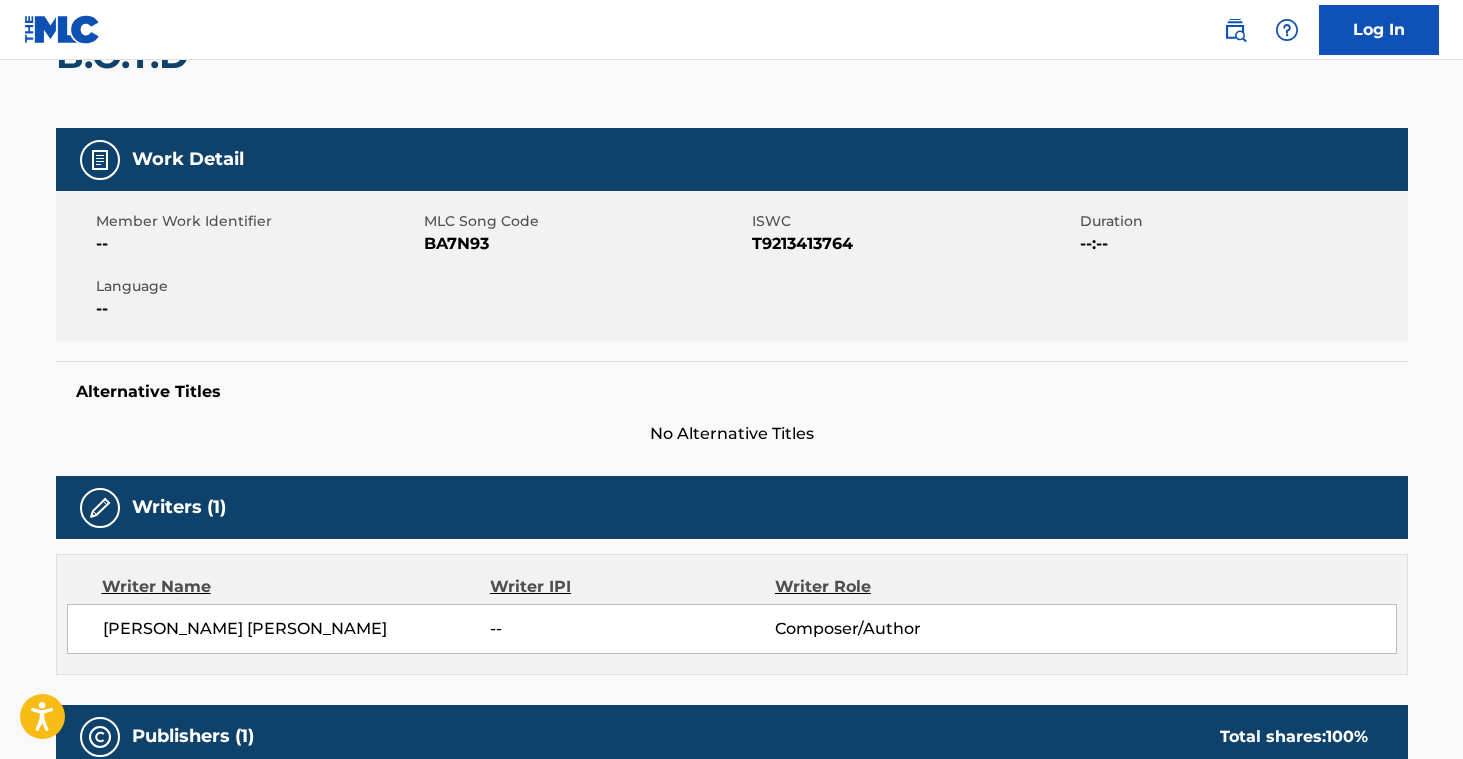 scroll, scrollTop: 0, scrollLeft: 0, axis: both 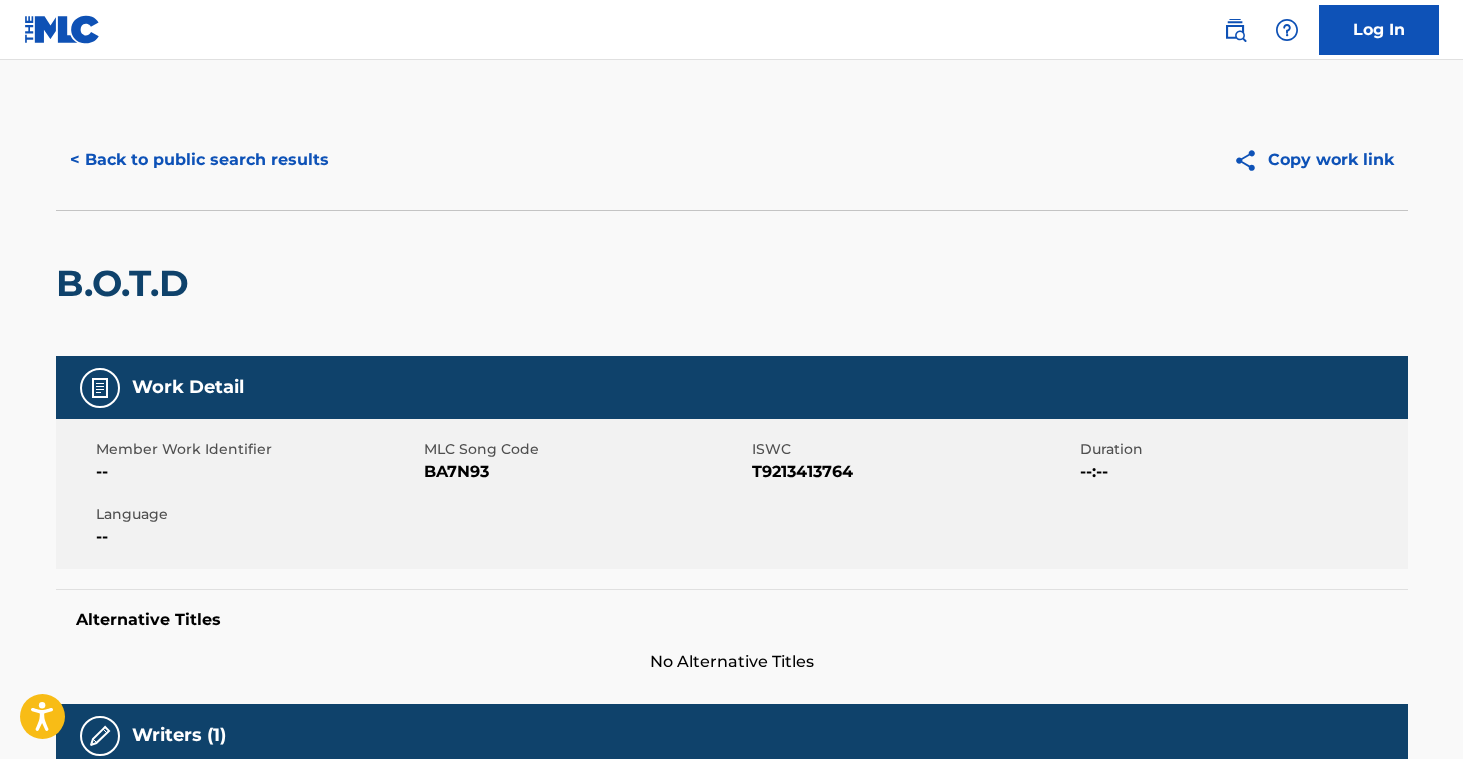 click on "< Back to public search results" at bounding box center [199, 160] 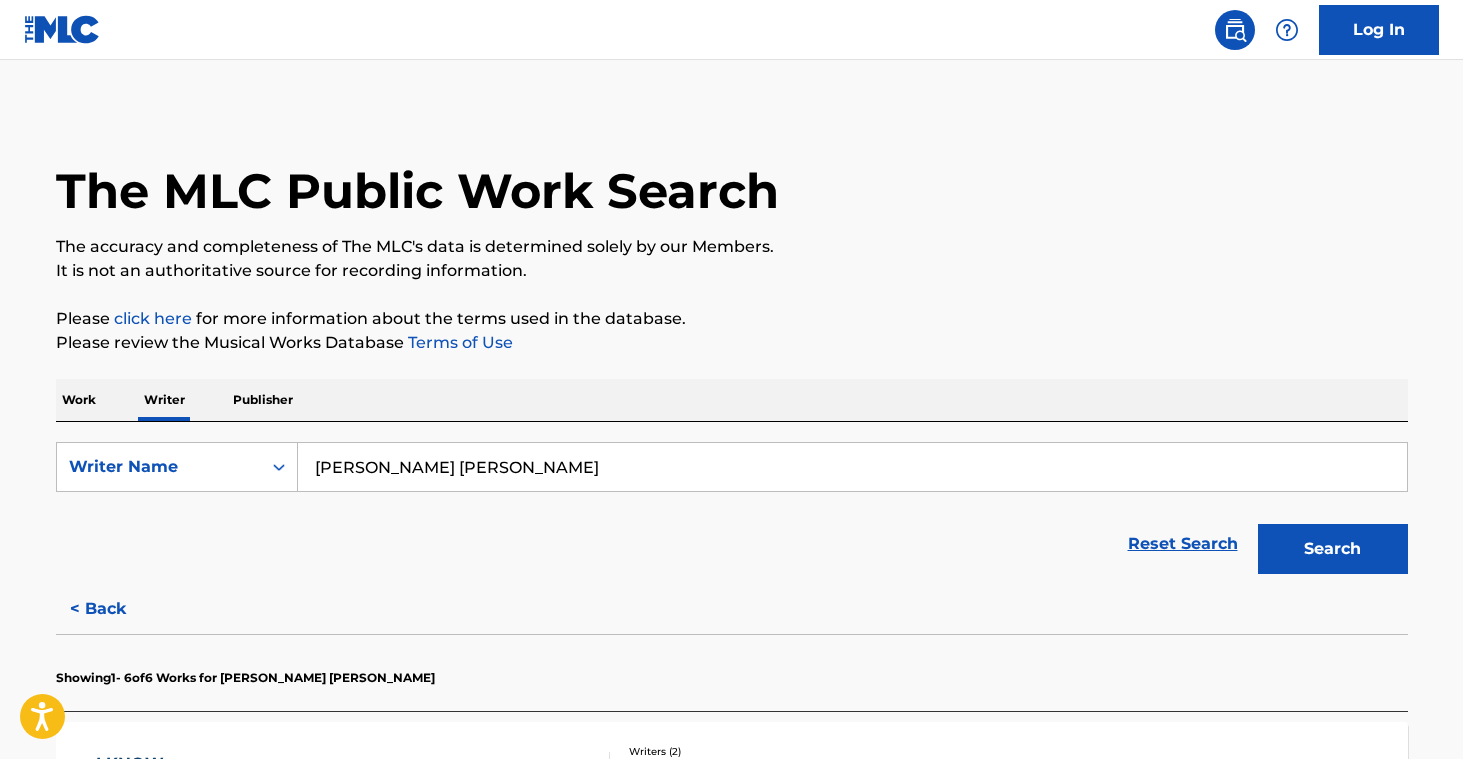 scroll, scrollTop: 4, scrollLeft: 0, axis: vertical 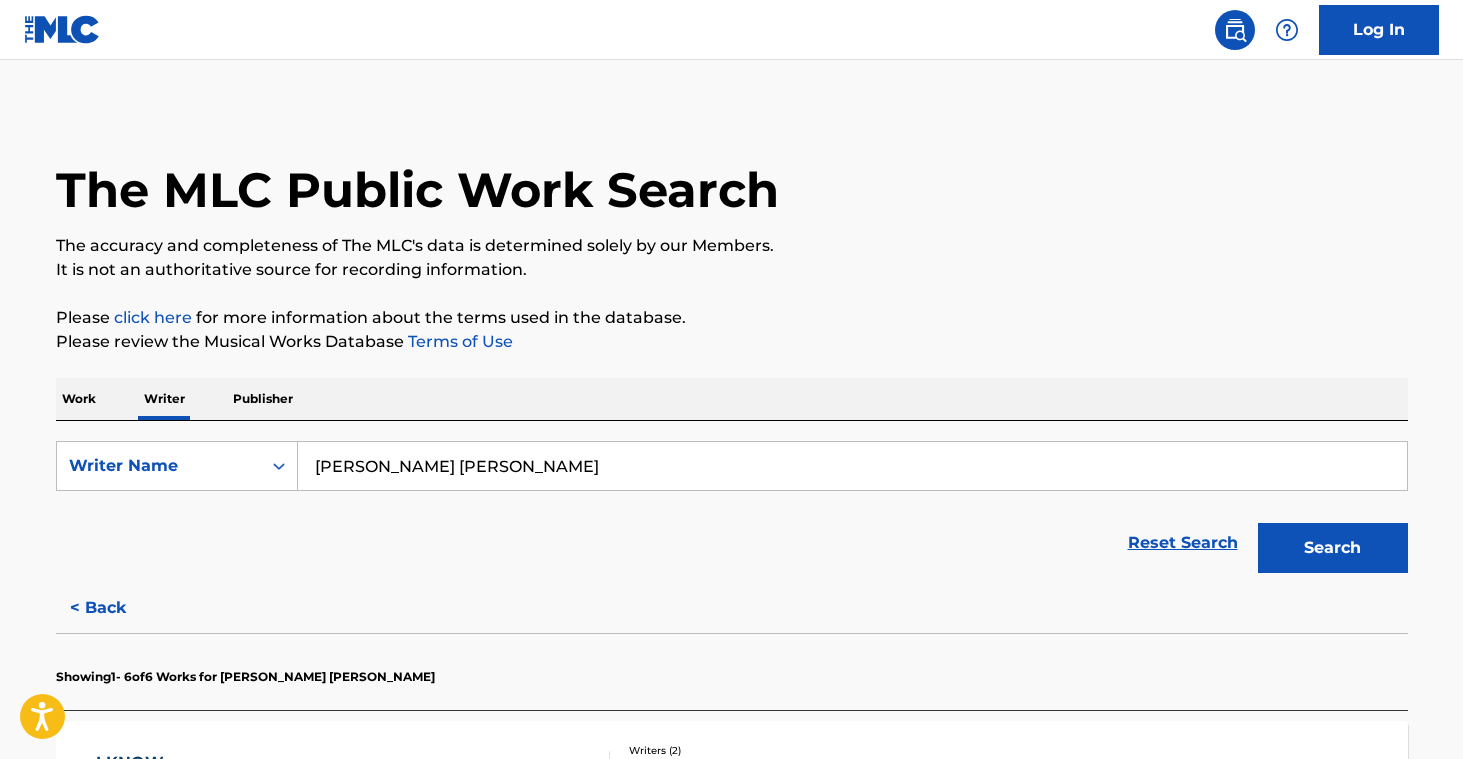click on "Publisher" at bounding box center (263, 399) 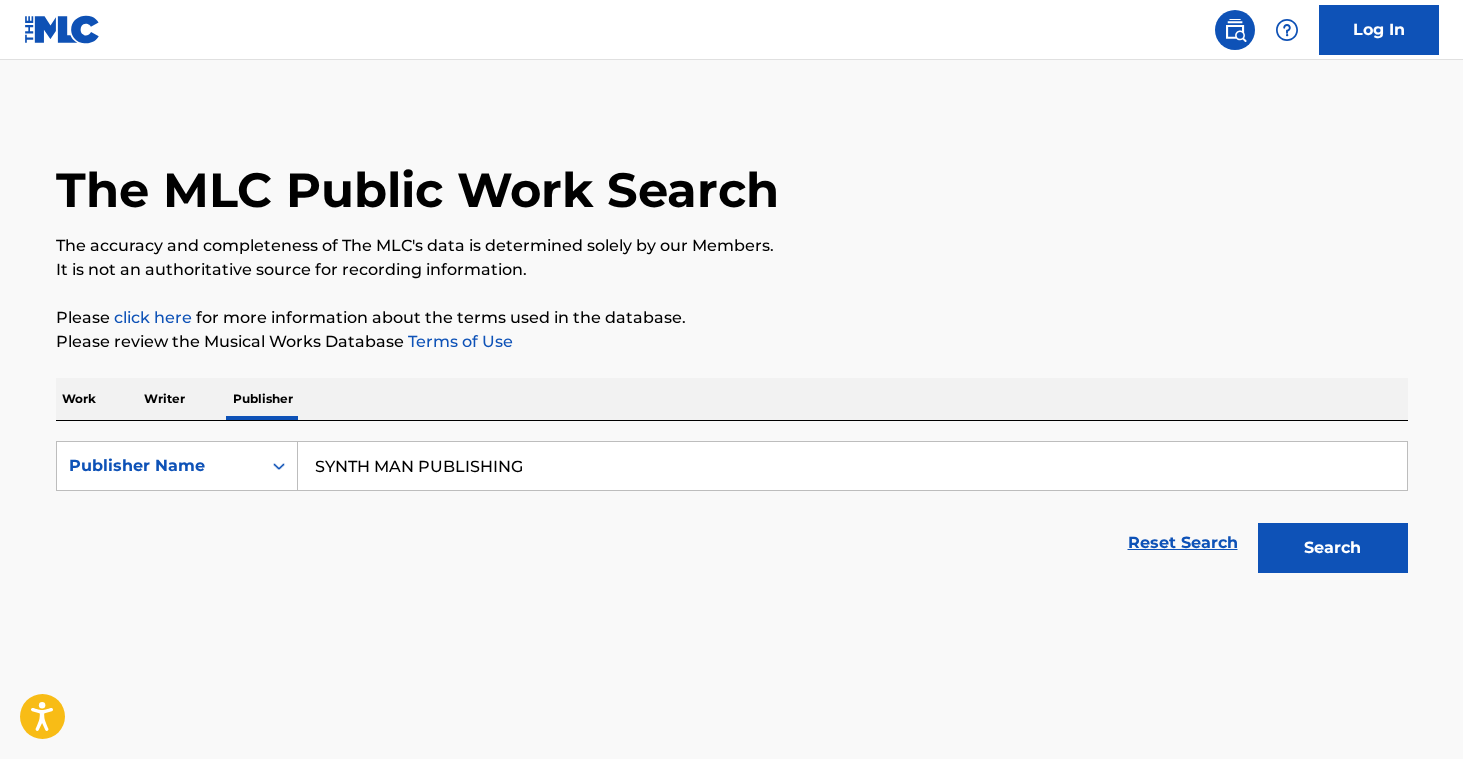 scroll, scrollTop: 0, scrollLeft: 0, axis: both 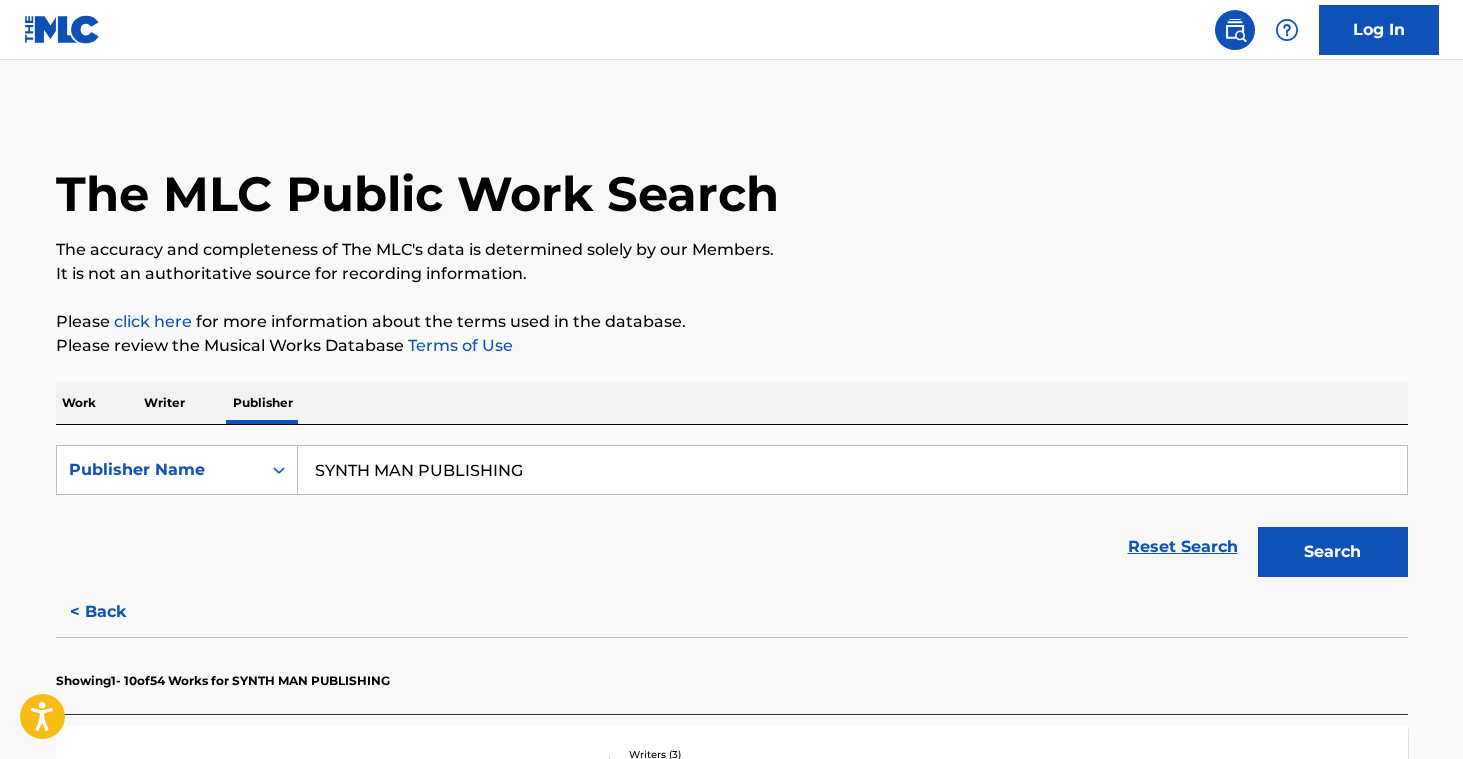 click on "SYNTH MAN PUBLISHING" at bounding box center (852, 470) 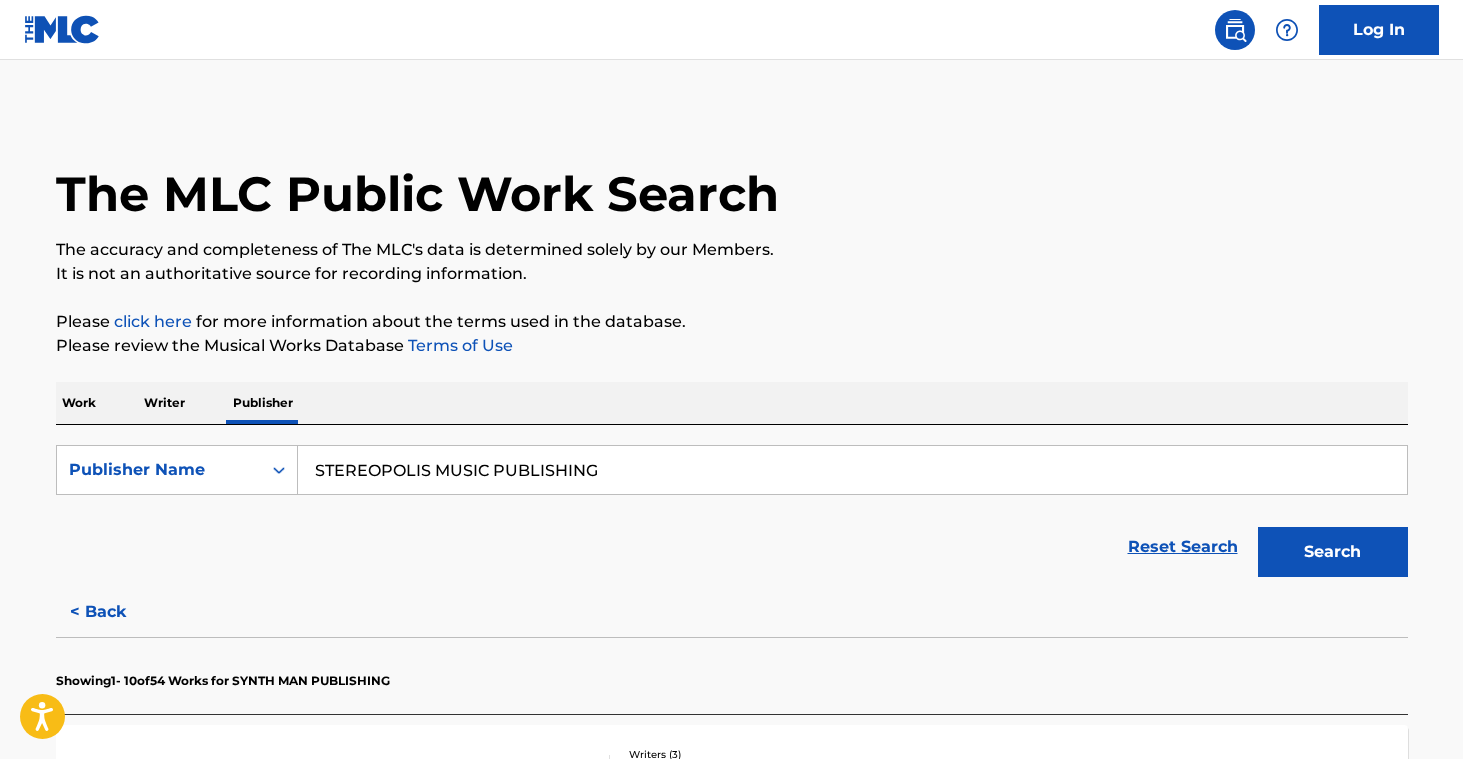 type on "STEREOPOLIS MUSIC PUBLISHING" 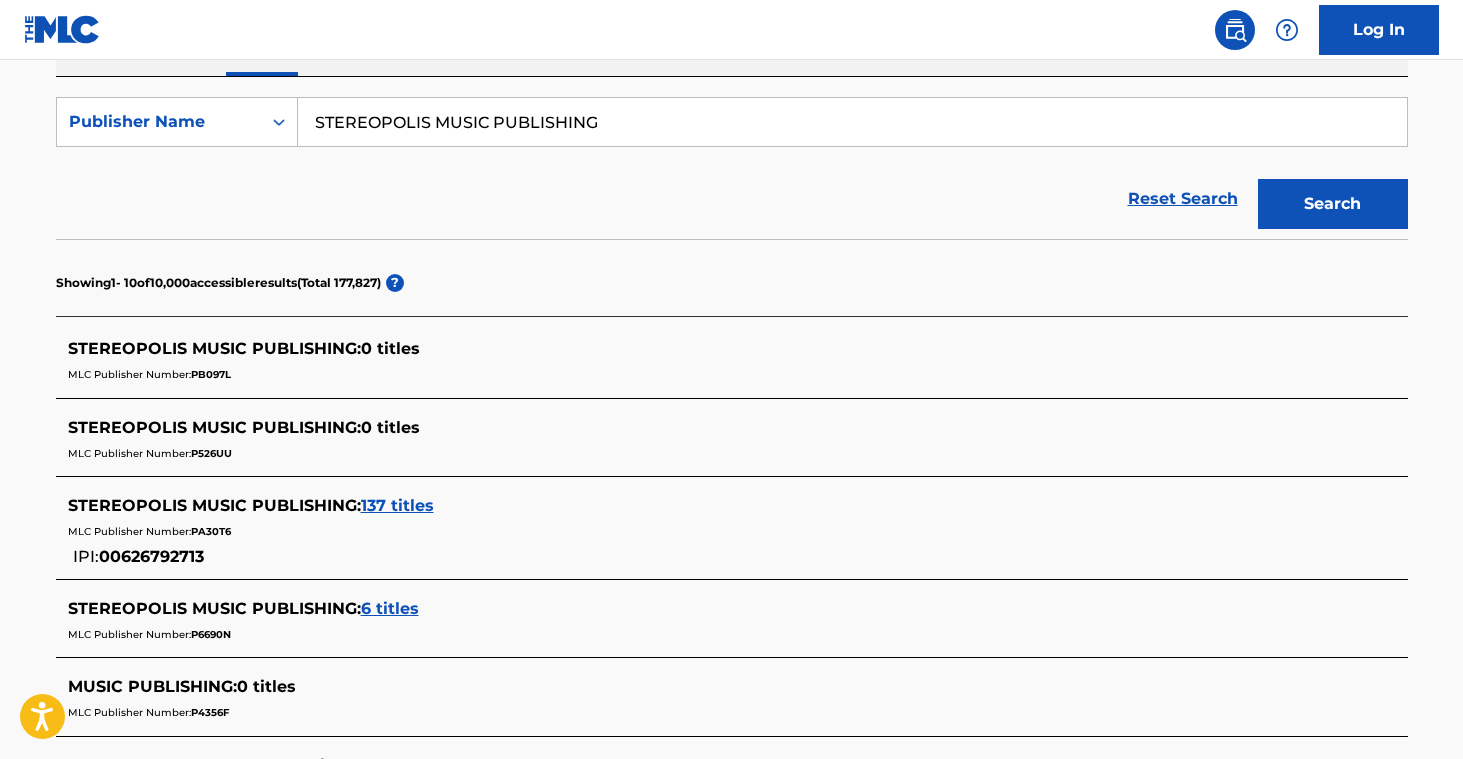 scroll, scrollTop: 351, scrollLeft: 0, axis: vertical 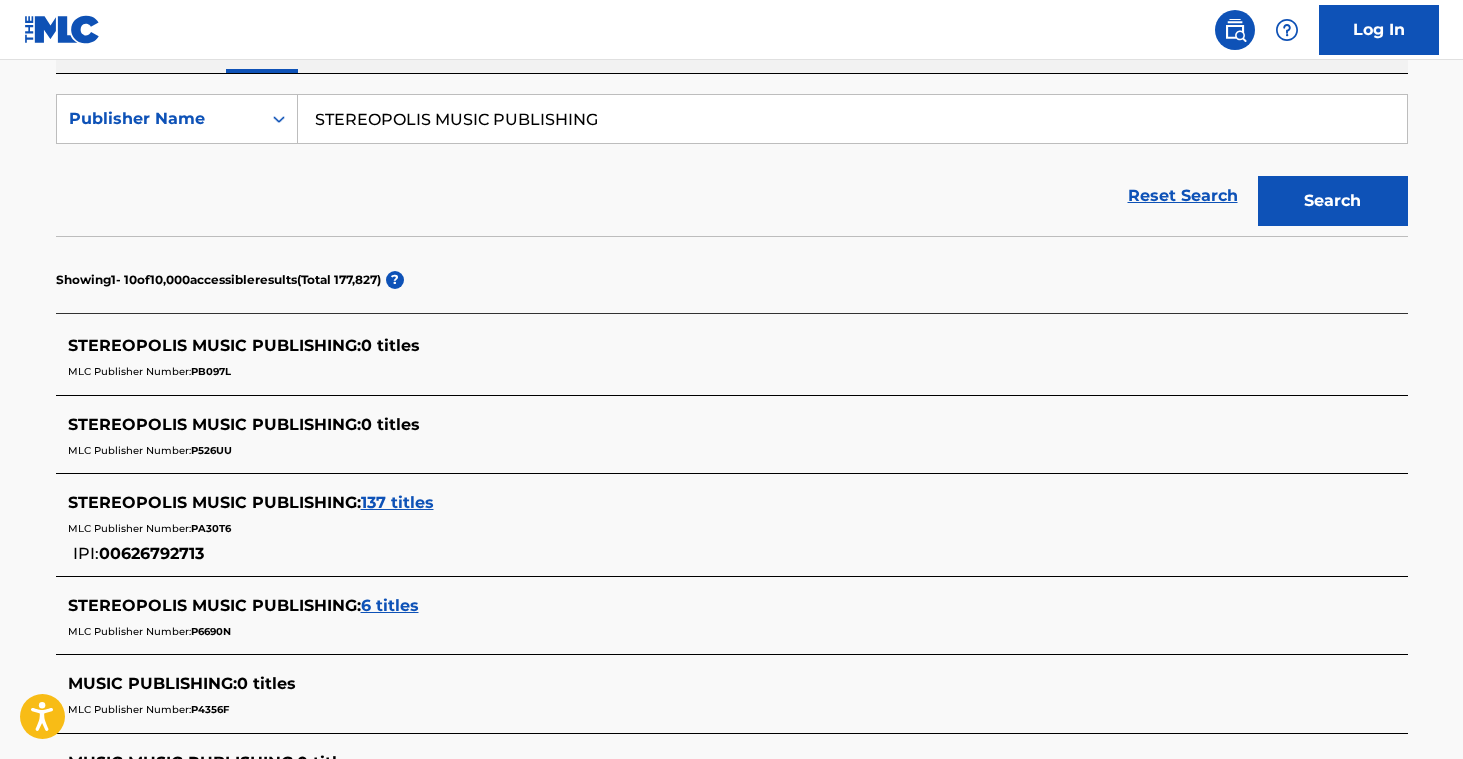 click on "137 titles" at bounding box center [397, 502] 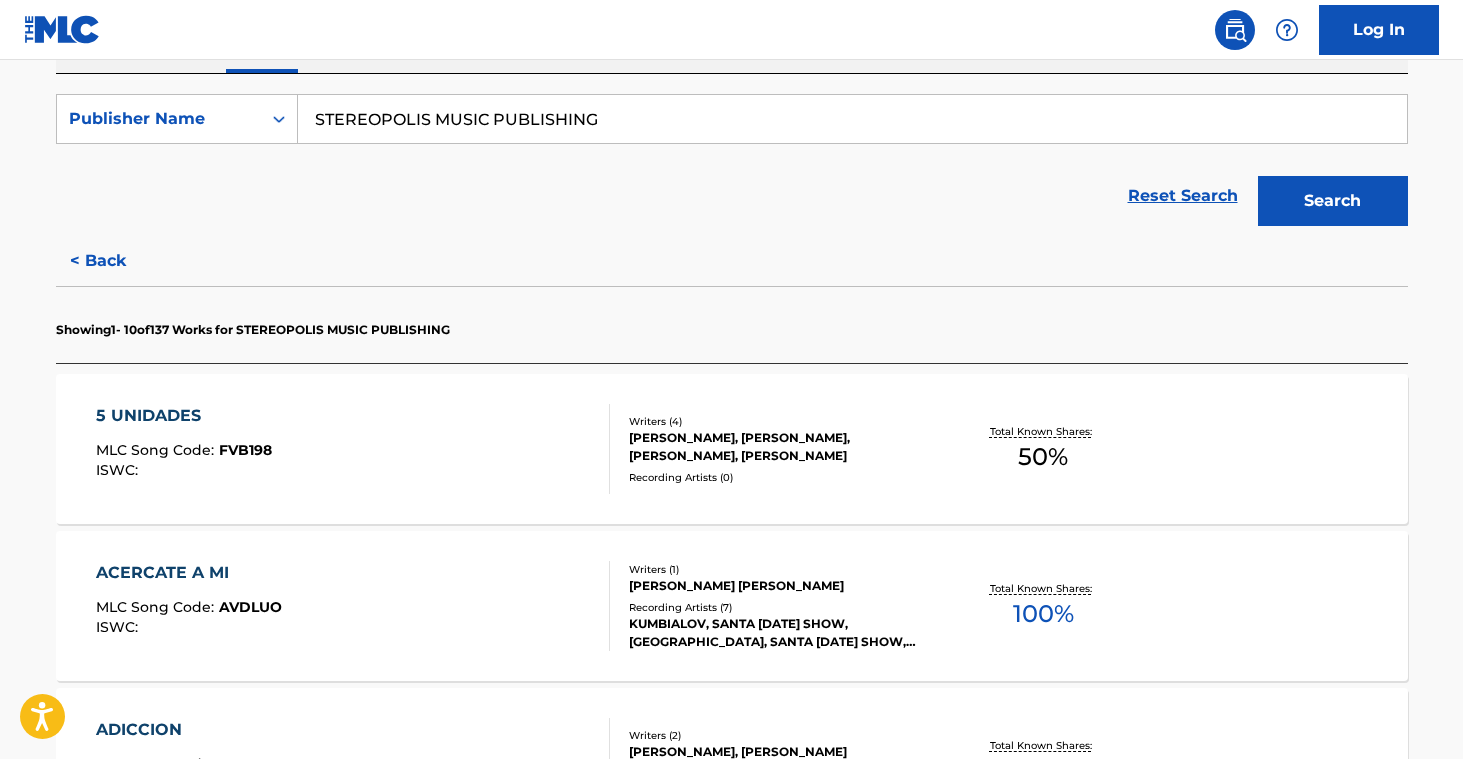 click on "Writers ( 4 ) [PERSON_NAME], ISRAE DE LOS [PERSON_NAME], [PERSON_NAME], [PERSON_NAME] Recording Artists ( 0 )" at bounding box center (770, 449) 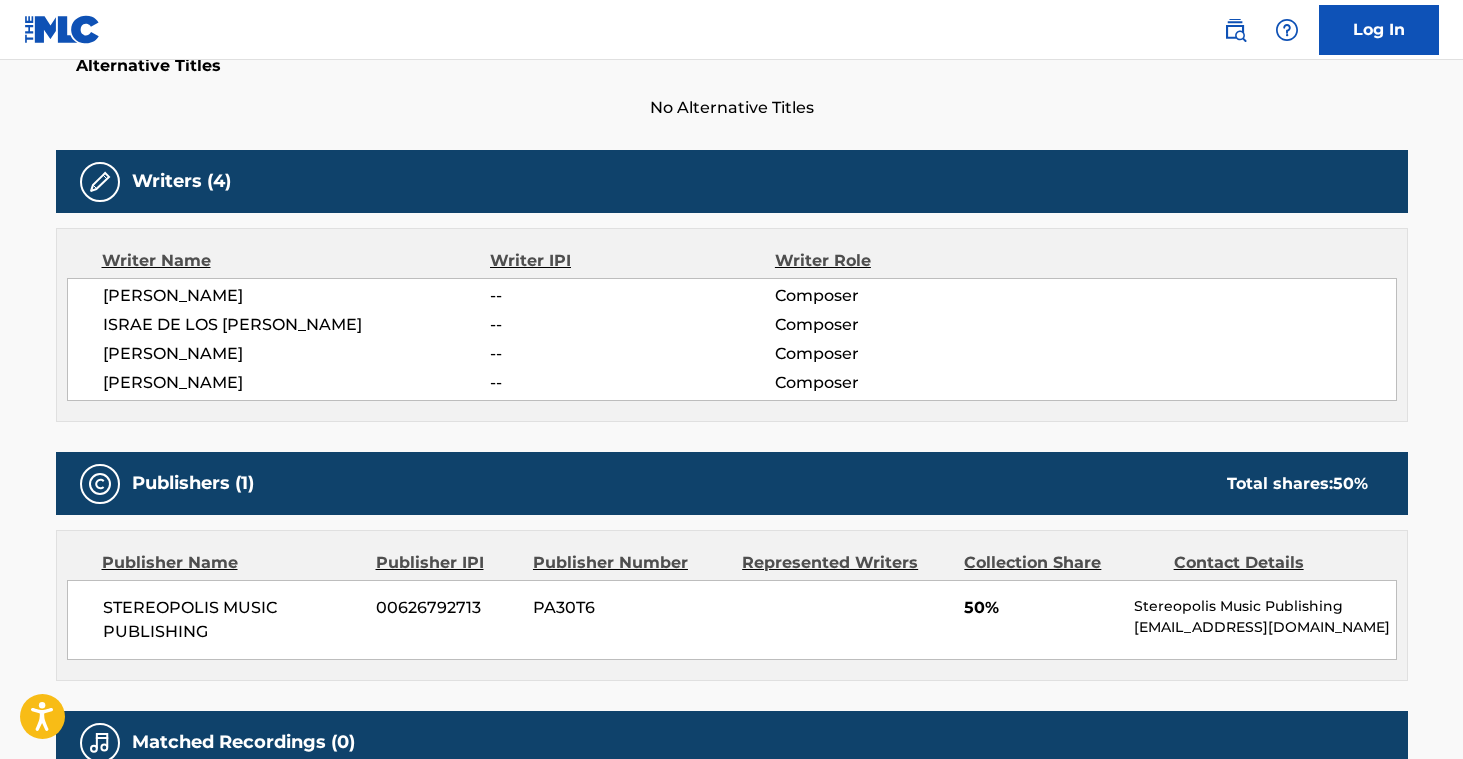 scroll, scrollTop: 0, scrollLeft: 0, axis: both 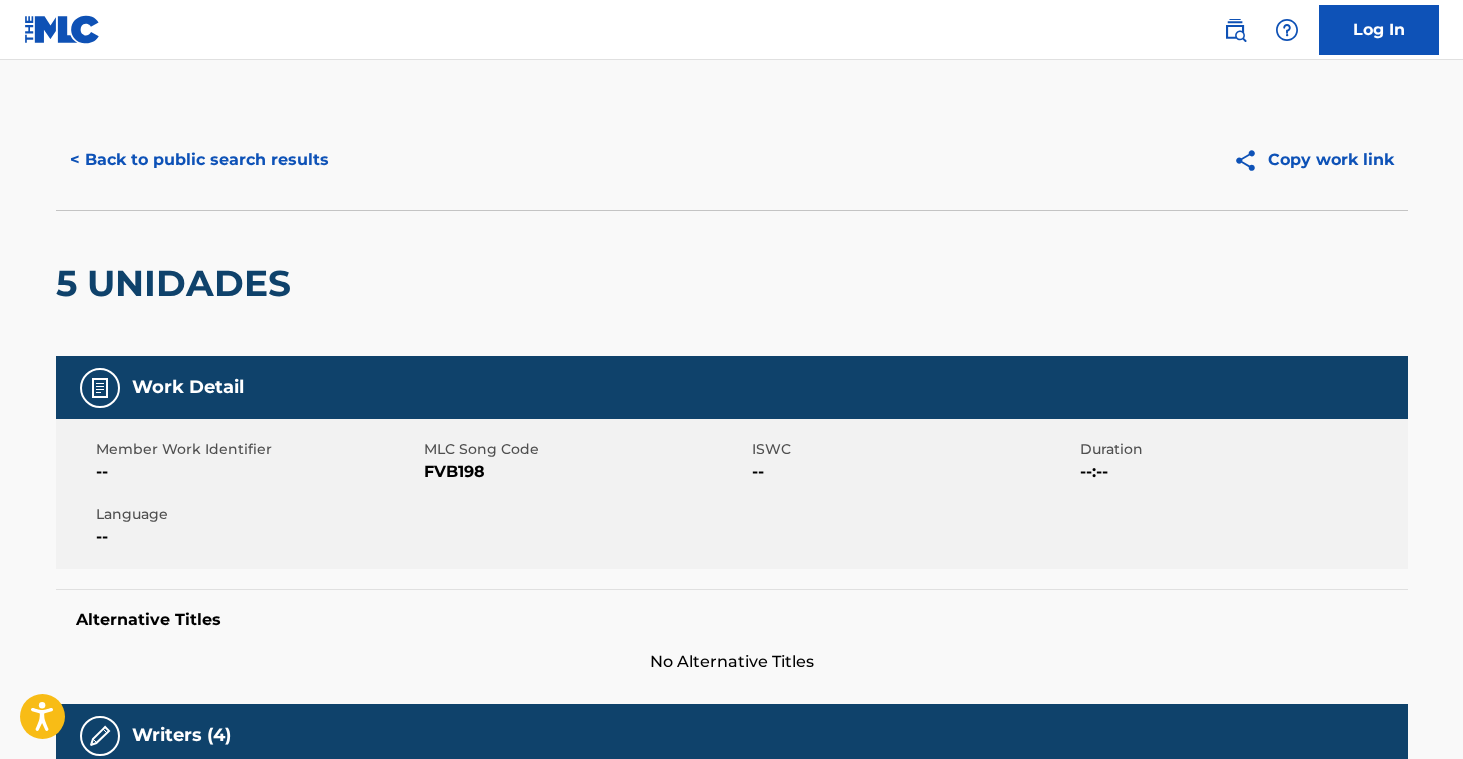 click on "< Back to public search results" at bounding box center [199, 160] 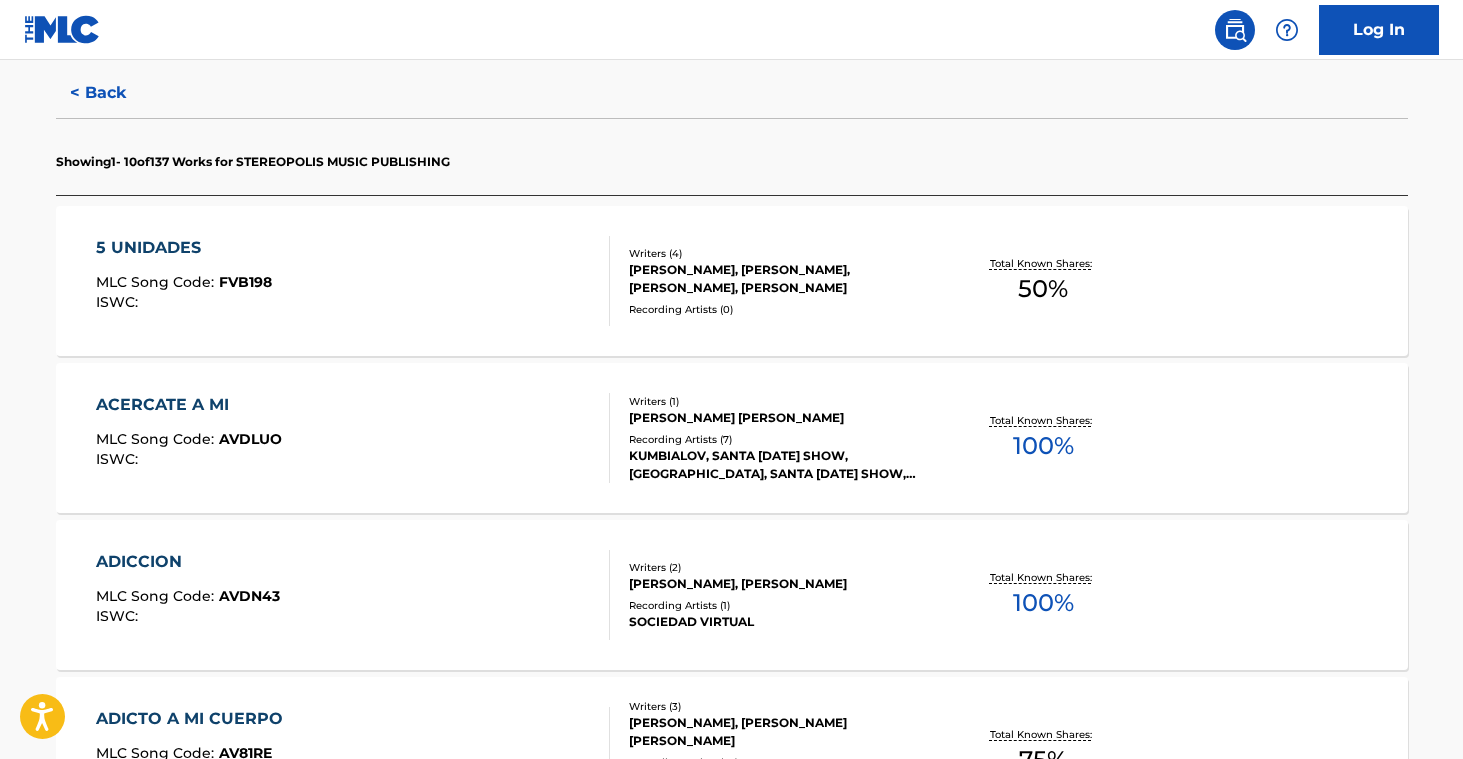 scroll, scrollTop: 706, scrollLeft: 0, axis: vertical 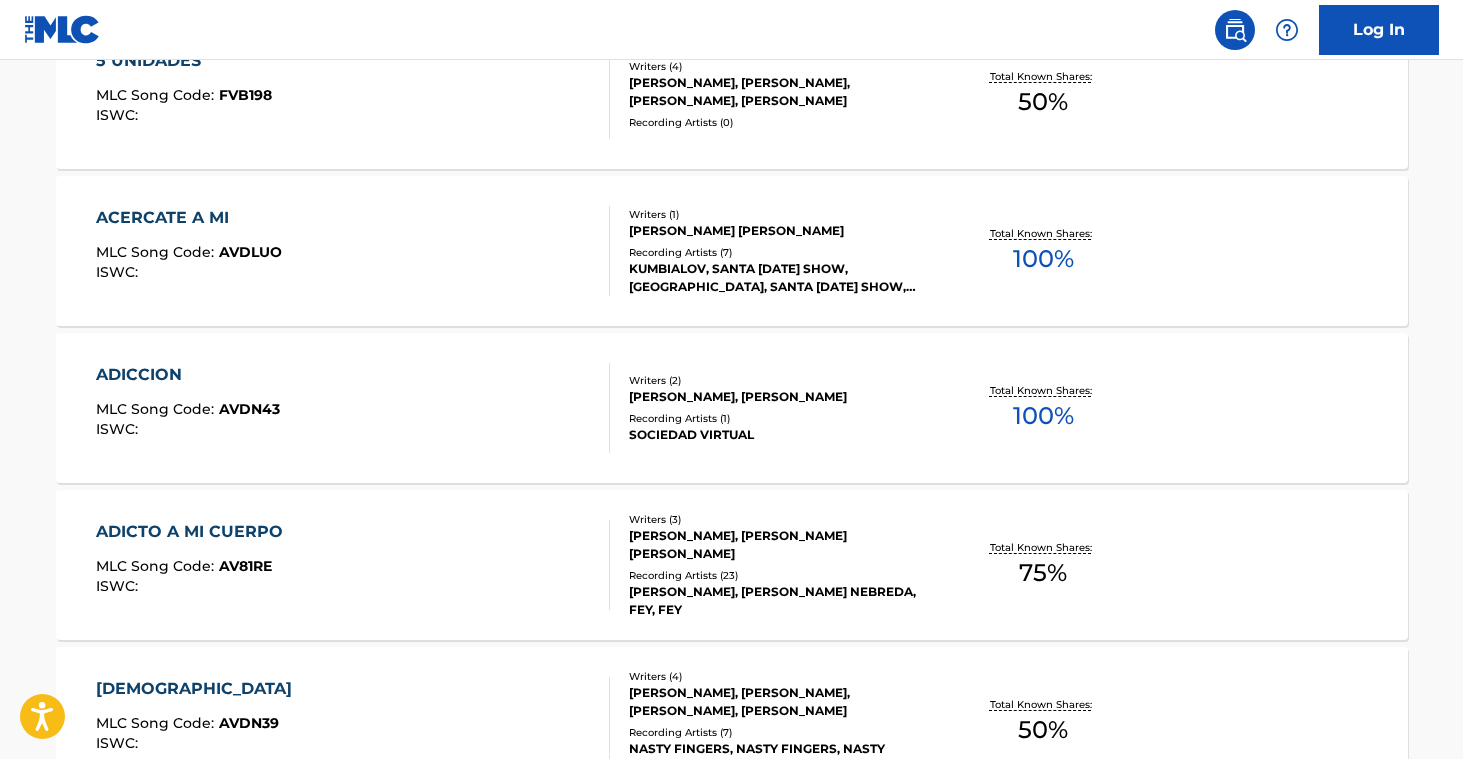 click on "KUMBIALOV, SANTA [DATE] SHOW, [GEOGRAPHIC_DATA], SANTA [DATE] SHOW, SANTA [DATE] SHOW" at bounding box center [780, 278] 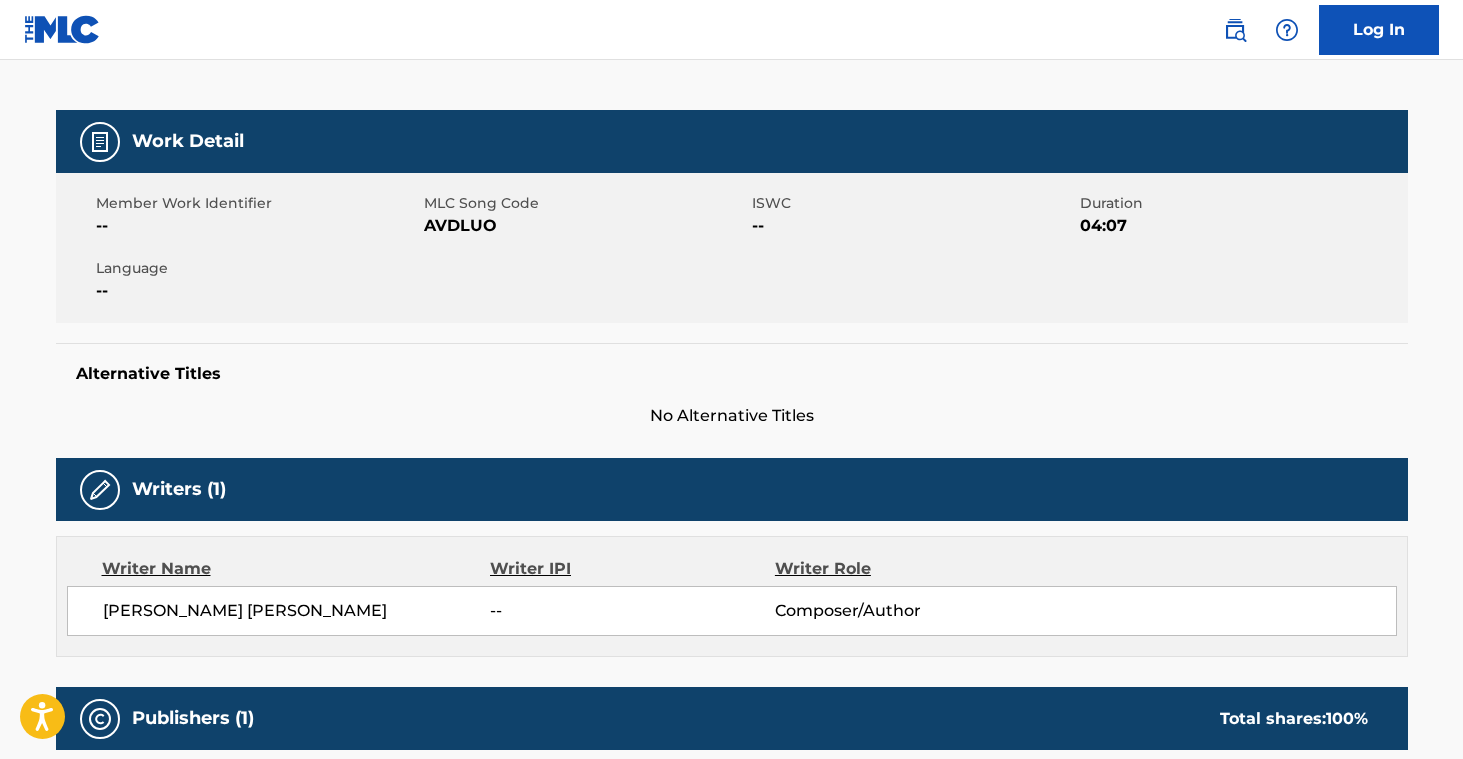 scroll, scrollTop: 0, scrollLeft: 0, axis: both 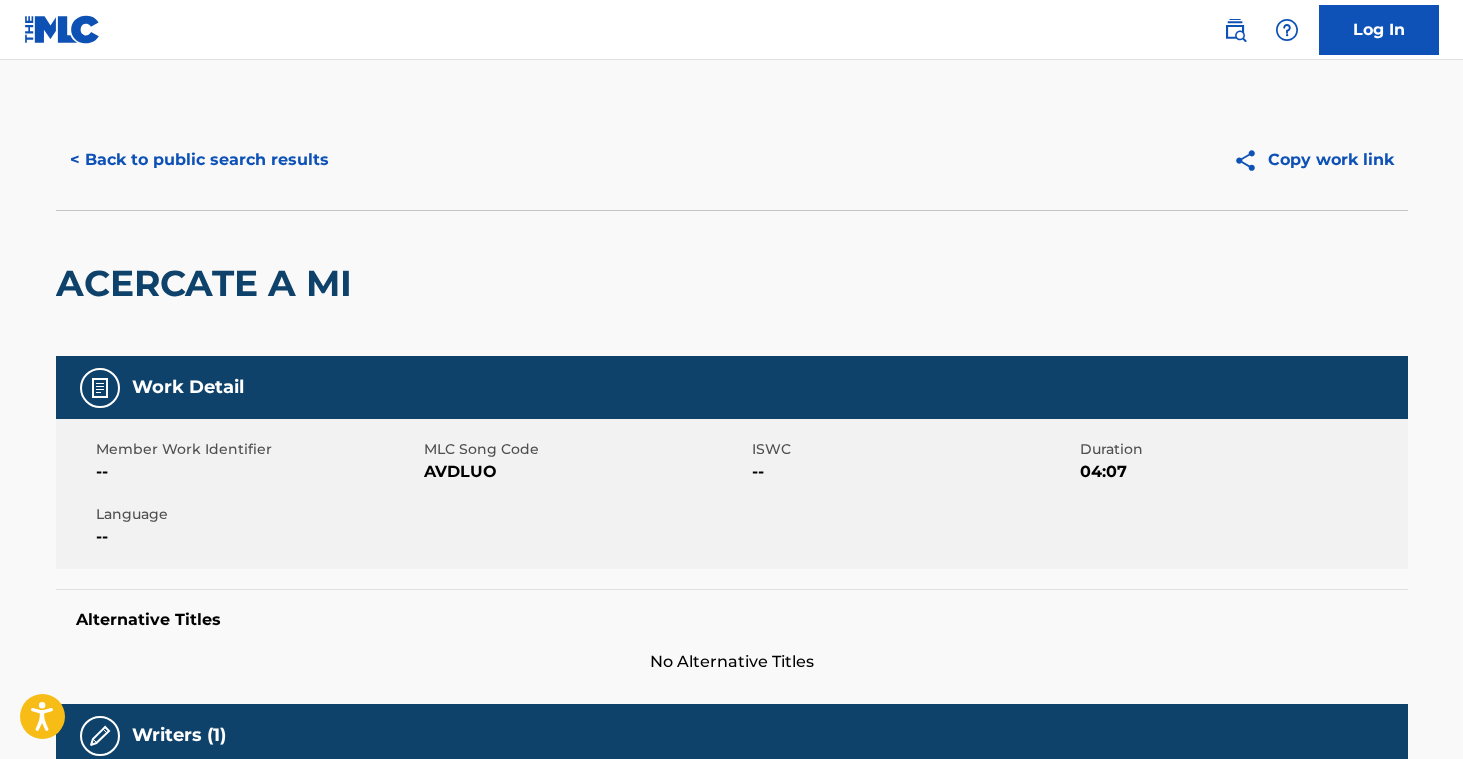 click on "< Back to public search results" at bounding box center (199, 160) 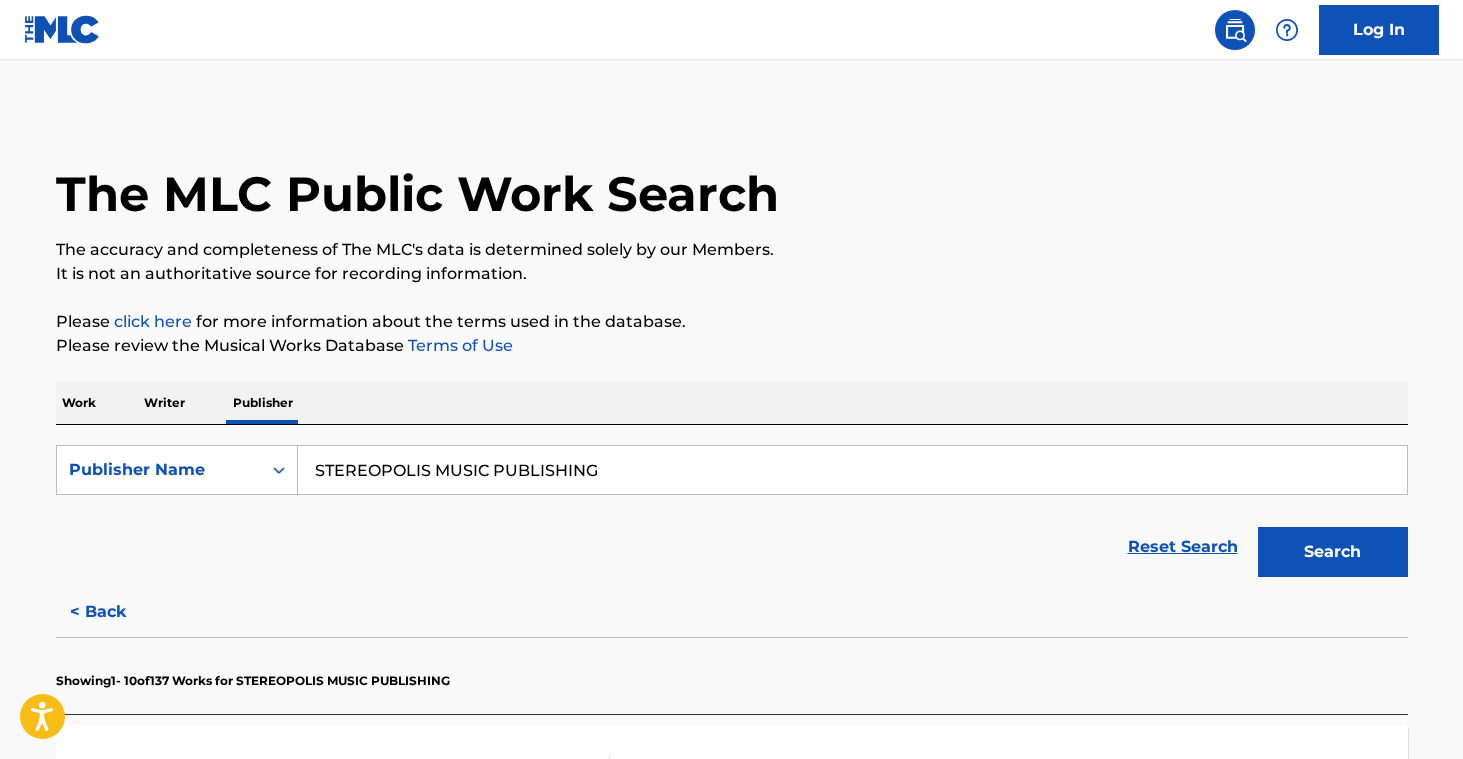 click on "< Back" at bounding box center (116, 612) 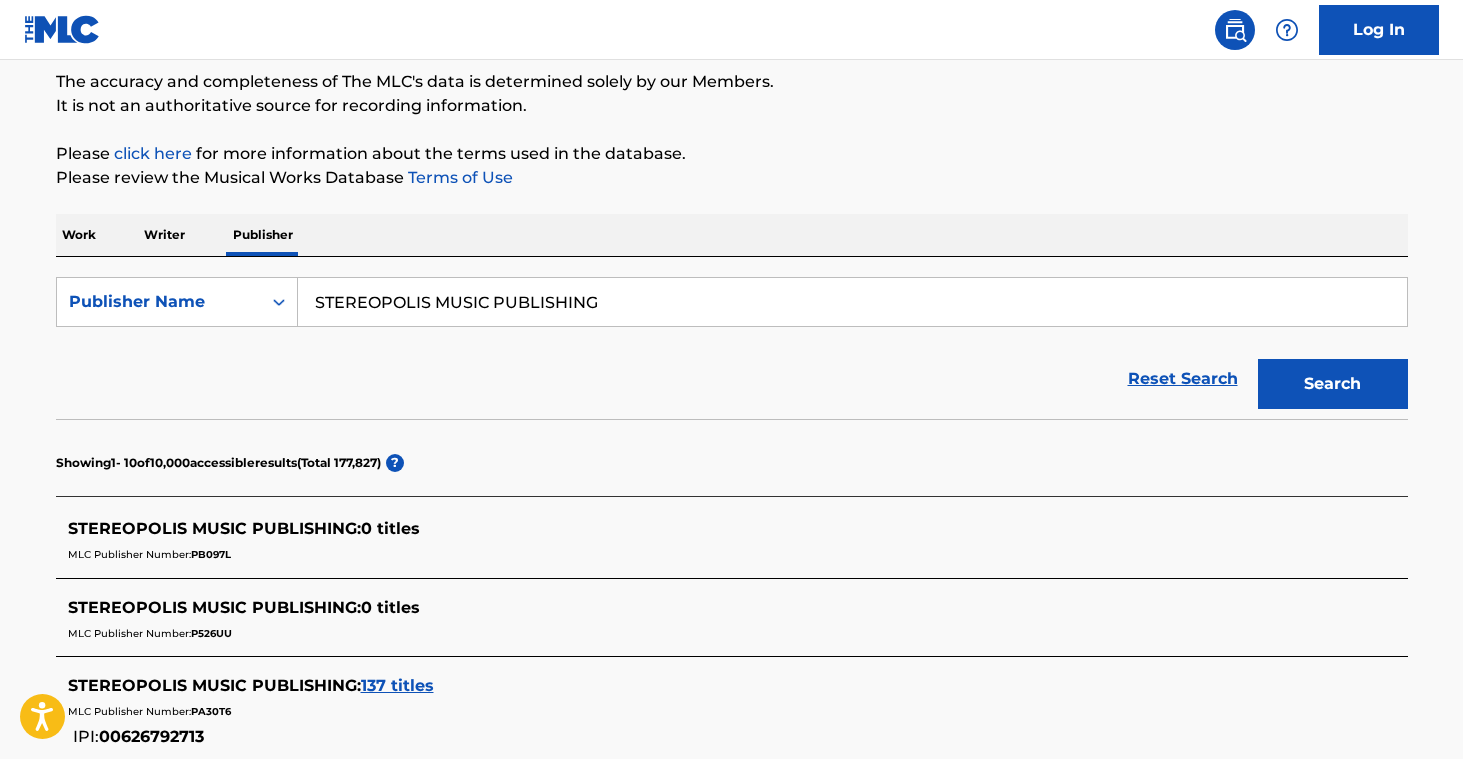 scroll, scrollTop: 170, scrollLeft: 0, axis: vertical 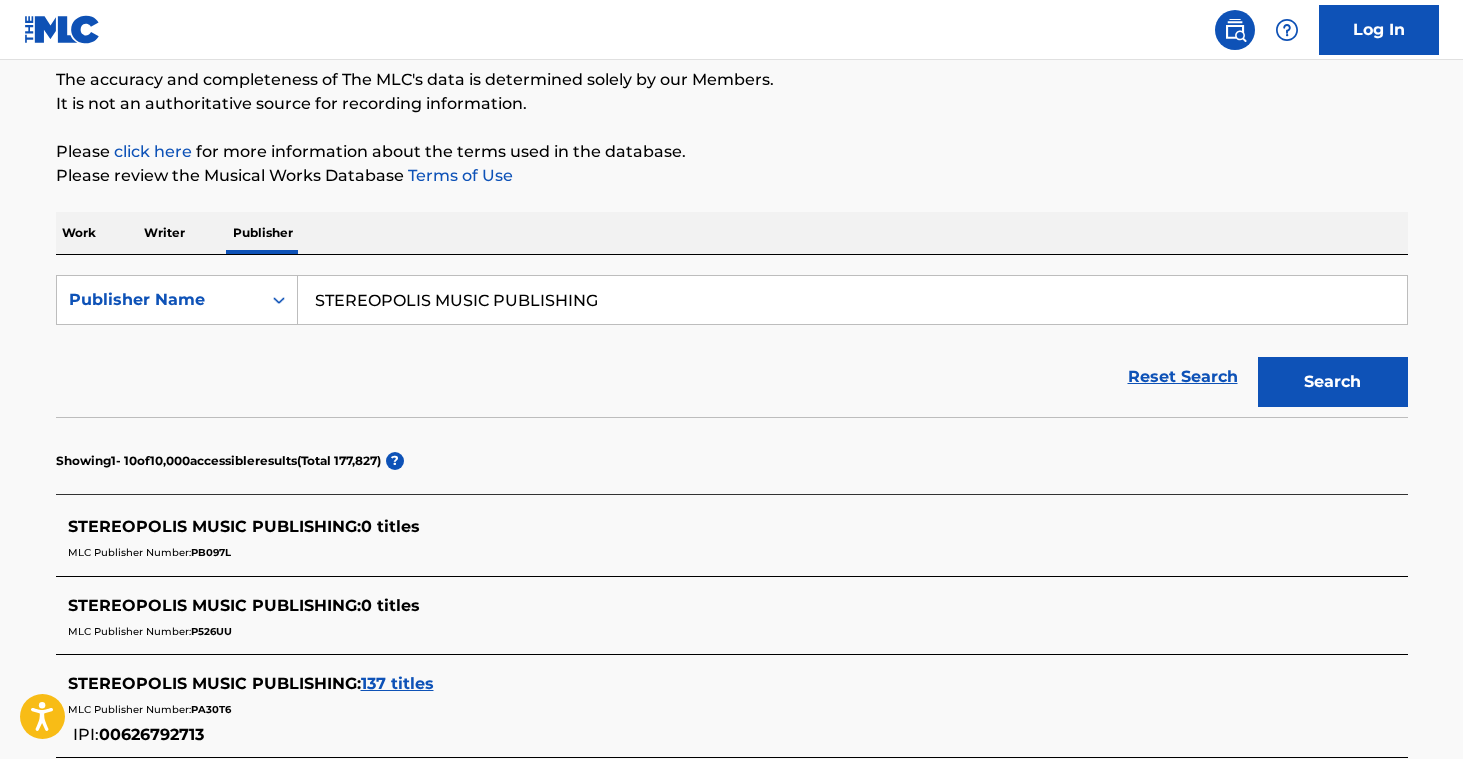 click on "STEREOPOLIS MUSIC PUBLISHING" at bounding box center (852, 300) 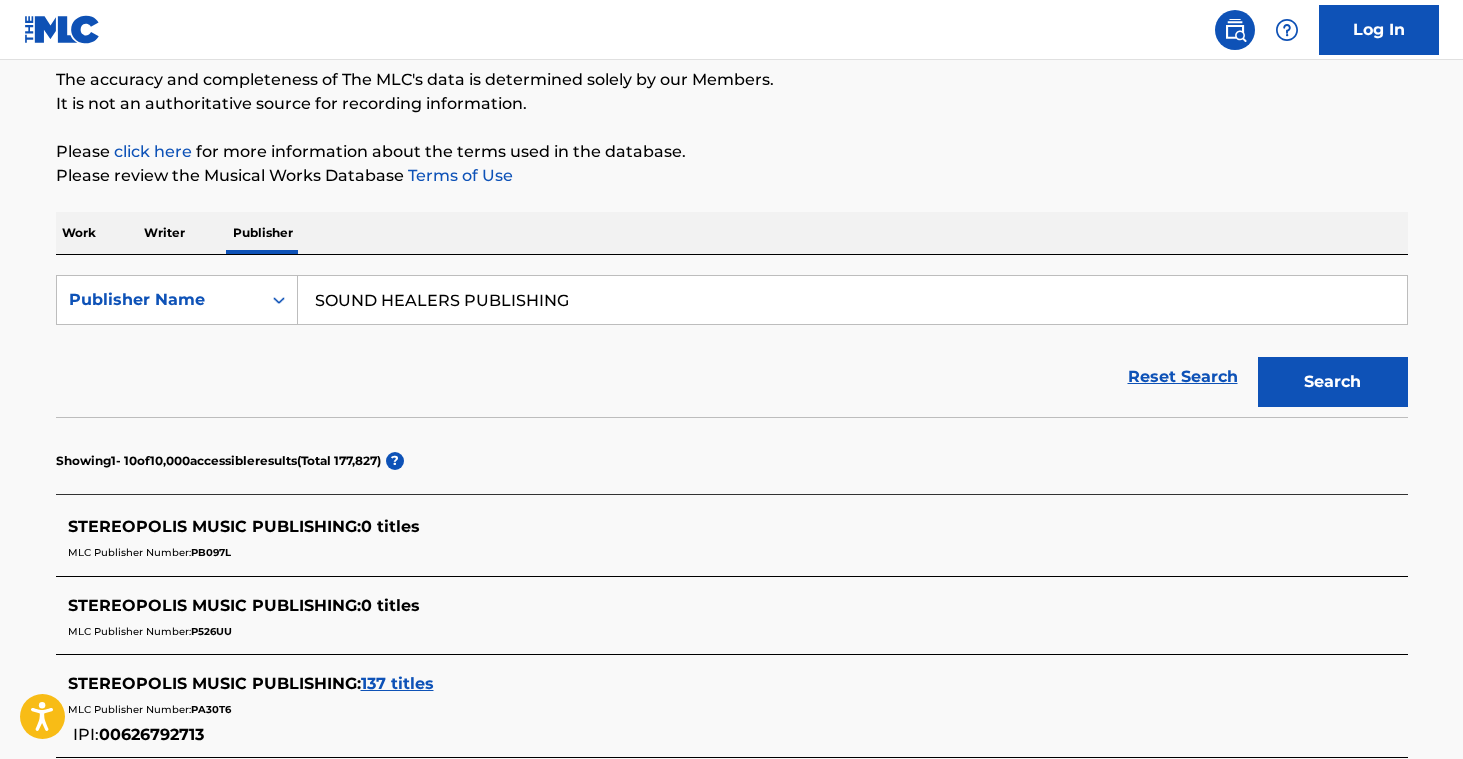 type on "SOUND HEALERS PUBLISHING" 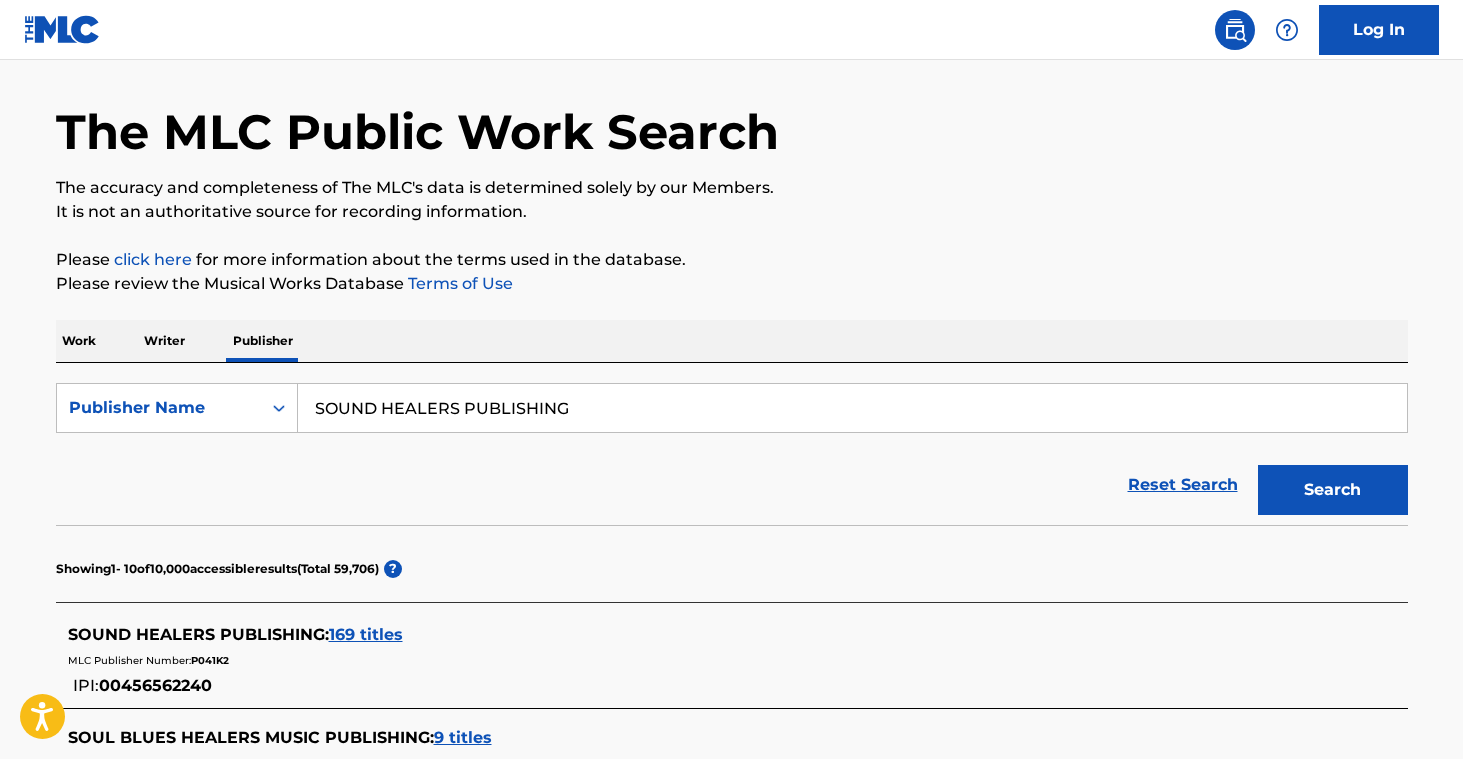 scroll, scrollTop: 170, scrollLeft: 0, axis: vertical 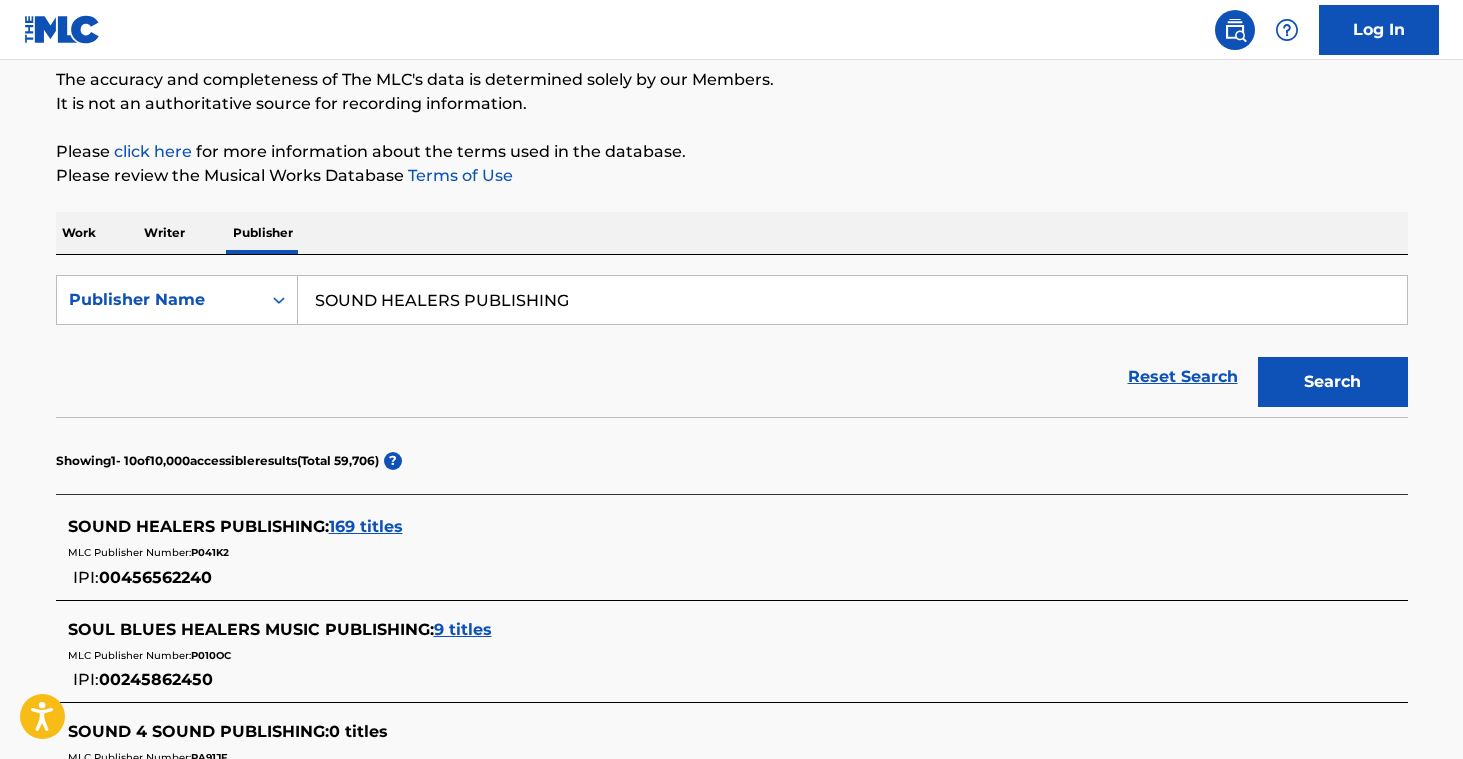 click on "169 titles" at bounding box center (366, 526) 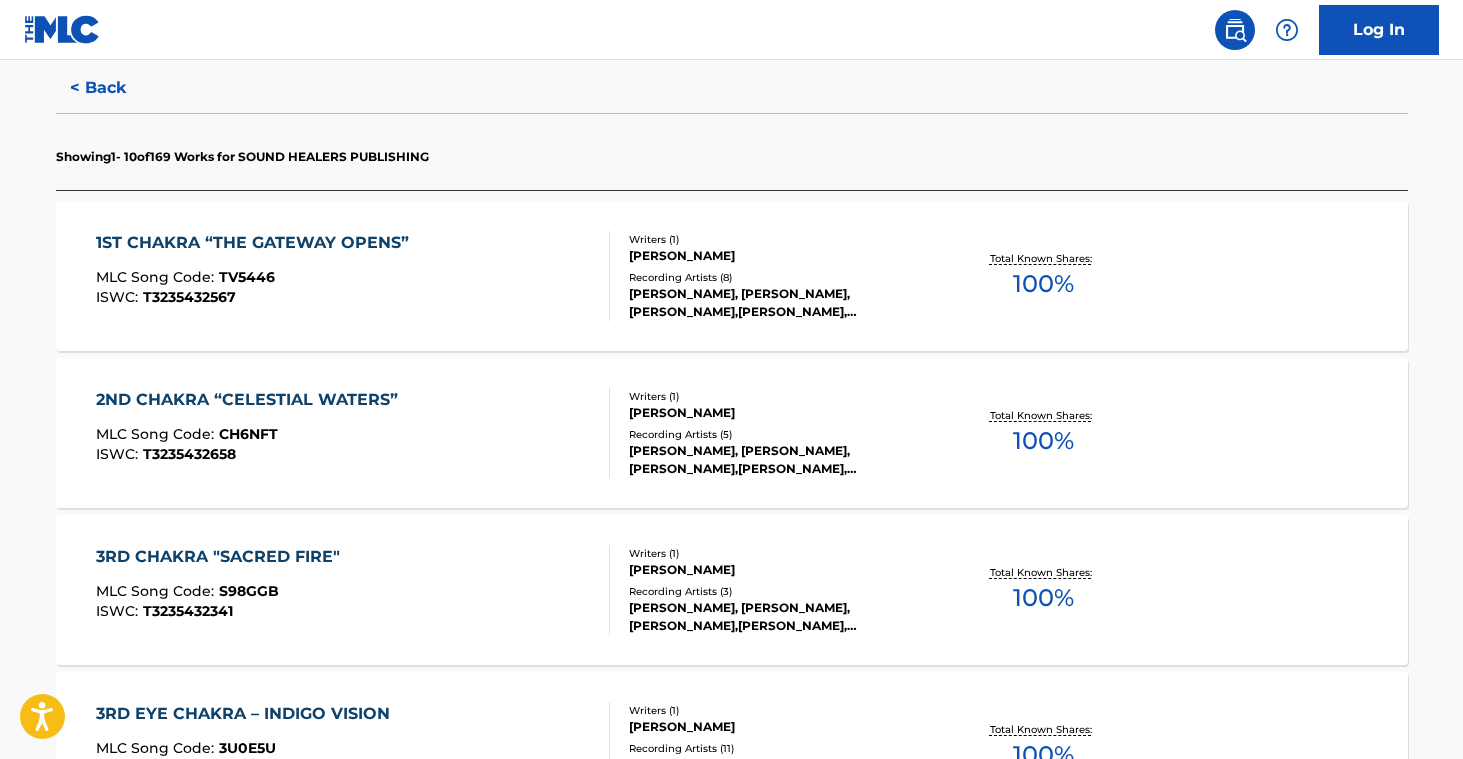 scroll, scrollTop: 525, scrollLeft: 0, axis: vertical 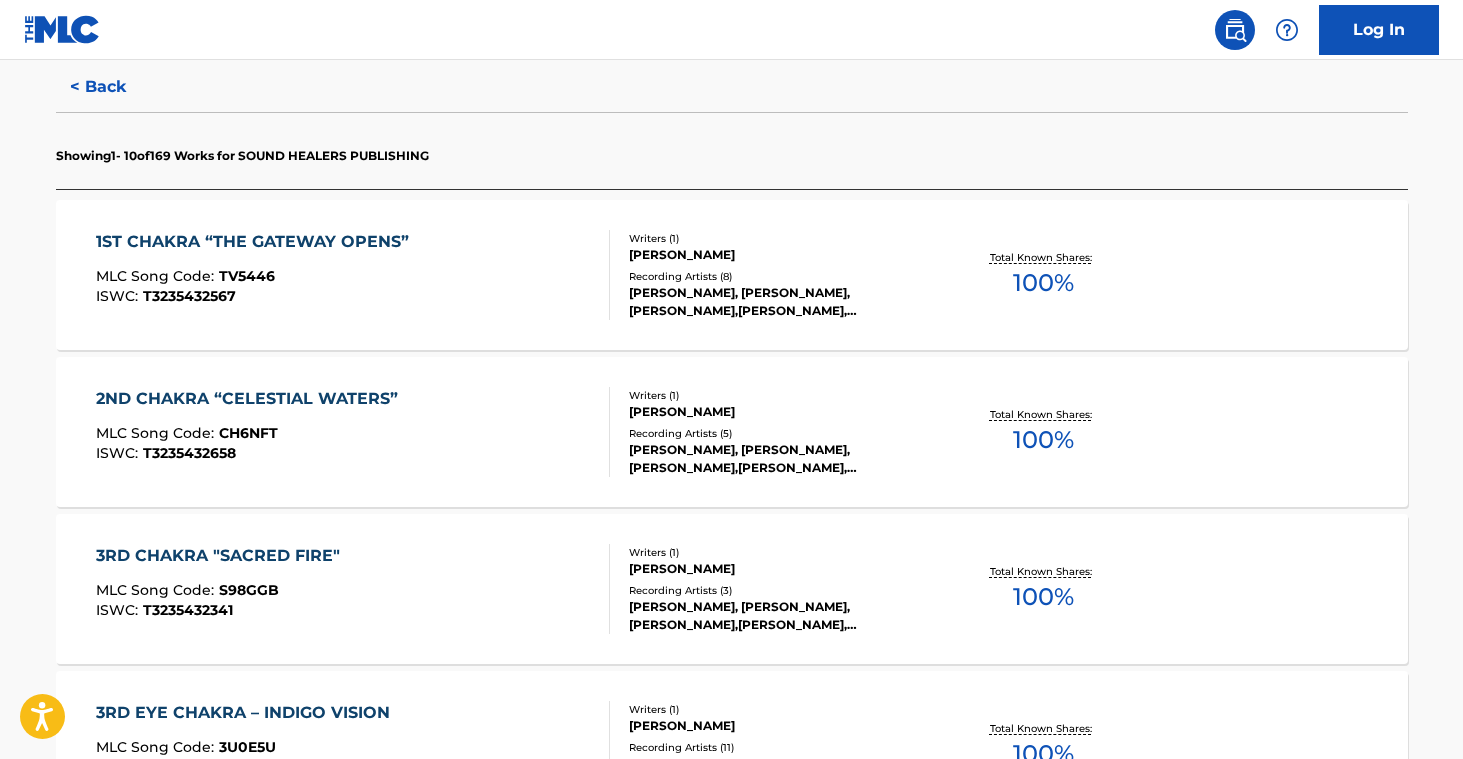 click on "Recording Artists ( 8 )" at bounding box center (780, 276) 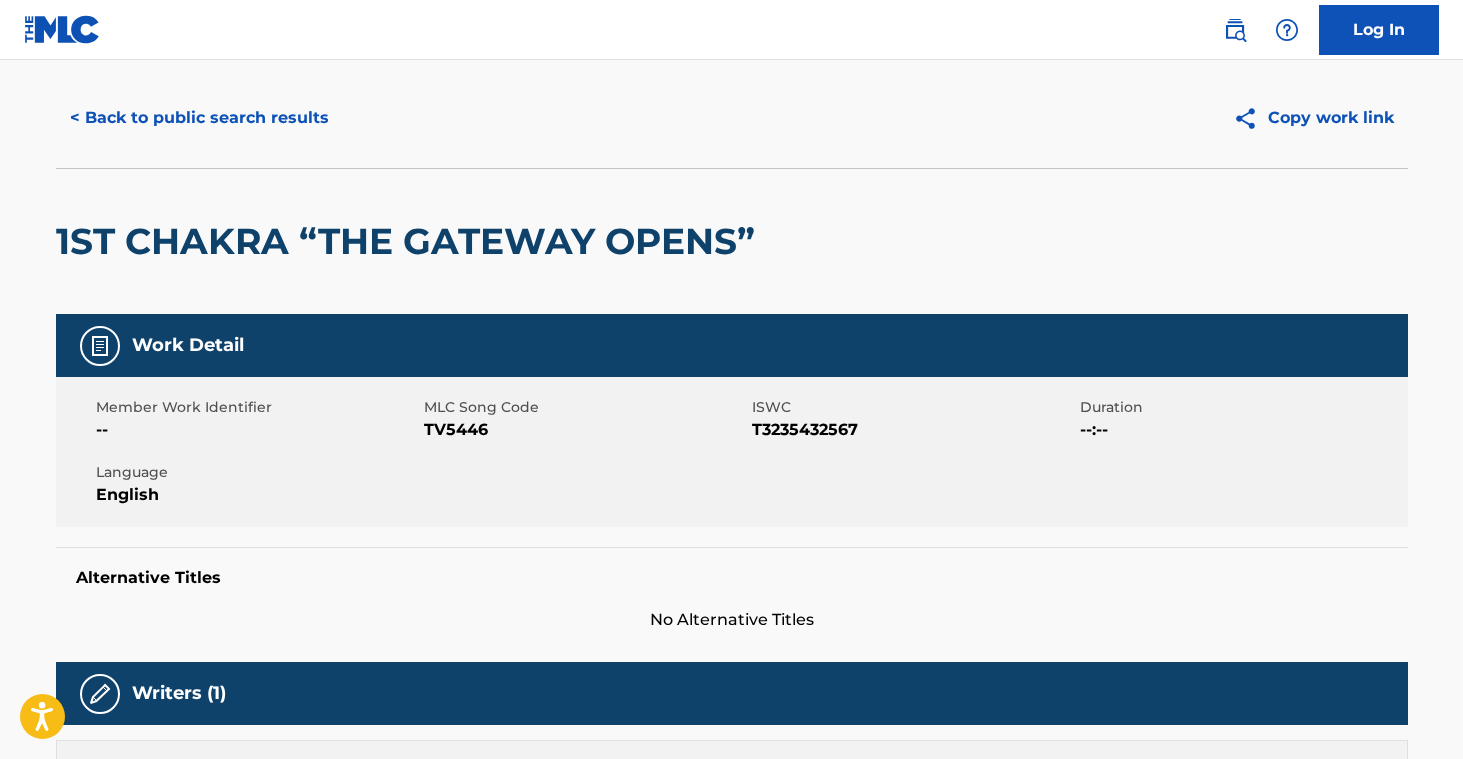 scroll, scrollTop: 0, scrollLeft: 0, axis: both 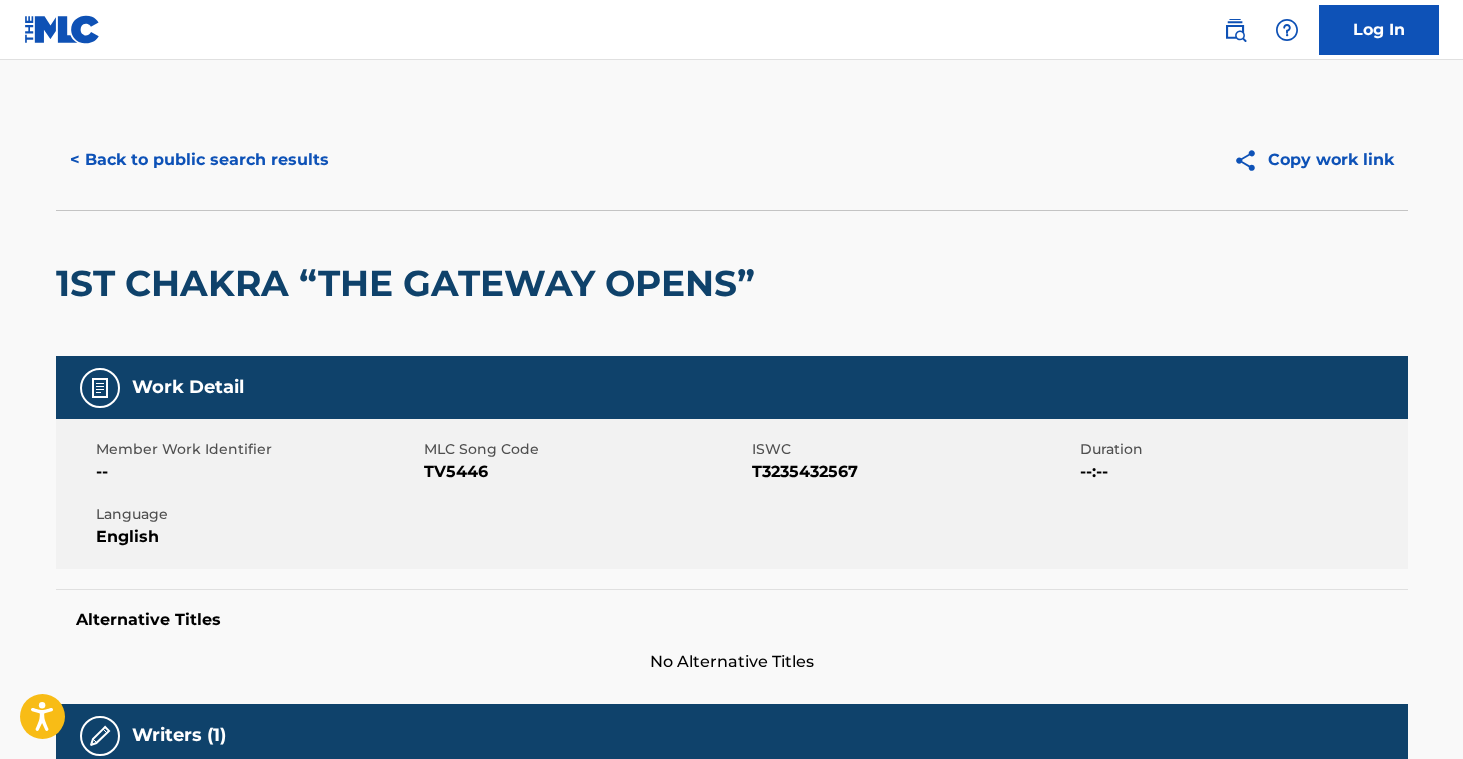 click on "< Back to public search results" at bounding box center (199, 160) 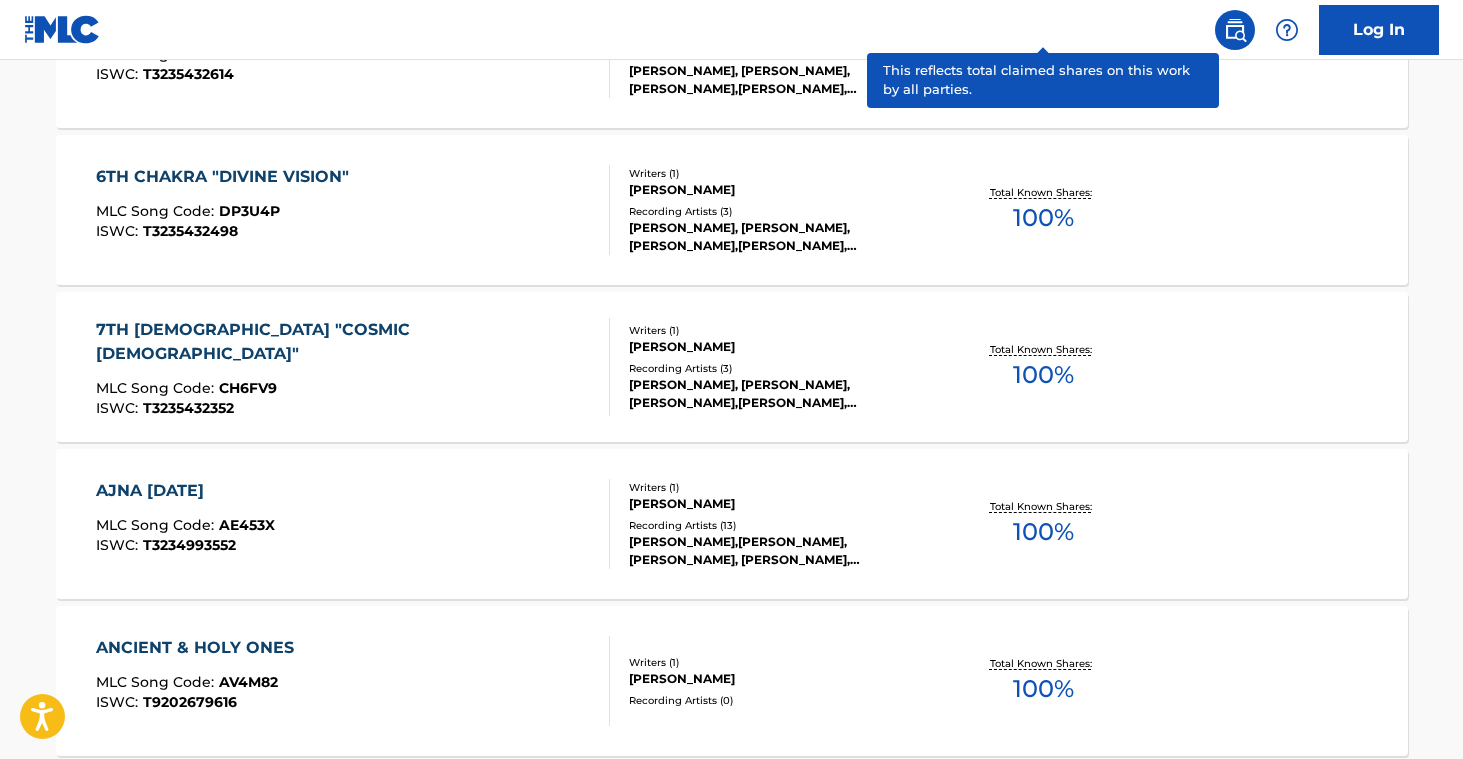 scroll, scrollTop: 1770, scrollLeft: 0, axis: vertical 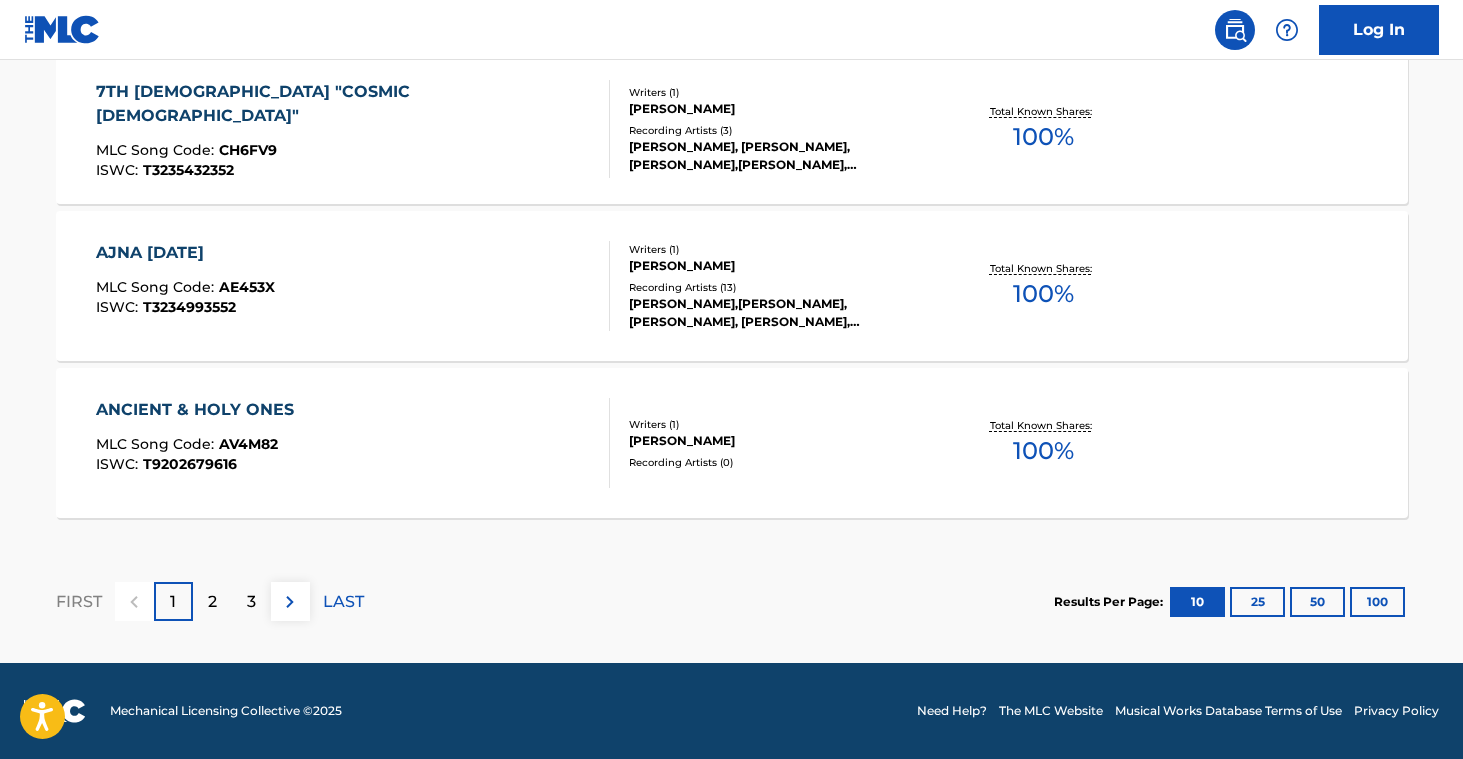 click on "[PERSON_NAME]" at bounding box center (780, 441) 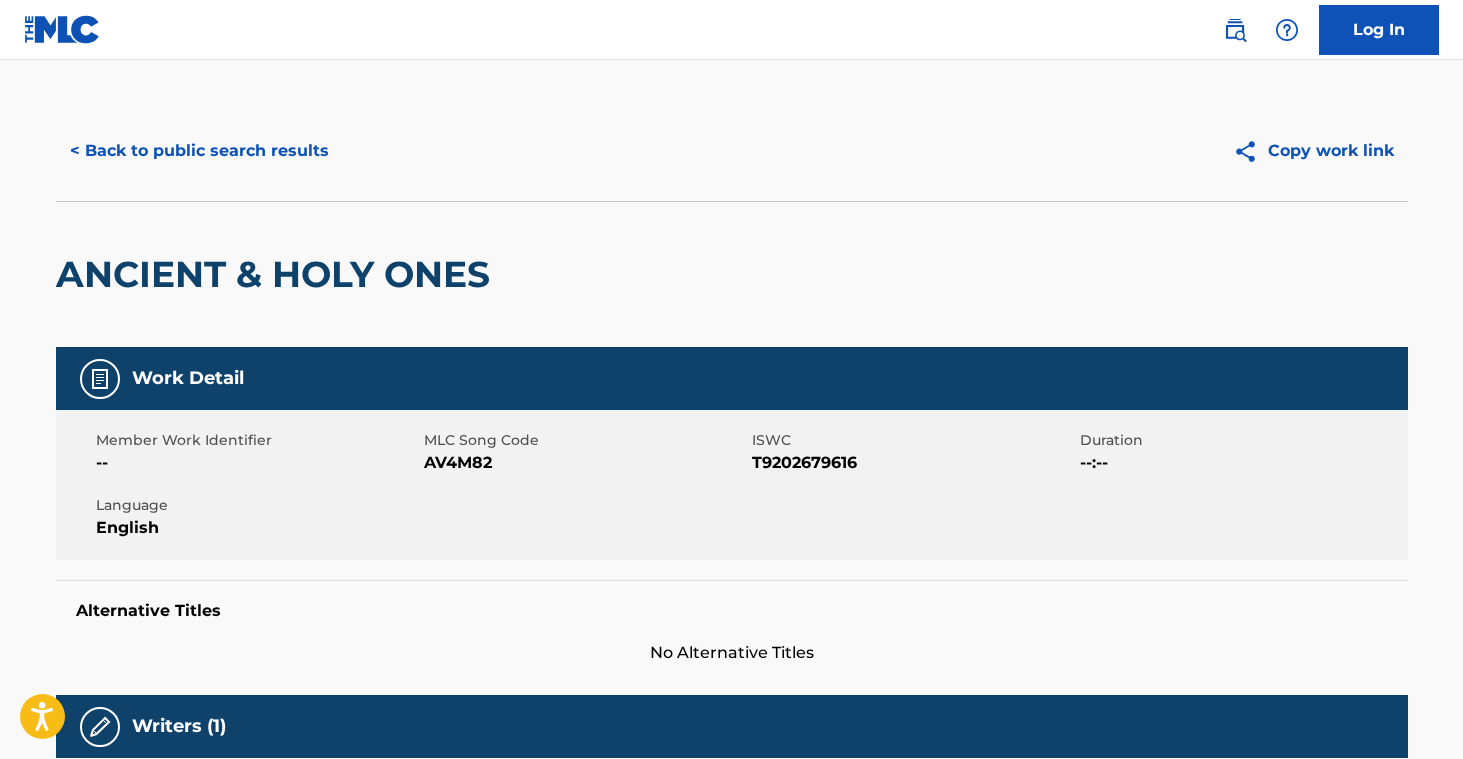 scroll, scrollTop: 0, scrollLeft: 0, axis: both 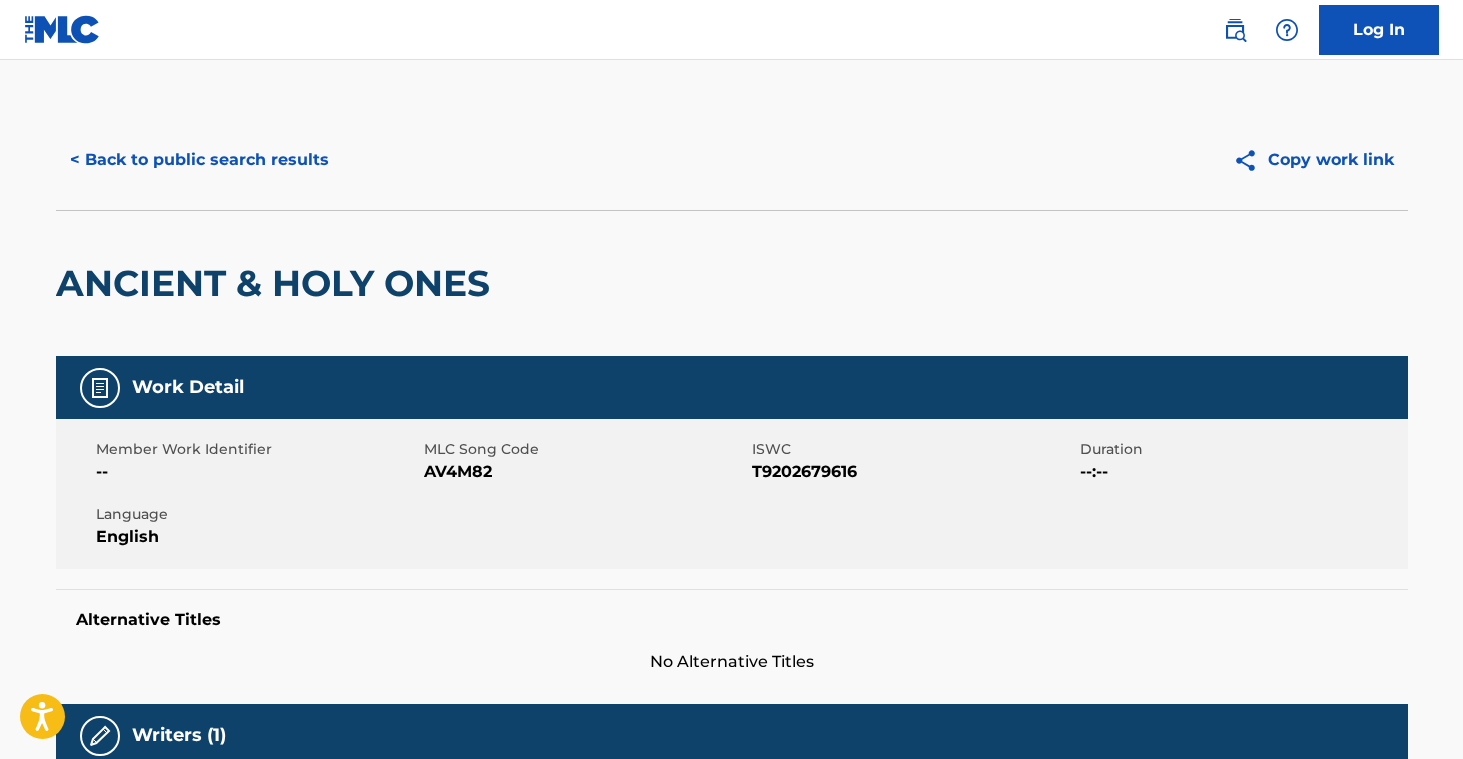 click on "< Back to public search results" at bounding box center [199, 160] 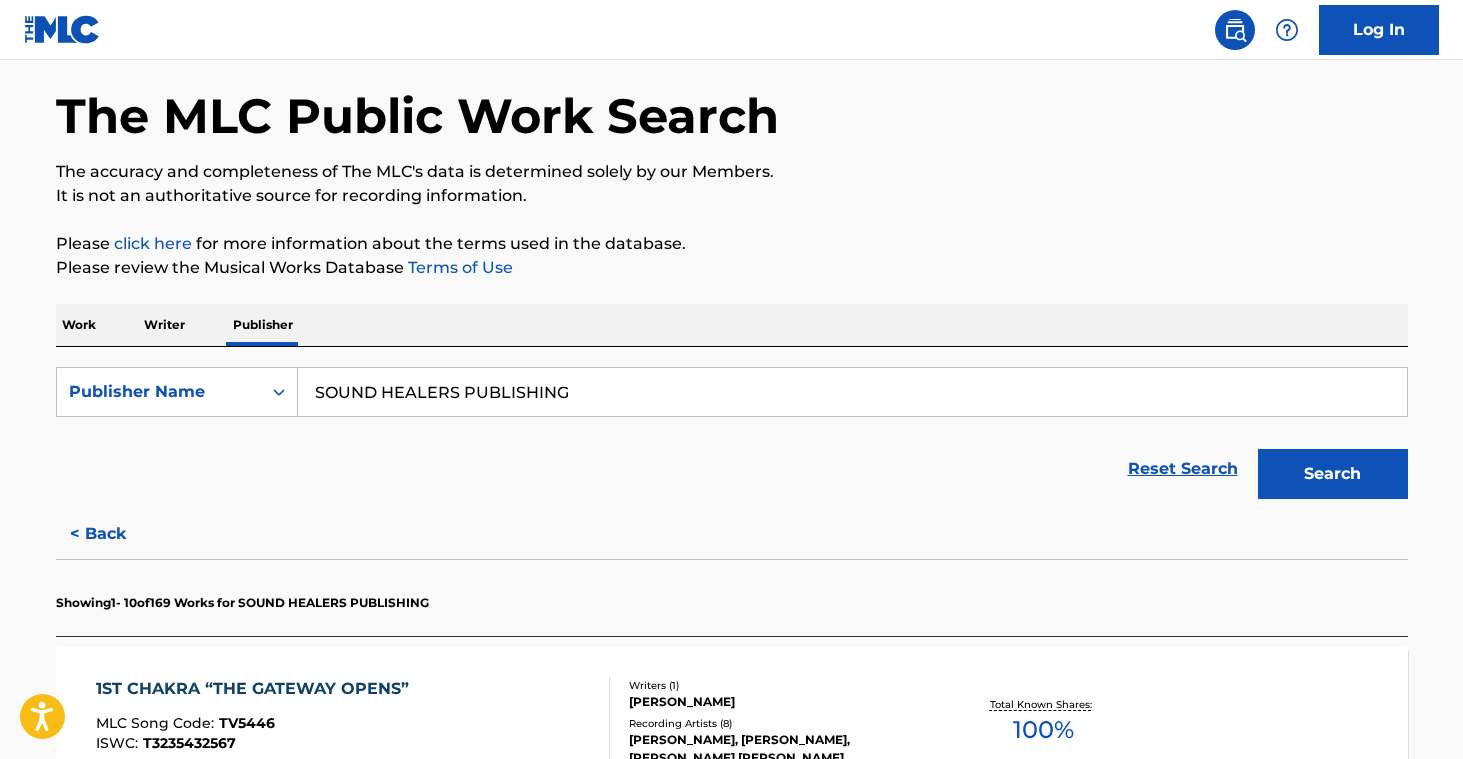 scroll, scrollTop: 80, scrollLeft: 0, axis: vertical 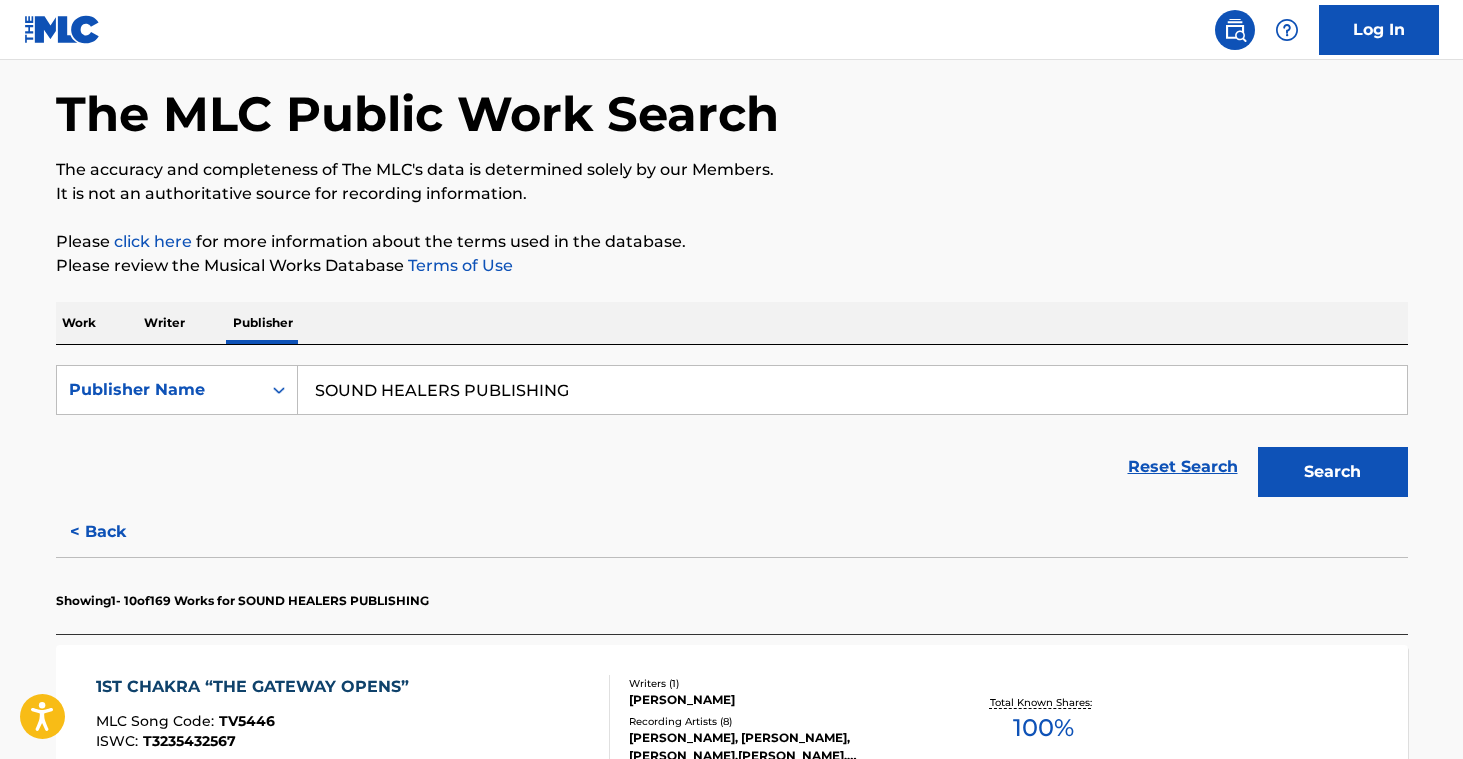 click on "SOUND HEALERS PUBLISHING" at bounding box center [852, 390] 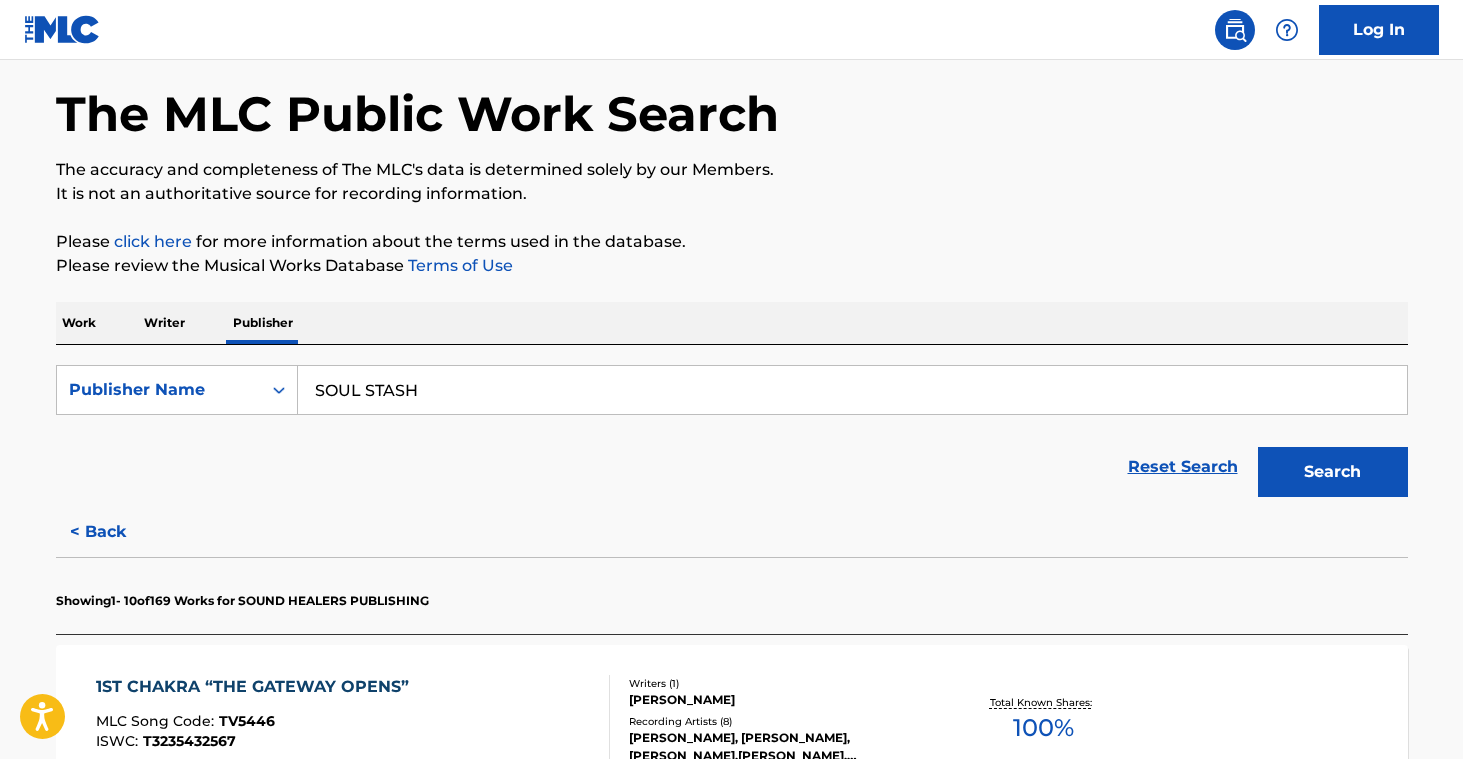 type on "SOUL STASH" 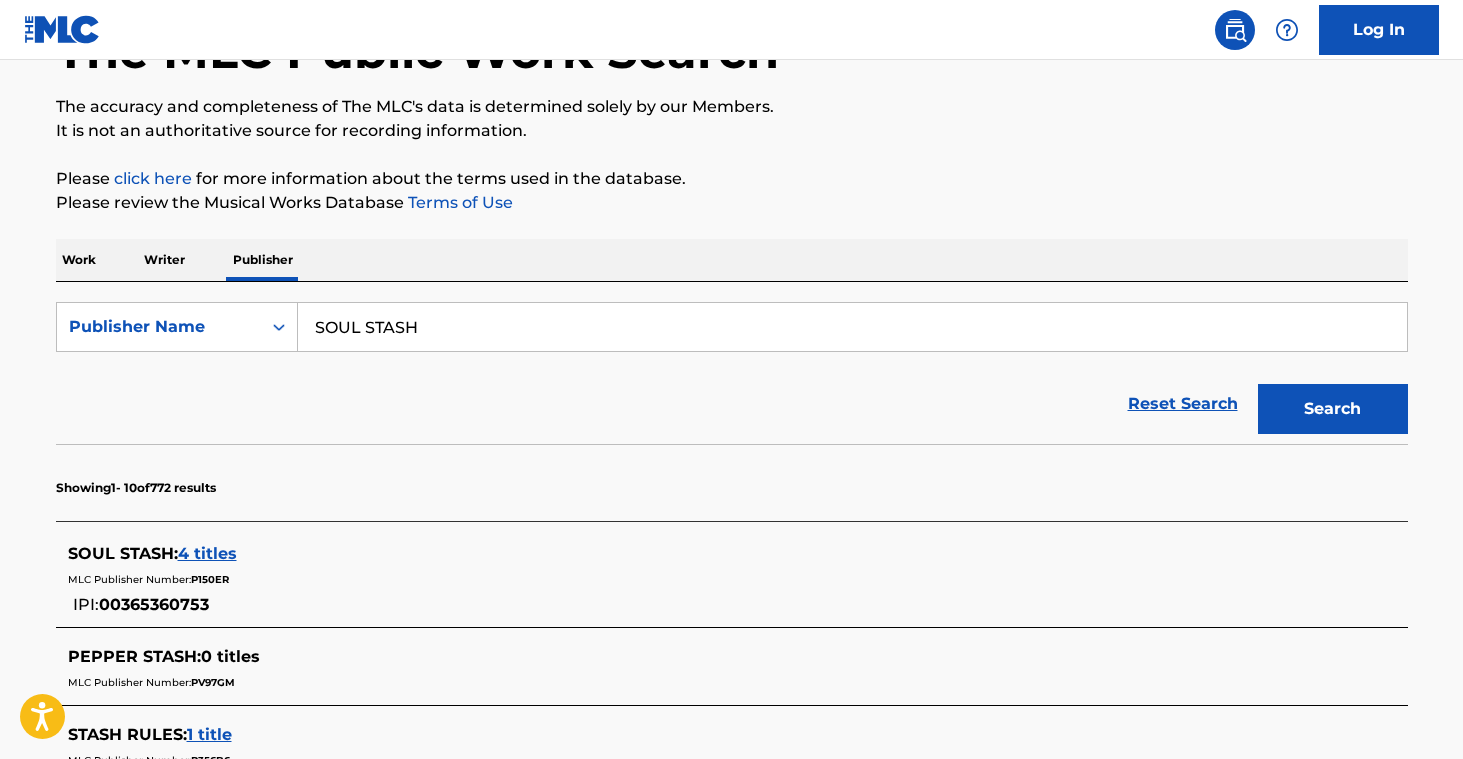 scroll, scrollTop: 144, scrollLeft: 0, axis: vertical 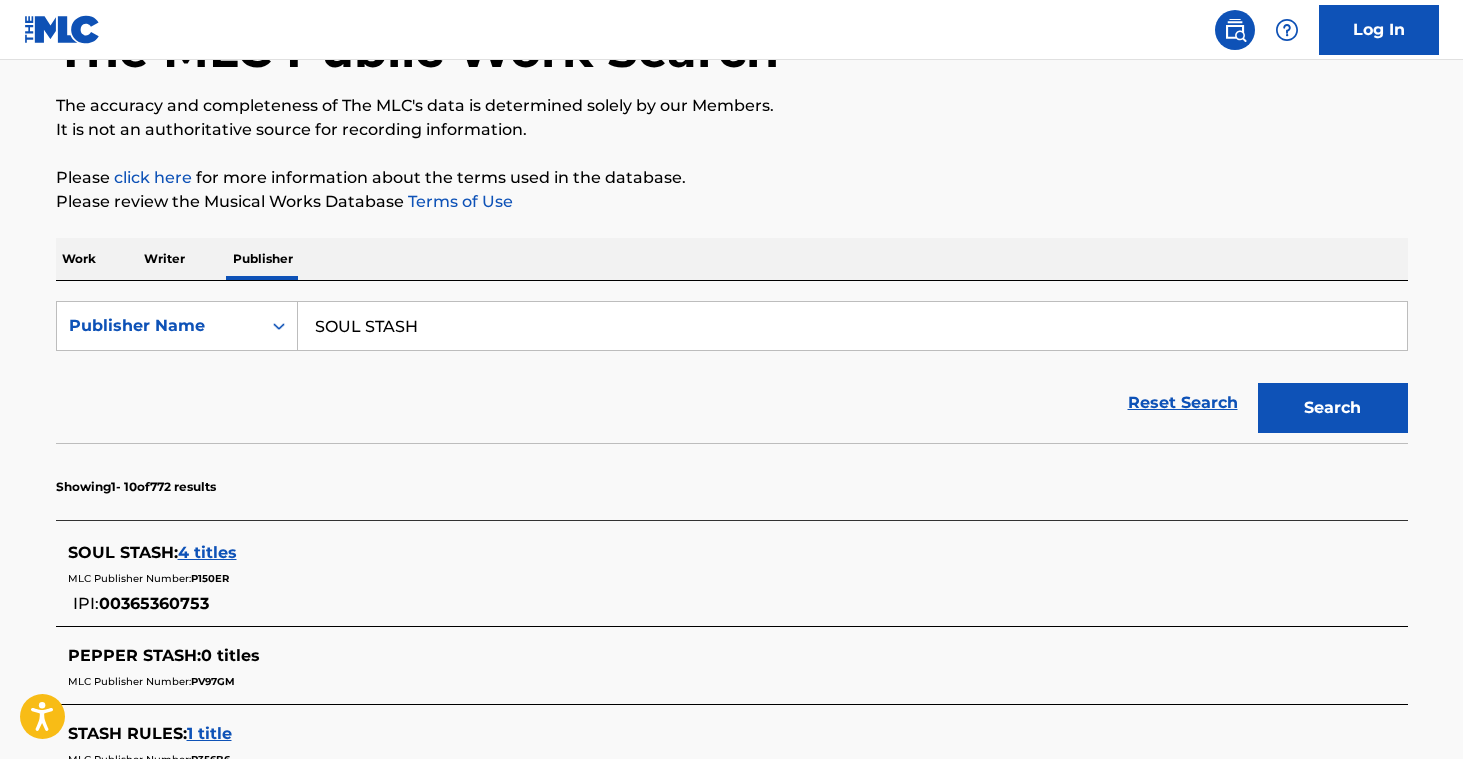 click on "4 titles" at bounding box center (207, 552) 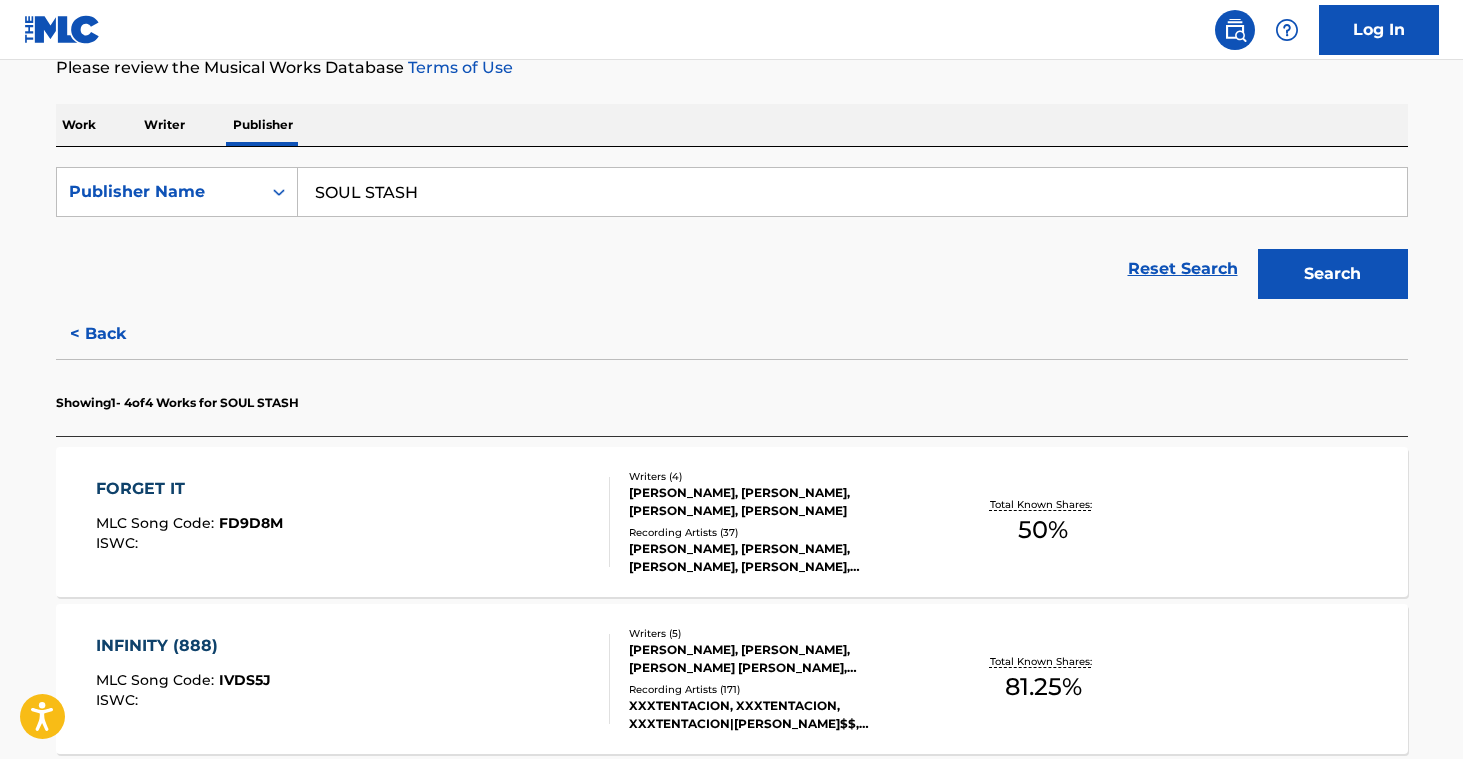 scroll, scrollTop: 279, scrollLeft: 0, axis: vertical 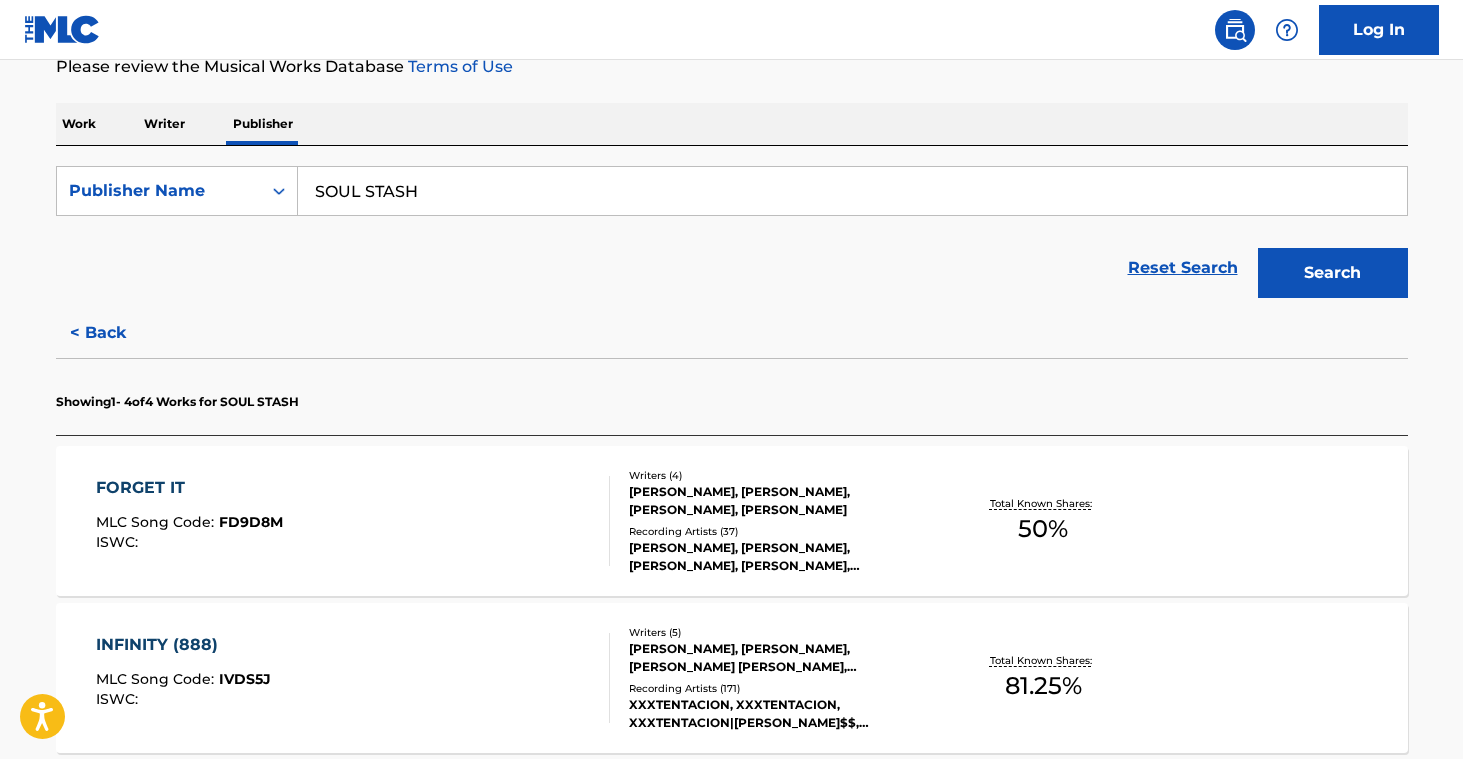 click on "Recording Artists ( 37 )" at bounding box center [780, 531] 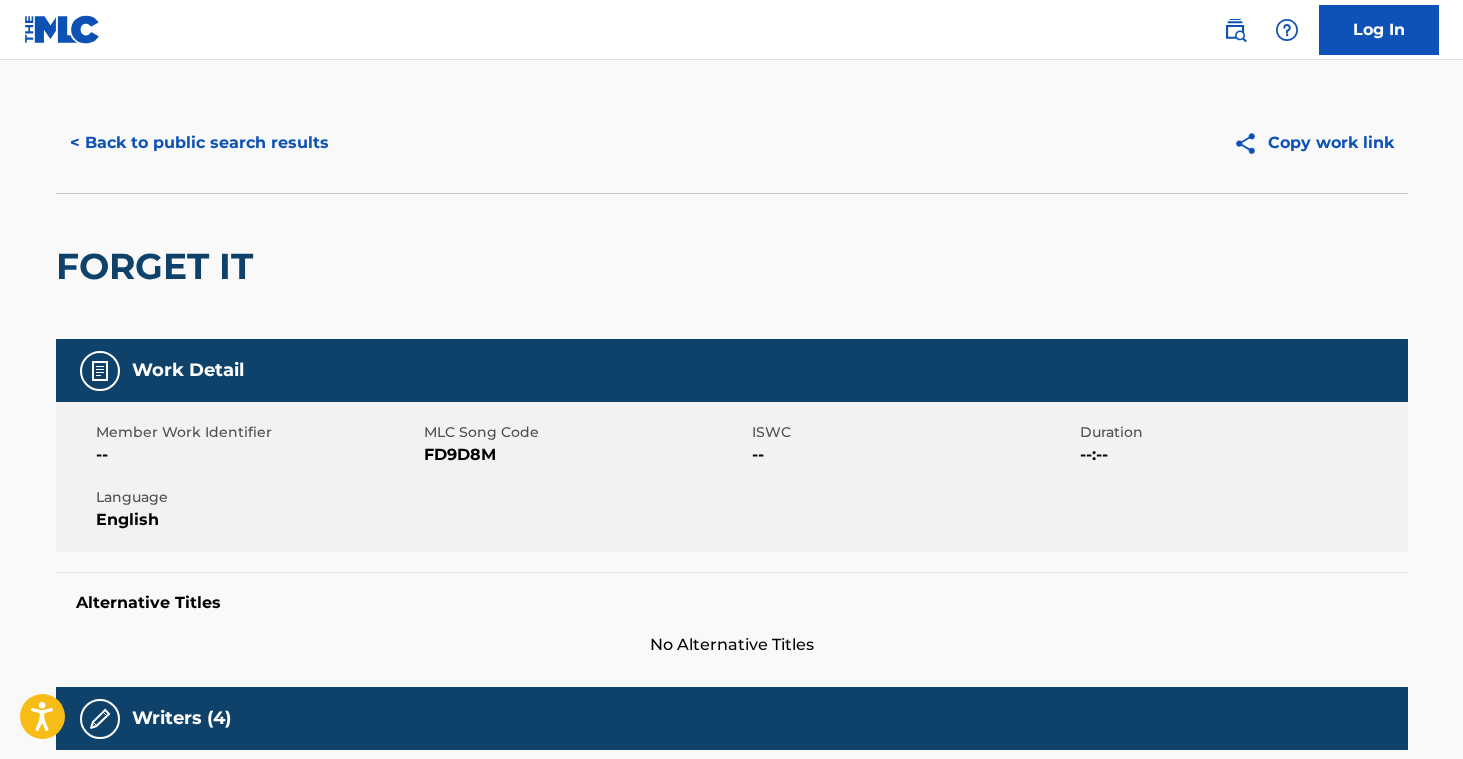 scroll, scrollTop: 0, scrollLeft: 0, axis: both 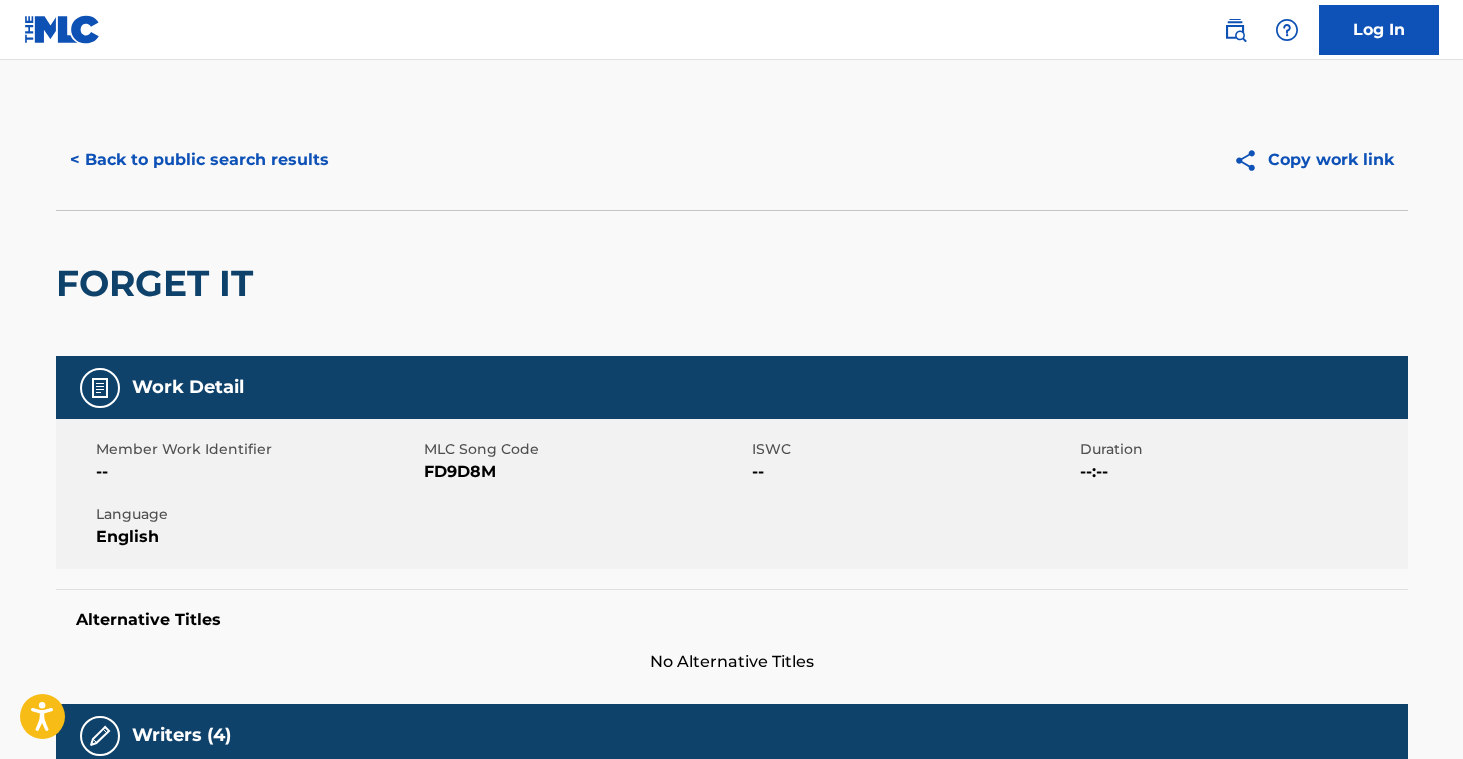 click on "< Back to public search results" at bounding box center (199, 160) 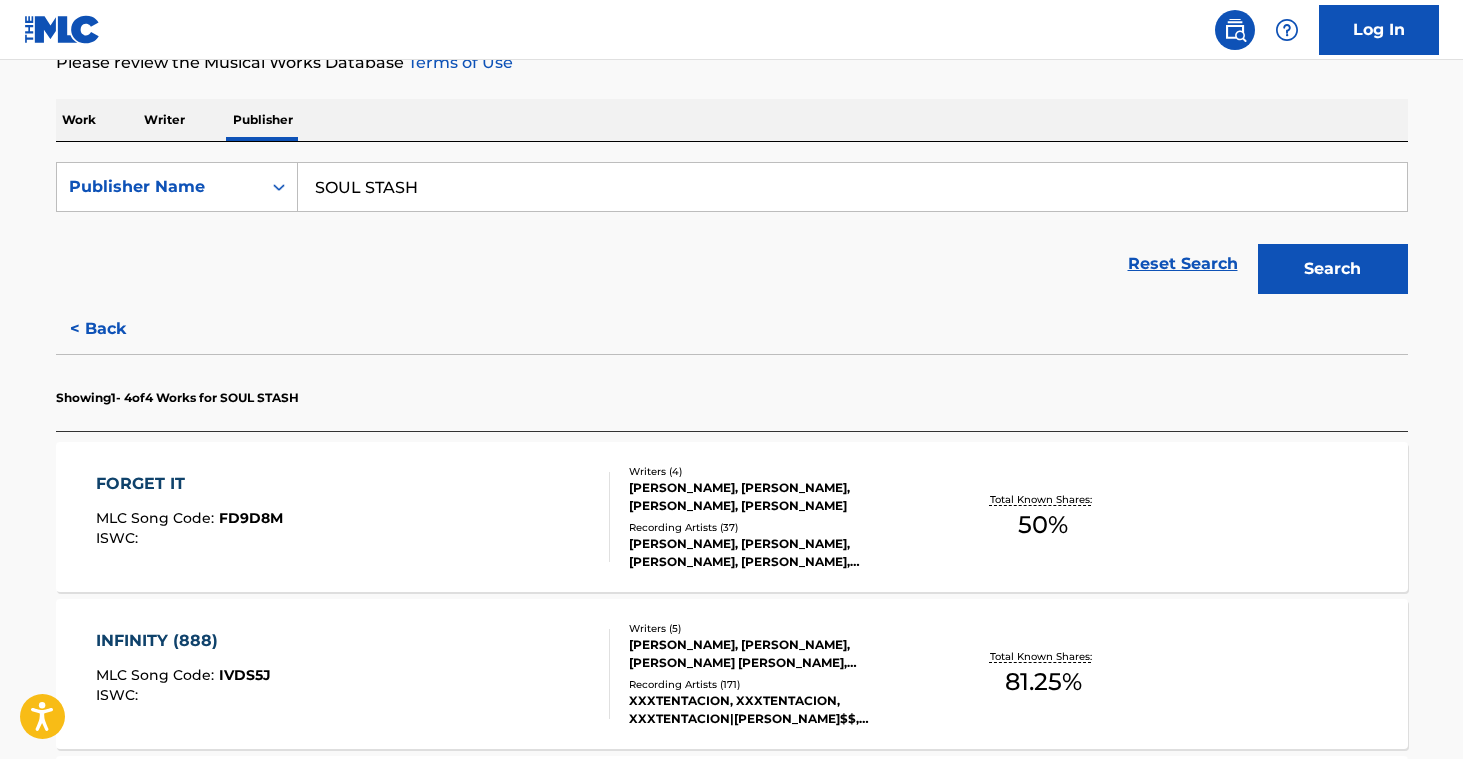 scroll, scrollTop: 389, scrollLeft: 0, axis: vertical 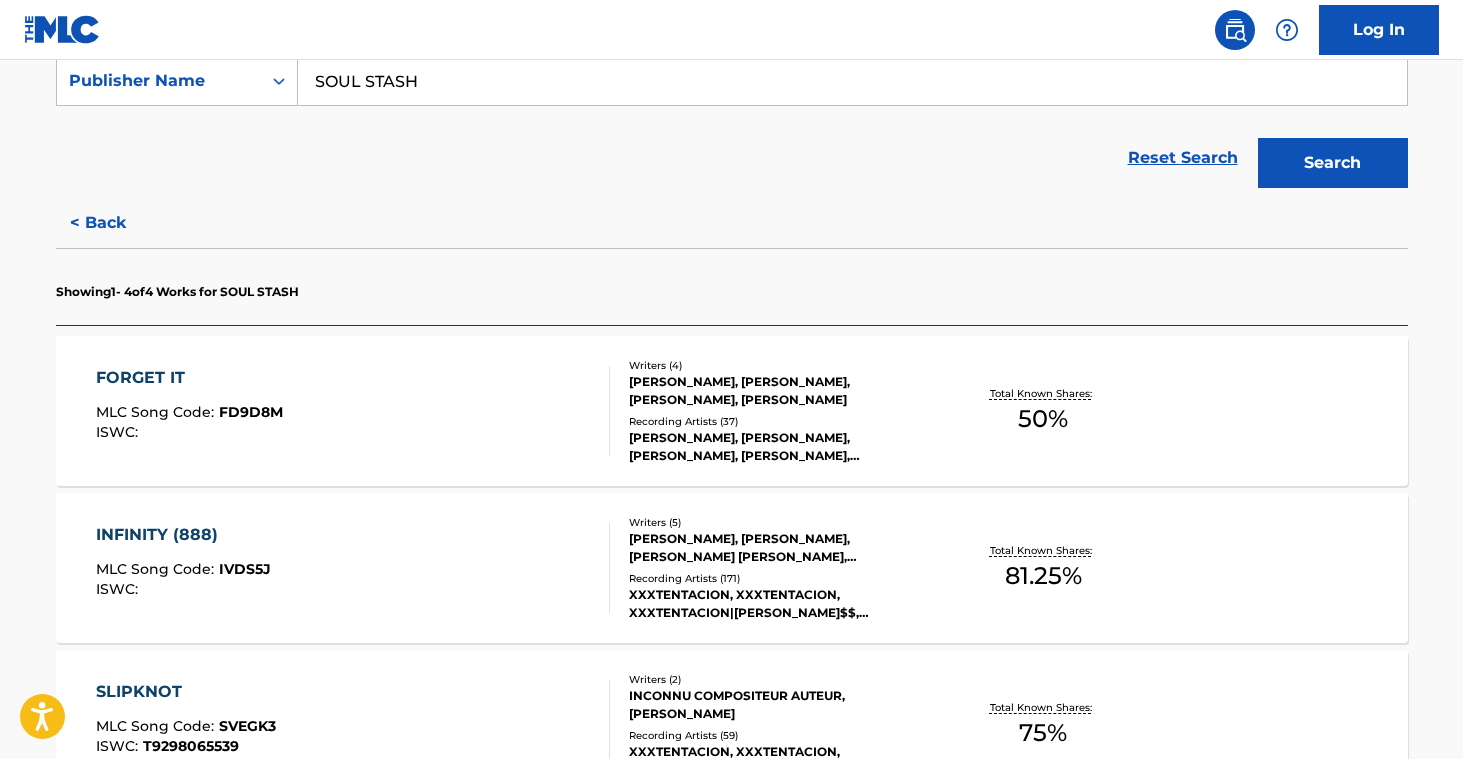 click on "[PERSON_NAME], [PERSON_NAME], [PERSON_NAME] [PERSON_NAME], [PERSON_NAME]" at bounding box center (780, 548) 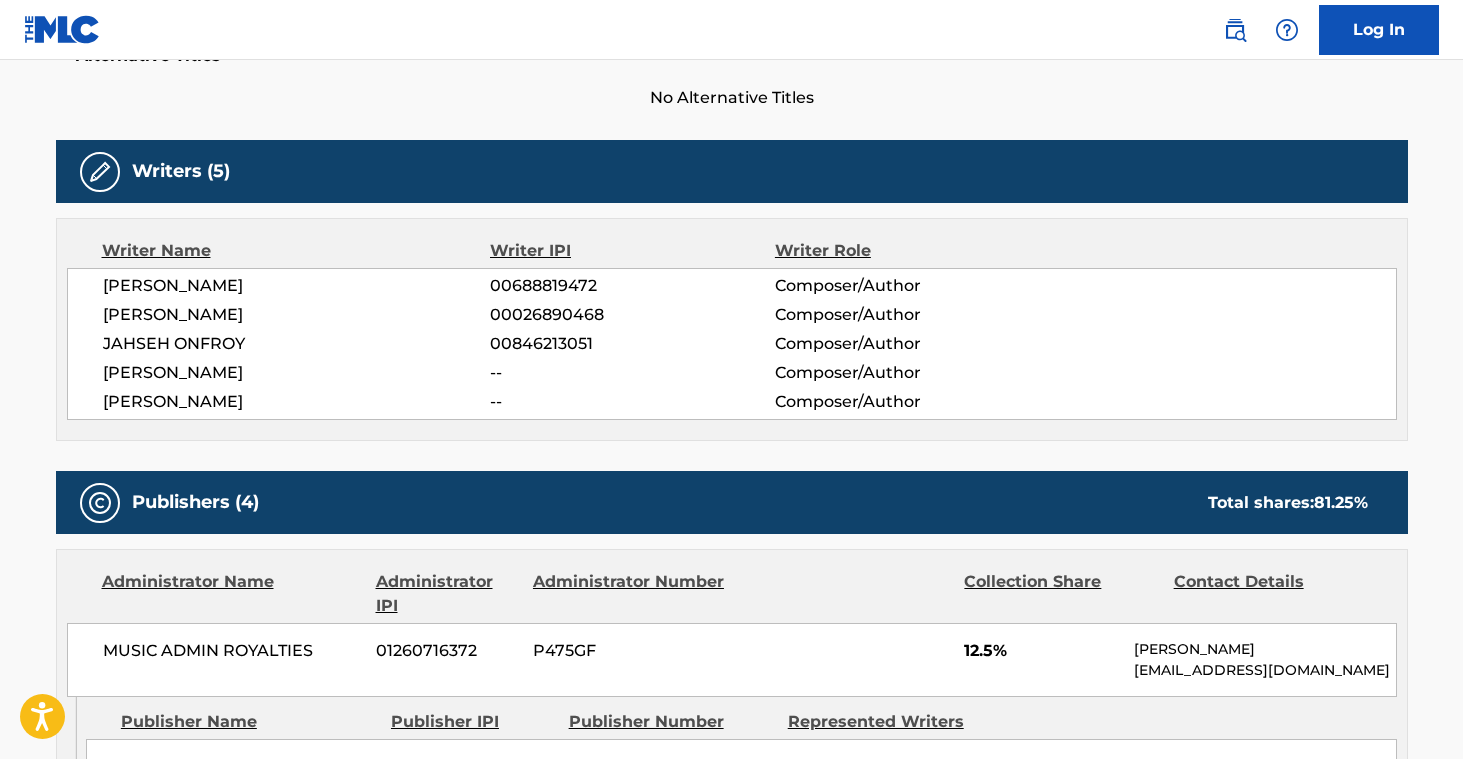 scroll, scrollTop: 0, scrollLeft: 0, axis: both 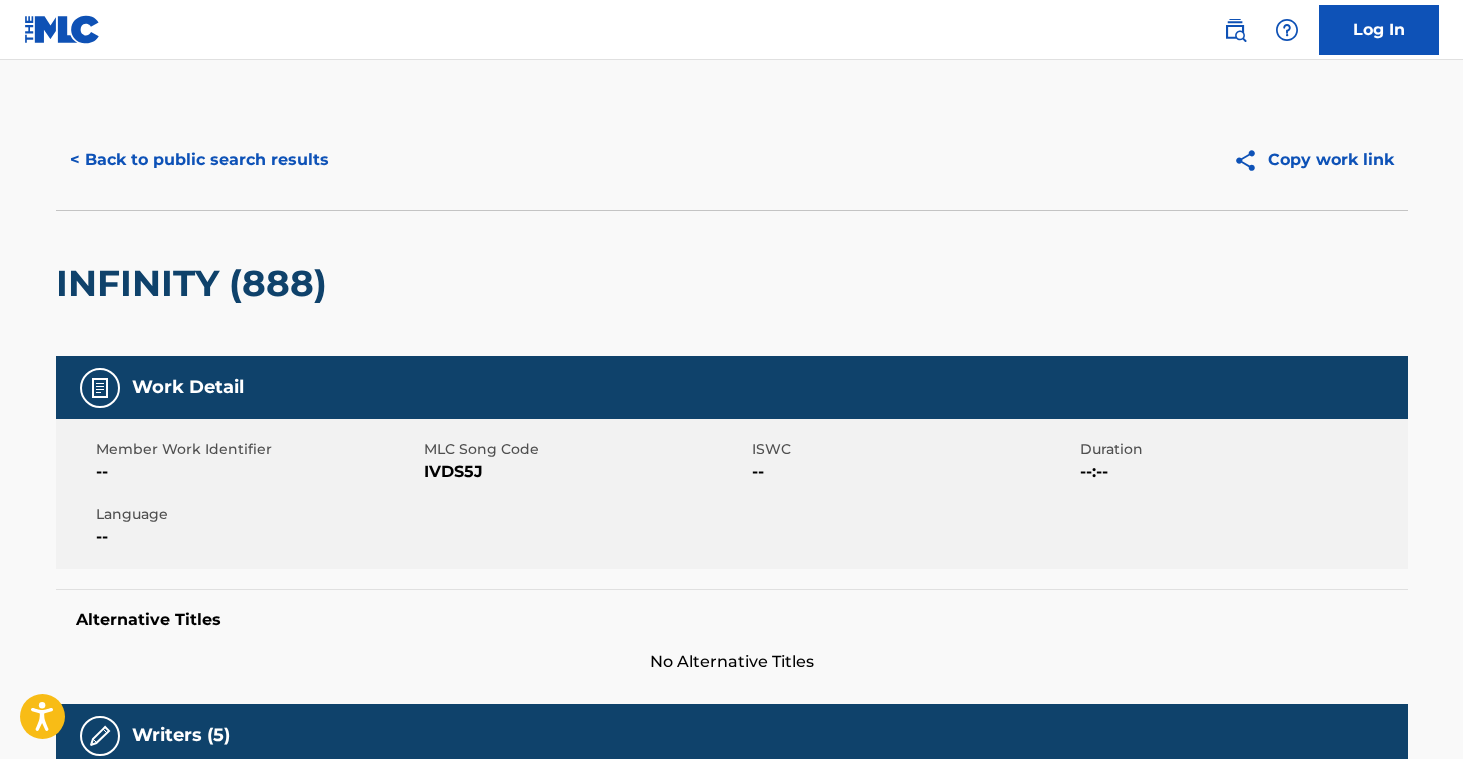click on "< Back to public search results" at bounding box center [199, 160] 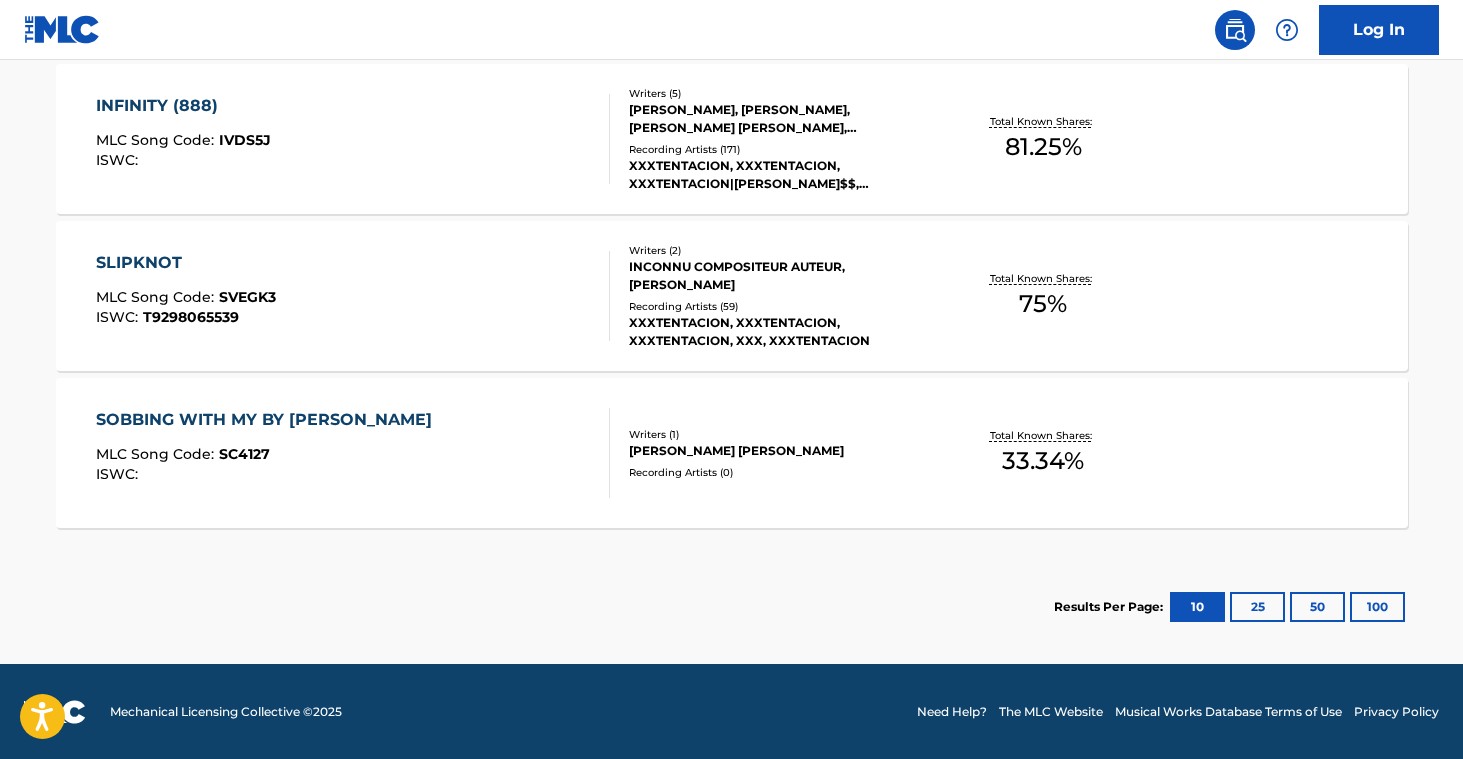 scroll, scrollTop: 819, scrollLeft: 0, axis: vertical 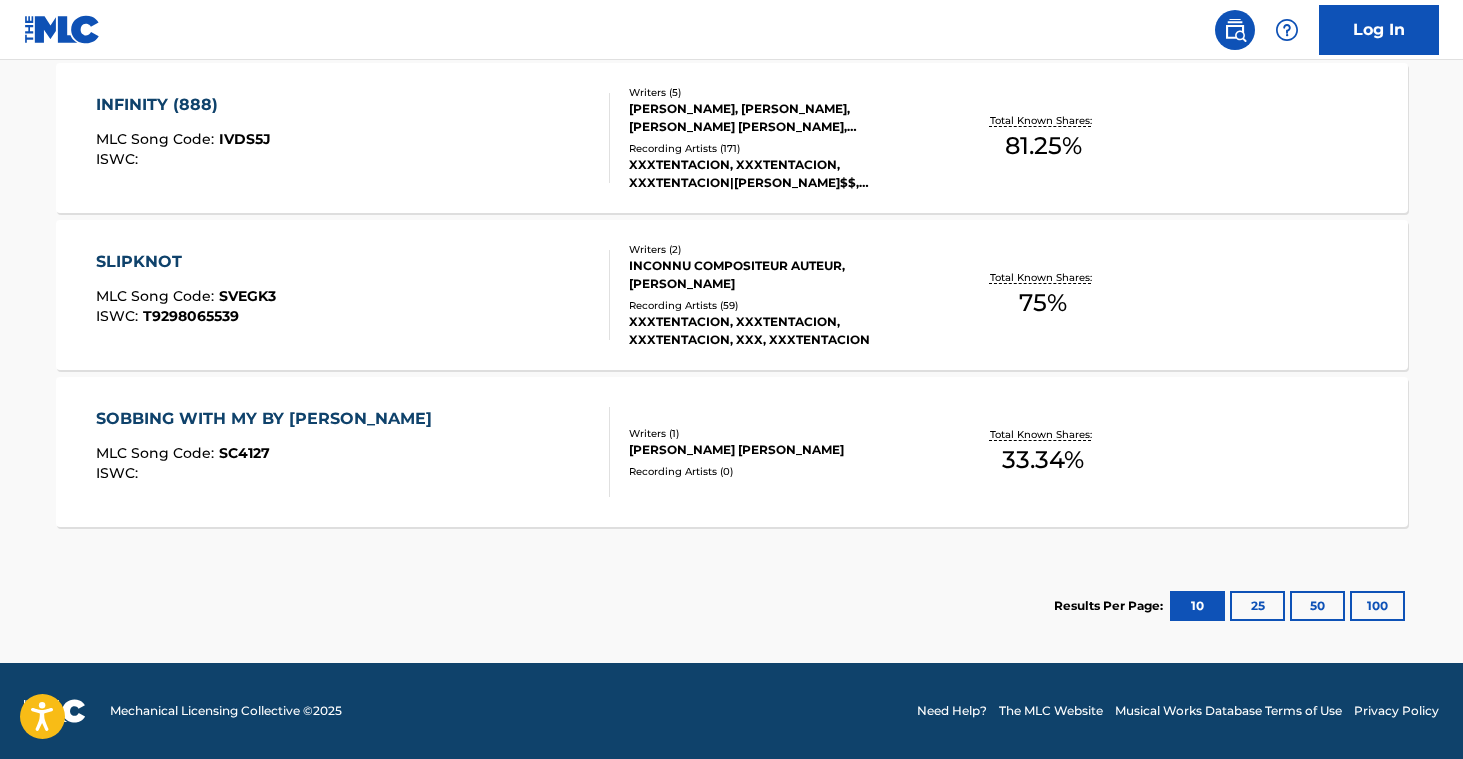 click on "INCONNU COMPOSITEUR AUTEUR, [PERSON_NAME]" at bounding box center [780, 275] 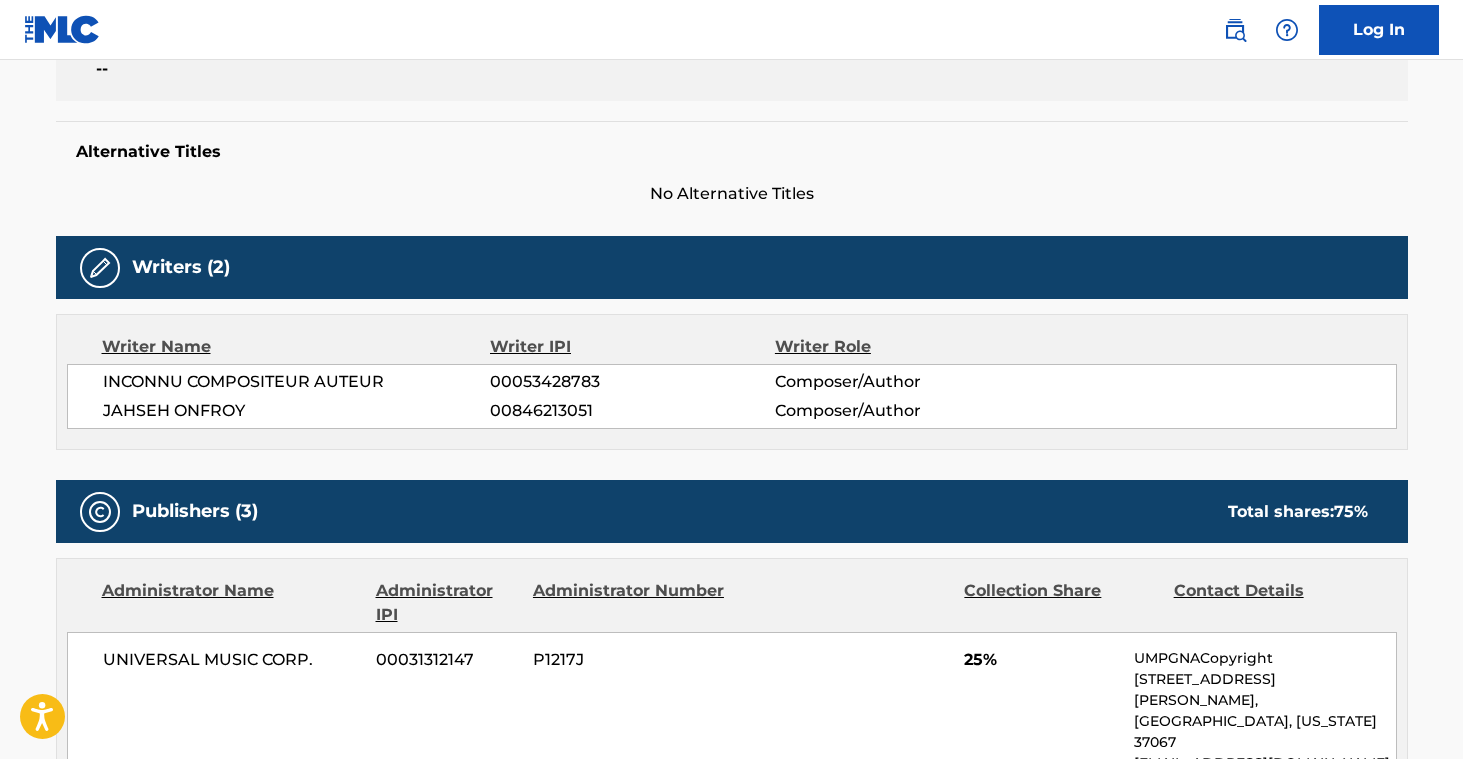 scroll, scrollTop: 0, scrollLeft: 0, axis: both 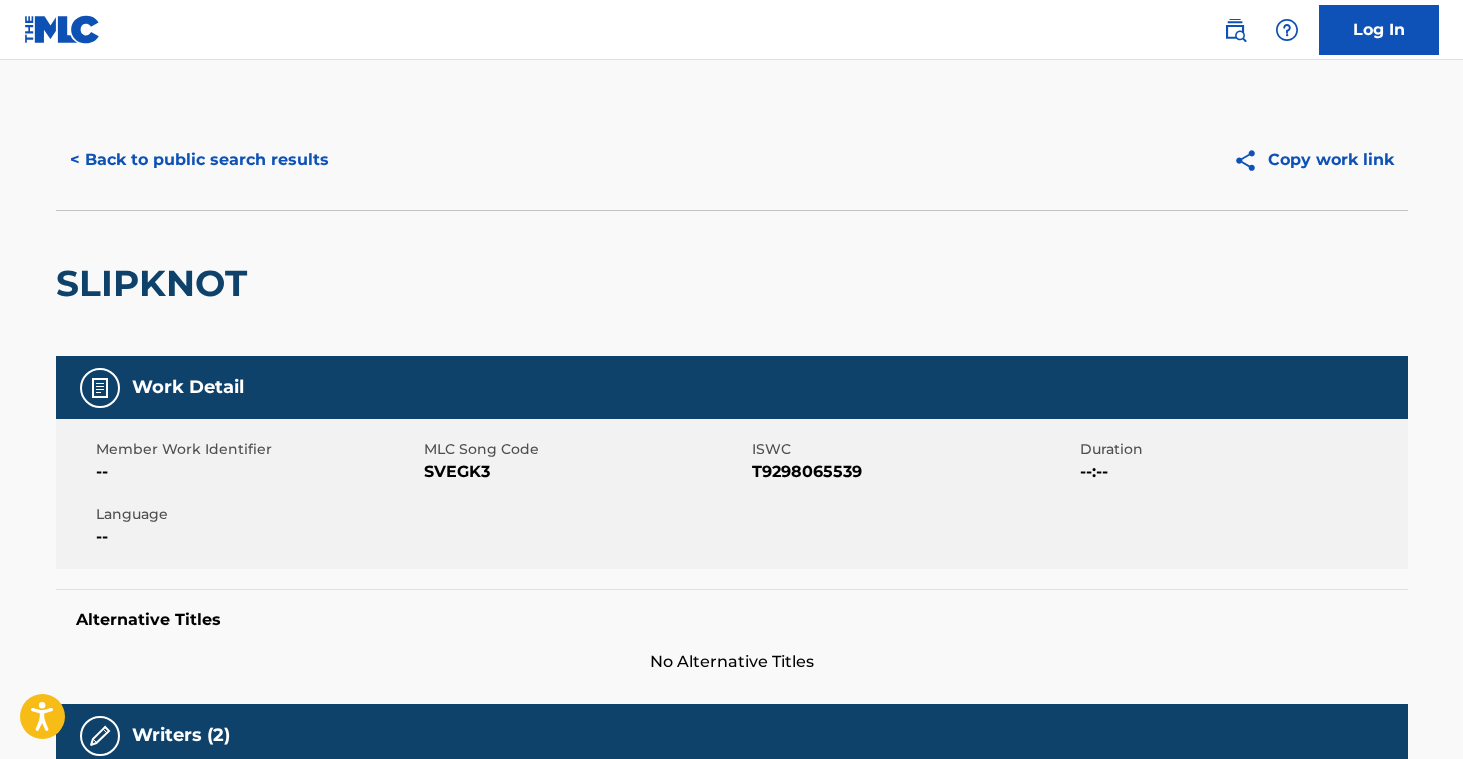 click on "< Back to public search results" at bounding box center (199, 160) 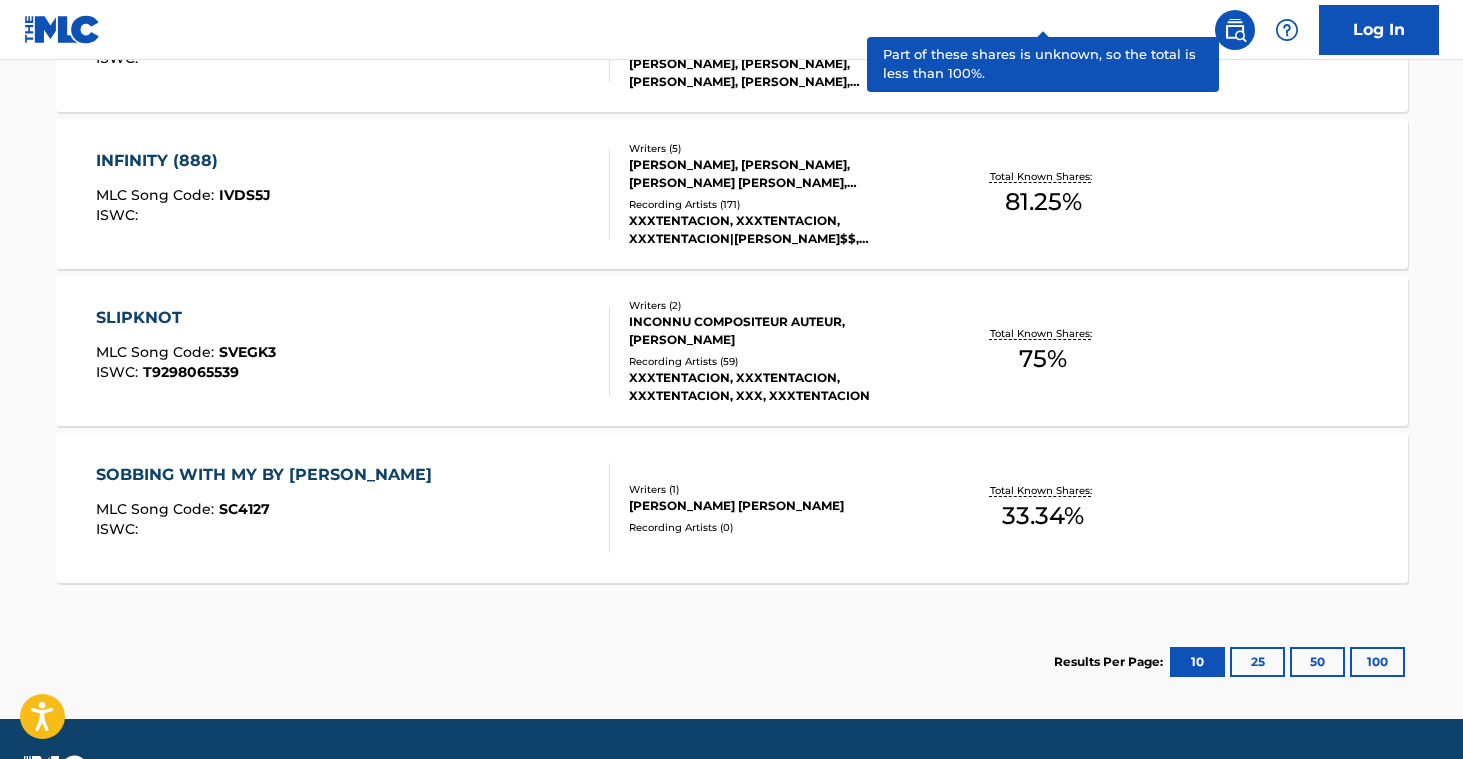 scroll, scrollTop: 819, scrollLeft: 0, axis: vertical 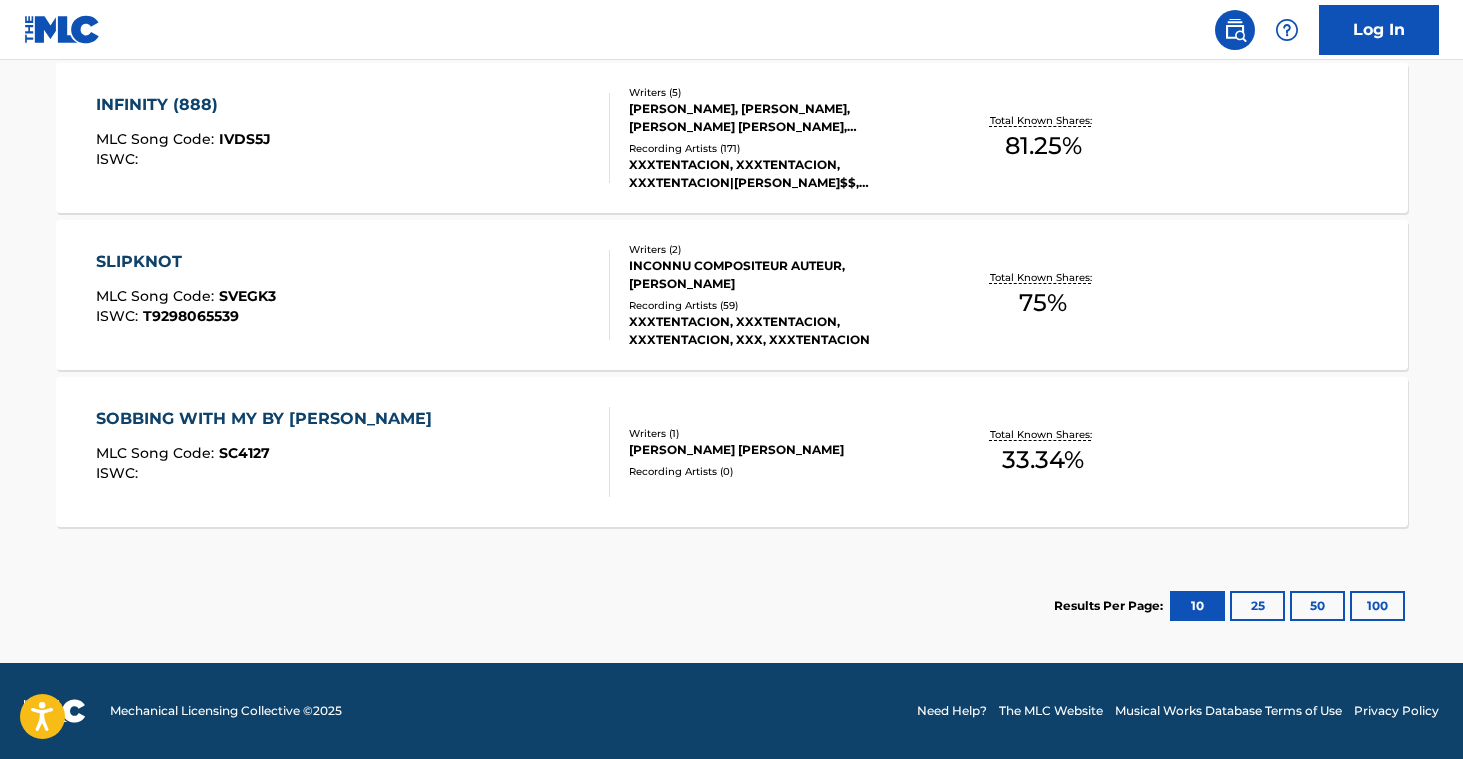 click on "[PERSON_NAME] [PERSON_NAME]" at bounding box center [780, 450] 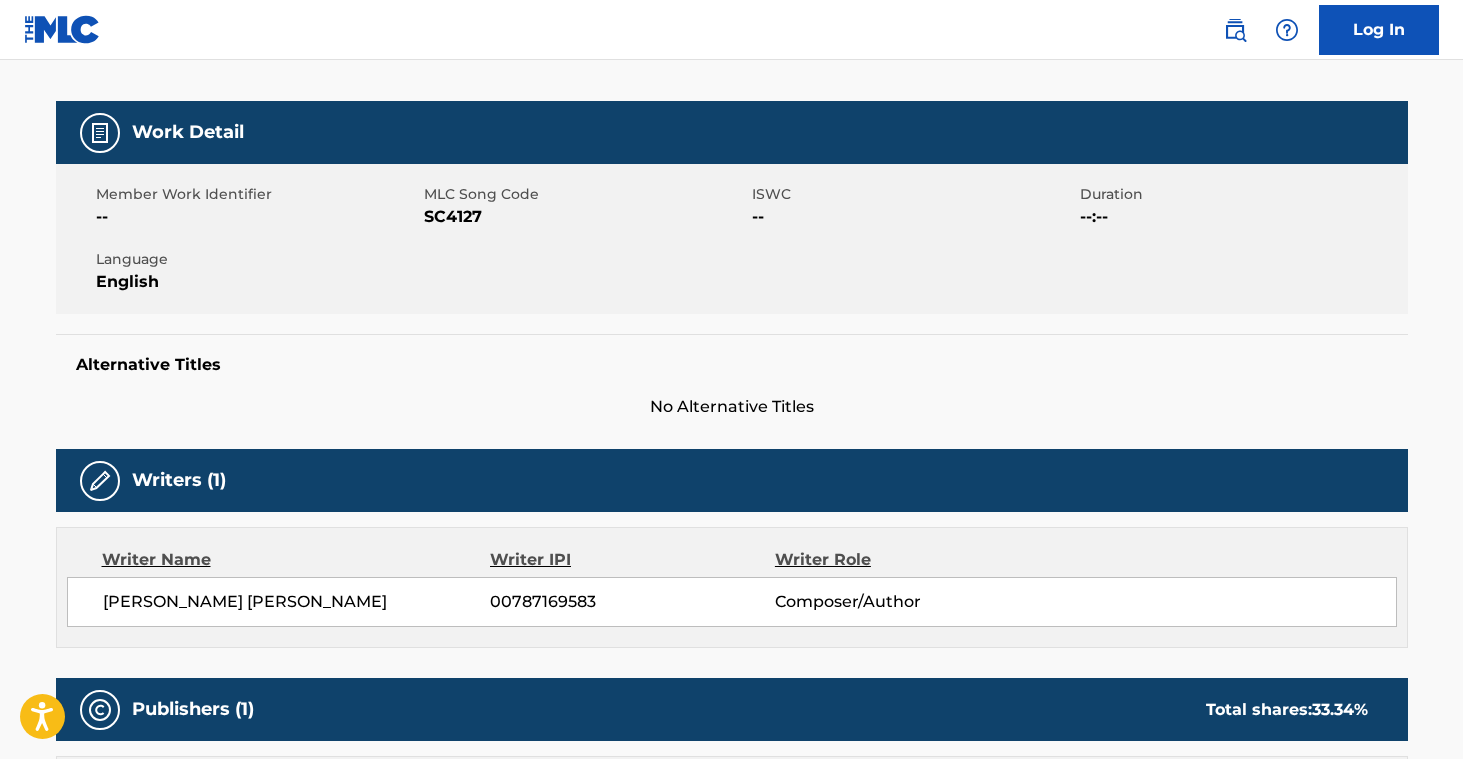 scroll, scrollTop: 0, scrollLeft: 0, axis: both 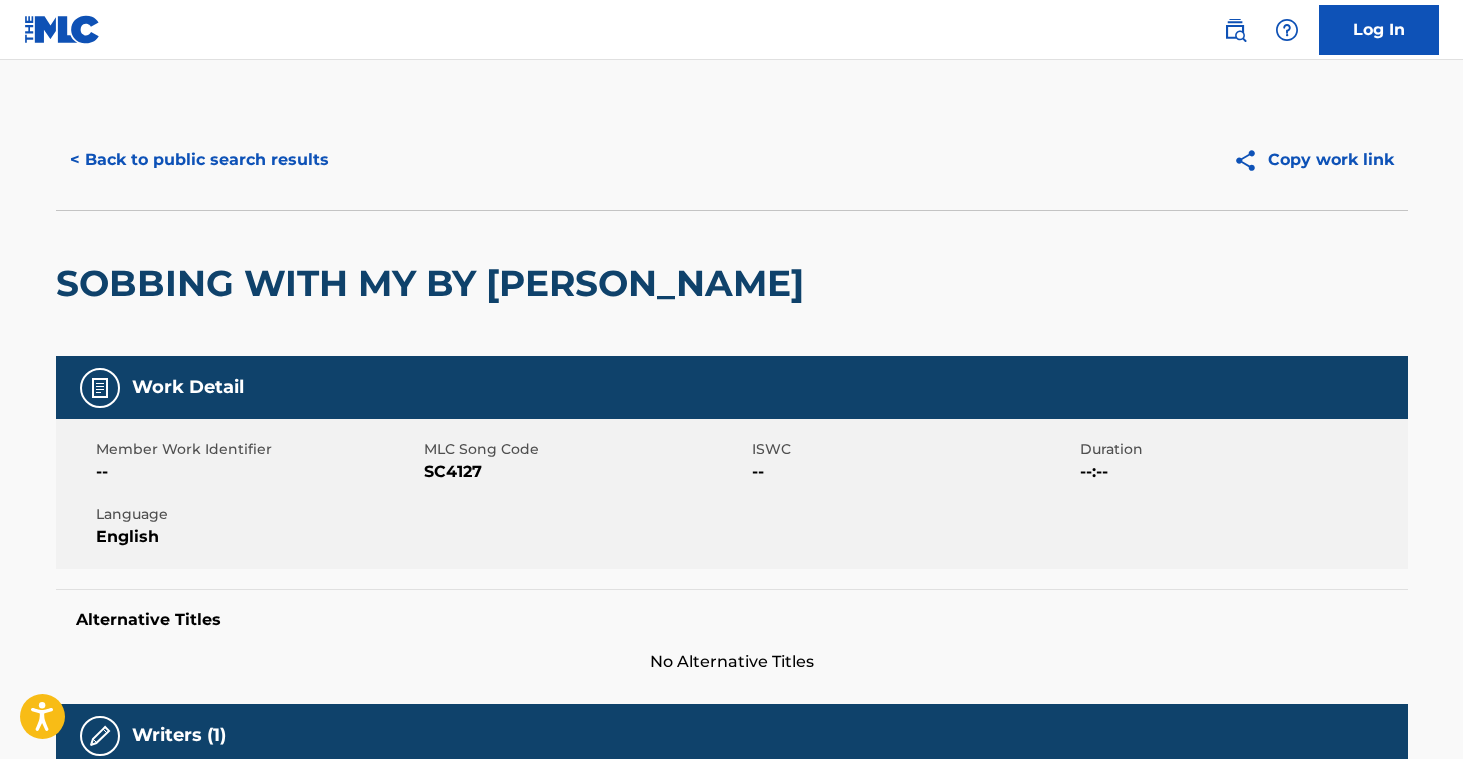 click on "< Back to public search results" at bounding box center [199, 160] 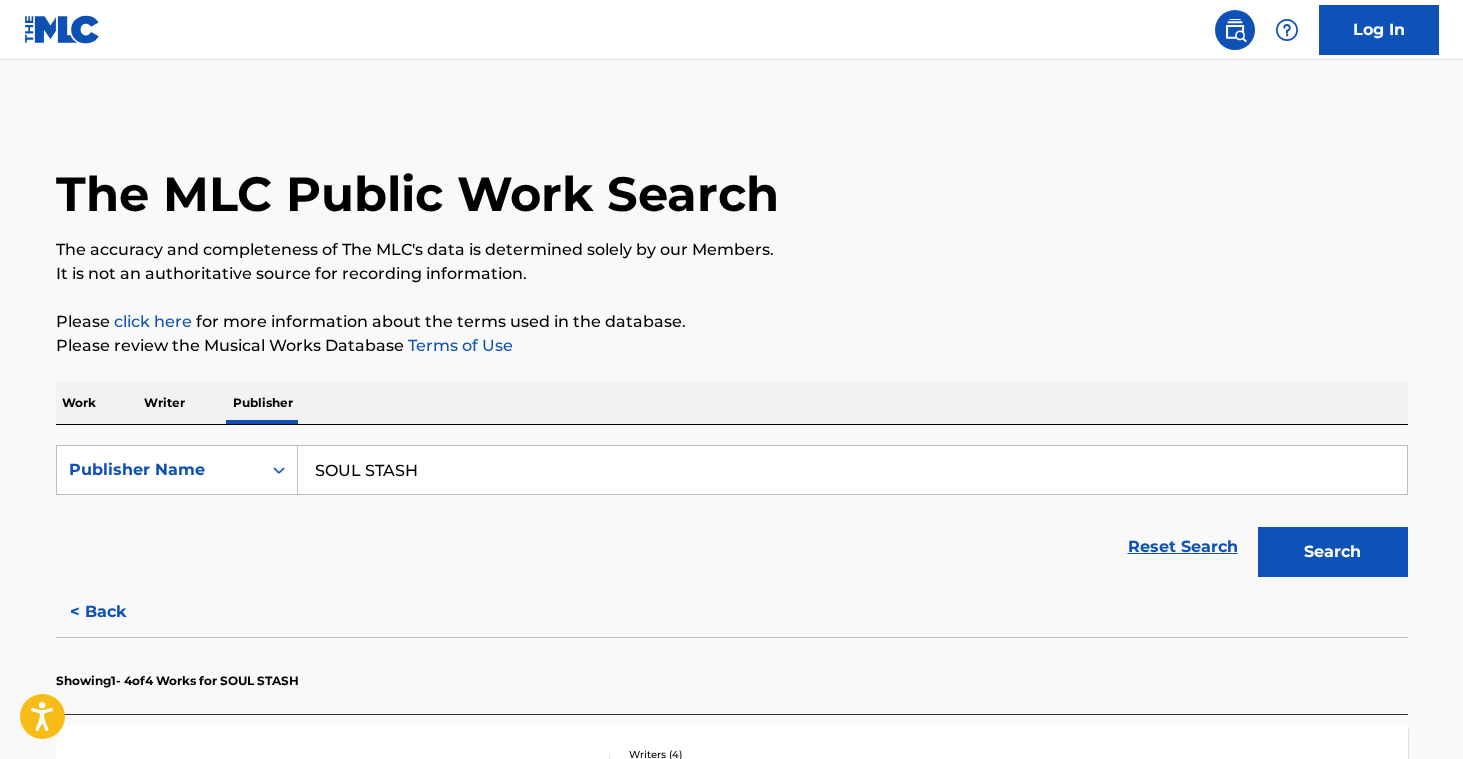 click on "SOUL STASH" at bounding box center (852, 470) 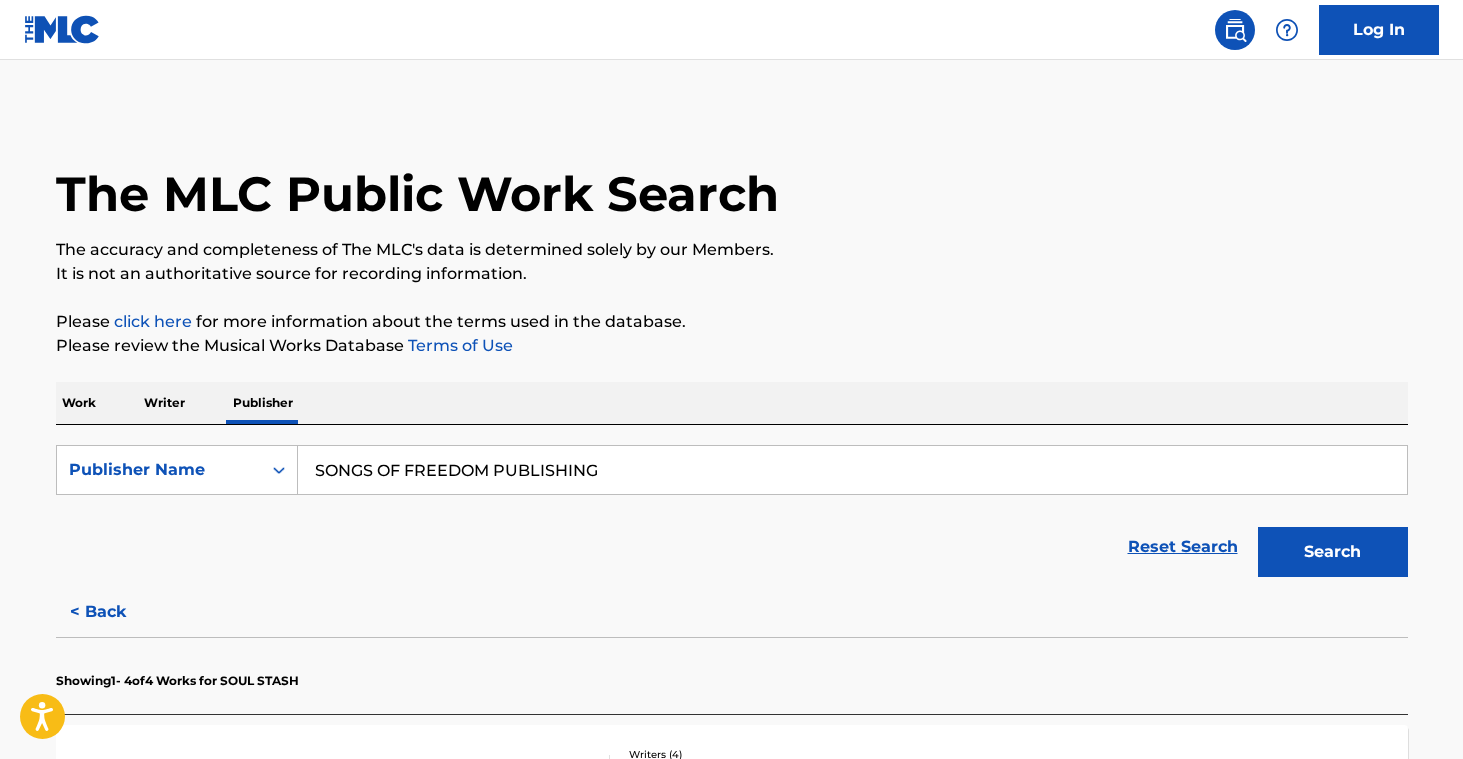 type on "SONGS OF FREEDOM PUBLISHING" 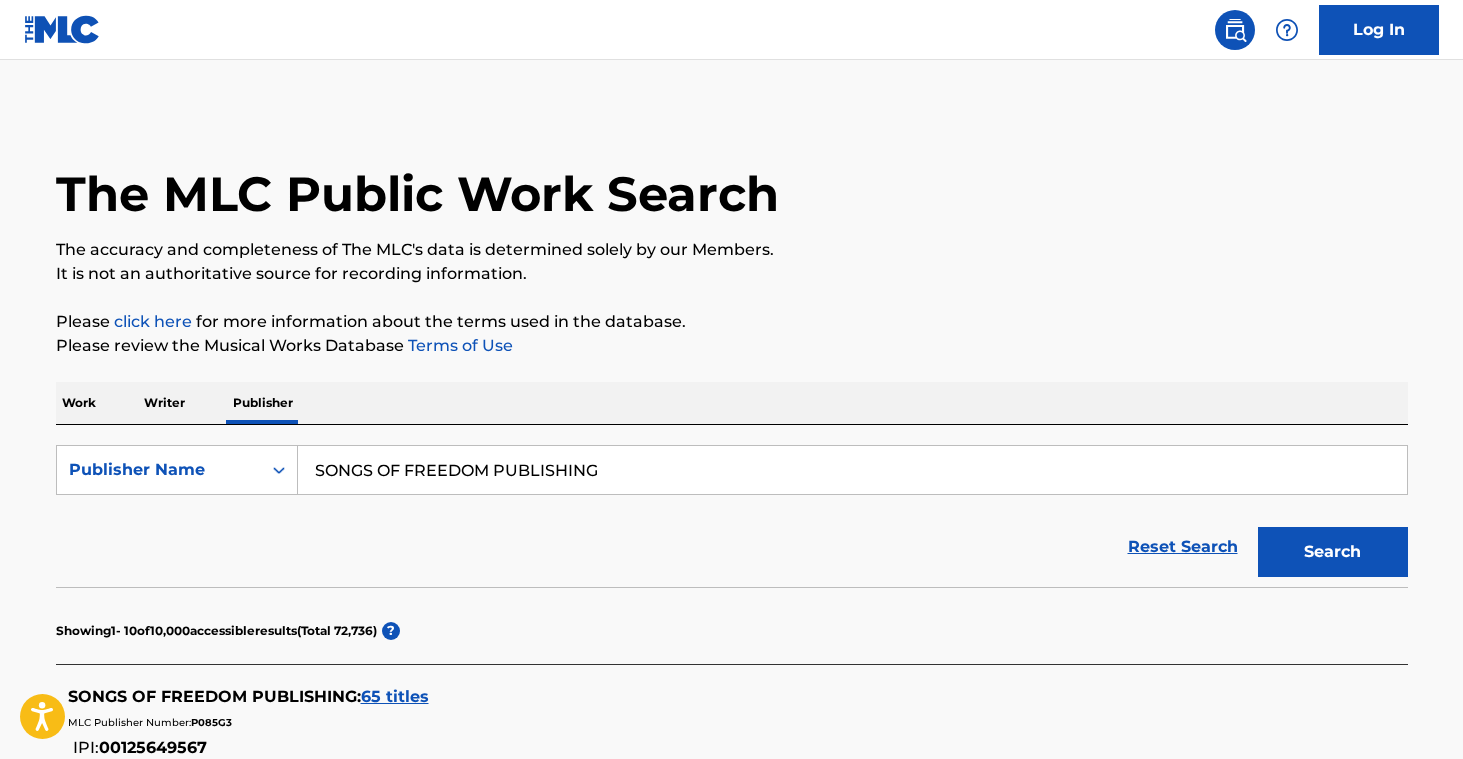 click on "65 titles" at bounding box center (395, 696) 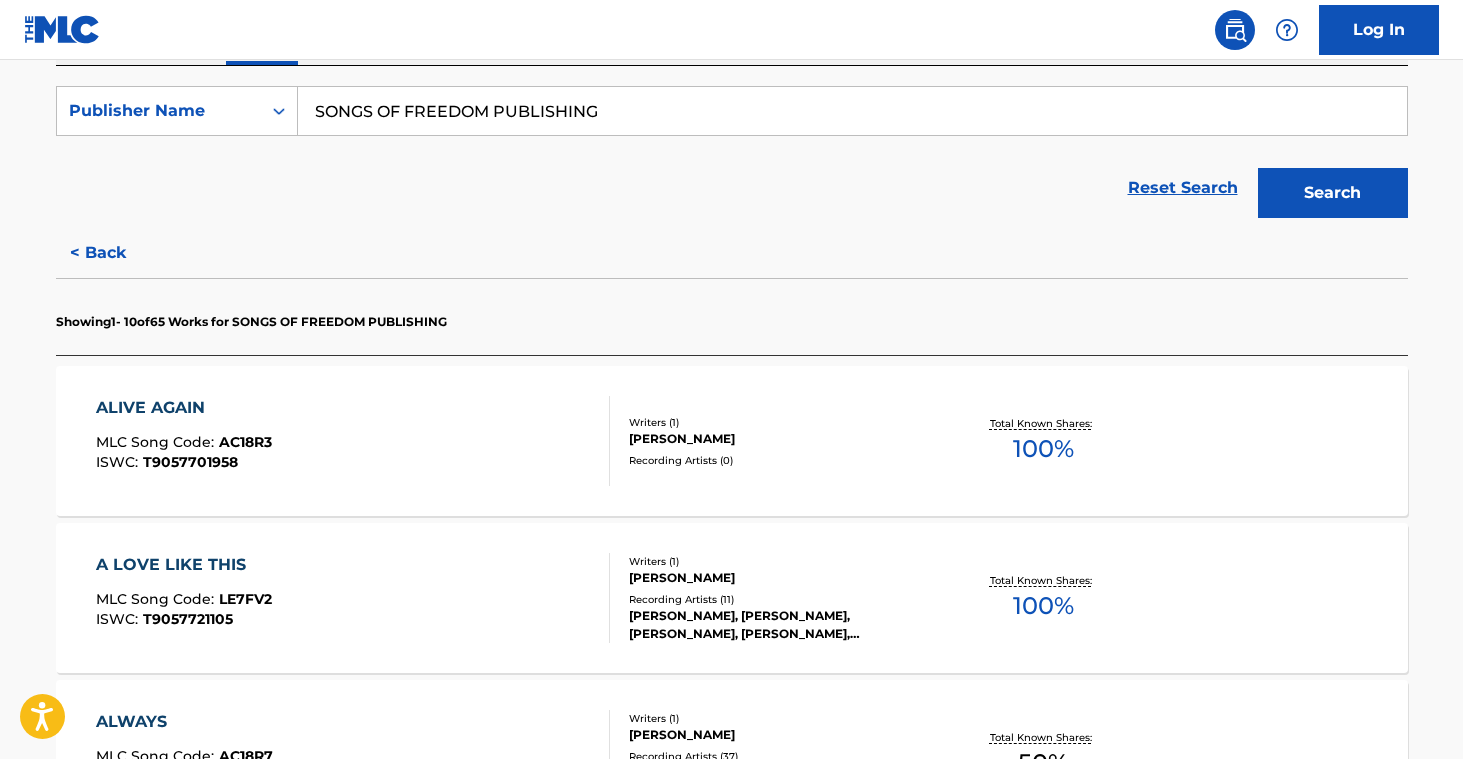 scroll, scrollTop: 576, scrollLeft: 0, axis: vertical 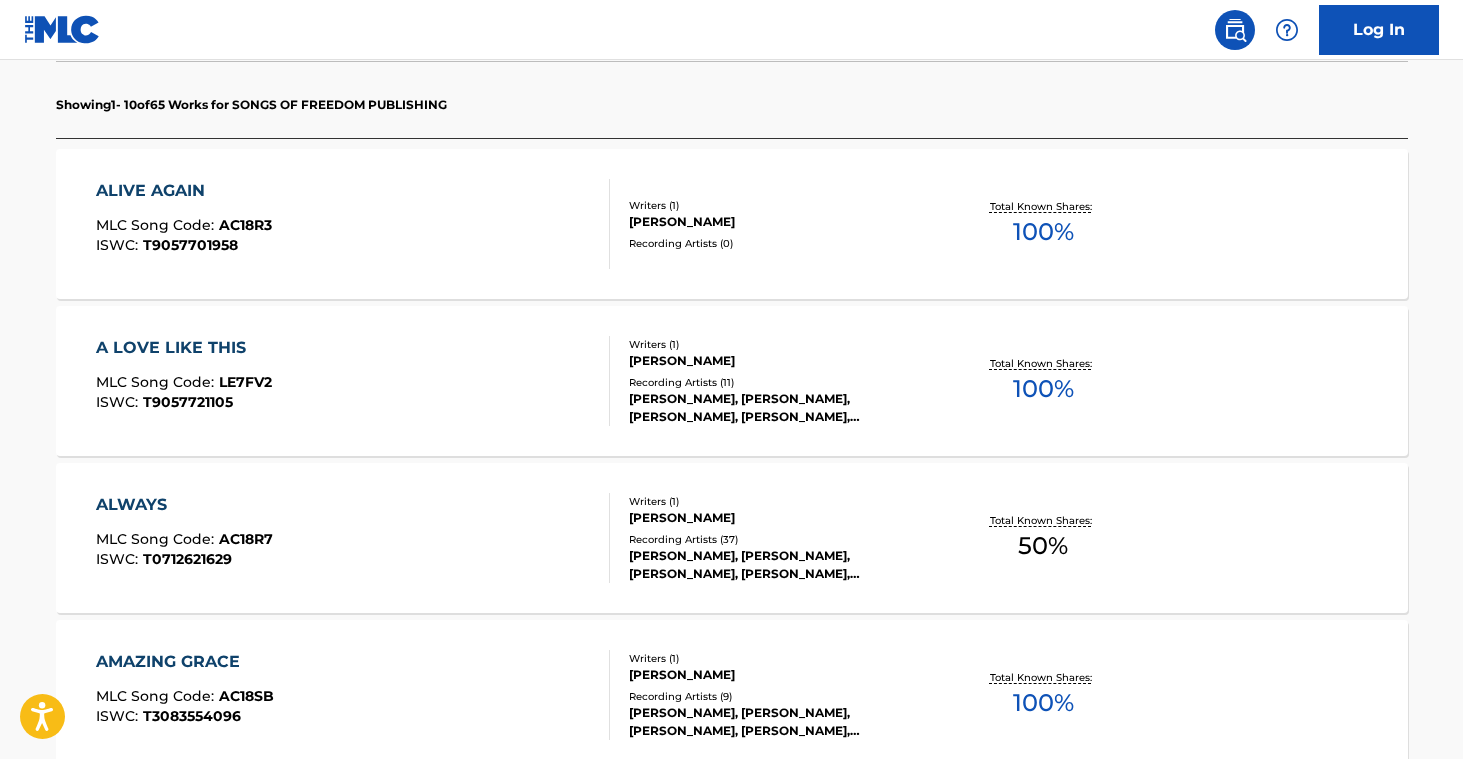 click on "ALIVE AGAIN MLC Song Code : AC18R3 ISWC : T9057701958 Writers ( 1 ) [PERSON_NAME] Recording Artists ( 0 ) Total Known Shares: 100 %" at bounding box center (732, 224) 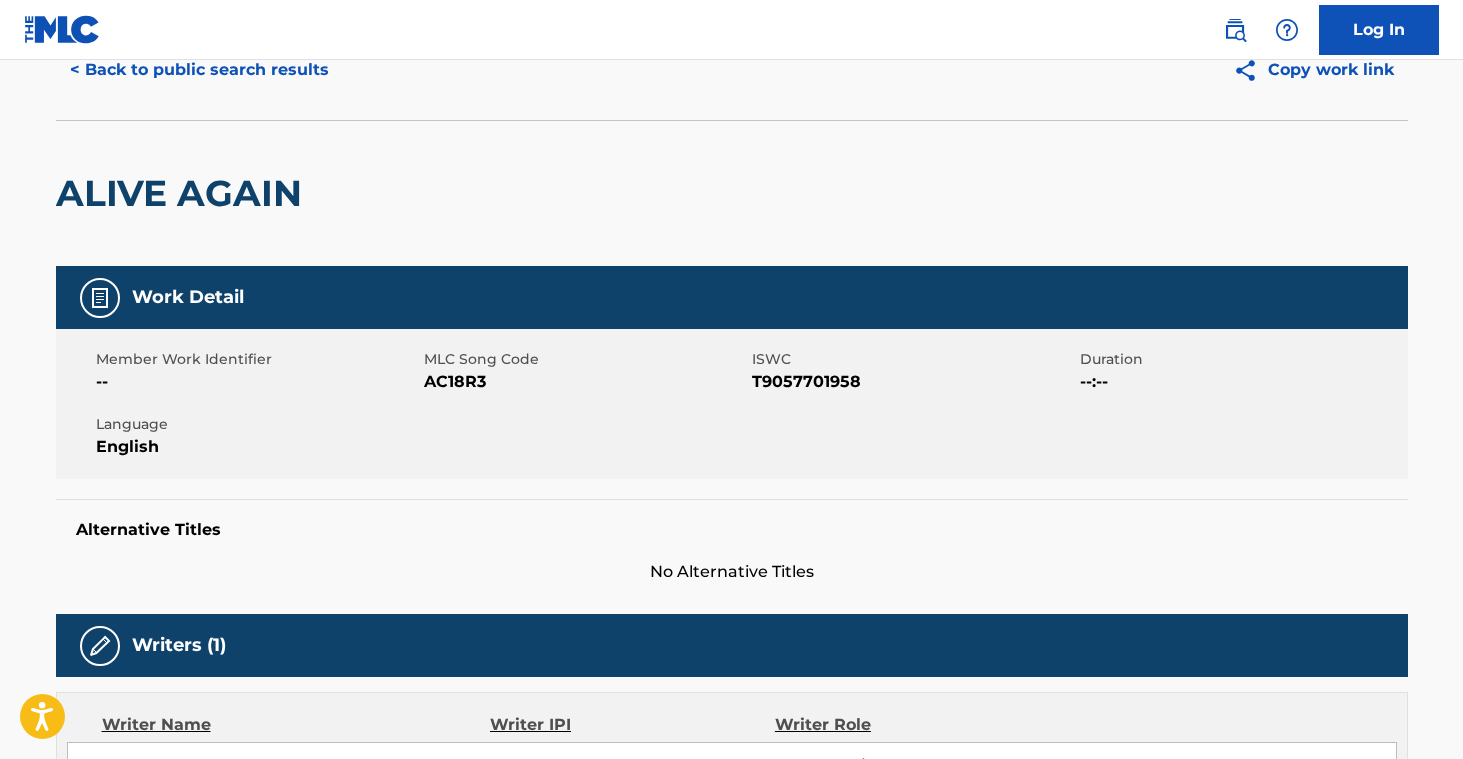 scroll, scrollTop: 0, scrollLeft: 0, axis: both 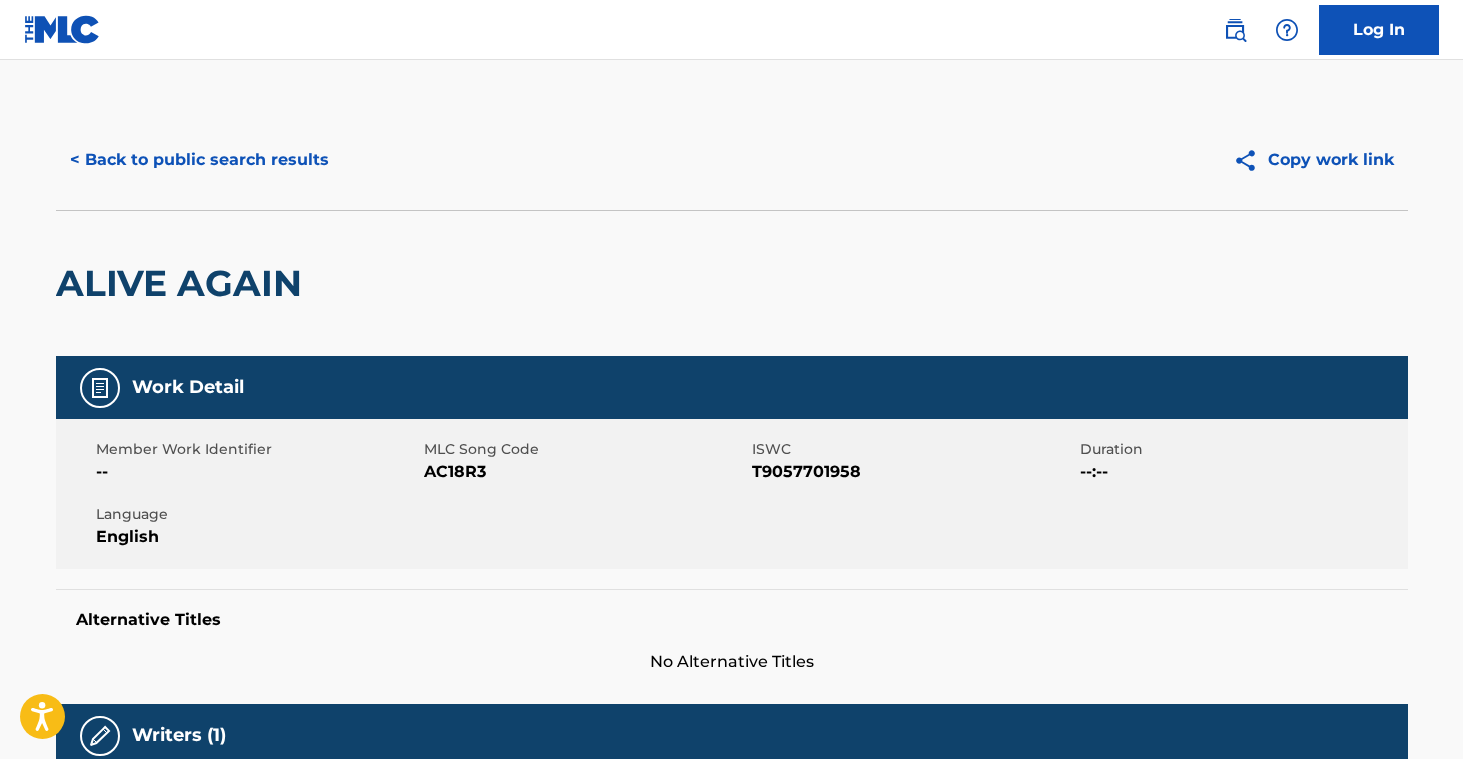 click on "< Back to public search results" at bounding box center (199, 160) 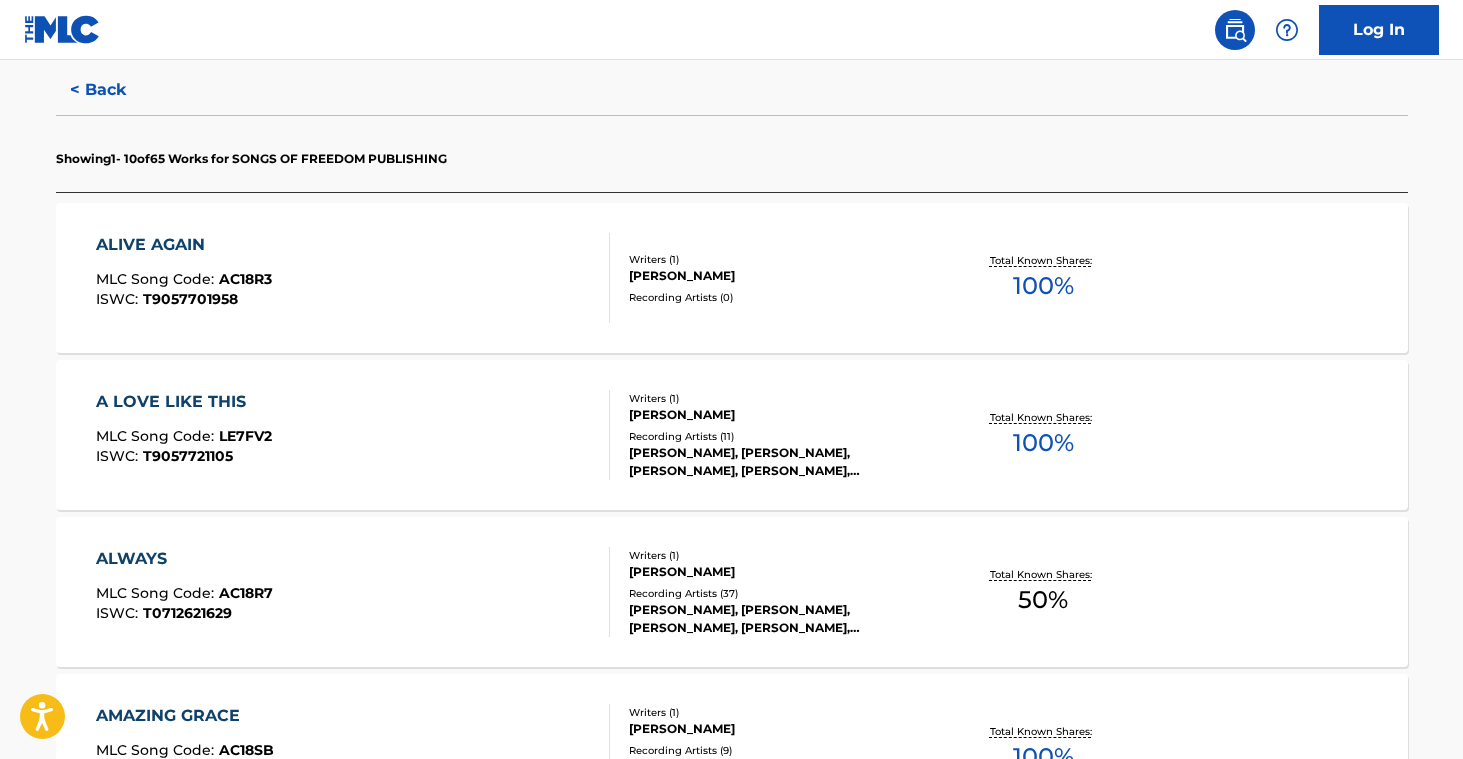 scroll, scrollTop: 1770, scrollLeft: 0, axis: vertical 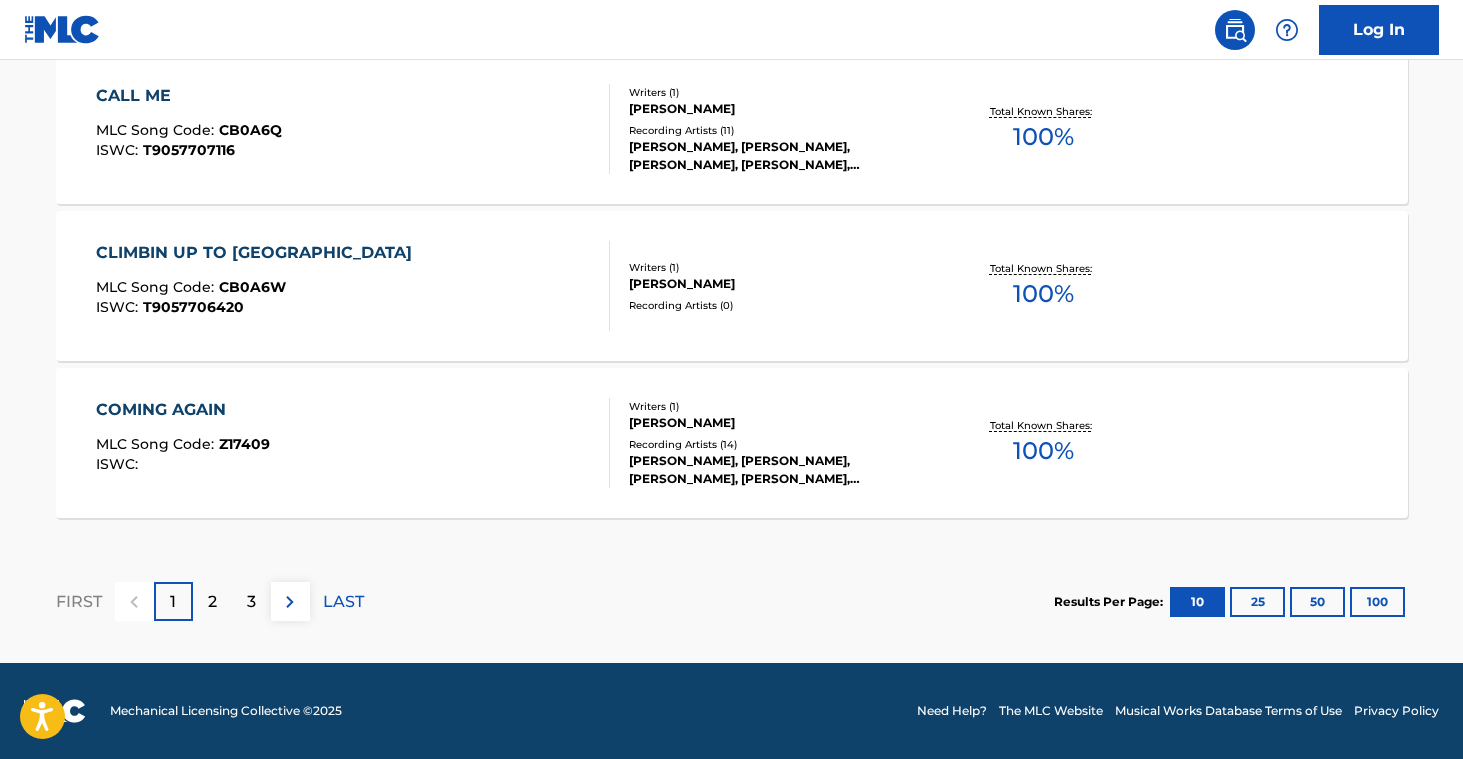 click on "Recording Artists ( 14 )" at bounding box center [780, 444] 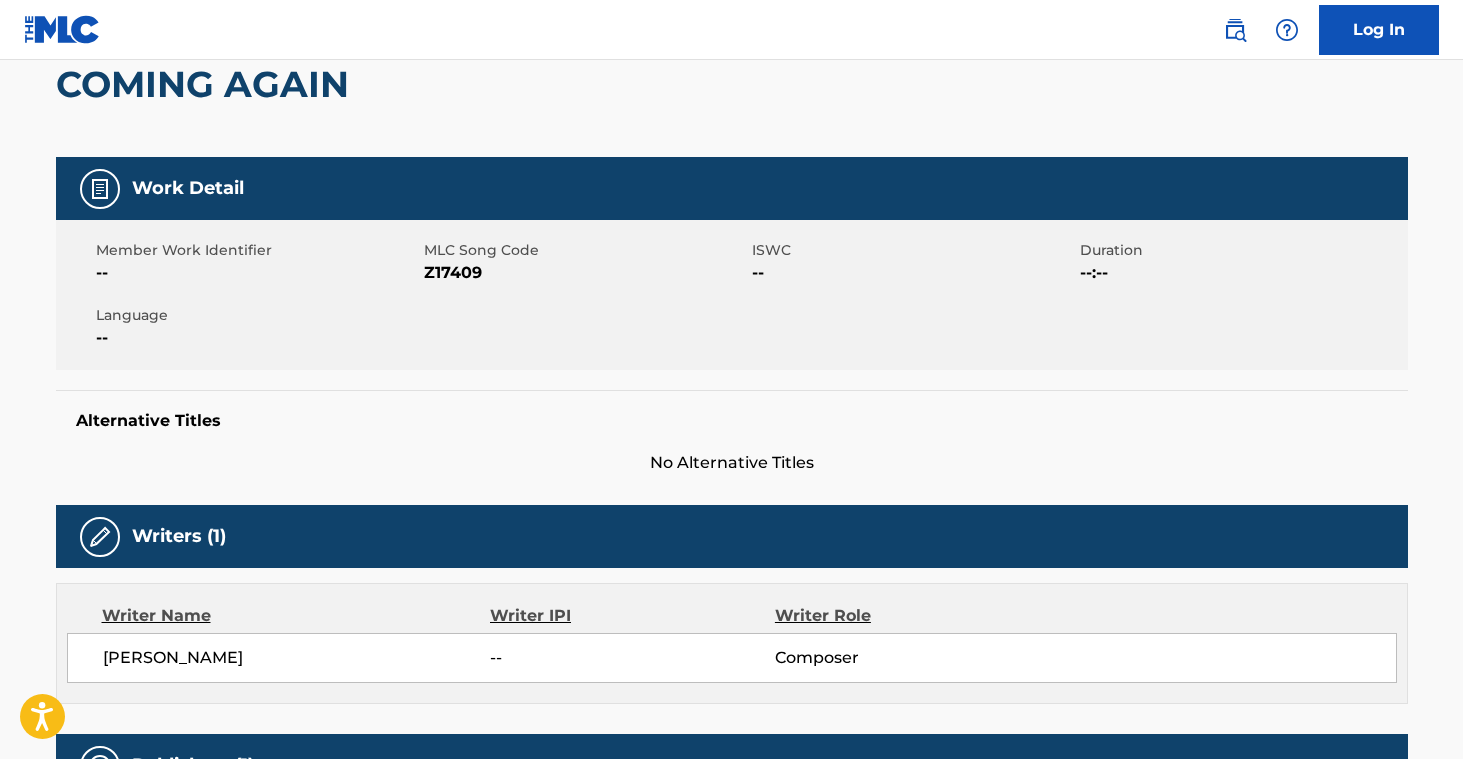 scroll, scrollTop: 0, scrollLeft: 0, axis: both 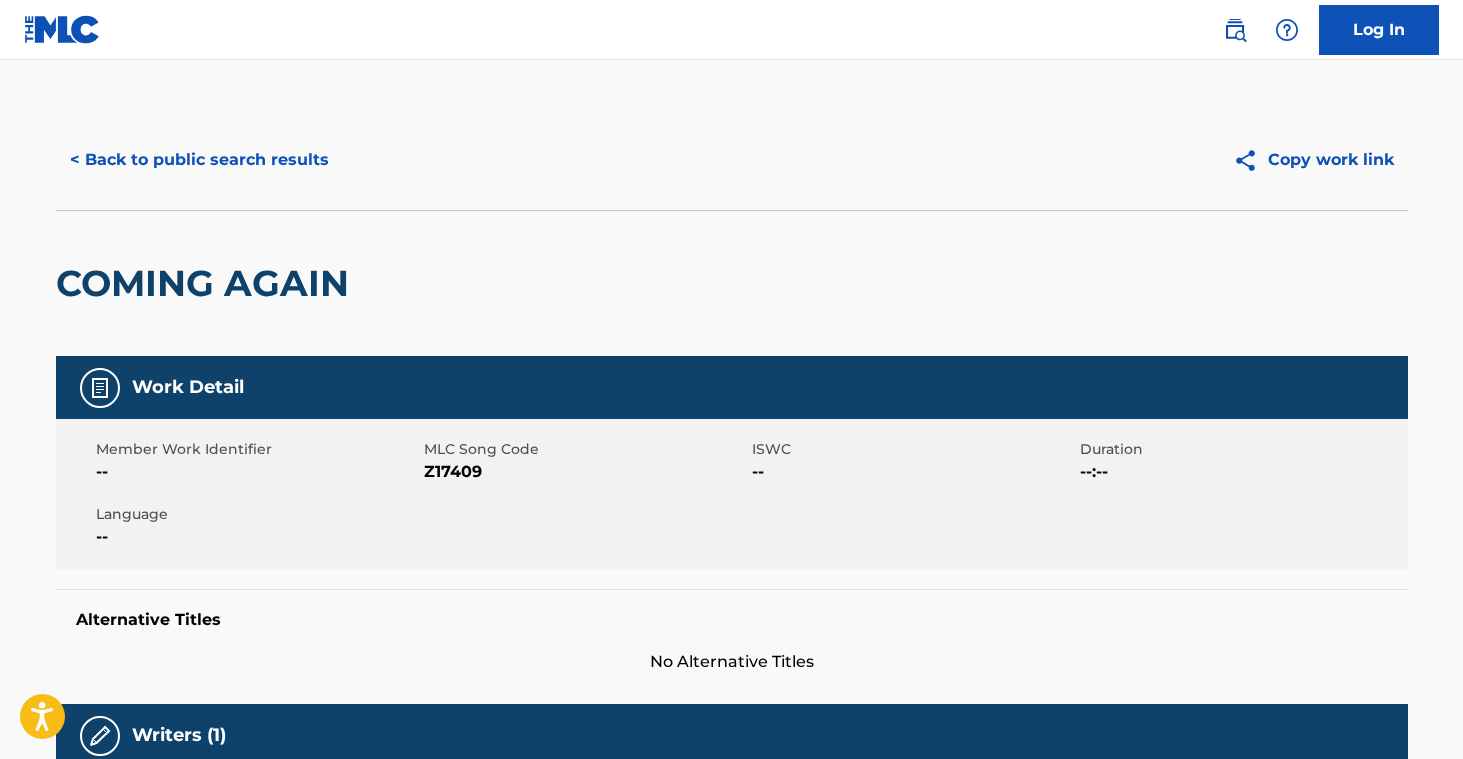click on "< Back to public search results" at bounding box center [199, 160] 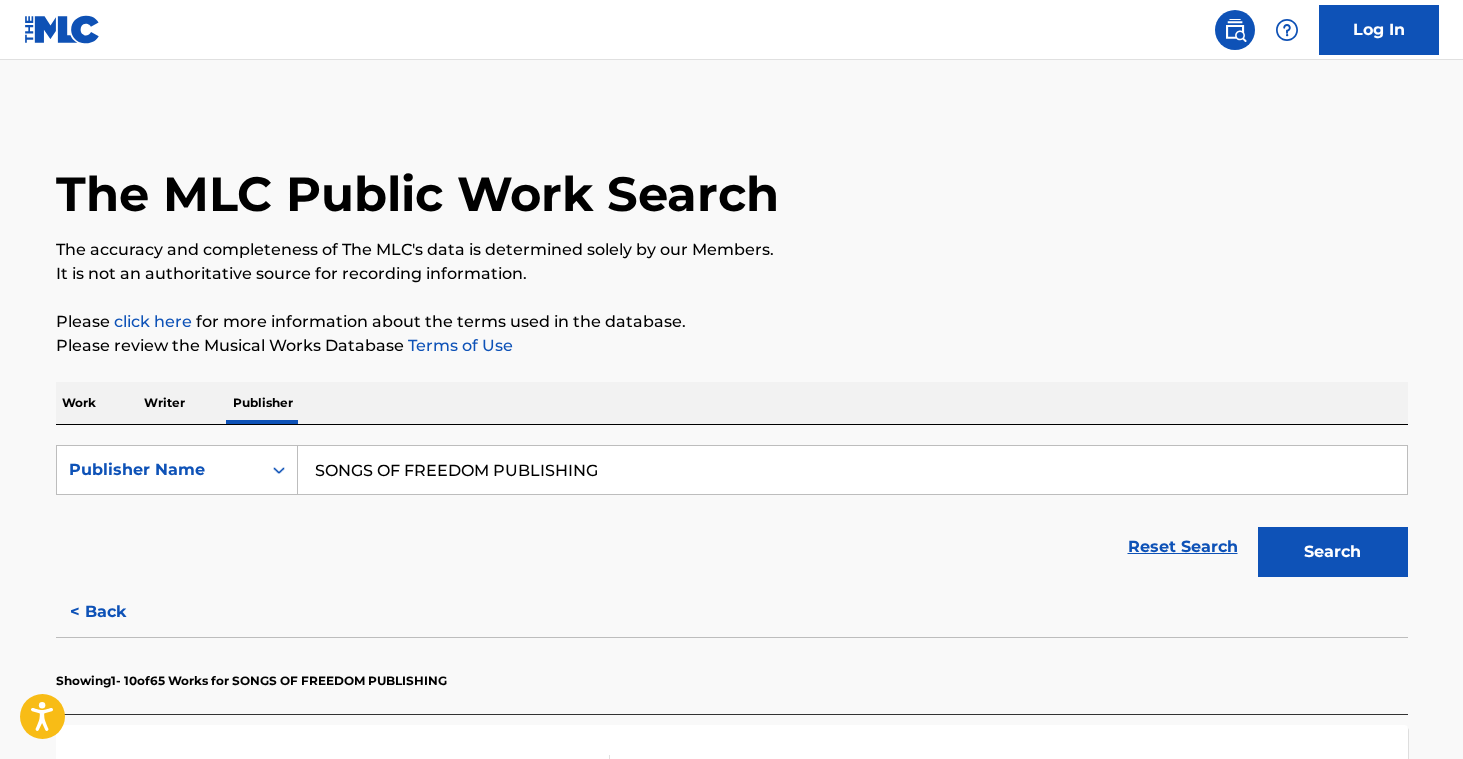 click on "SONGS OF FREEDOM PUBLISHING" at bounding box center [852, 470] 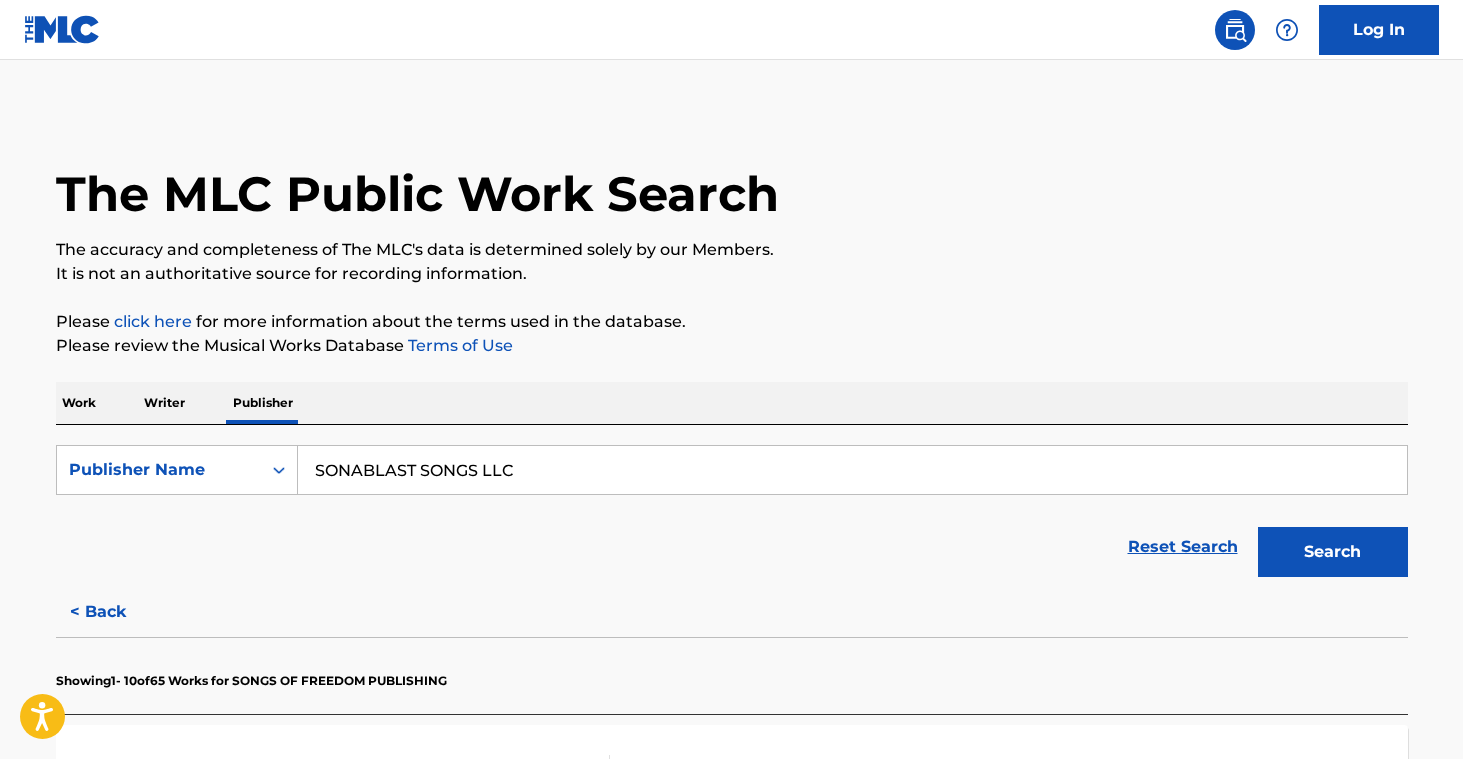 type on "SONABLAST SONGS LLC" 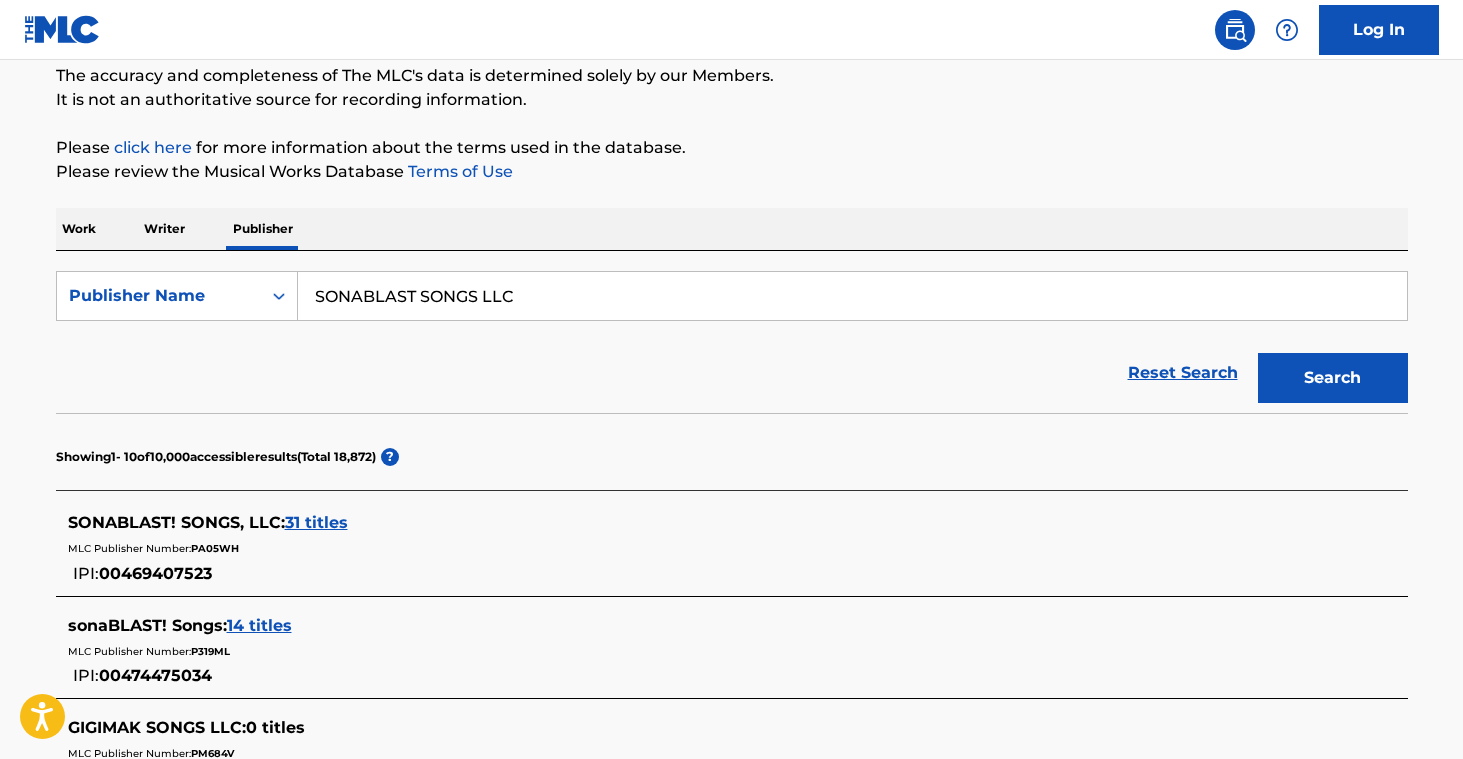 scroll, scrollTop: 178, scrollLeft: 0, axis: vertical 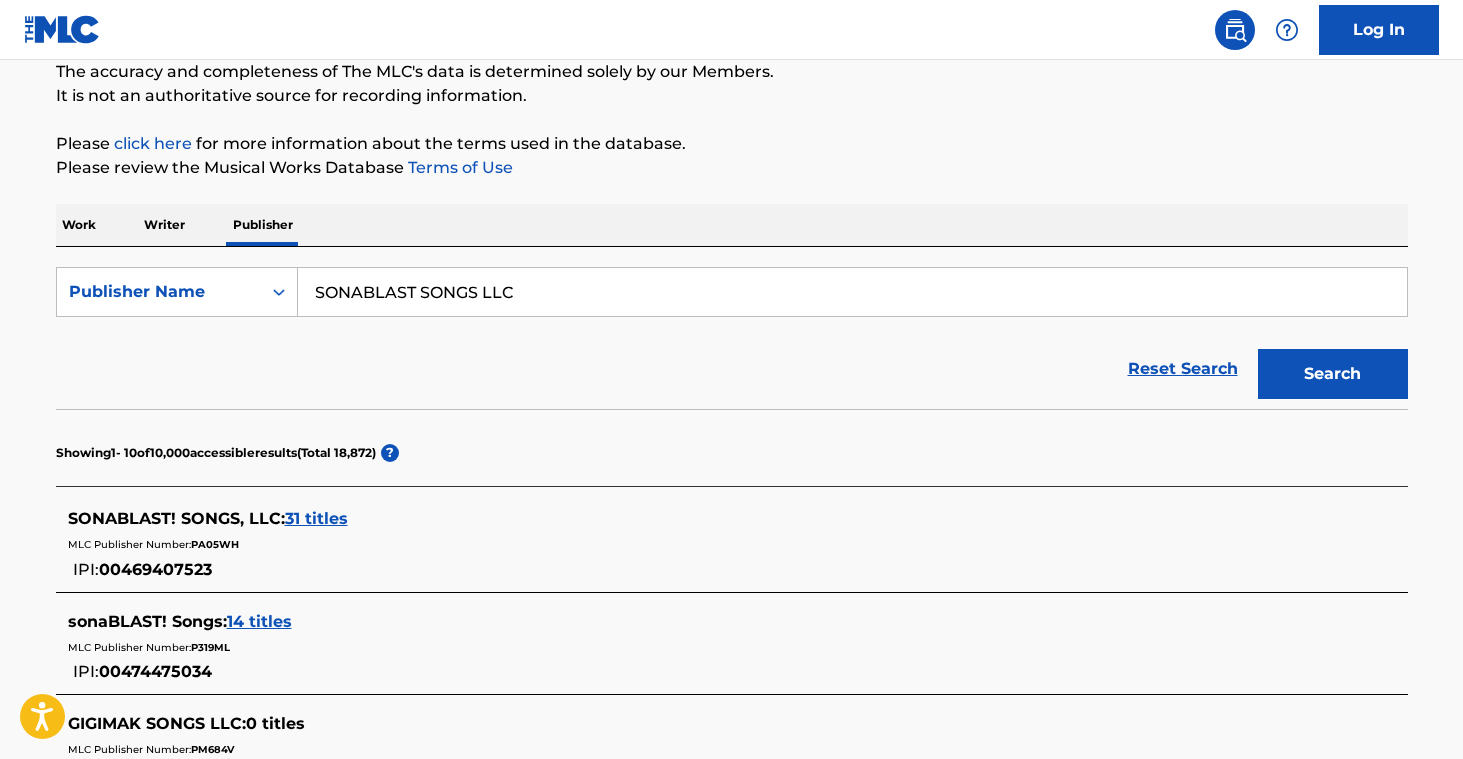 click on "31 titles" at bounding box center (316, 518) 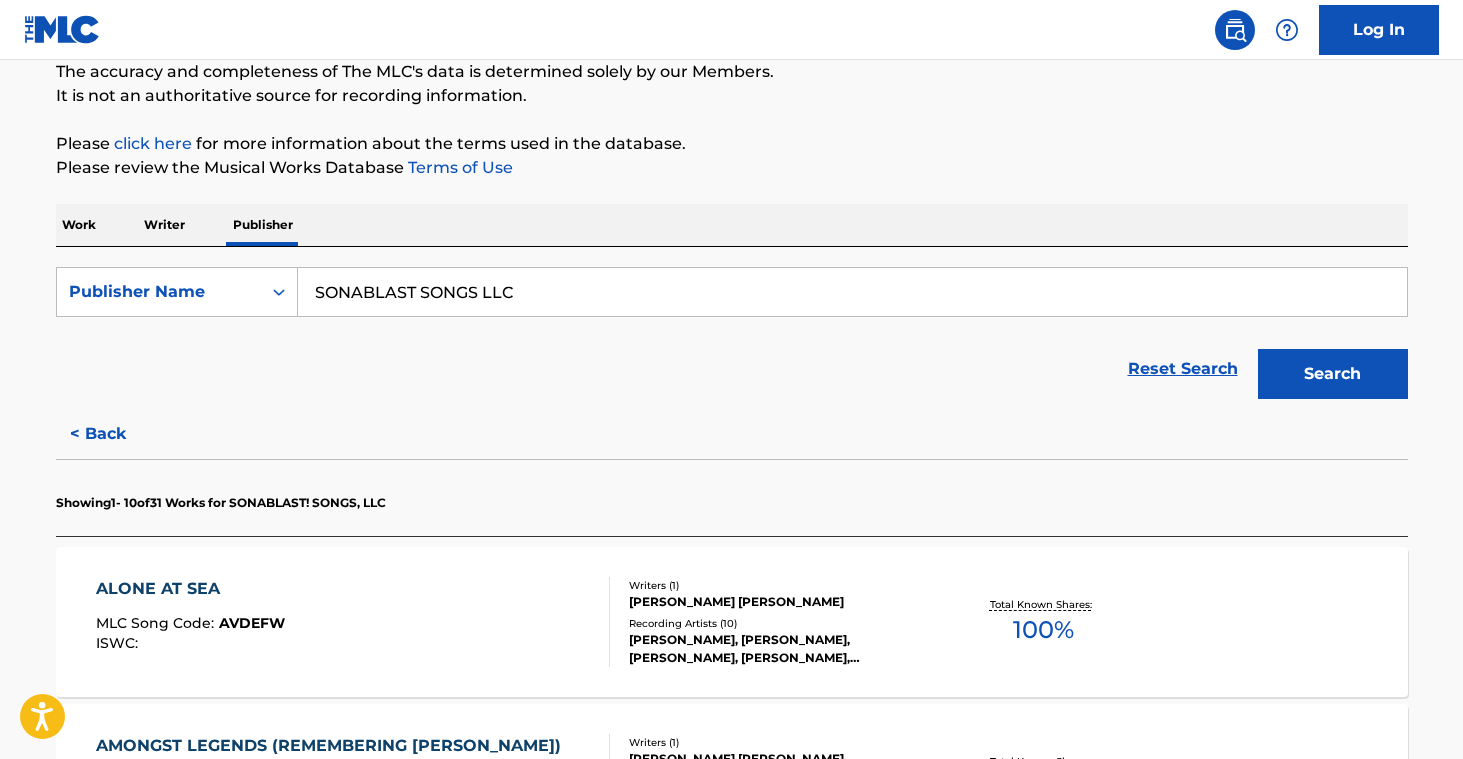 click on "[PERSON_NAME], [PERSON_NAME], [PERSON_NAME], [PERSON_NAME], [PERSON_NAME]" at bounding box center (780, 649) 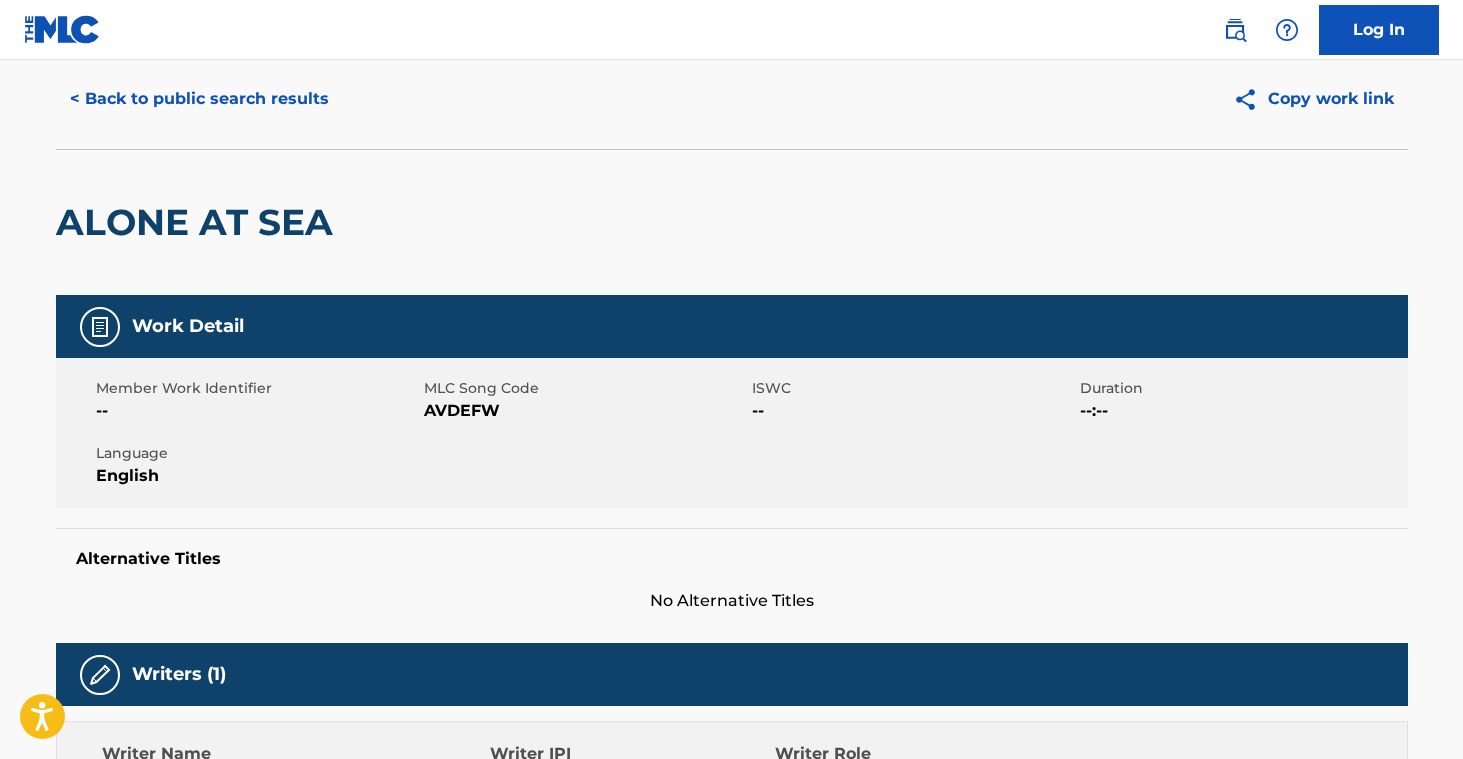 scroll, scrollTop: 0, scrollLeft: 0, axis: both 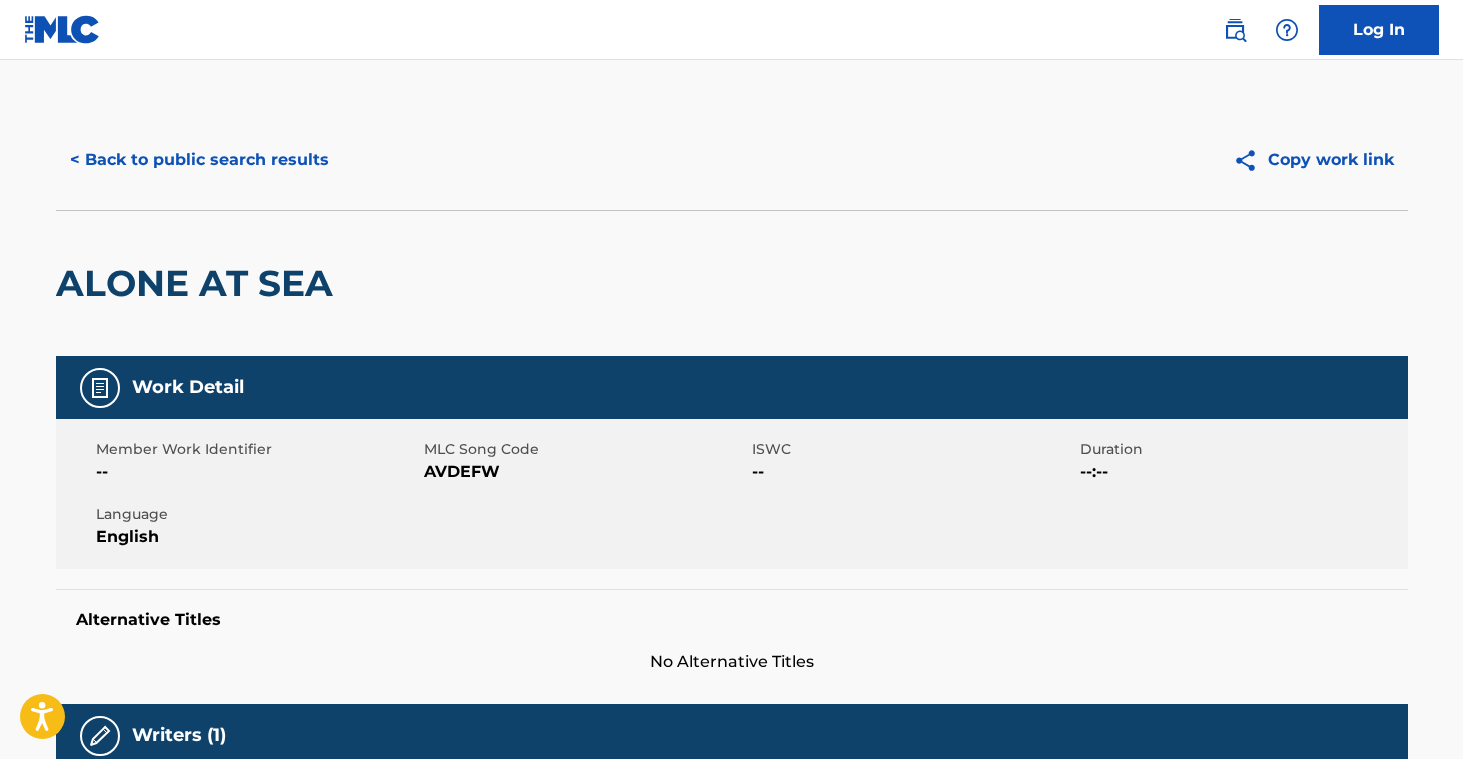 click on "< Back to public search results" at bounding box center (199, 160) 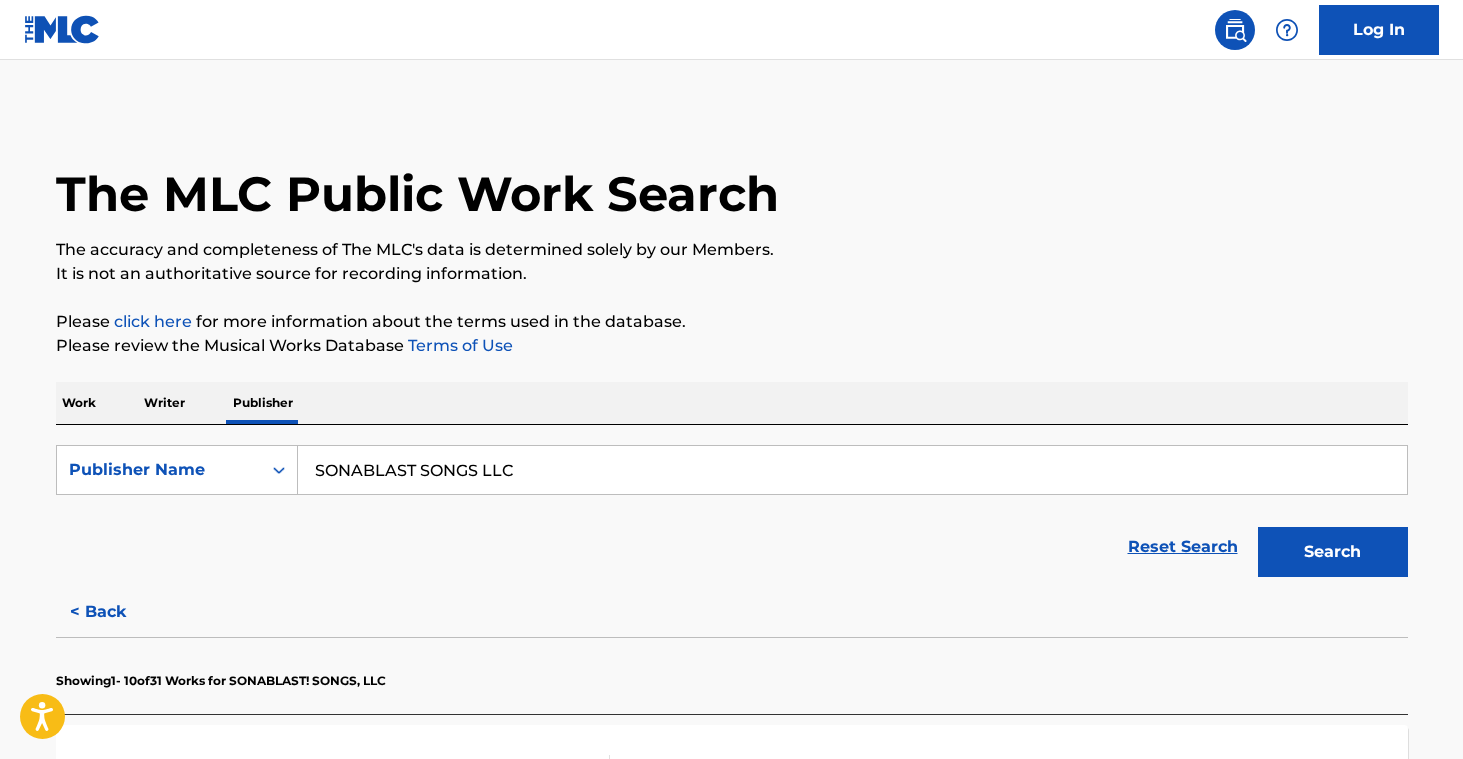 click on "SONABLAST SONGS LLC" at bounding box center [852, 470] 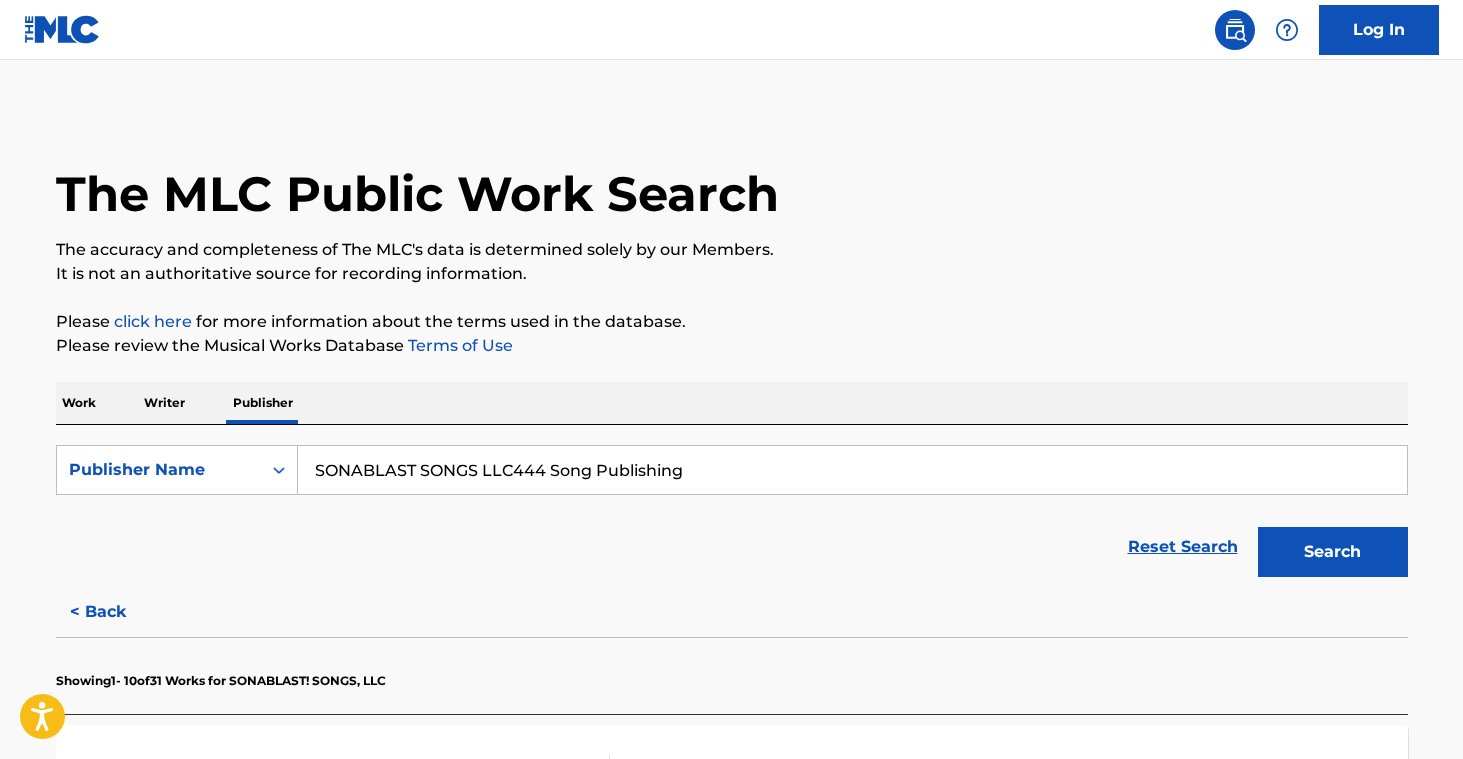 drag, startPoint x: 646, startPoint y: 473, endPoint x: 0, endPoint y: 377, distance: 653.0942 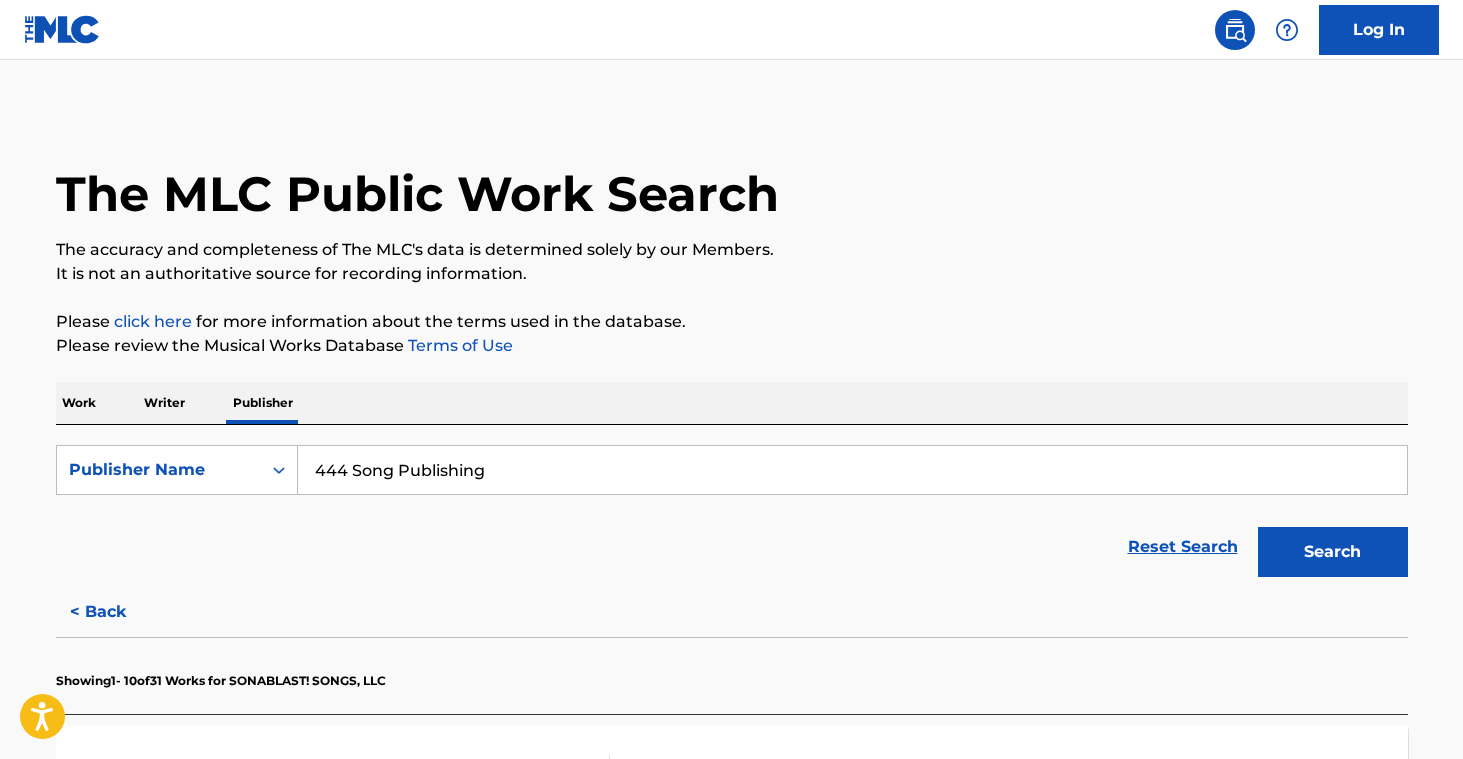 type on "444 Song Publishing" 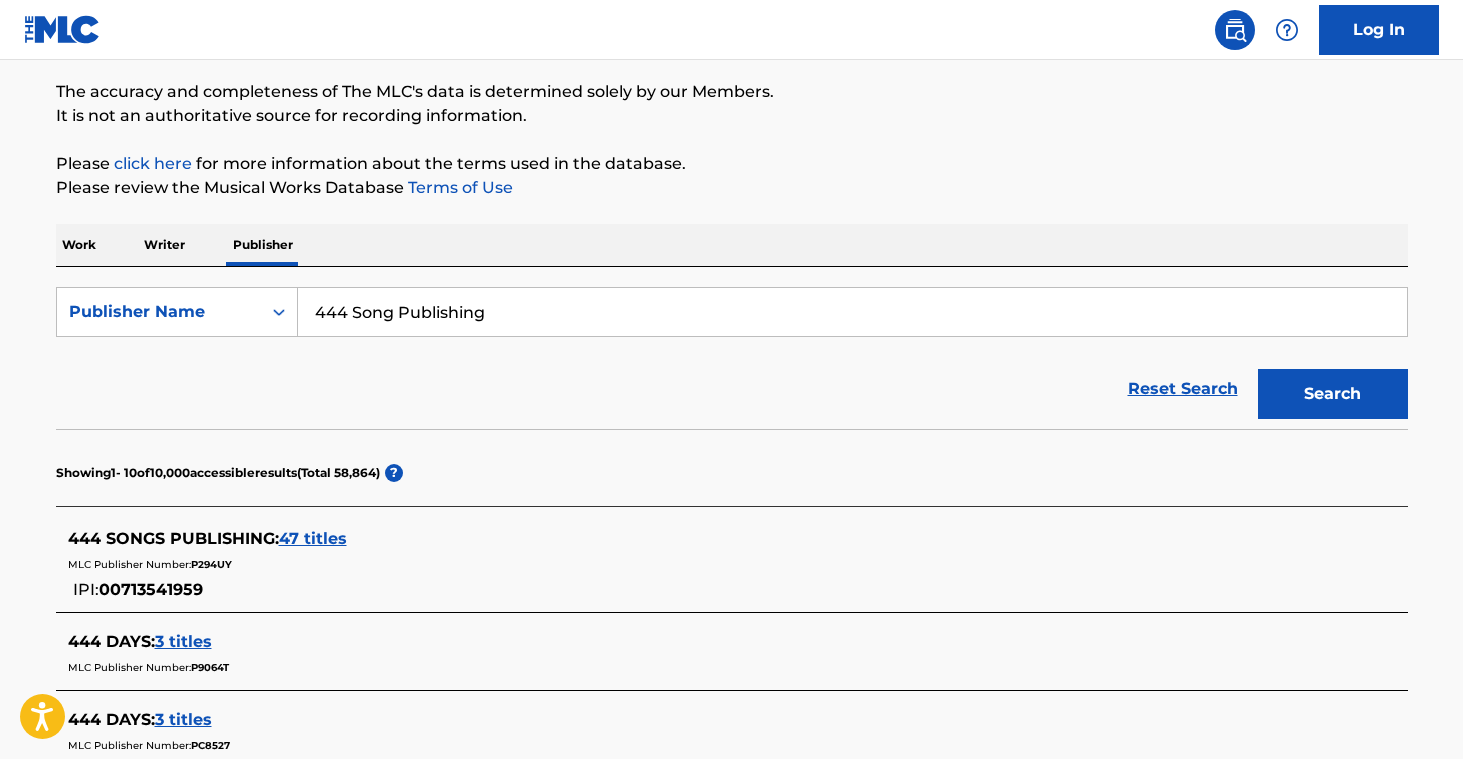 scroll, scrollTop: 160, scrollLeft: 0, axis: vertical 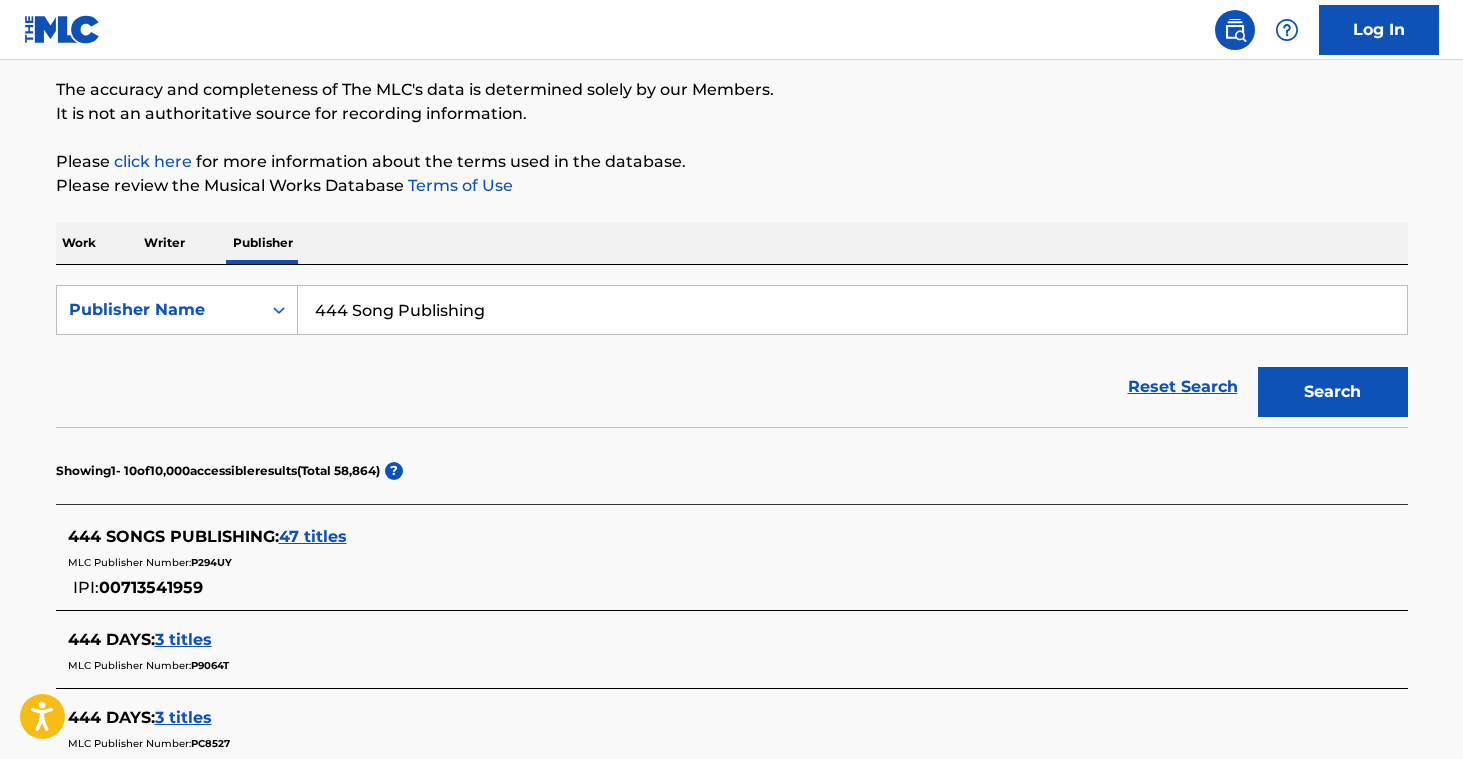 click on "47 titles" at bounding box center (313, 536) 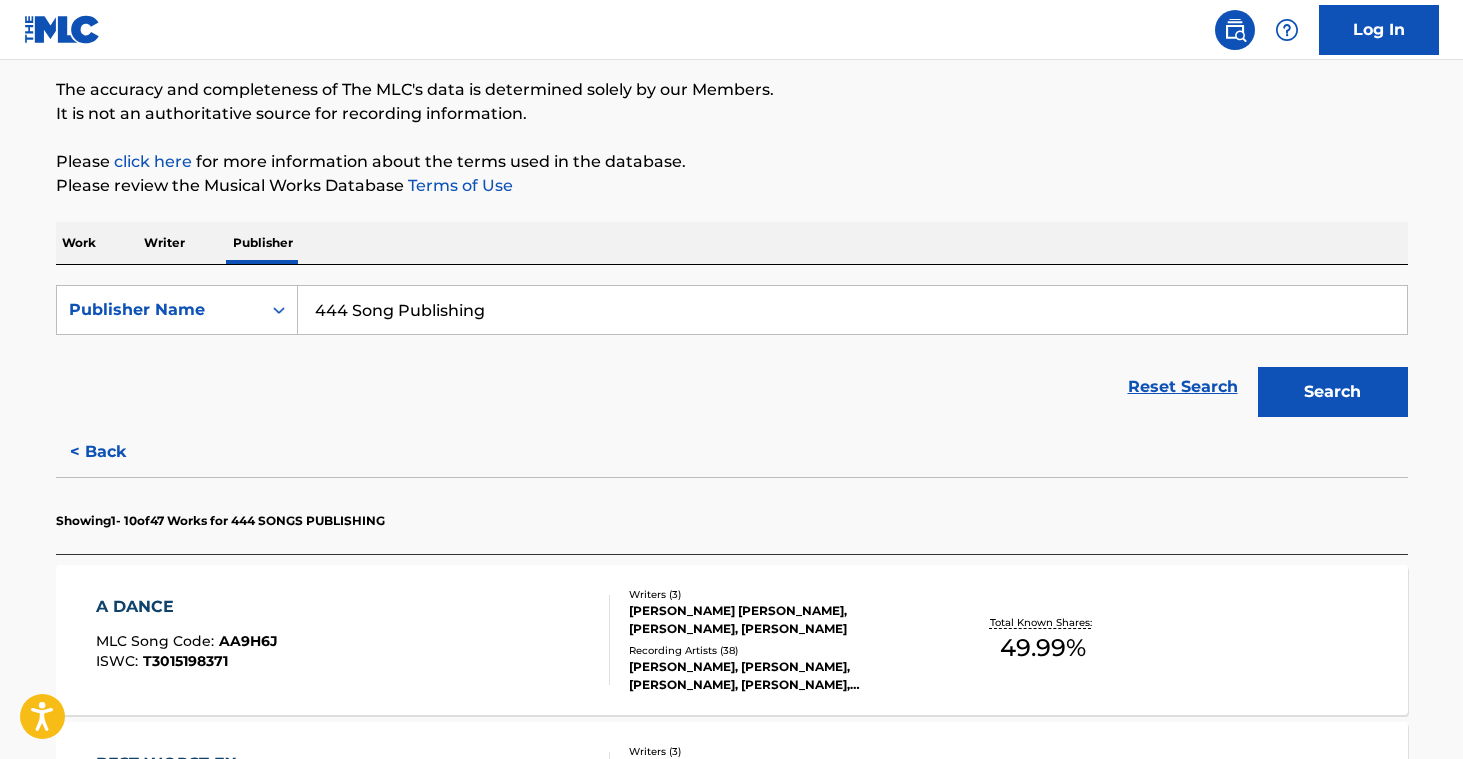 click on "[PERSON_NAME], [PERSON_NAME], [PERSON_NAME], [PERSON_NAME], [PERSON_NAME]" at bounding box center (780, 676) 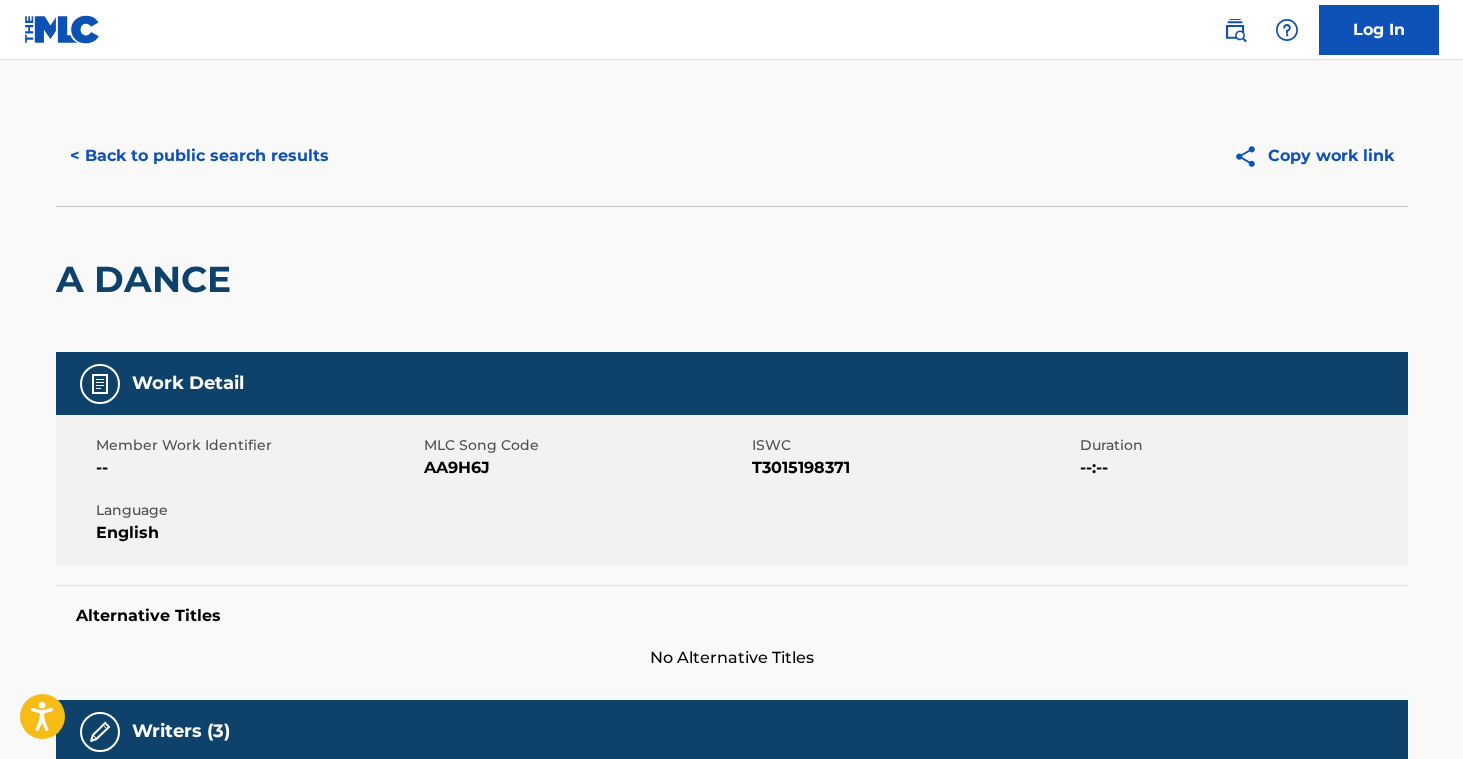 scroll, scrollTop: 0, scrollLeft: 0, axis: both 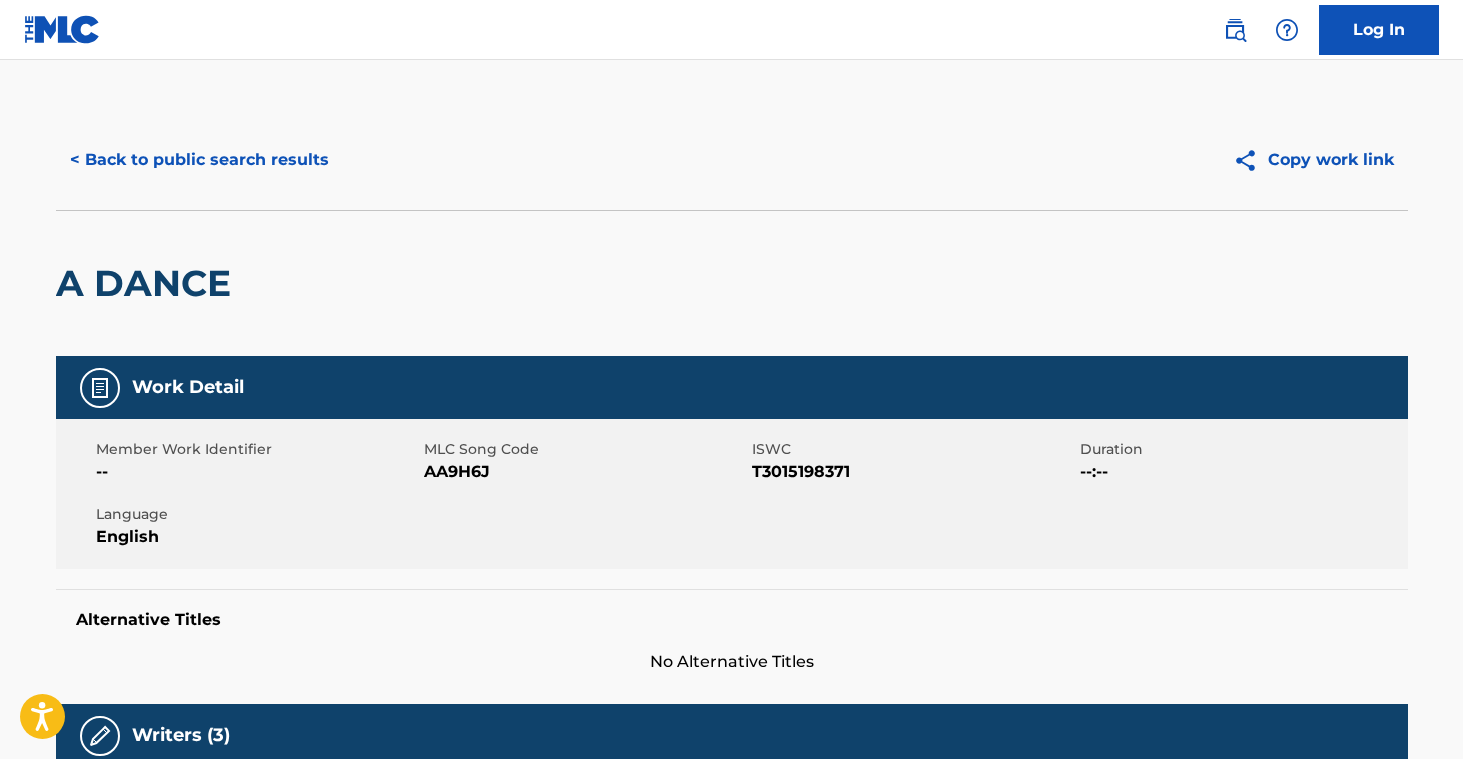 click on "< Back to public search results" at bounding box center [199, 160] 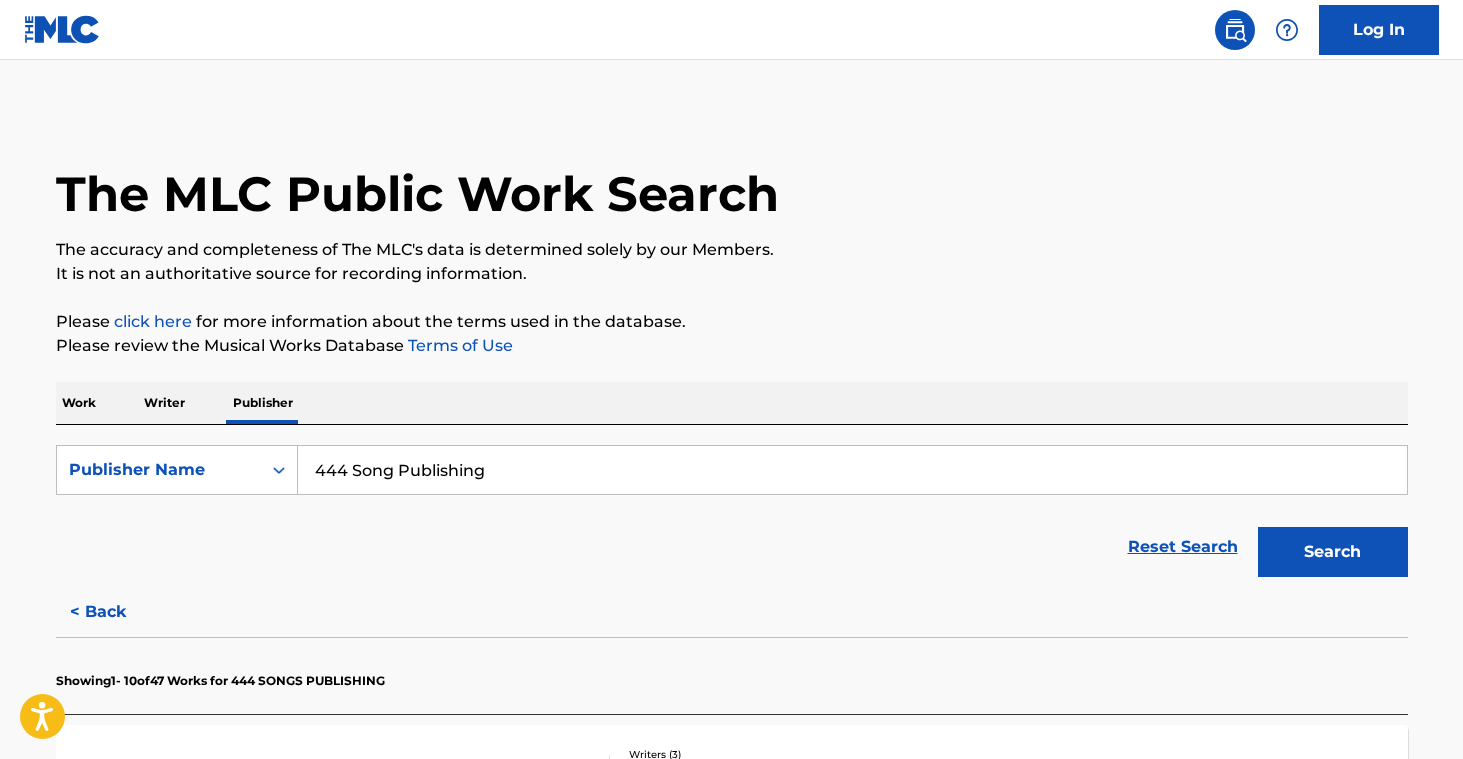 click on "444 Song Publishing" at bounding box center (852, 470) 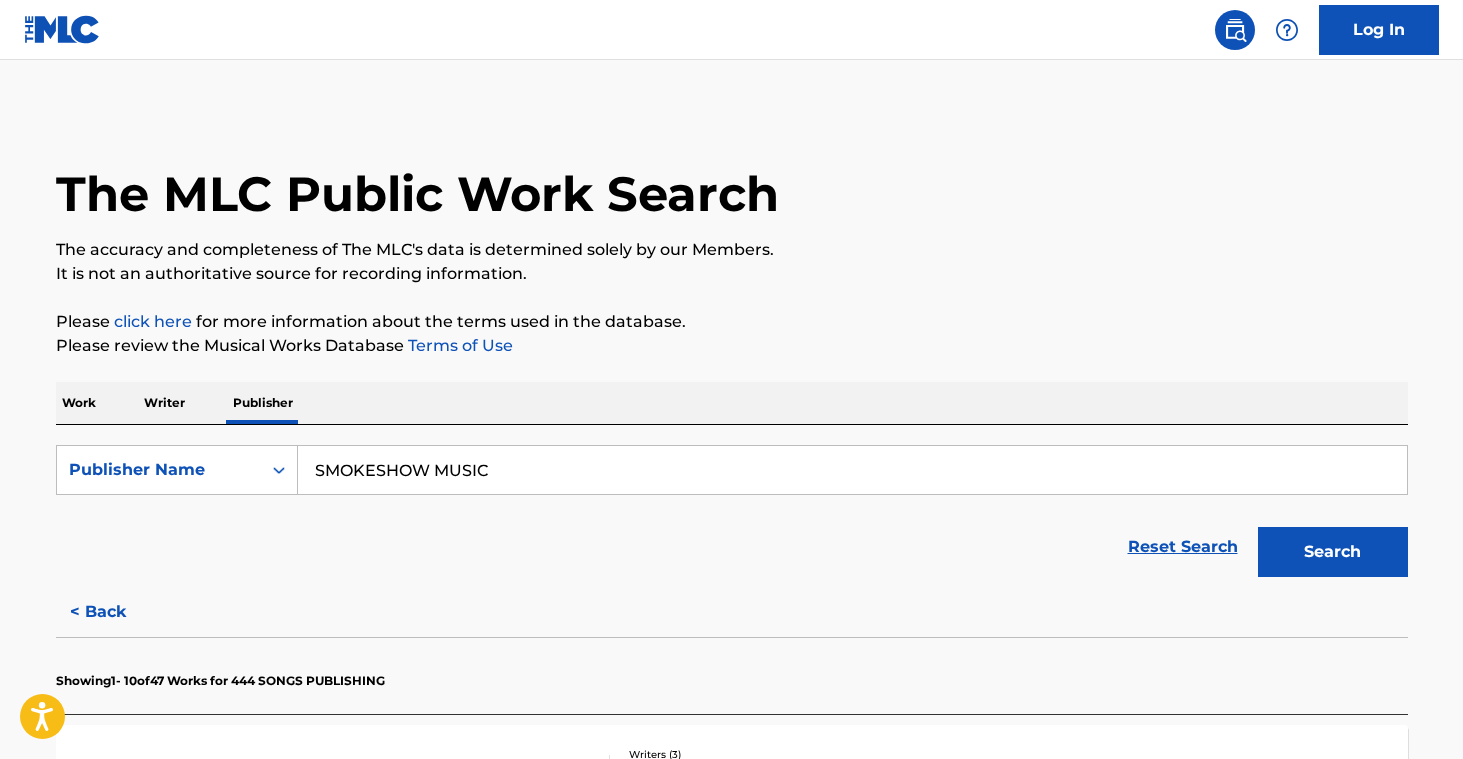 type on "SMOKESHOW MUSIC" 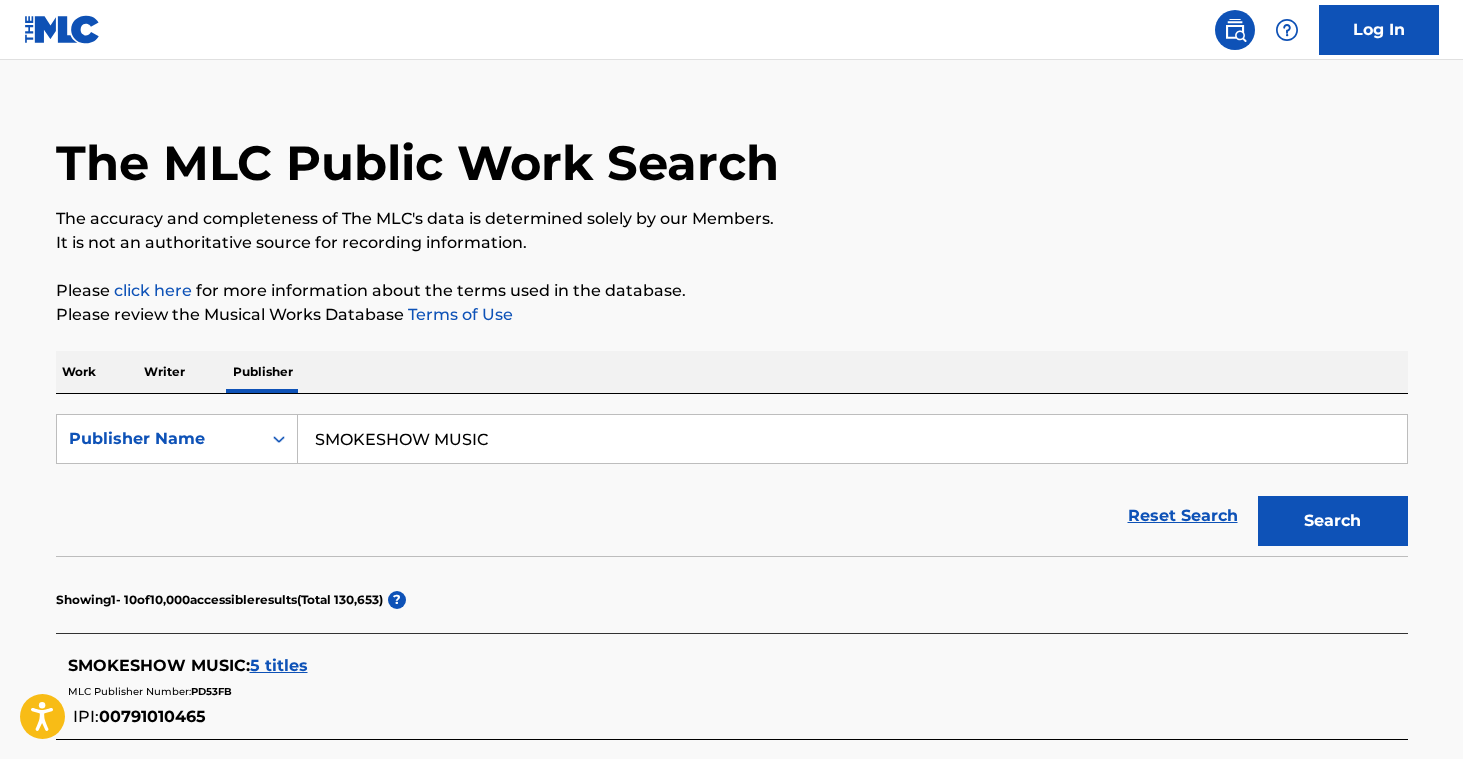scroll, scrollTop: 32, scrollLeft: 0, axis: vertical 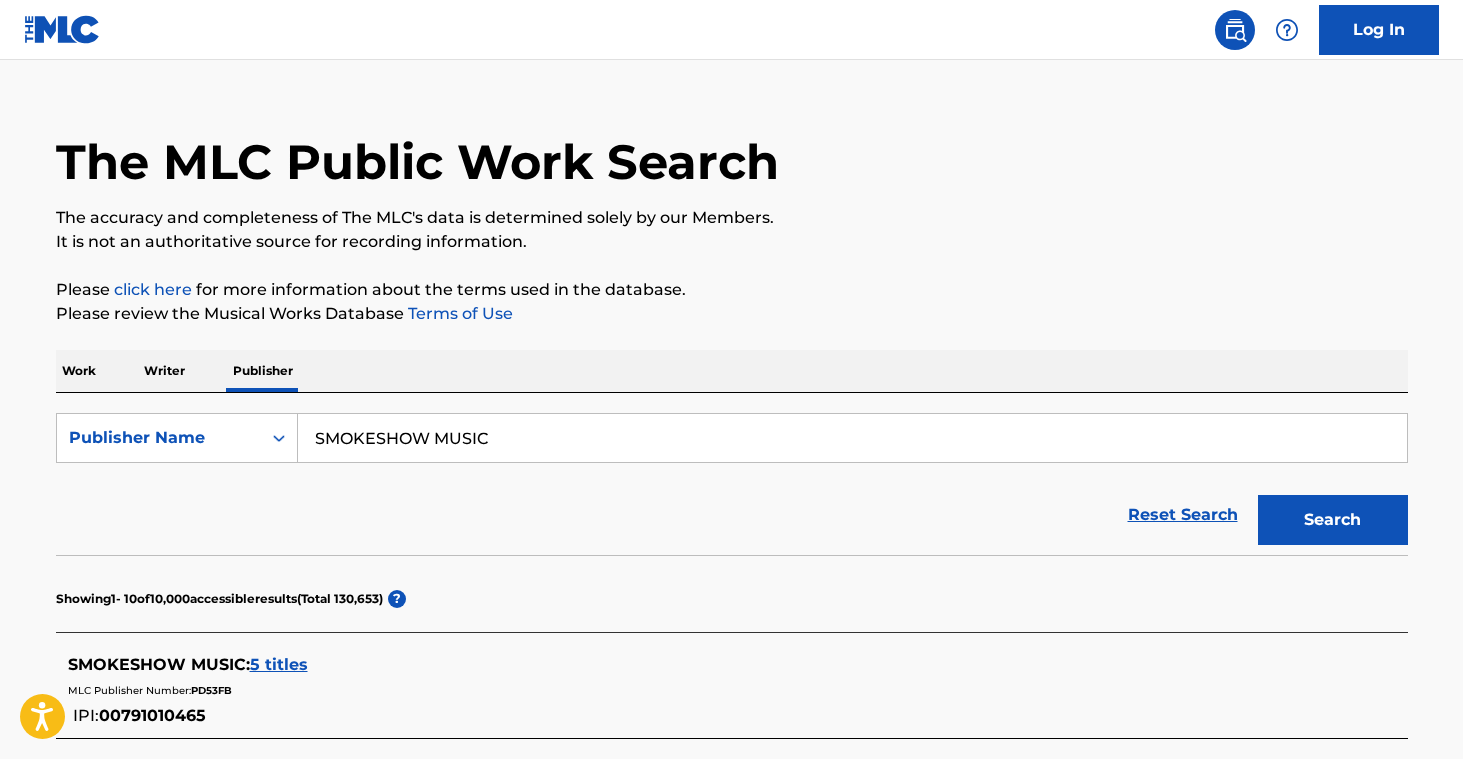 click on "SMOKESHOW MUSIC :  5 titles" at bounding box center (706, 665) 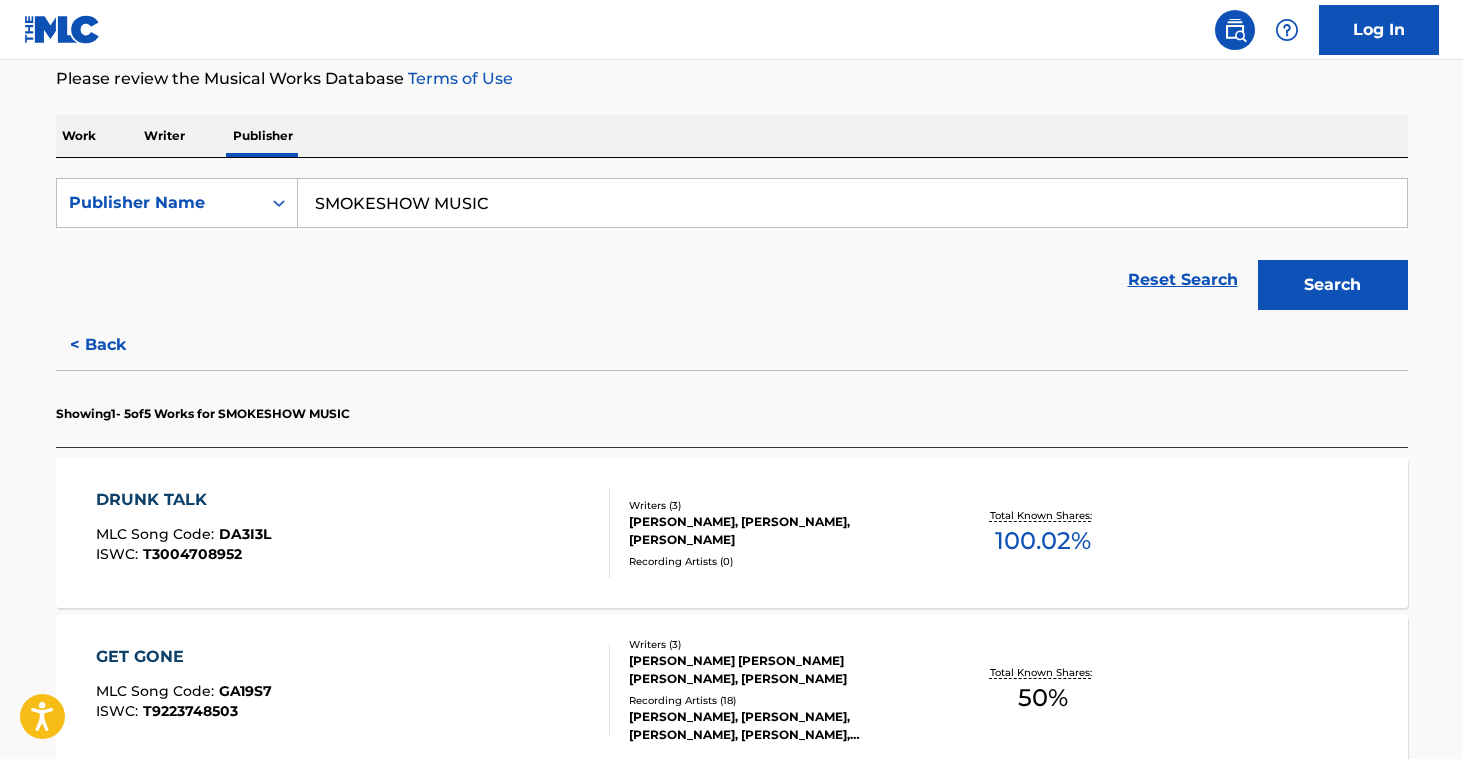 scroll, scrollTop: 267, scrollLeft: 0, axis: vertical 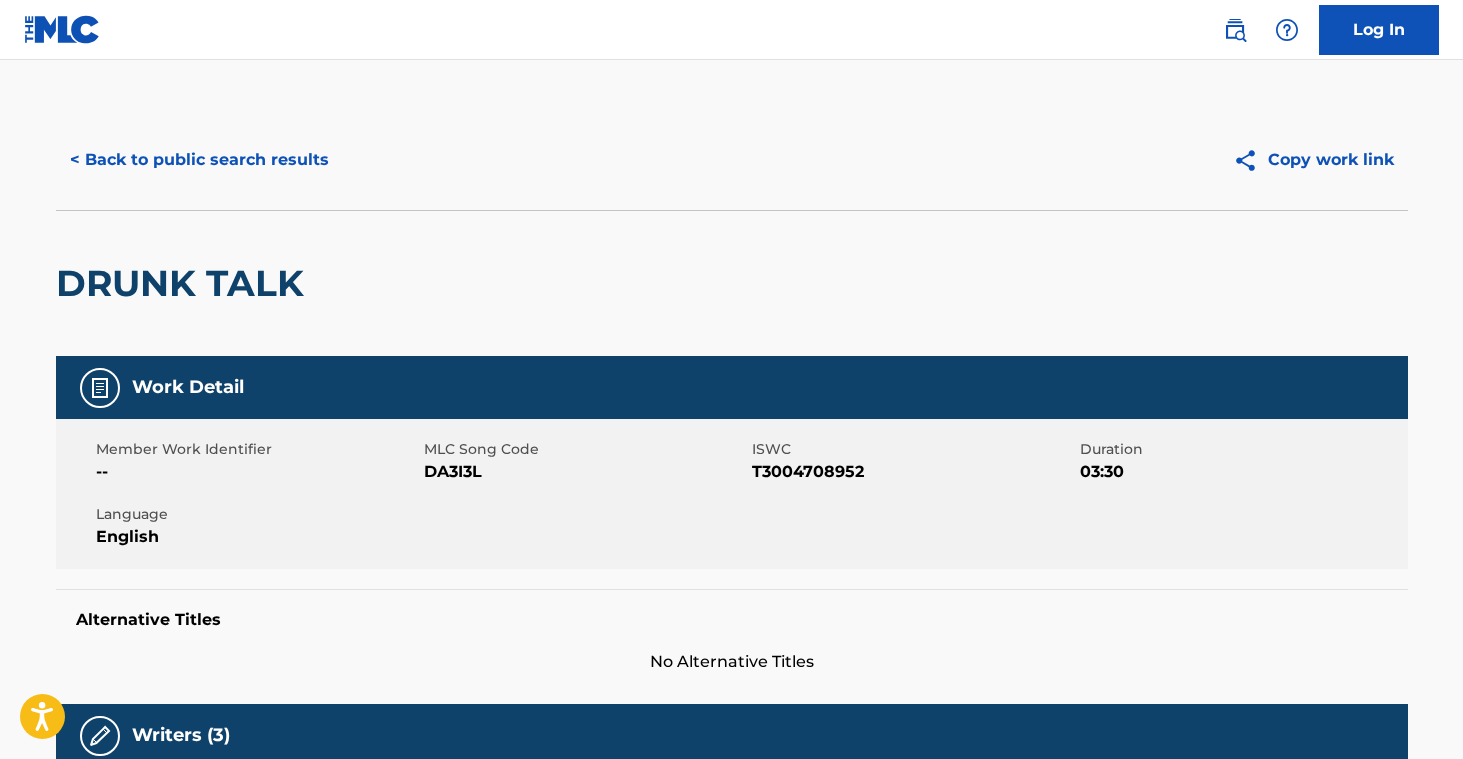 click on "< Back to public search results" at bounding box center (199, 160) 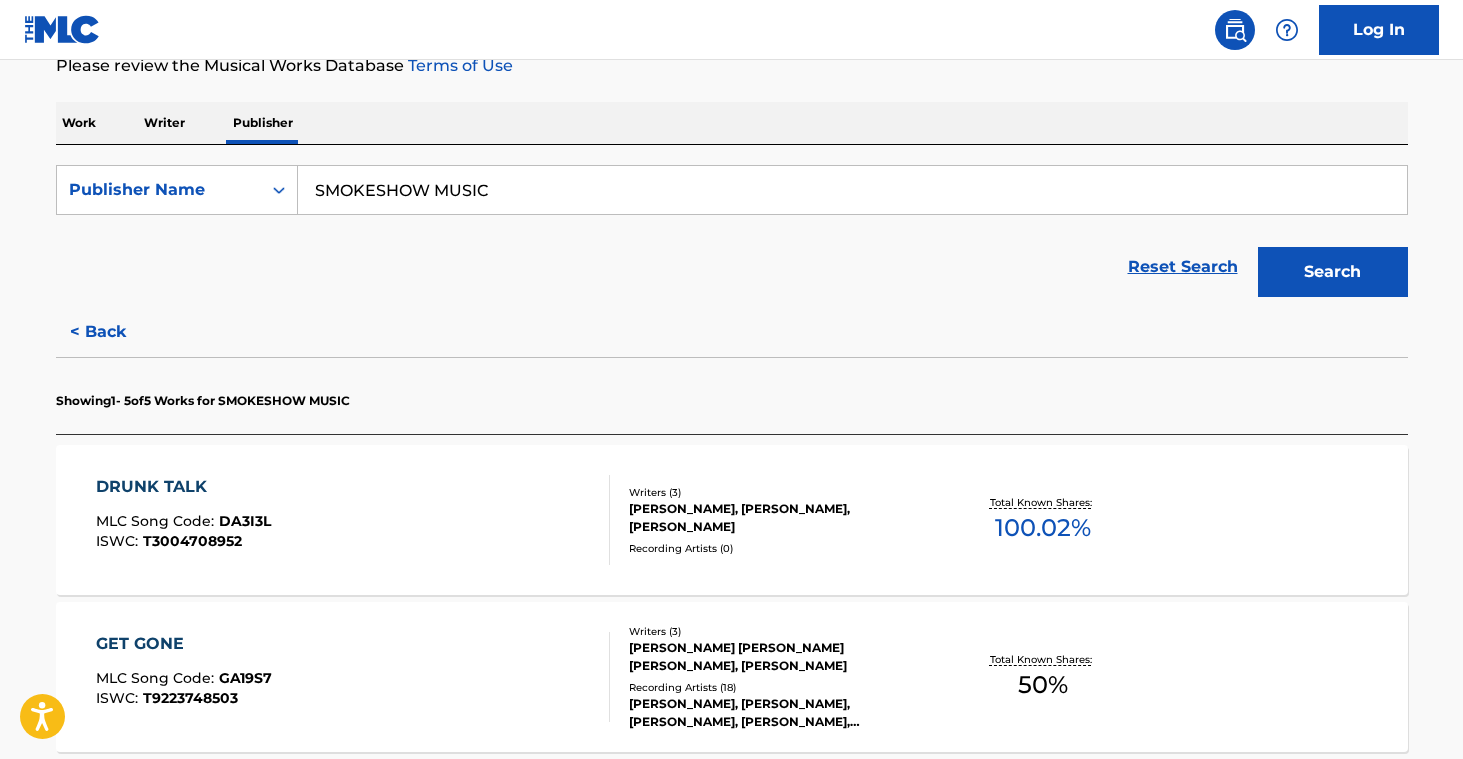 scroll, scrollTop: 281, scrollLeft: 0, axis: vertical 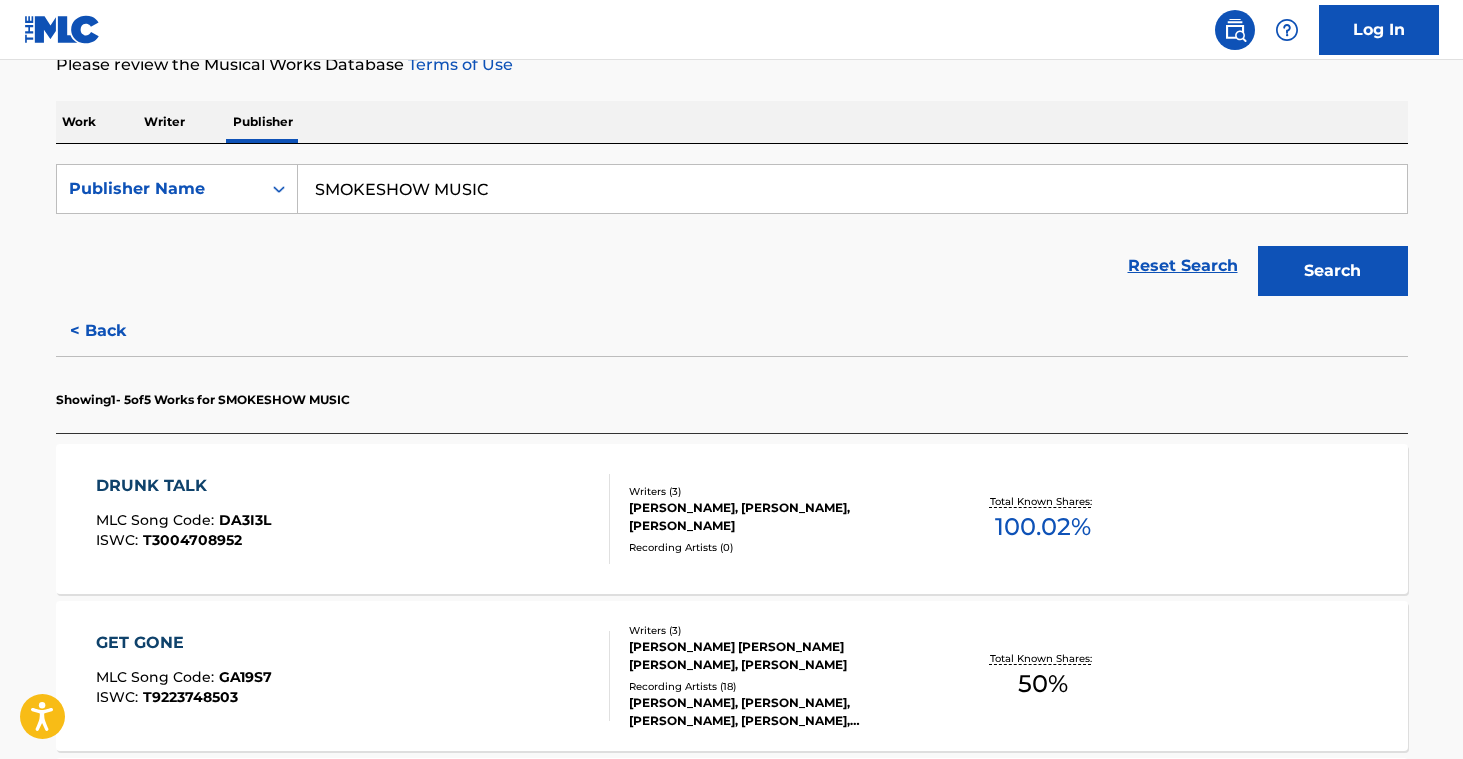 click on "Writers ( 3 )" at bounding box center (780, 630) 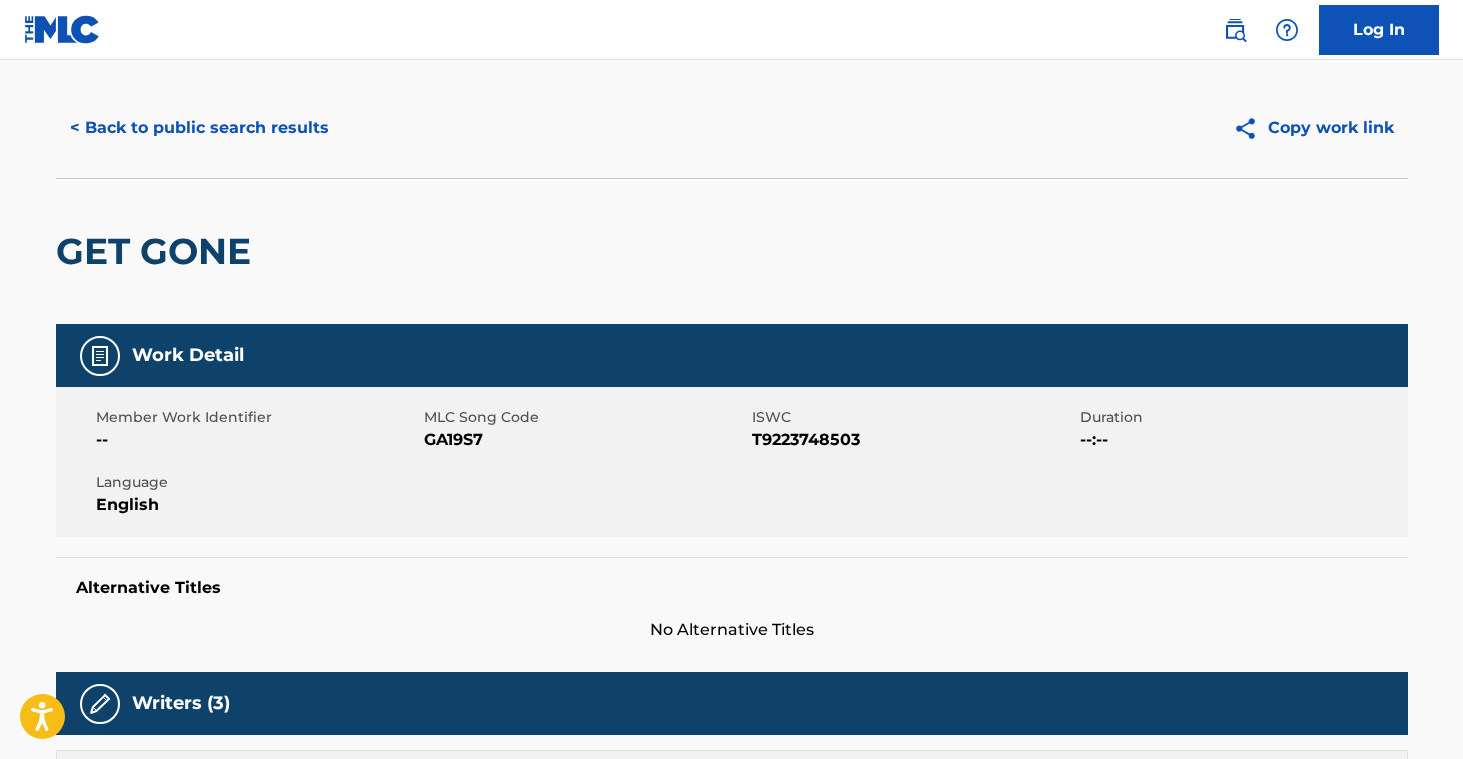 scroll, scrollTop: 0, scrollLeft: 0, axis: both 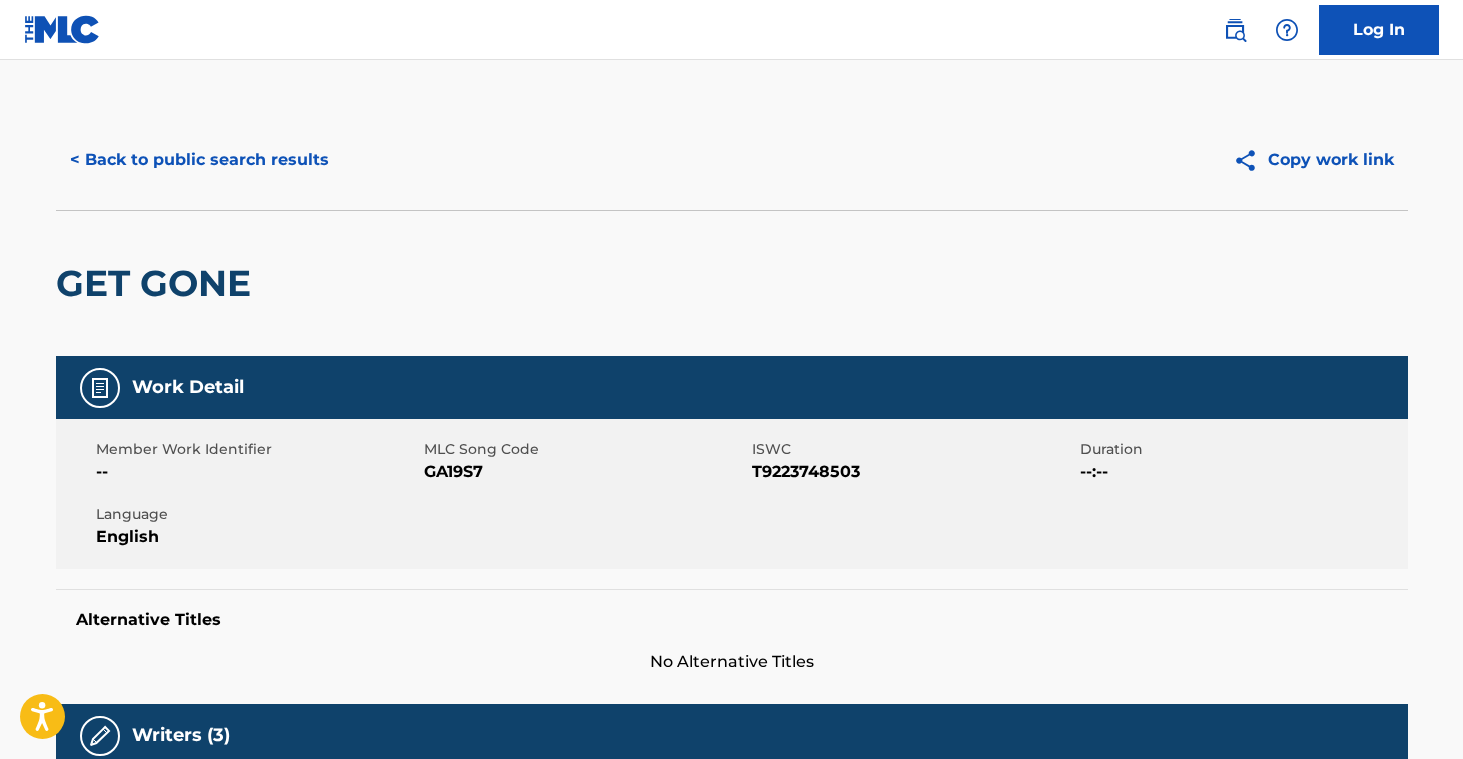 click on "< Back to public search results" at bounding box center [199, 160] 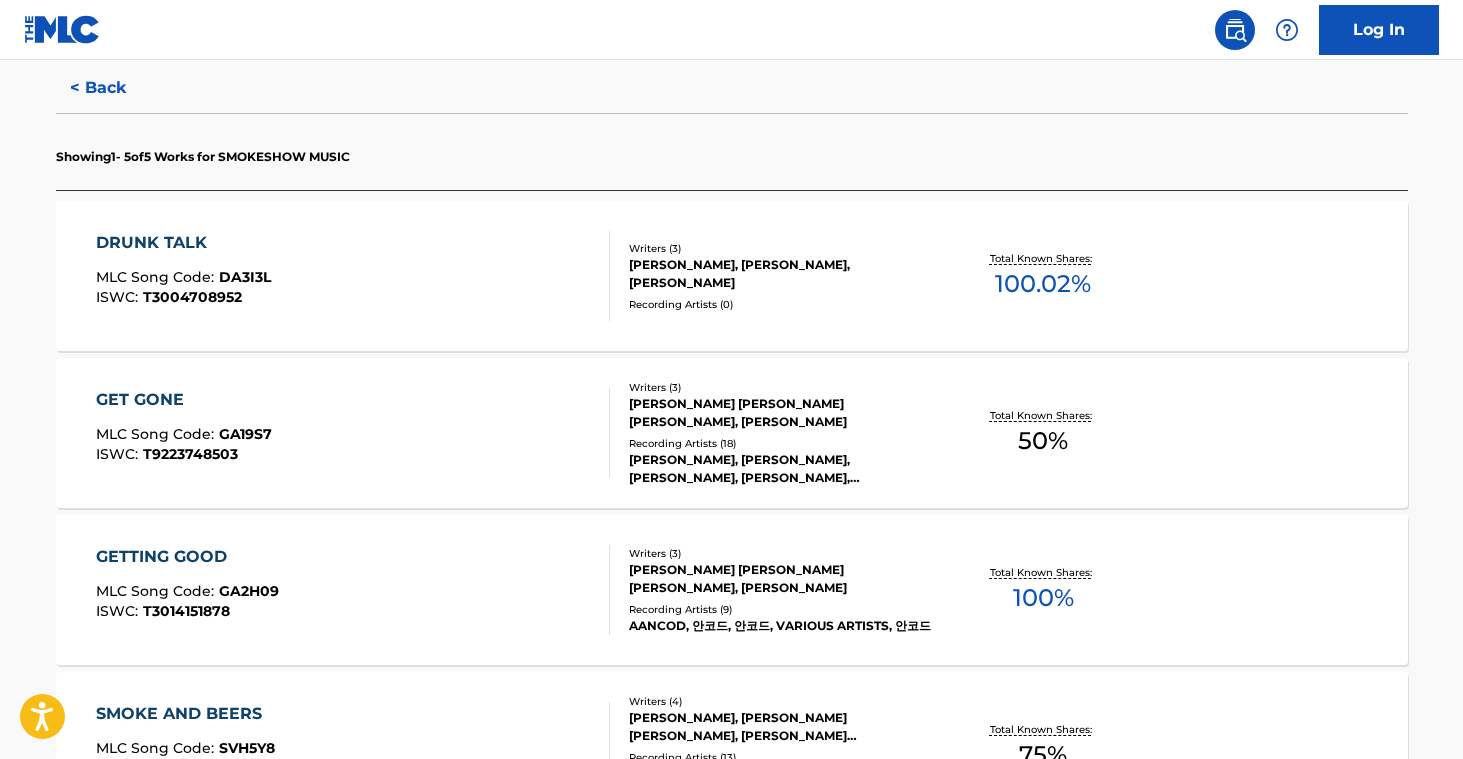 scroll, scrollTop: 976, scrollLeft: 0, axis: vertical 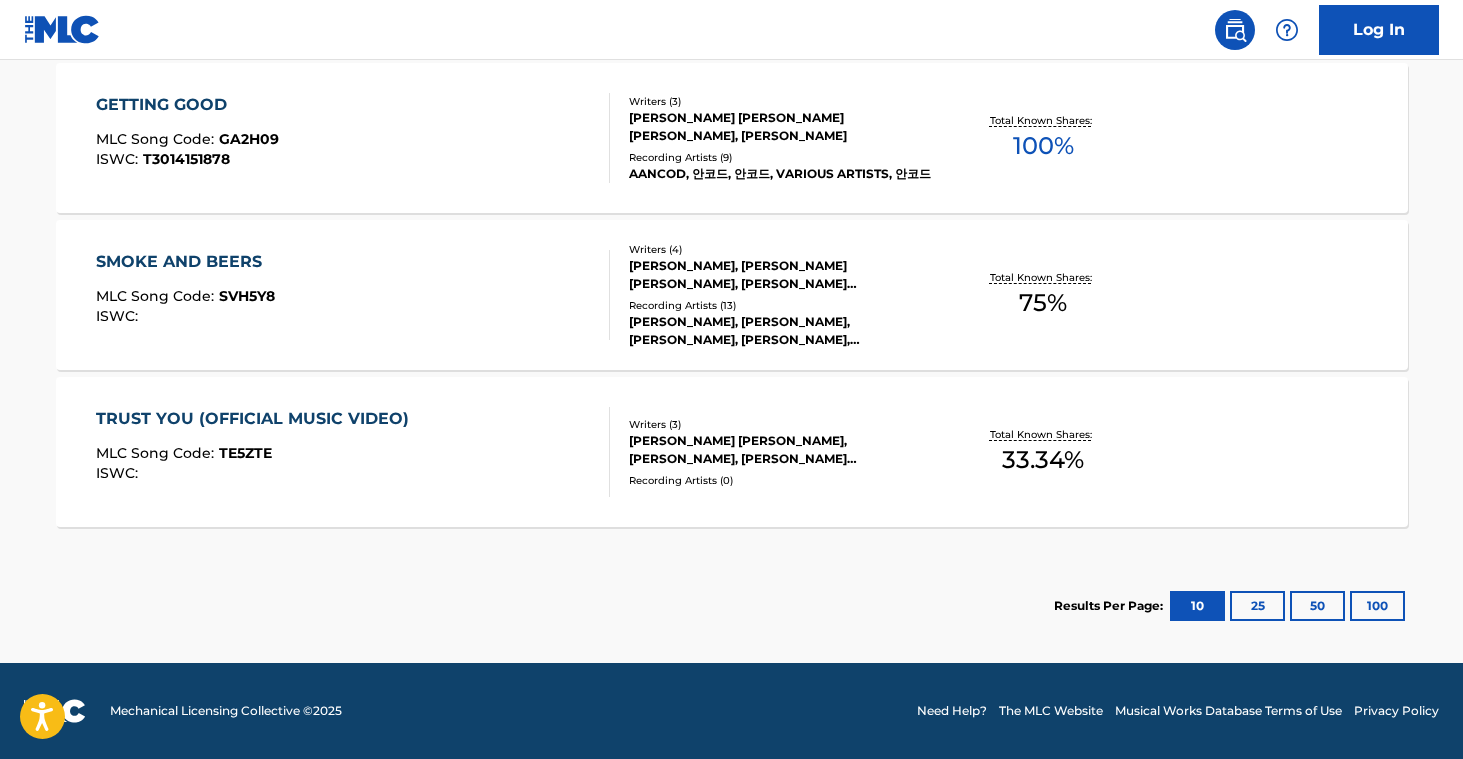 click on "[PERSON_NAME] [PERSON_NAME], [PERSON_NAME], [PERSON_NAME] [PERSON_NAME]" at bounding box center [780, 450] 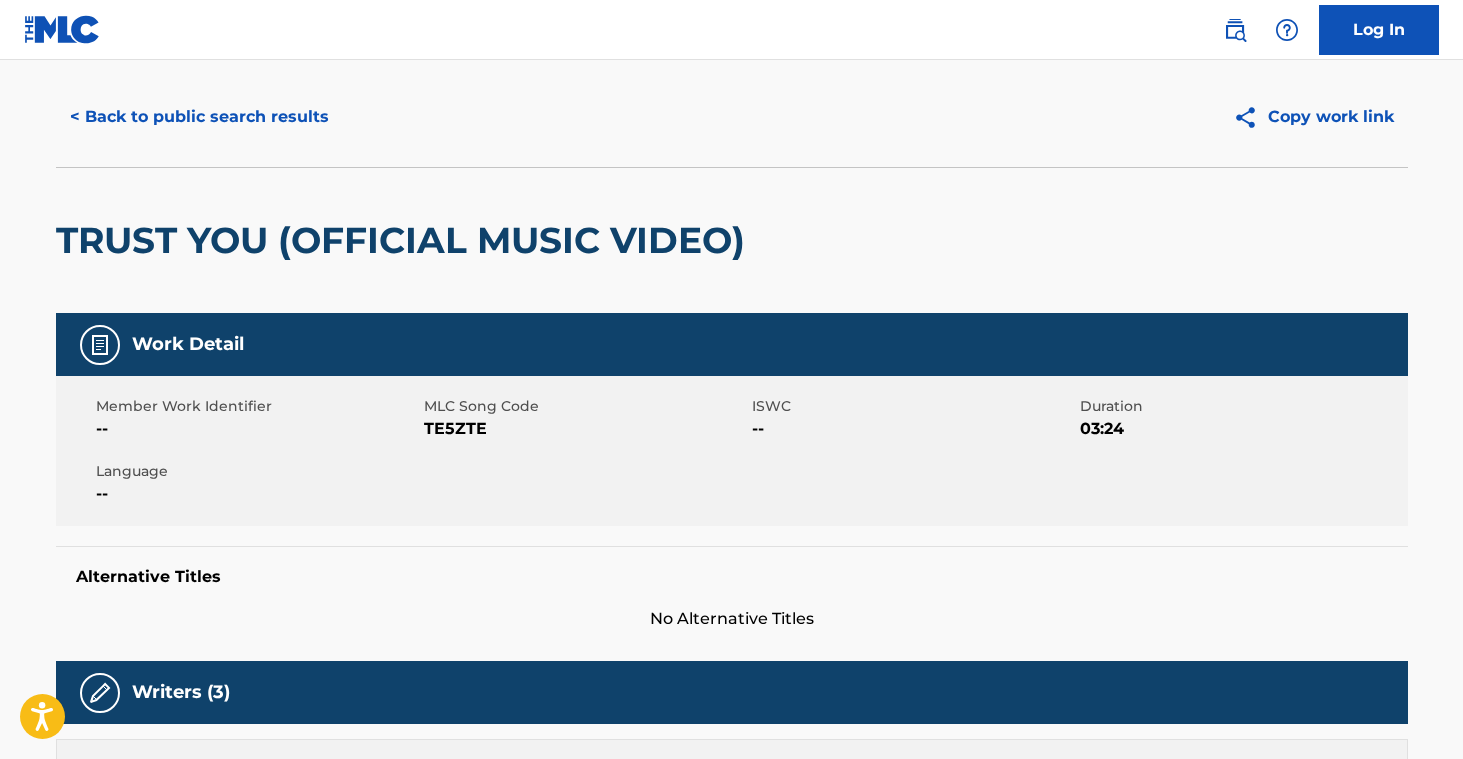 scroll, scrollTop: 0, scrollLeft: 0, axis: both 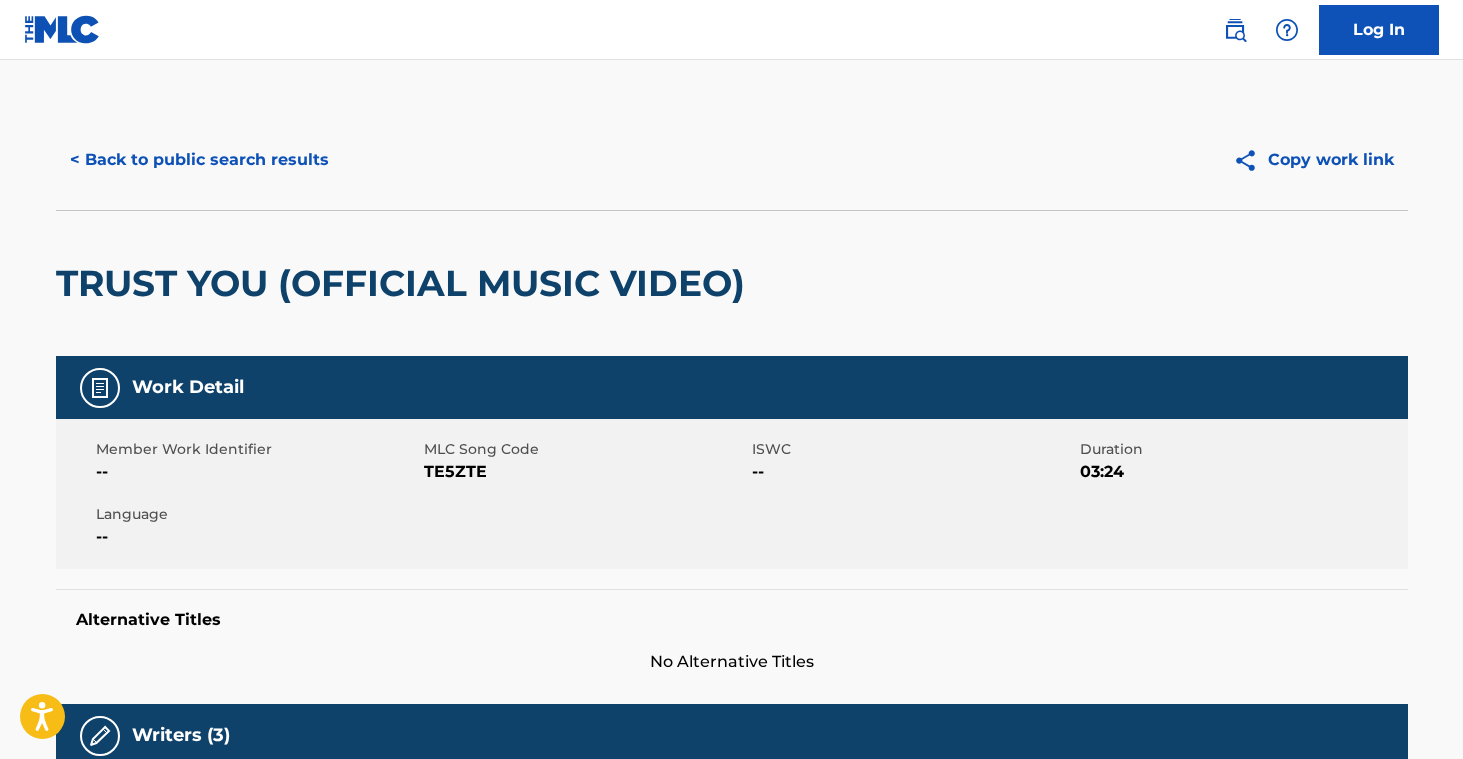click on "< Back to public search results" at bounding box center [199, 160] 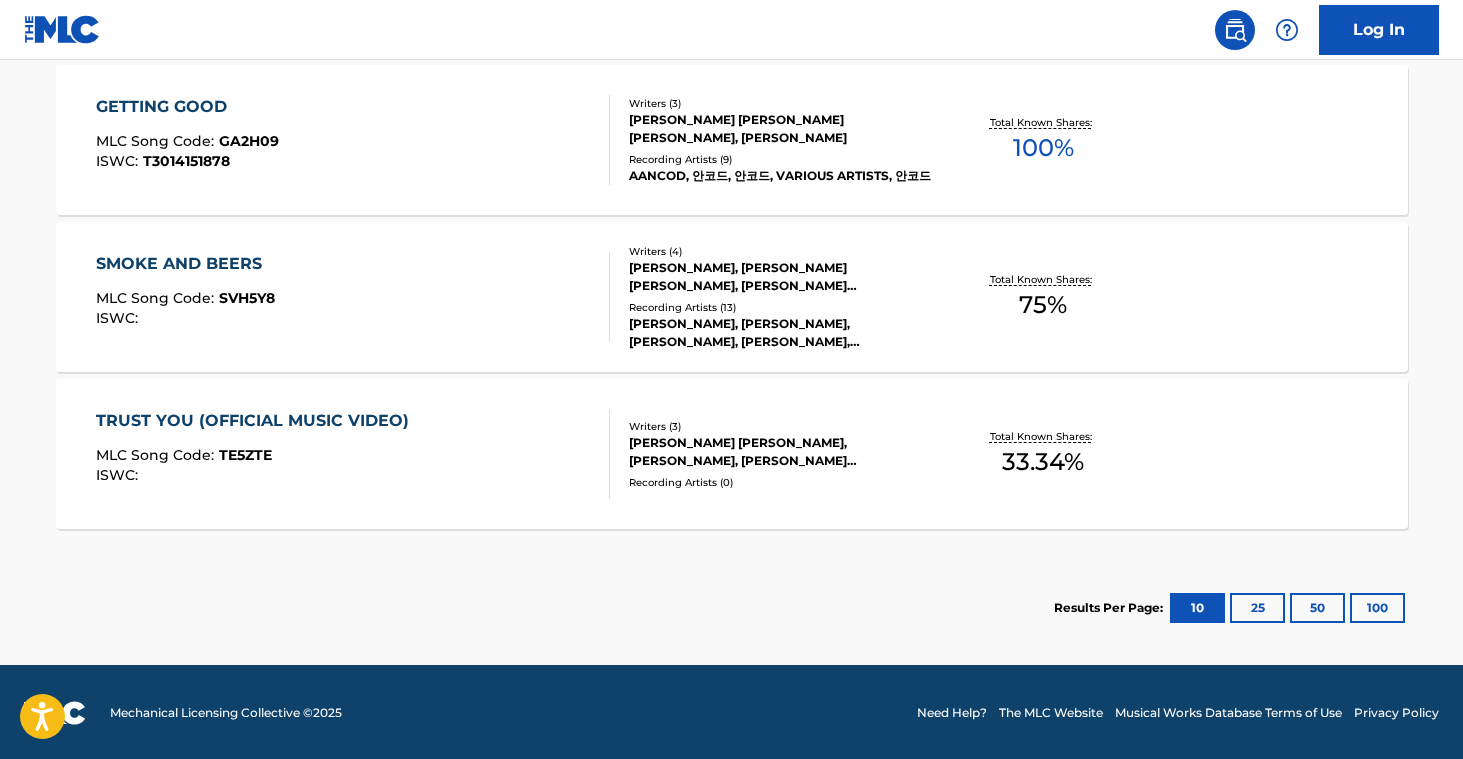 scroll, scrollTop: 976, scrollLeft: 0, axis: vertical 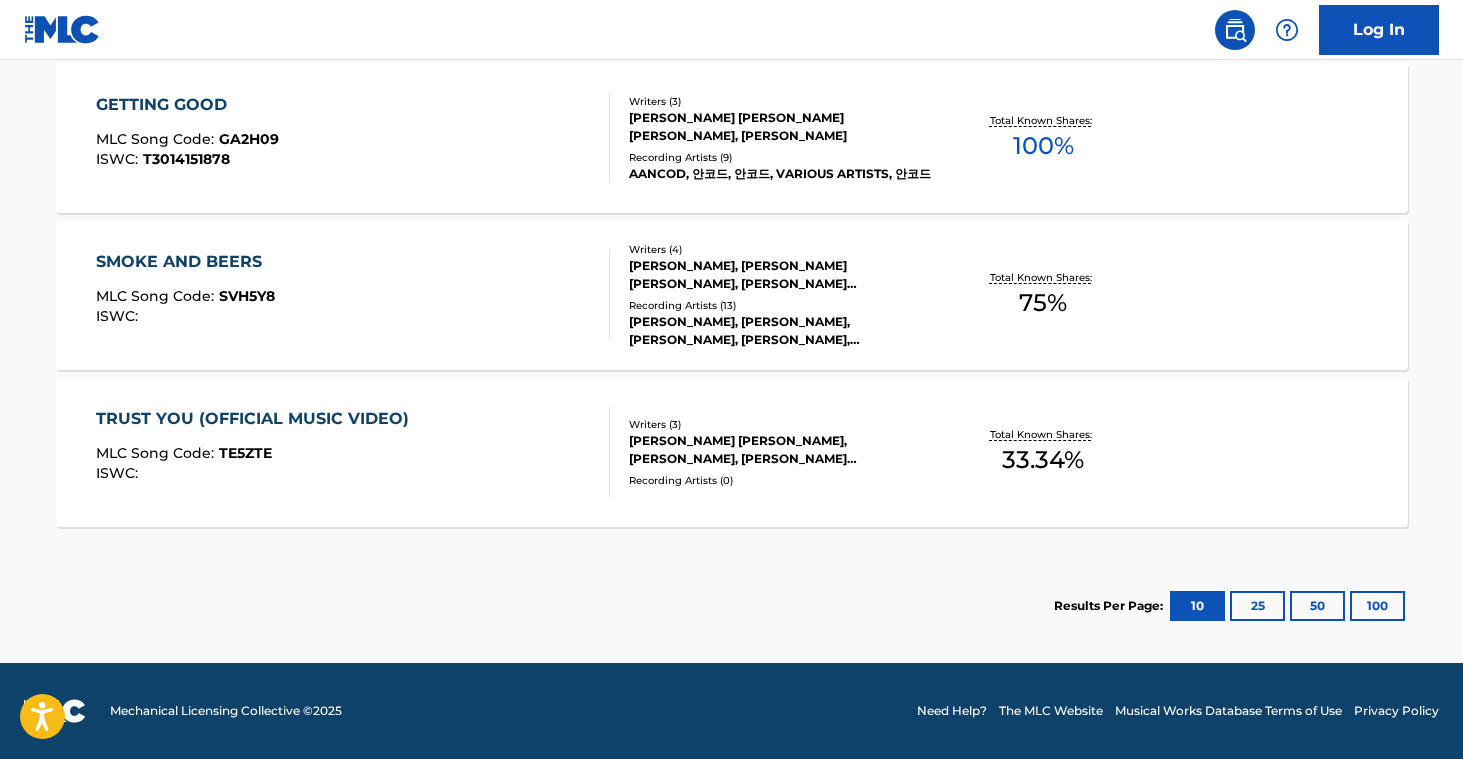 click on "Recording Artists ( 13 )" at bounding box center (780, 305) 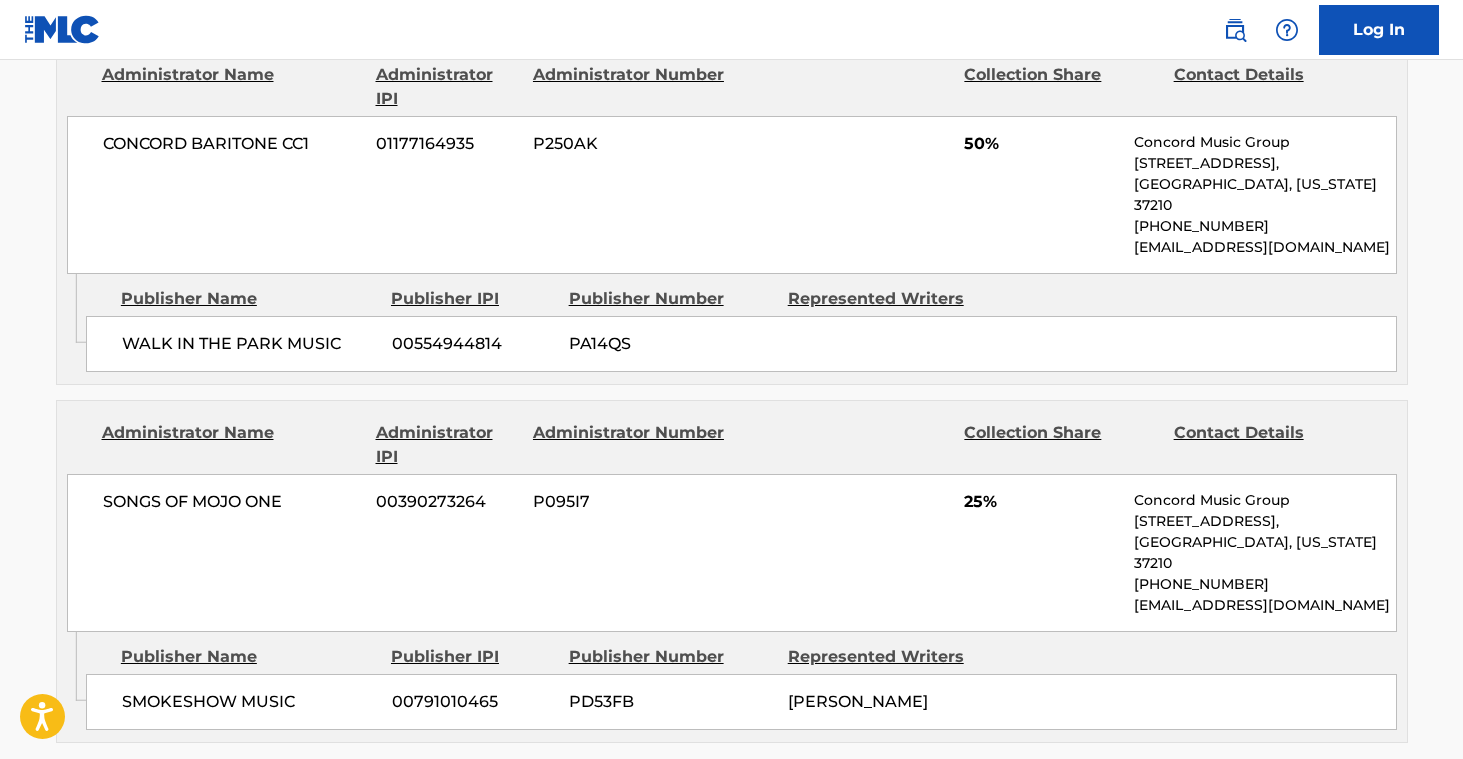 scroll, scrollTop: 0, scrollLeft: 0, axis: both 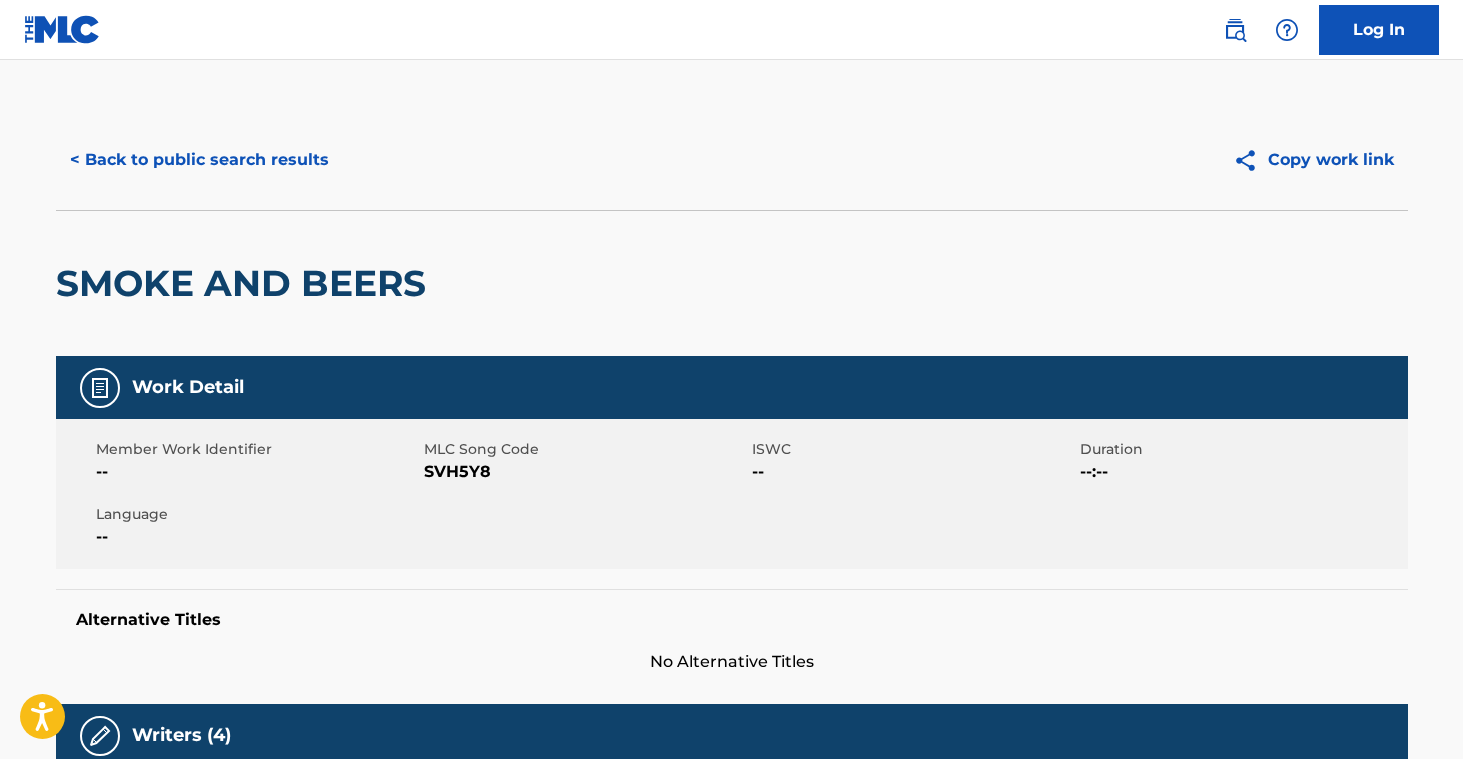 click on "< Back to public search results" at bounding box center (199, 160) 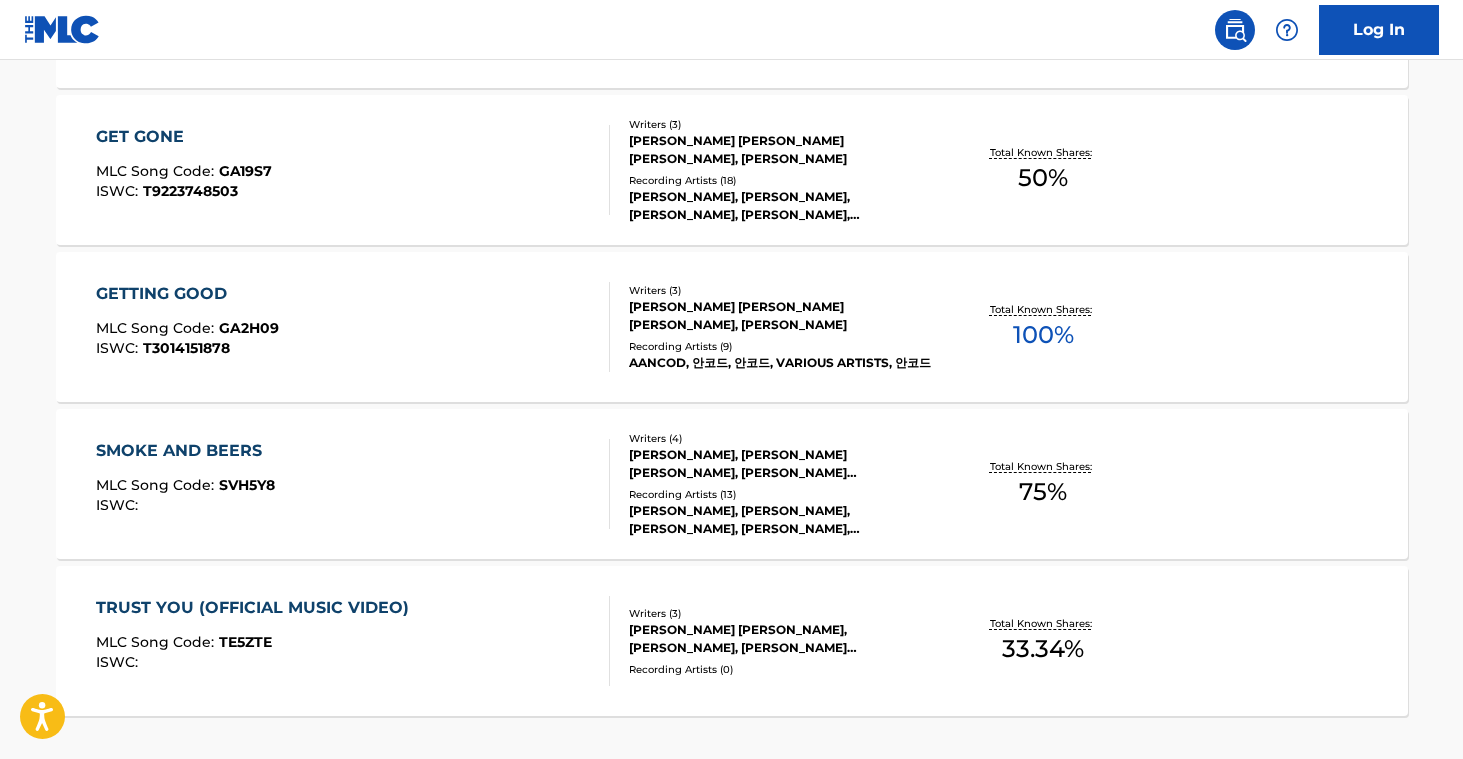 scroll, scrollTop: 976, scrollLeft: 0, axis: vertical 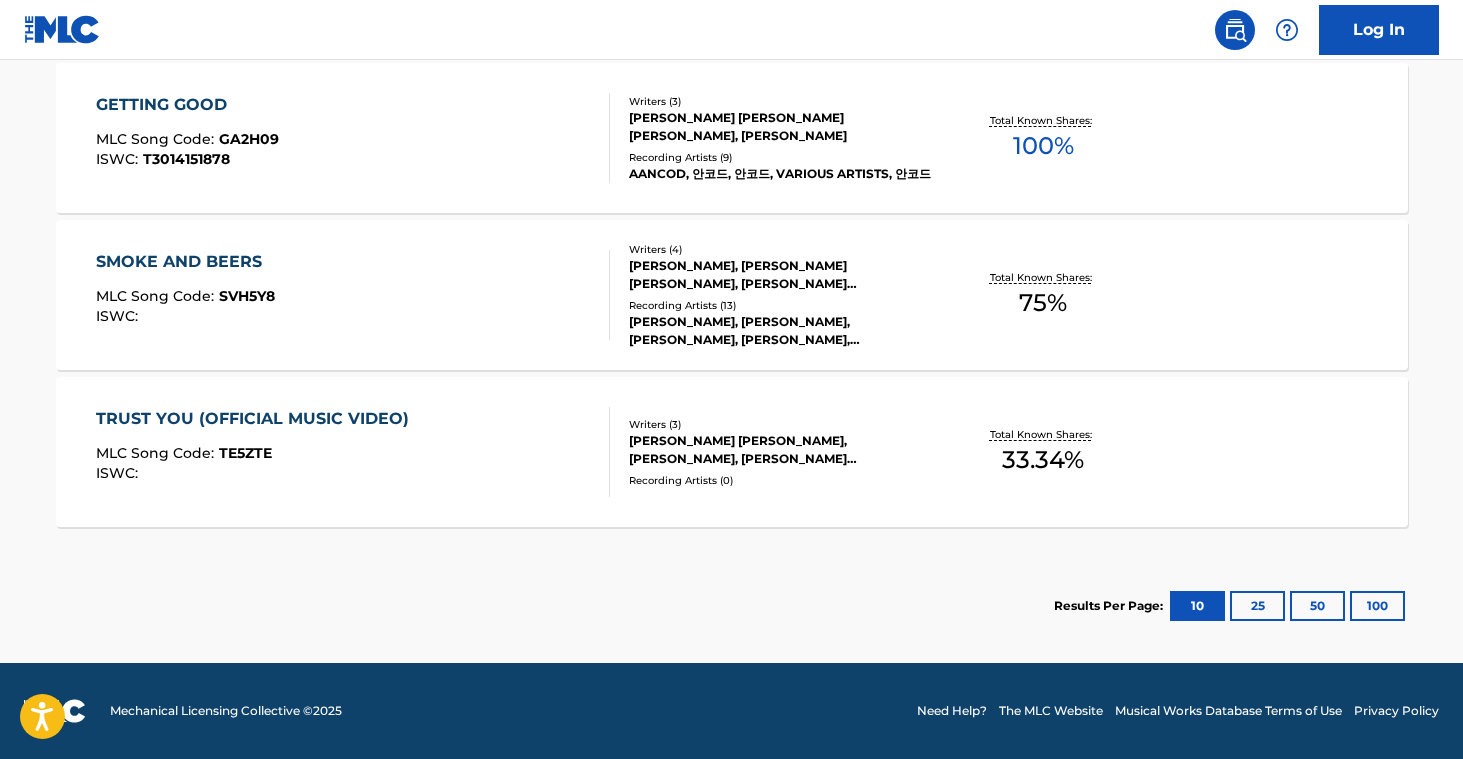 click on "GETTING GOOD MLC Song Code : GA2H09 ISWC : T3014151878 Writers ( 3 ) [PERSON_NAME] [PERSON_NAME] [PERSON_NAME], [PERSON_NAME] Recording Artists ( 9 ) AANCOD, 안코드, 안코드, VARIOUS ARTISTS, 안코드 Total Known Shares: 100 %" at bounding box center [732, 138] 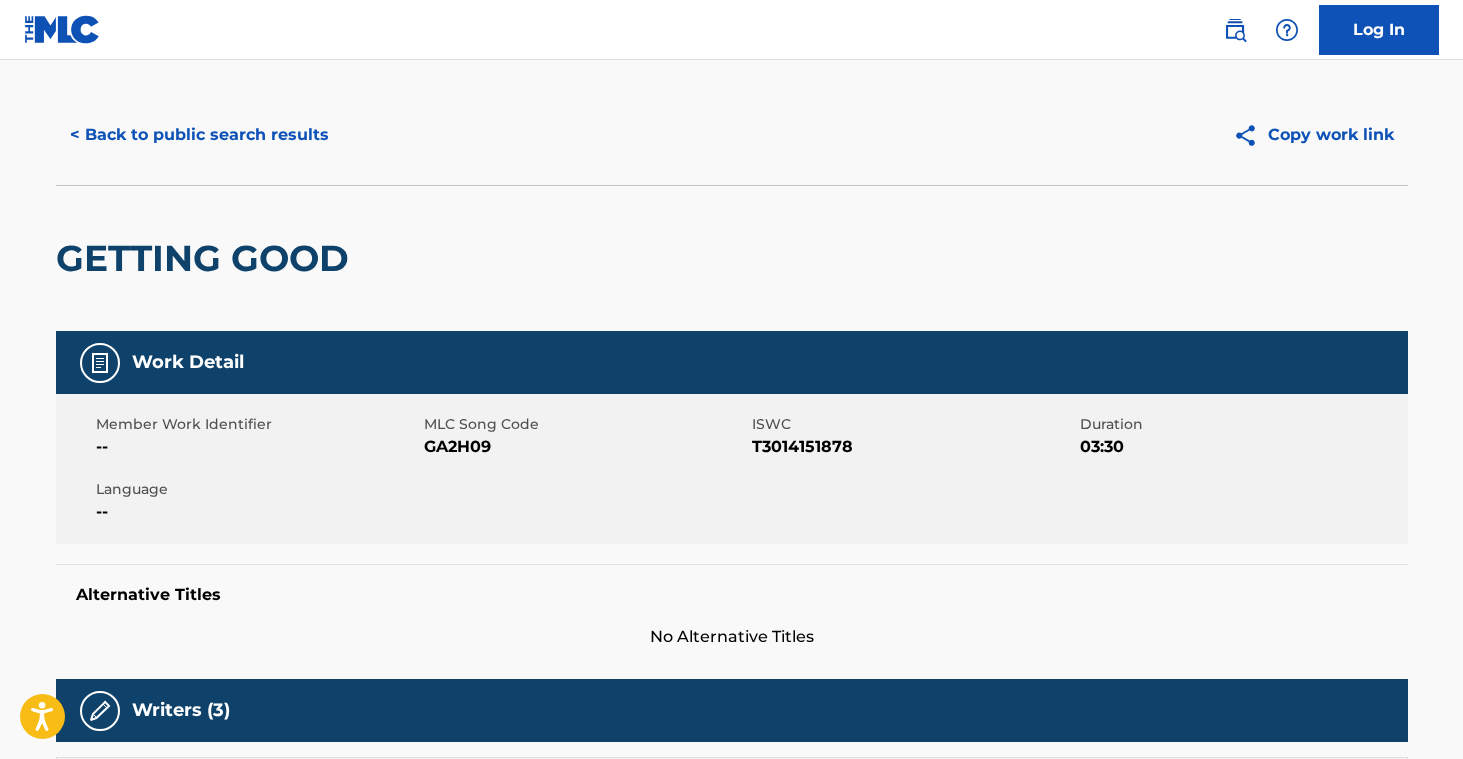 scroll, scrollTop: 0, scrollLeft: 0, axis: both 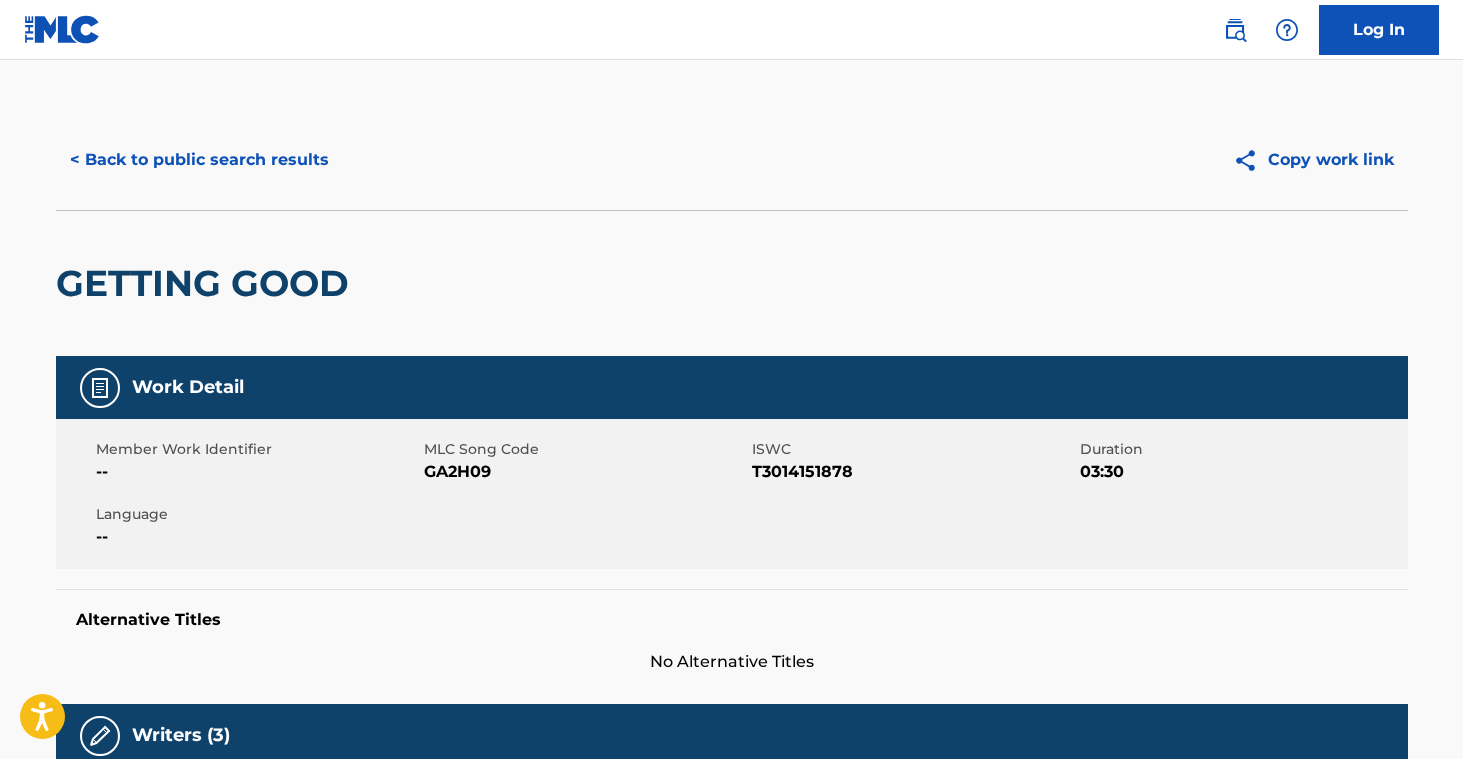 click on "< Back to public search results" at bounding box center [199, 160] 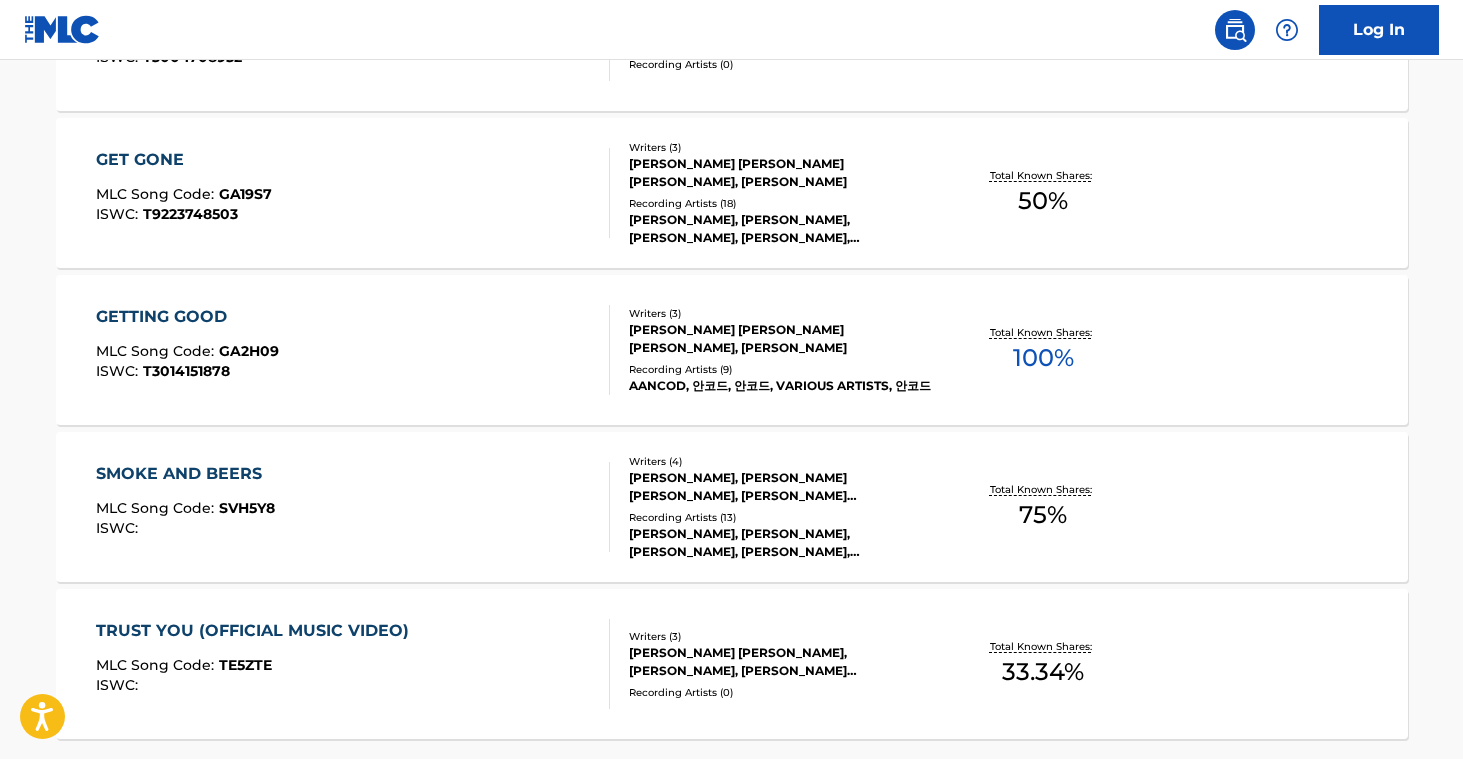 scroll, scrollTop: 763, scrollLeft: 0, axis: vertical 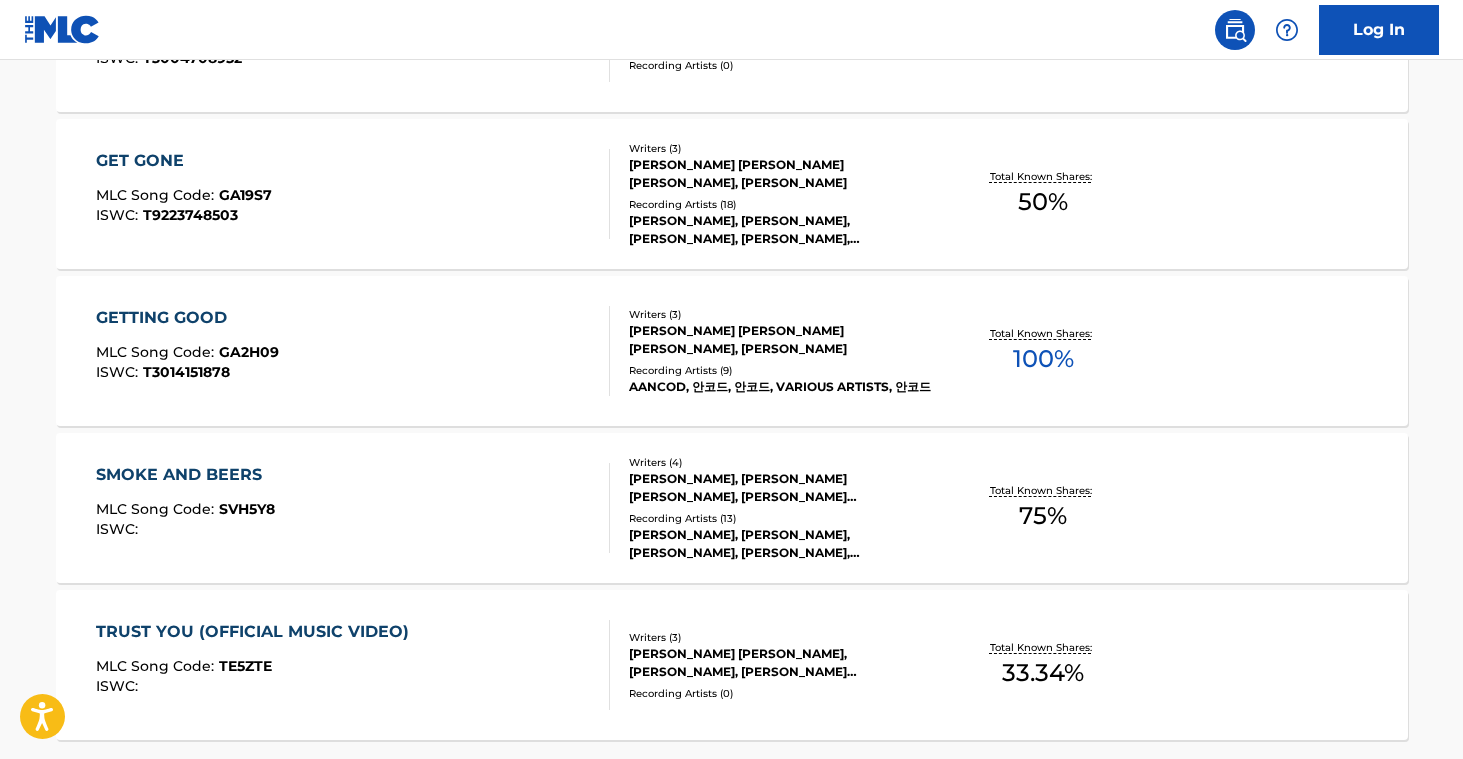 click on "[PERSON_NAME], [PERSON_NAME], [PERSON_NAME], [PERSON_NAME], [PERSON_NAME]" at bounding box center [780, 230] 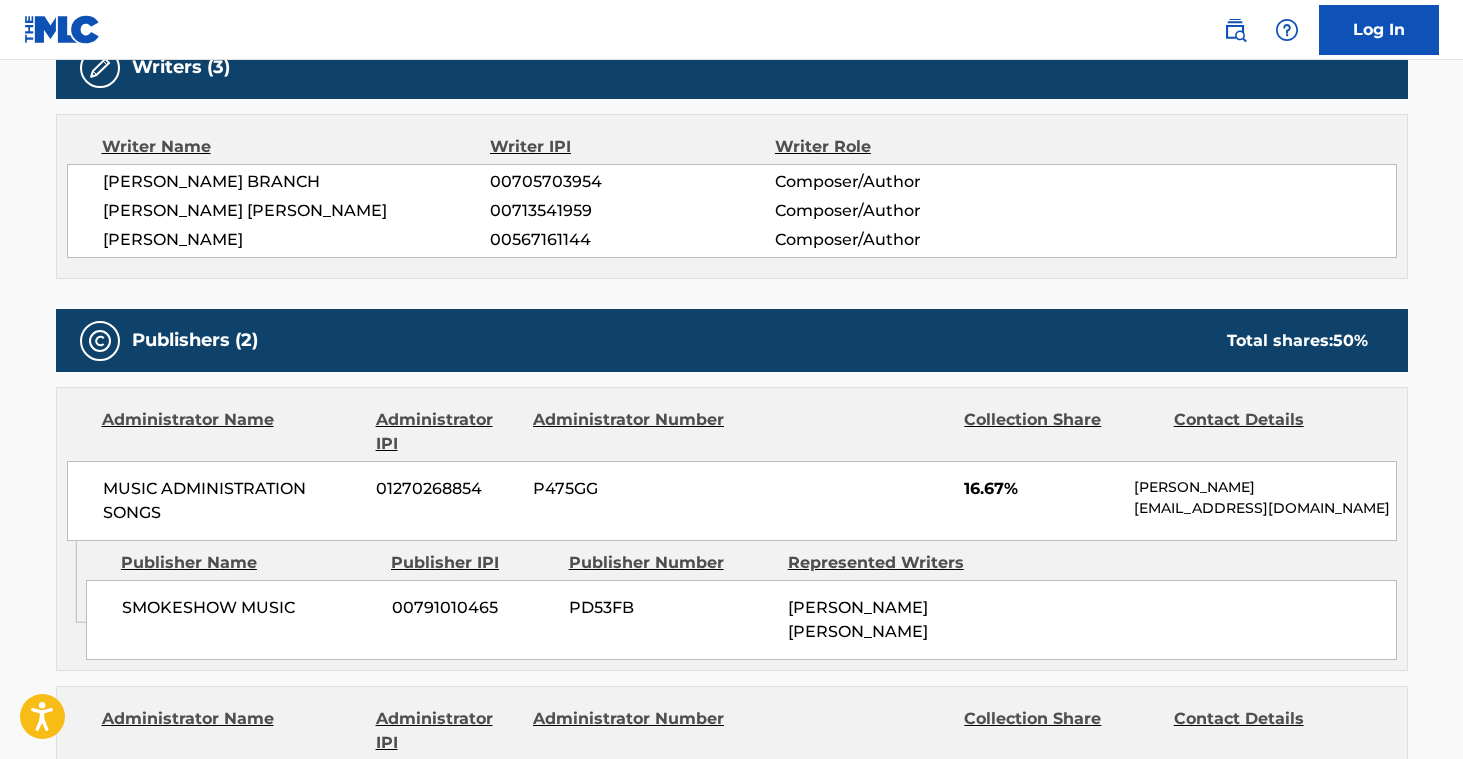 scroll, scrollTop: 0, scrollLeft: 0, axis: both 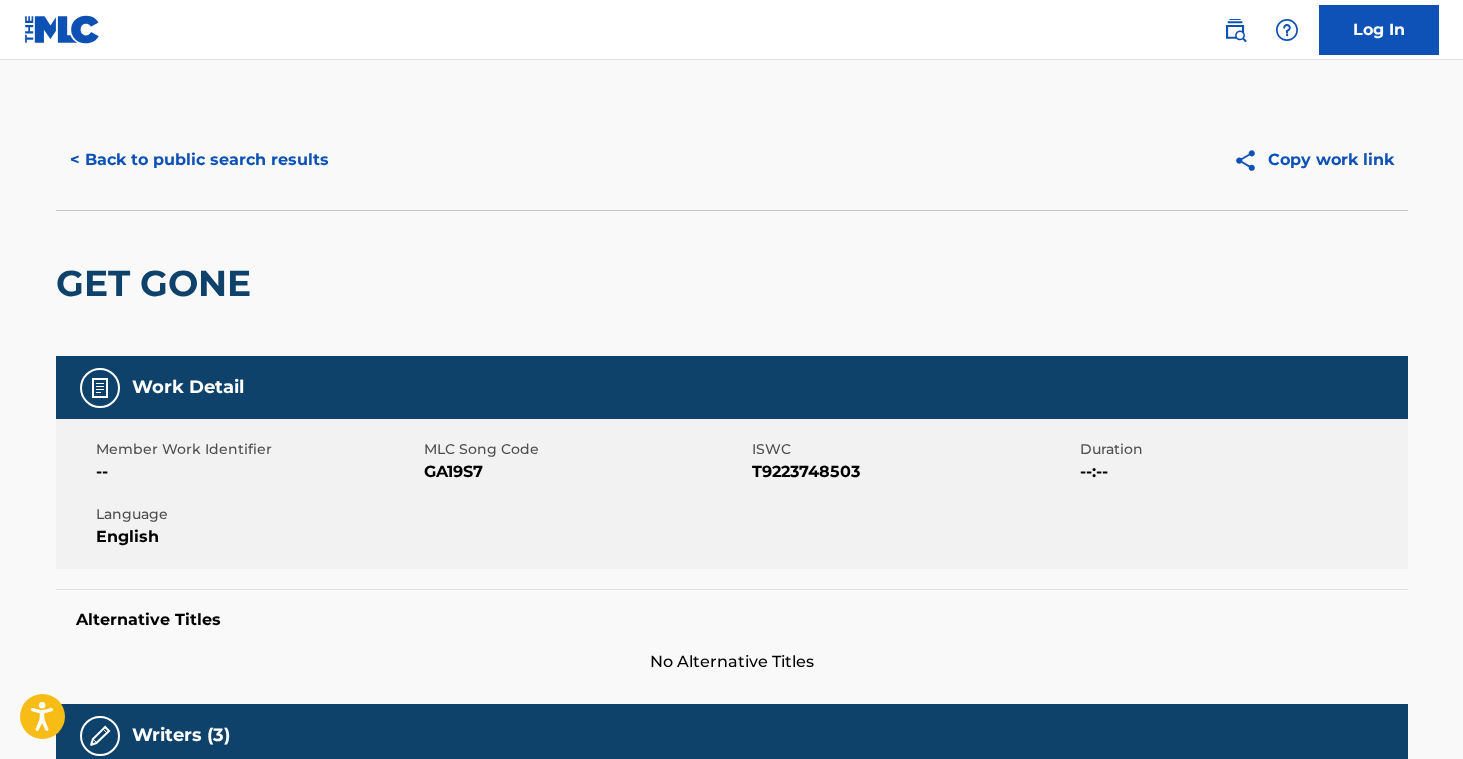 click on "< Back to public search results" at bounding box center (199, 160) 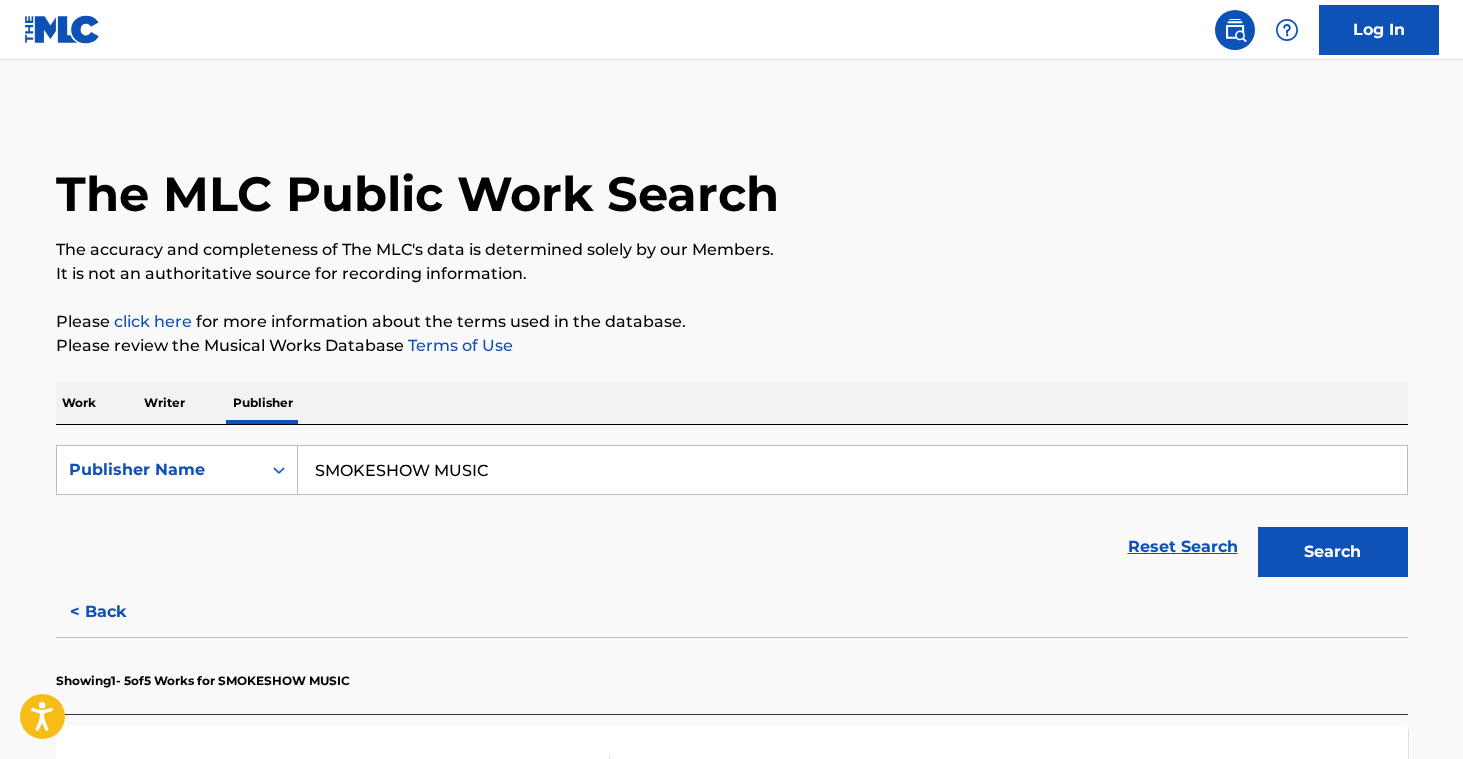 click on "SMOKESHOW MUSIC" at bounding box center [852, 470] 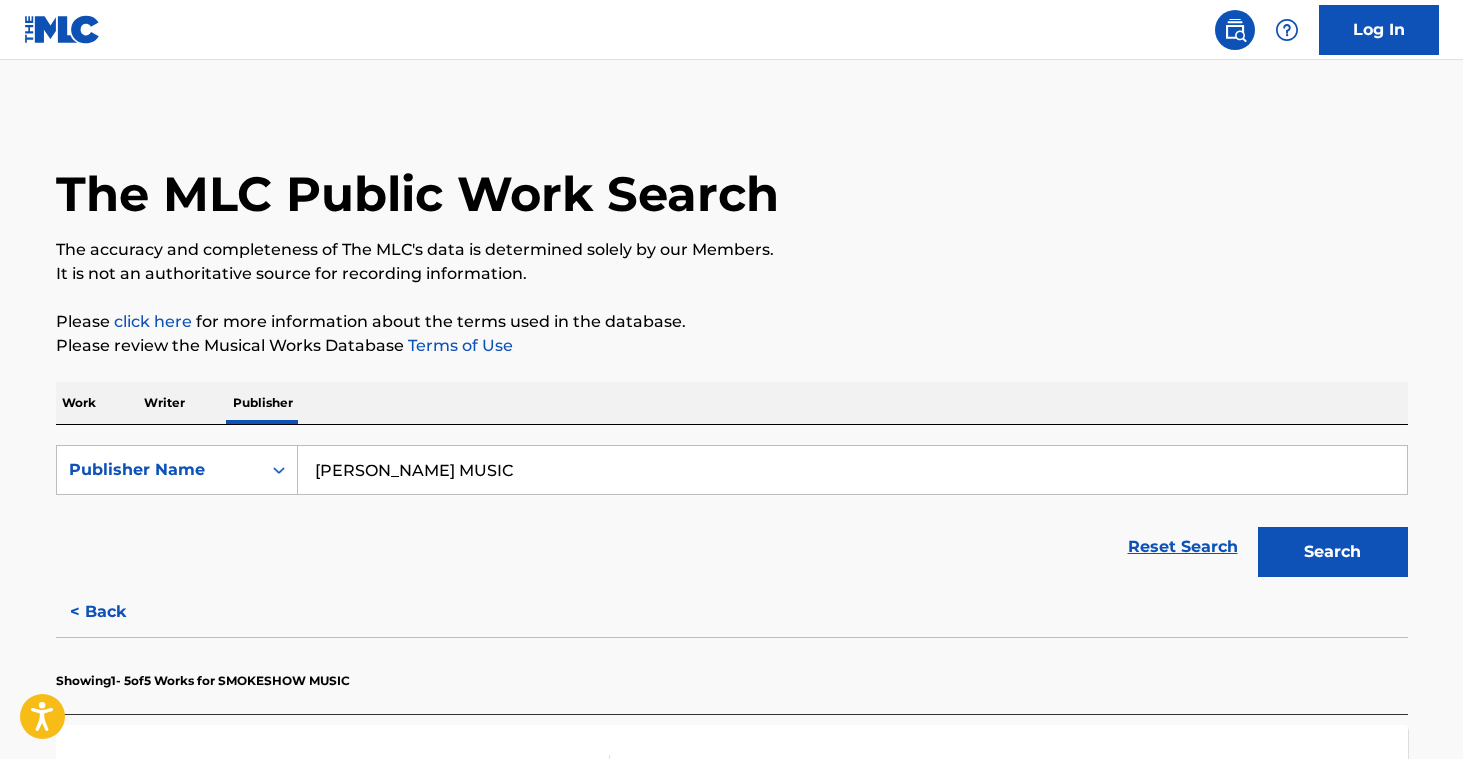 type on "[PERSON_NAME] MUSIC" 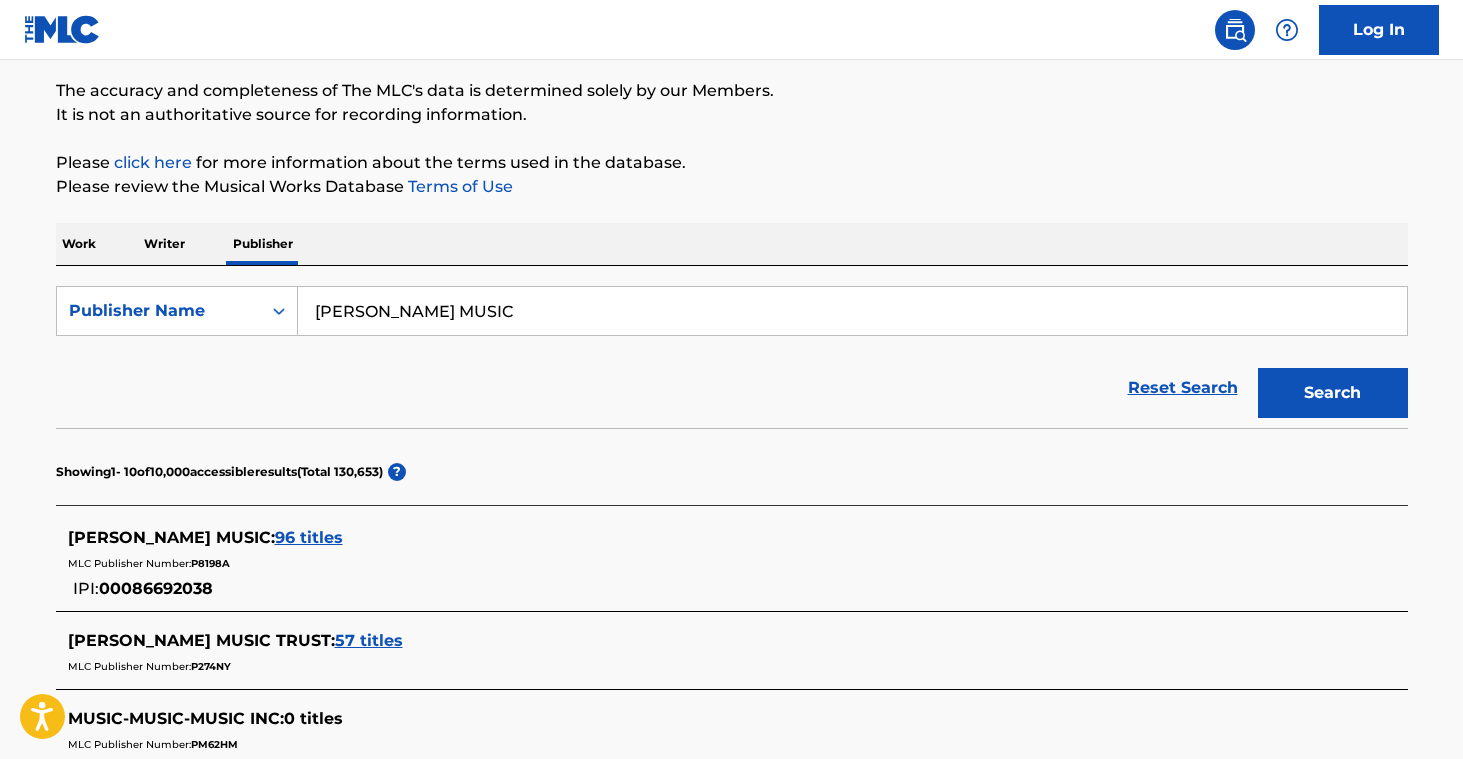 scroll, scrollTop: 160, scrollLeft: 0, axis: vertical 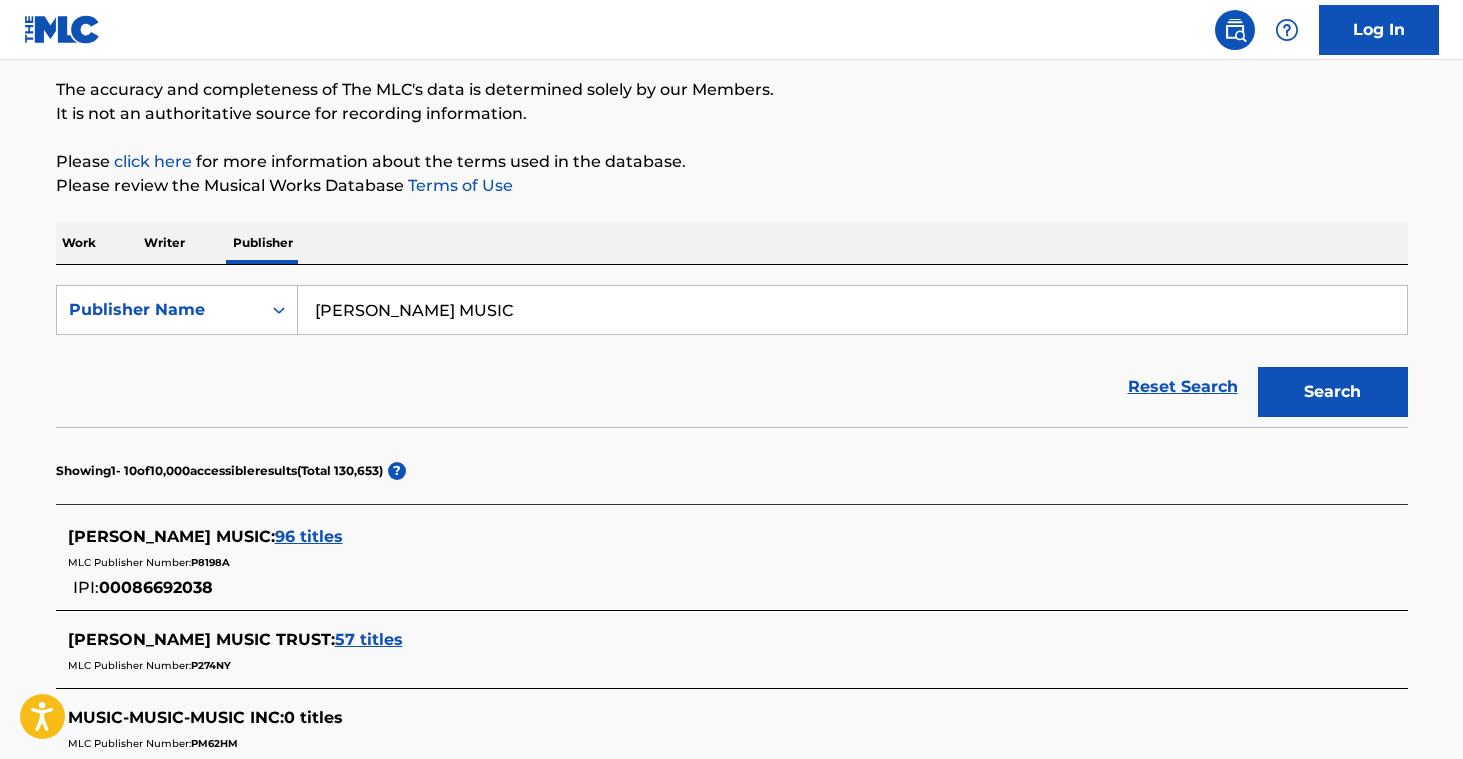 click on "96 titles" at bounding box center [309, 536] 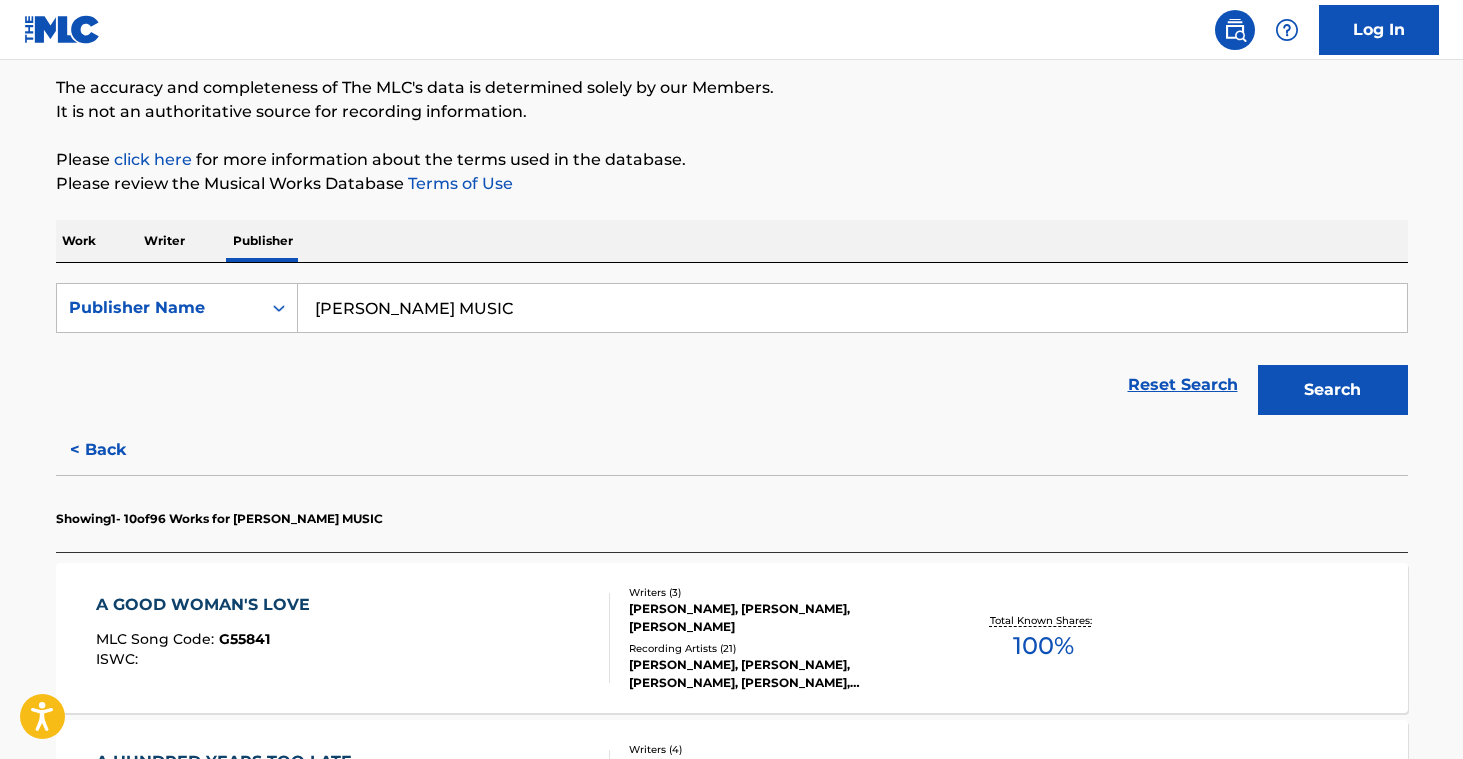 scroll, scrollTop: 164, scrollLeft: 0, axis: vertical 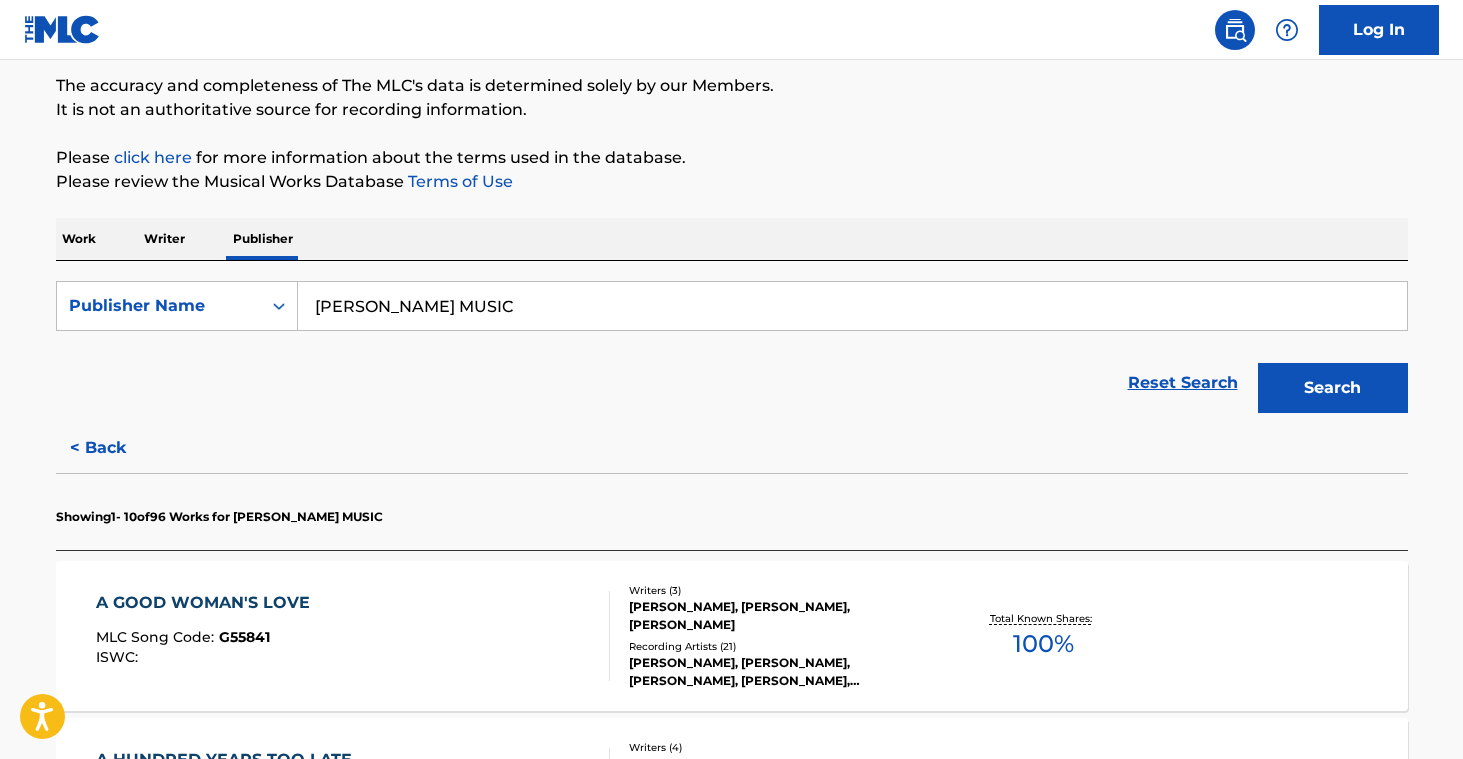 click on "Recording Artists ( 21 )" at bounding box center (780, 646) 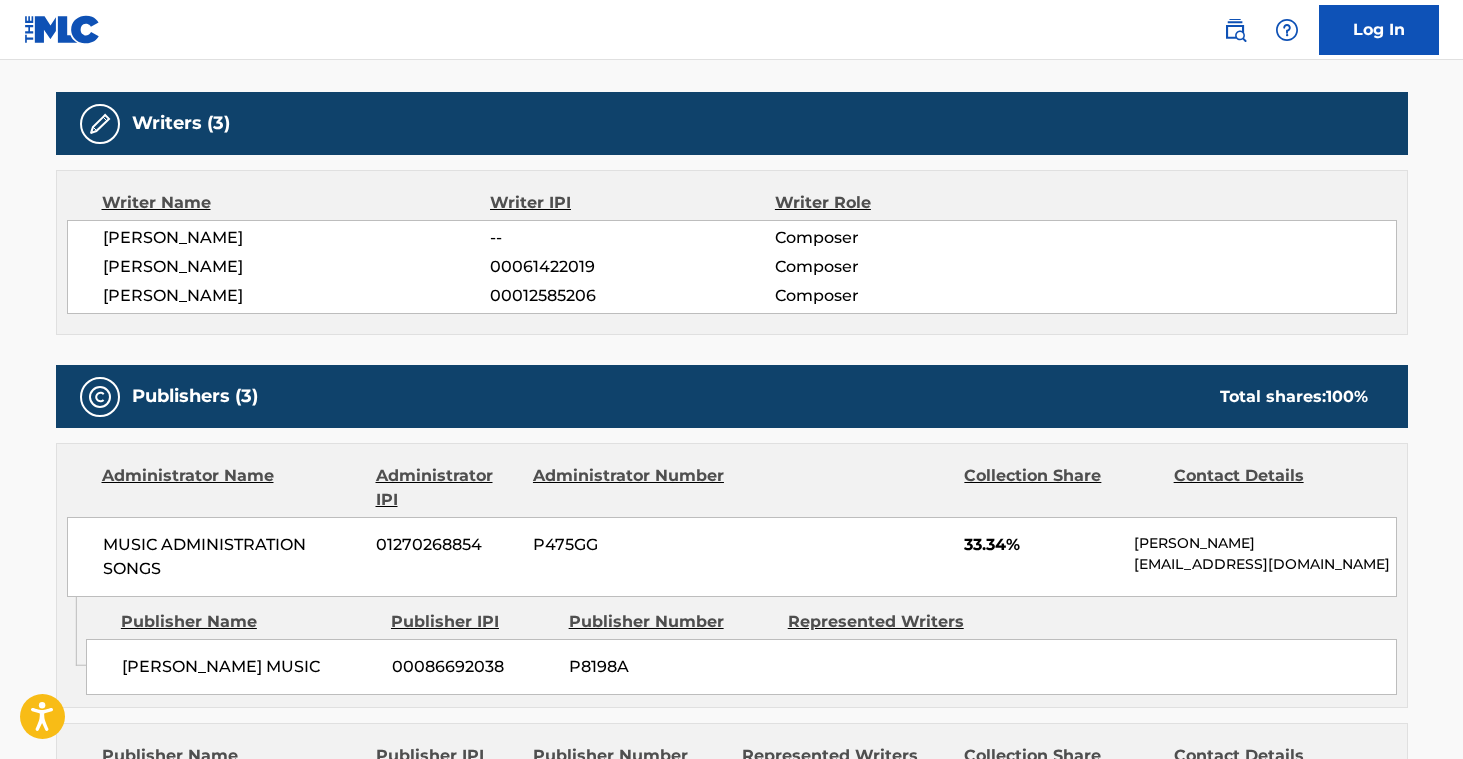 scroll, scrollTop: 0, scrollLeft: 0, axis: both 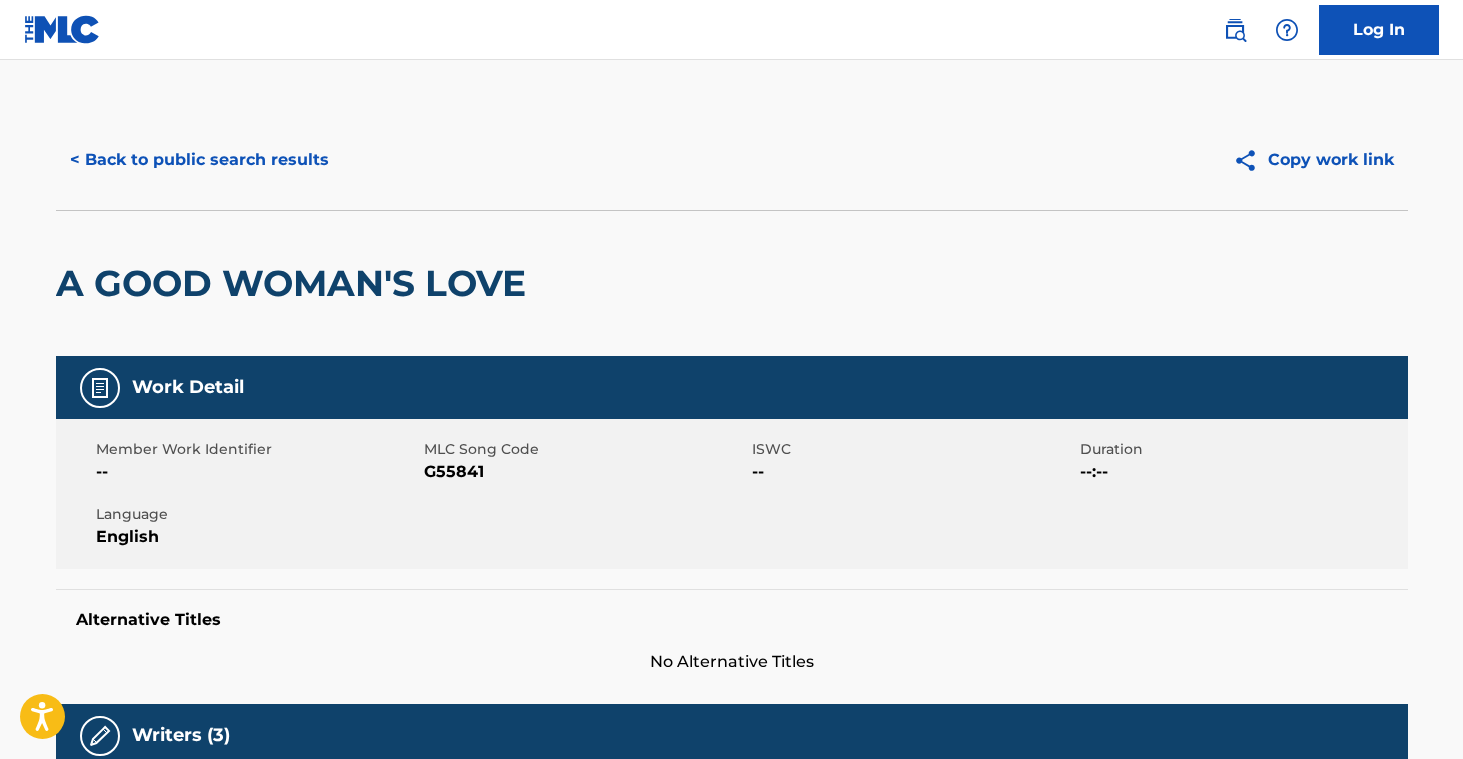 click on "< Back to public search results" at bounding box center (199, 160) 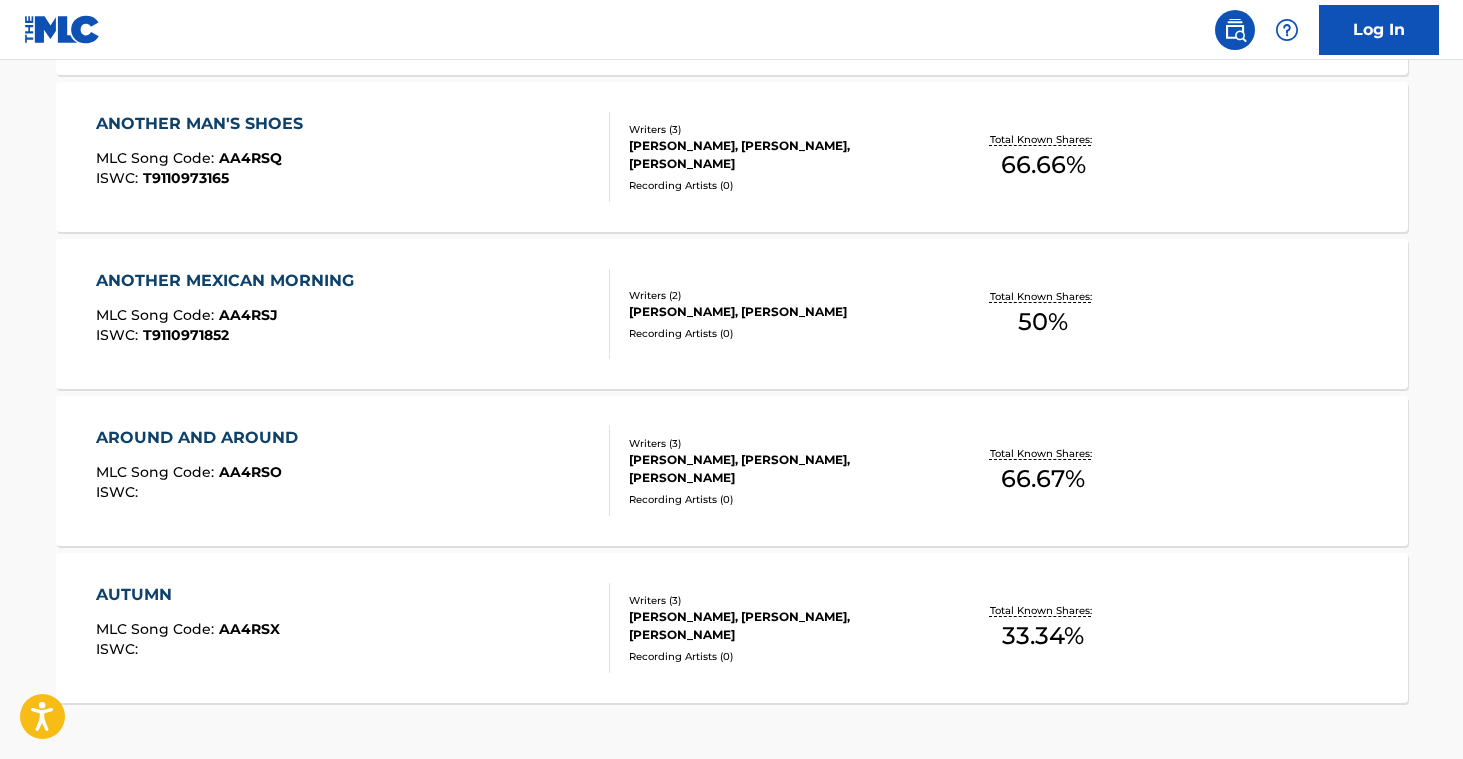 scroll, scrollTop: 1770, scrollLeft: 0, axis: vertical 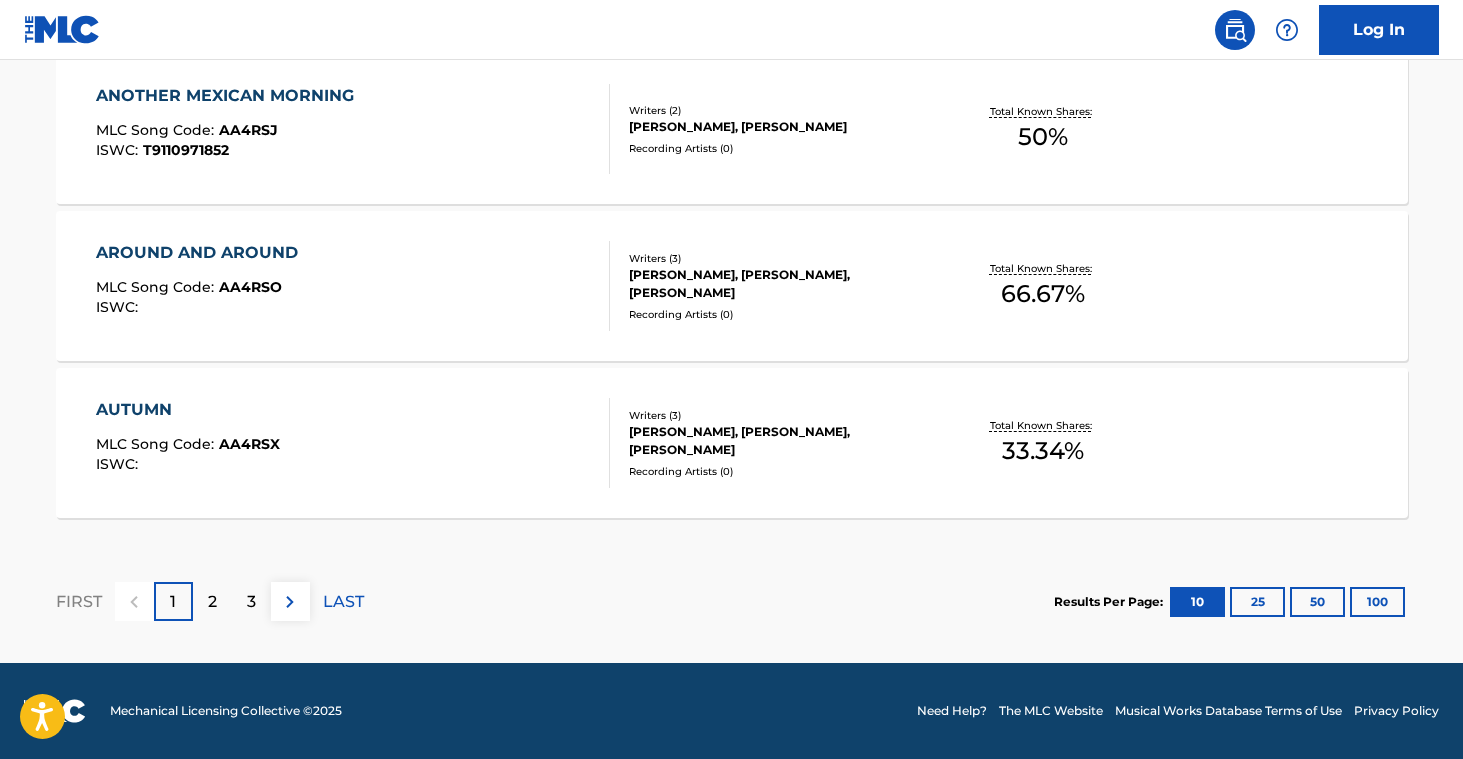 click on "Writers ( 3 ) [PERSON_NAME], [PERSON_NAME], [PERSON_NAME] Recording Artists ( 0 )" at bounding box center (770, 443) 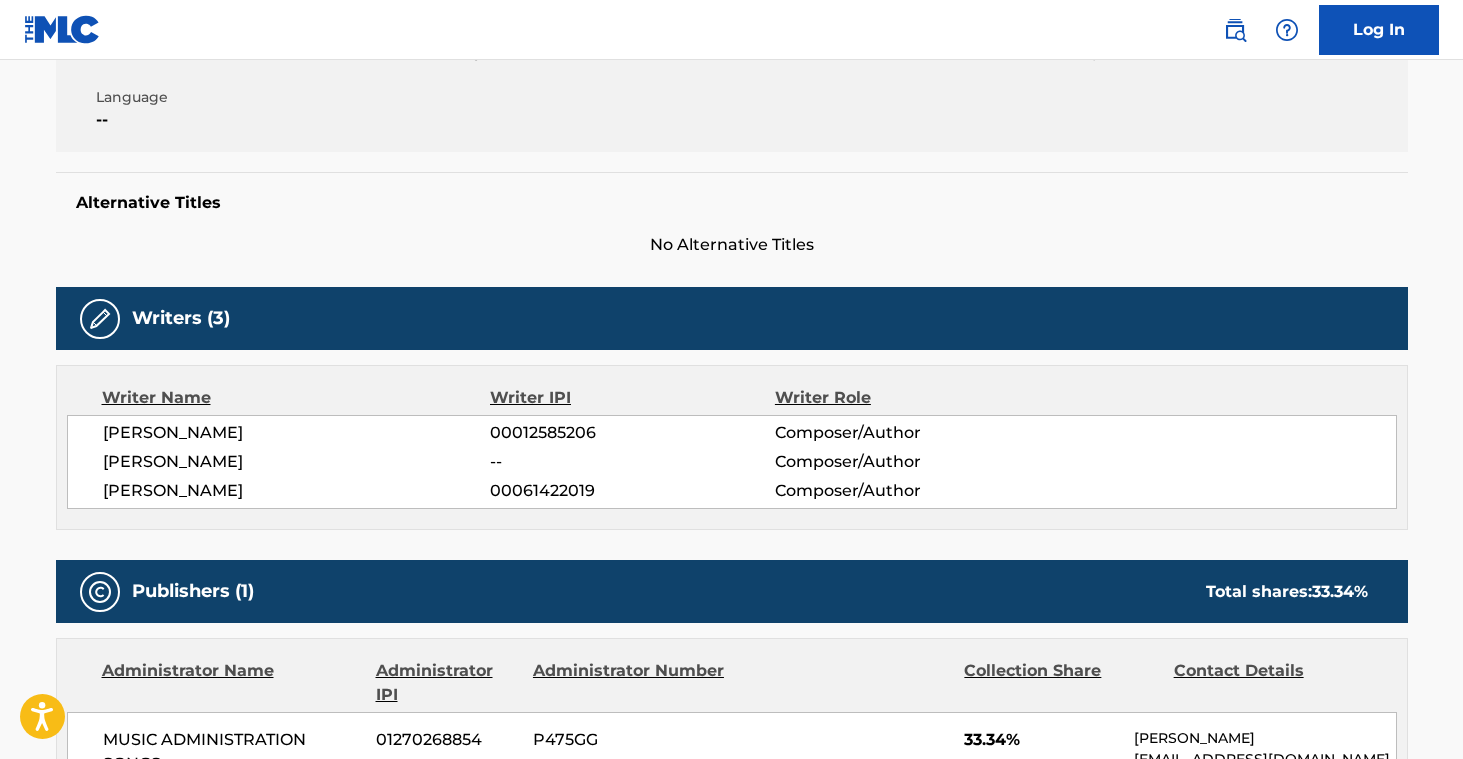scroll, scrollTop: 0, scrollLeft: 0, axis: both 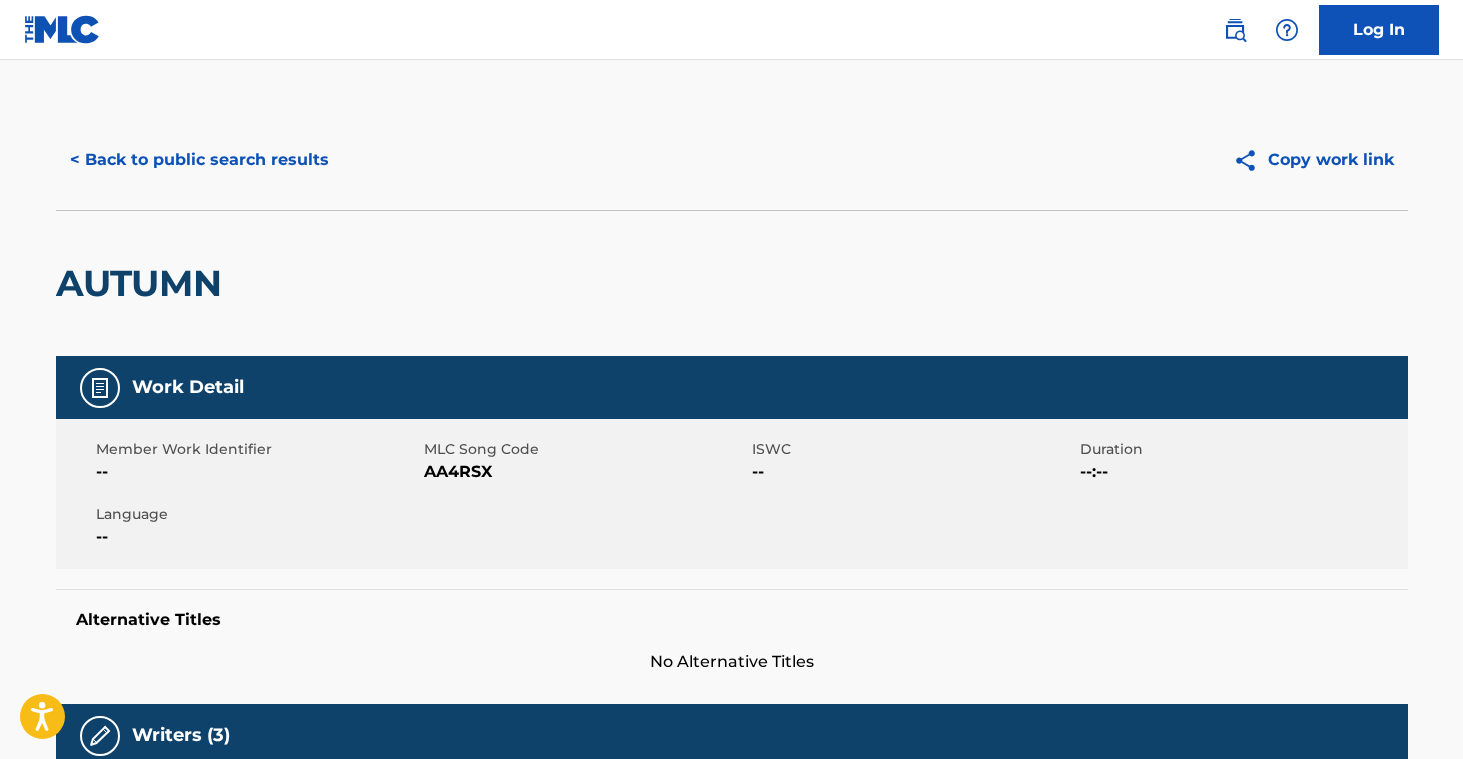 click on "< Back to public search results" at bounding box center (199, 160) 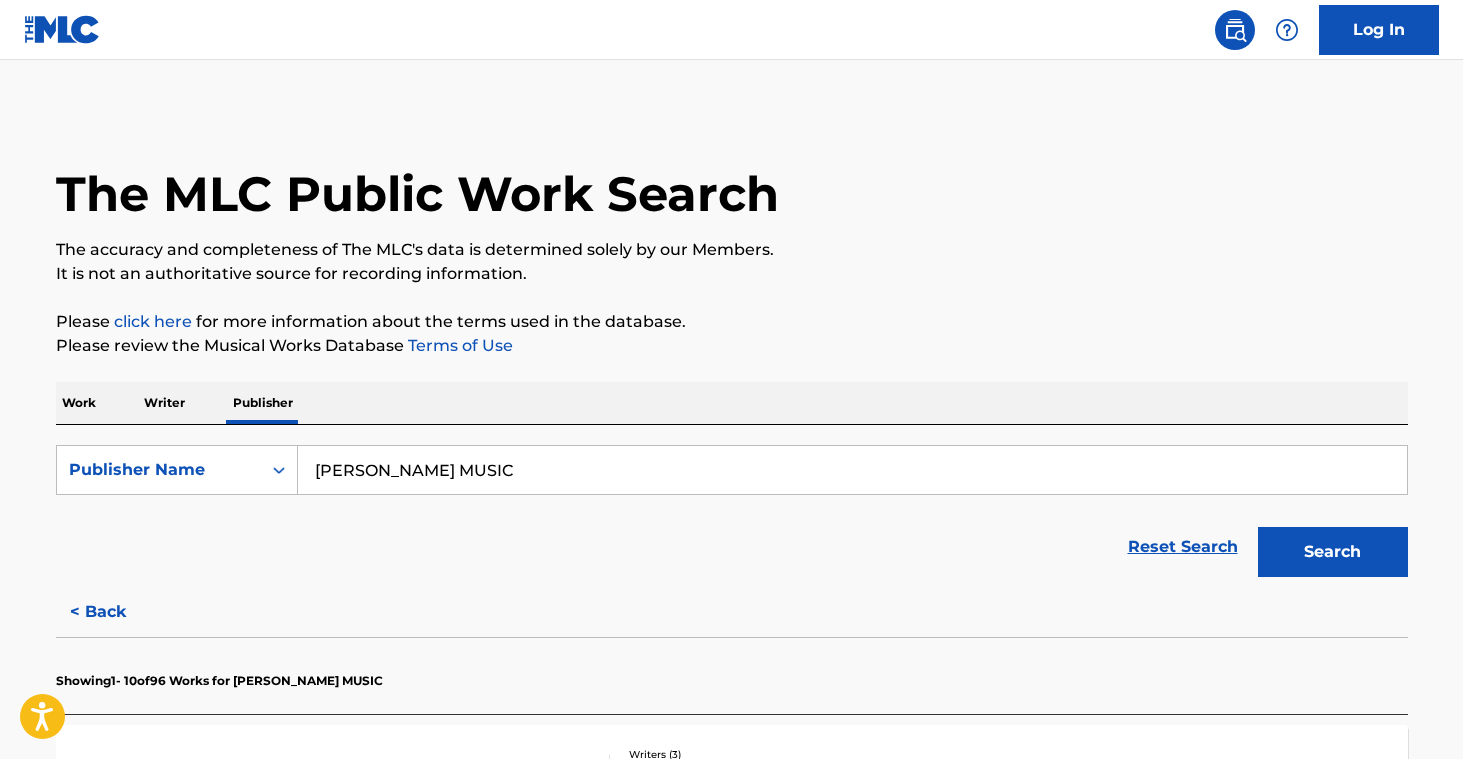 drag, startPoint x: 111, startPoint y: 619, endPoint x: 286, endPoint y: 627, distance: 175.18275 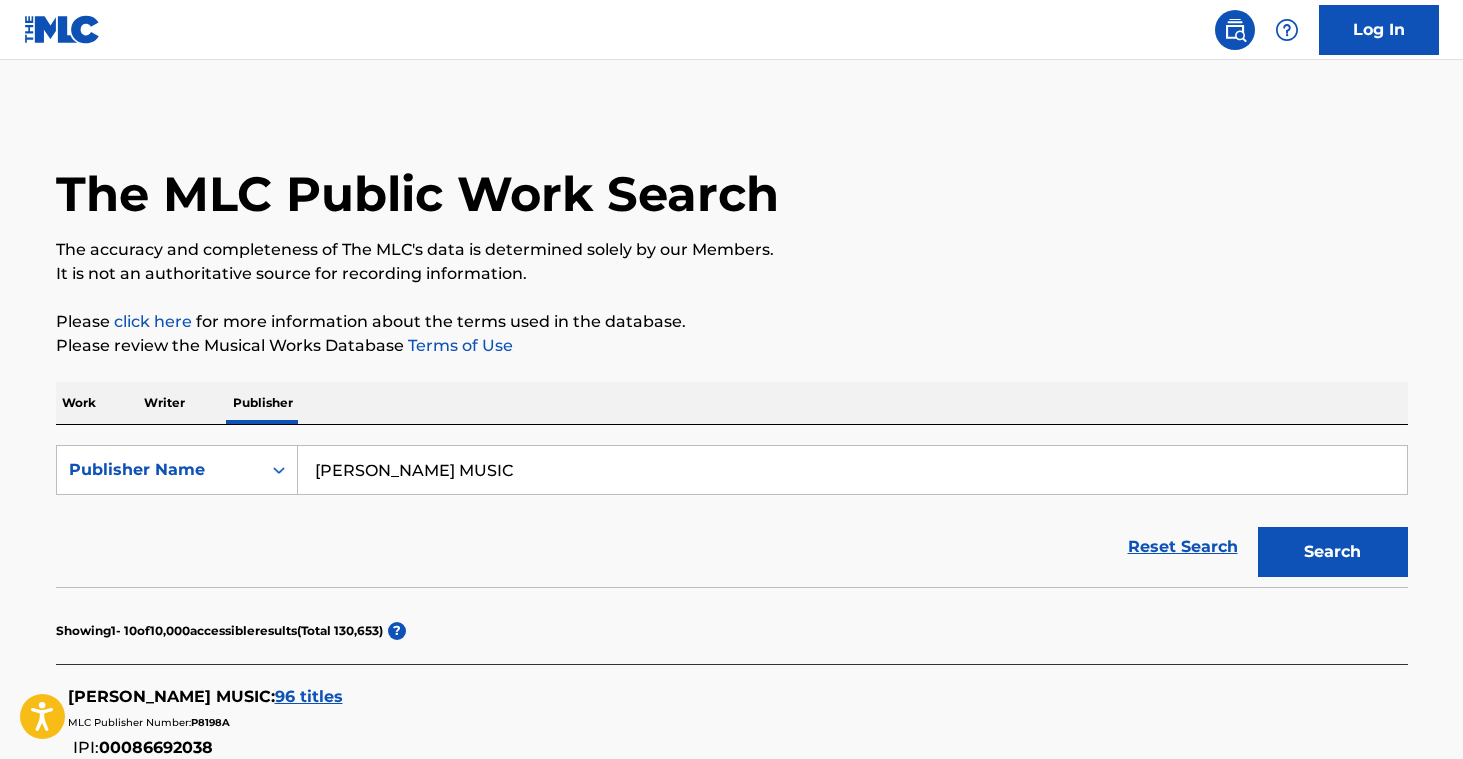 click on "[PERSON_NAME] MUSIC" at bounding box center (852, 470) 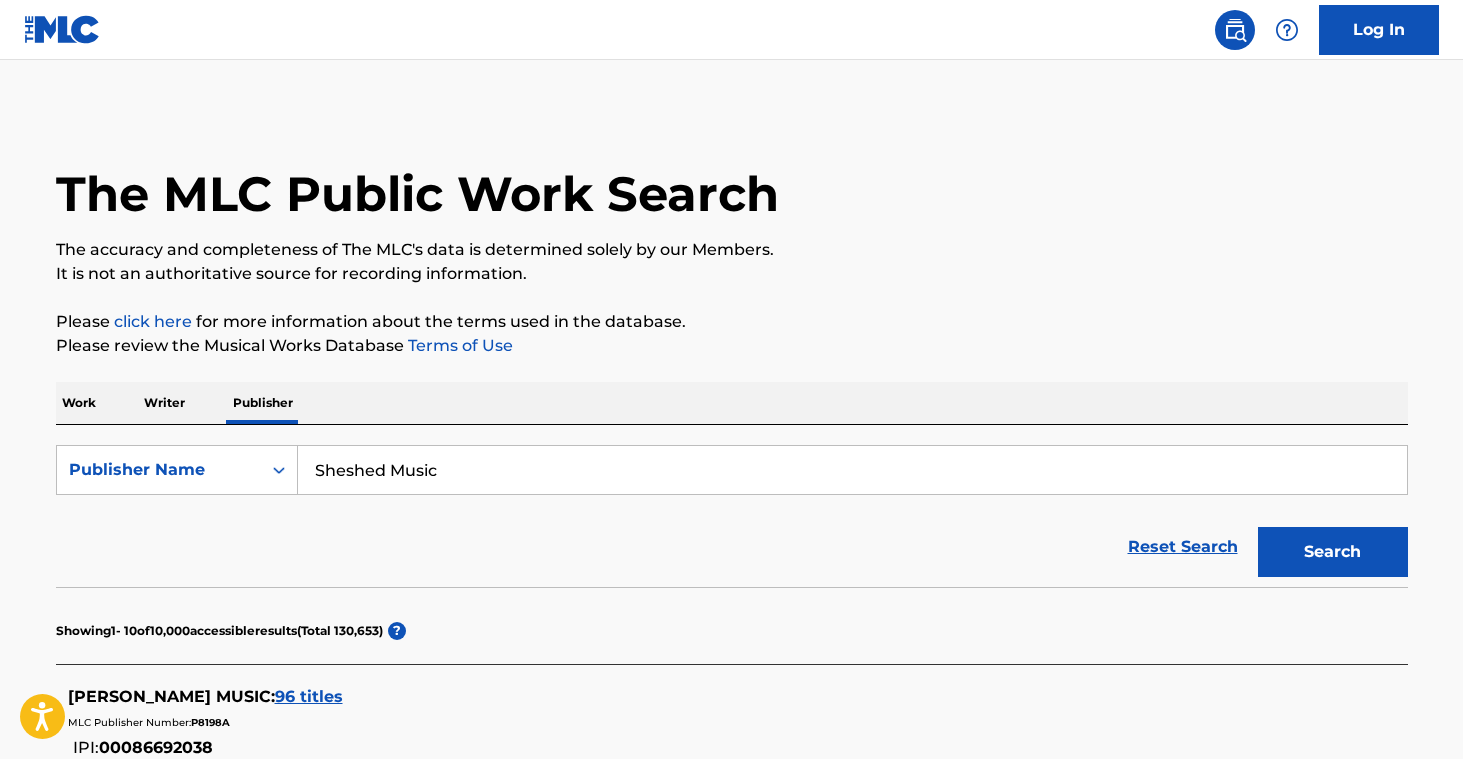 type on "Sheshed Music" 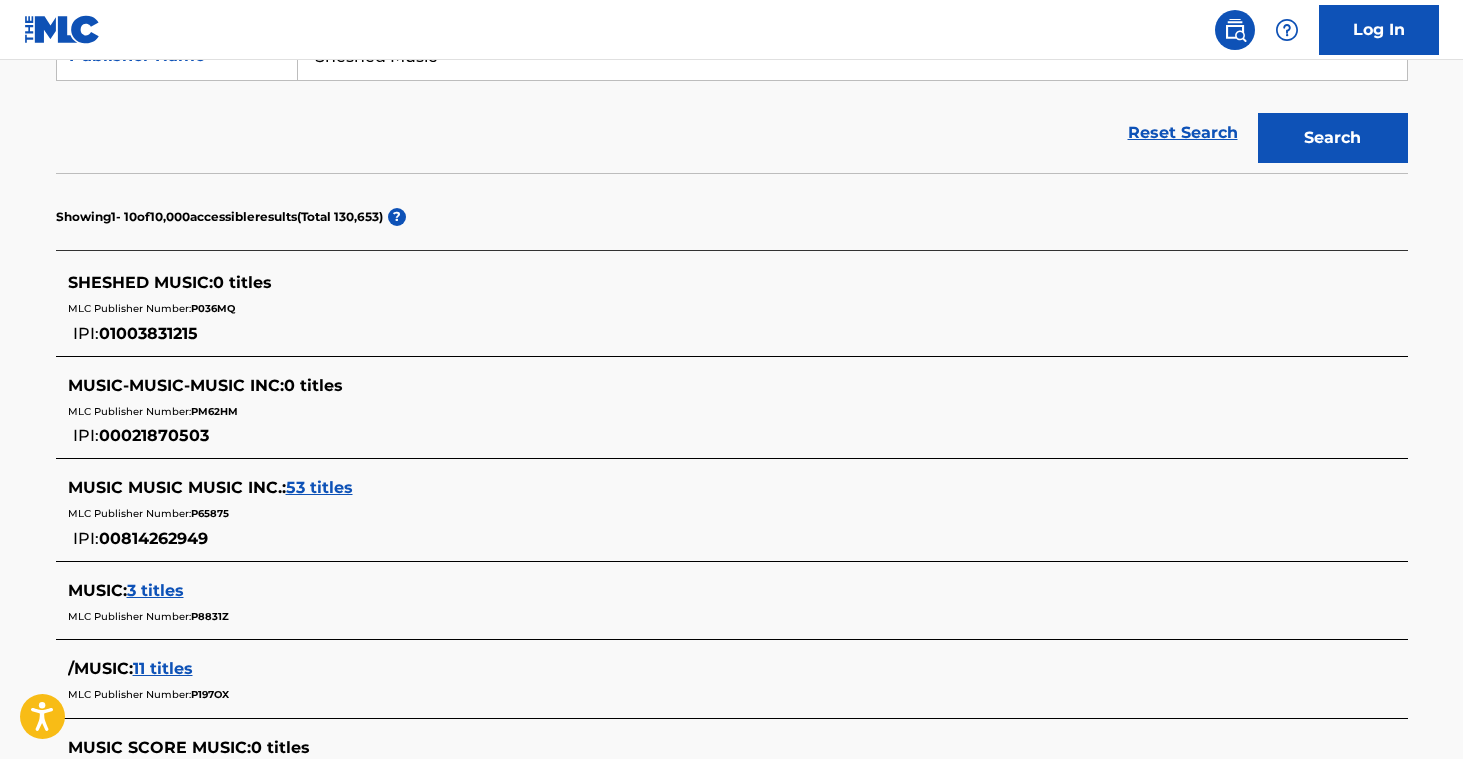 scroll, scrollTop: 0, scrollLeft: 0, axis: both 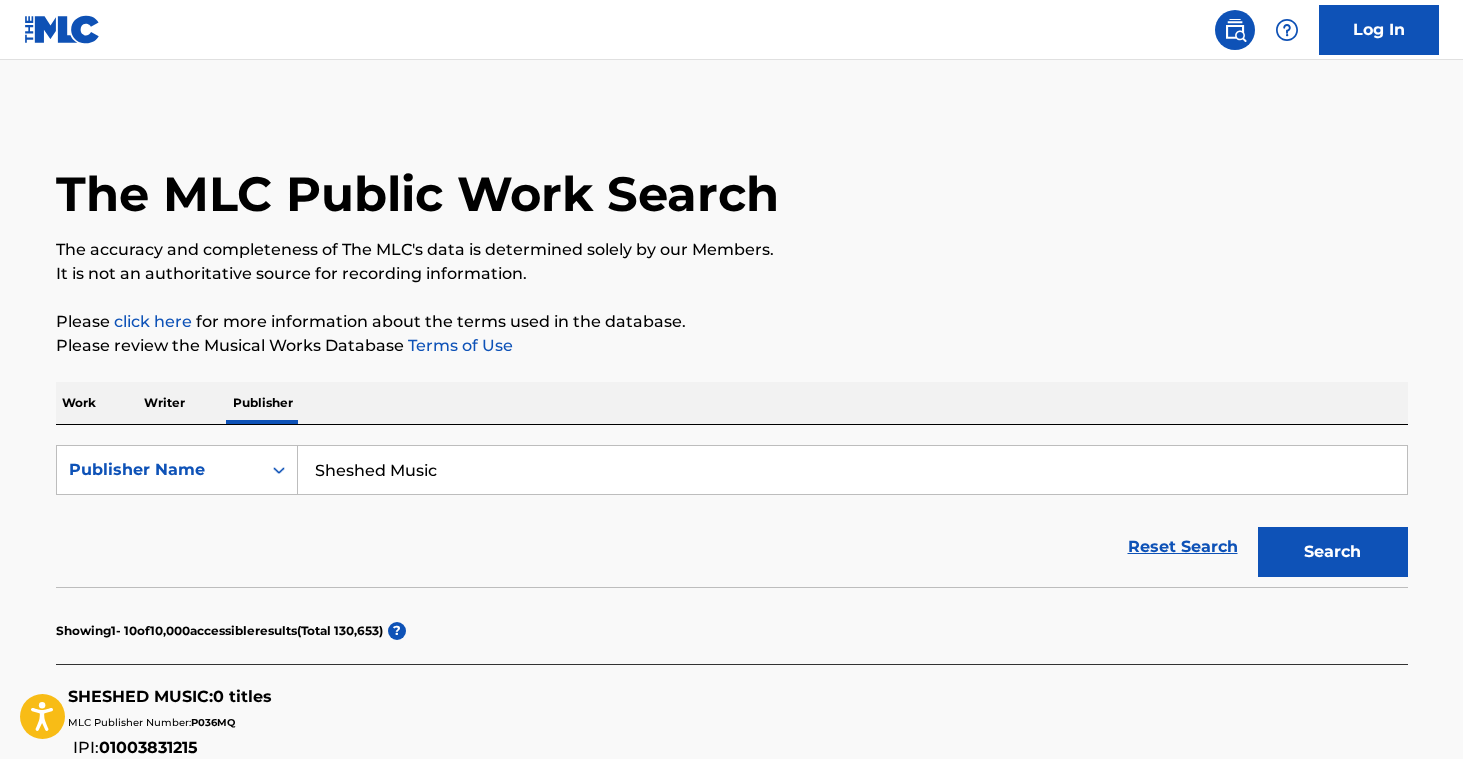 click on "Writer" at bounding box center [164, 403] 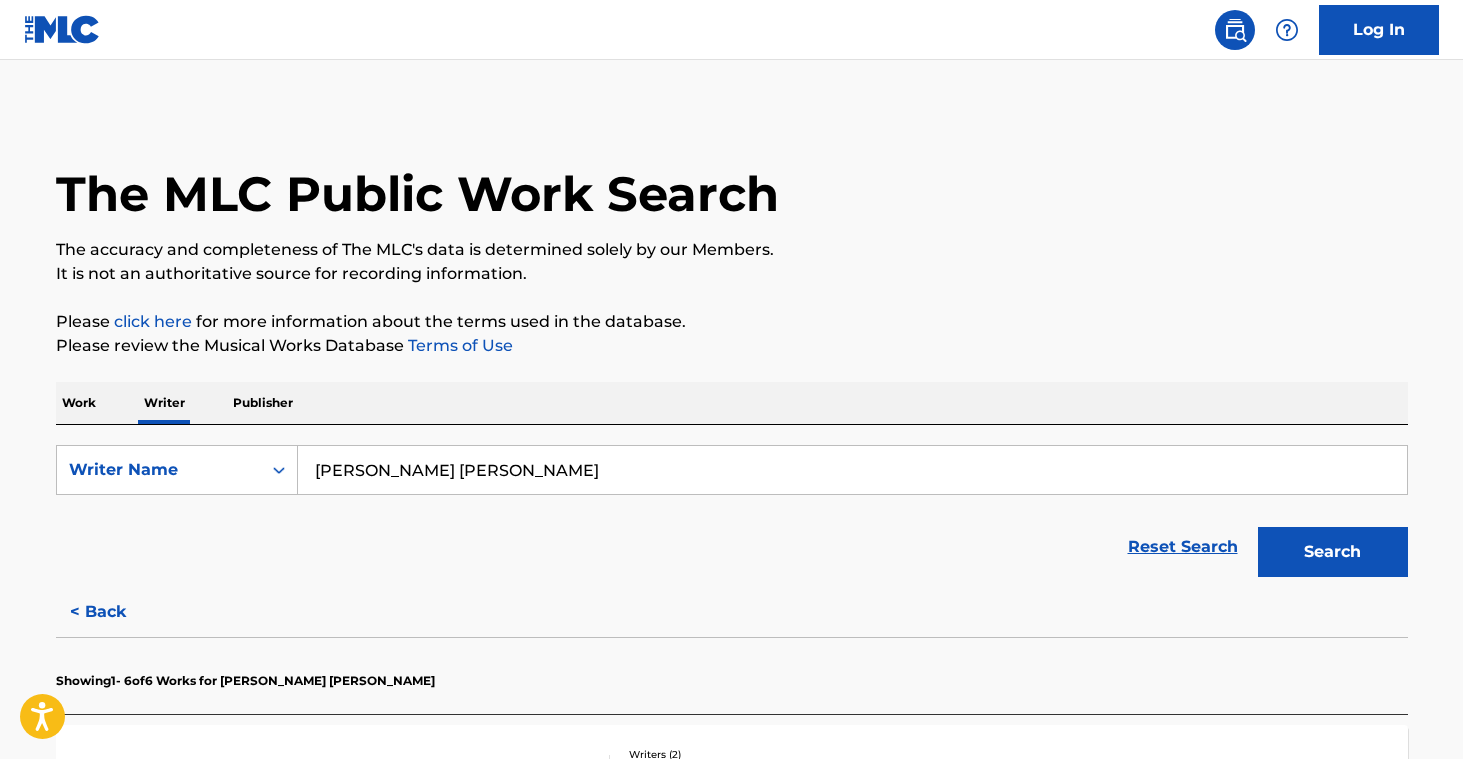 click on "[PERSON_NAME] [PERSON_NAME]" at bounding box center (852, 470) 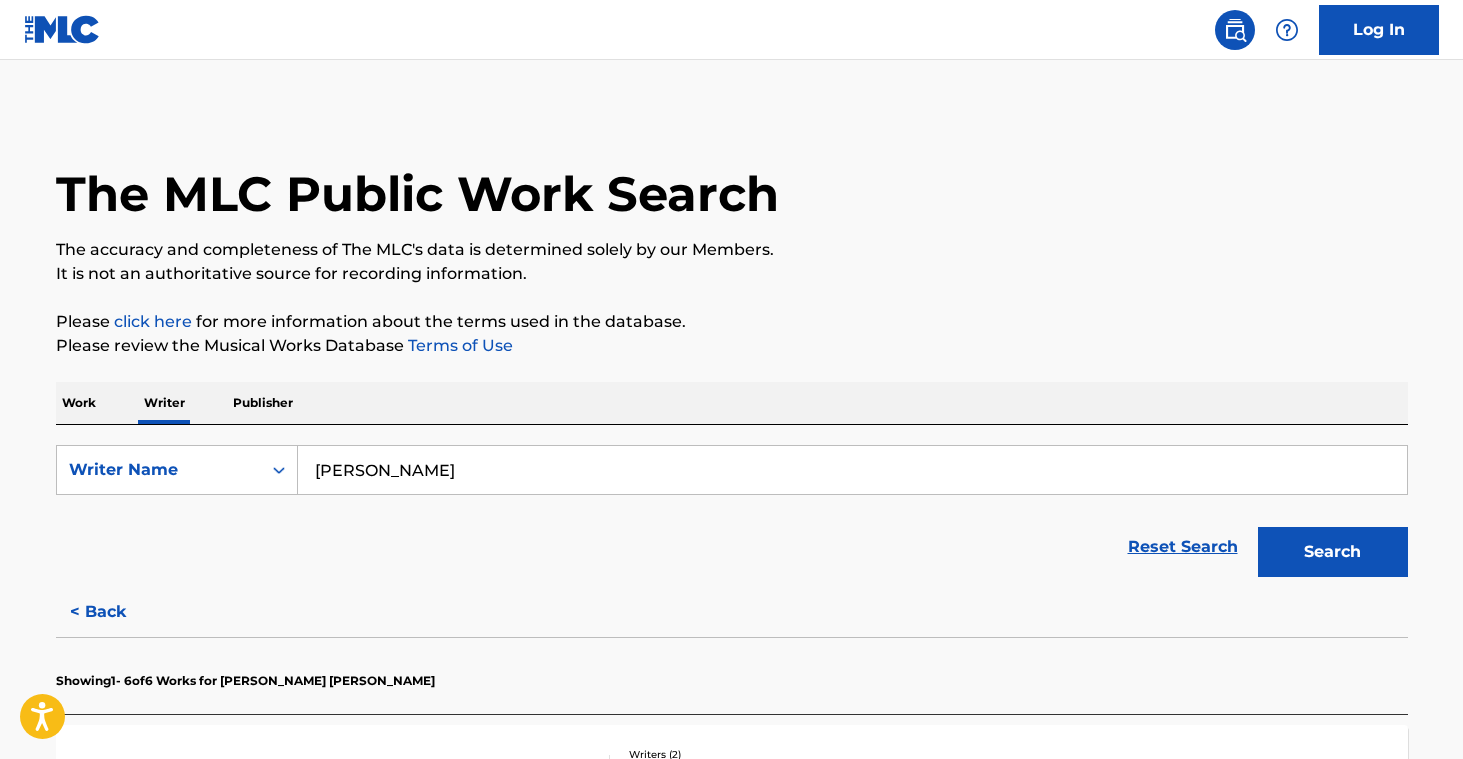 type on "[PERSON_NAME]" 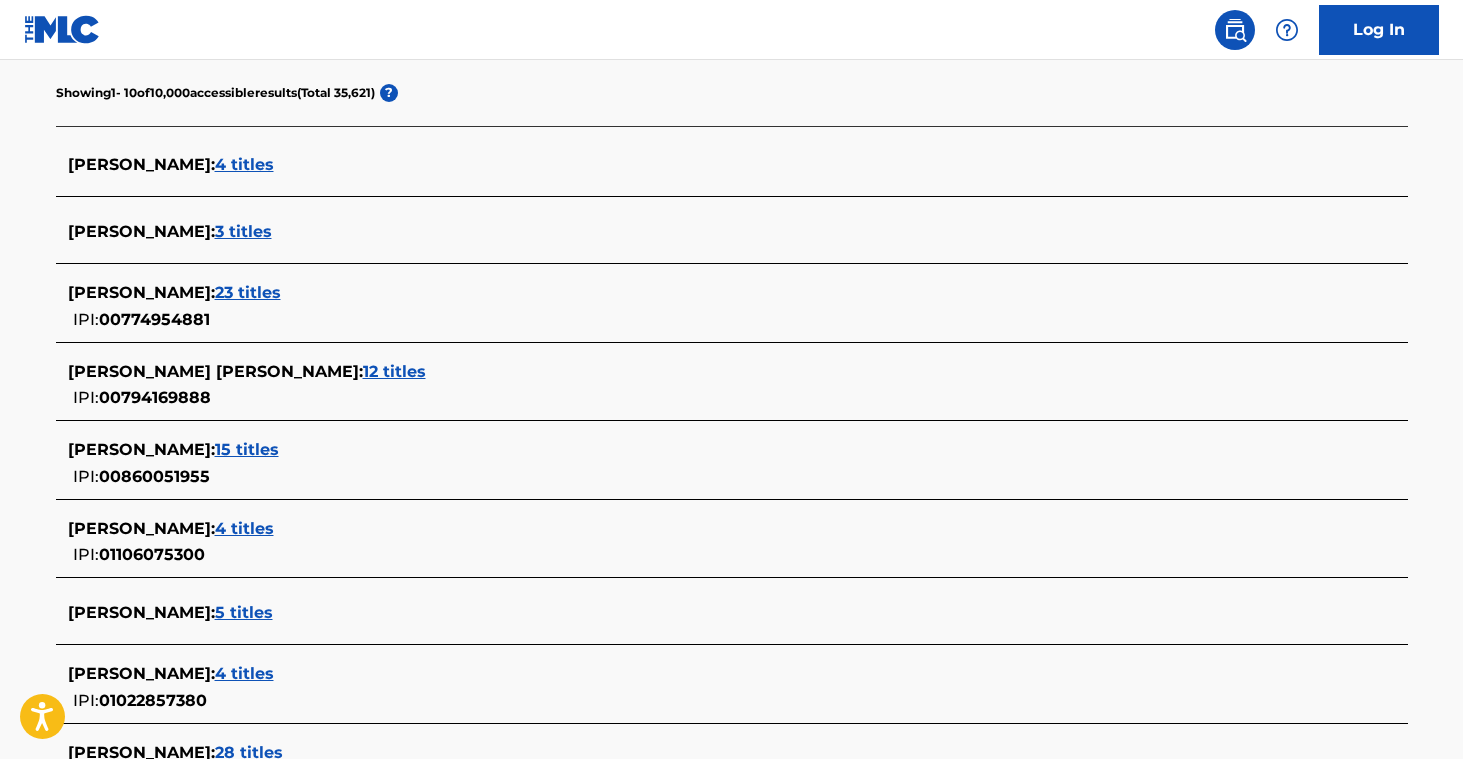 scroll, scrollTop: 542, scrollLeft: 0, axis: vertical 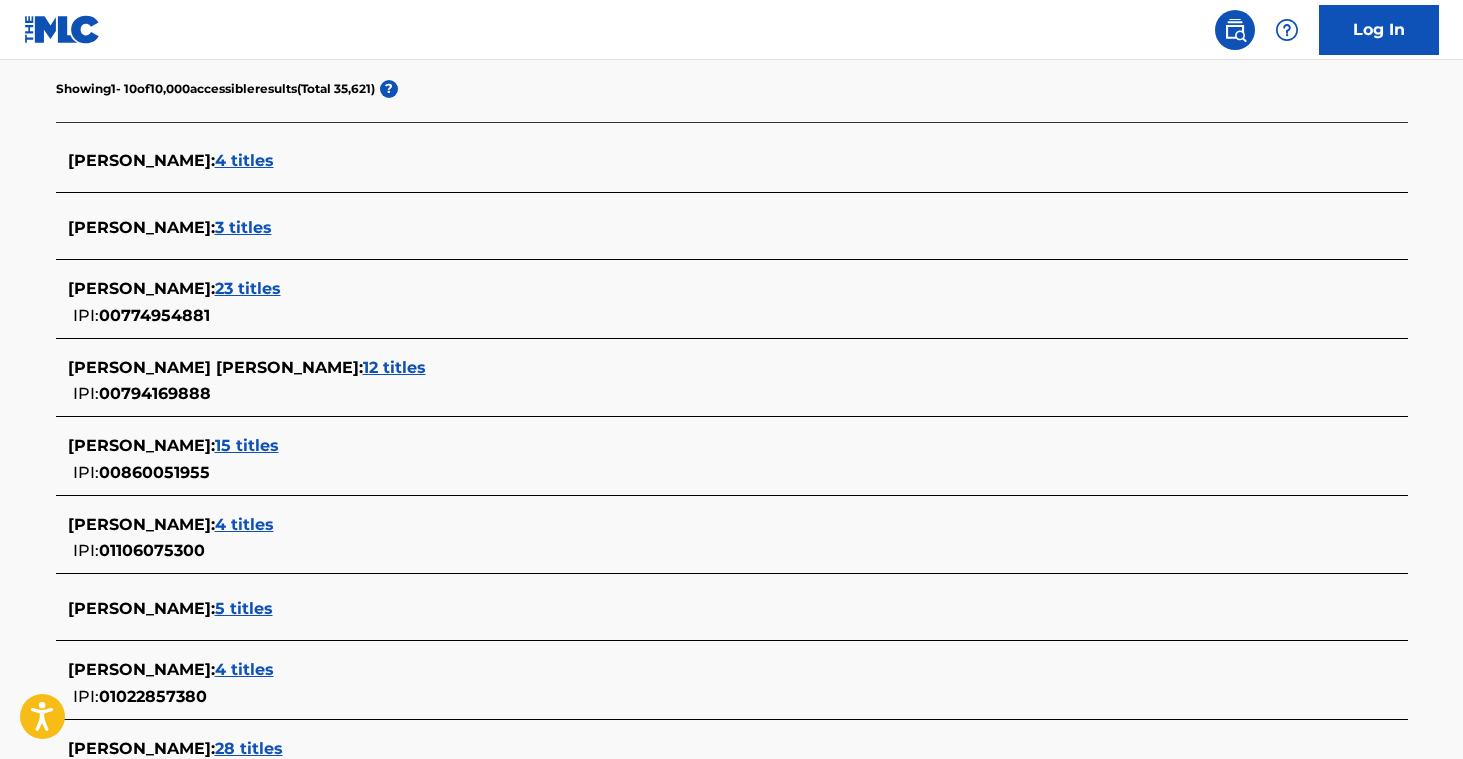 click on "4 titles" at bounding box center [244, 669] 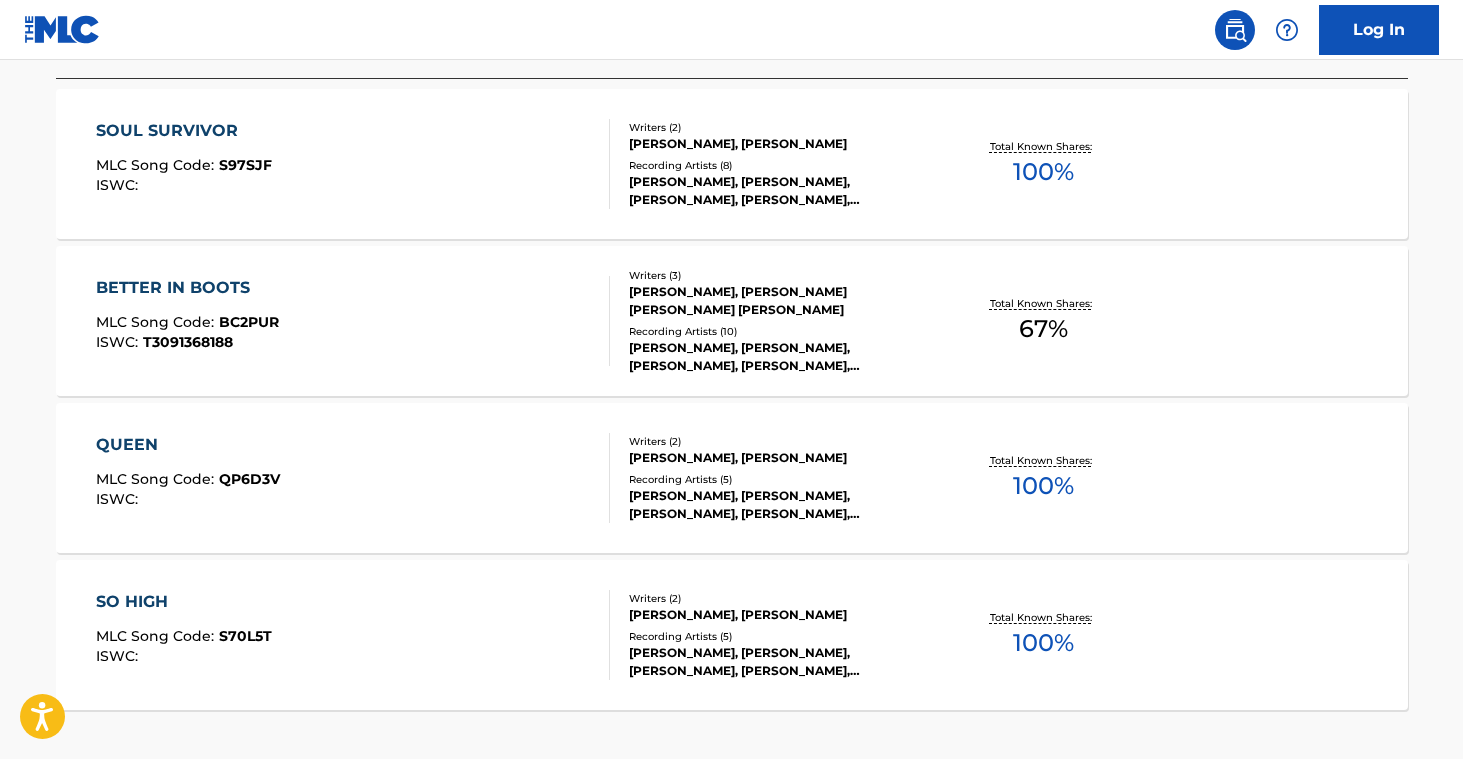 scroll, scrollTop: 672, scrollLeft: 0, axis: vertical 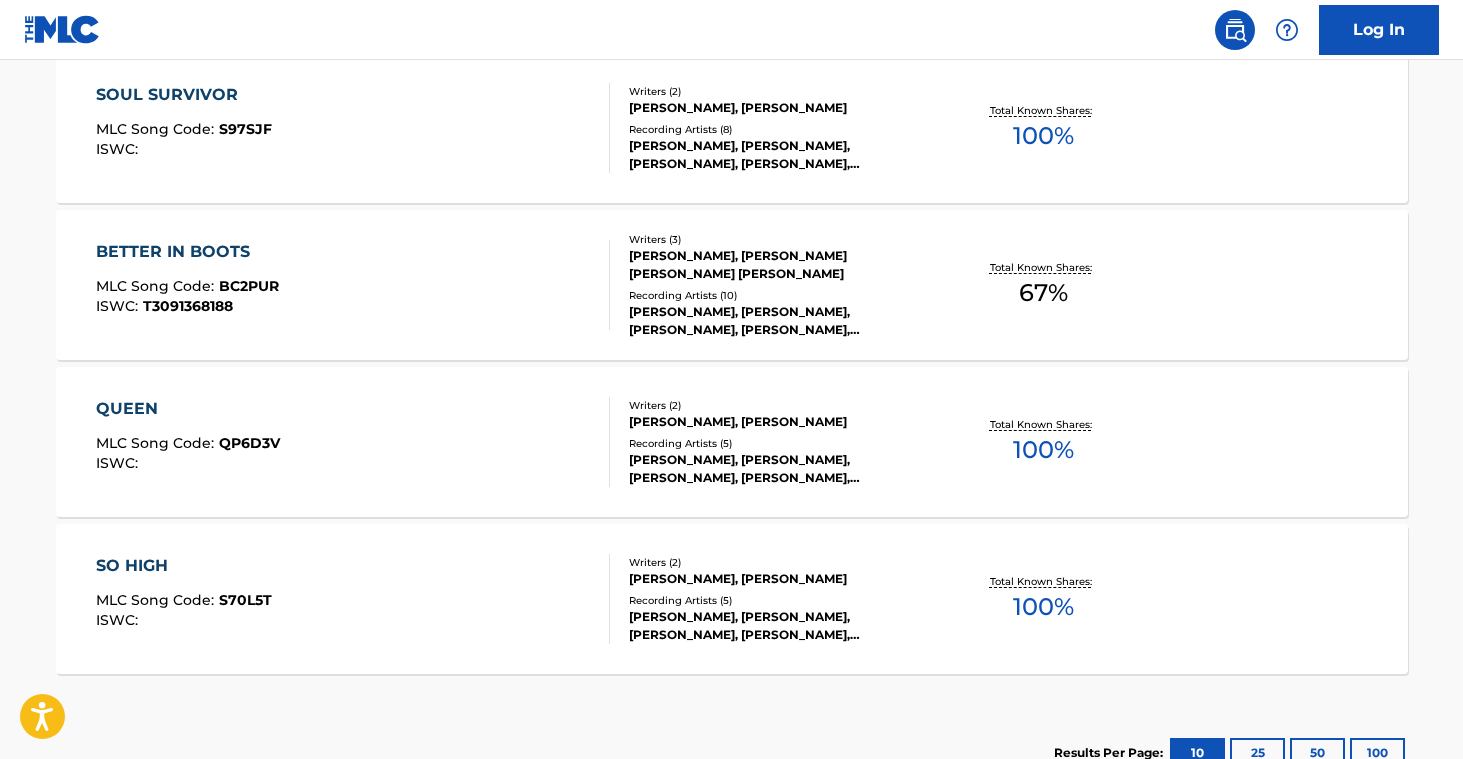click on "[PERSON_NAME], [PERSON_NAME], [PERSON_NAME], [PERSON_NAME], [PERSON_NAME]" at bounding box center (780, 155) 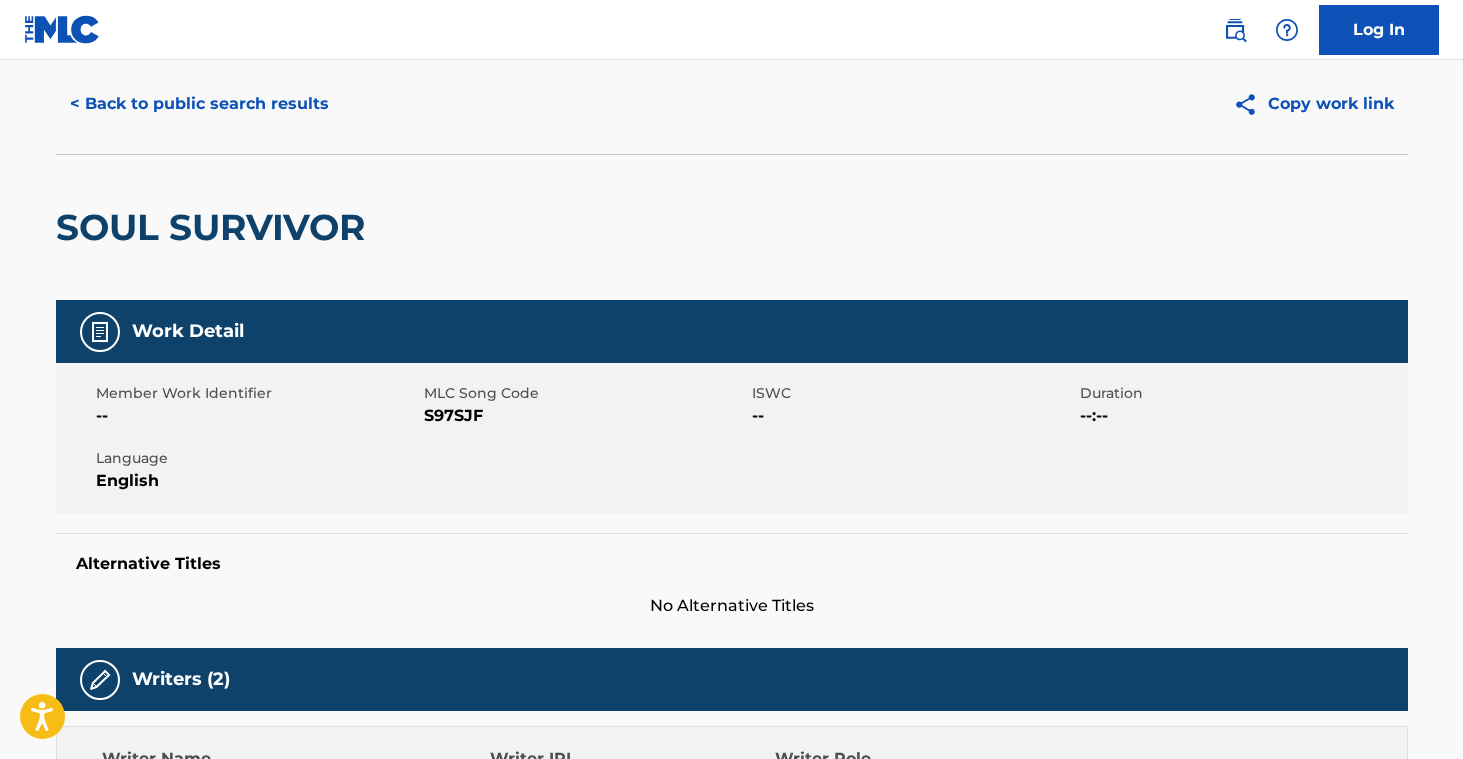 scroll, scrollTop: 0, scrollLeft: 0, axis: both 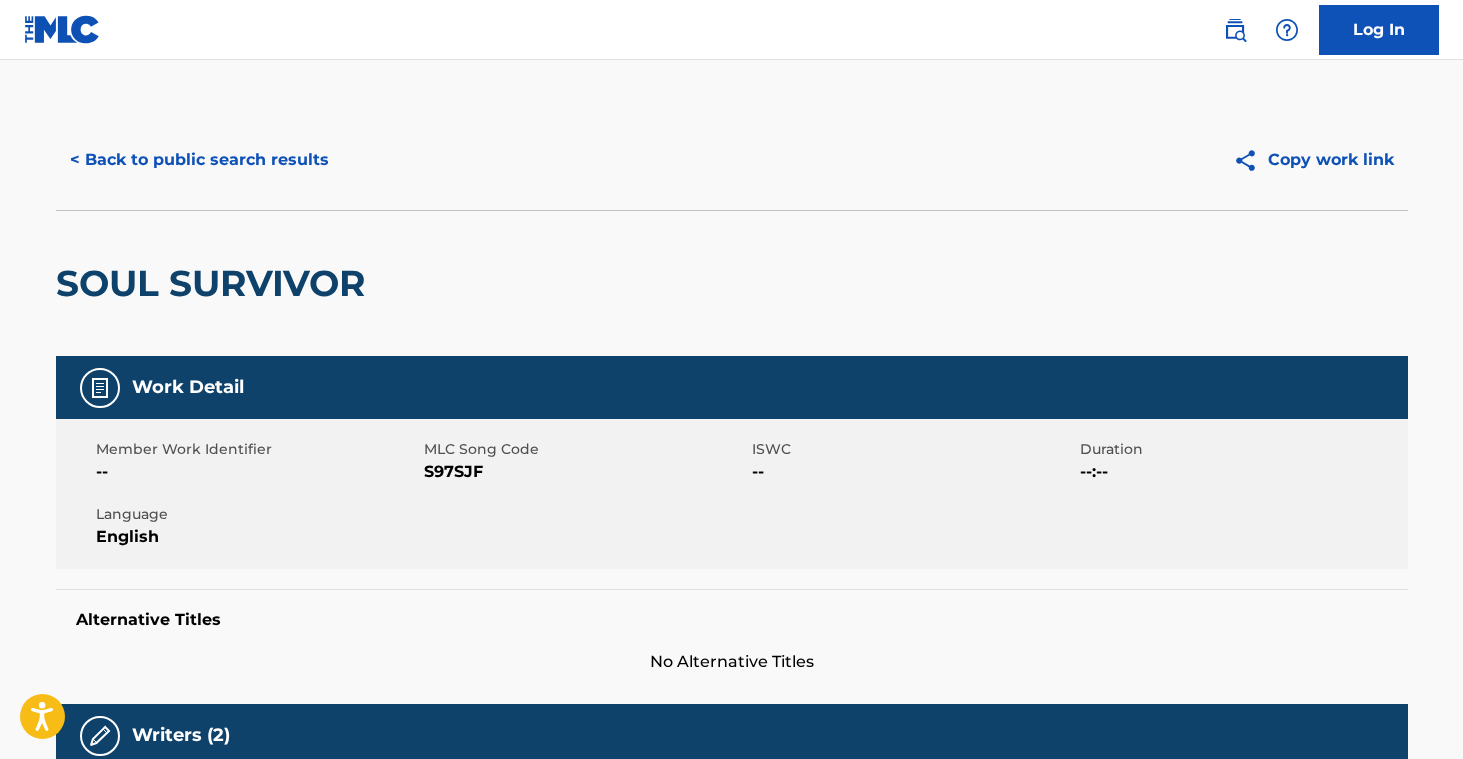 click on "< Back to public search results" at bounding box center (199, 160) 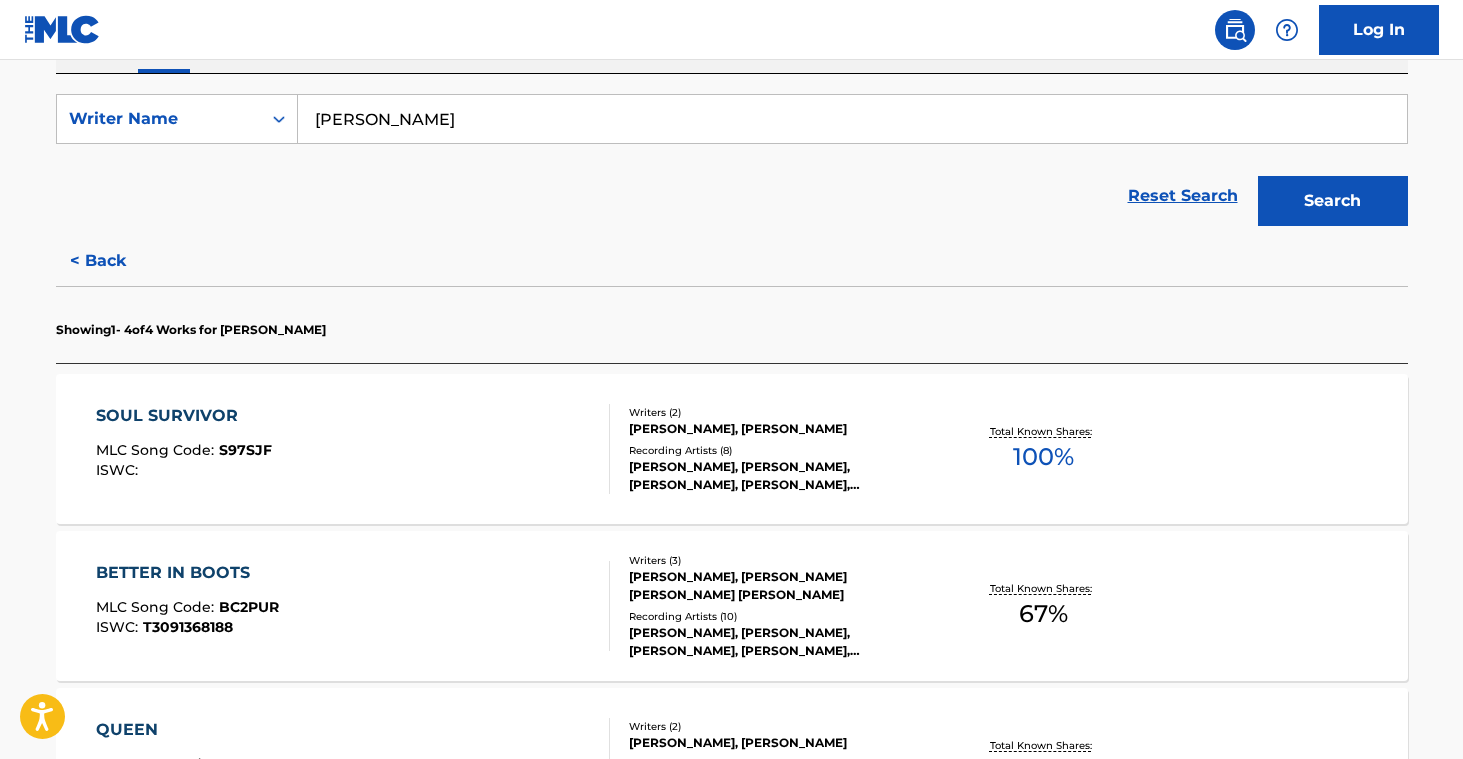 scroll, scrollTop: 819, scrollLeft: 0, axis: vertical 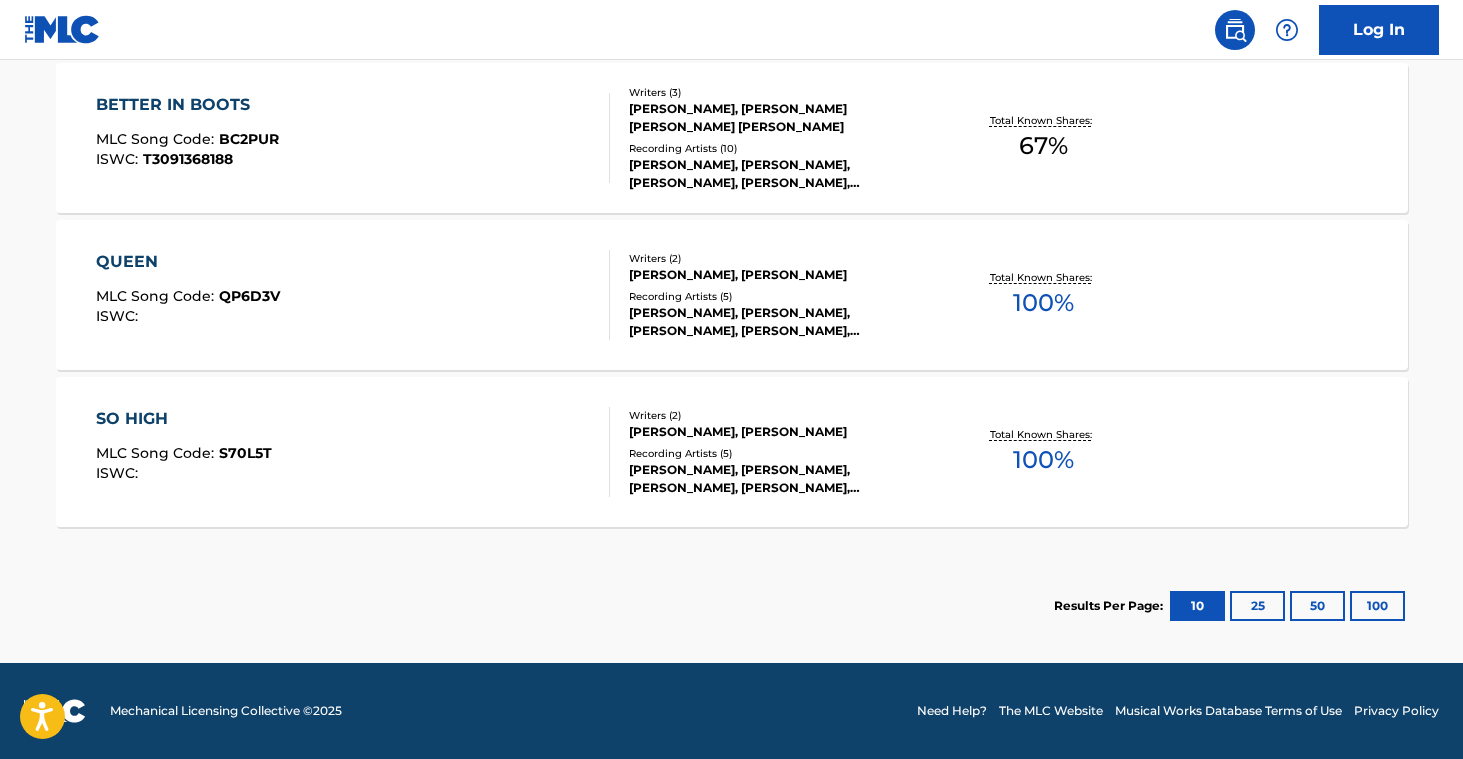 click on "[PERSON_NAME], [PERSON_NAME], [PERSON_NAME], [PERSON_NAME], [PERSON_NAME]" at bounding box center (780, 174) 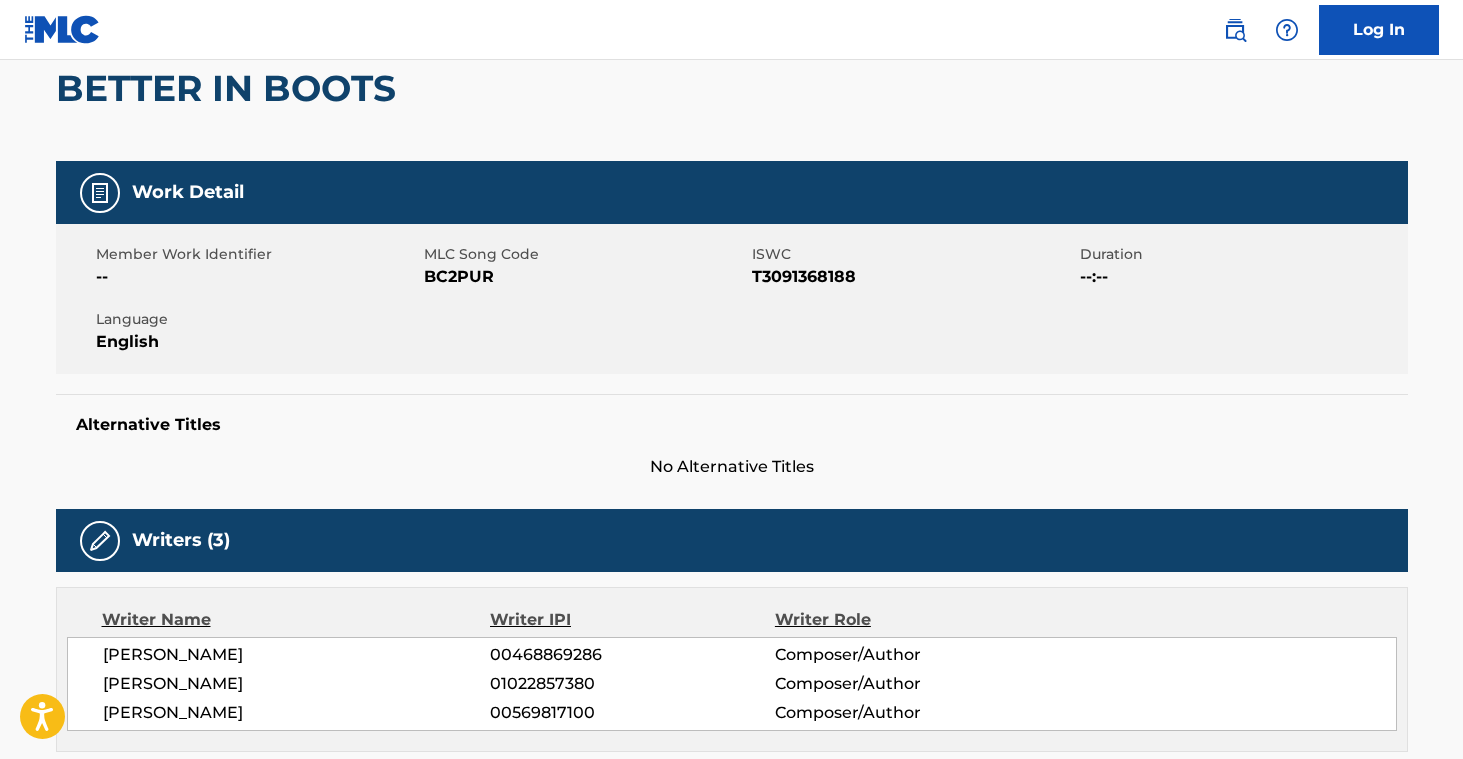 scroll, scrollTop: 0, scrollLeft: 0, axis: both 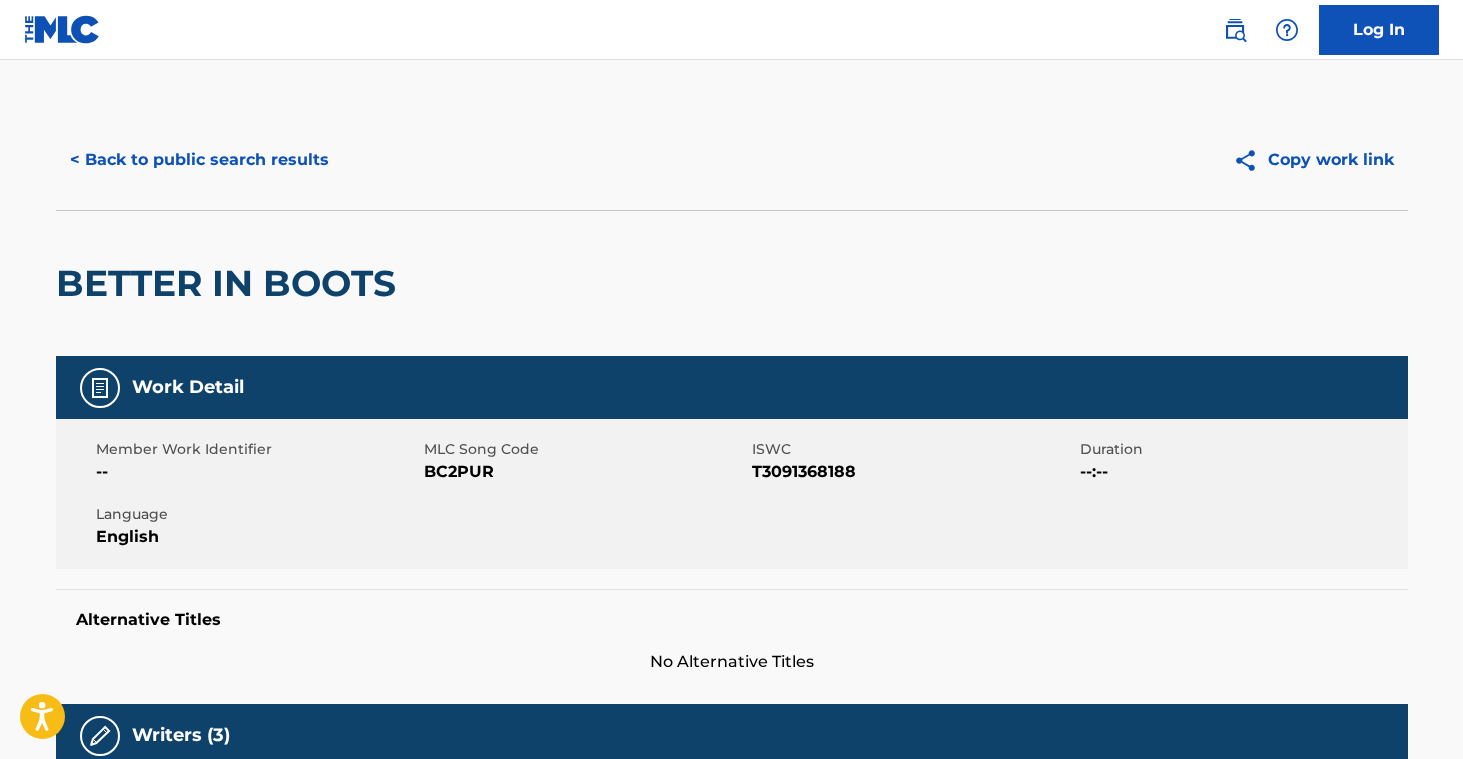 click on "< Back to public search results" at bounding box center [199, 160] 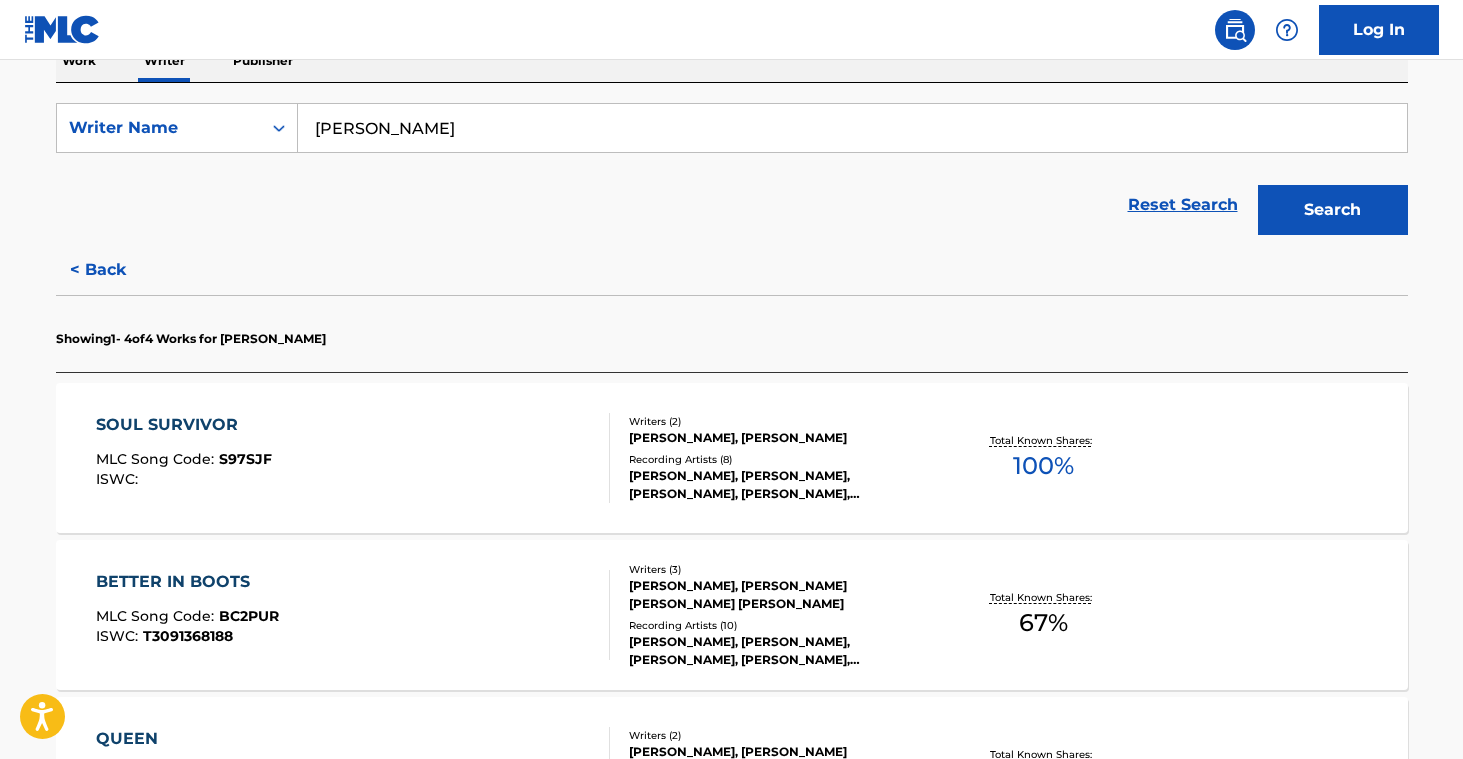 scroll, scrollTop: 819, scrollLeft: 0, axis: vertical 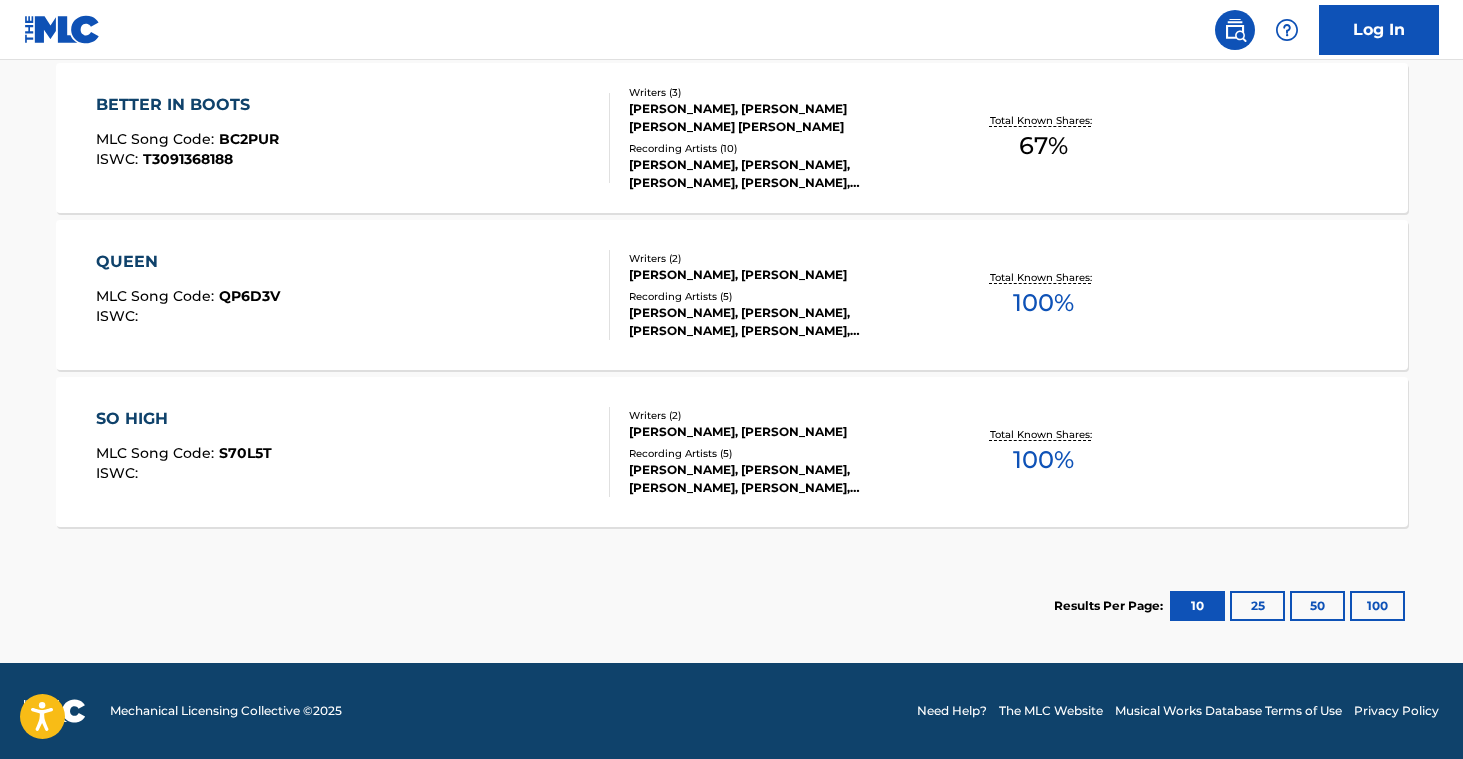 click on "[PERSON_NAME], [PERSON_NAME], [PERSON_NAME], [PERSON_NAME], [PERSON_NAME]" at bounding box center (780, 322) 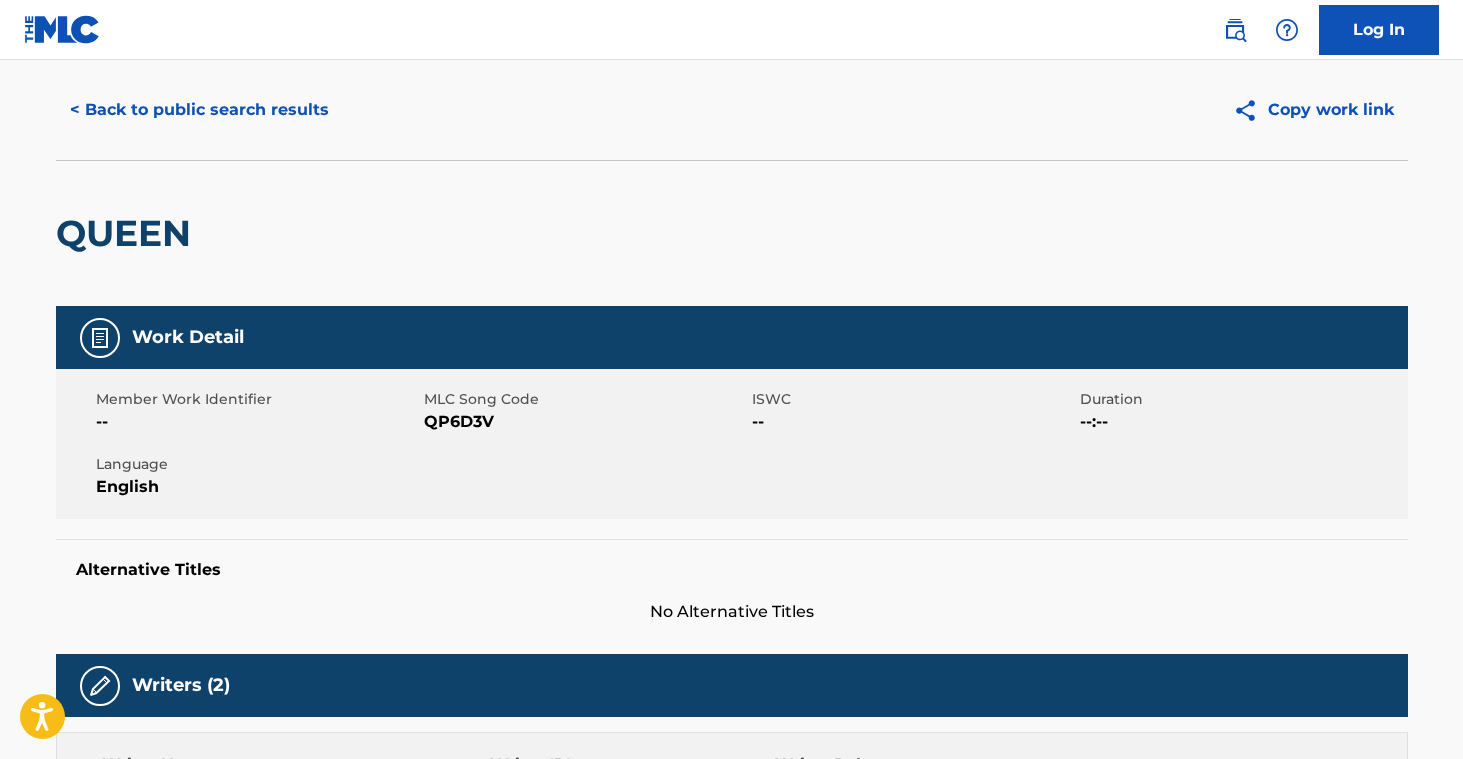scroll, scrollTop: 0, scrollLeft: 0, axis: both 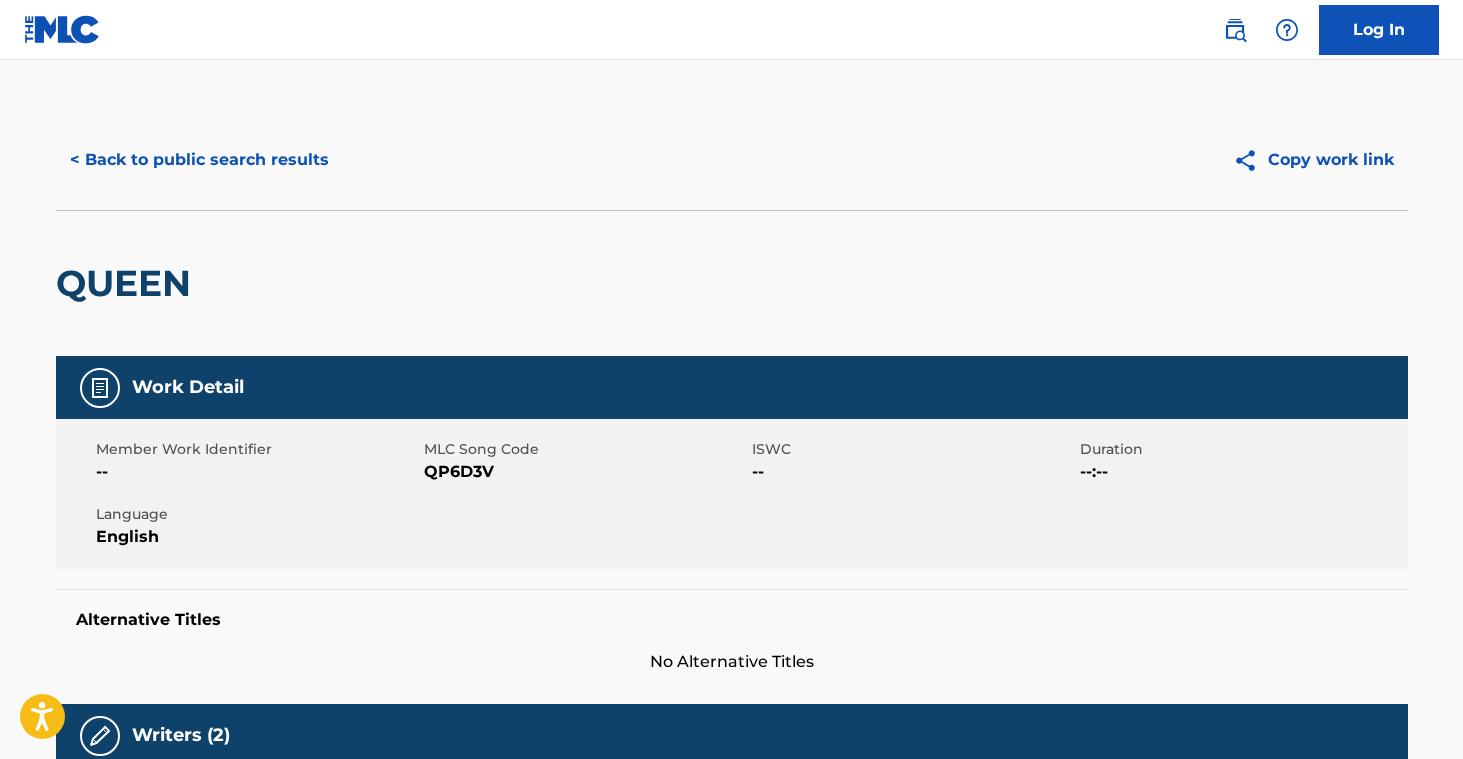 click on "< Back to public search results" at bounding box center [199, 160] 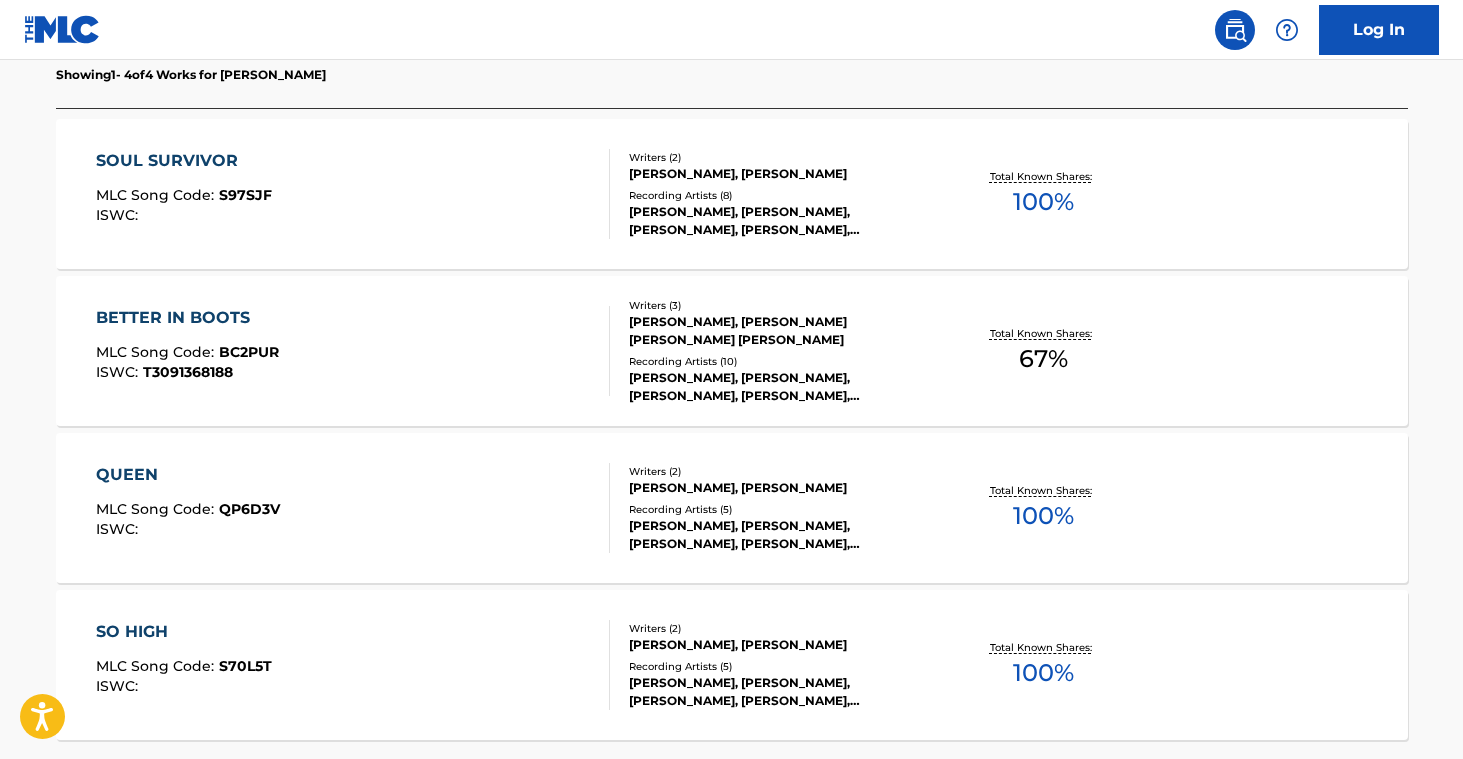 scroll, scrollTop: 819, scrollLeft: 0, axis: vertical 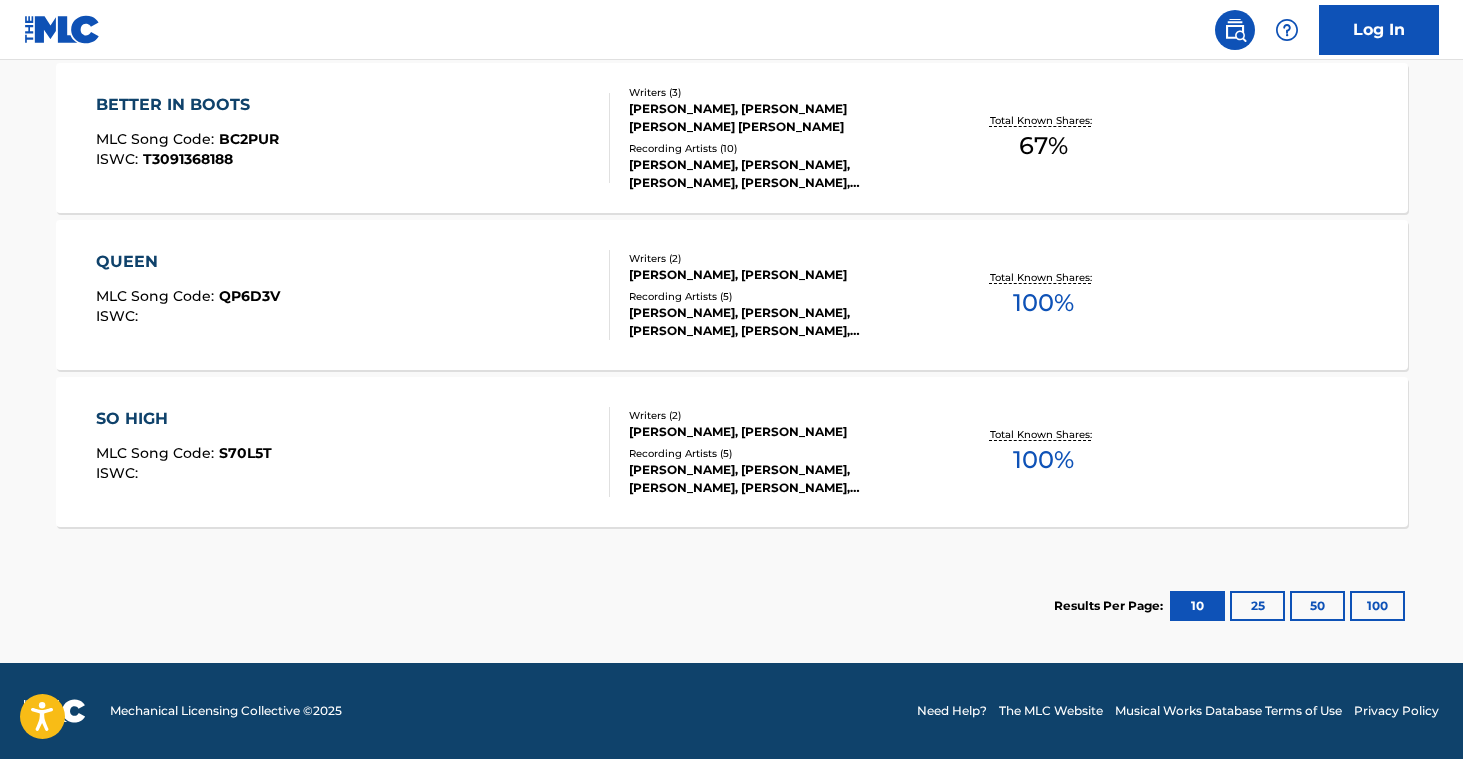 click on "Writers ( 2 ) [PERSON_NAME], [PERSON_NAME] Recording Artists ( 5 ) [PERSON_NAME], [PERSON_NAME], [PERSON_NAME], [PERSON_NAME], [PERSON_NAME]" at bounding box center [770, 452] 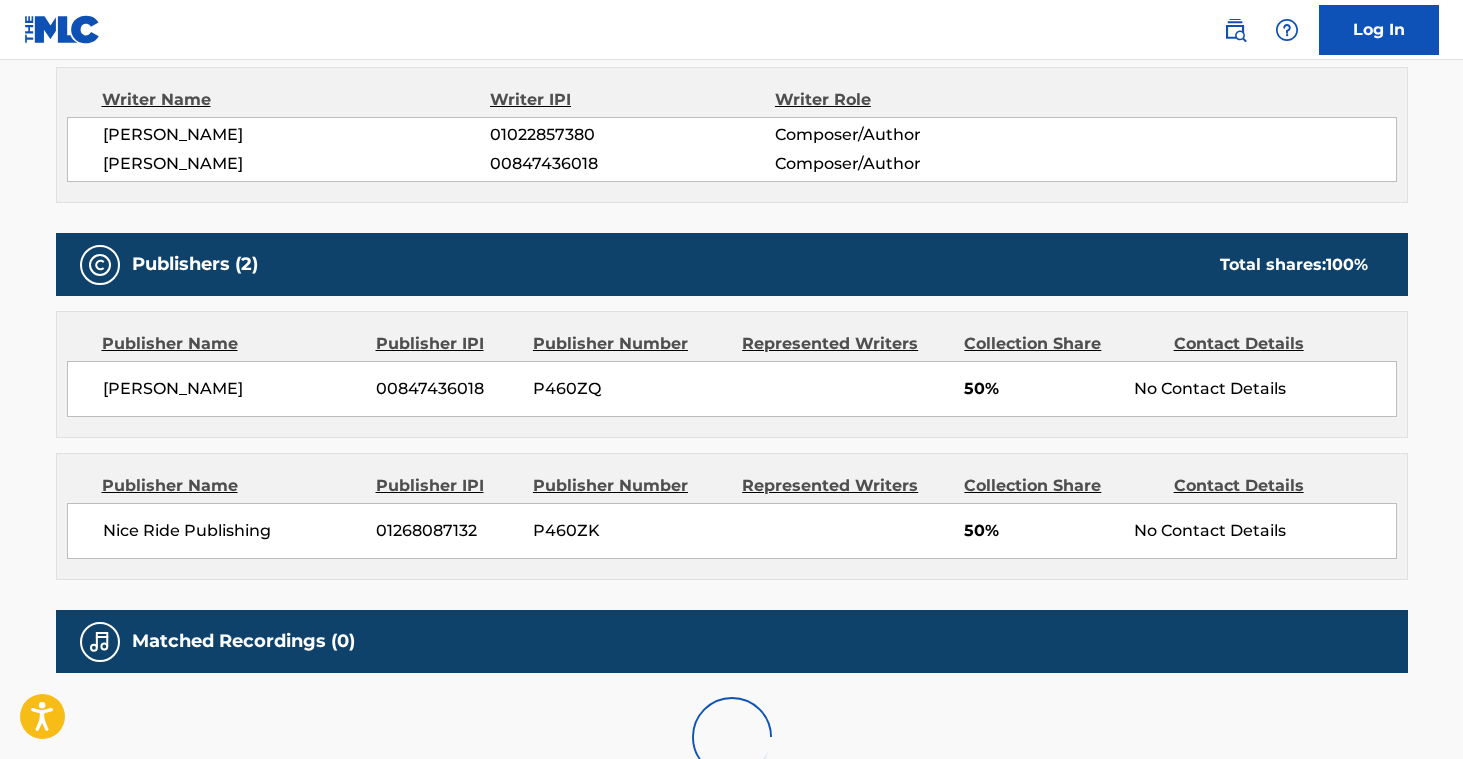 scroll, scrollTop: 880, scrollLeft: 0, axis: vertical 